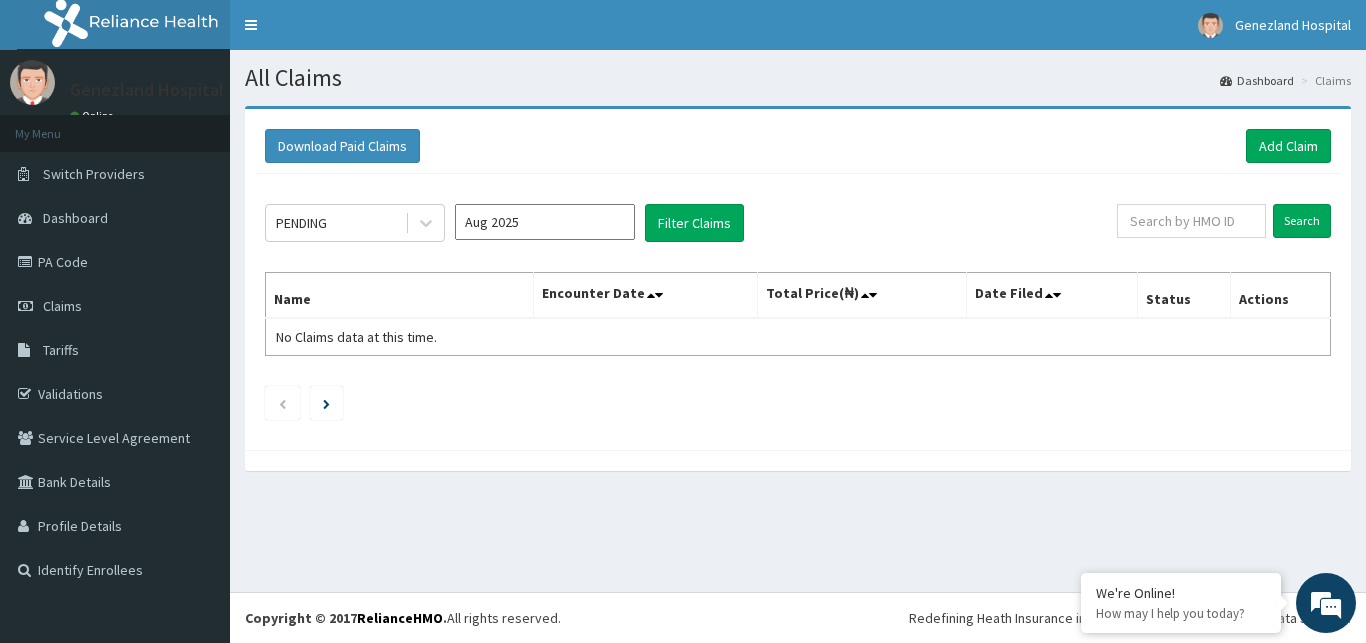 scroll, scrollTop: 0, scrollLeft: 0, axis: both 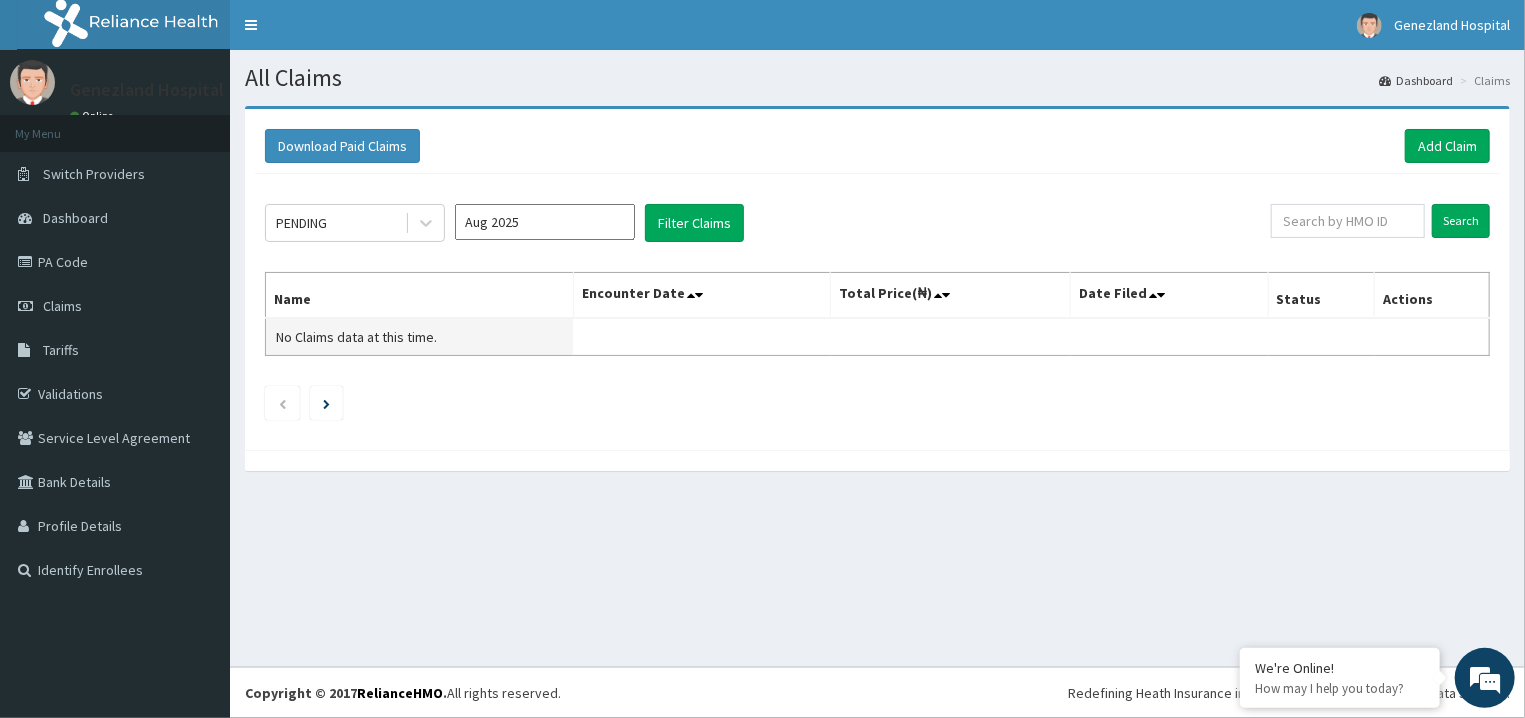 click on "No Claims data at this time." at bounding box center (420, 337) 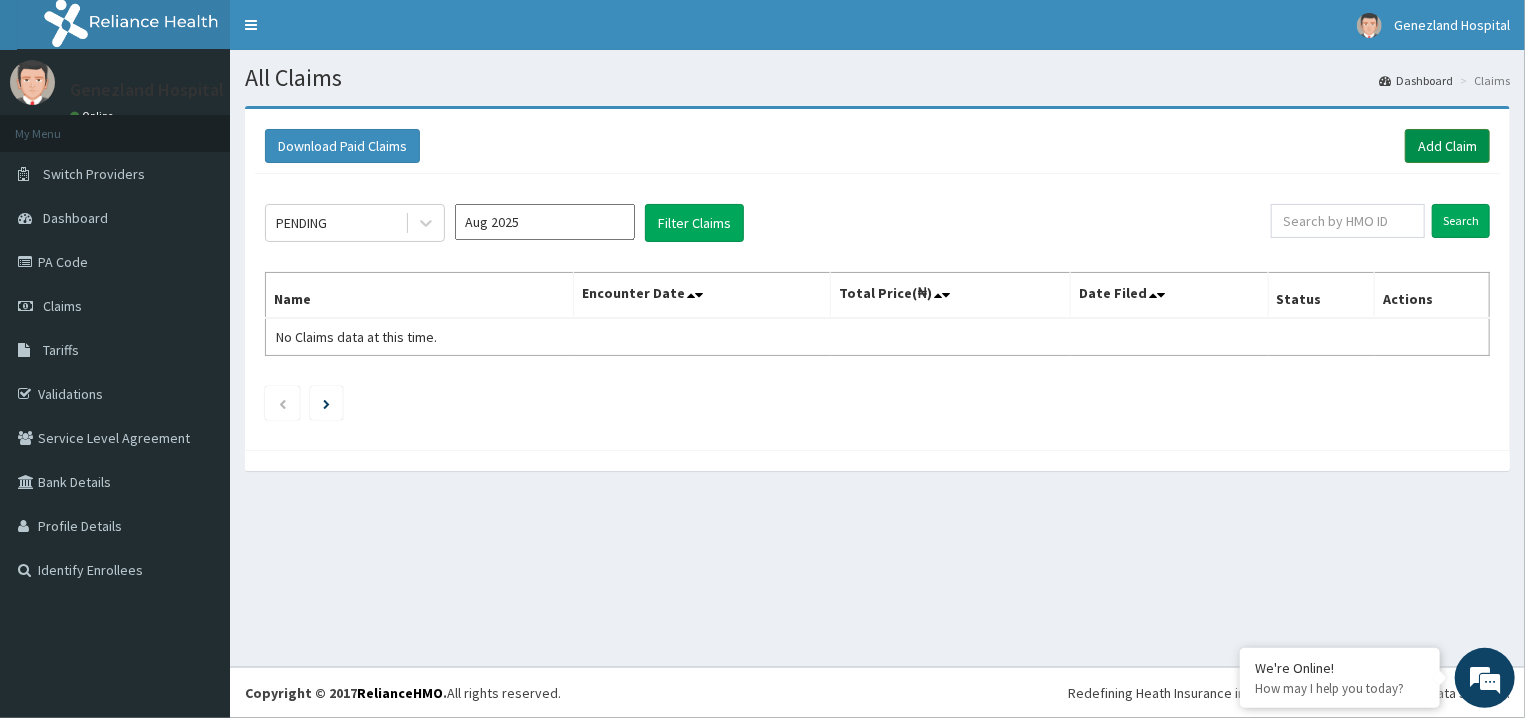 click on "Add Claim" at bounding box center [1447, 146] 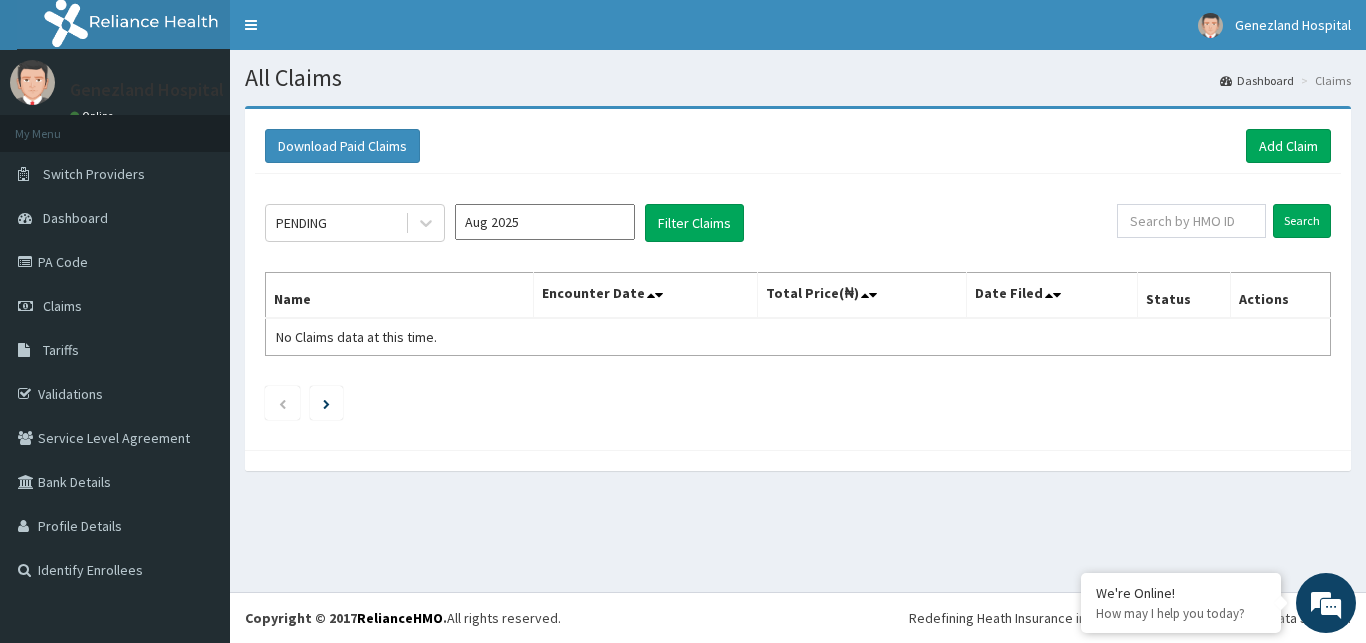 scroll, scrollTop: 0, scrollLeft: 0, axis: both 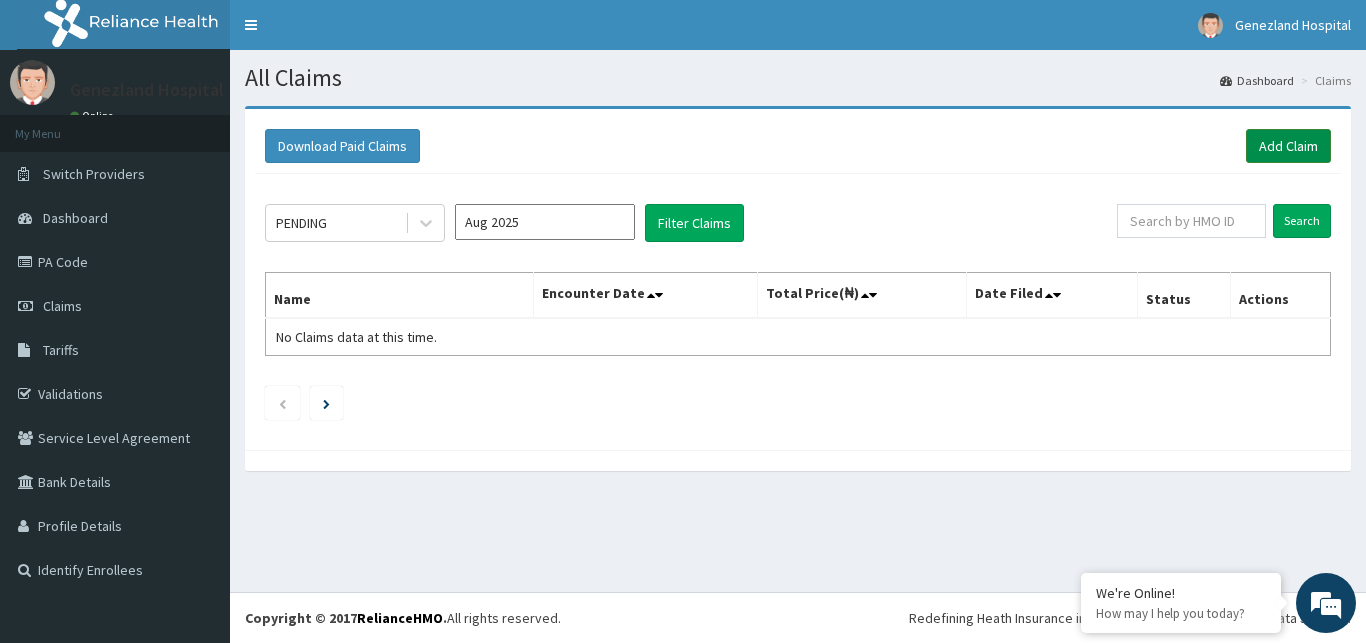 click on "Add Claim" at bounding box center (1288, 146) 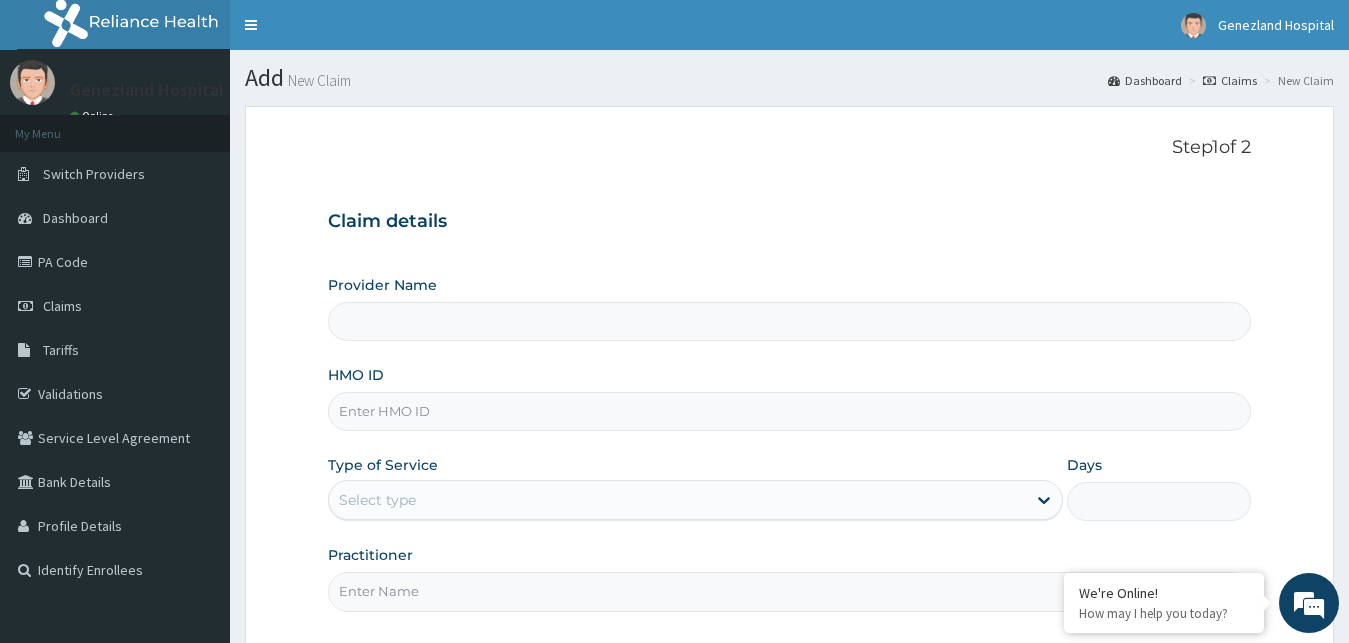 scroll, scrollTop: 0, scrollLeft: 0, axis: both 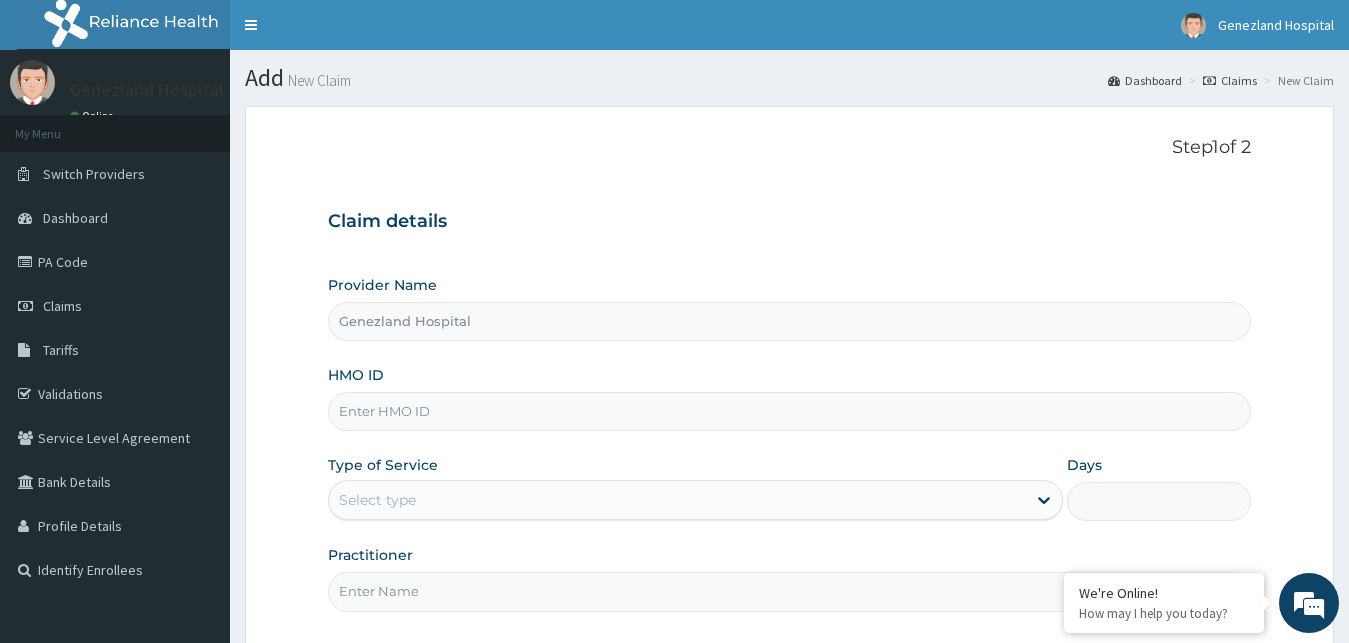 type on "Genezland Hospital" 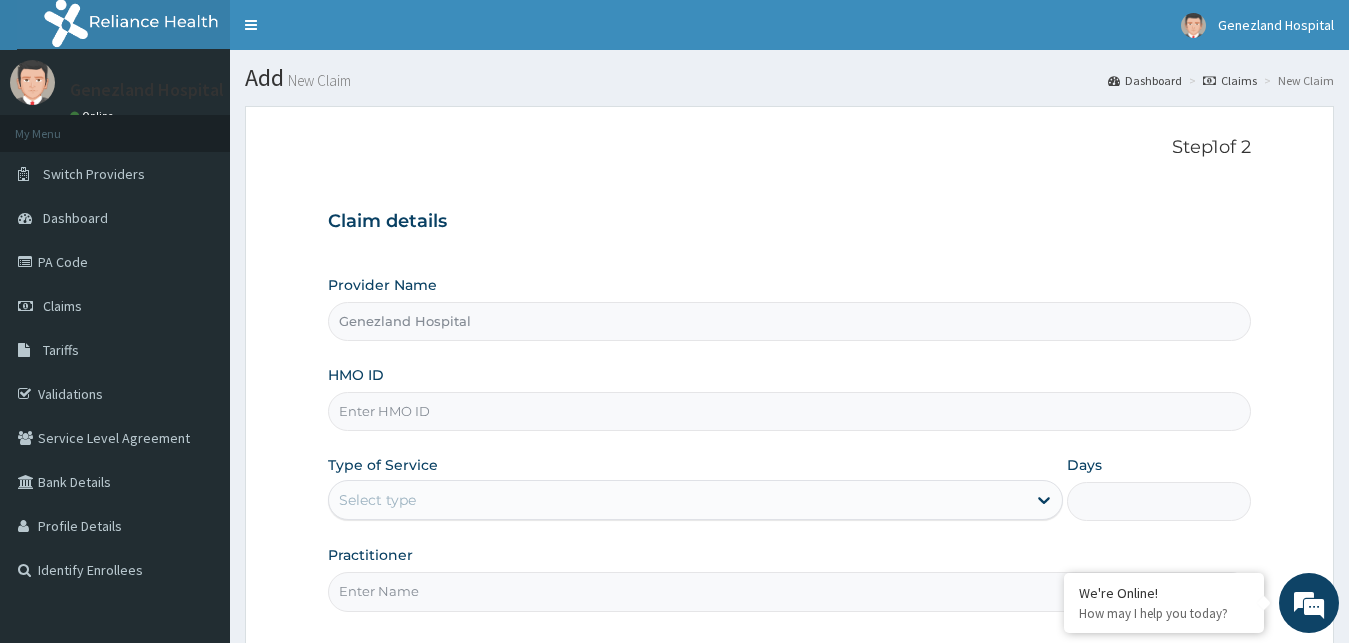 scroll, scrollTop: 0, scrollLeft: 0, axis: both 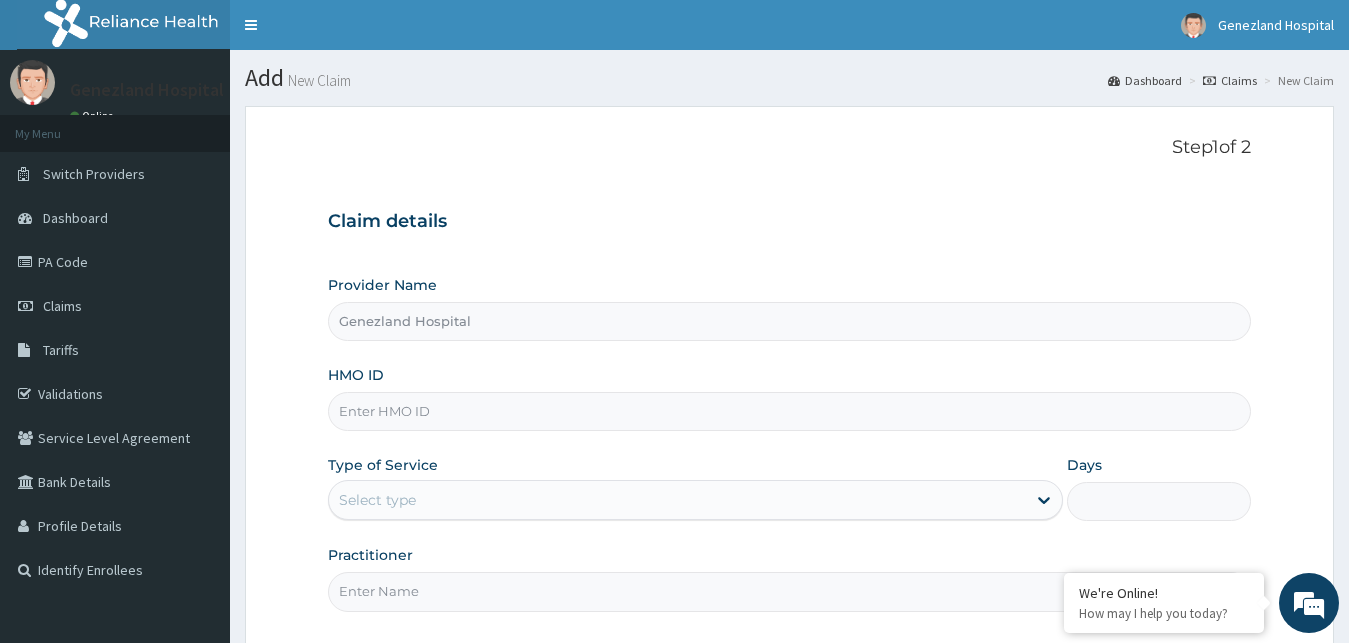 click on "HMO ID" at bounding box center [790, 411] 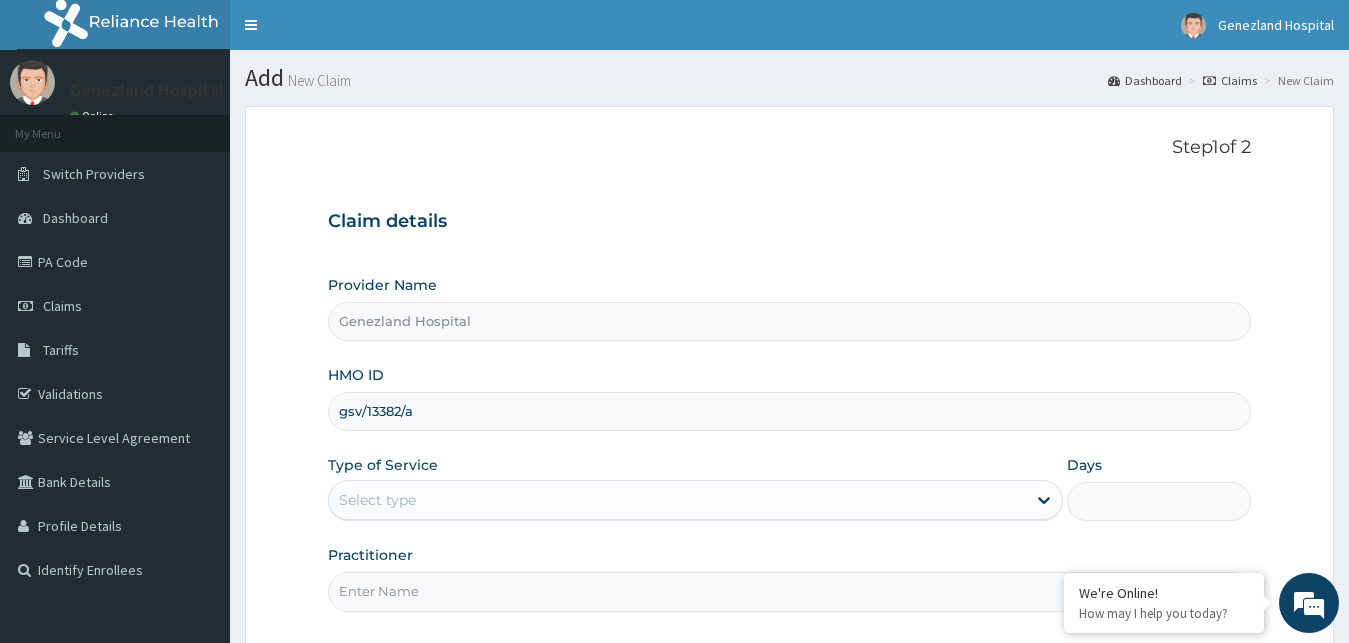 type on "gsv/13382/a" 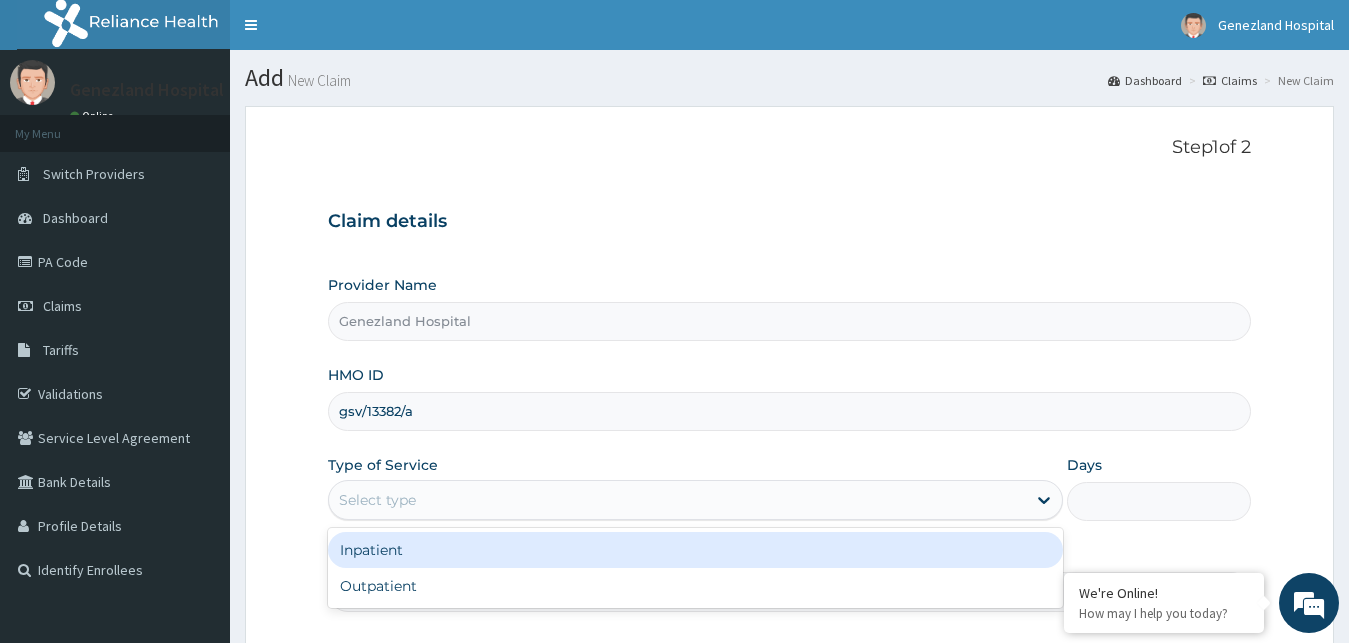 click on "Select type" at bounding box center (678, 500) 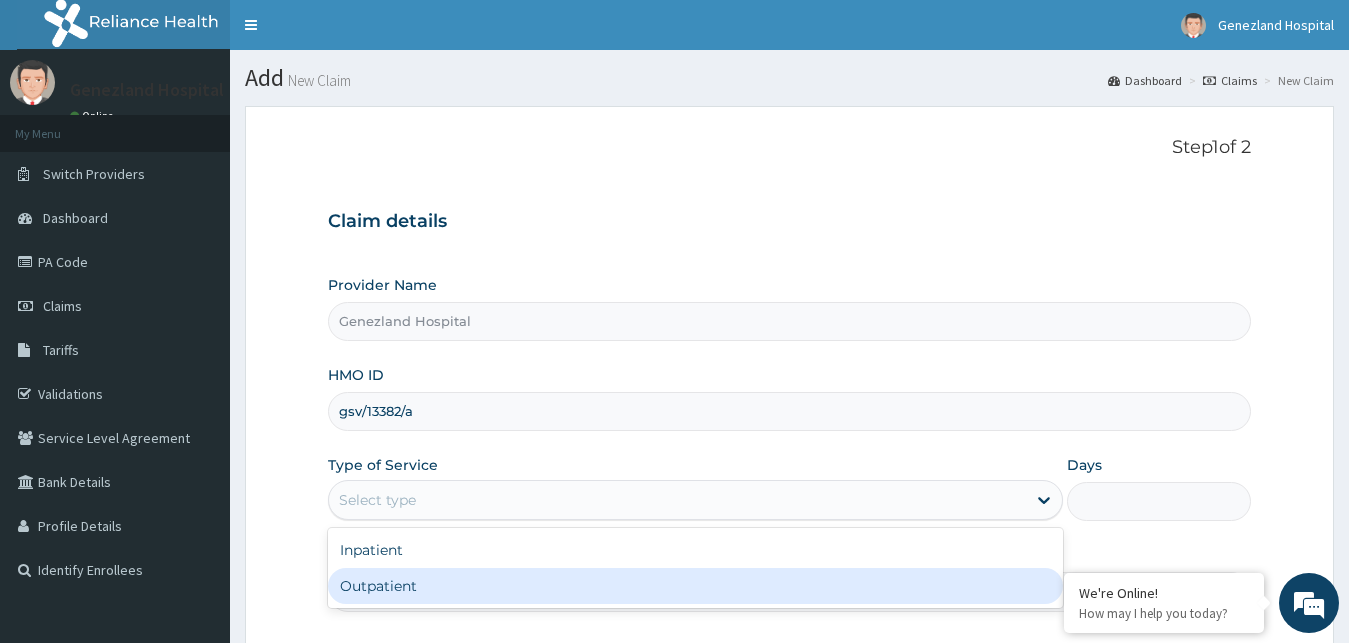 click on "Outpatient" at bounding box center (696, 586) 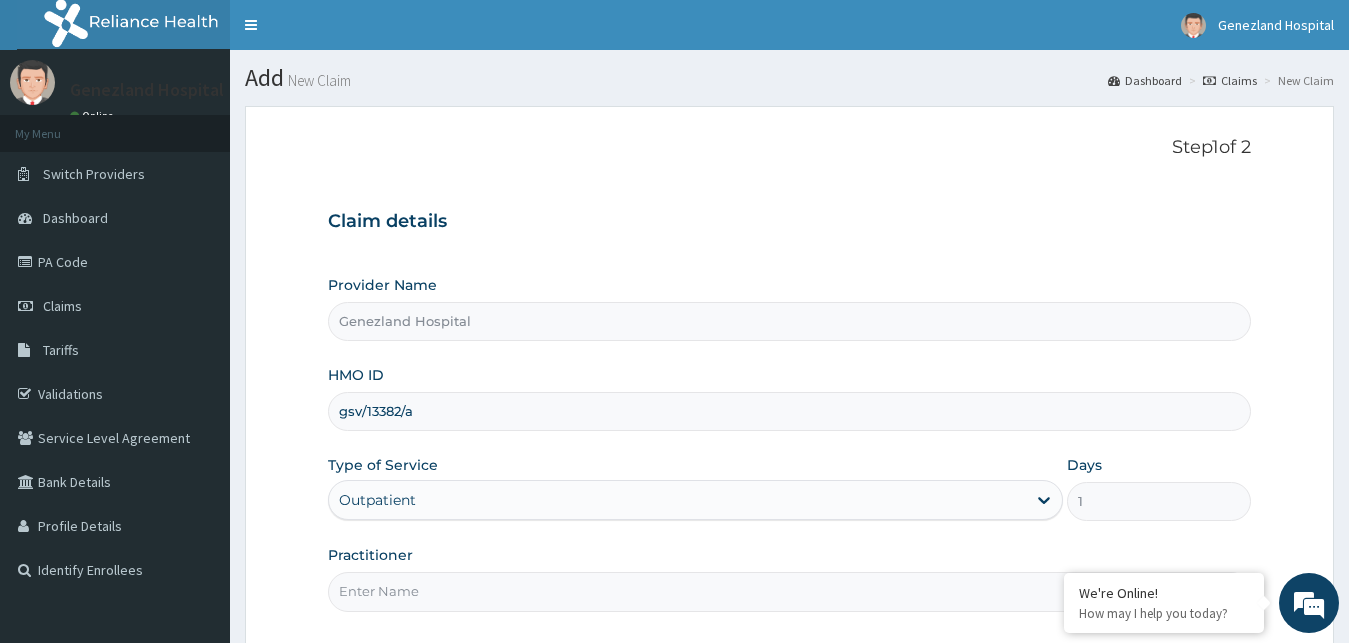 click on "Practitioner" at bounding box center [790, 591] 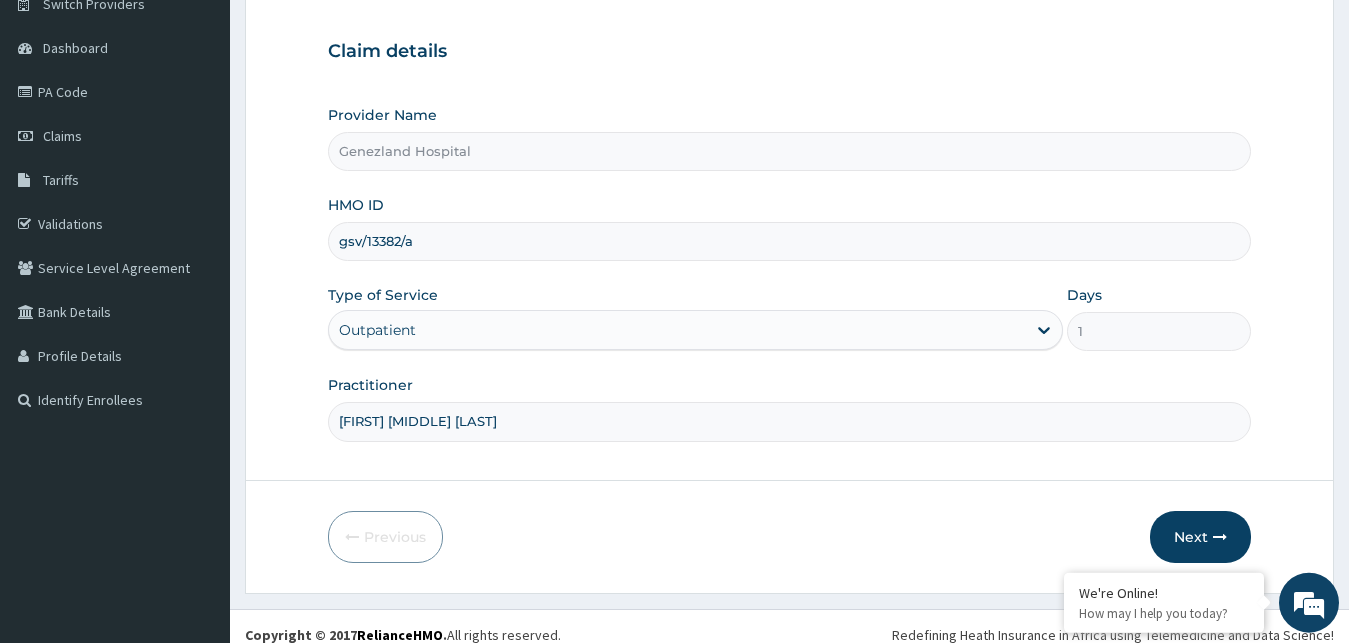 scroll, scrollTop: 187, scrollLeft: 0, axis: vertical 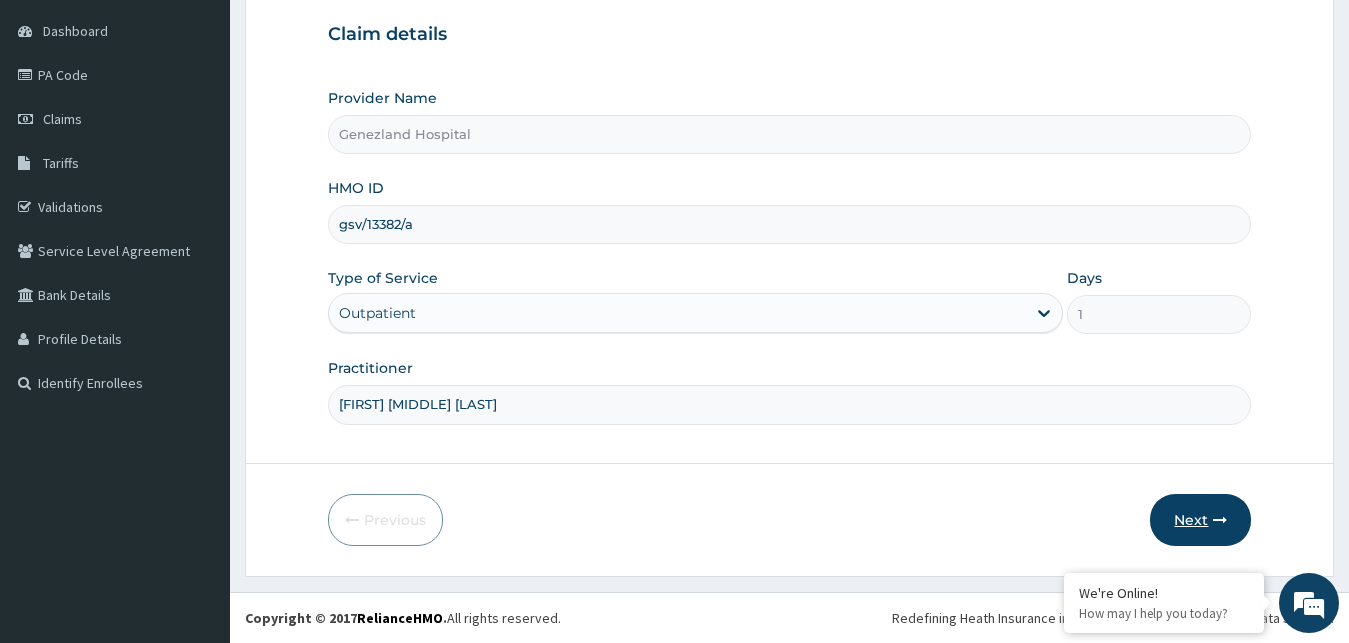 type on "PETER PRINCE" 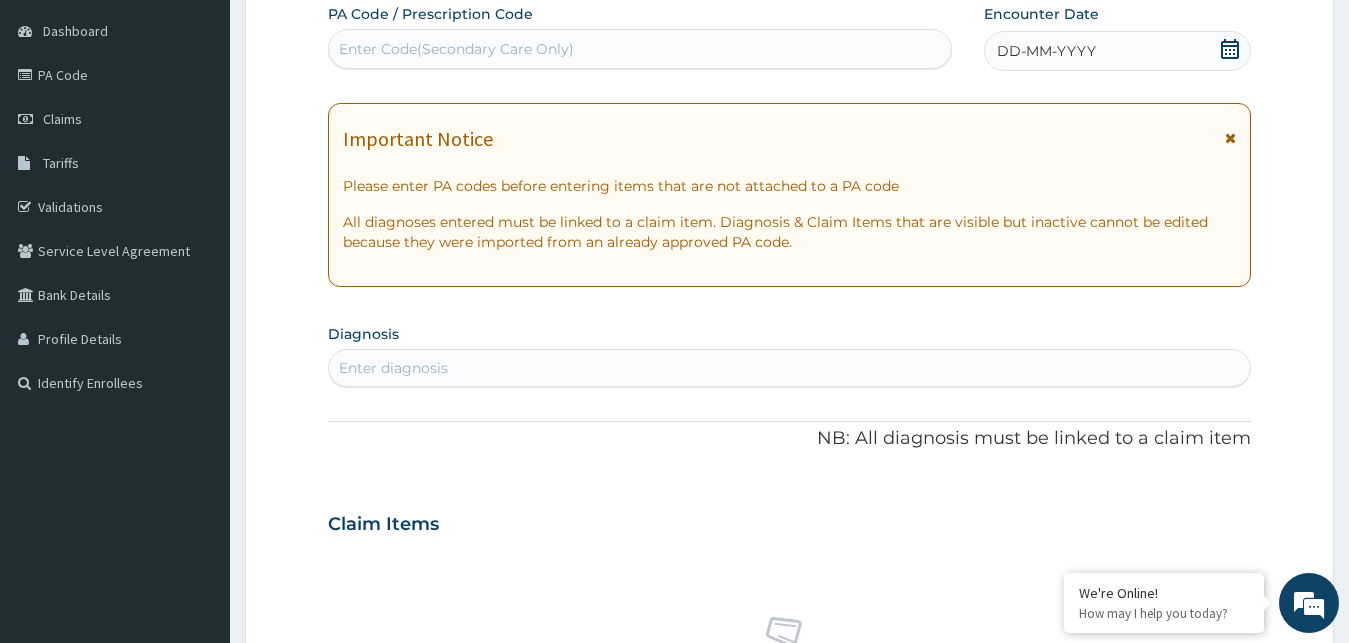 click 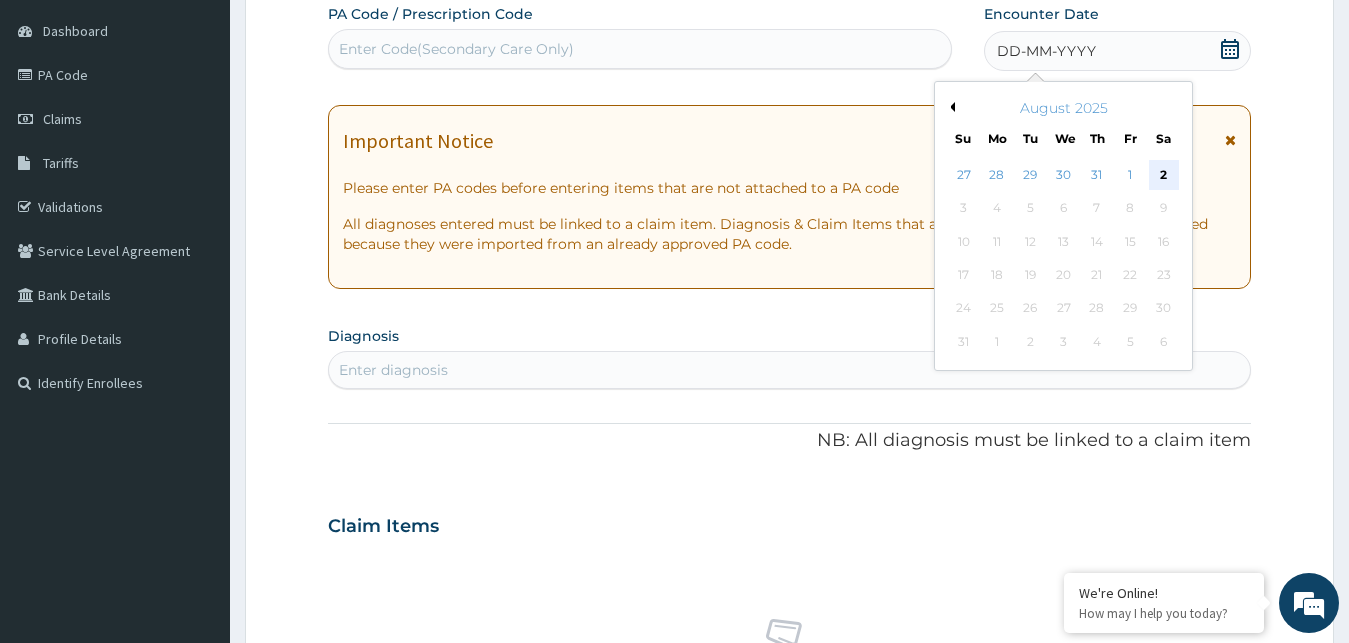 click on "2" at bounding box center (1163, 175) 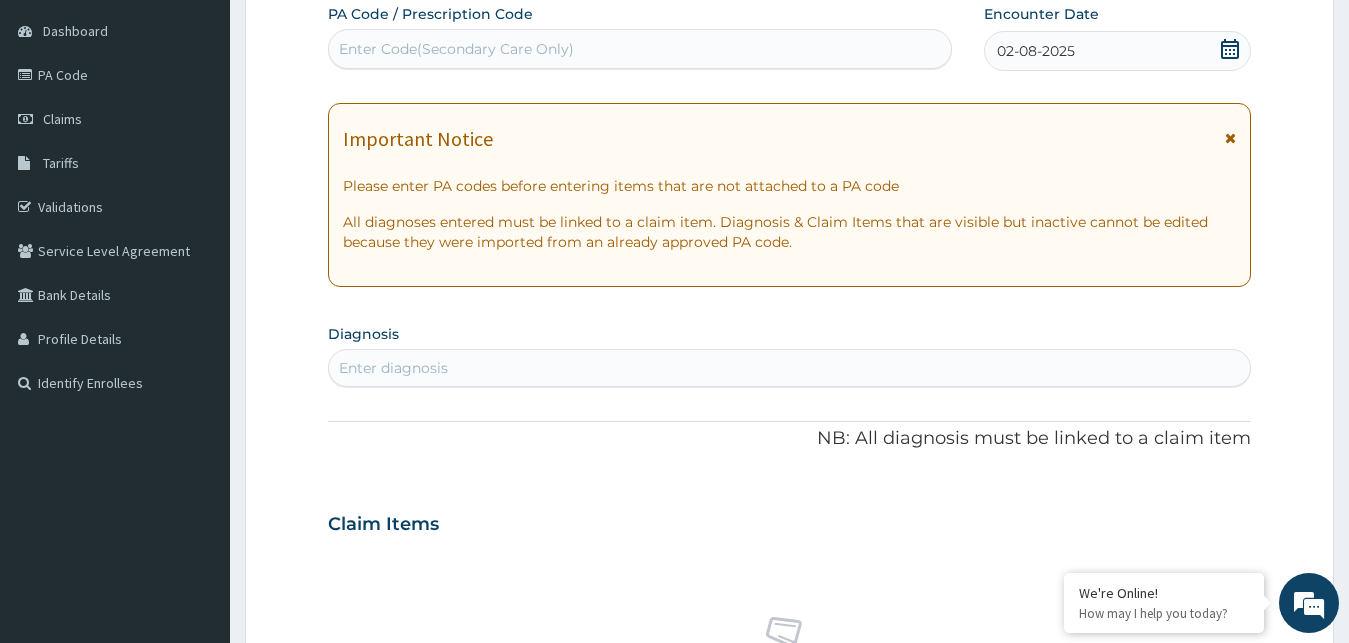 click on "Enter diagnosis" at bounding box center [790, 368] 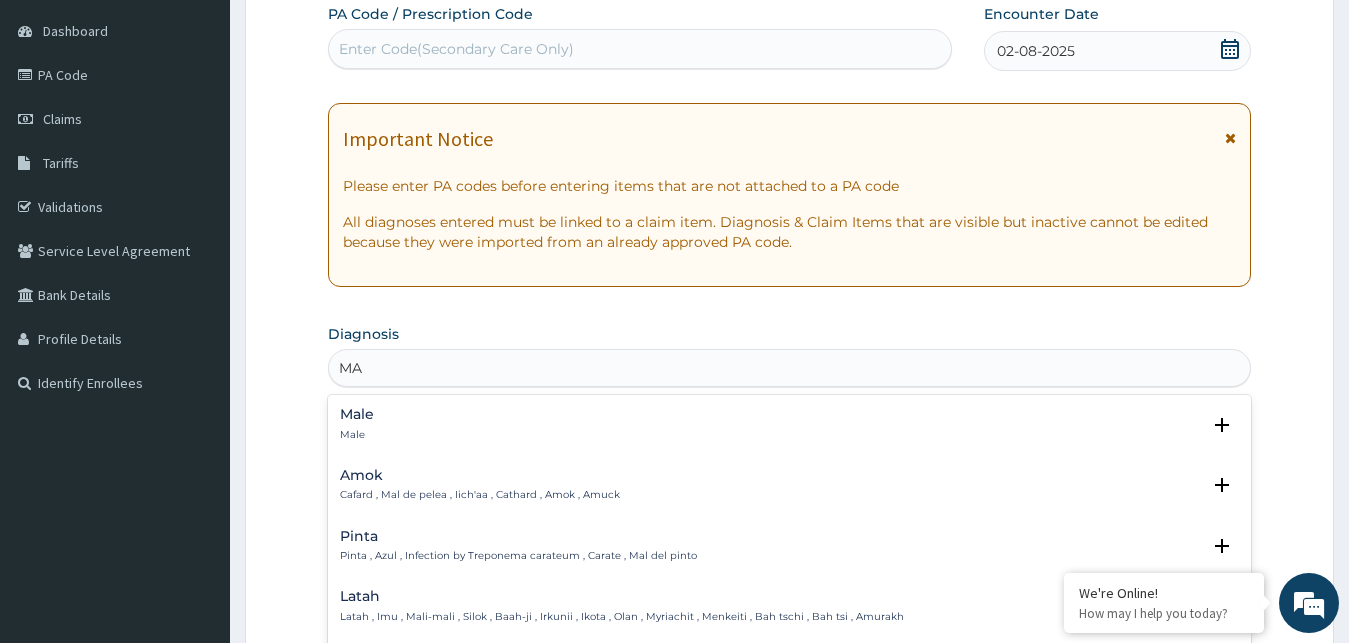 type on "M" 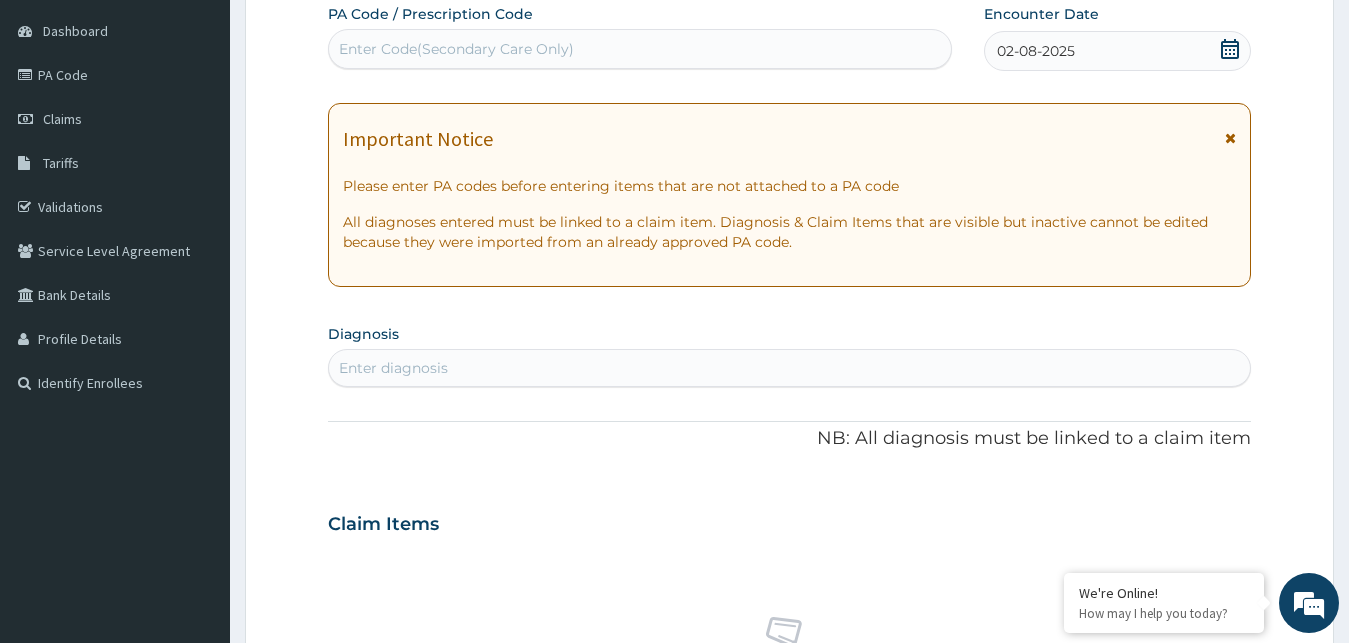 click 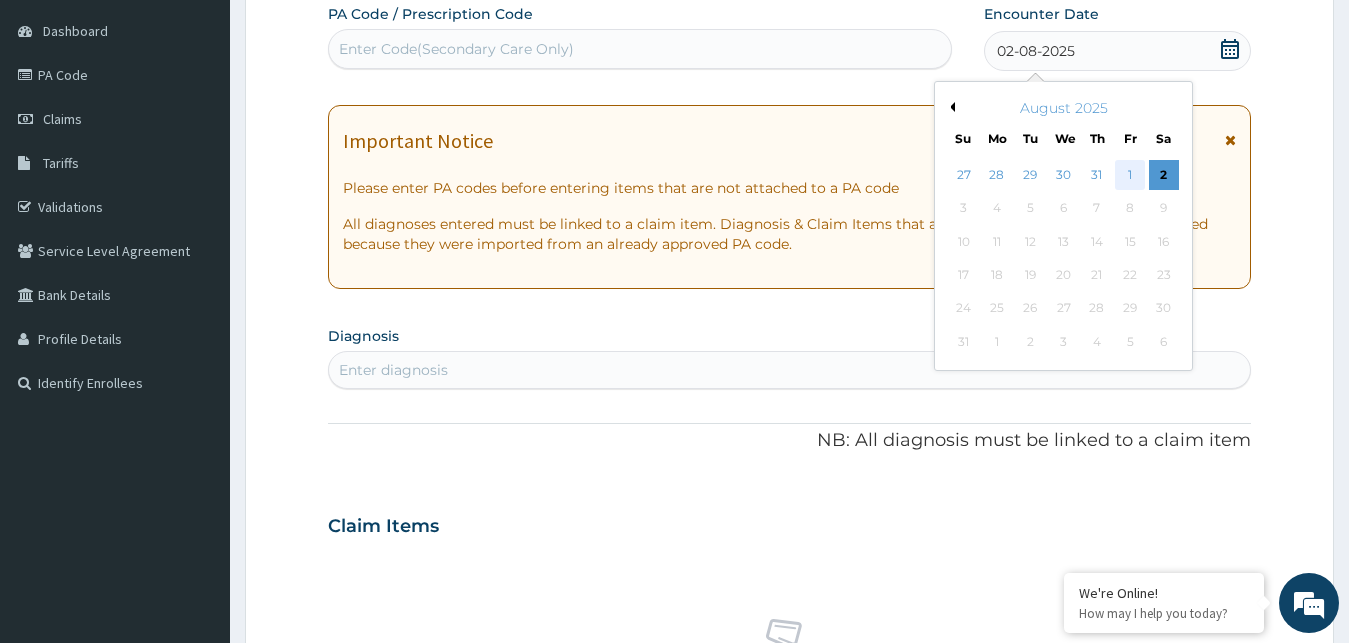 click on "1" at bounding box center (1130, 175) 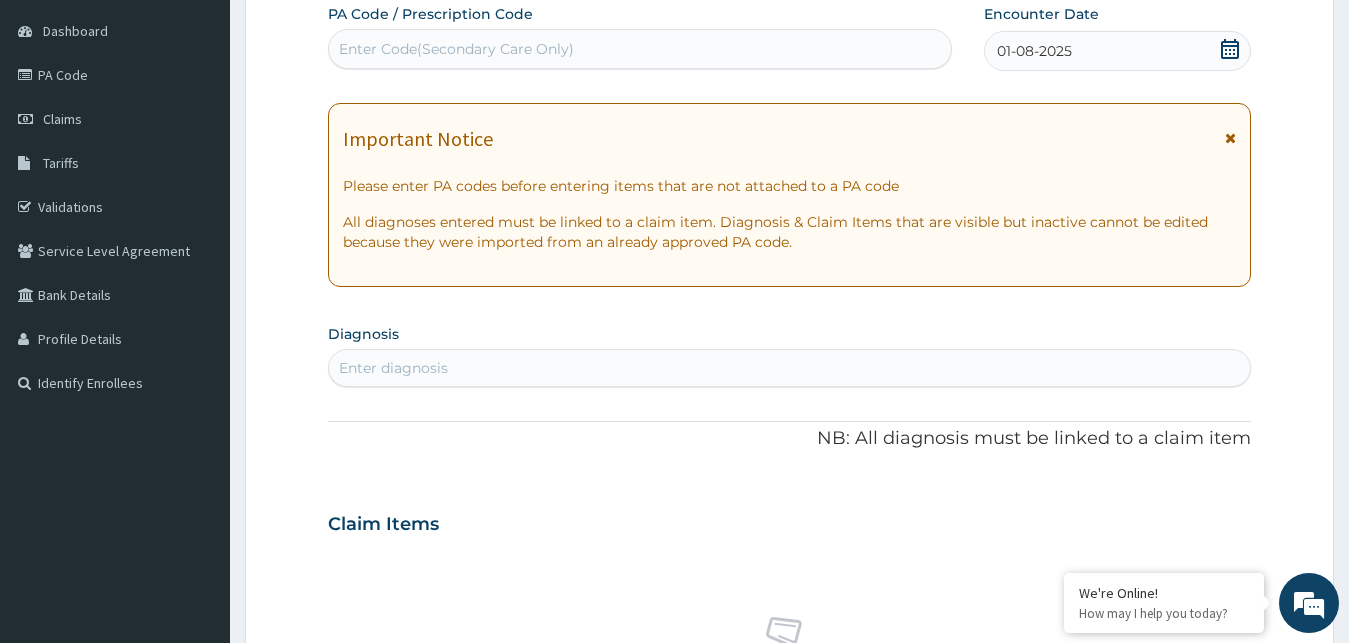 click on "Enter diagnosis" at bounding box center (790, 368) 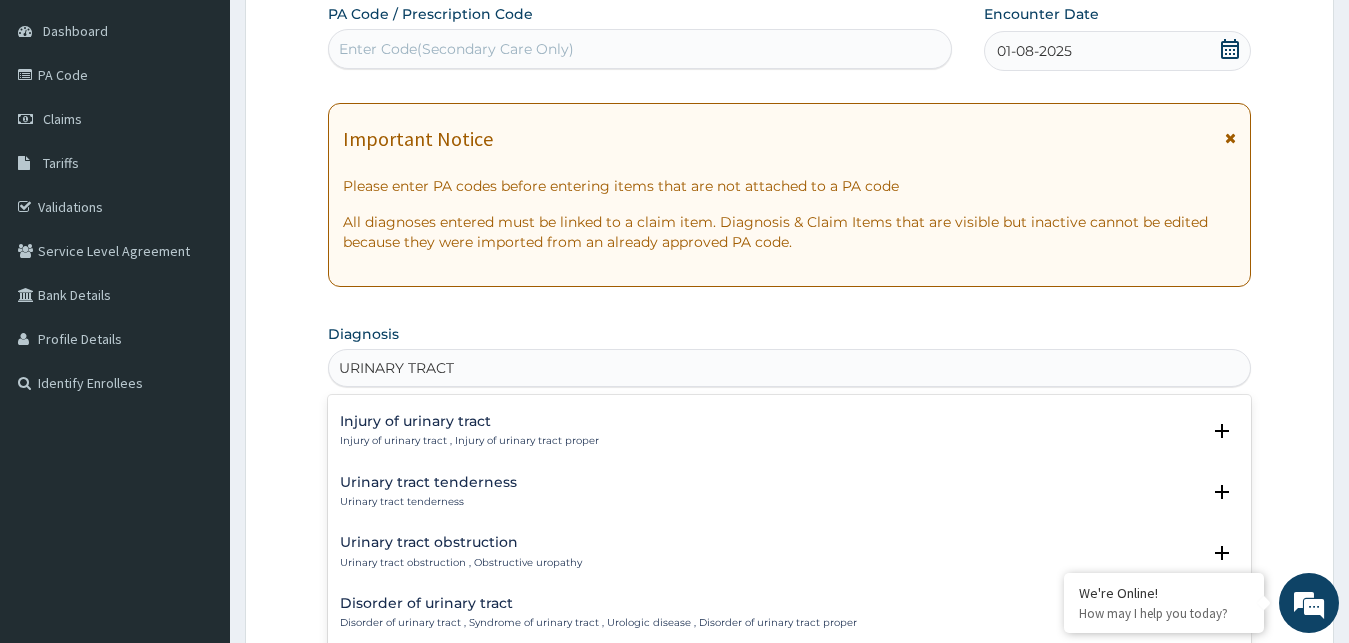 scroll, scrollTop: 270, scrollLeft: 0, axis: vertical 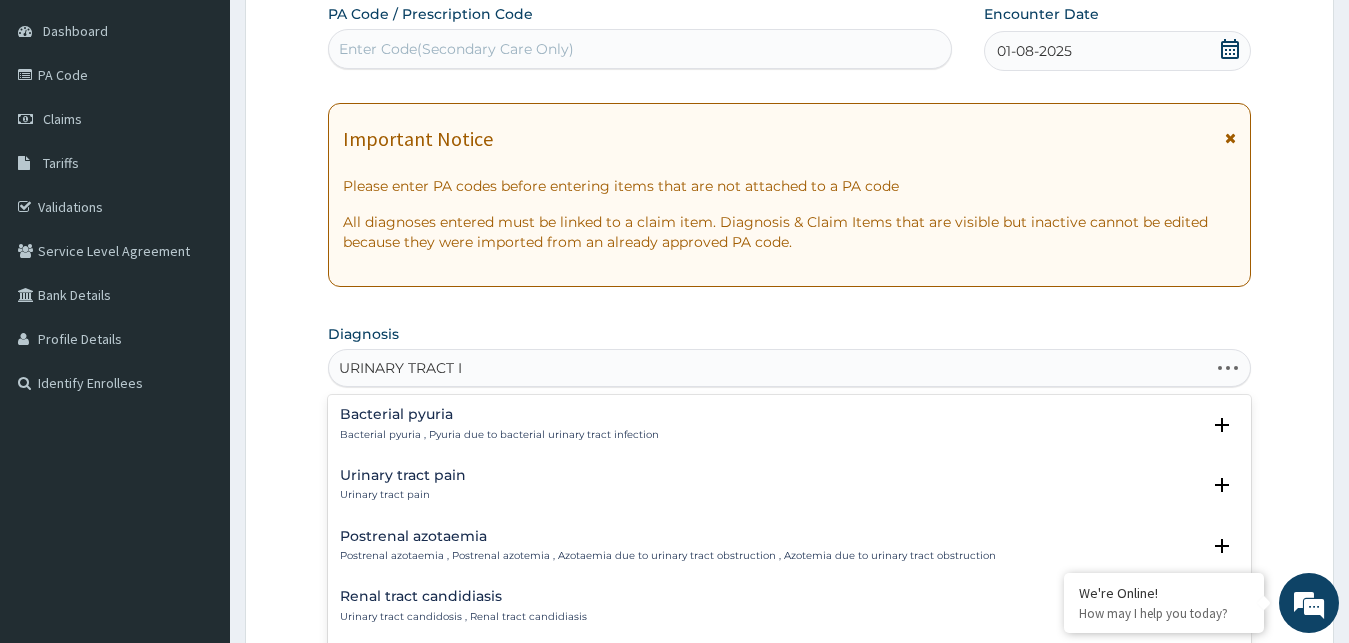 type on "URINARY TRACT IN" 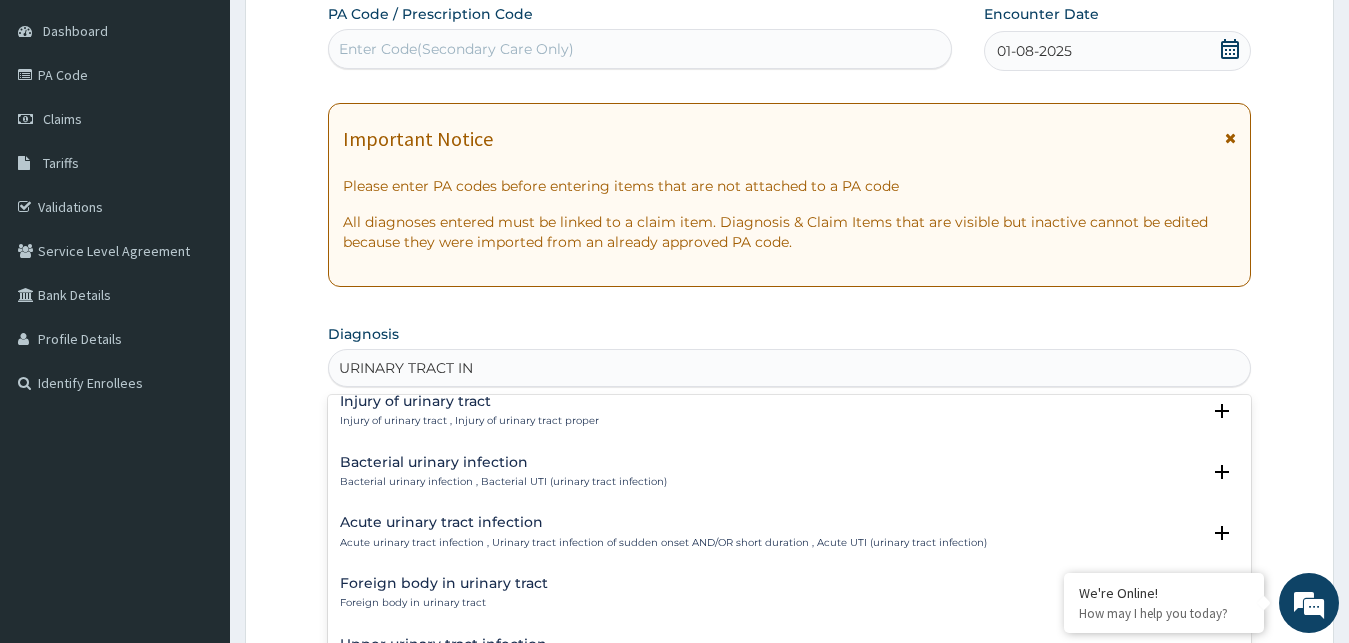 scroll, scrollTop: 156, scrollLeft: 0, axis: vertical 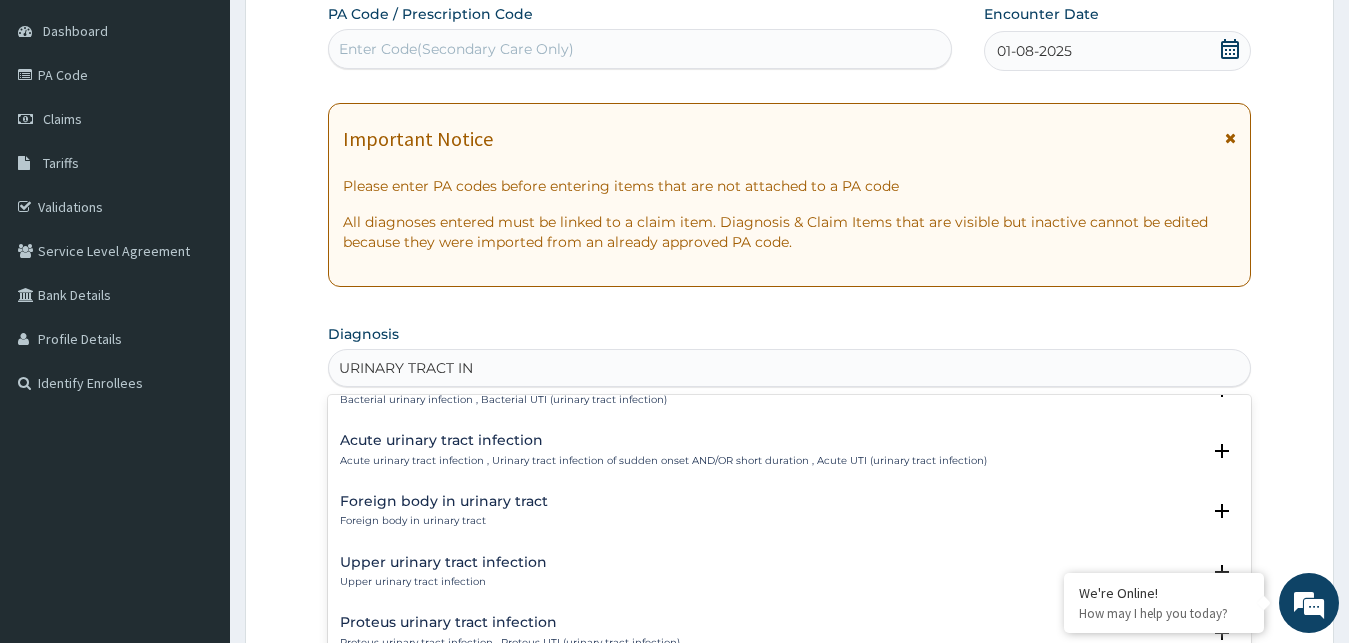 click on "Acute urinary tract infection" at bounding box center (663, 440) 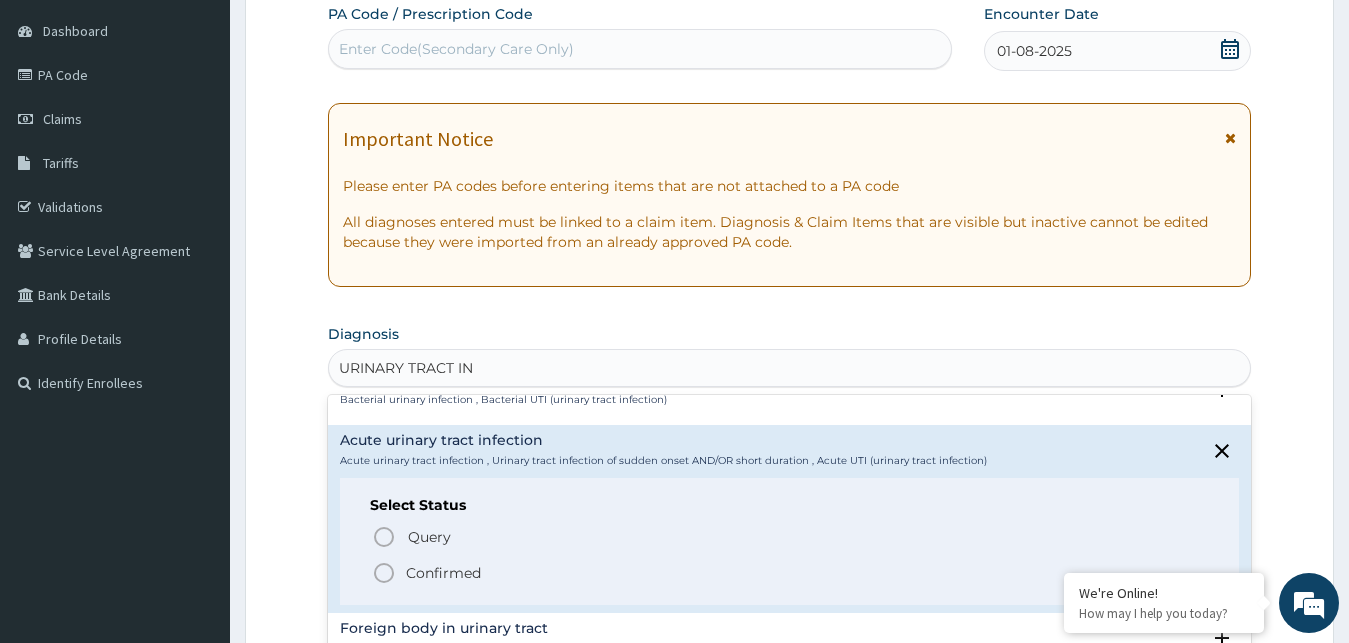 click 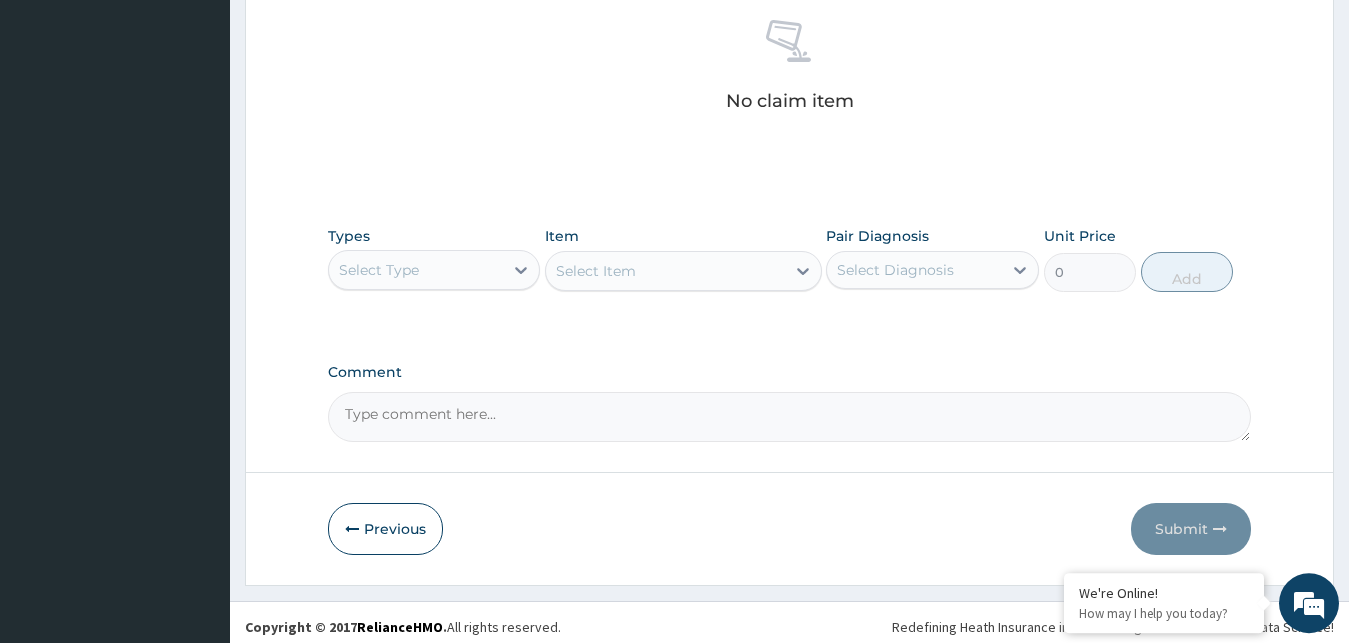 scroll, scrollTop: 799, scrollLeft: 0, axis: vertical 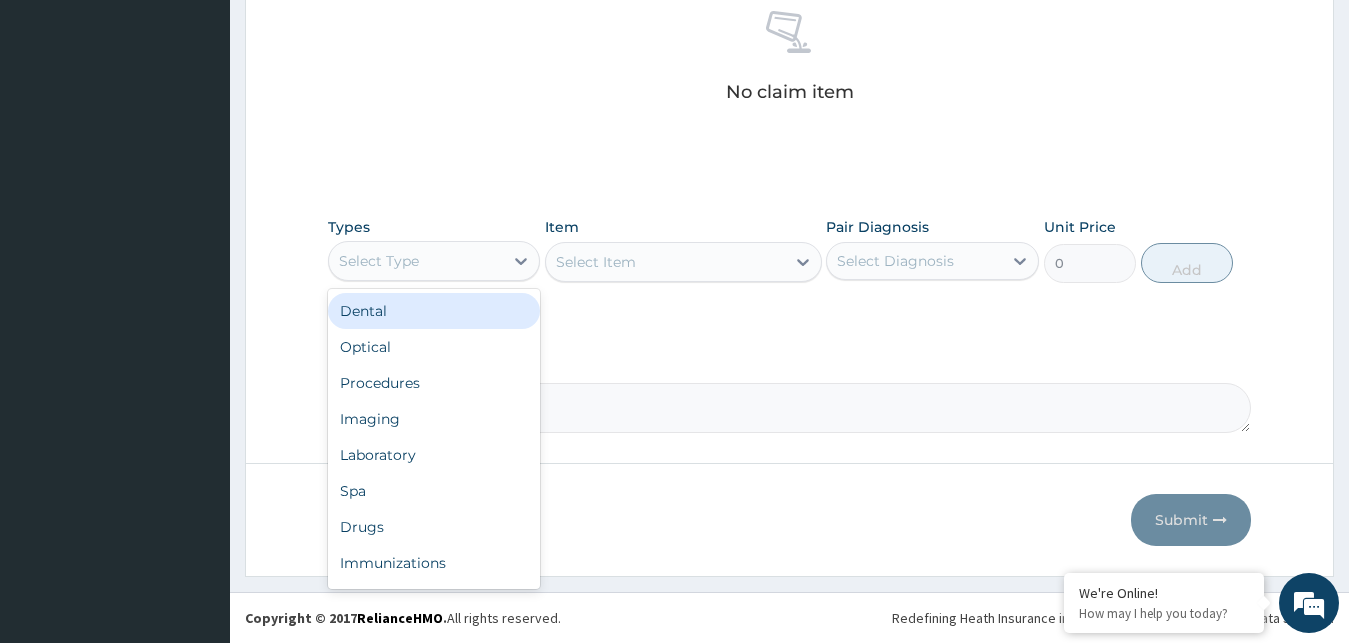 click on "Select Type" at bounding box center (379, 261) 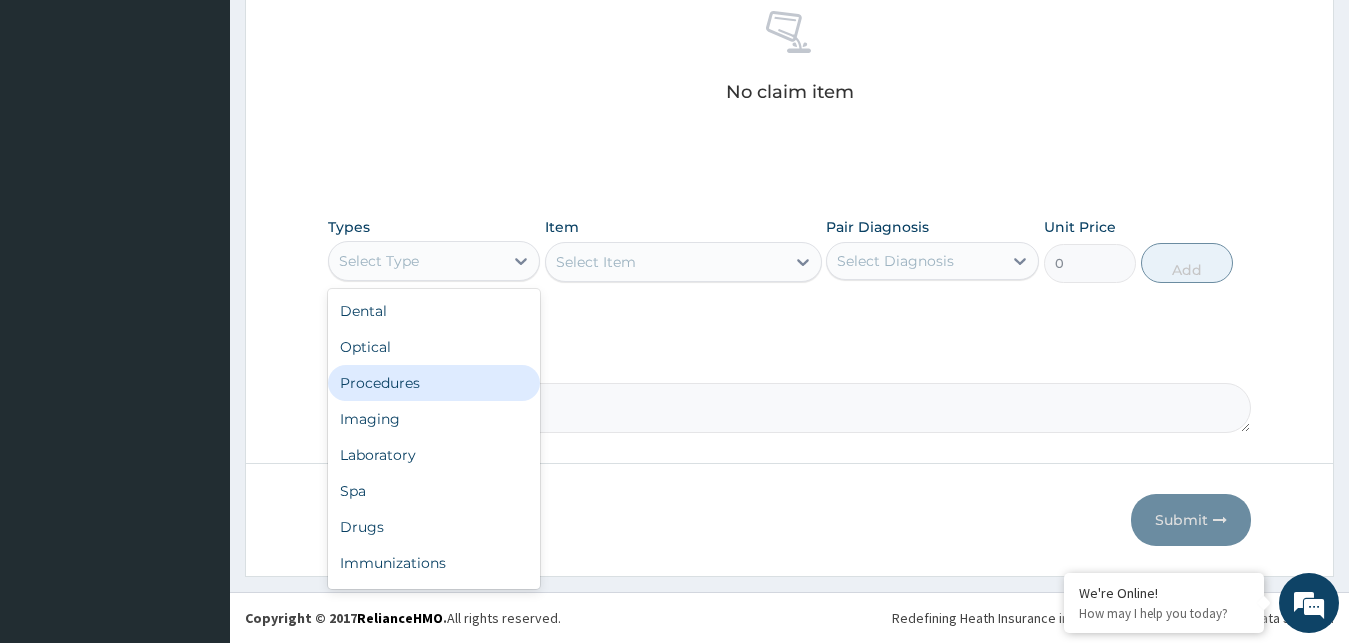 click on "Procedures" at bounding box center [434, 383] 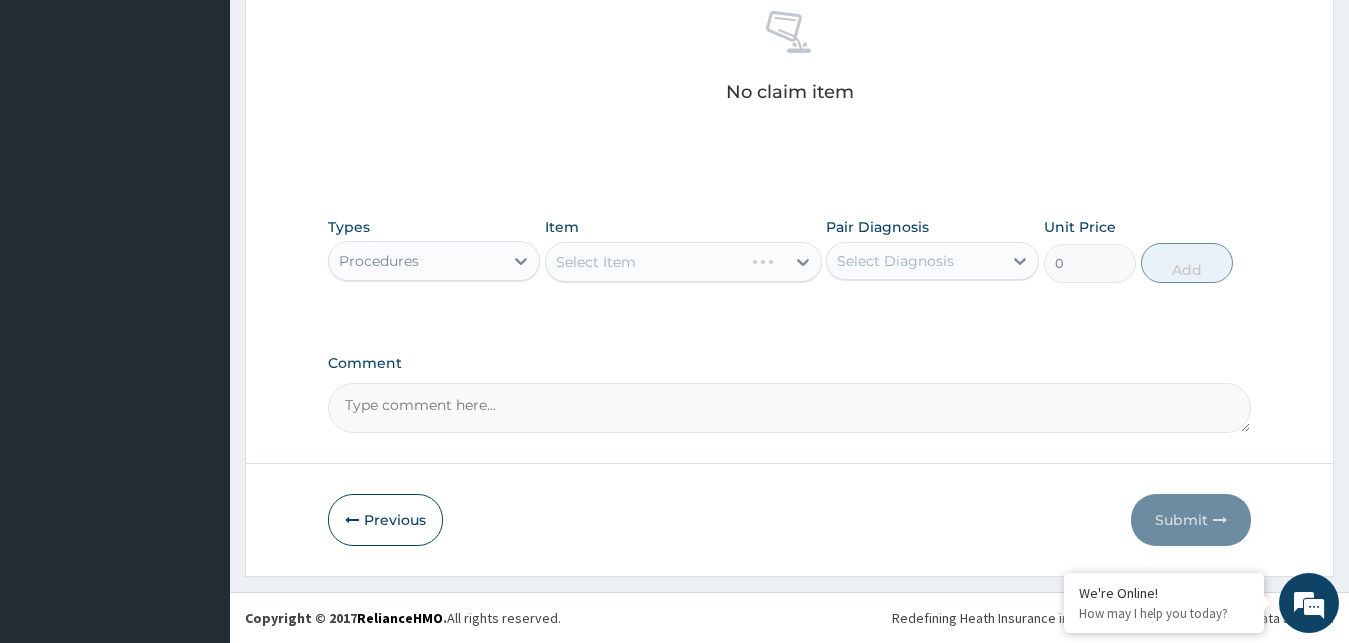 click on "Types option Procedures, selected.   Select is focused ,type to refine list, press Down to open the menu,  Procedures Item Select Item Pair Diagnosis Select Diagnosis Unit Price 0 Add" at bounding box center (790, 250) 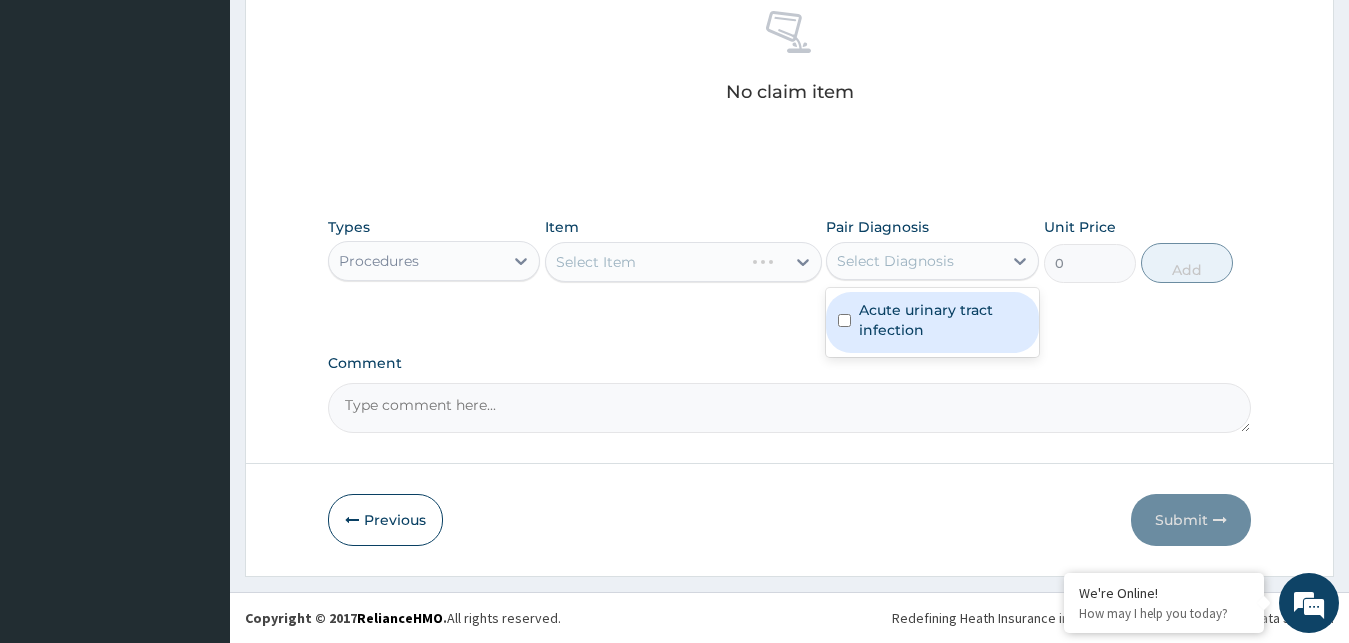 click on "Select Diagnosis" at bounding box center [895, 261] 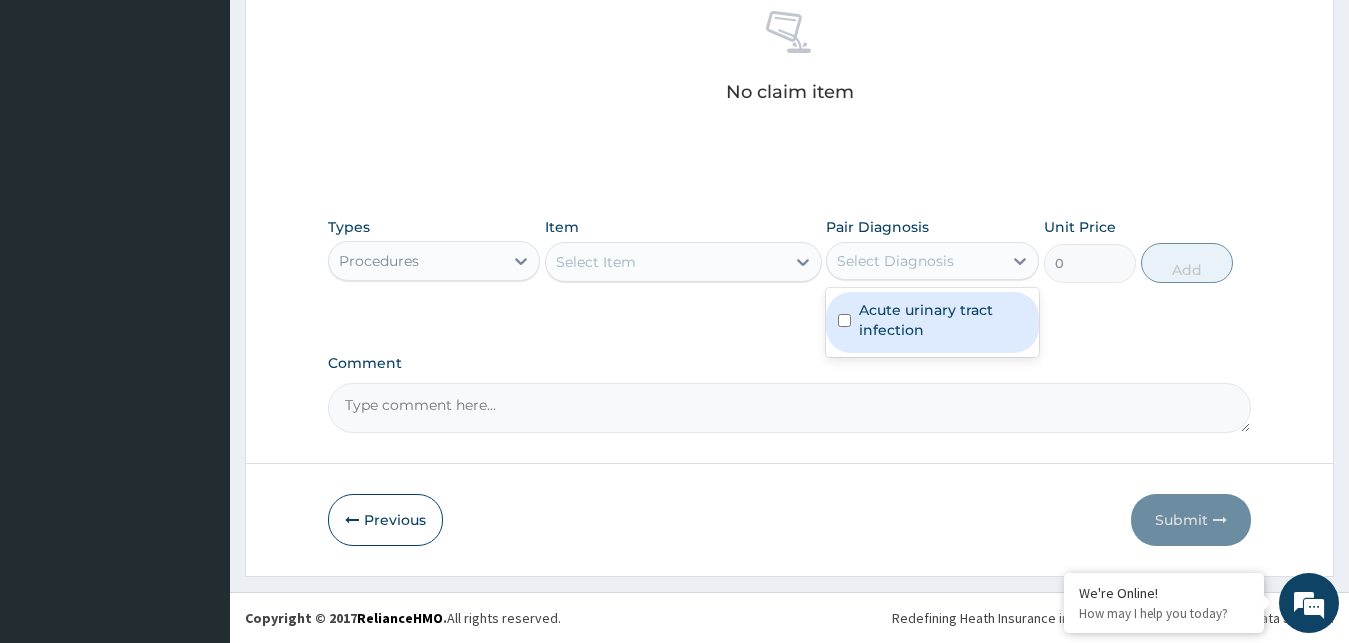 click on "Acute urinary tract infection" at bounding box center [943, 320] 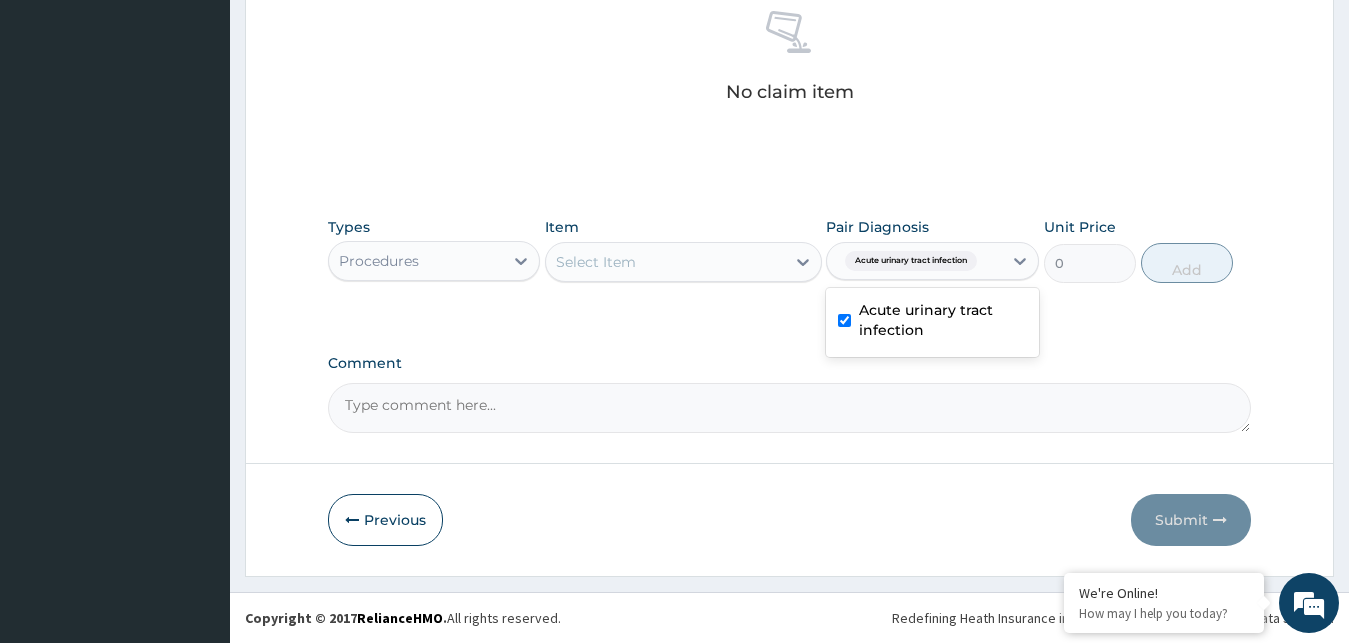 checkbox on "true" 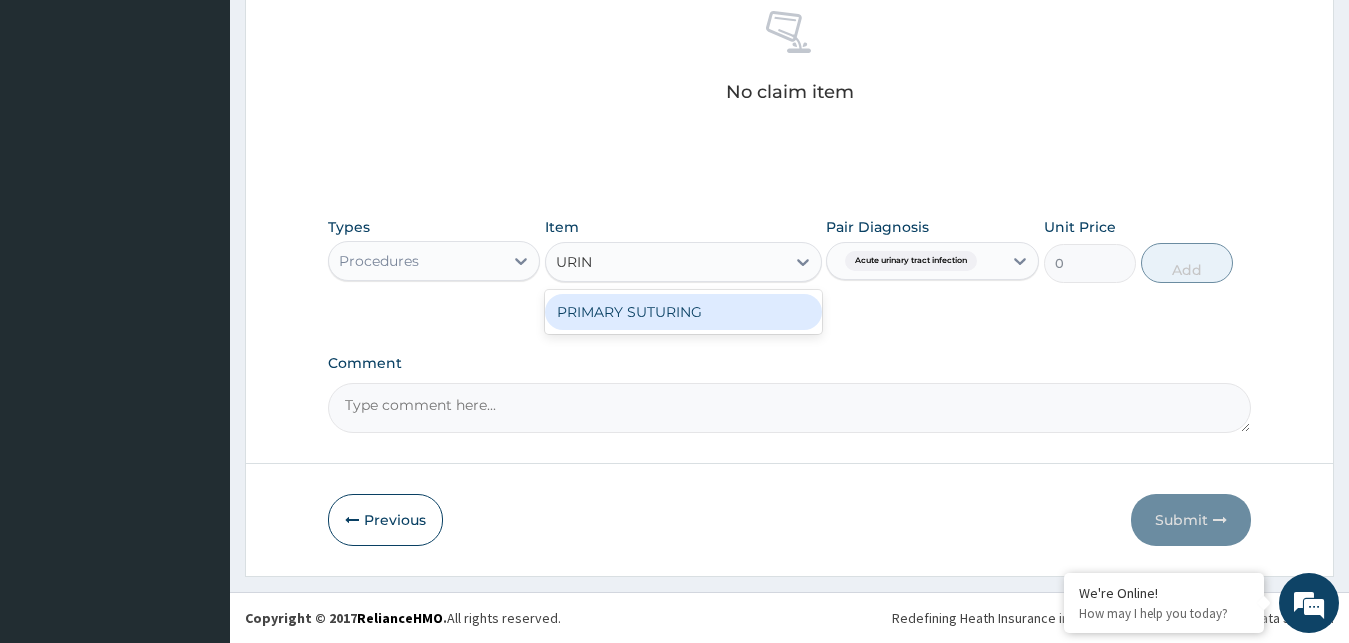 type on "URIN" 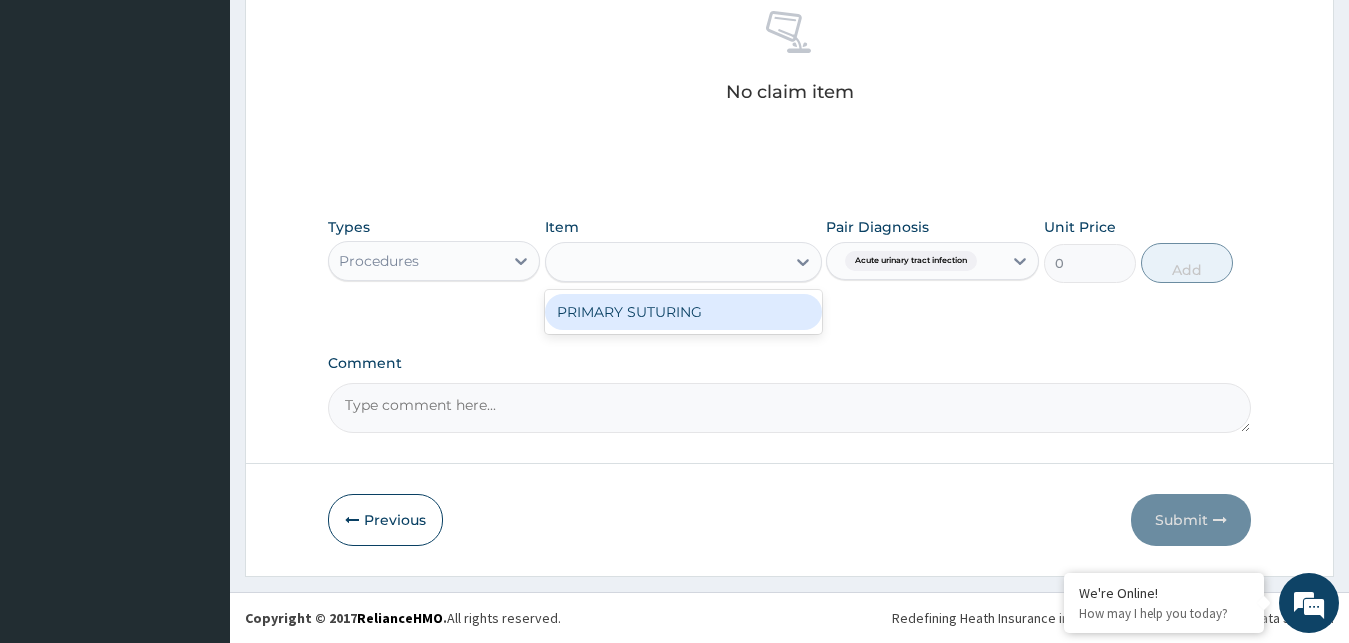 click on "Procedures" at bounding box center [416, 261] 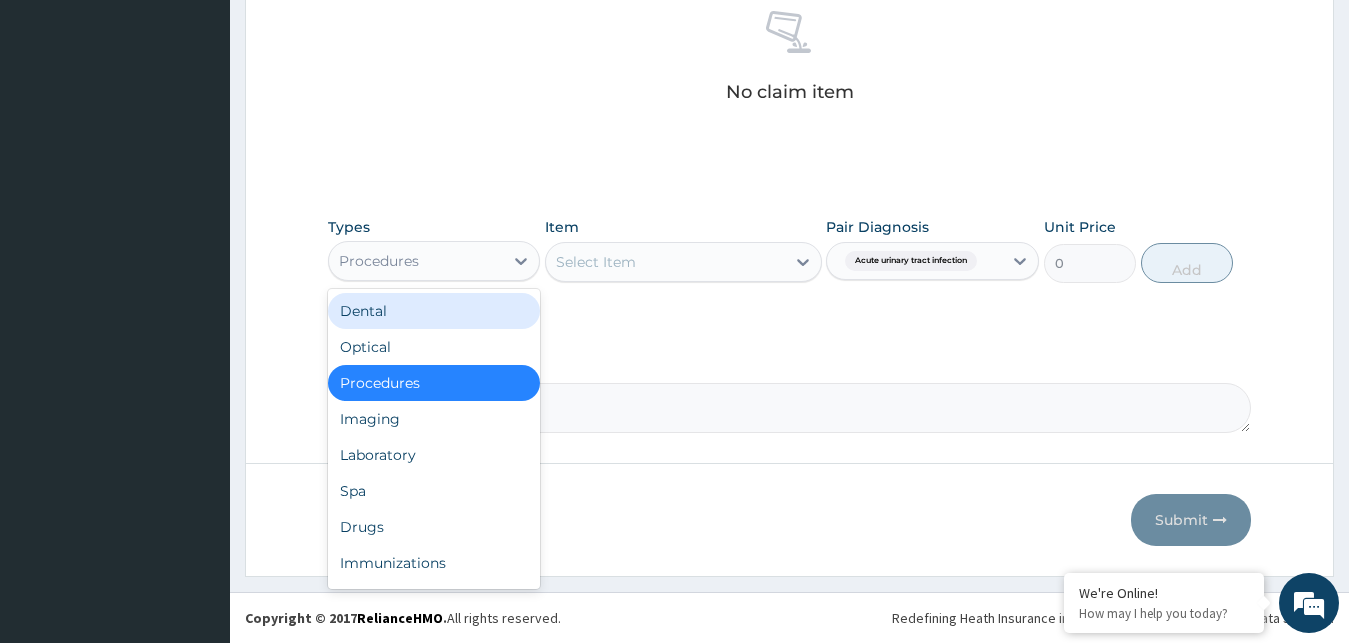 click on "Select Item" at bounding box center [596, 262] 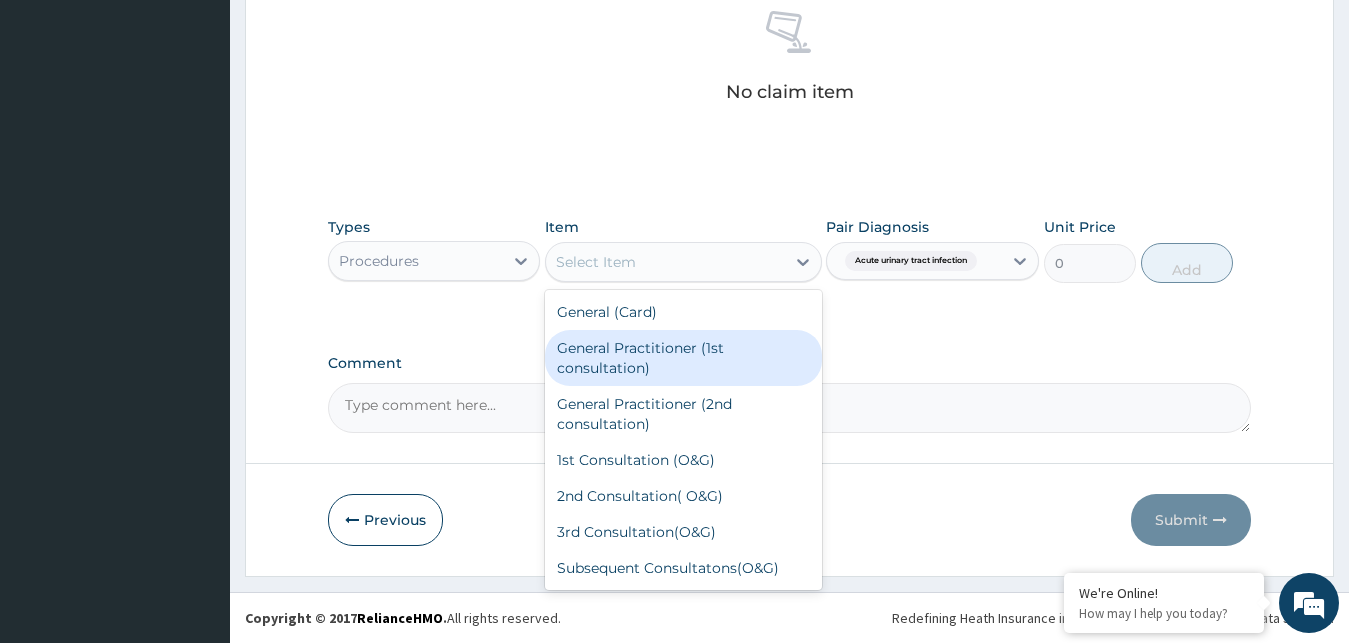 click on "General Practitioner (1st consultation)" at bounding box center [683, 358] 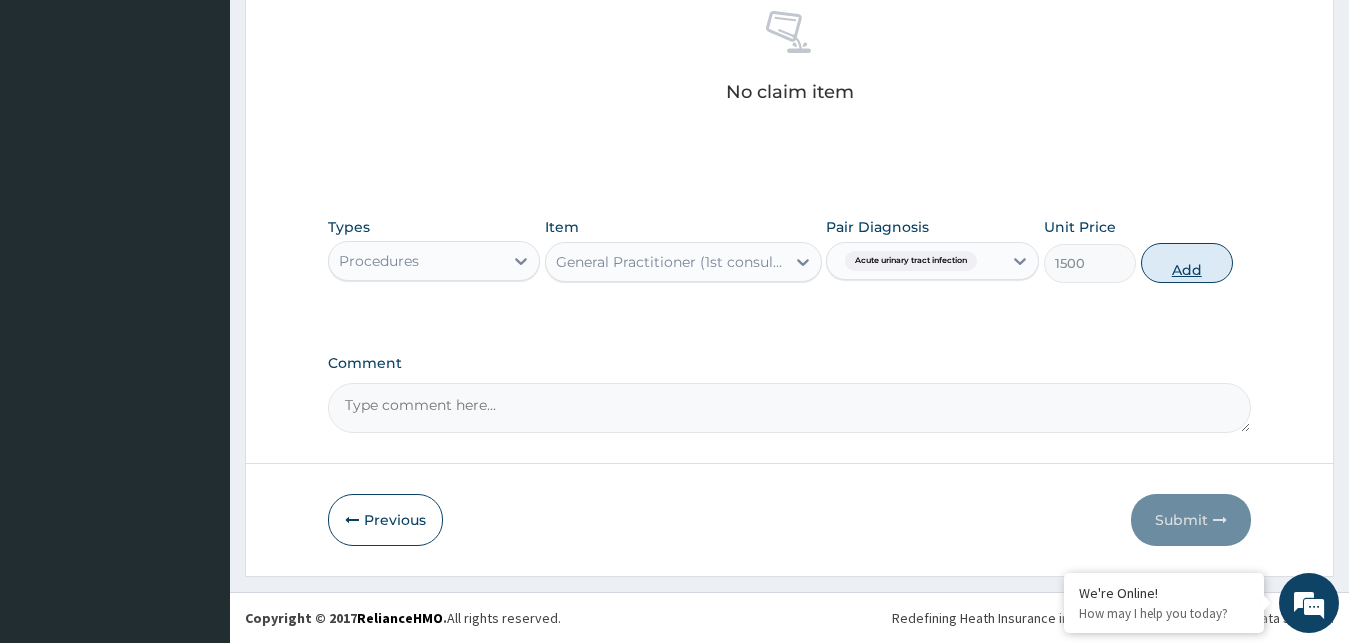 click on "Add" at bounding box center [1187, 263] 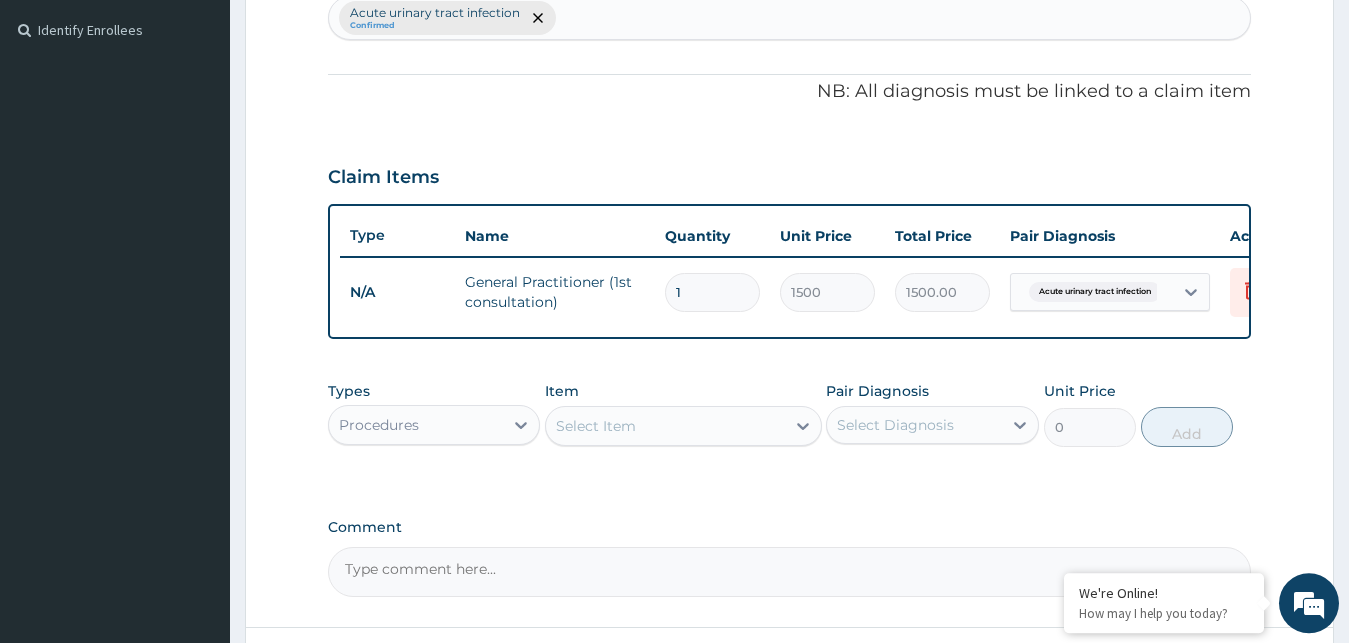 scroll, scrollTop: 527, scrollLeft: 0, axis: vertical 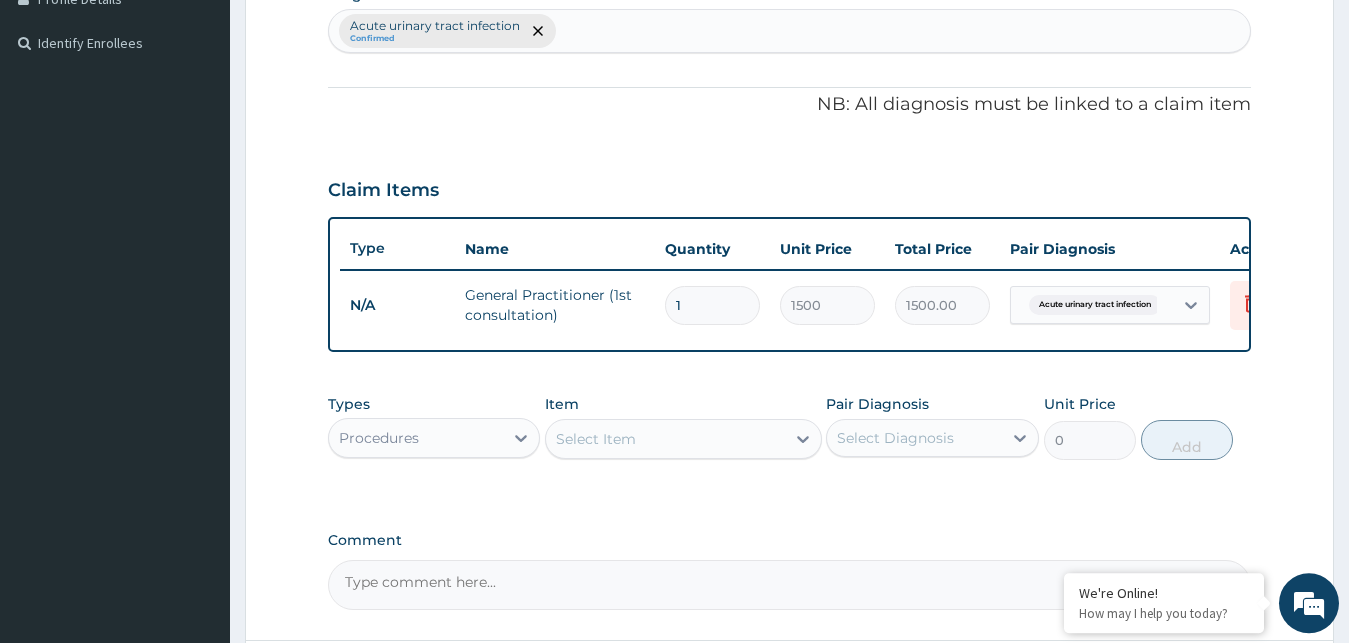 click on "Acute urinary tract infection Confirmed" at bounding box center [790, 31] 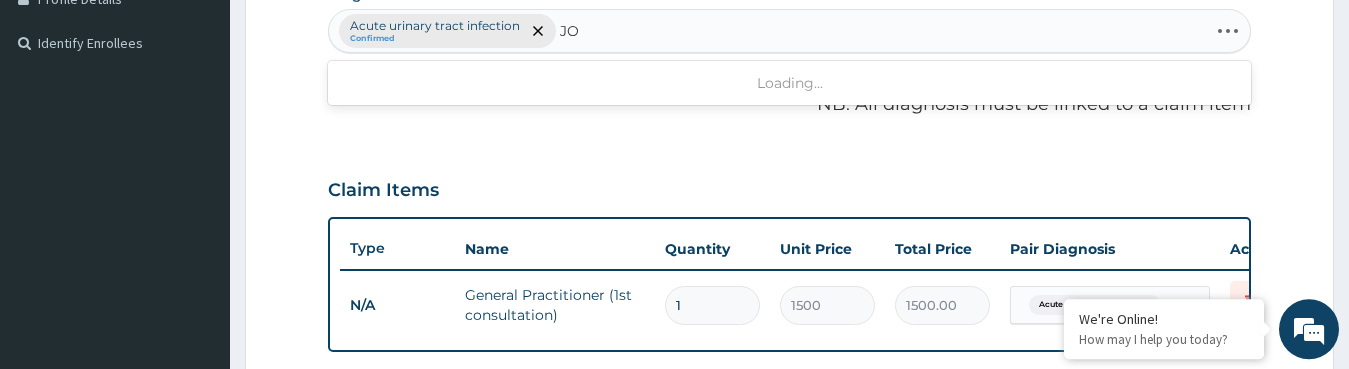 type on "J" 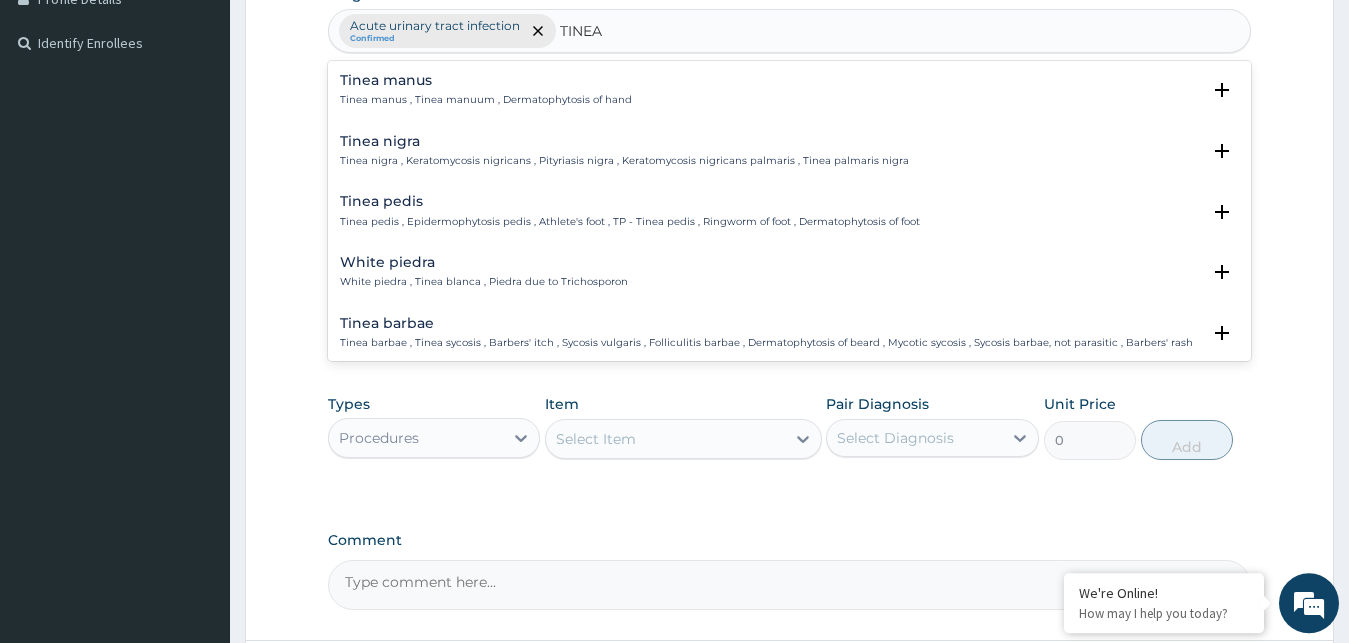 type on "TINEA C" 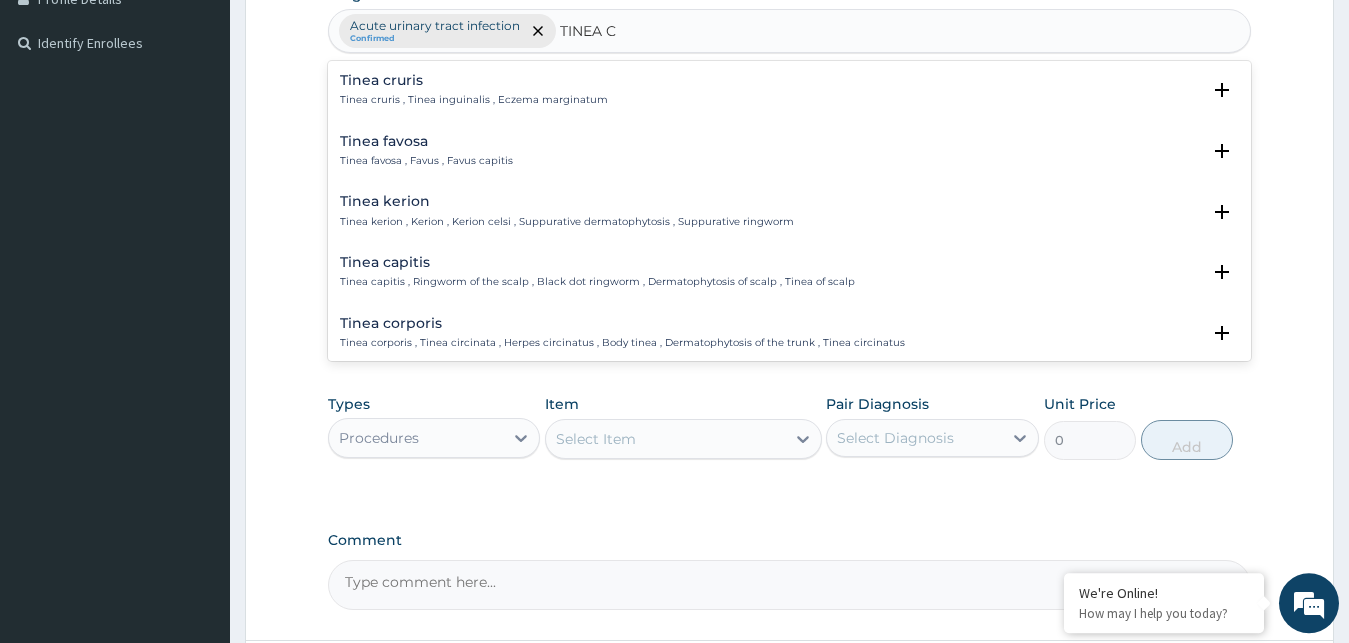 click on "Tinea cruris , Tinea inguinalis , Eczema marginatum" at bounding box center (474, 100) 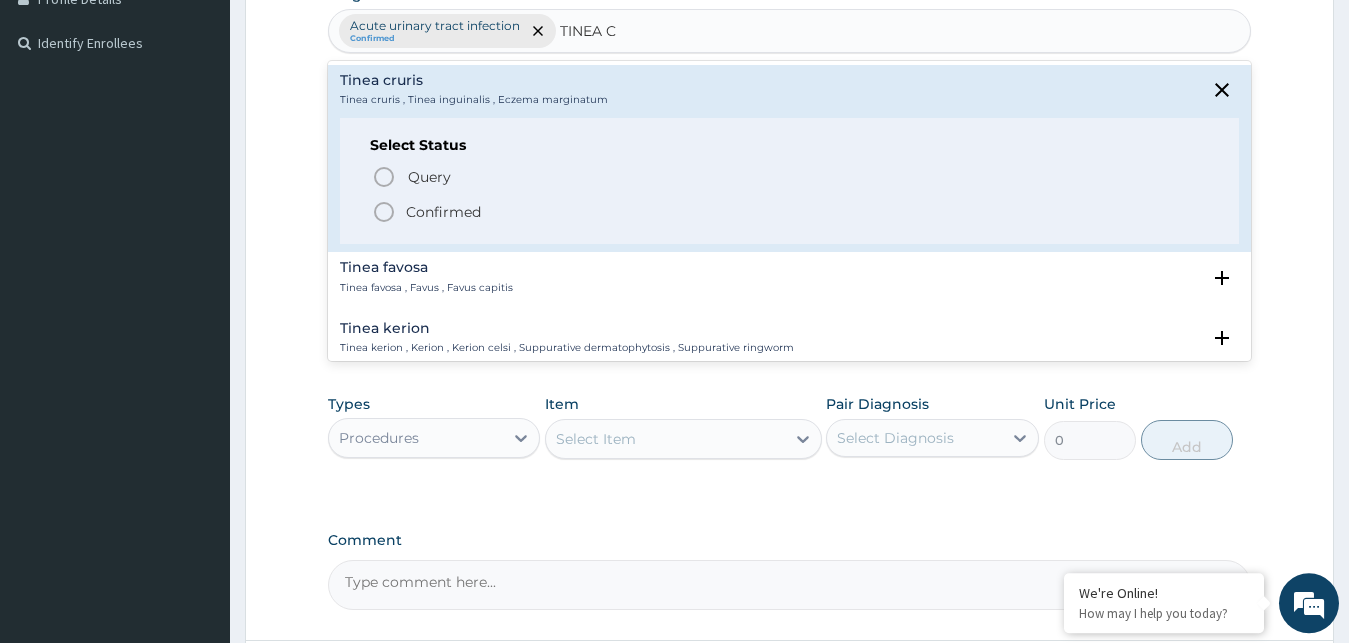 click 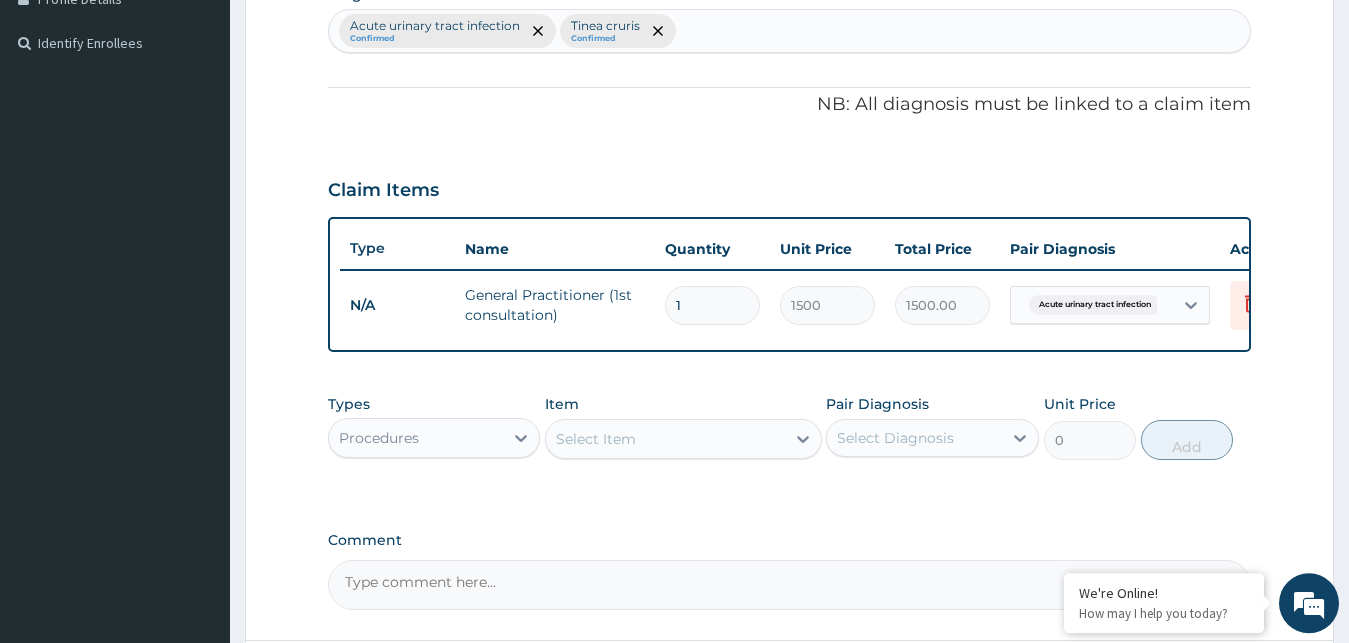 click on "Select Item" at bounding box center (596, 439) 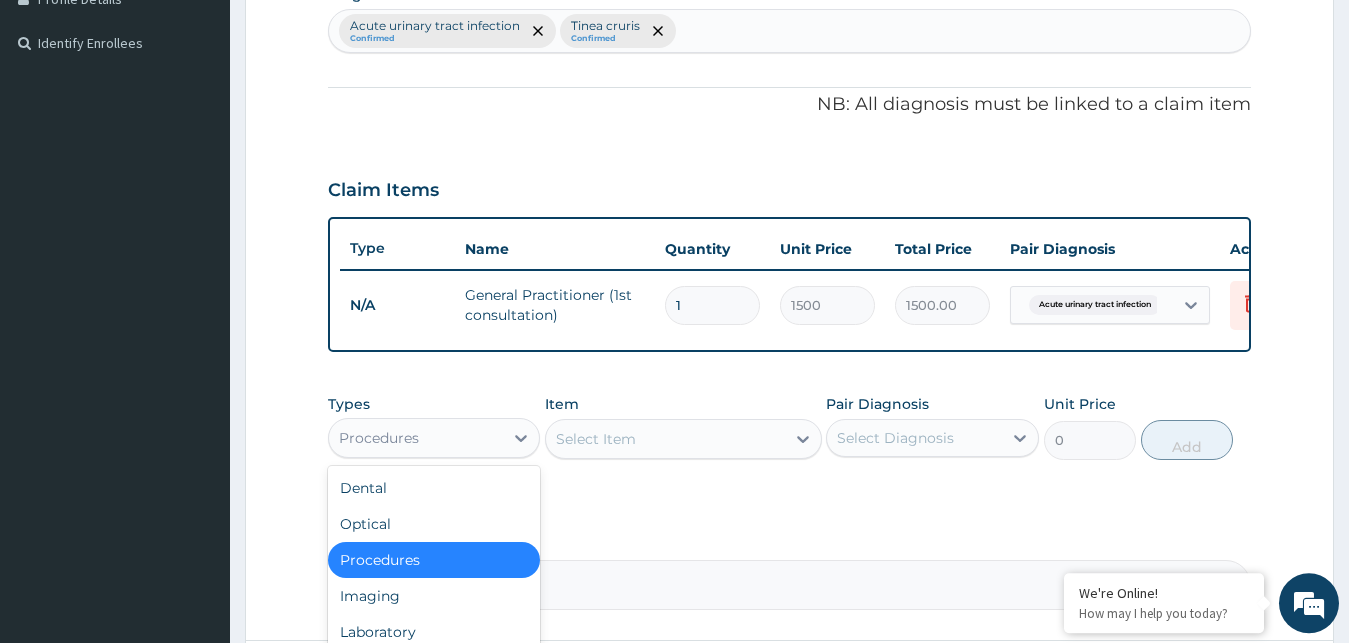 click on "Procedures" at bounding box center (416, 438) 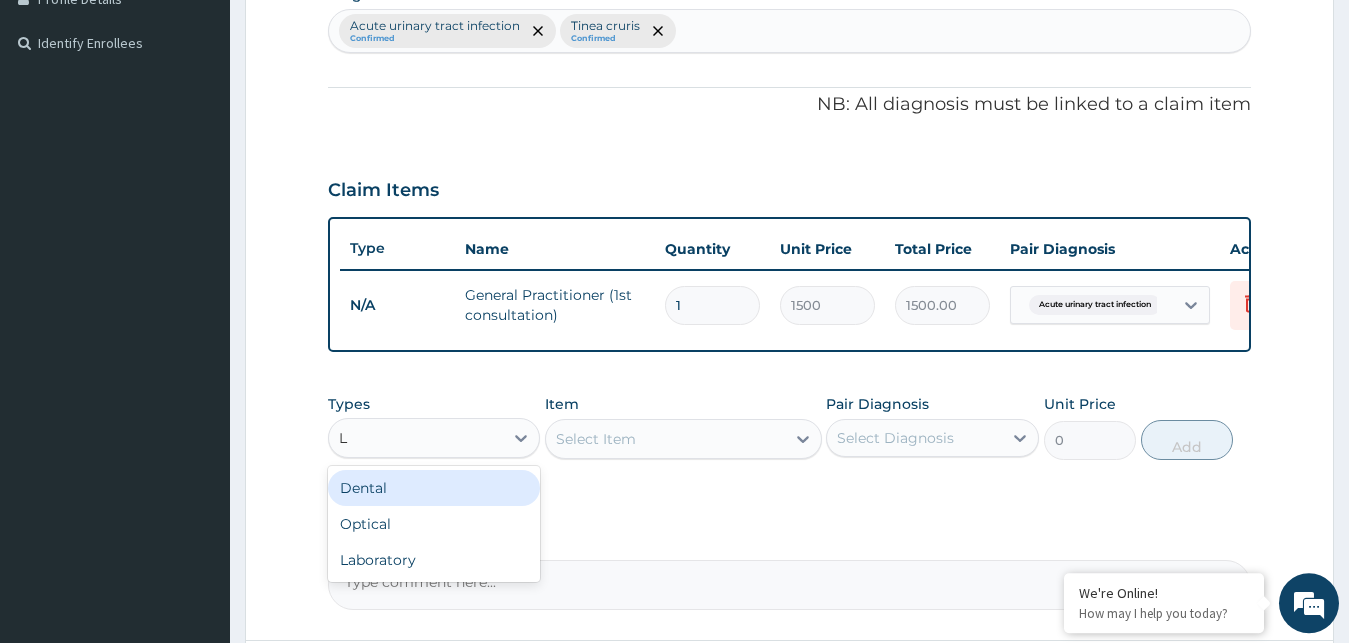 type on "LA" 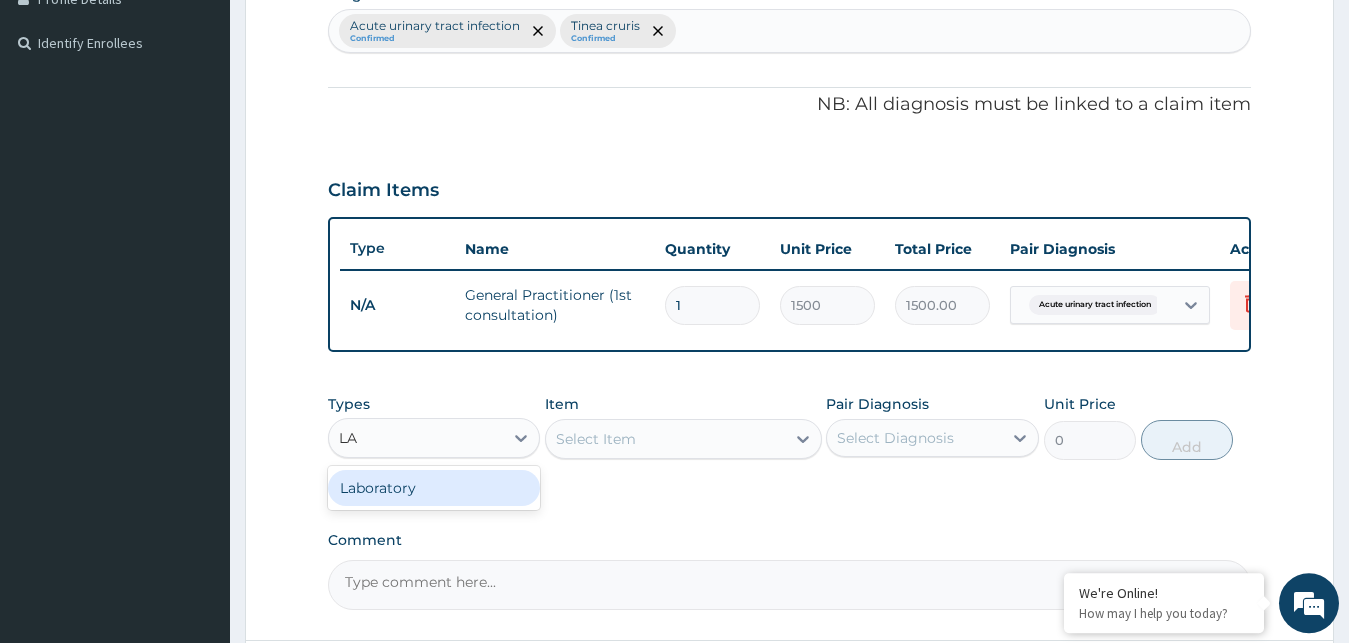 click on "Laboratory" at bounding box center (434, 488) 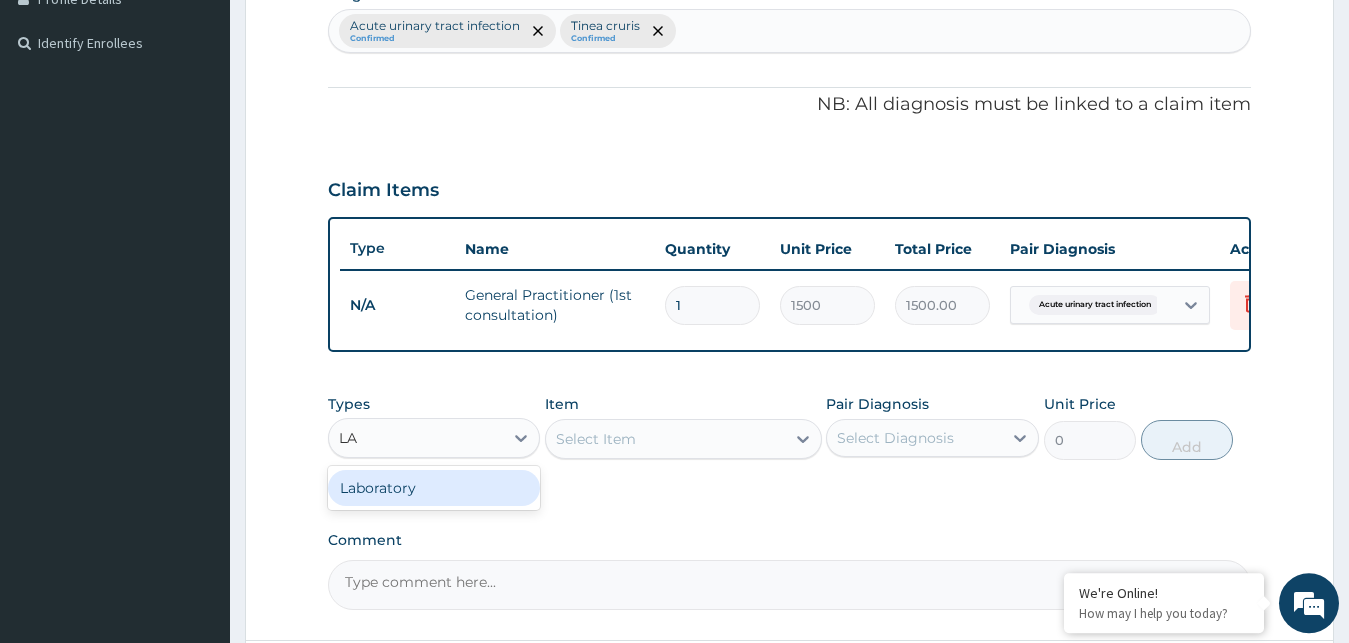 type 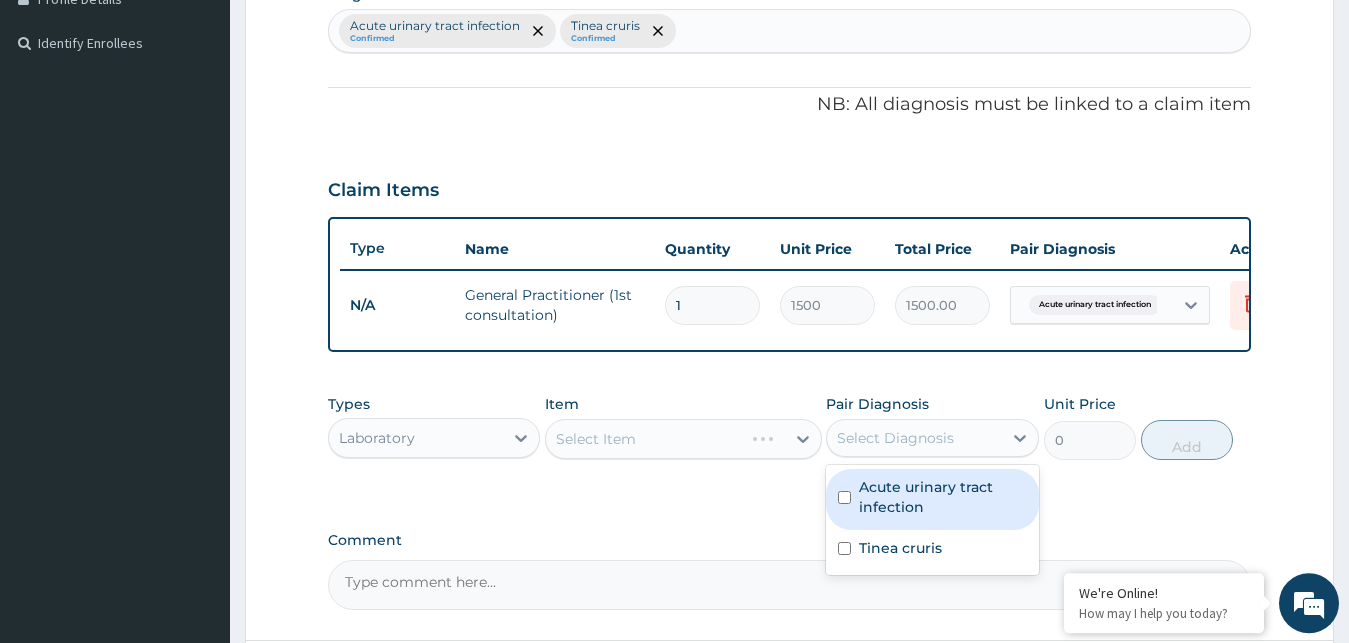 click on "Select Diagnosis" at bounding box center (895, 438) 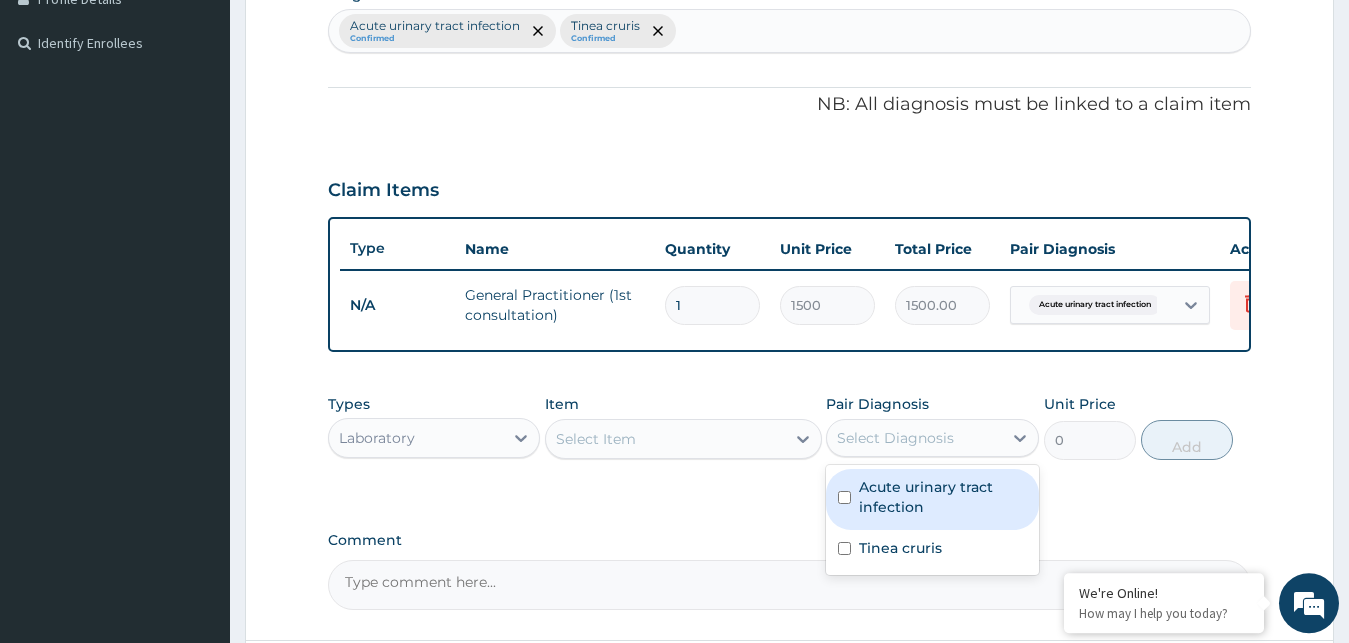 click on "Acute urinary tract infection" at bounding box center [943, 497] 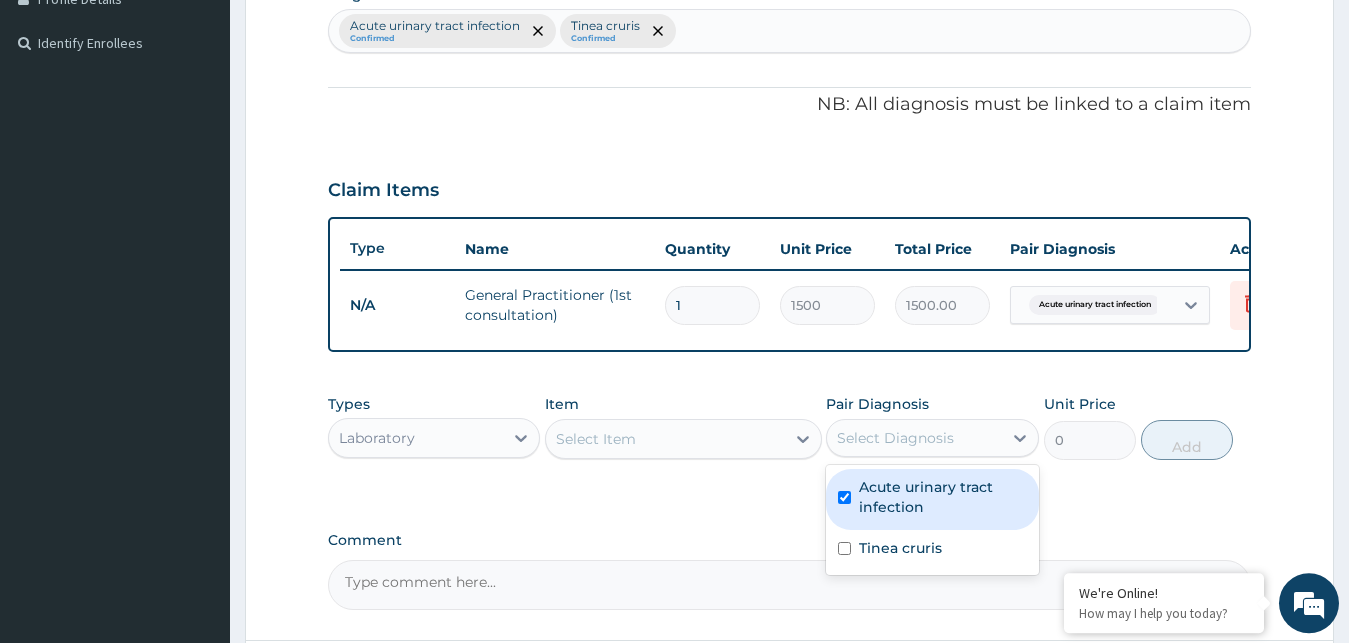 checkbox on "true" 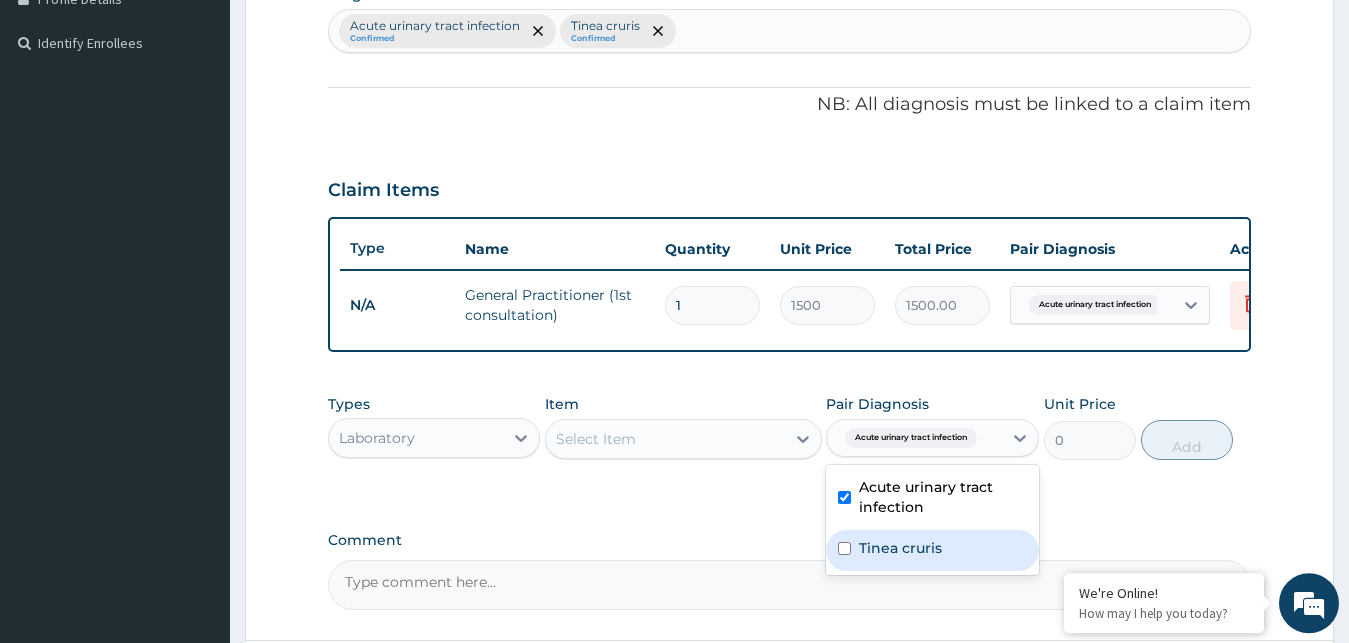 click on "Tinea cruris" at bounding box center [900, 548] 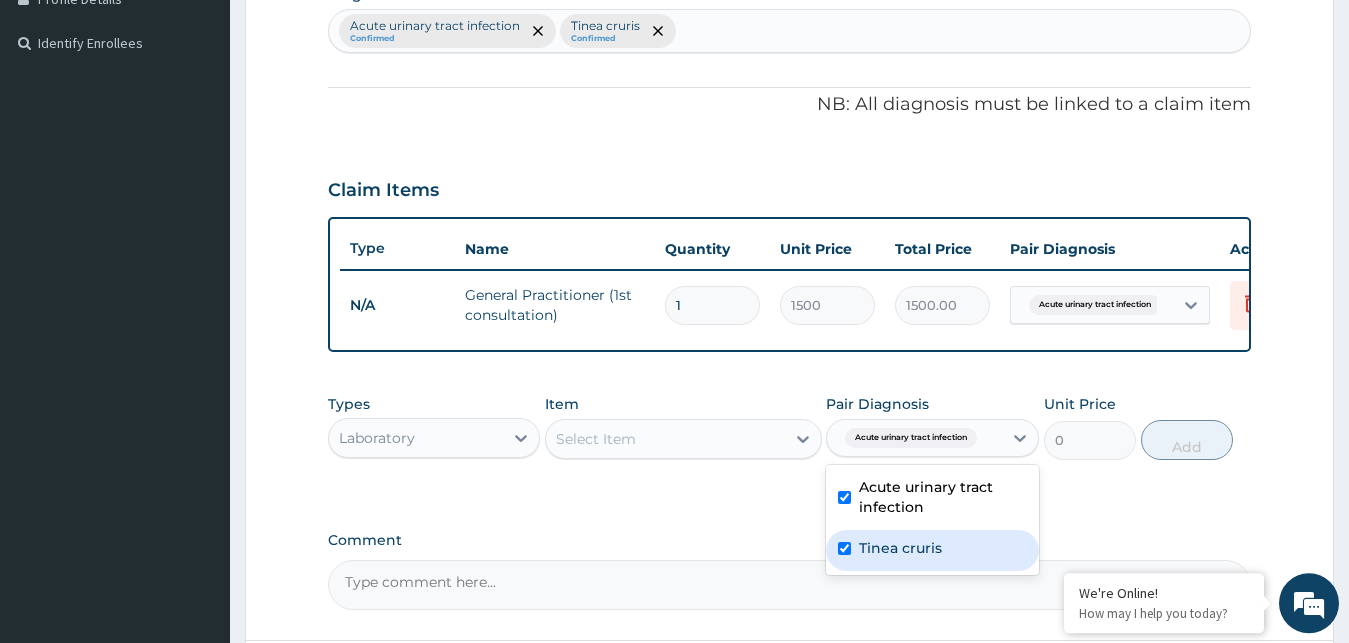 checkbox on "true" 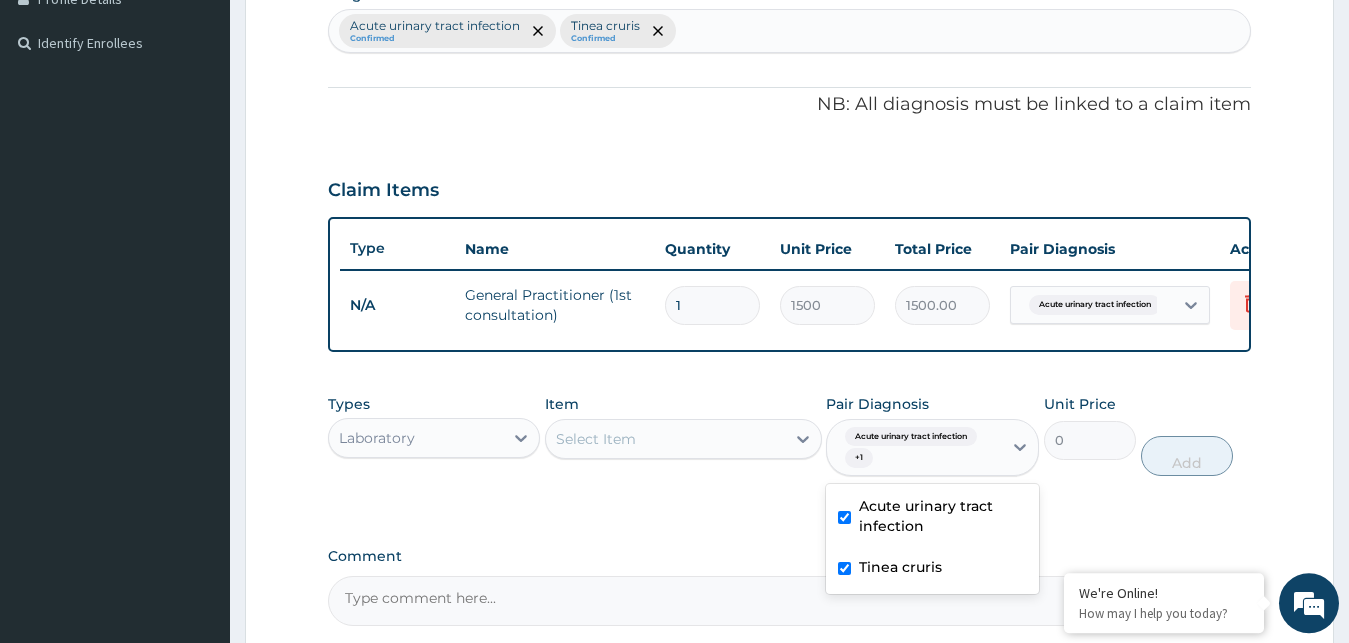 click on "Select Item" at bounding box center (665, 439) 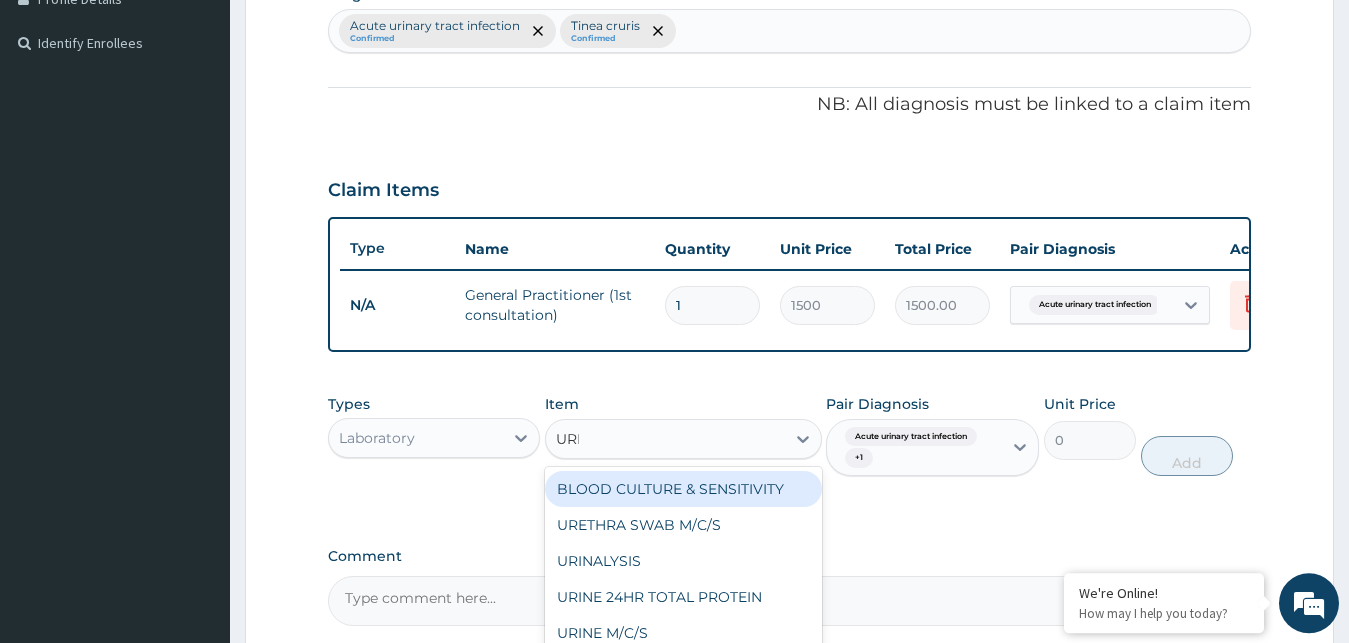 type on "URIN" 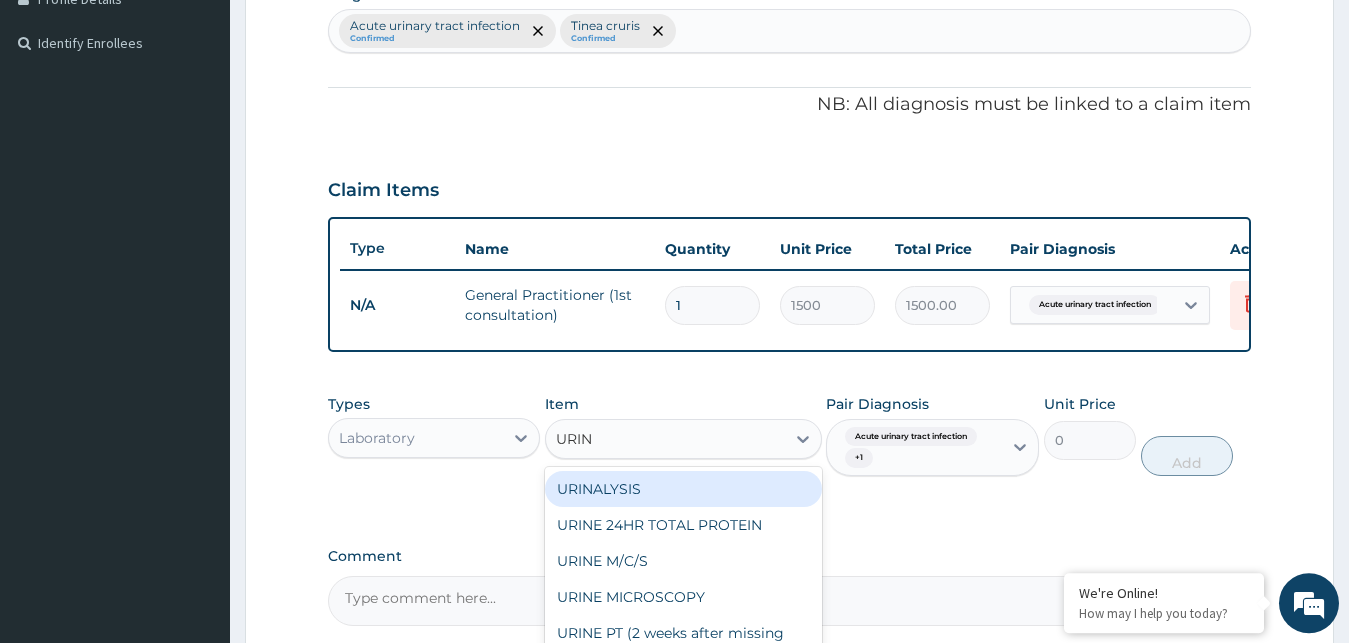 click on "URINALYSIS" at bounding box center (683, 489) 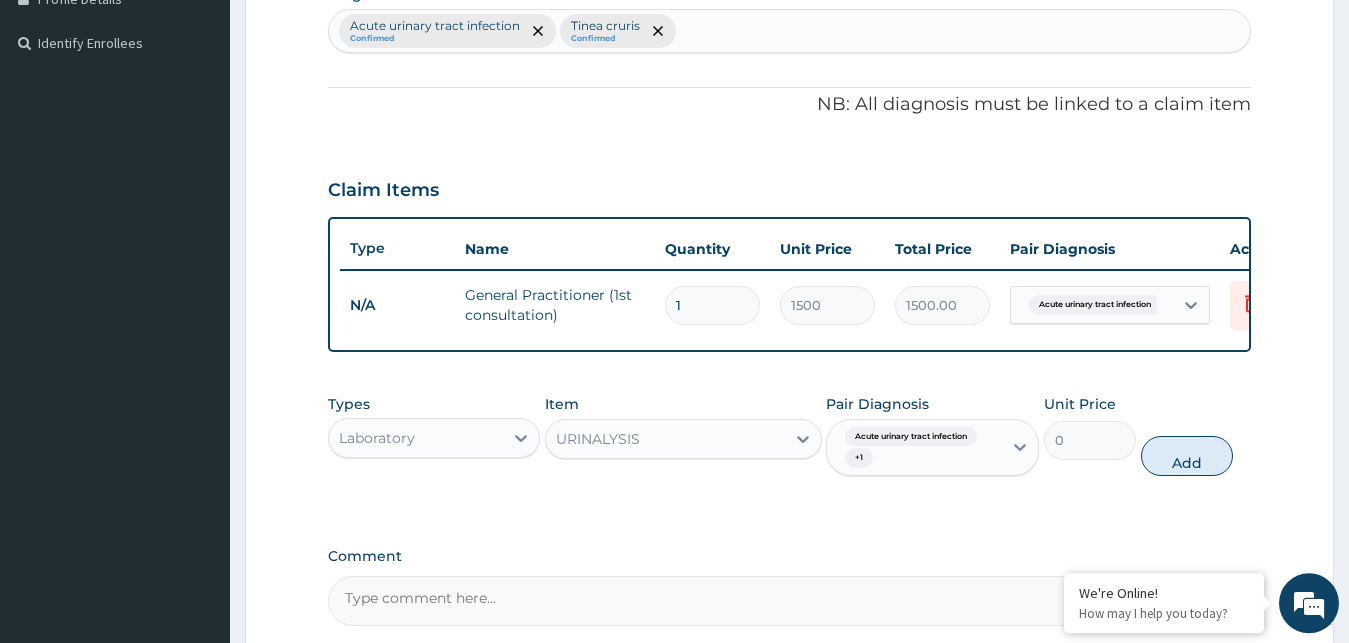 type 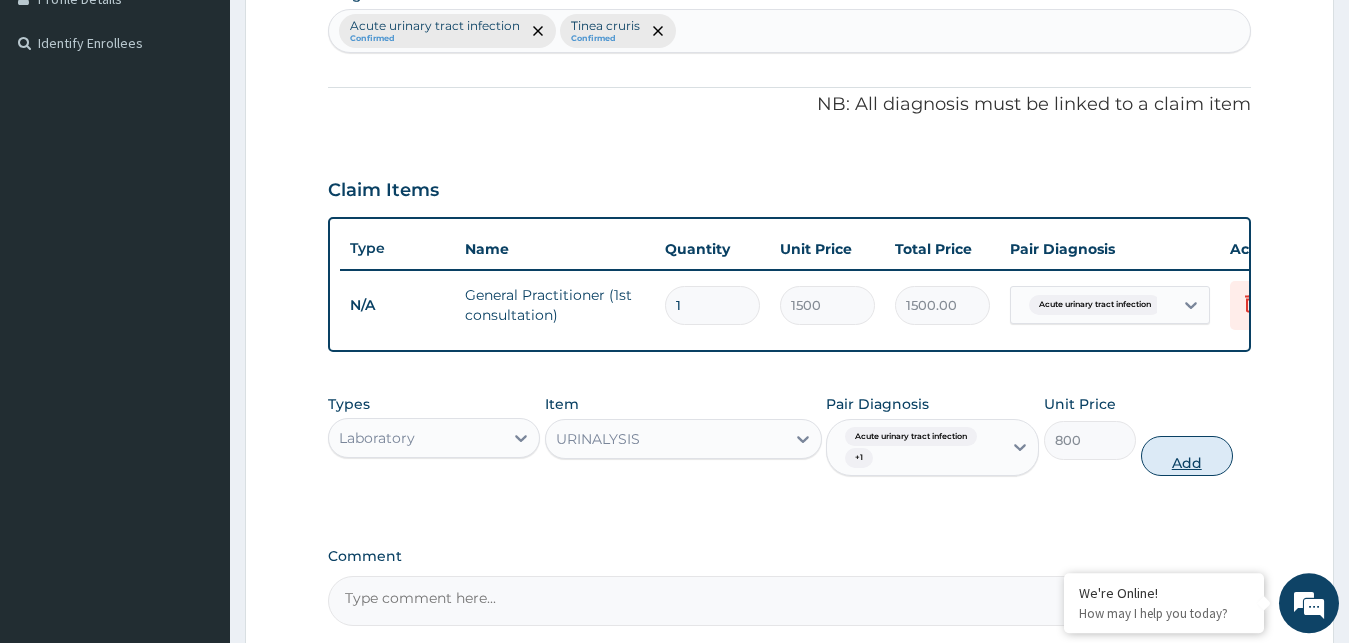 click on "Add" at bounding box center [1187, 456] 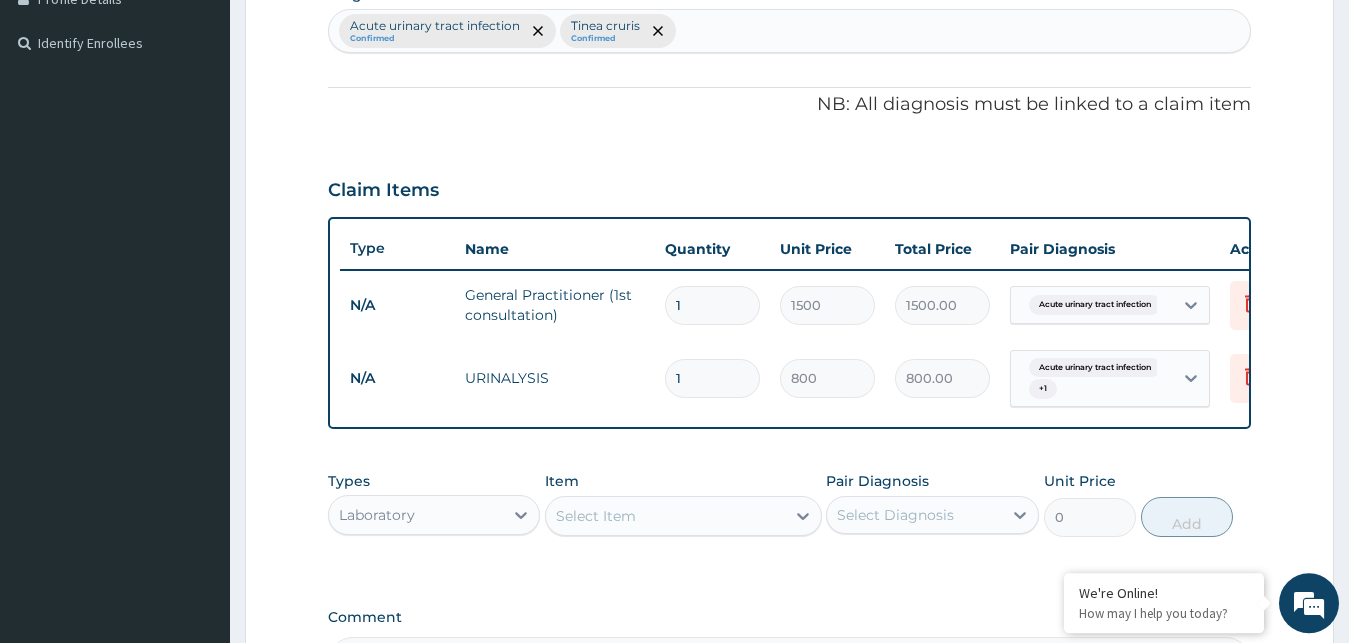 click on "Select Item" at bounding box center (665, 516) 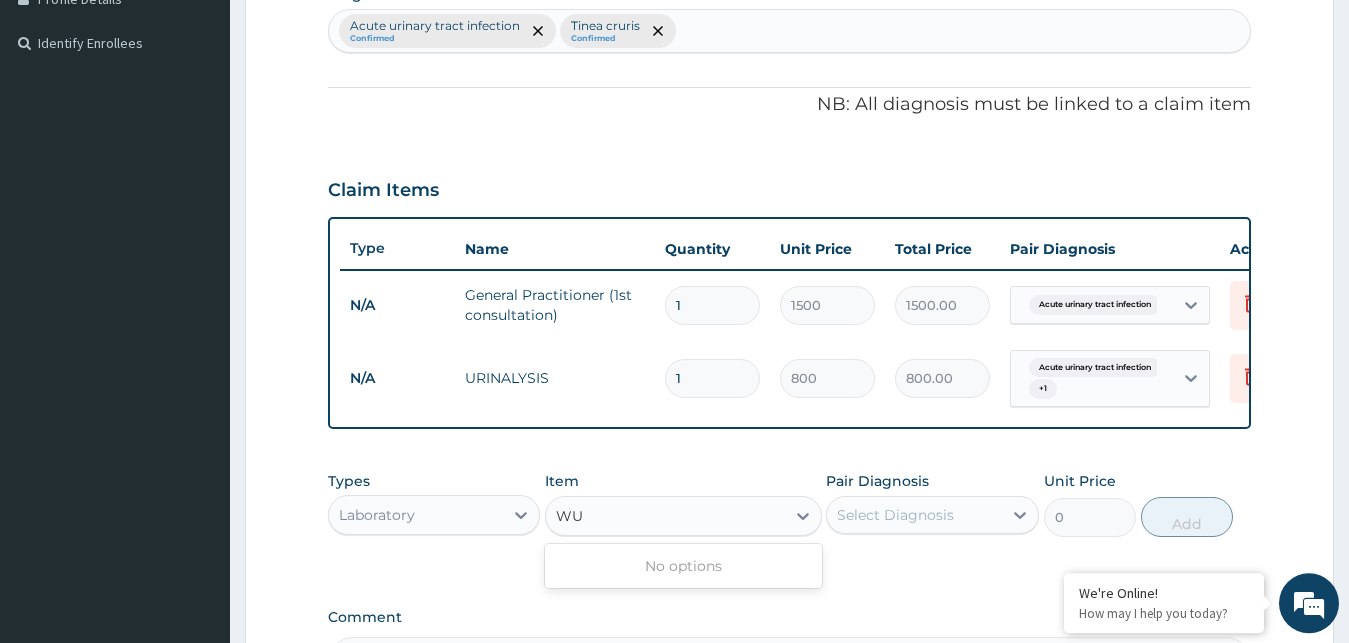 type on "W" 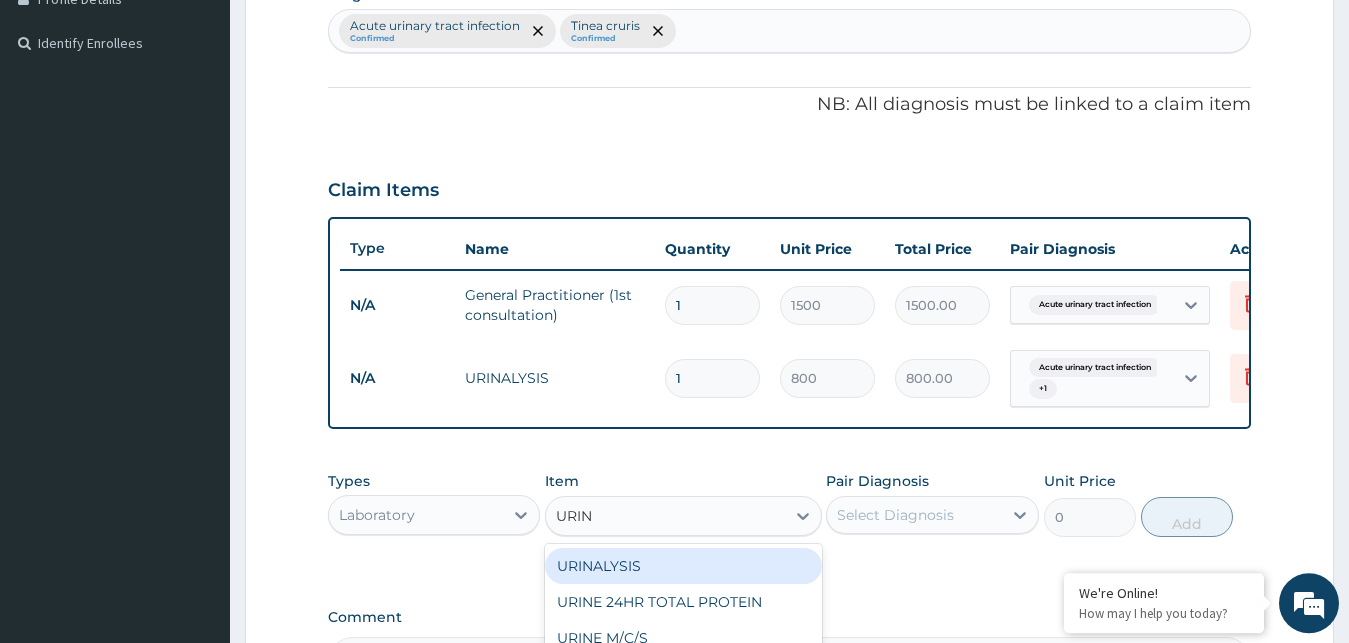 type on "URINE" 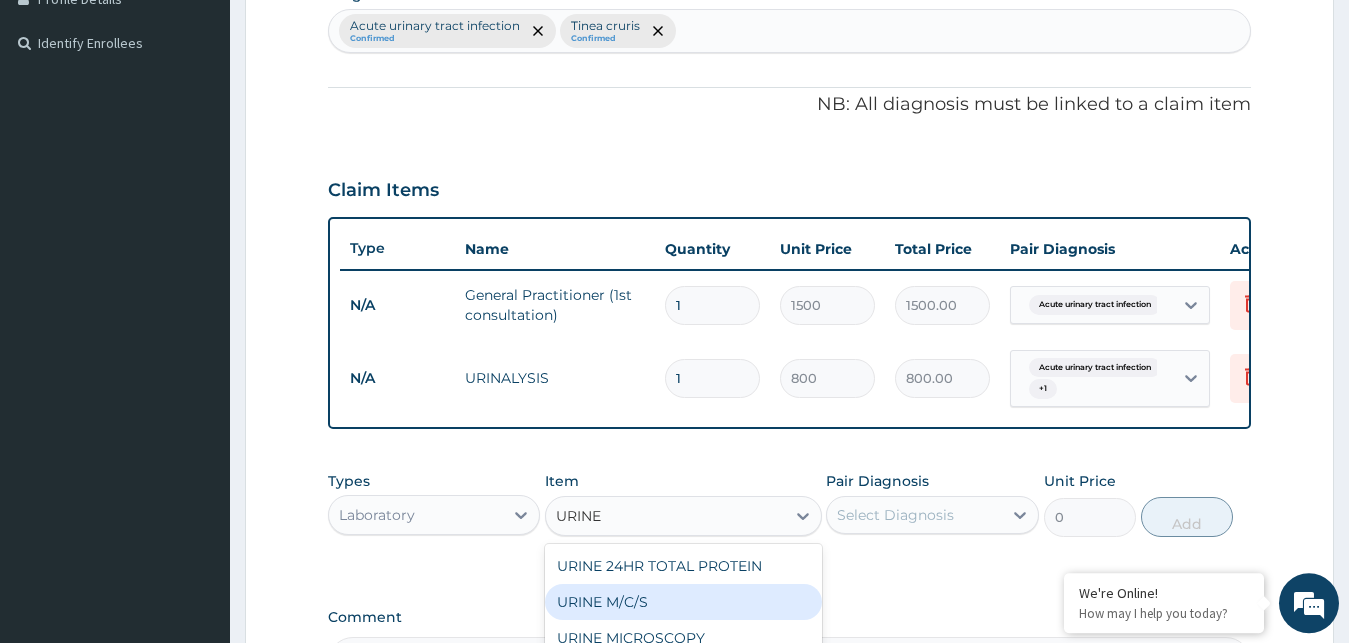 click on "URINE M/C/S" at bounding box center [683, 602] 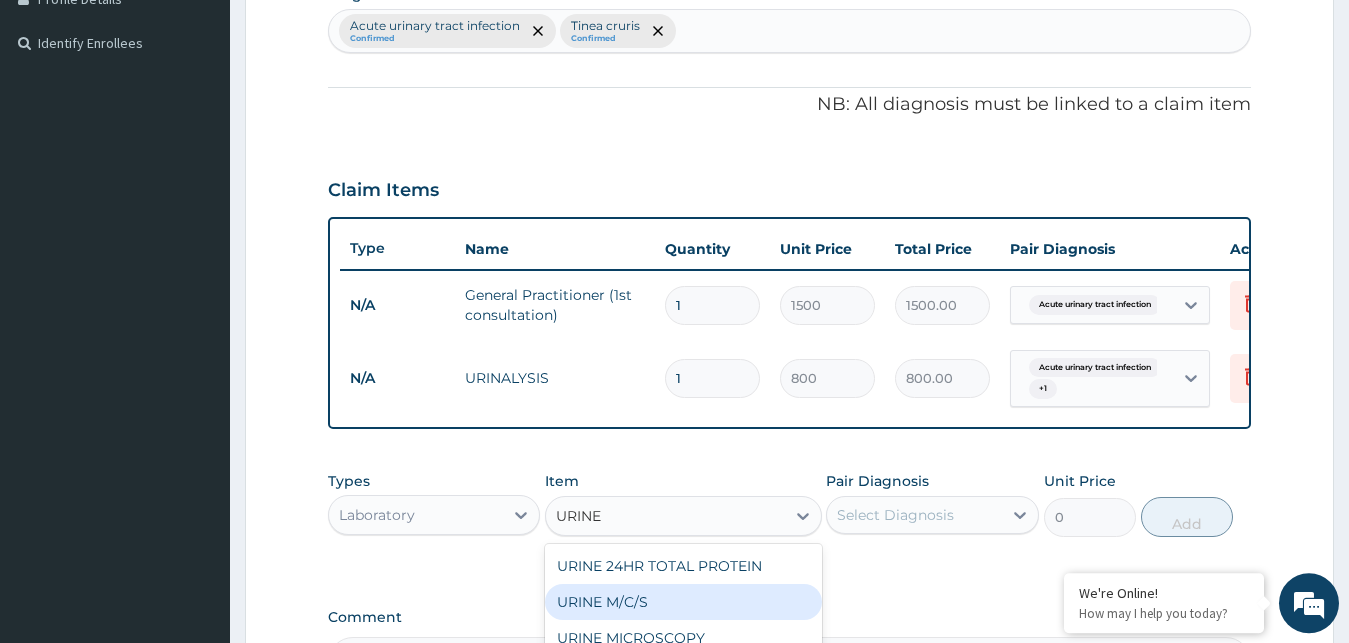 type 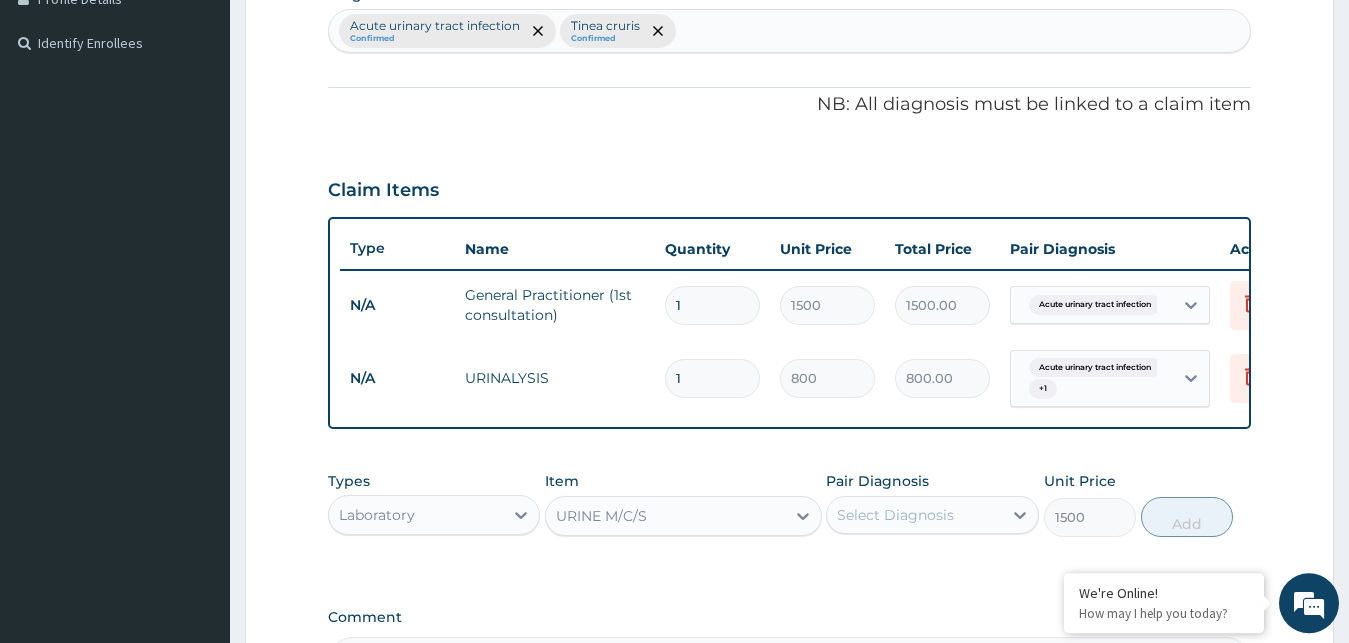 click on "Select Diagnosis" at bounding box center (895, 515) 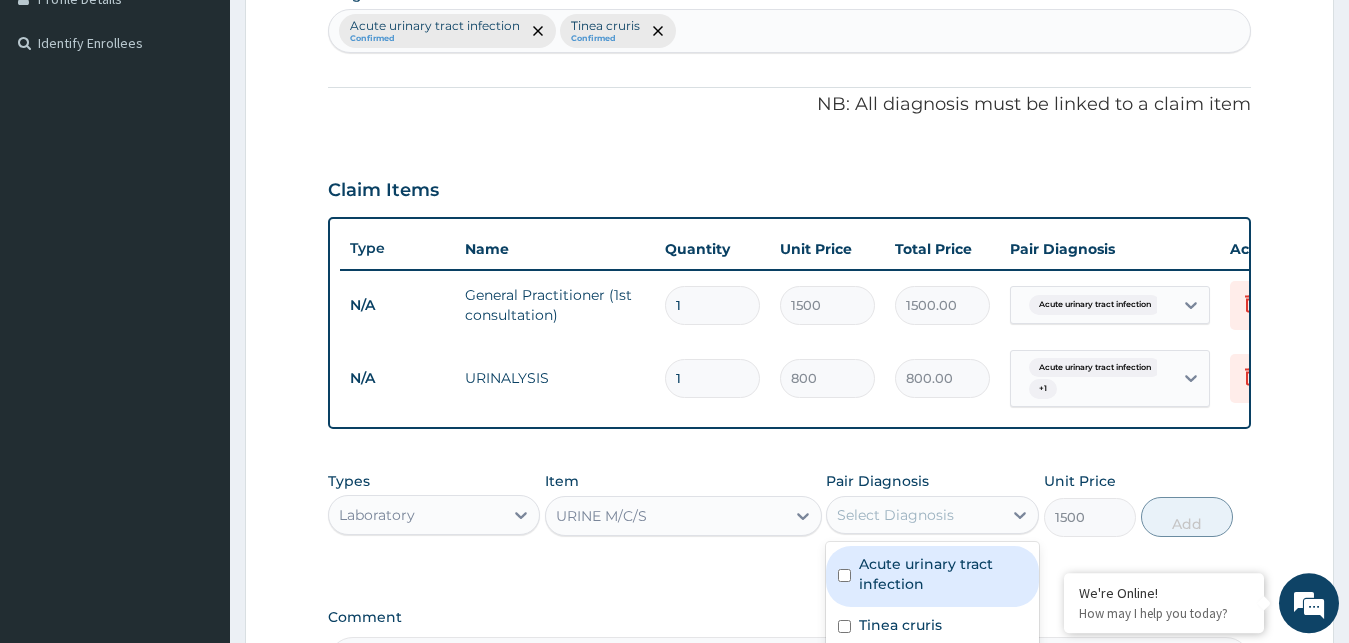 click on "Acute urinary tract infection" at bounding box center (943, 574) 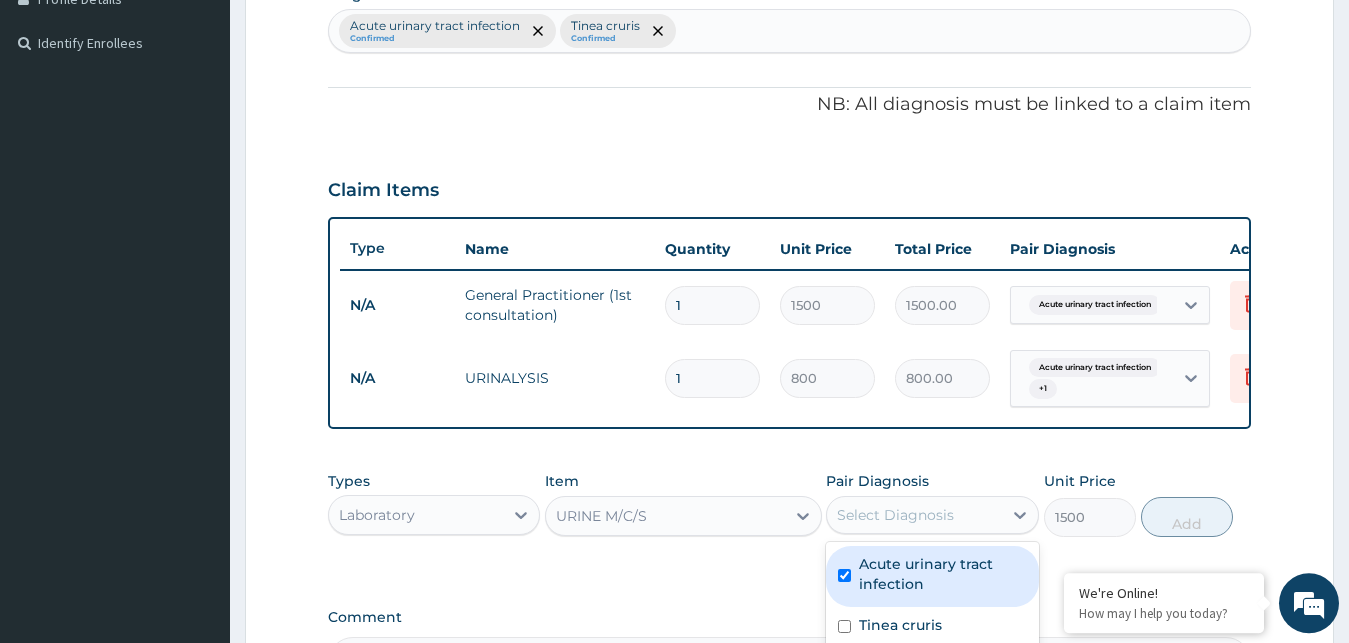 checkbox on "true" 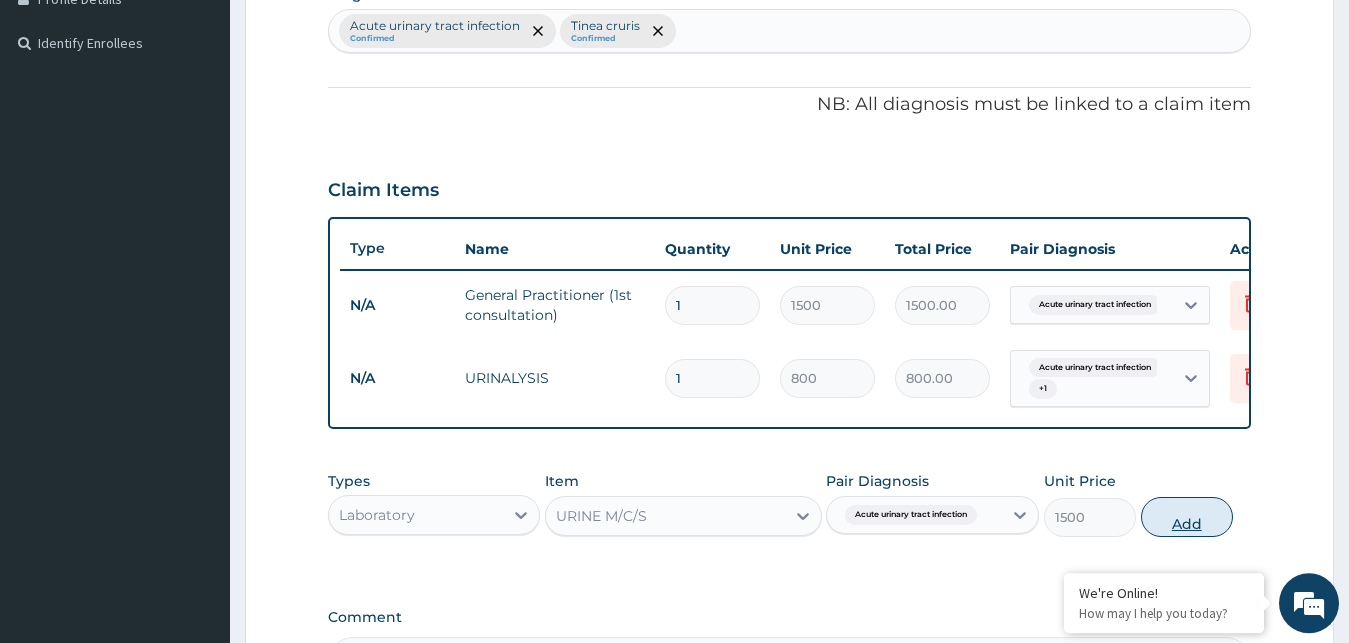 click on "Add" at bounding box center [1187, 517] 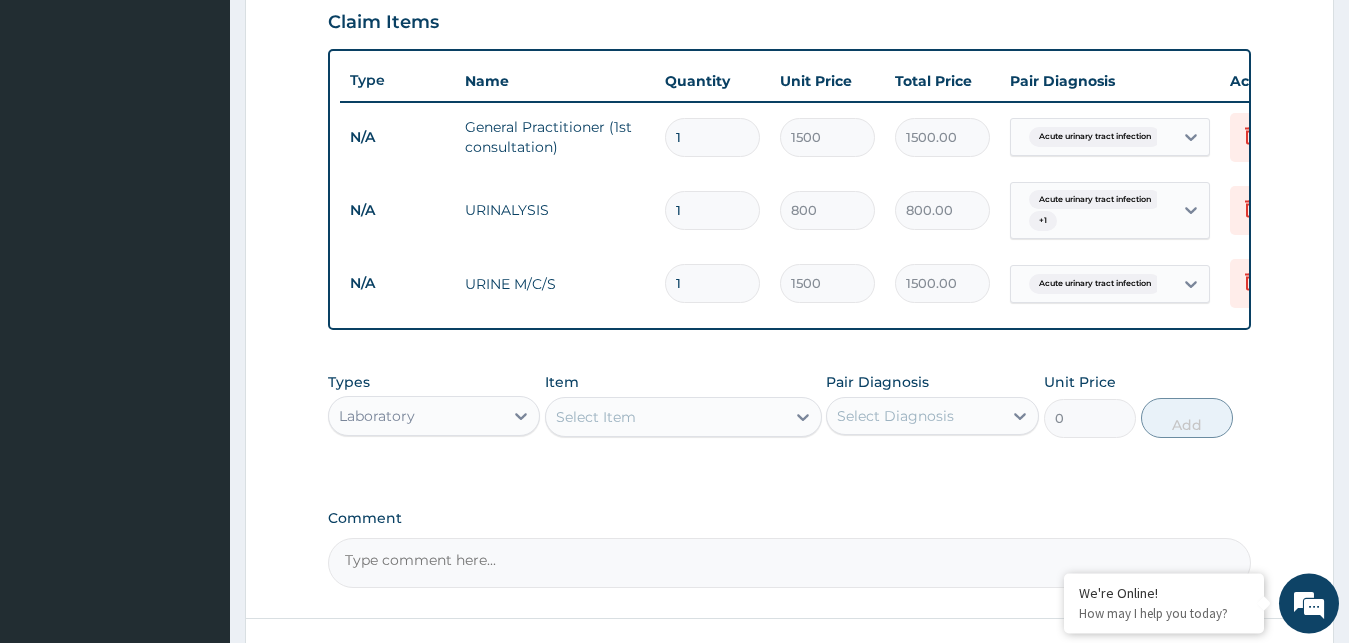 scroll, scrollTop: 711, scrollLeft: 0, axis: vertical 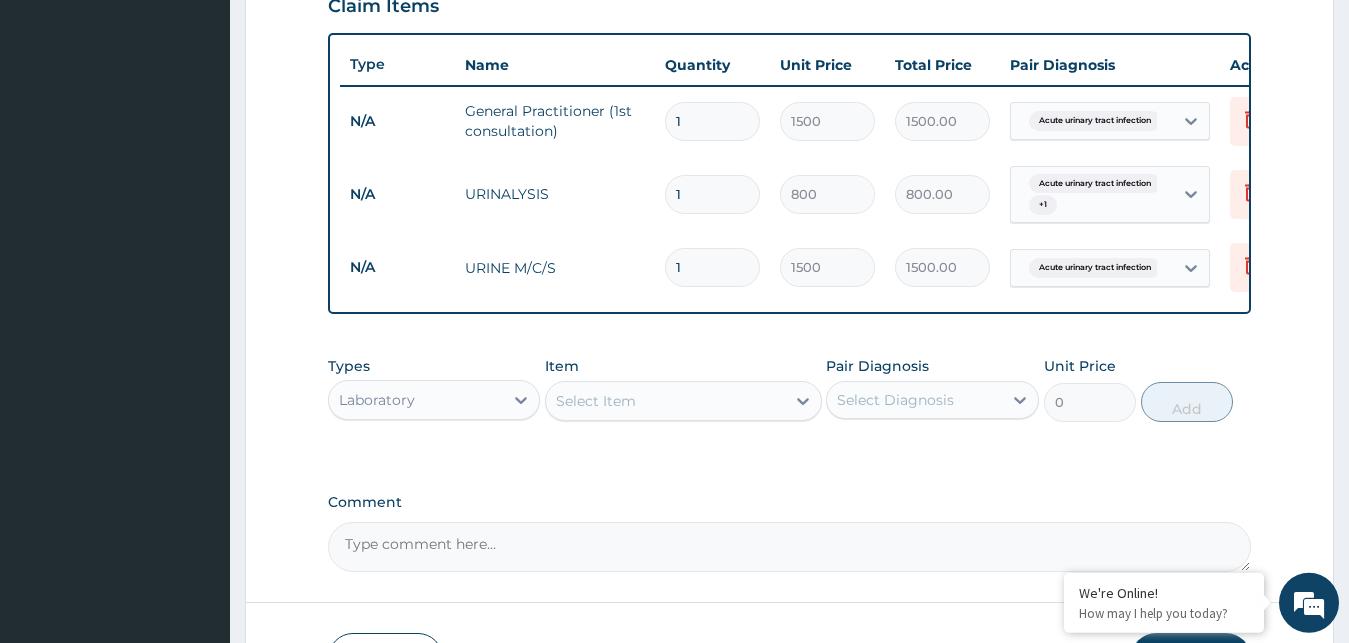 click on "Laboratory" at bounding box center [416, 400] 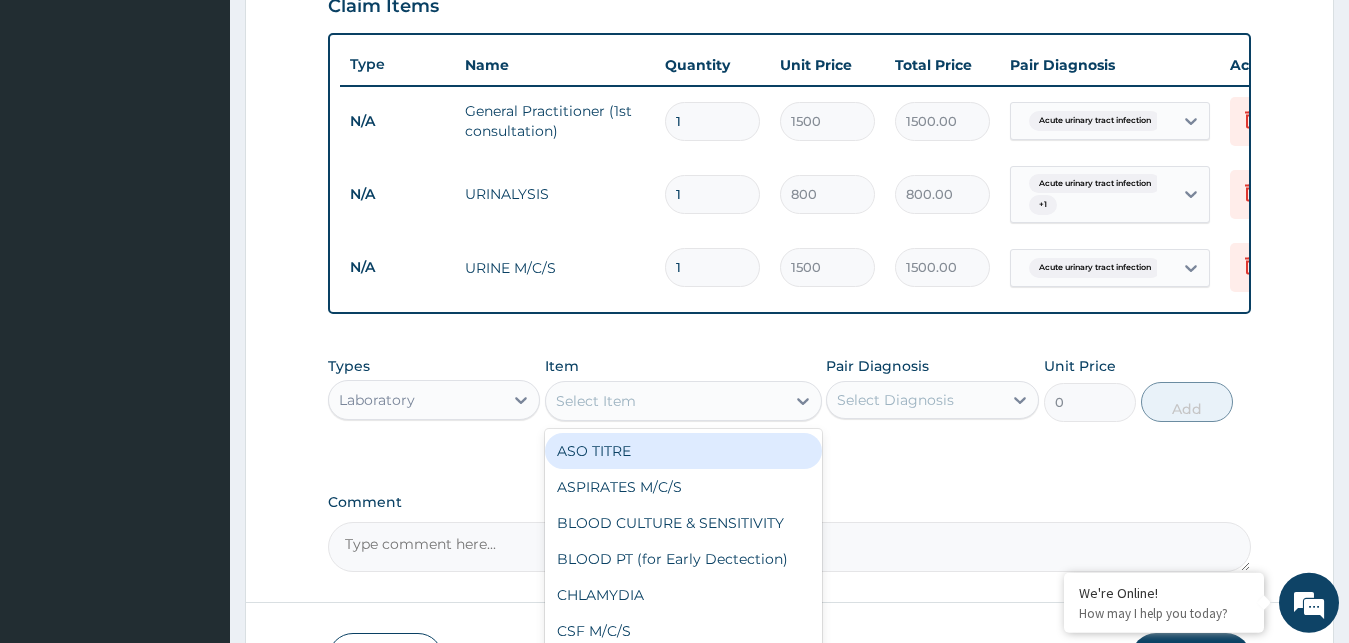 click on "Select Item" at bounding box center (596, 401) 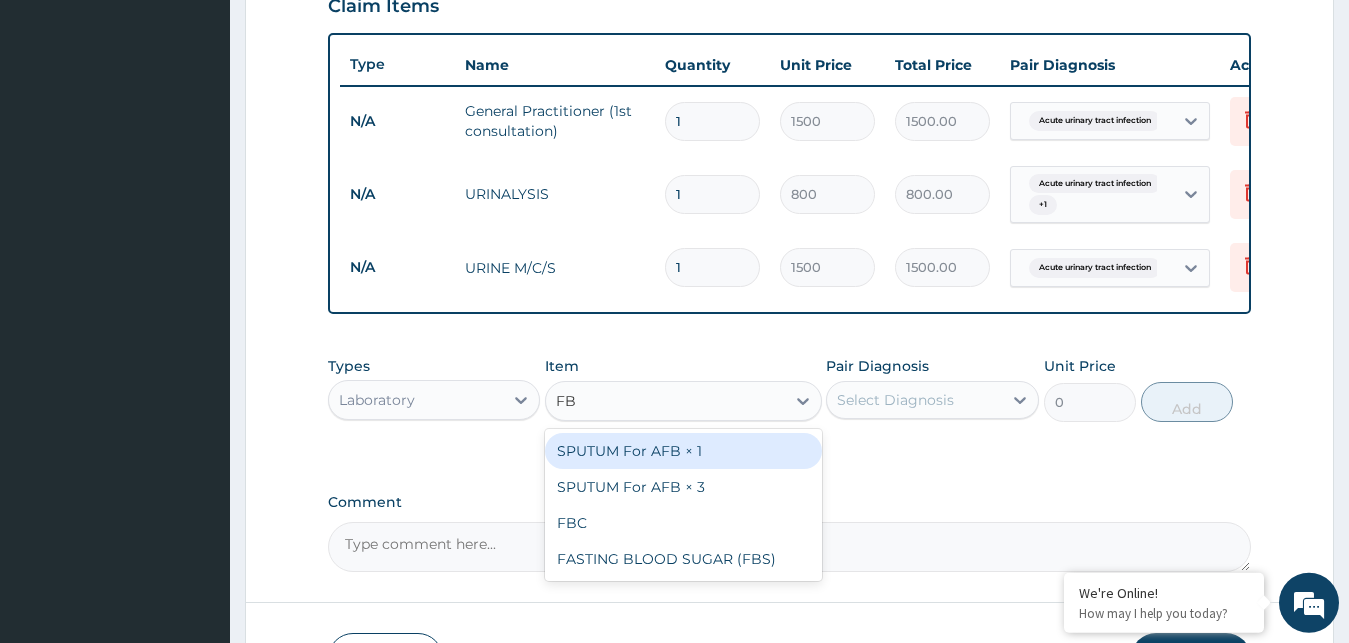 type on "FBC" 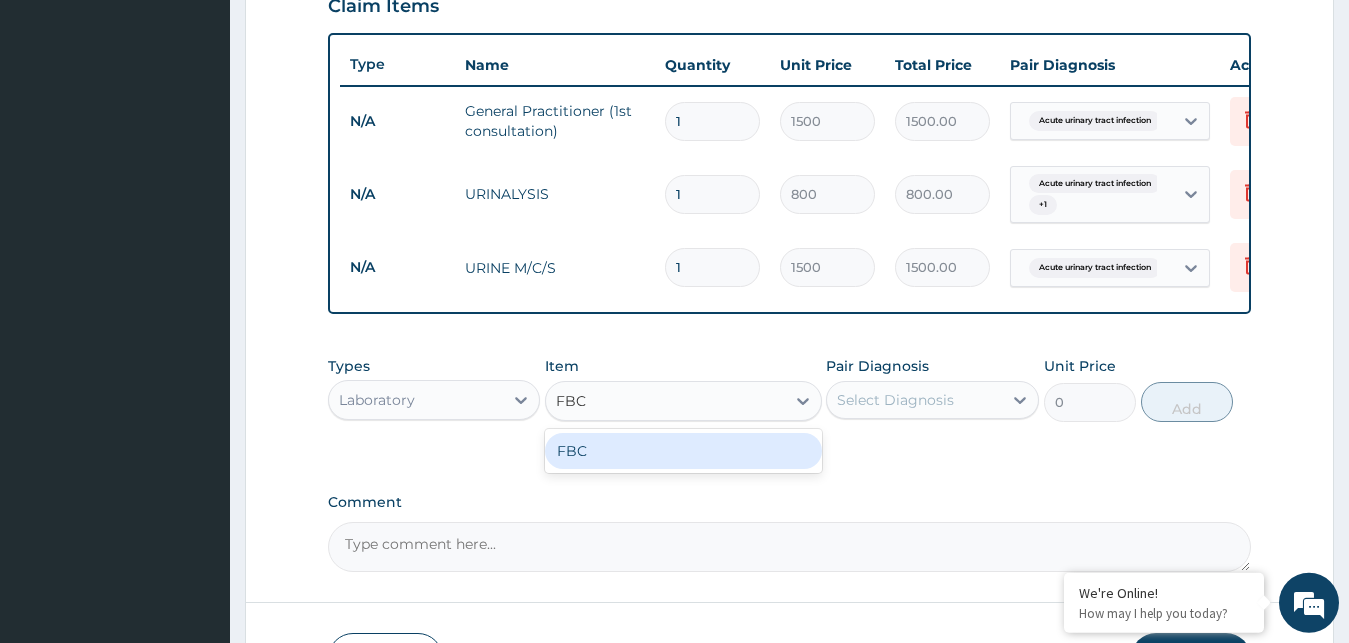 click on "FBC" at bounding box center [683, 451] 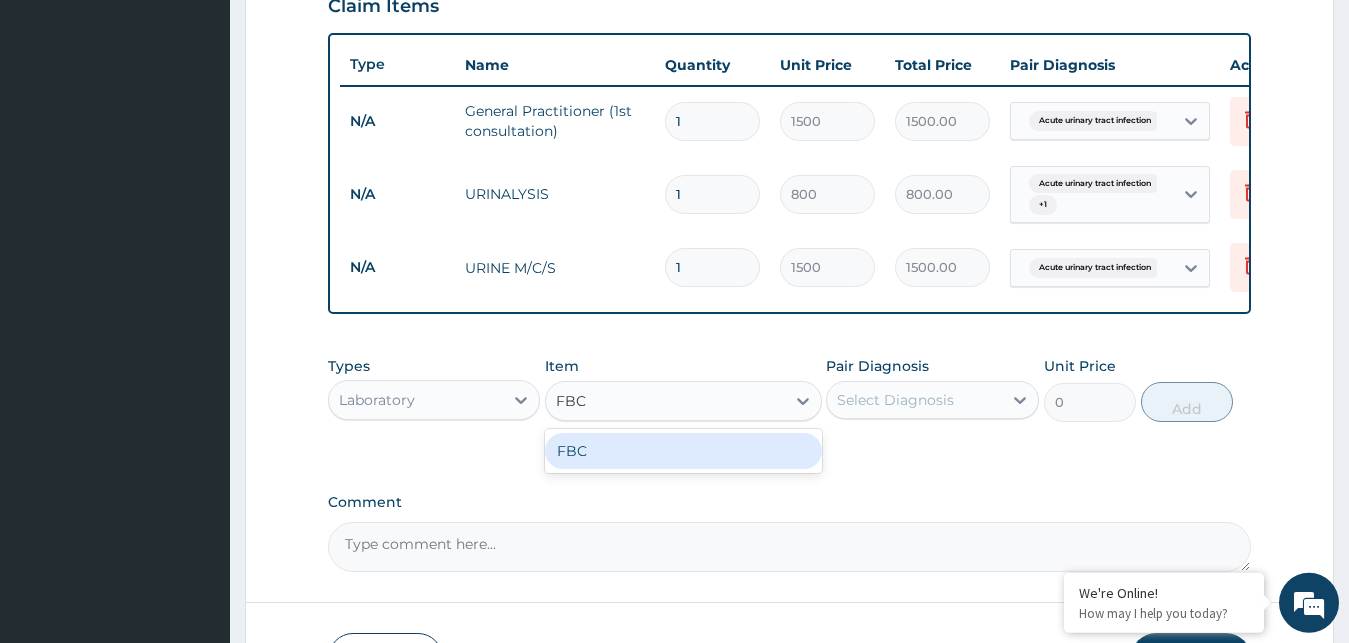 type 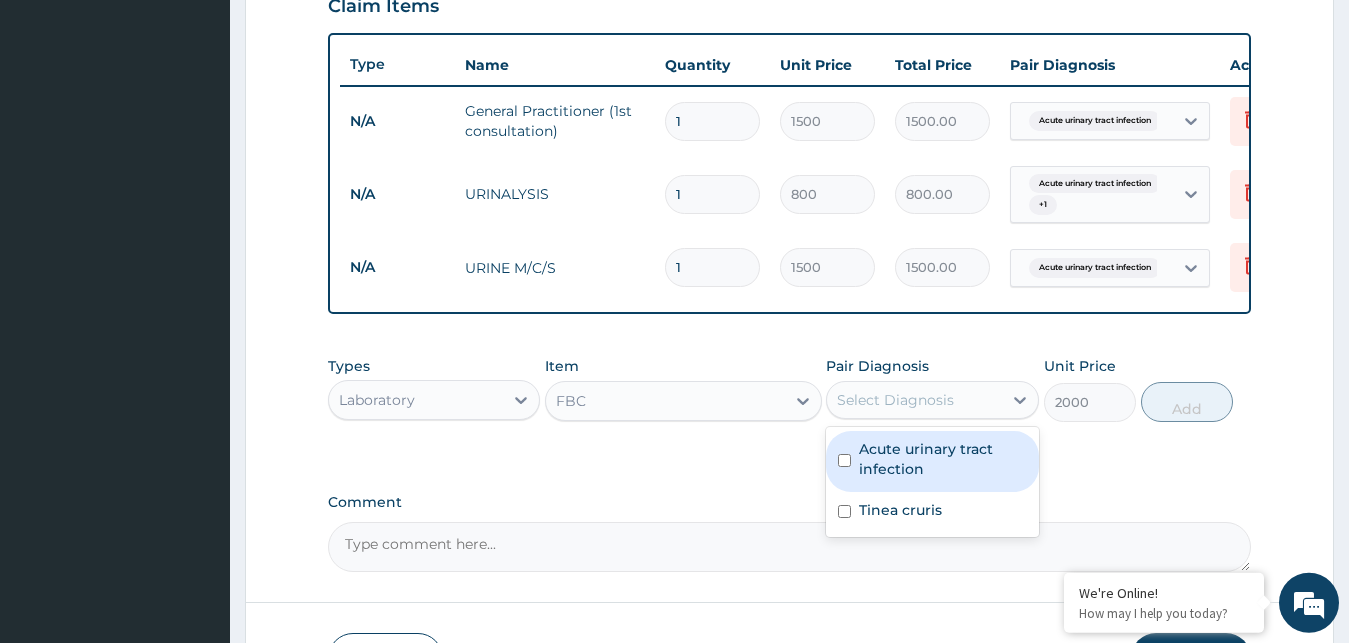 click on "Select Diagnosis" at bounding box center (914, 400) 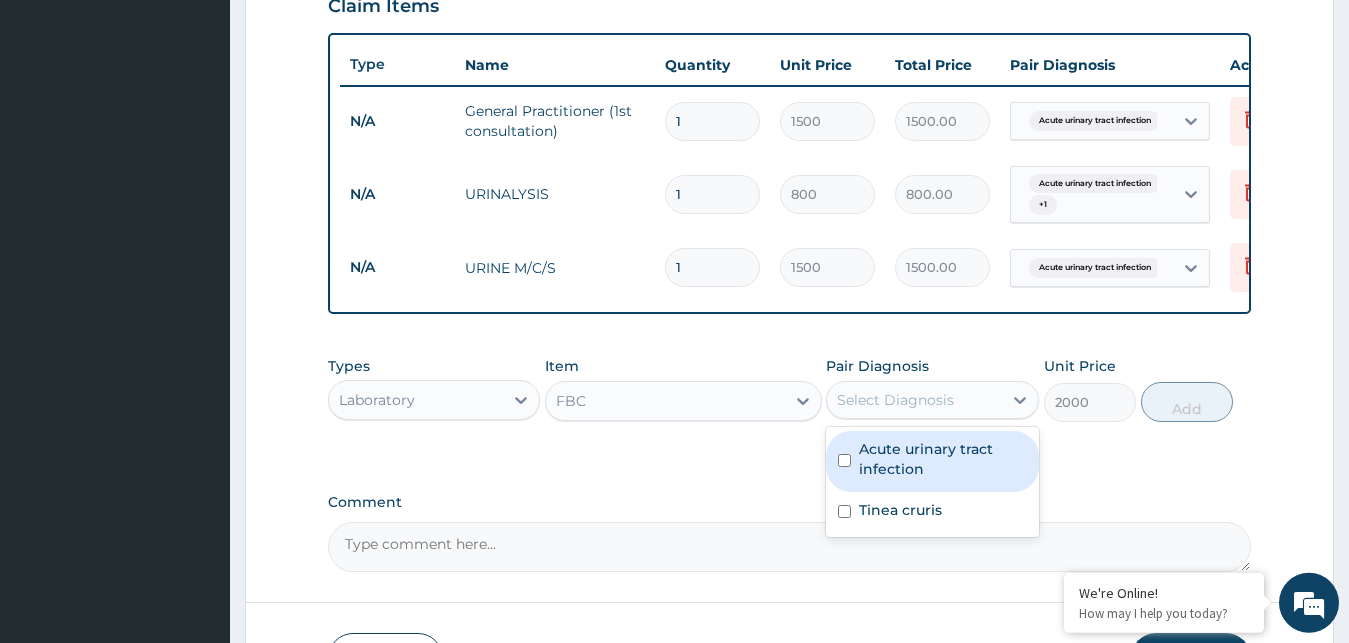 click on "Acute urinary tract infection" at bounding box center (943, 459) 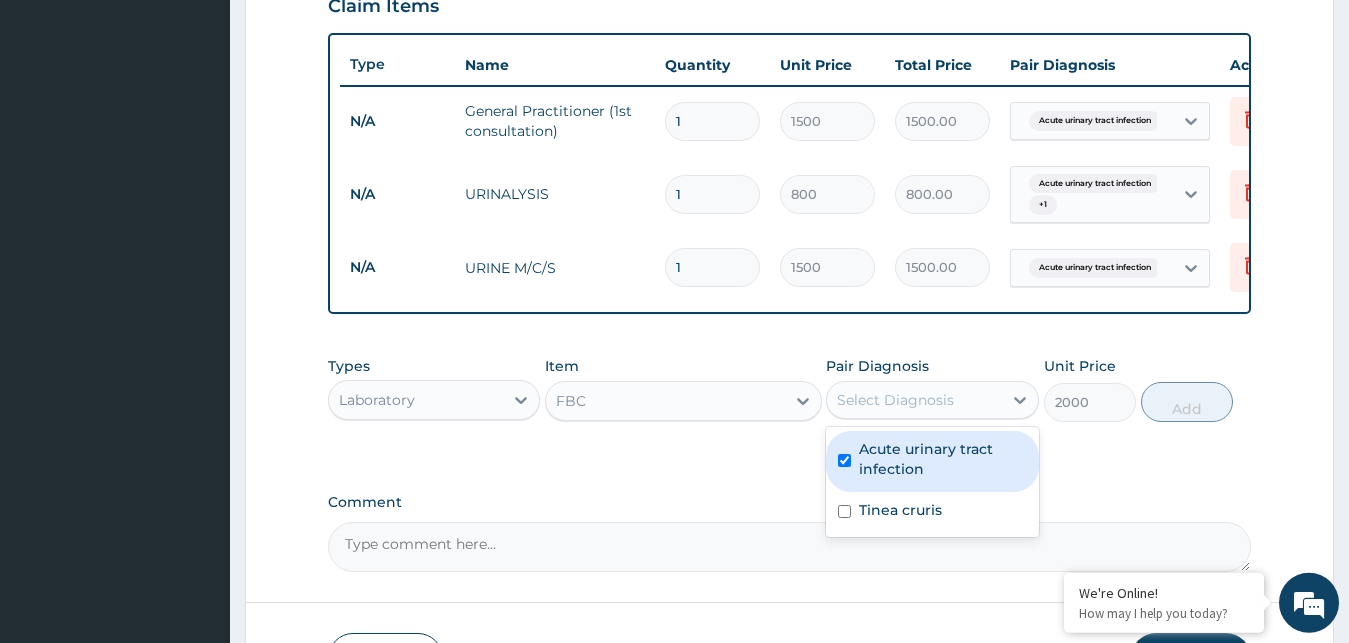 checkbox on "true" 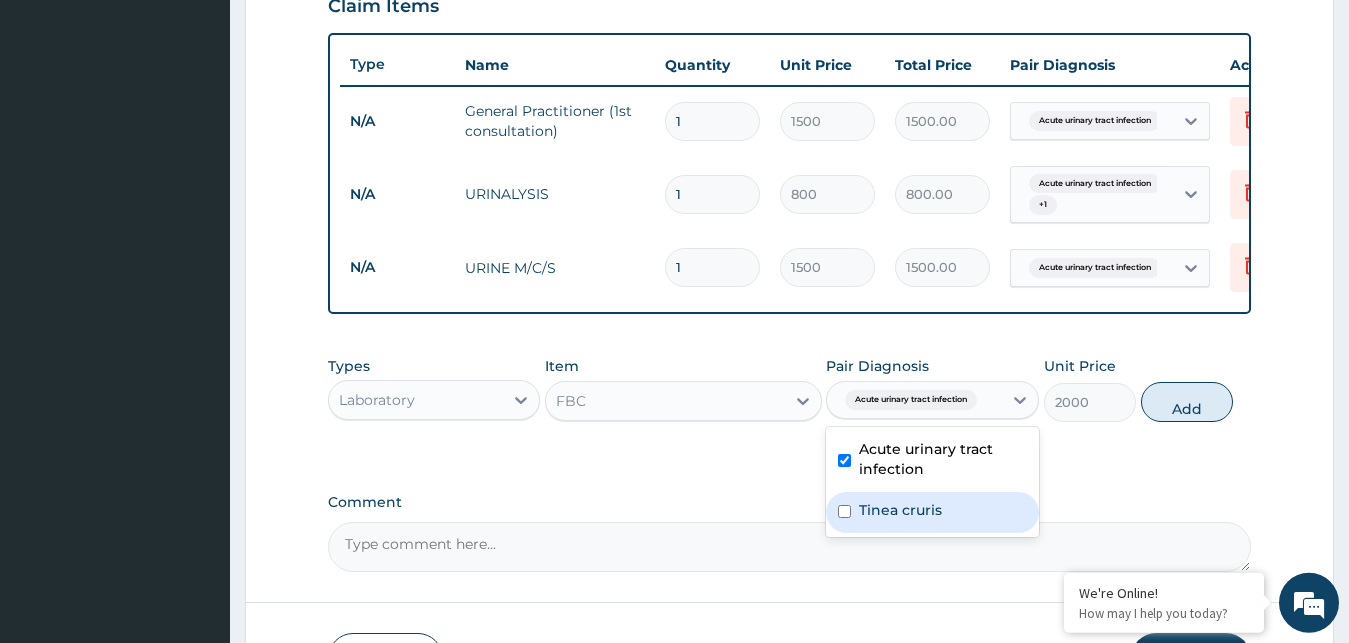 click on "Tinea cruris" at bounding box center [932, 512] 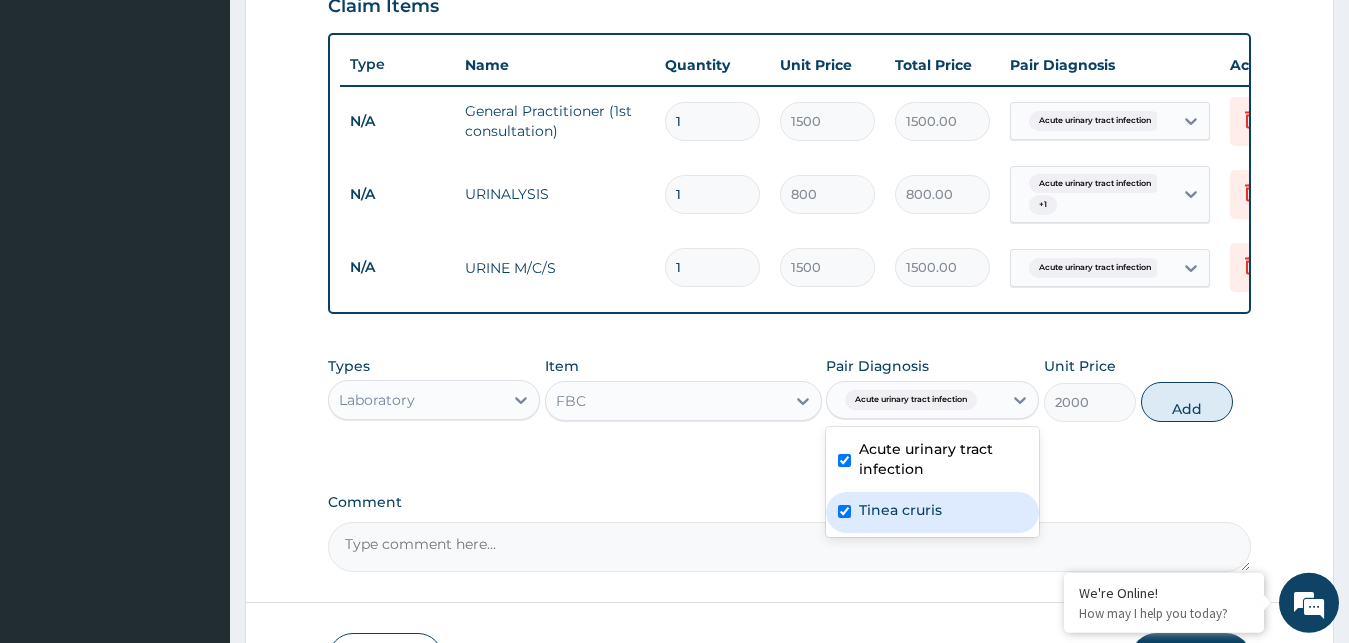 checkbox on "true" 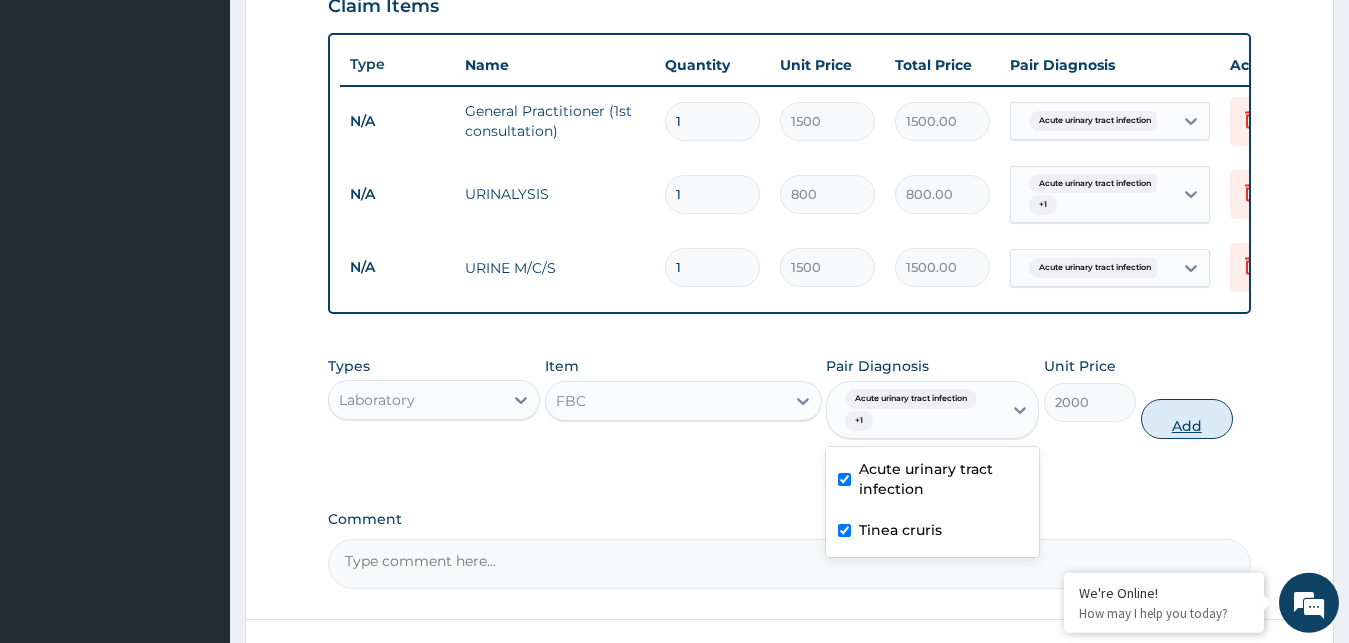 click on "Add" at bounding box center (1187, 419) 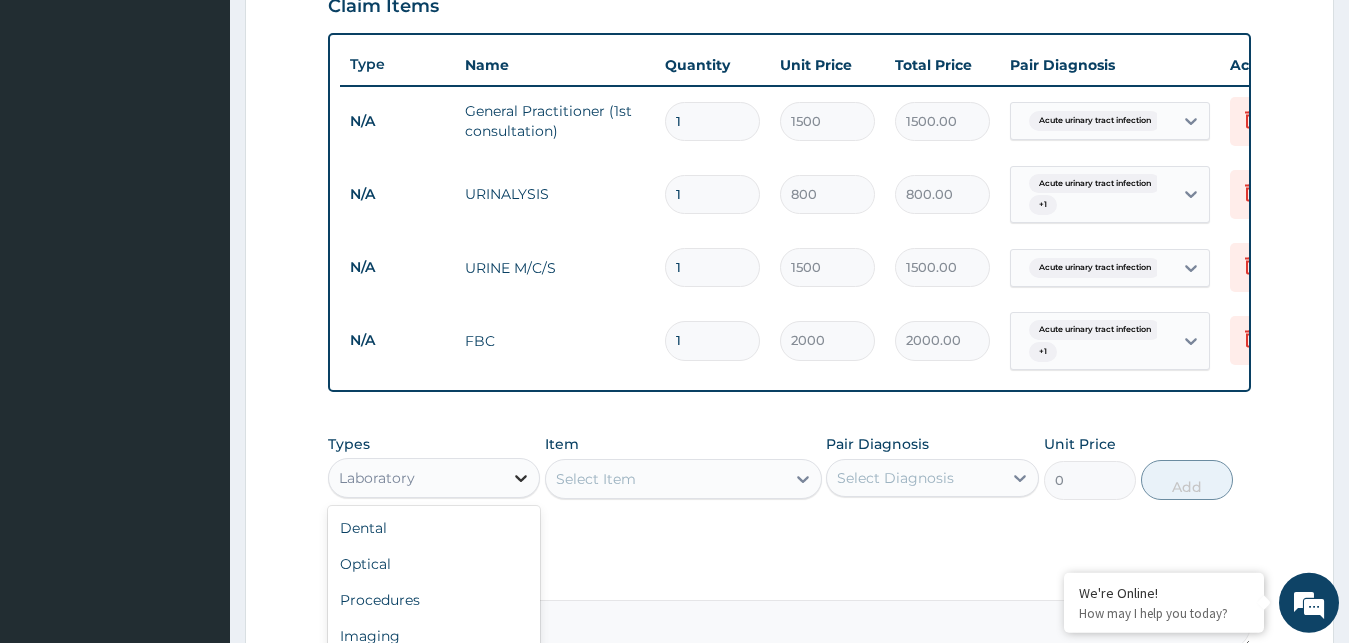 click at bounding box center [521, 478] 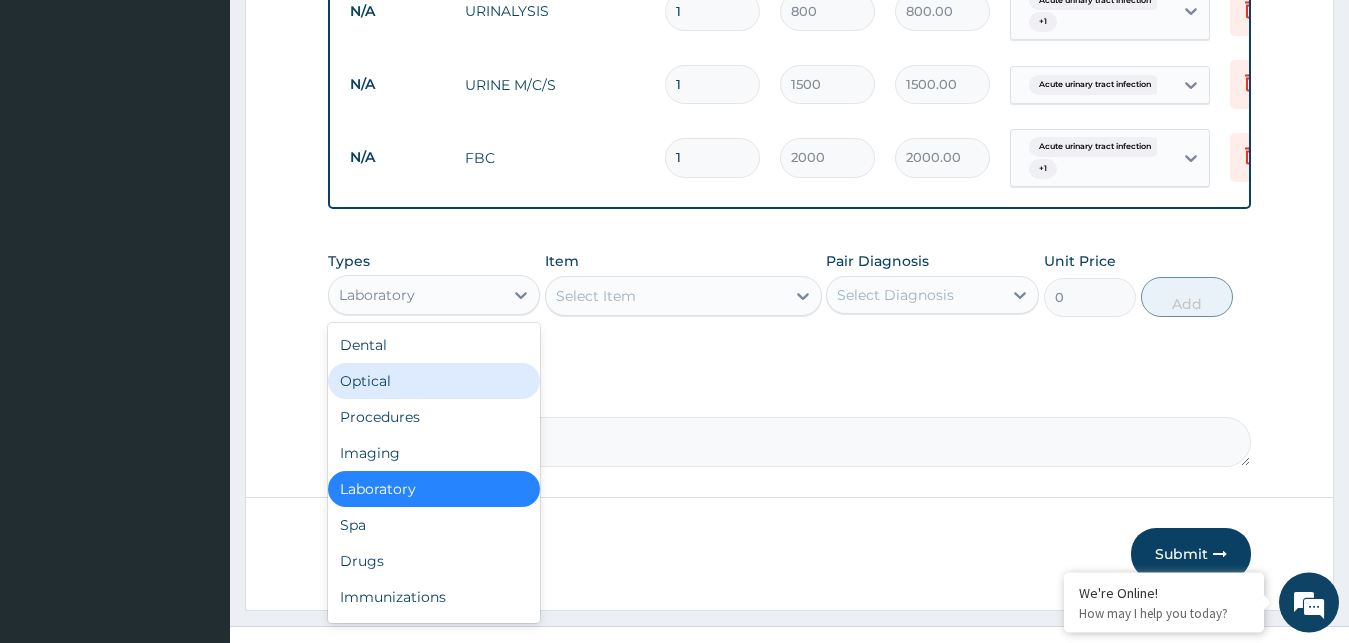 scroll, scrollTop: 945, scrollLeft: 0, axis: vertical 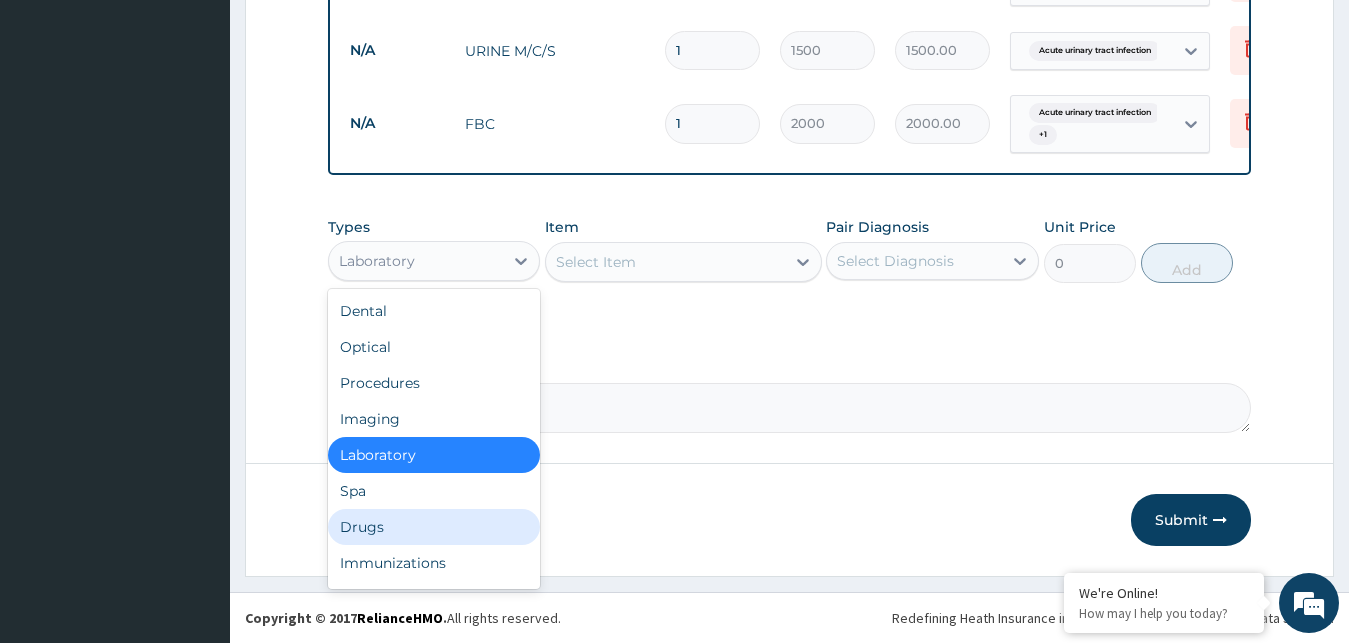click on "Drugs" at bounding box center (434, 527) 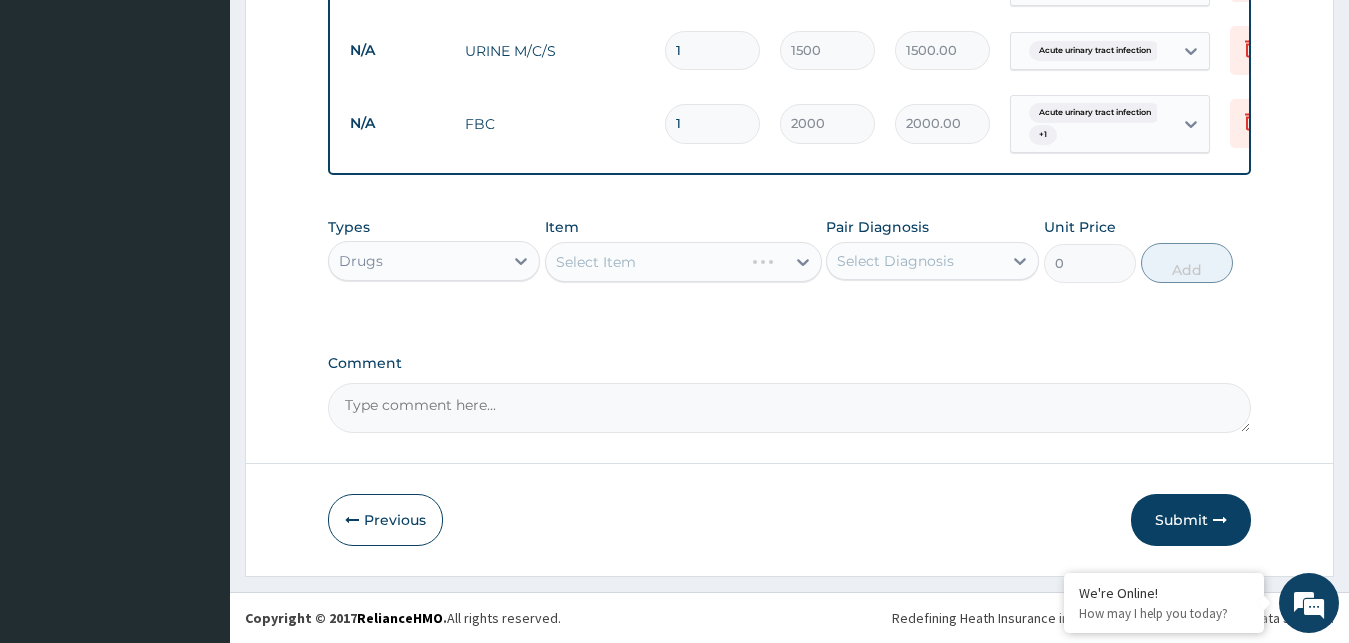 click on "Select Diagnosis" at bounding box center (895, 261) 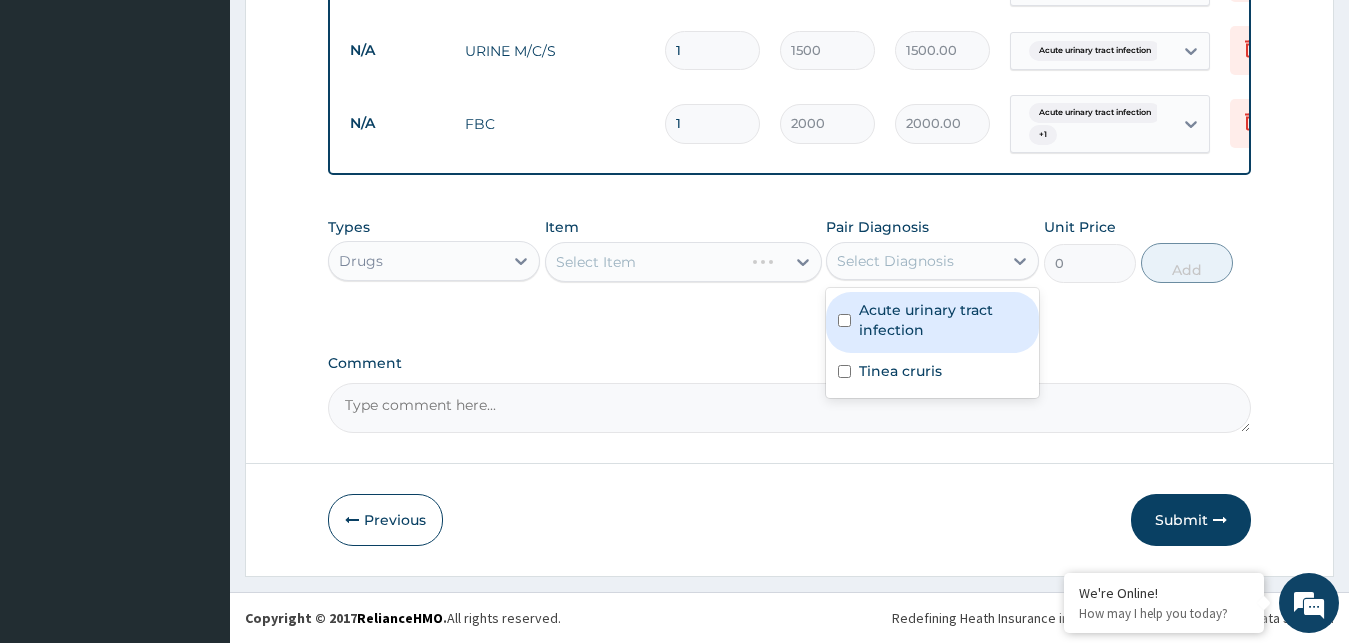 click on "Acute urinary tract infection" at bounding box center (932, 322) 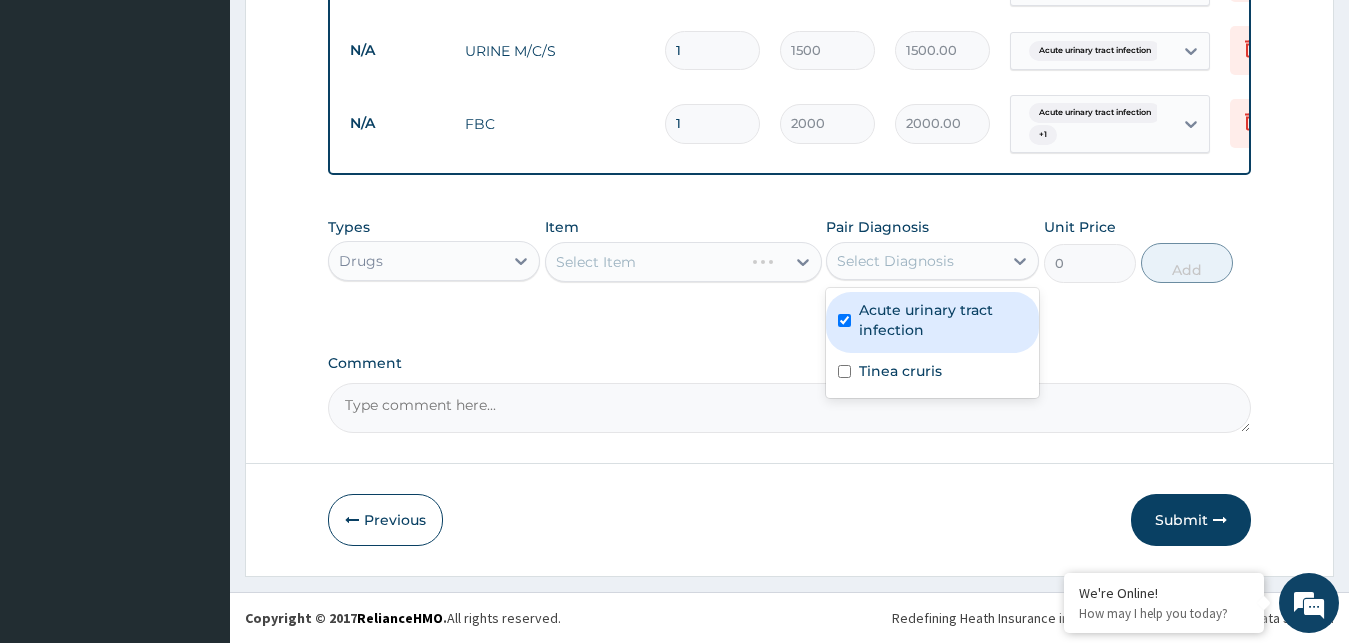 checkbox on "true" 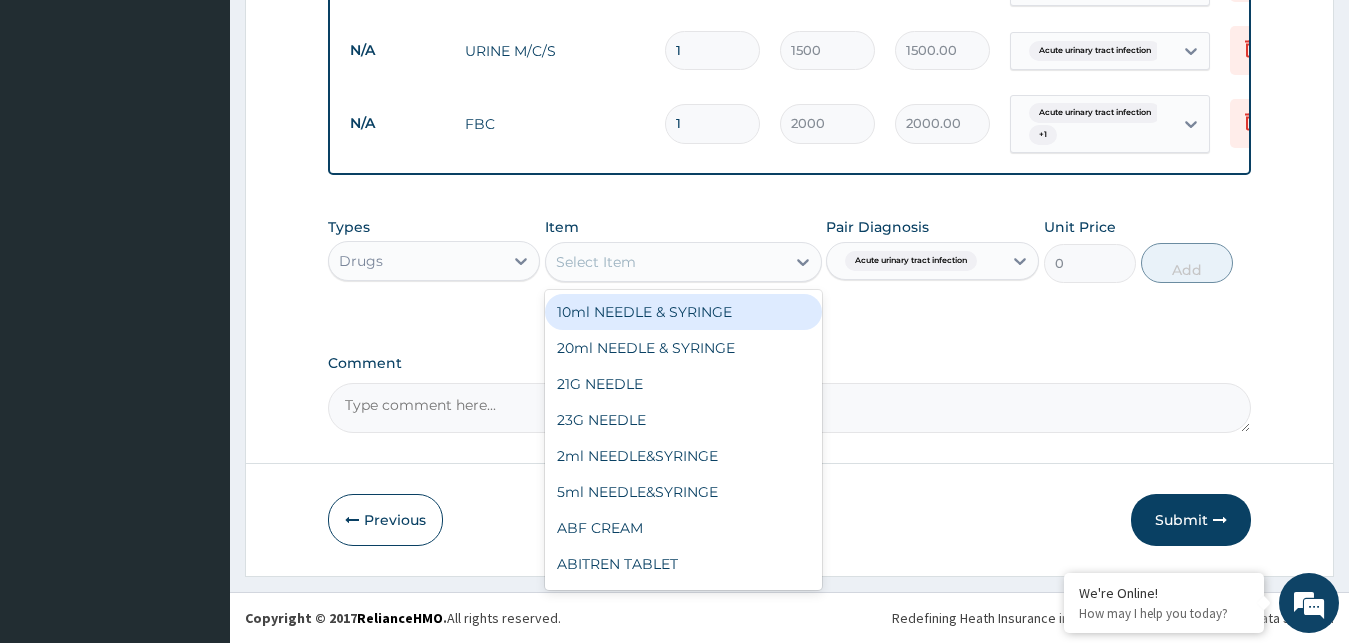 click on "Select Item" at bounding box center (665, 262) 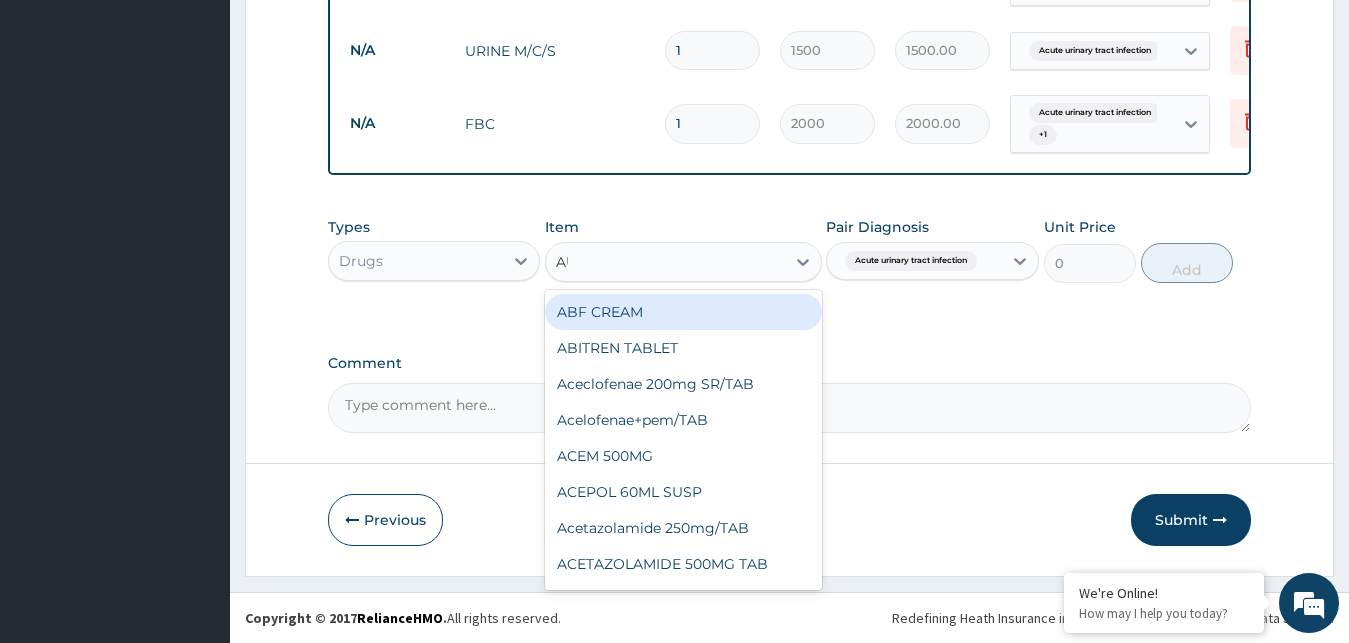 type on "AUG" 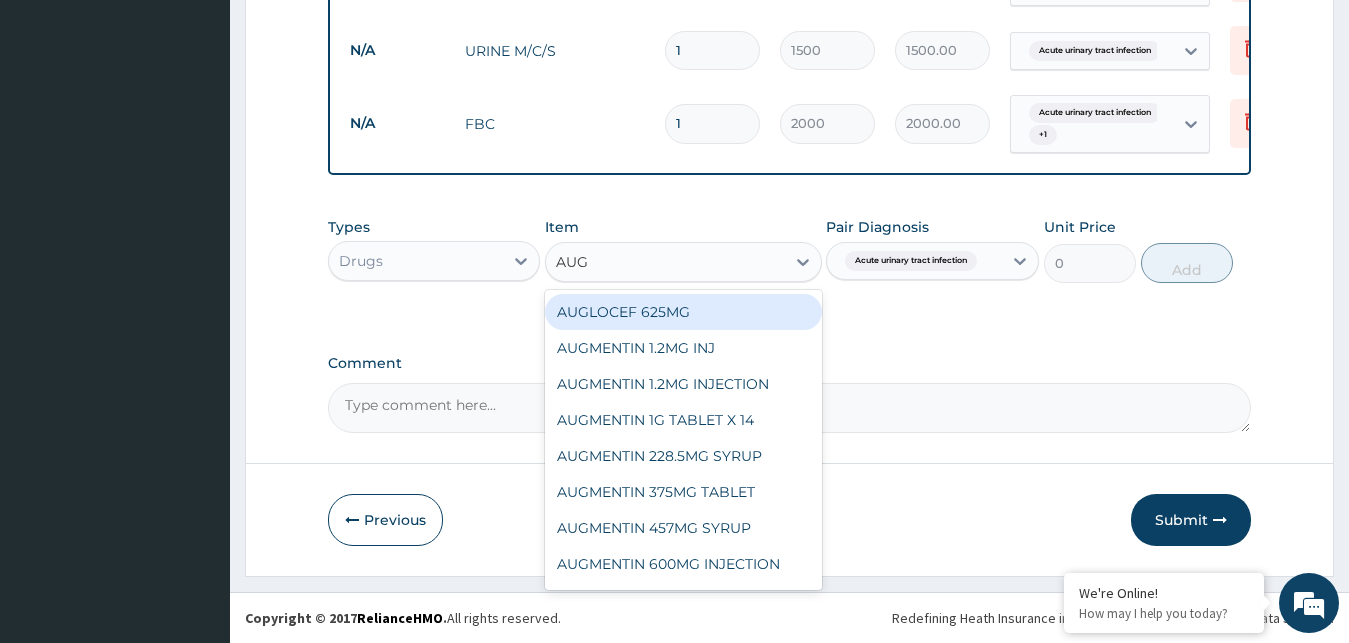 click on "AUGLOCEF 625MG" at bounding box center (683, 312) 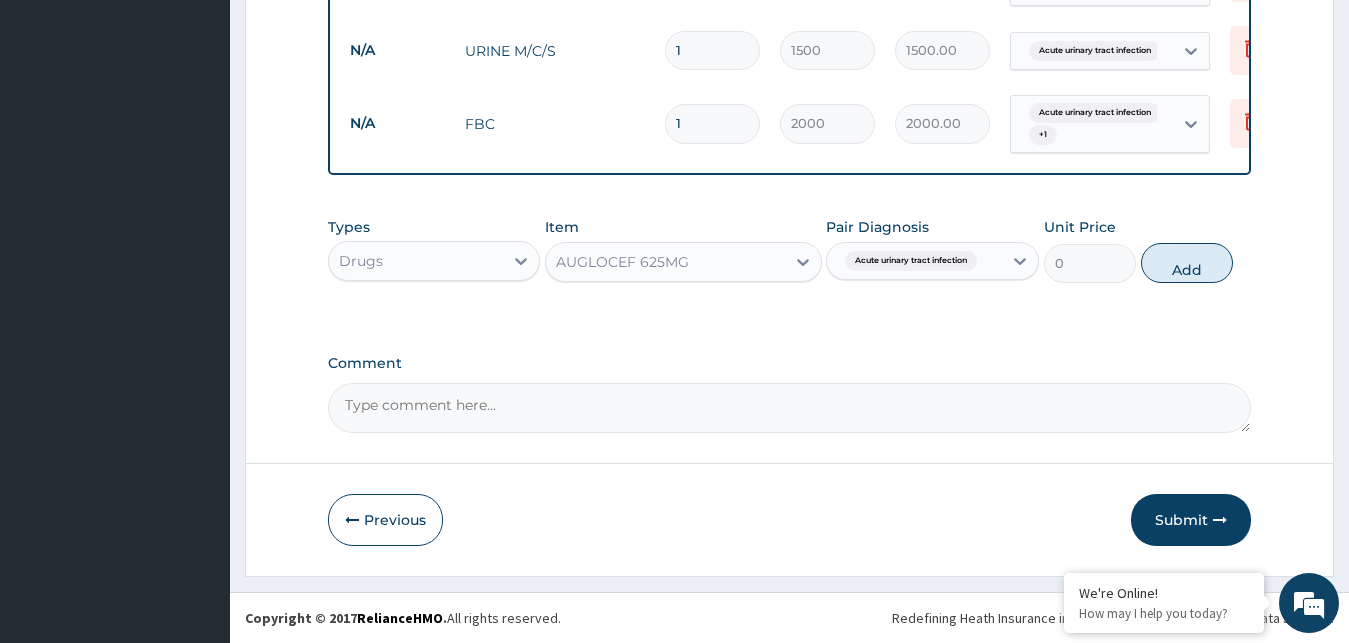 type 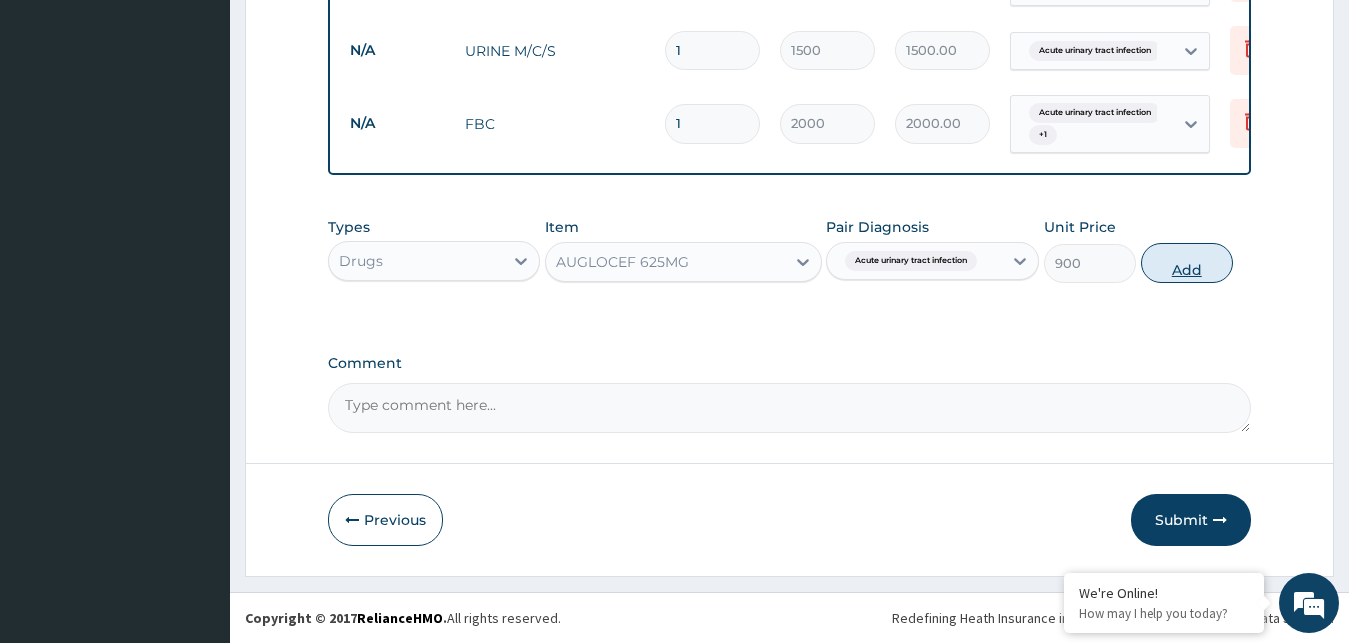 click on "Add" at bounding box center [1187, 263] 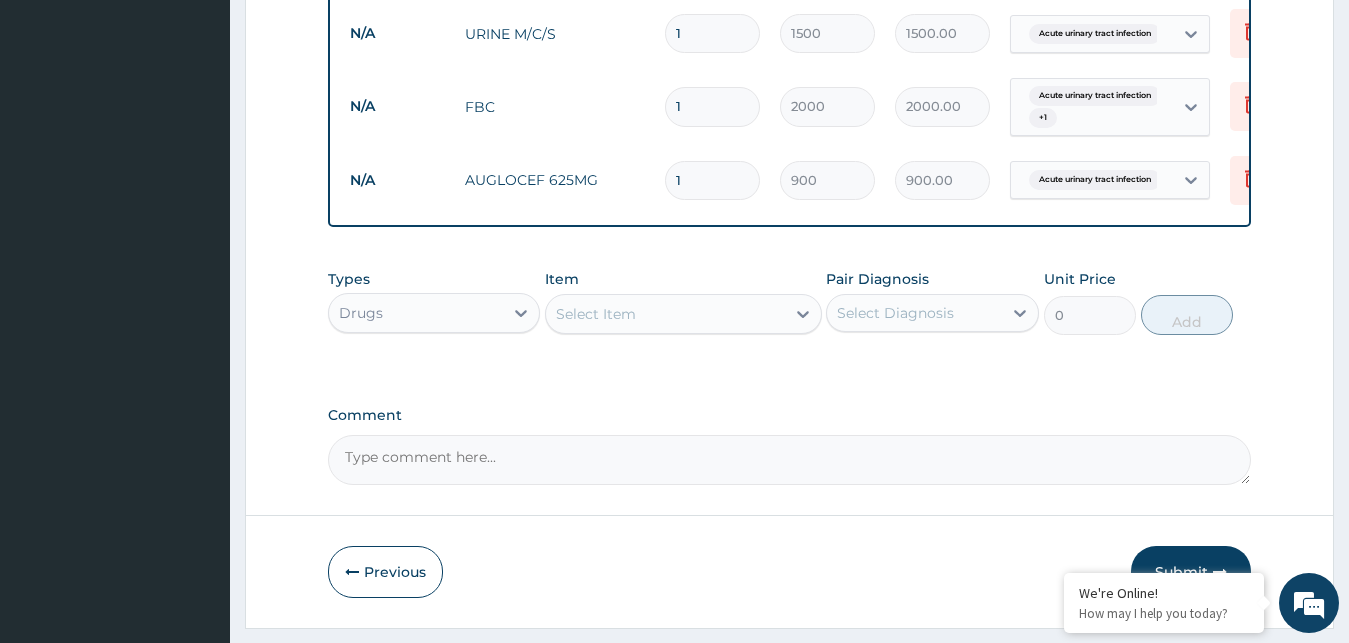 click on "Select Item" at bounding box center [665, 314] 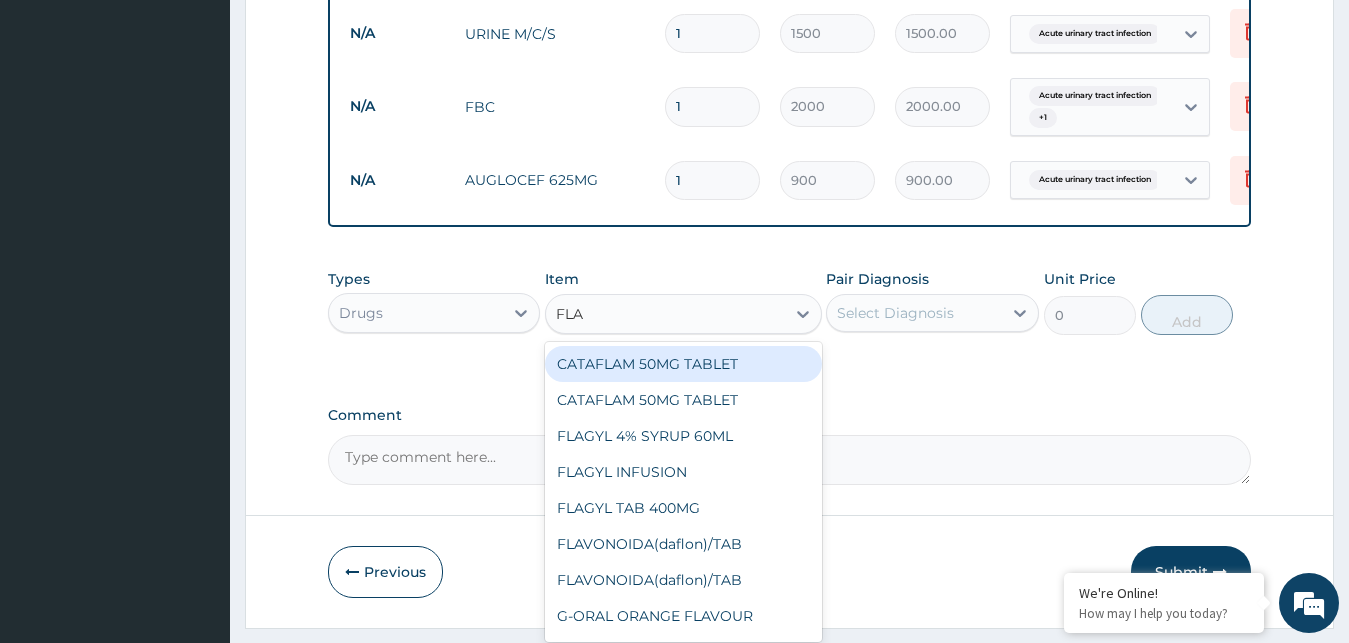 type on "FLAG" 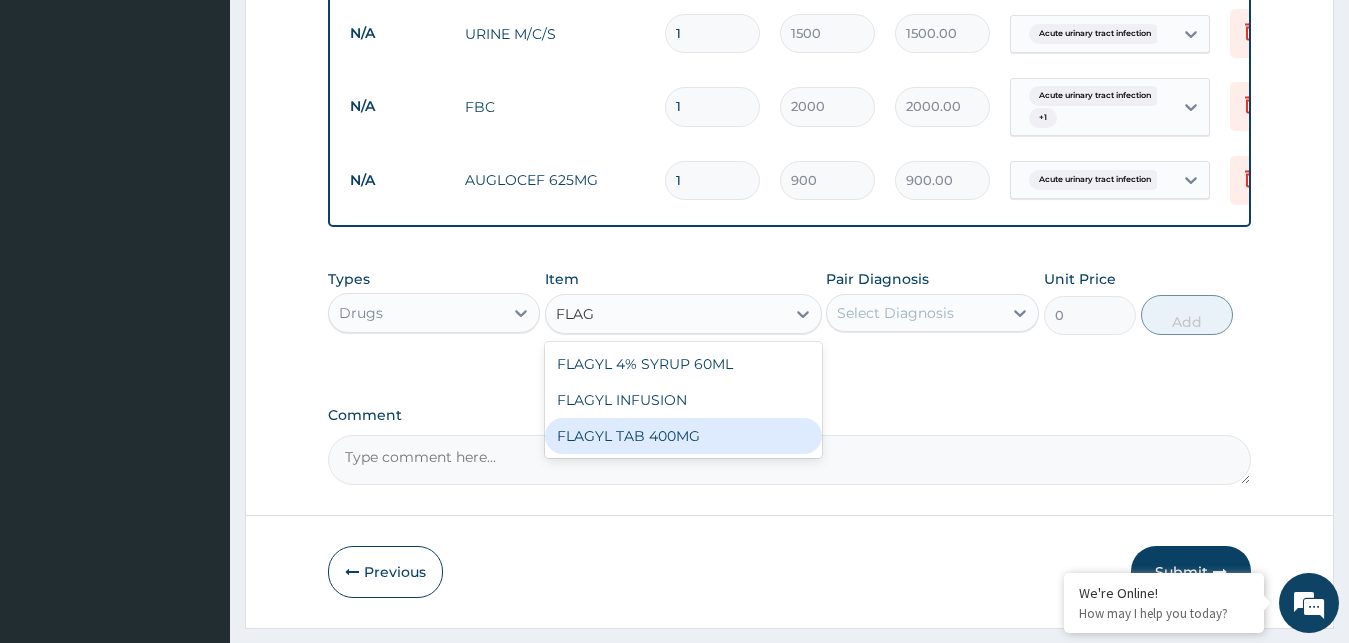 click on "FLAGYL TAB 400MG" at bounding box center [683, 436] 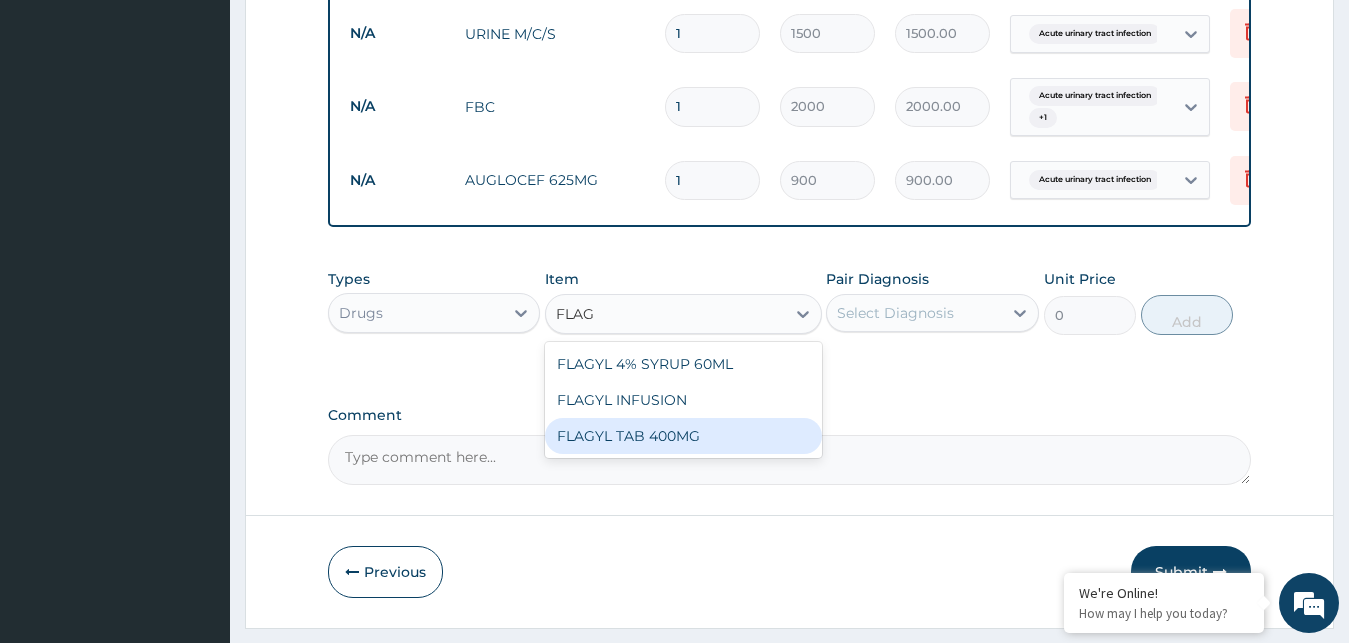 type 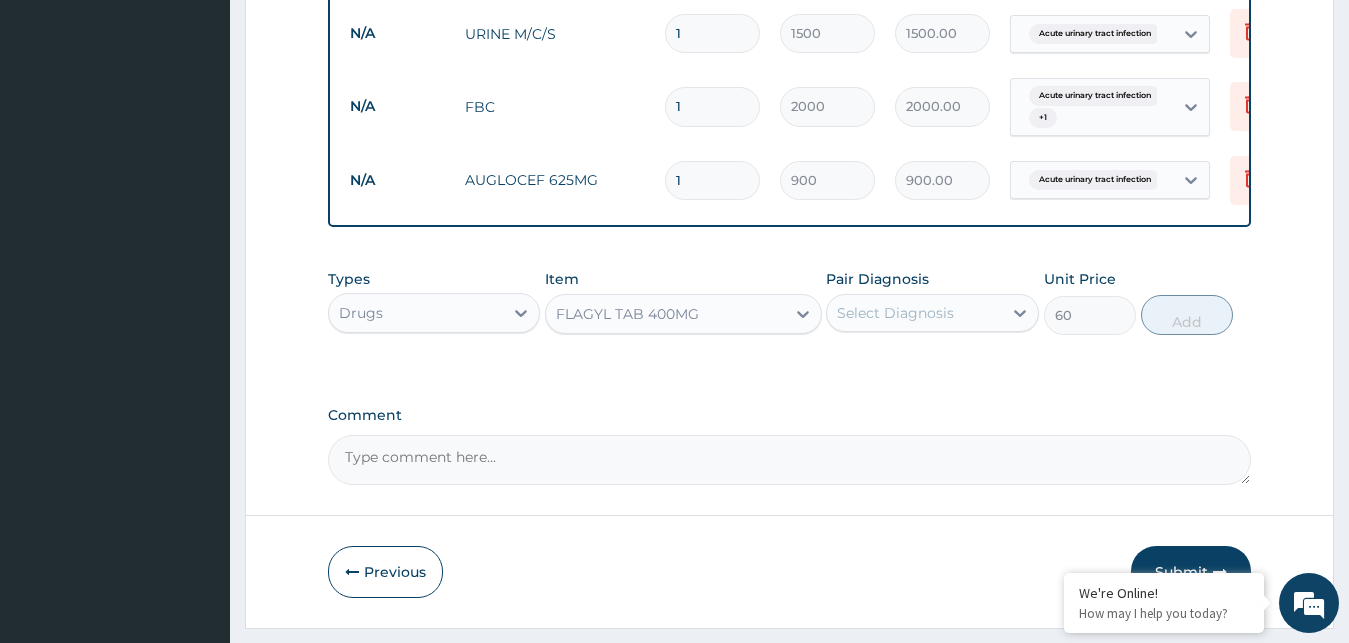 click on "Select Diagnosis" at bounding box center [914, 313] 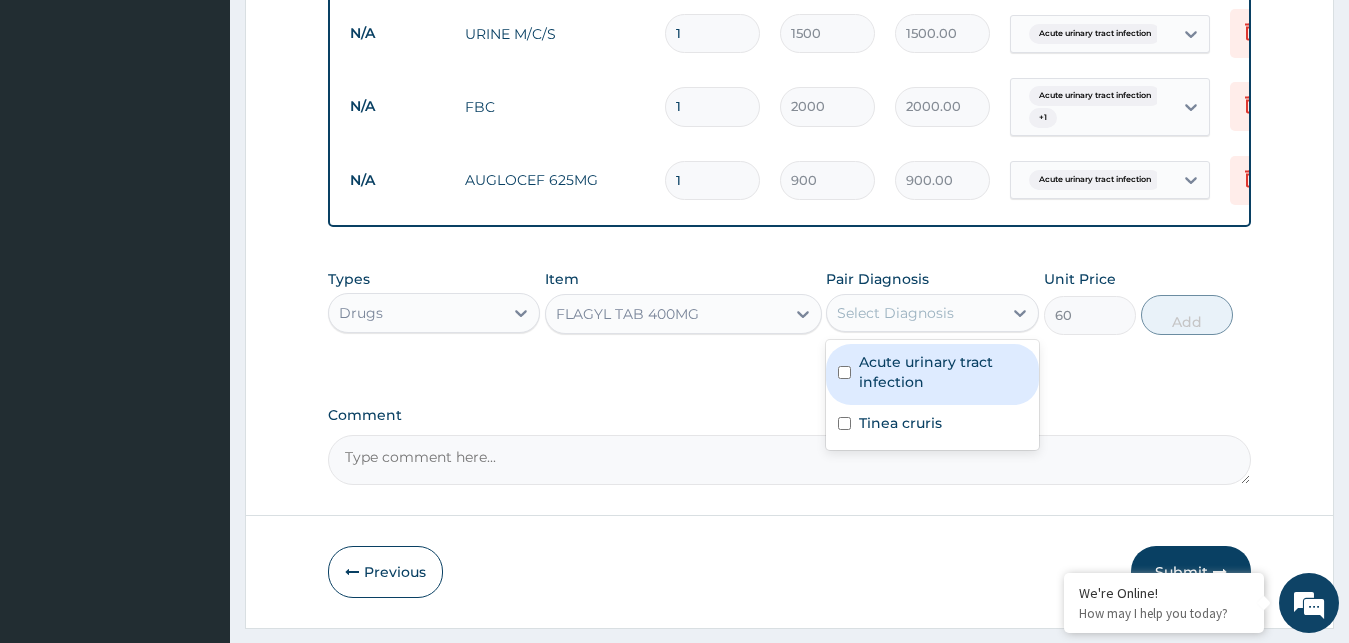 click on "Acute urinary tract infection" at bounding box center (943, 372) 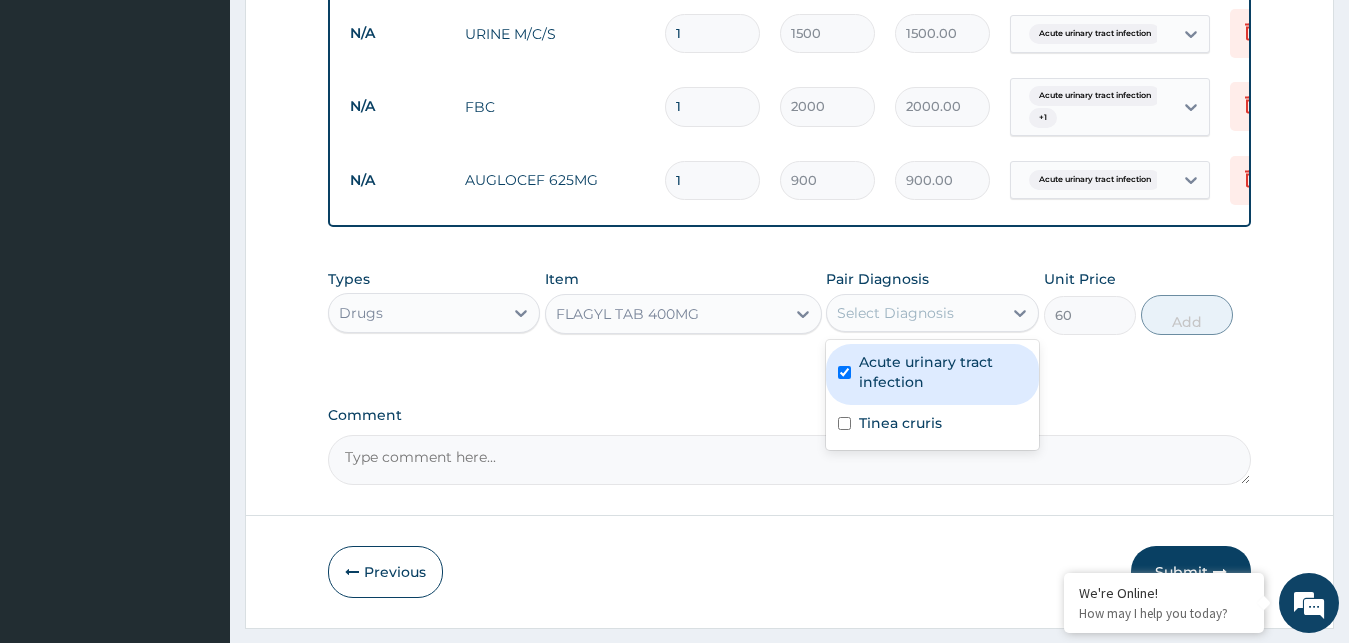 checkbox on "true" 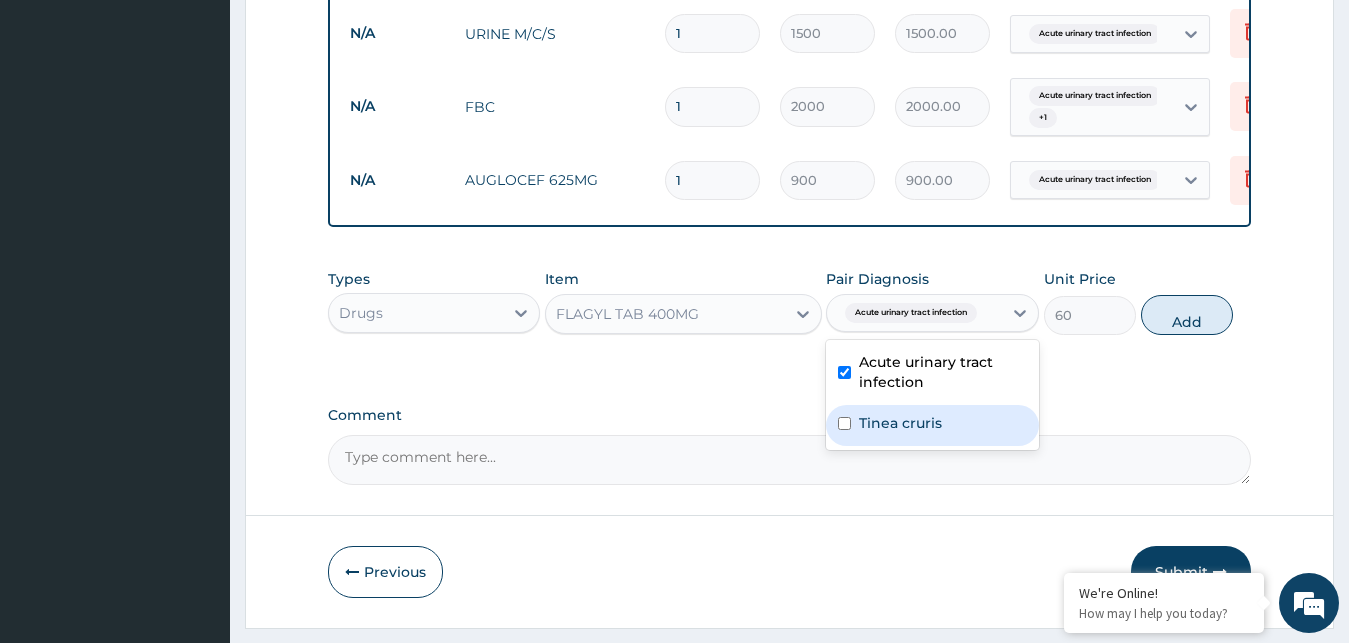 click on "Tinea cruris" at bounding box center [932, 425] 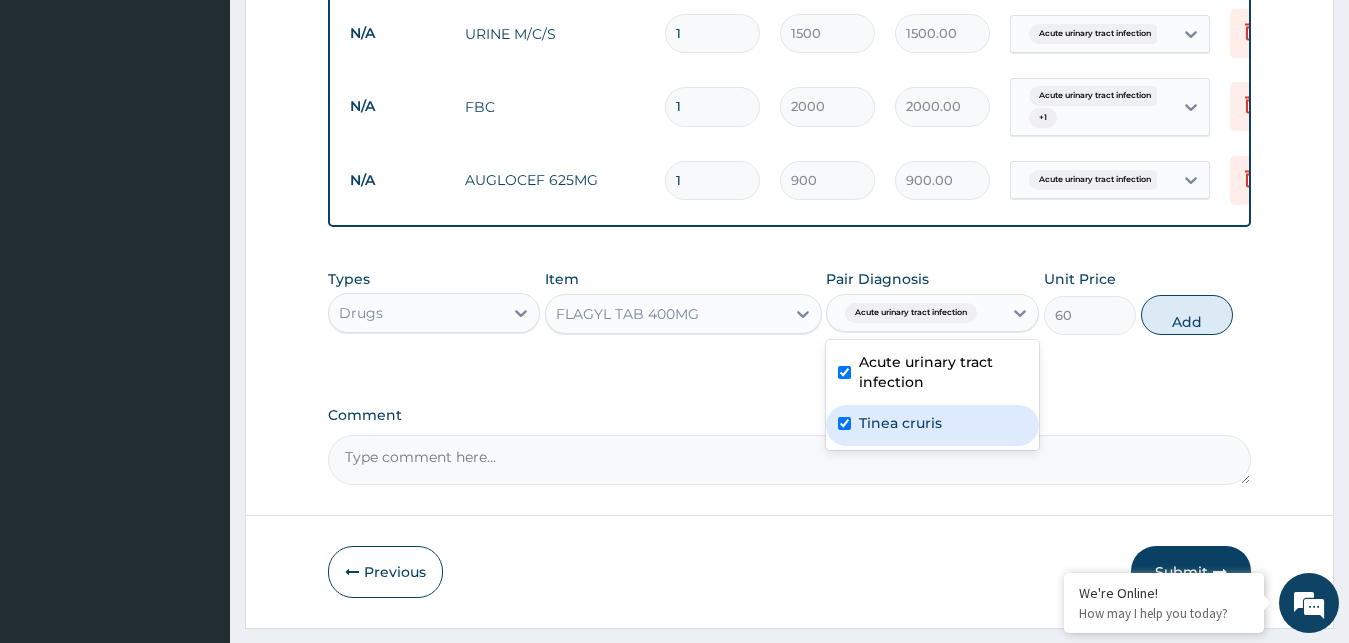 checkbox on "true" 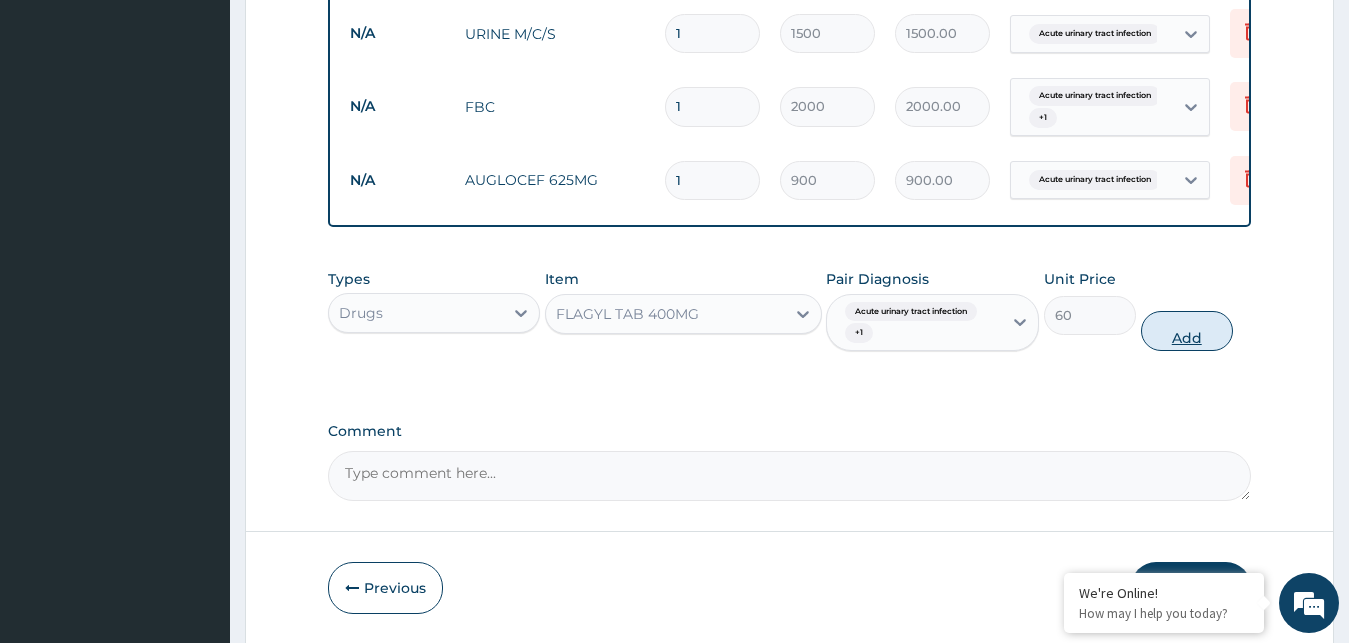 click on "Add" at bounding box center (1187, 331) 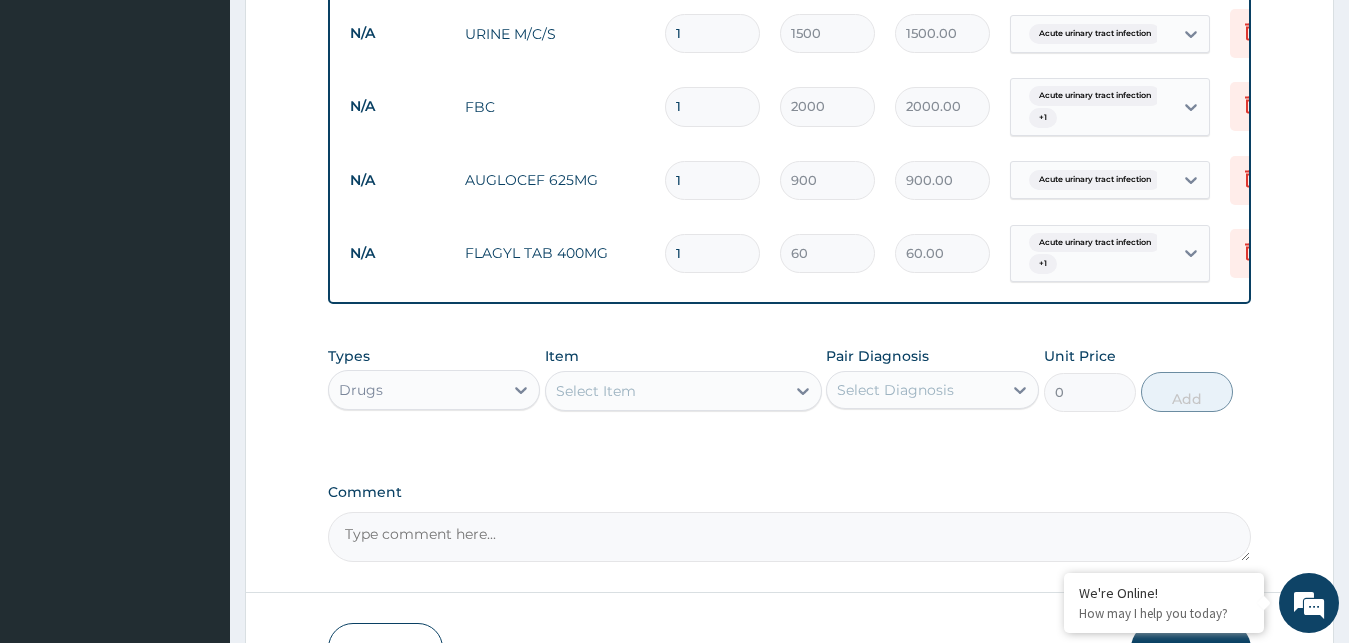 click on "Acute urinary tract infection" at bounding box center (1095, 180) 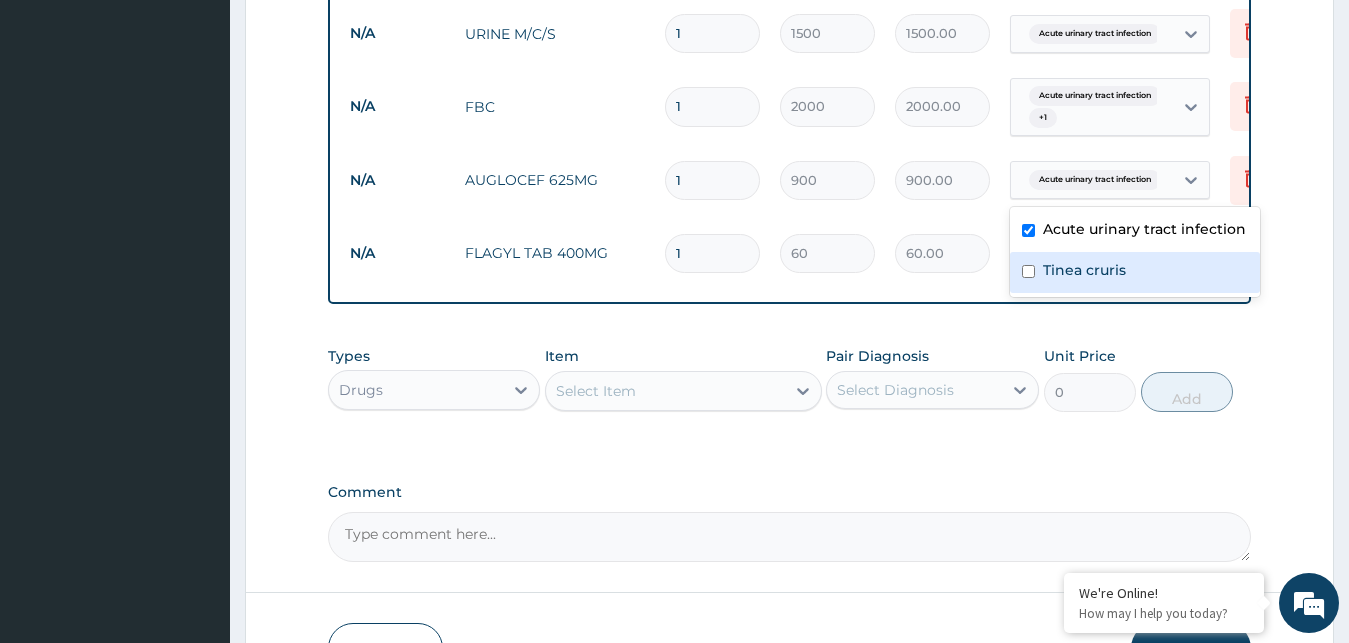click on "Tinea cruris" at bounding box center (1084, 270) 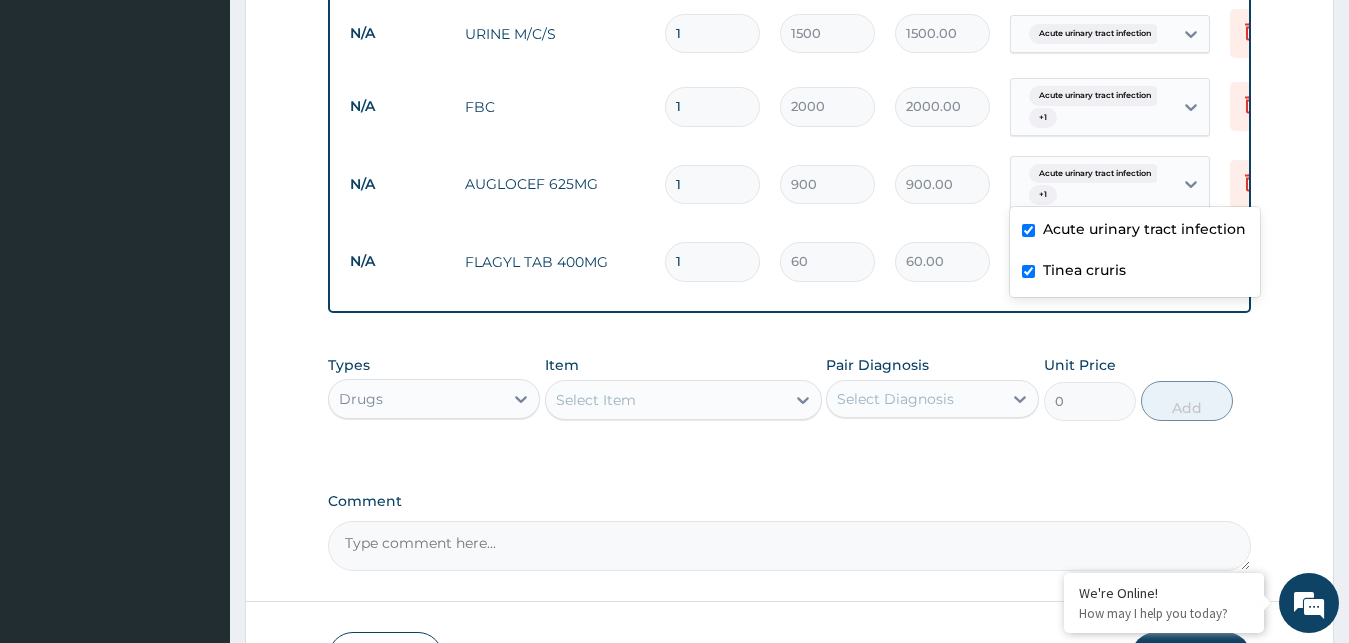 checkbox on "true" 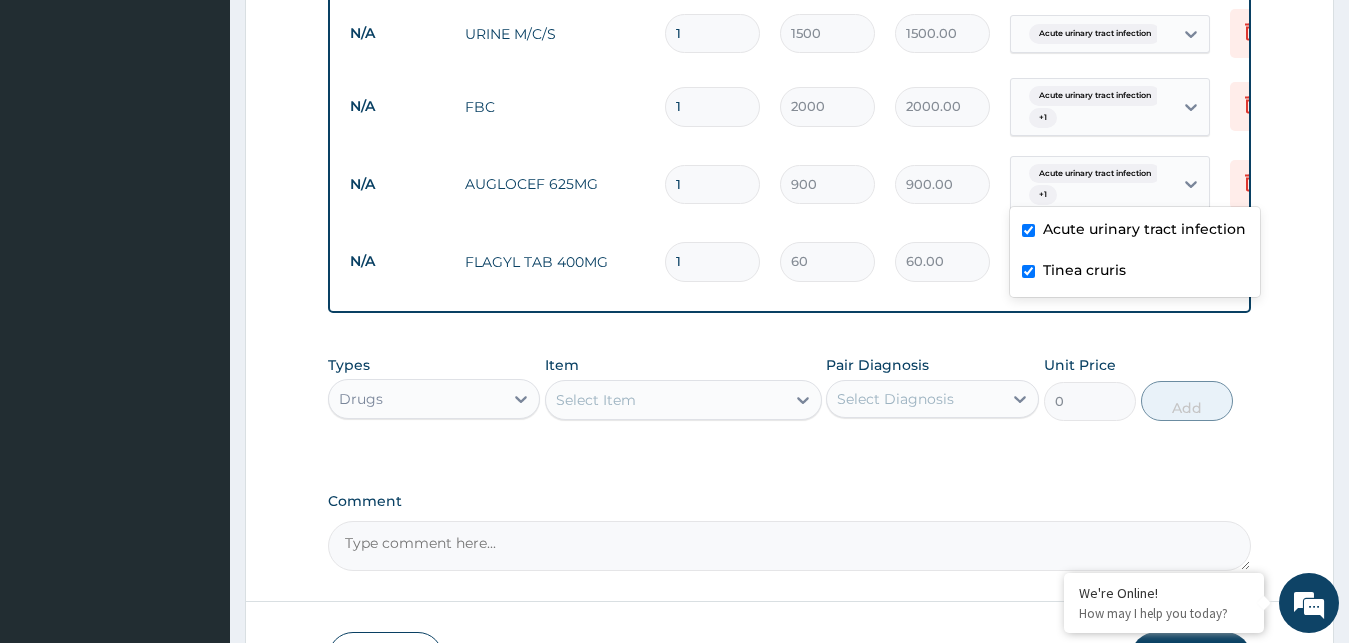 click on "Select Item" at bounding box center (665, 400) 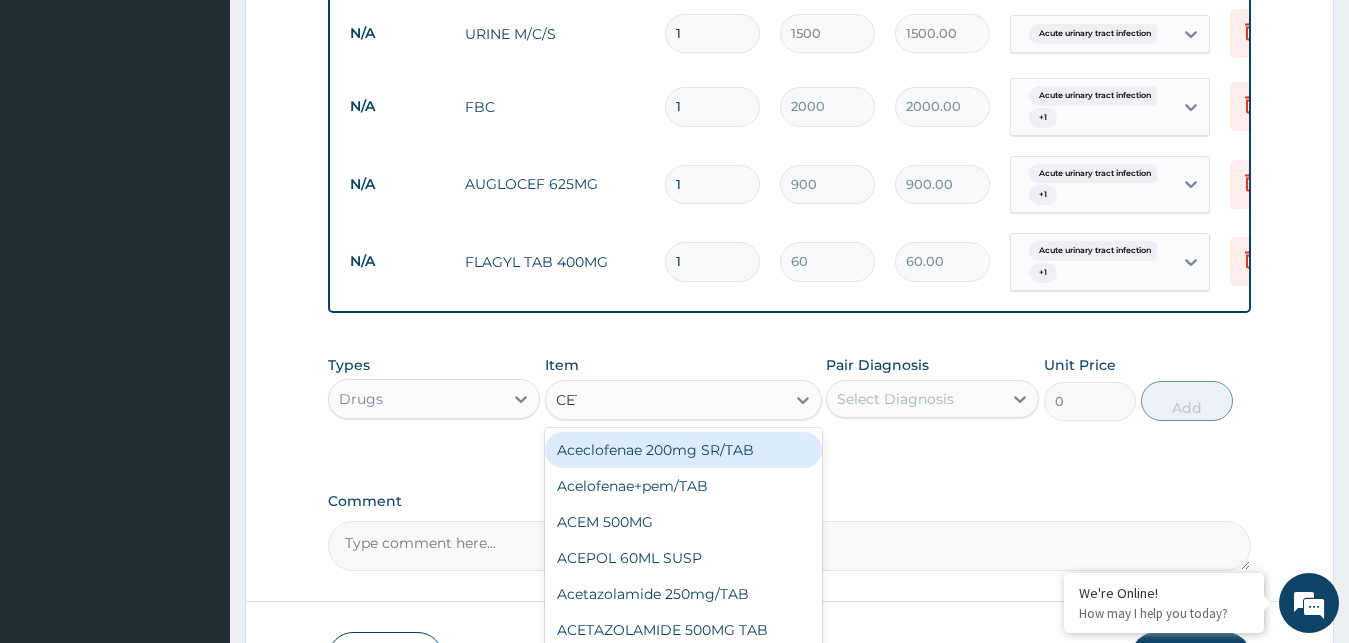 type on "CETR" 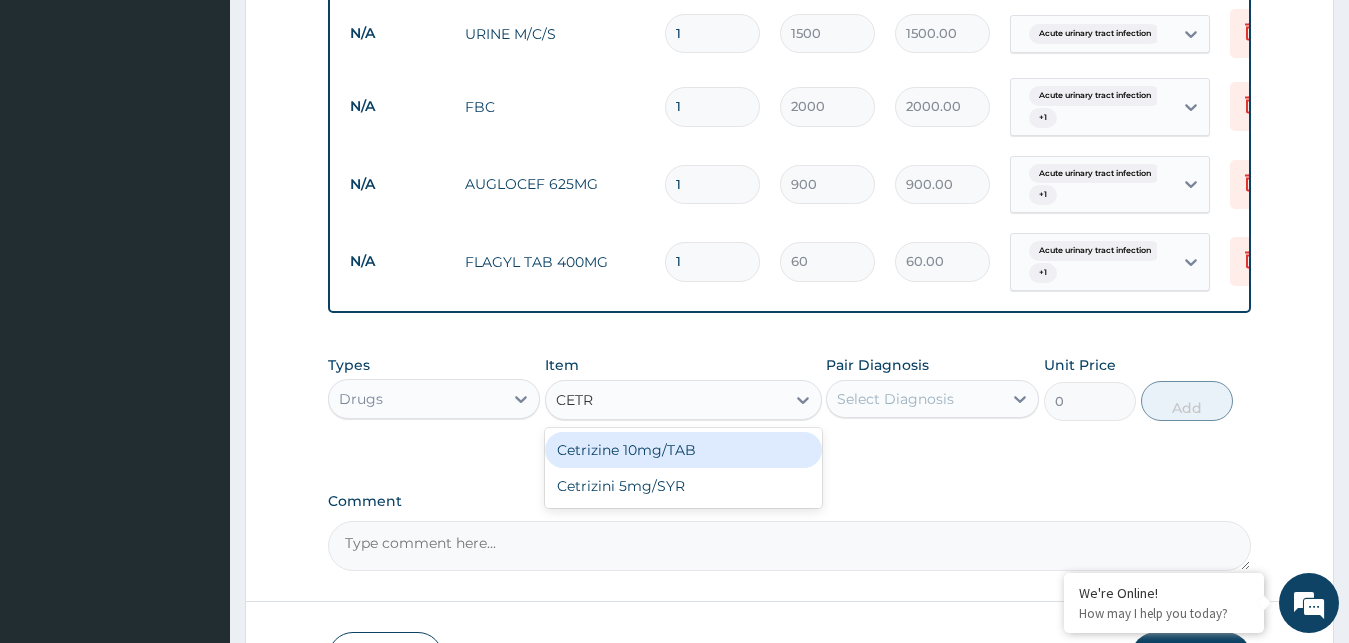 click on "Cetrizine 10mg/TAB" at bounding box center [683, 450] 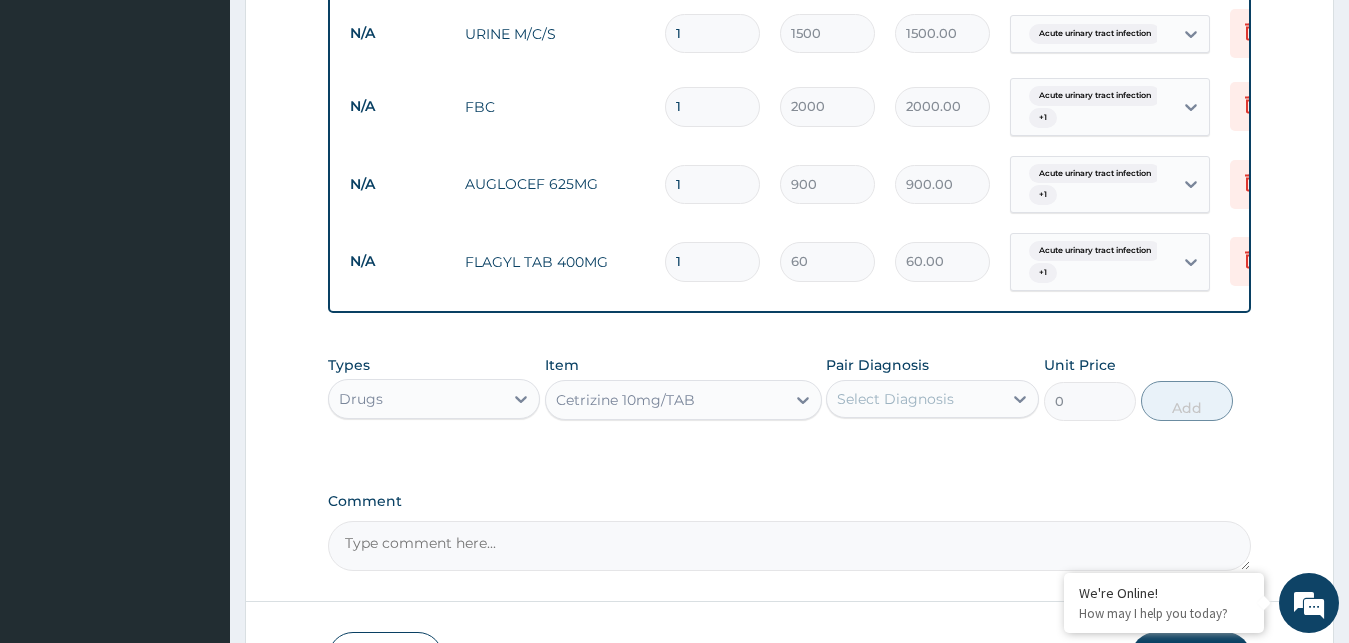 type 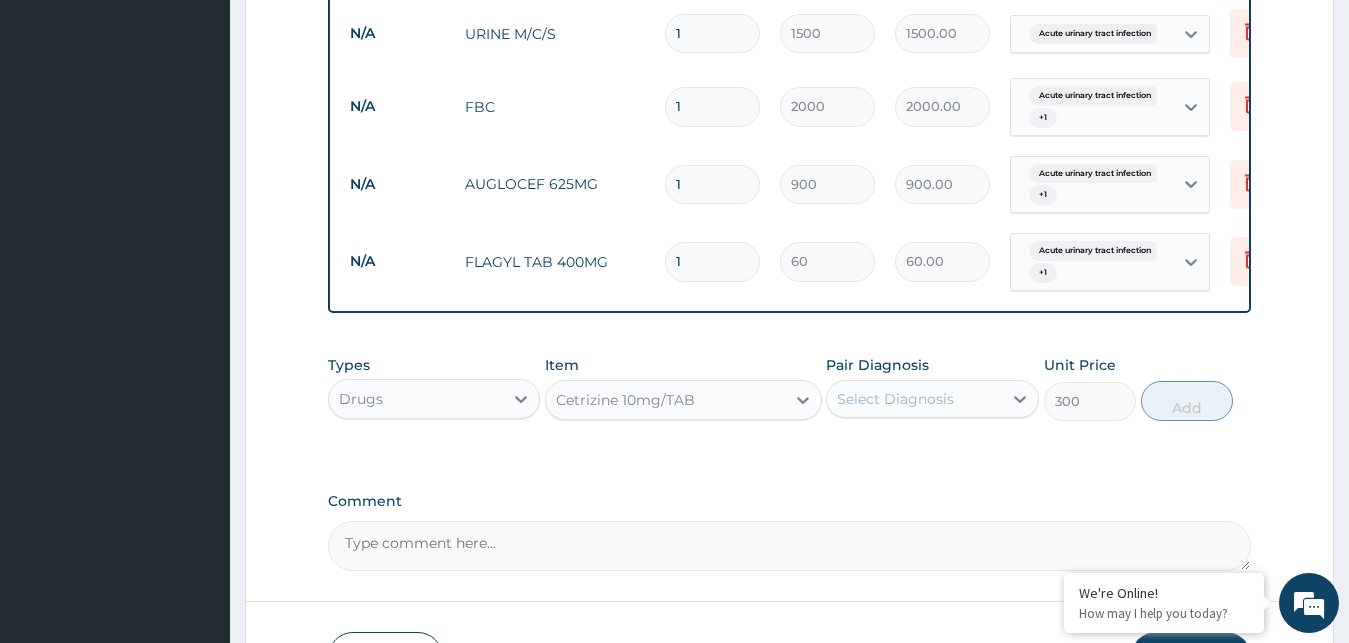 click on "Select Diagnosis" at bounding box center [914, 399] 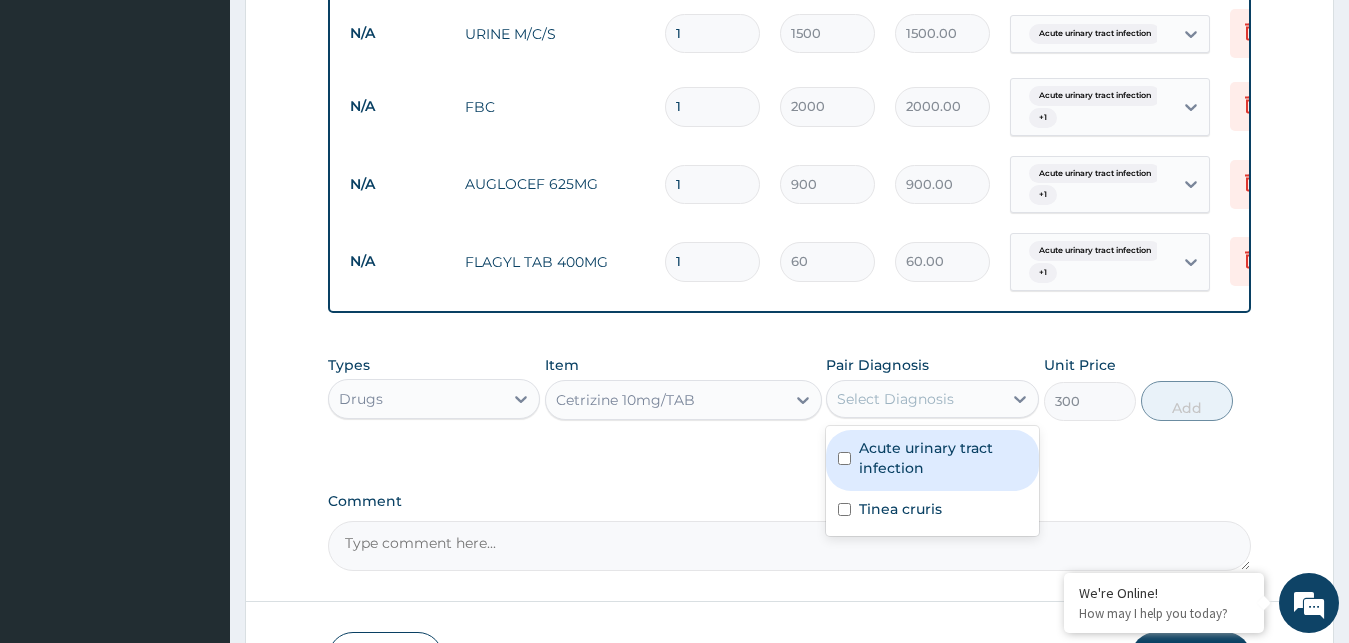 click on "Acute urinary tract infection" at bounding box center (943, 458) 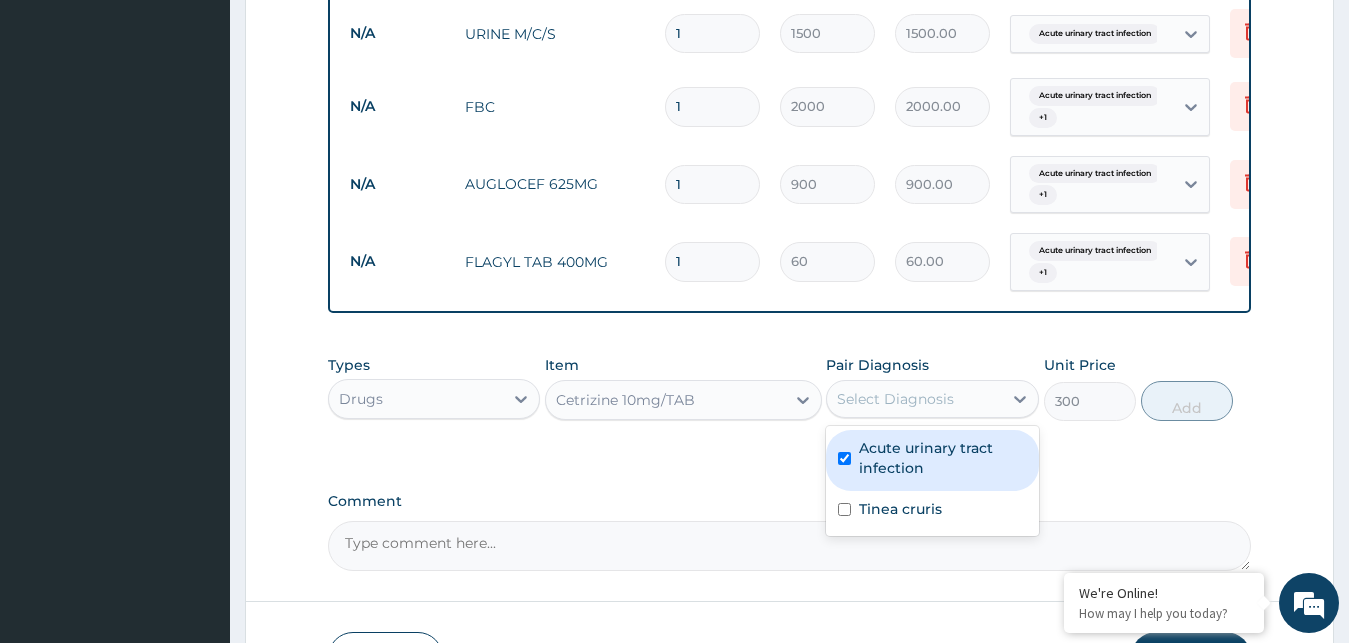 checkbox on "true" 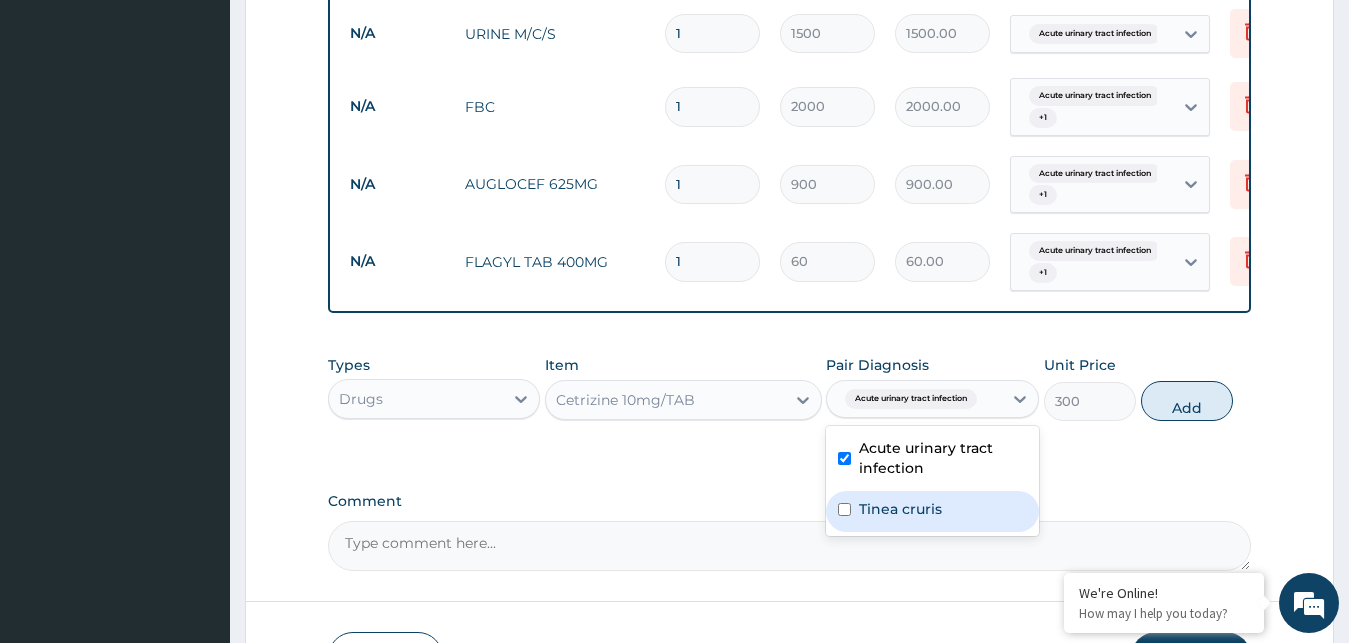 click on "Tinea cruris" at bounding box center (932, 511) 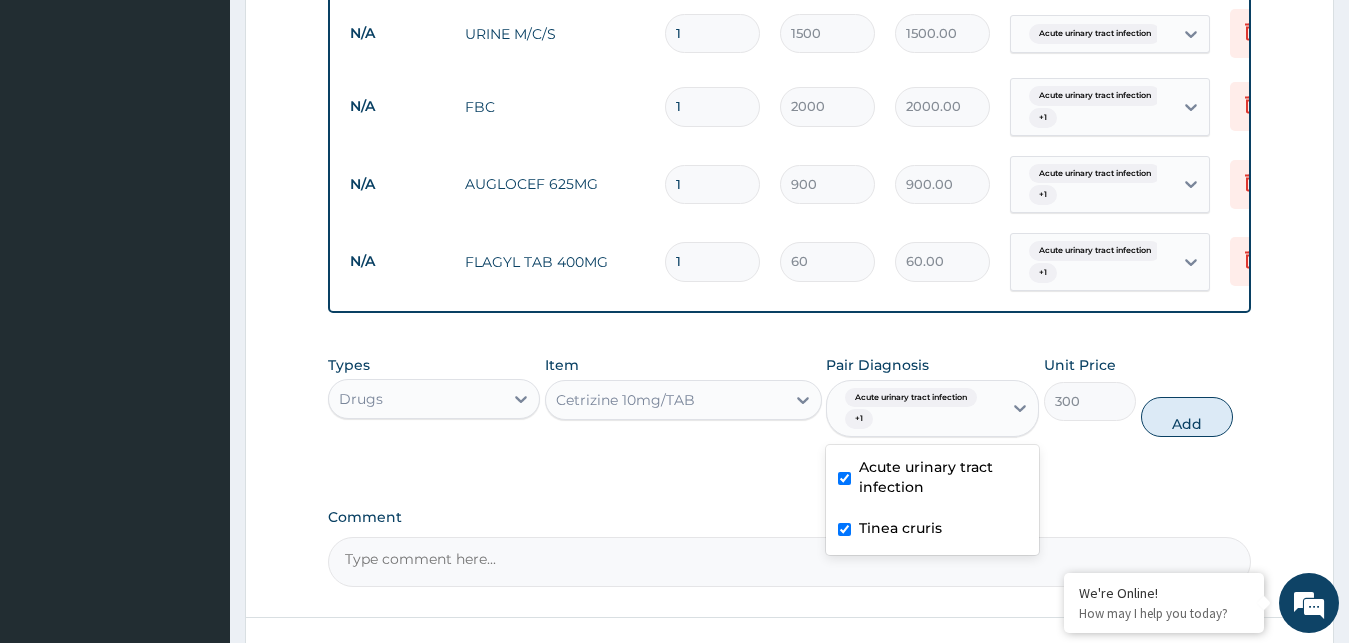 checkbox on "true" 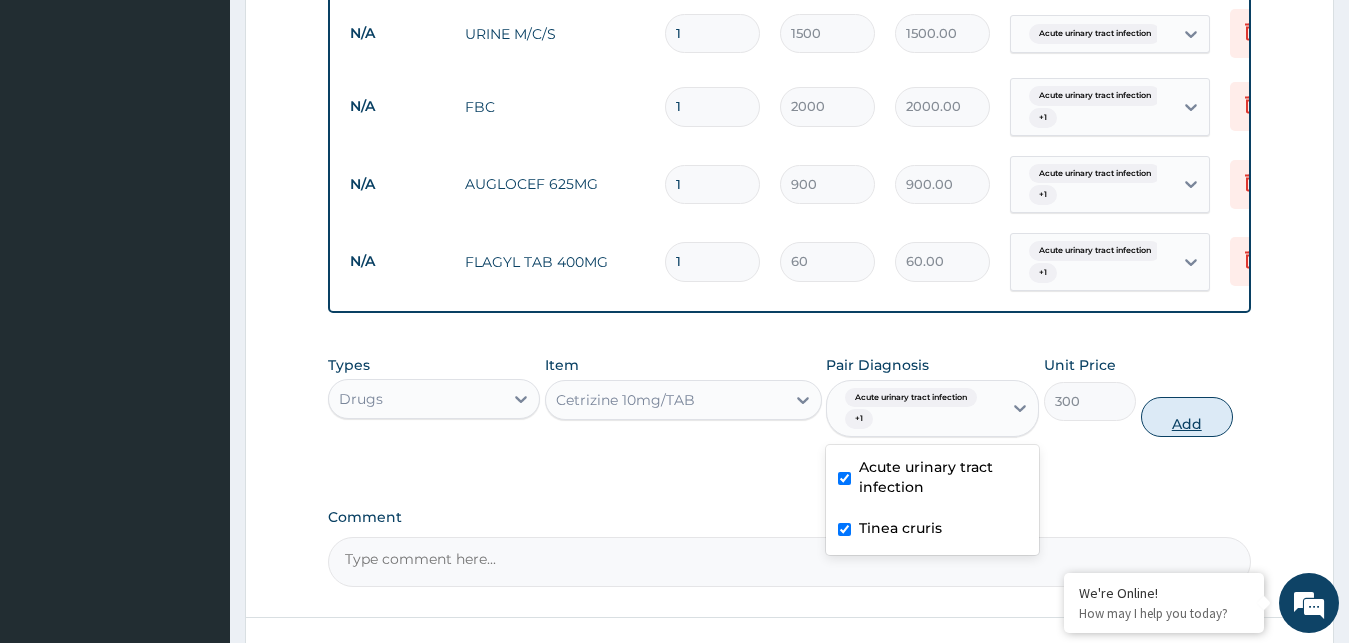 click on "Add" at bounding box center (1187, 417) 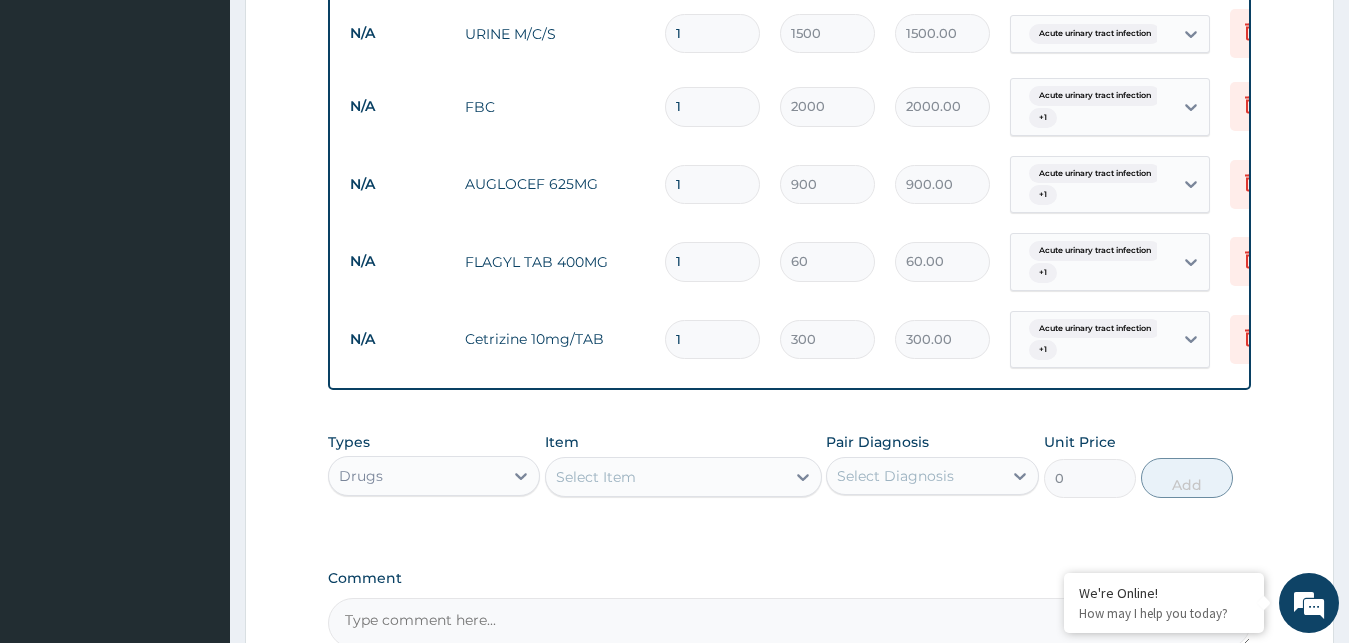 click on "Select Item" at bounding box center [665, 477] 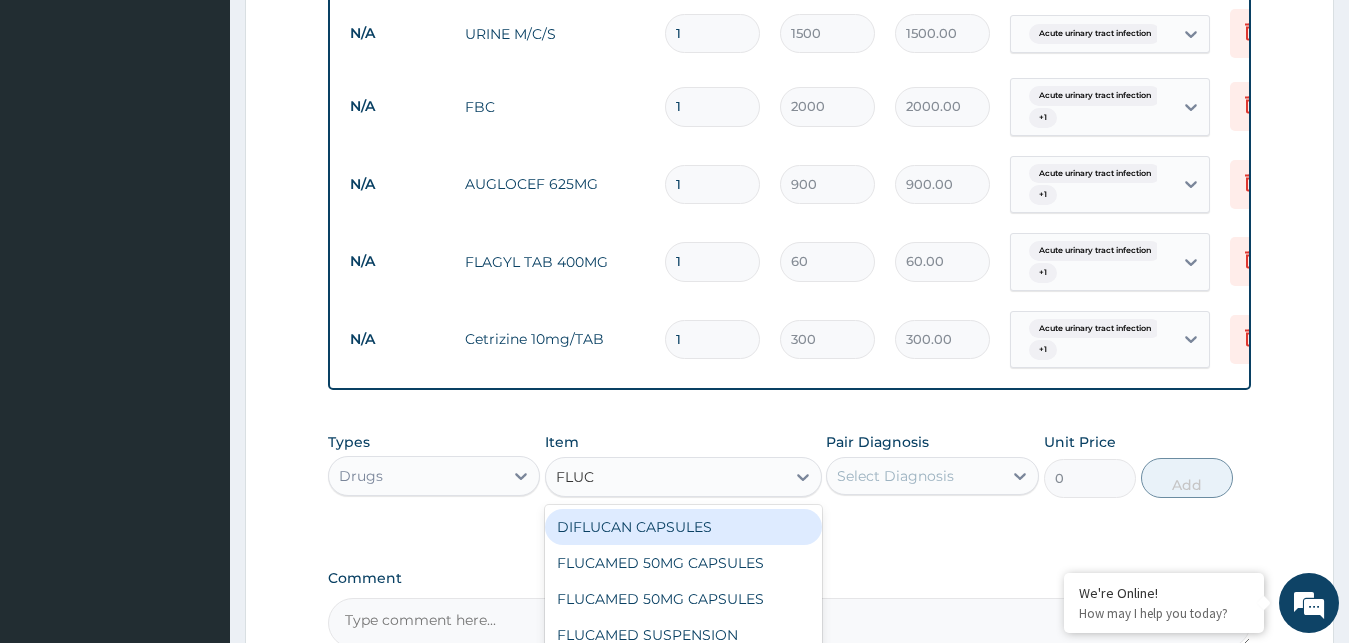 type on "FLUCO" 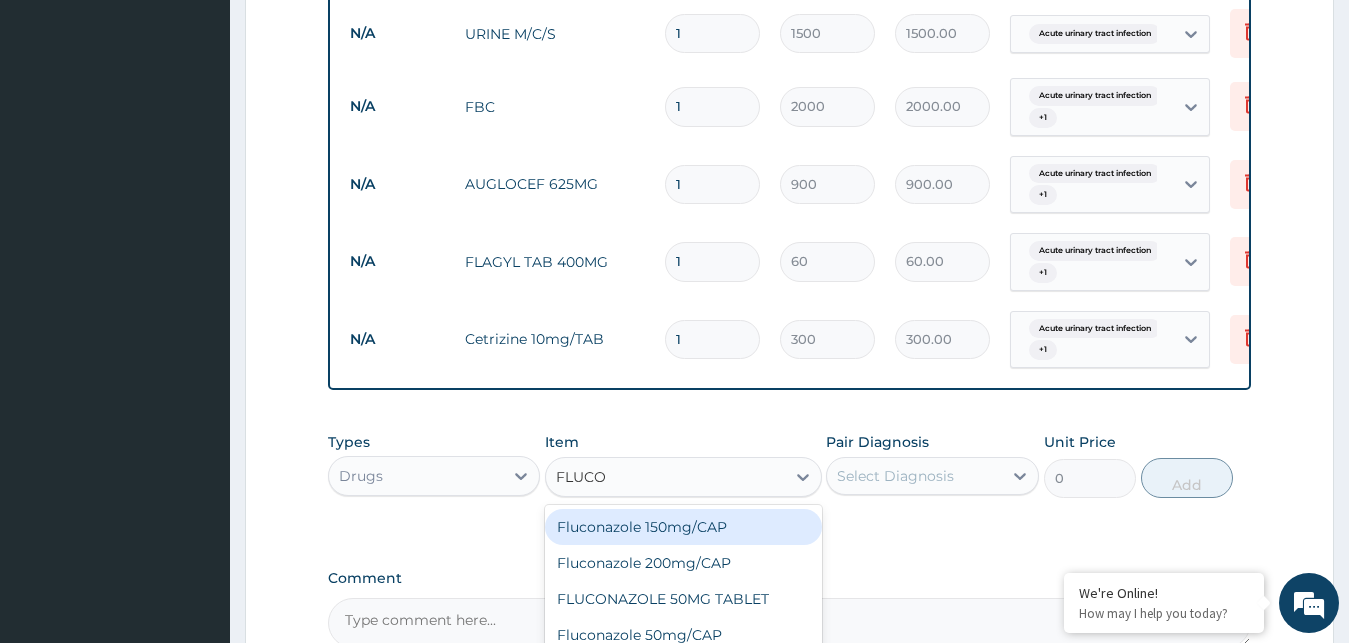 click on "Fluconazole 150mg/CAP" at bounding box center [683, 527] 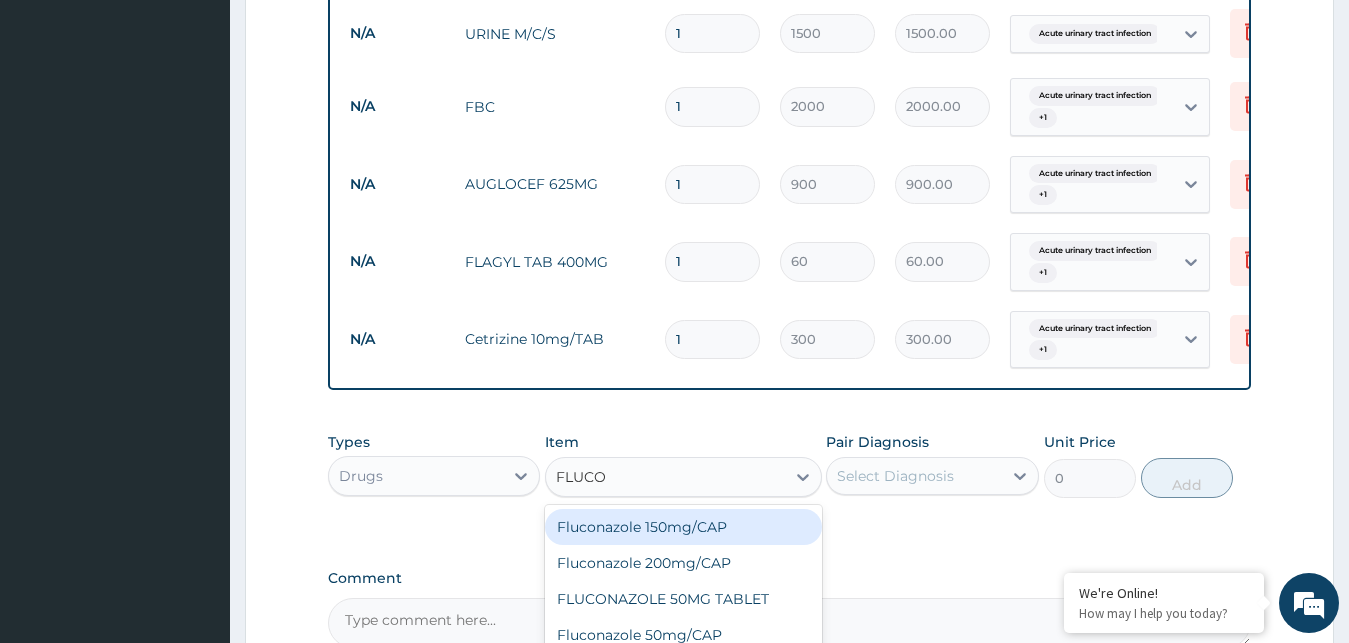 type 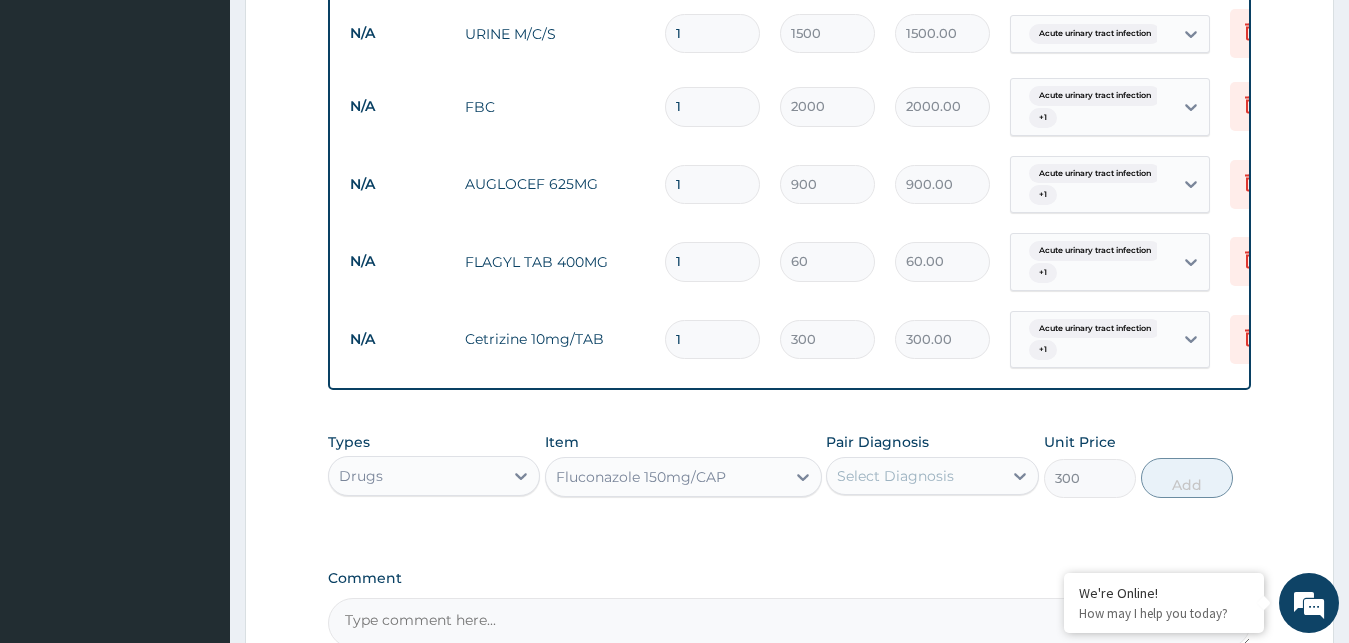 click on "Select Diagnosis" at bounding box center [895, 476] 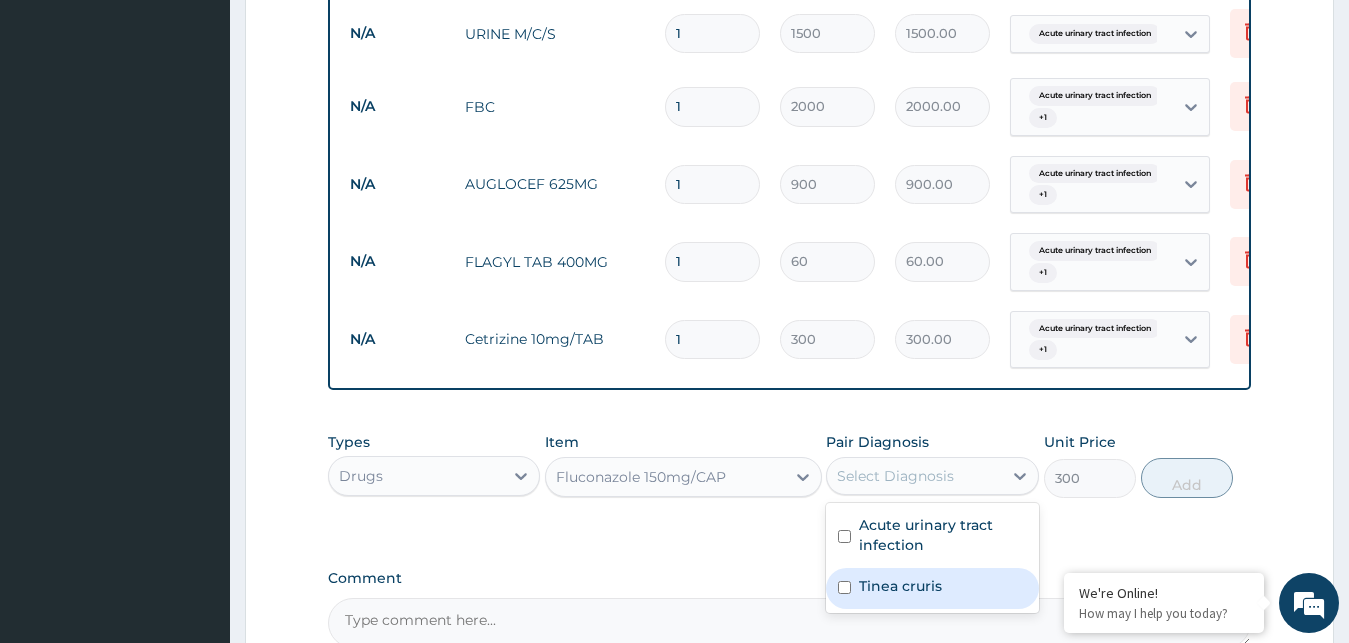 click on "Tinea cruris" at bounding box center [900, 586] 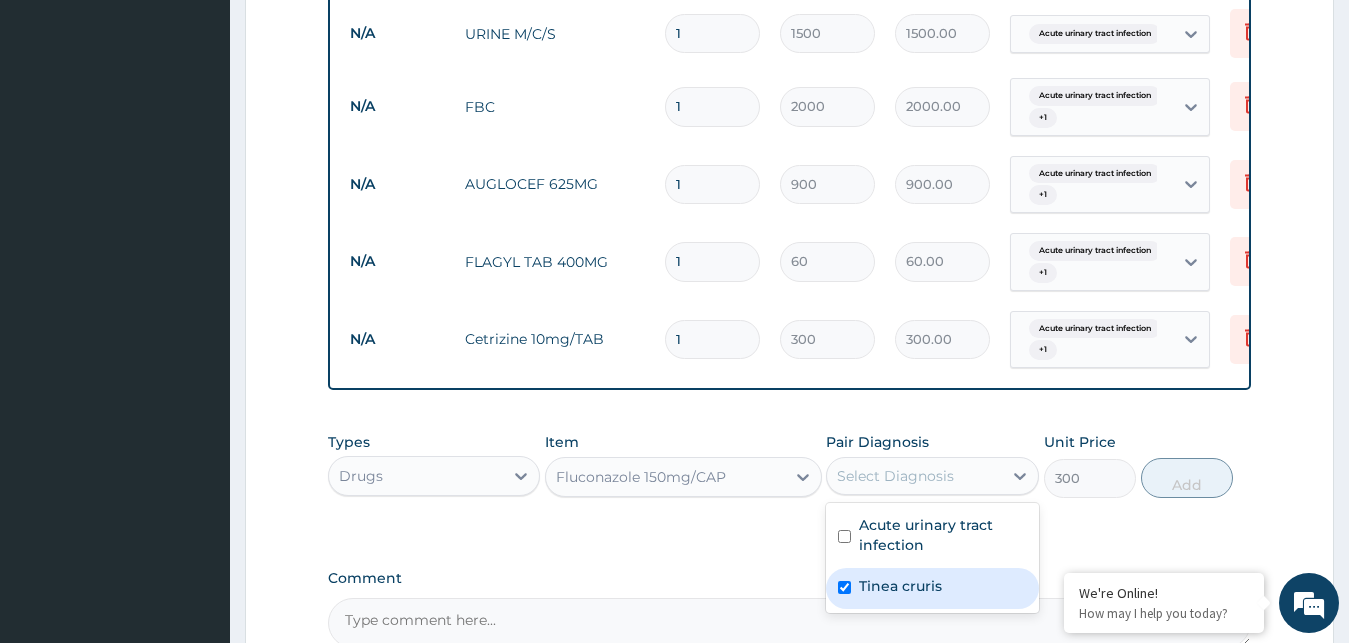 checkbox on "true" 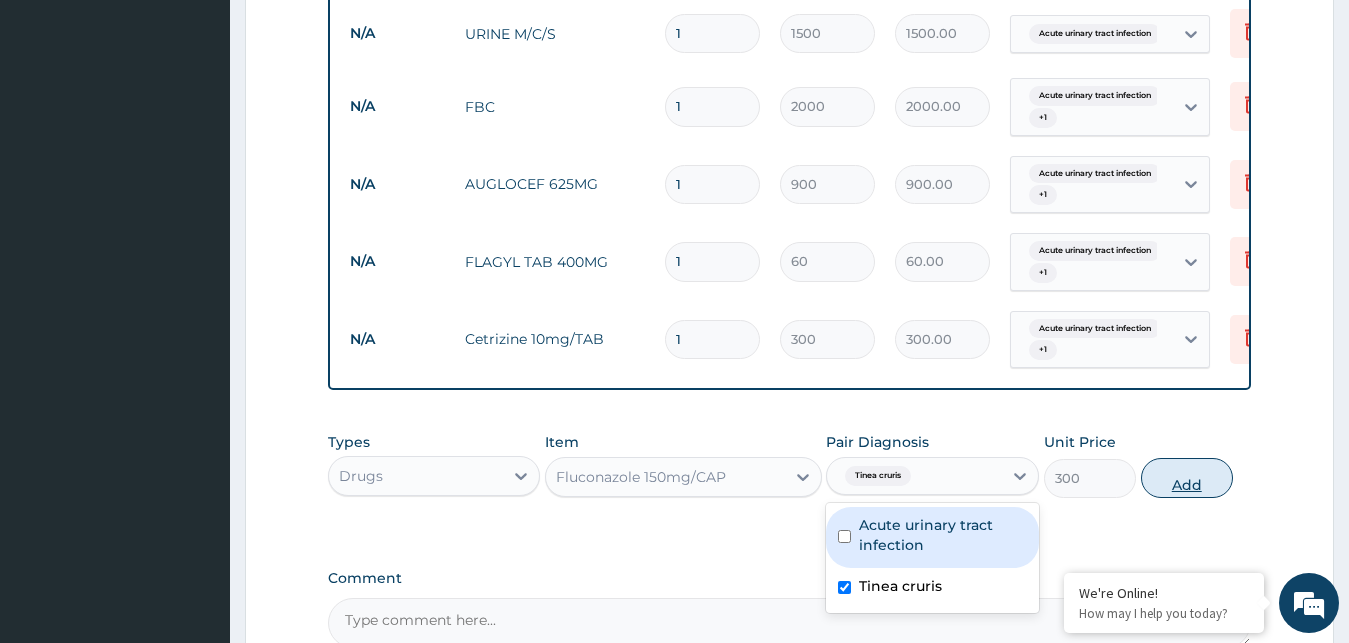 click on "Add" at bounding box center [1187, 478] 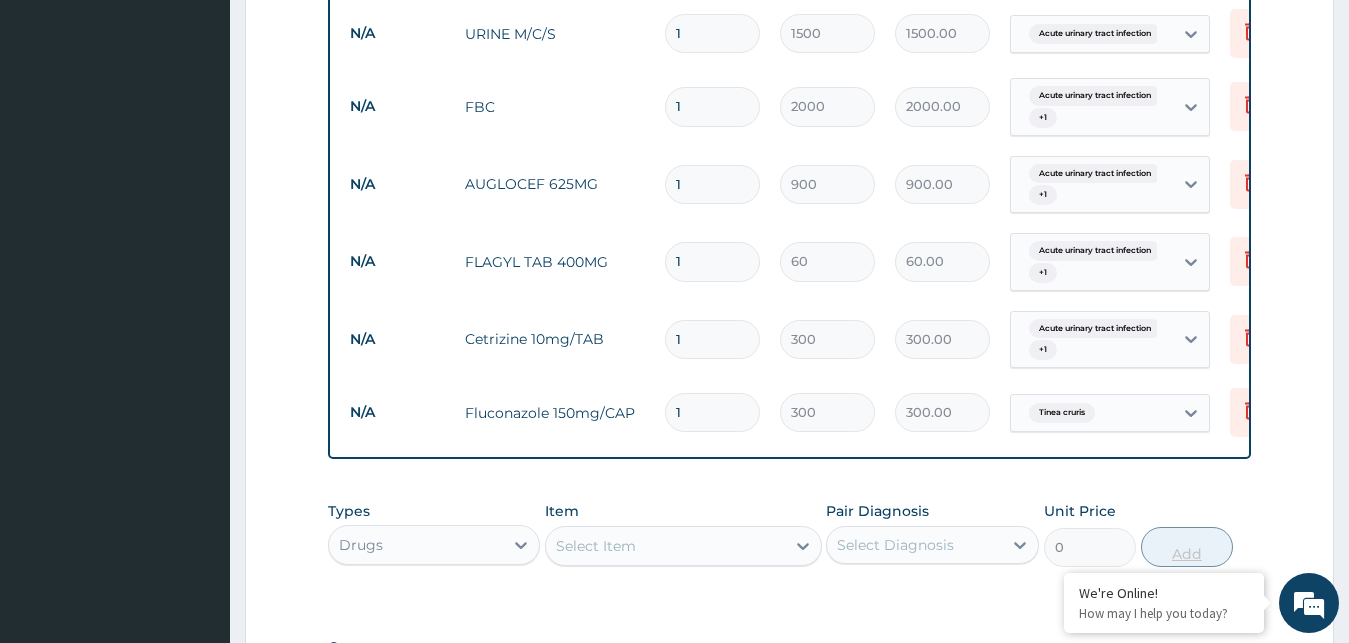 type 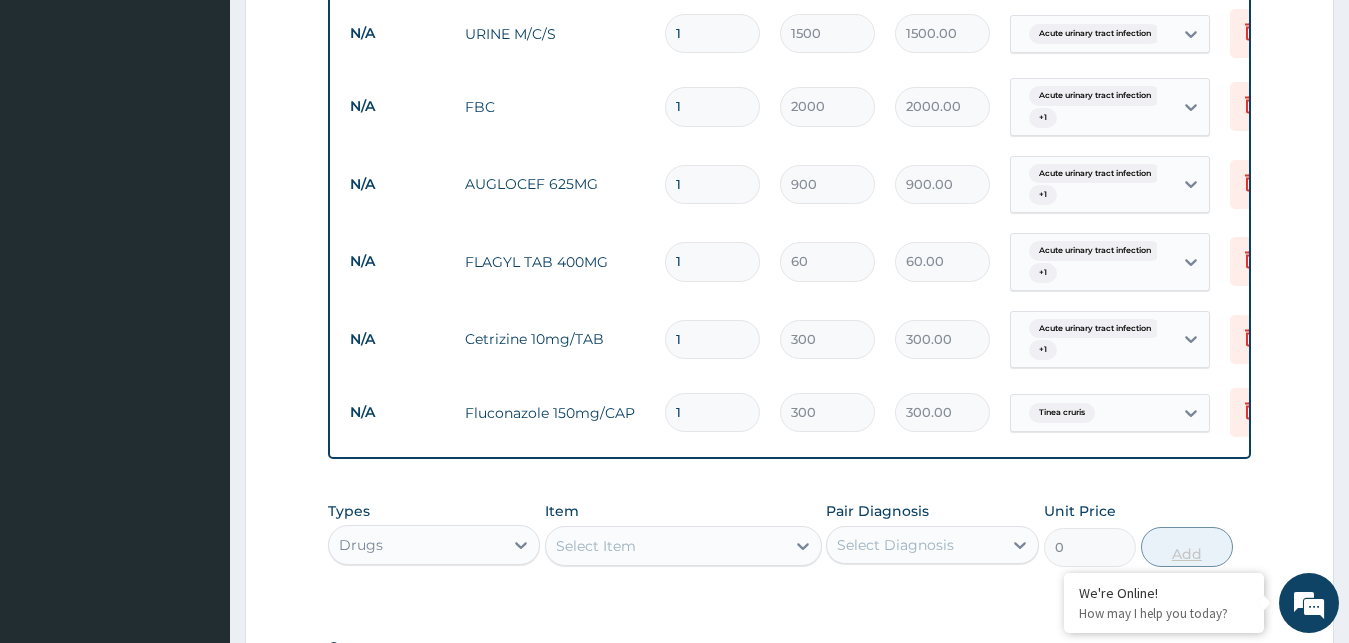 type on "0.00" 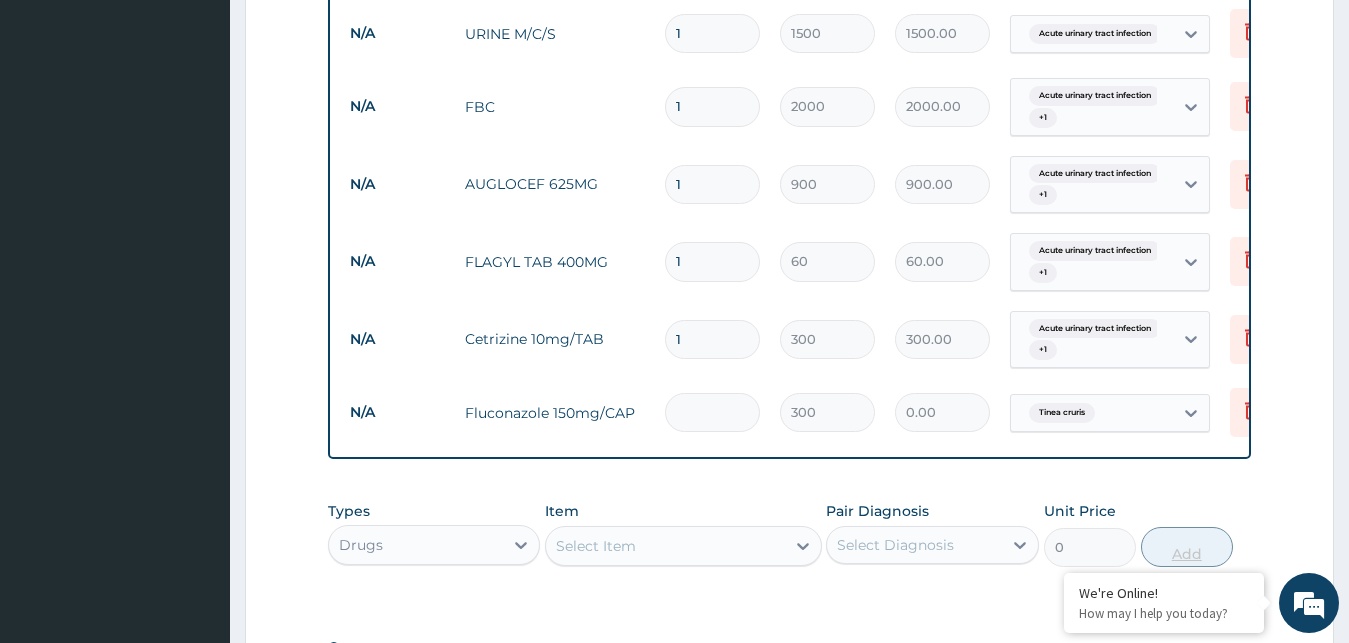 type on "7" 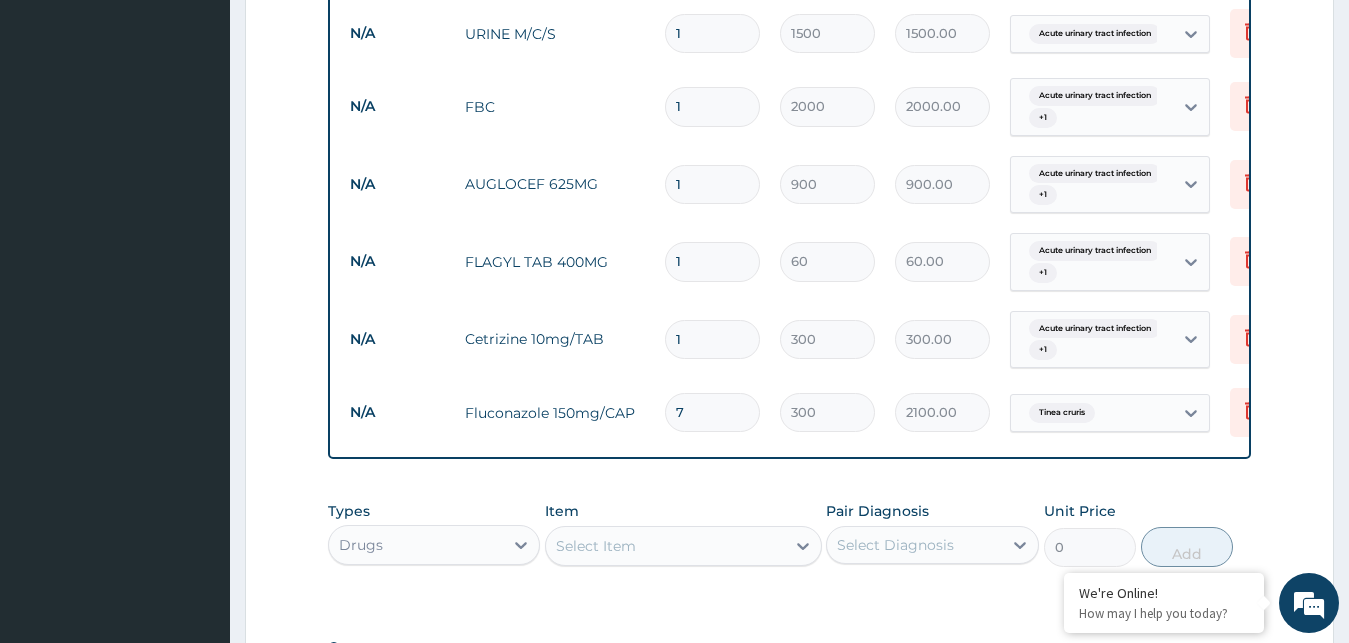 type on "7" 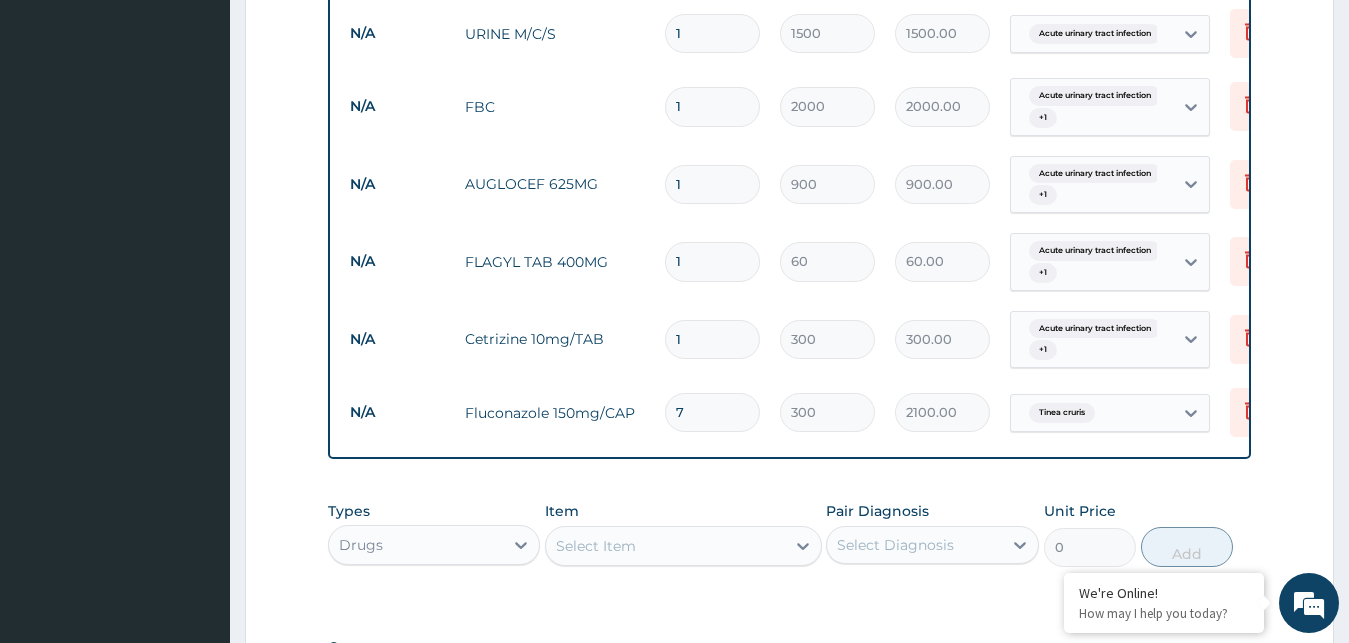 click on "1" at bounding box center (712, 339) 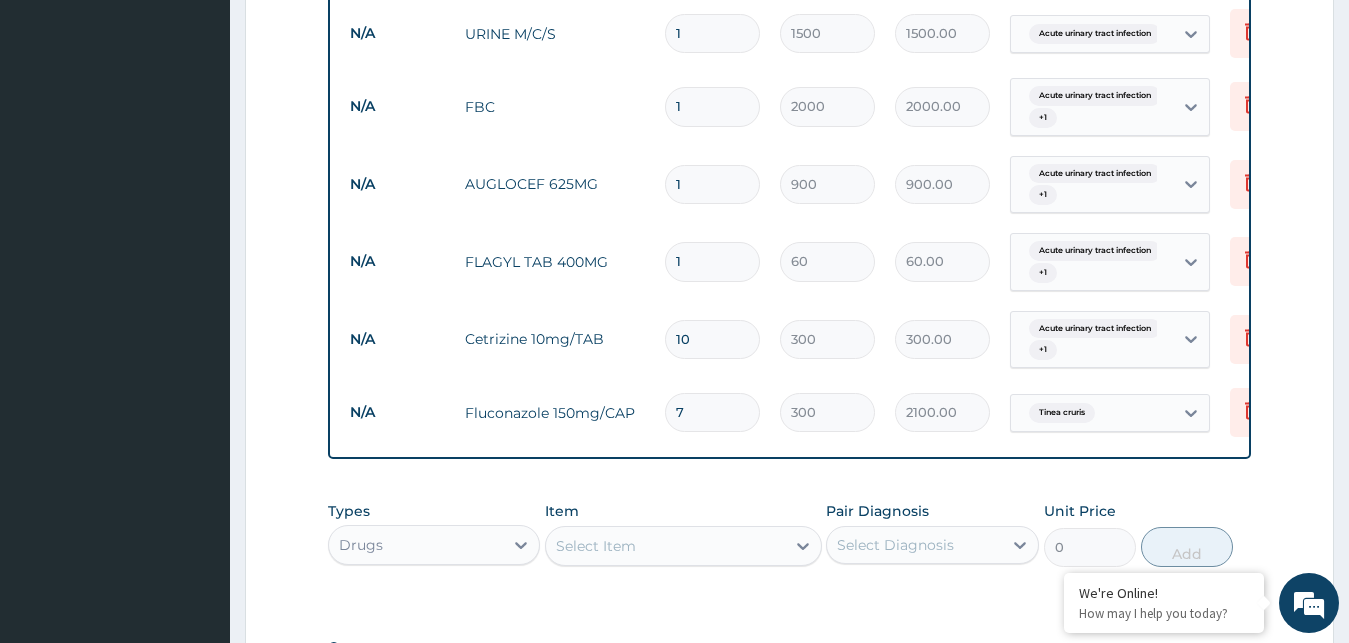 type on "3000.00" 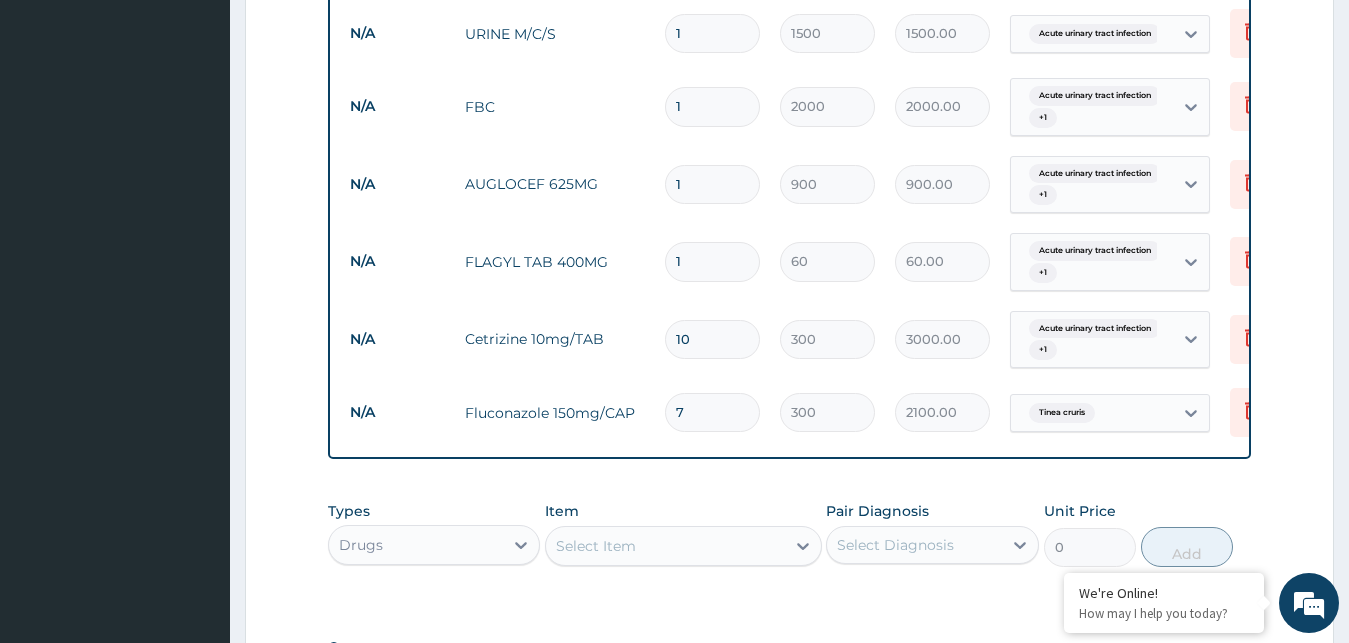 type on "10" 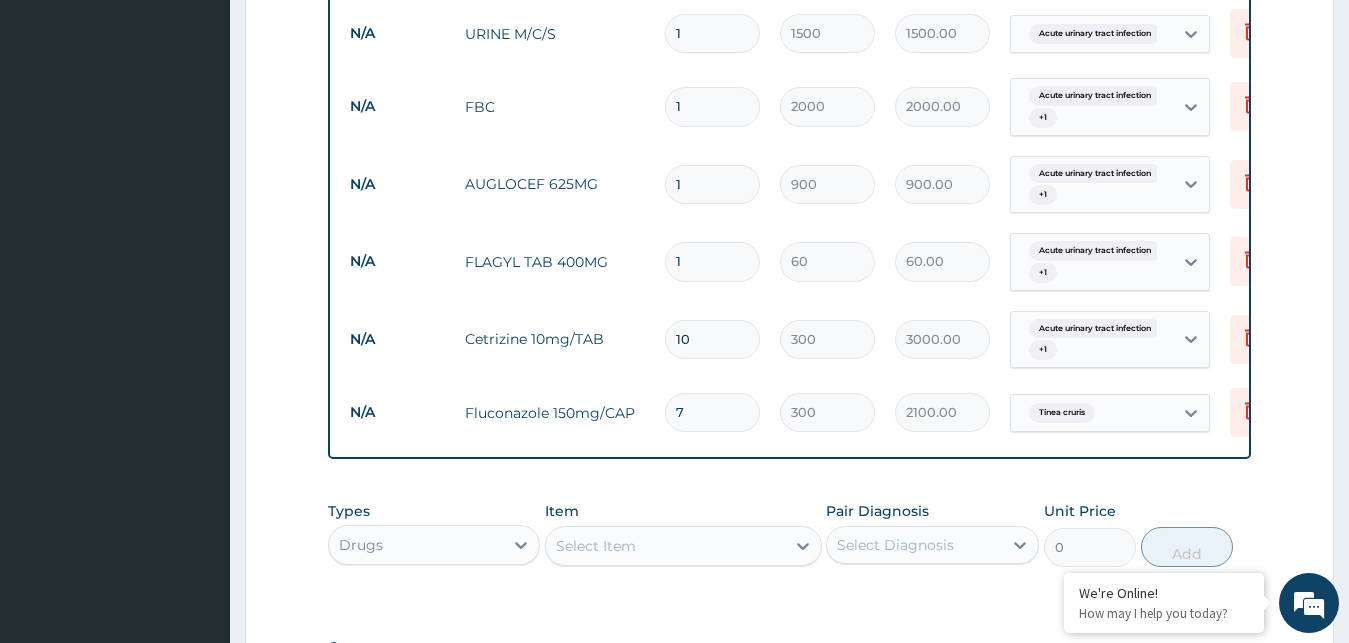 click on "1" at bounding box center [712, 261] 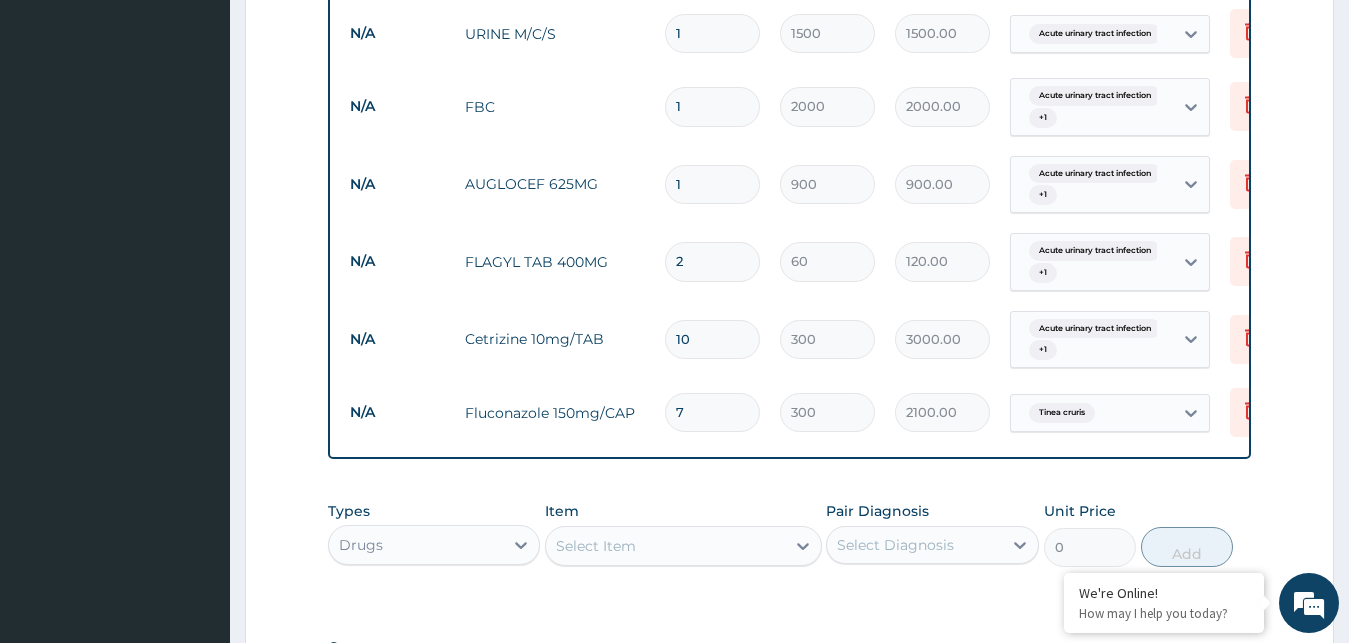 type on "21" 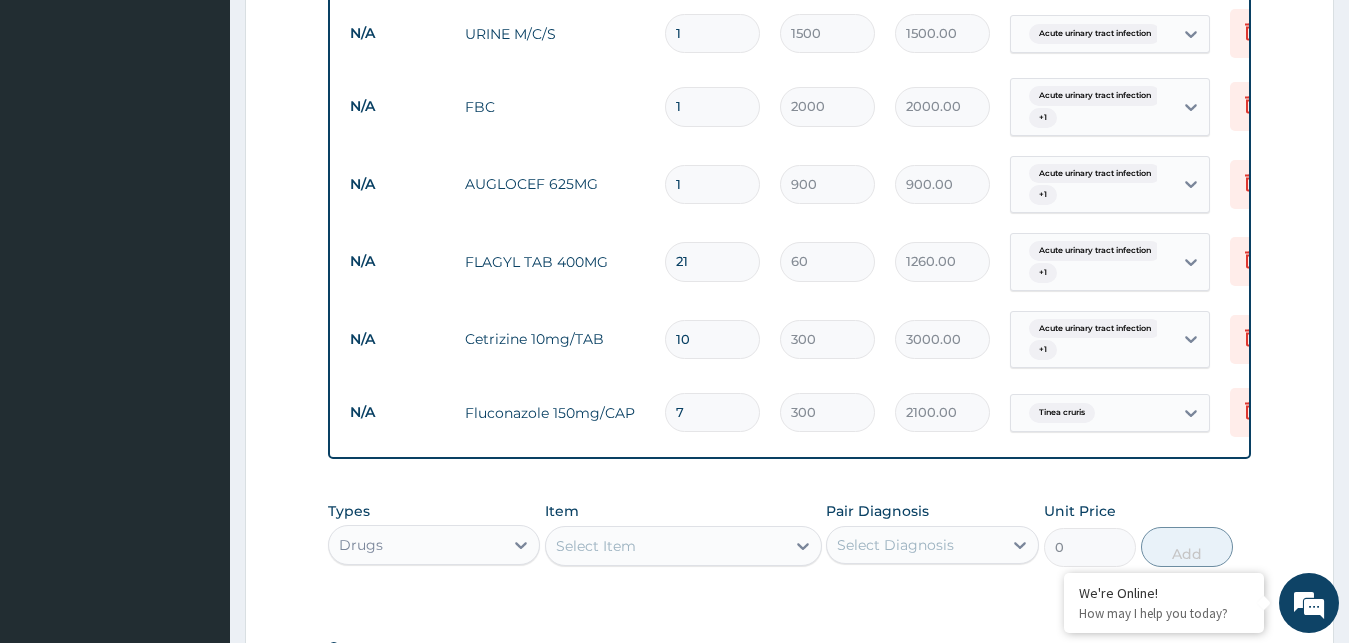type on "21" 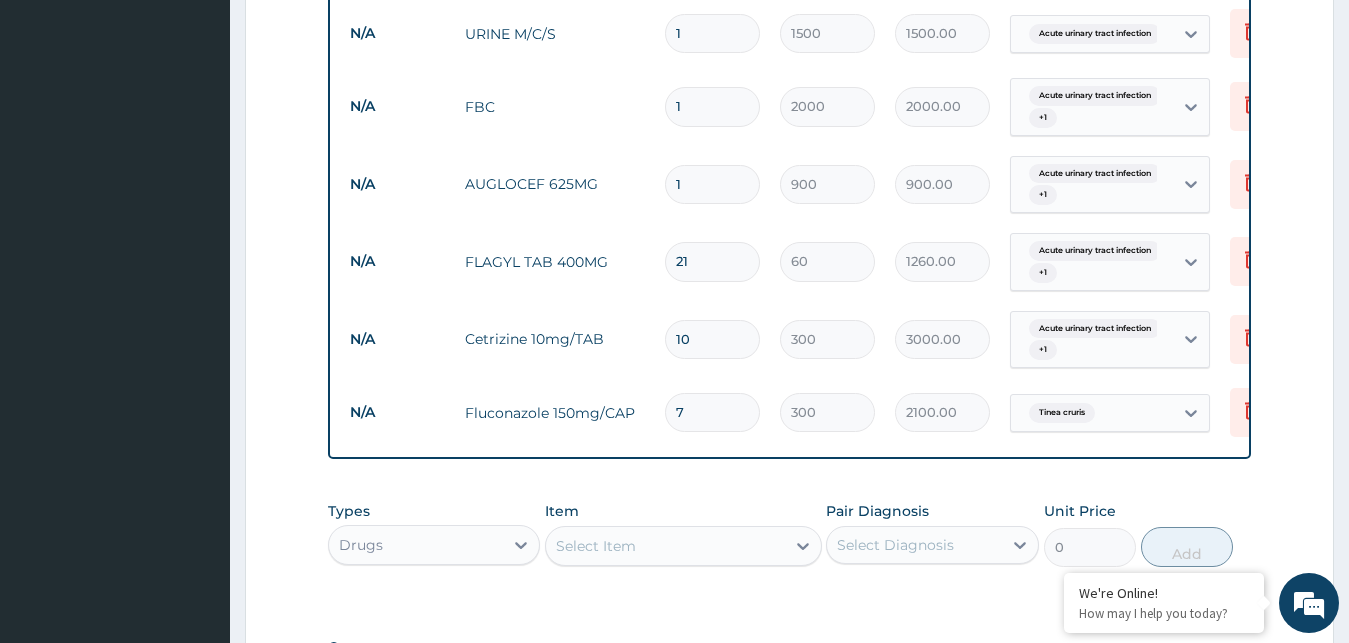 click on "1" at bounding box center (712, 184) 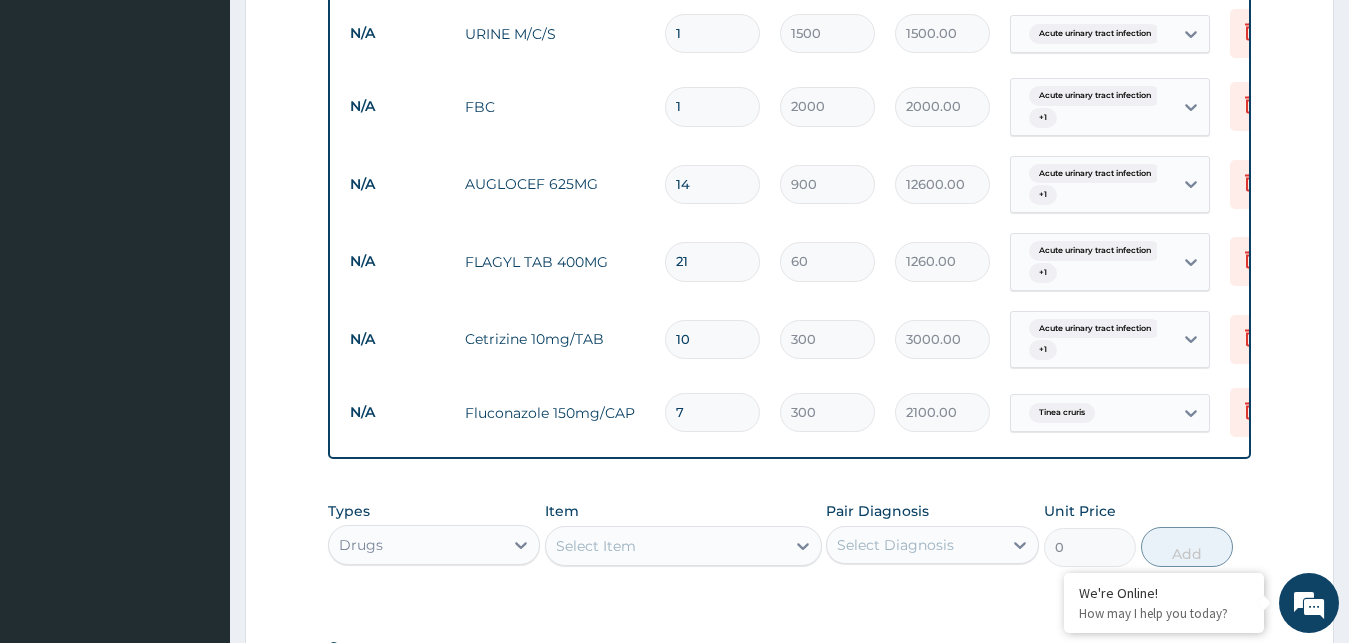 scroll, scrollTop: 1246, scrollLeft: 0, axis: vertical 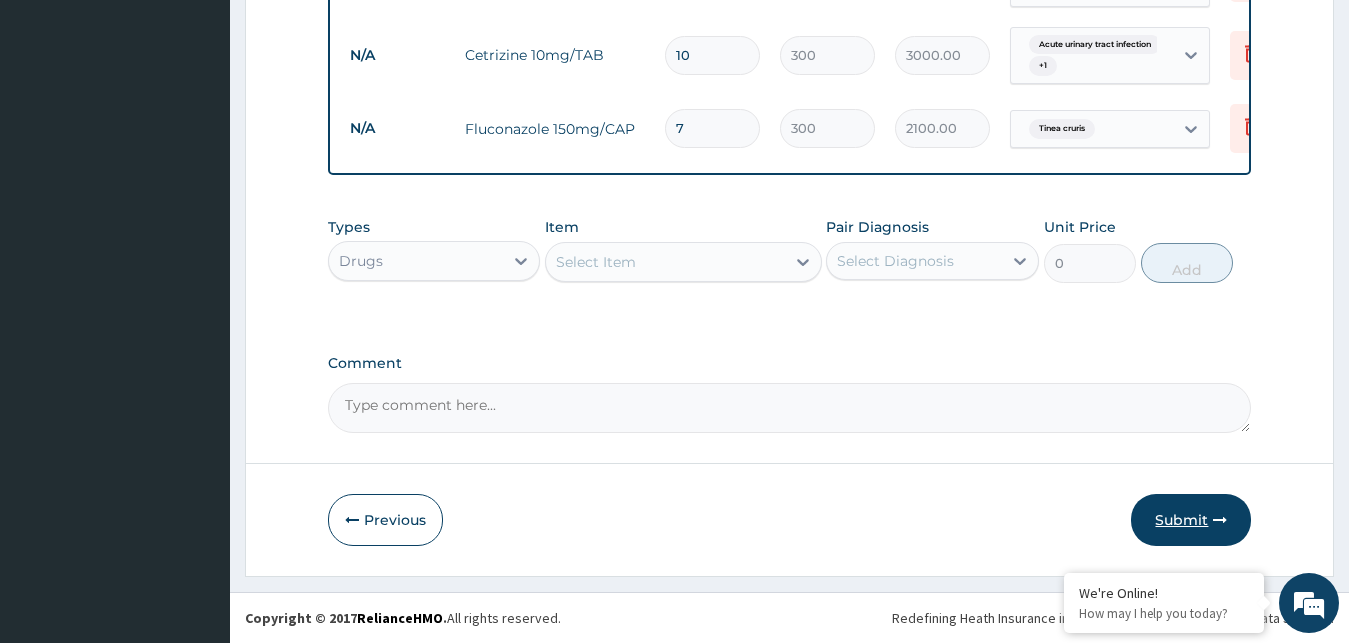 type on "14" 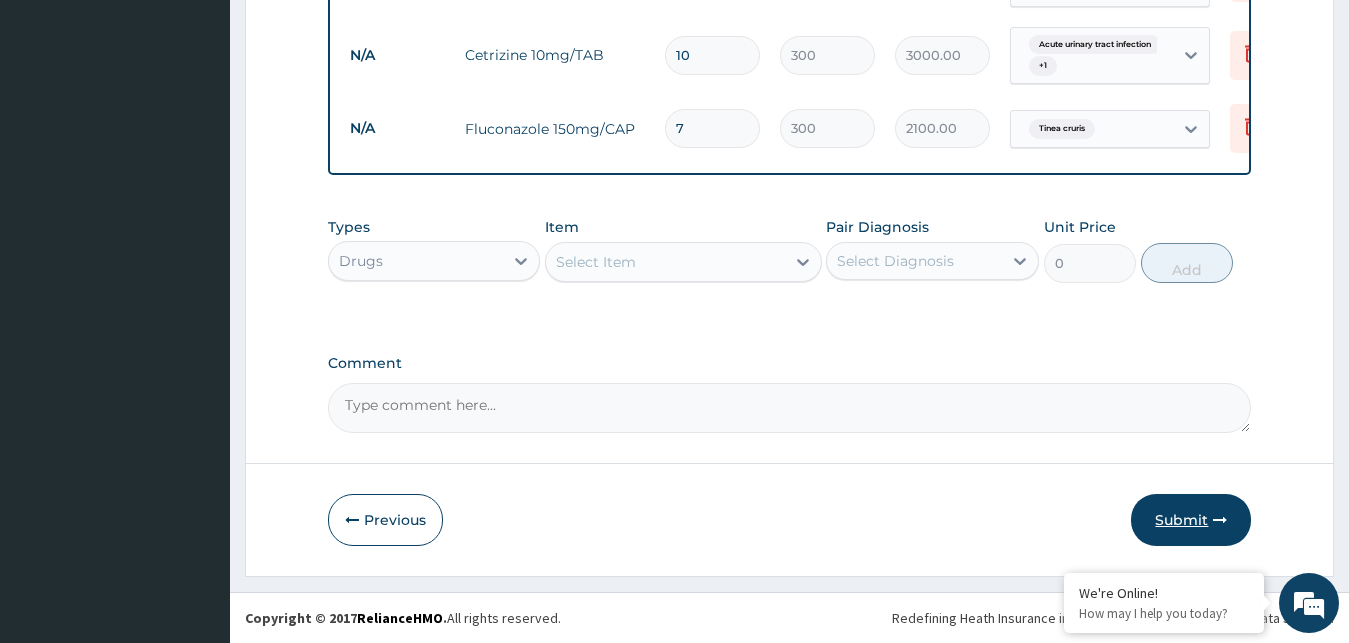click on "Submit" at bounding box center [1191, 520] 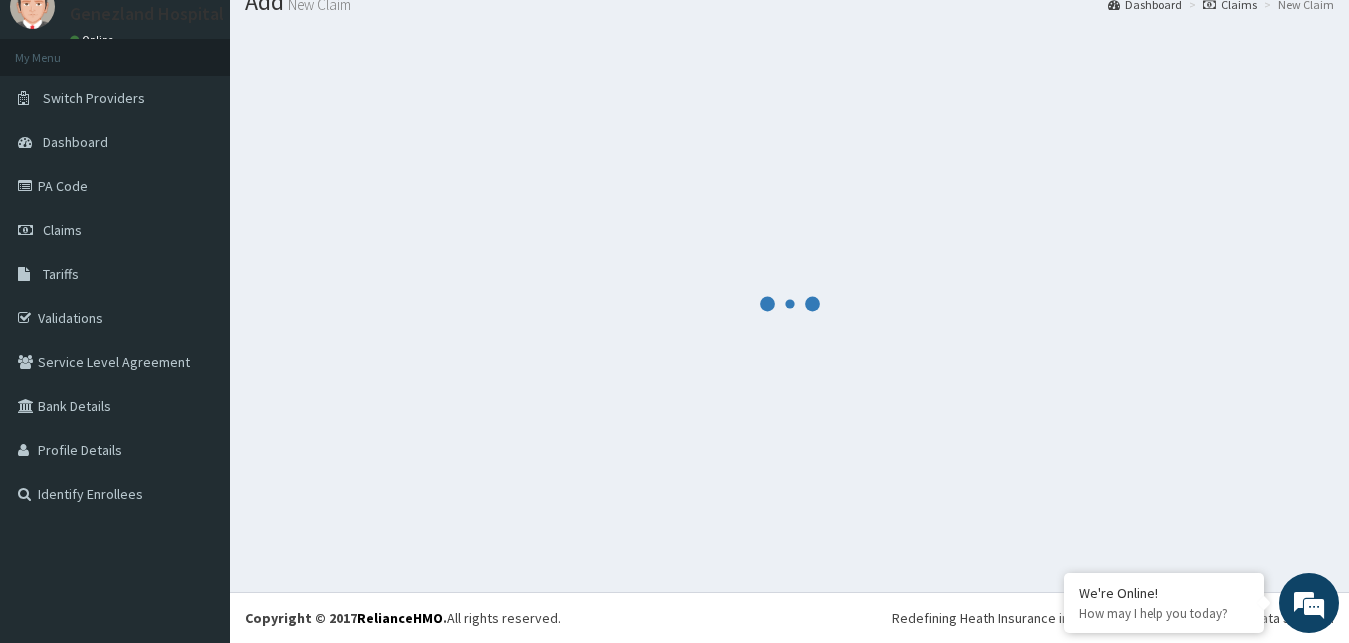 scroll, scrollTop: 76, scrollLeft: 0, axis: vertical 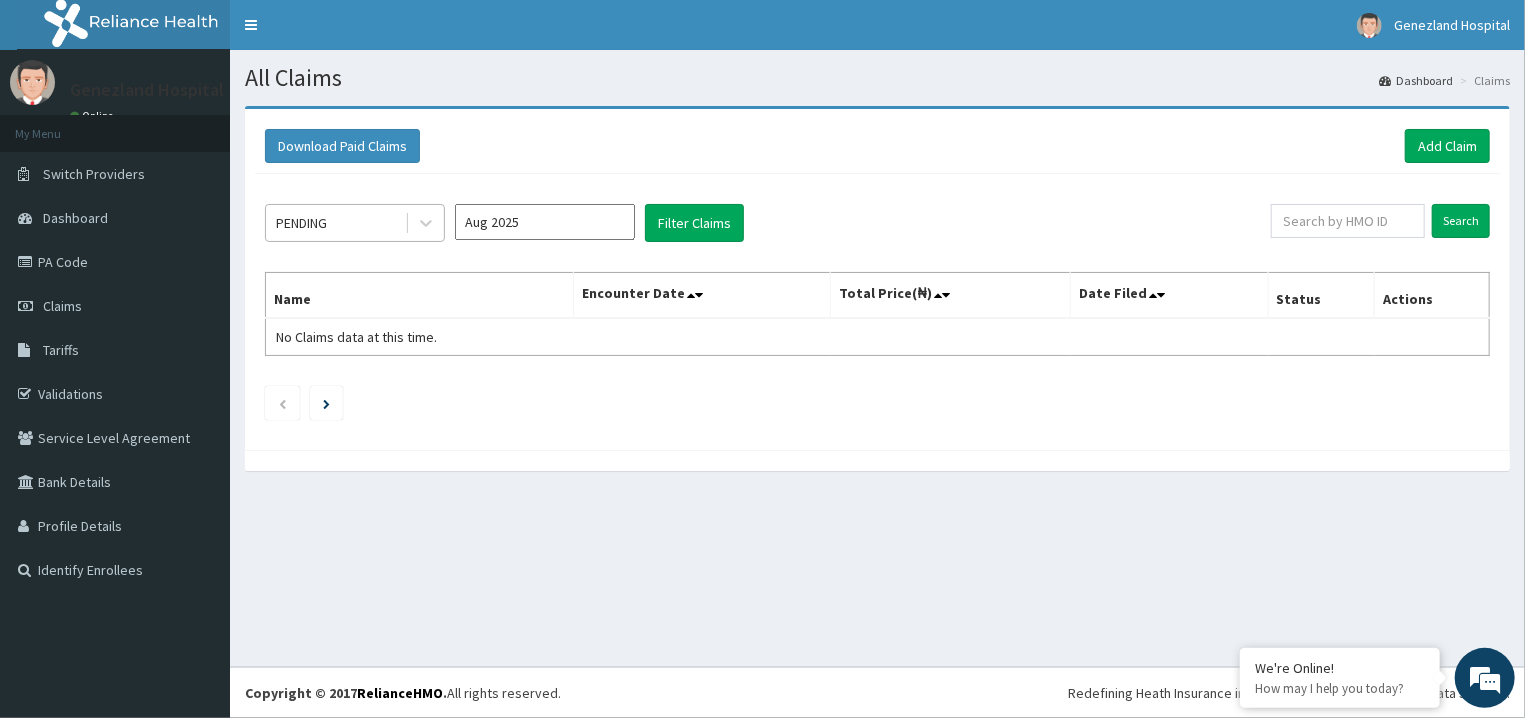click on "PENDING" at bounding box center (335, 223) 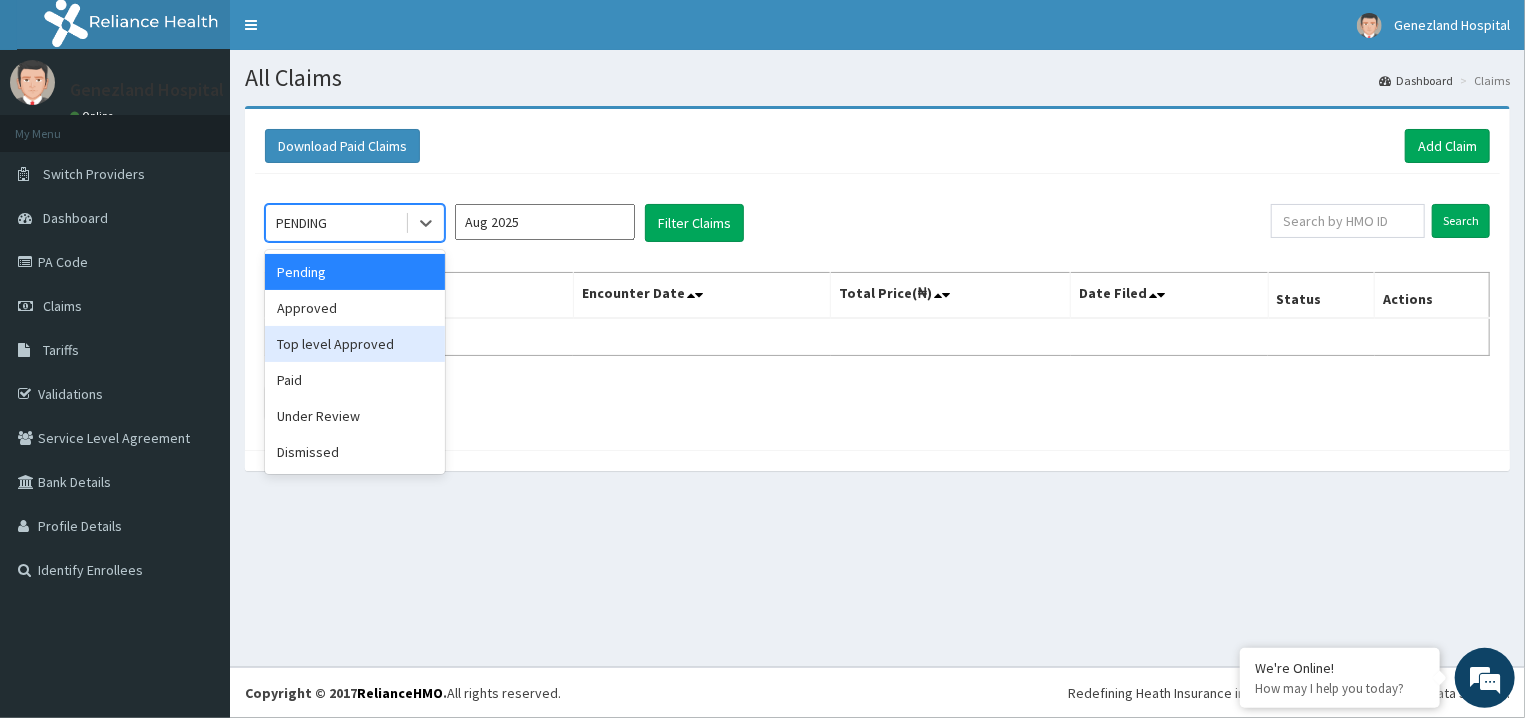 scroll, scrollTop: 0, scrollLeft: 0, axis: both 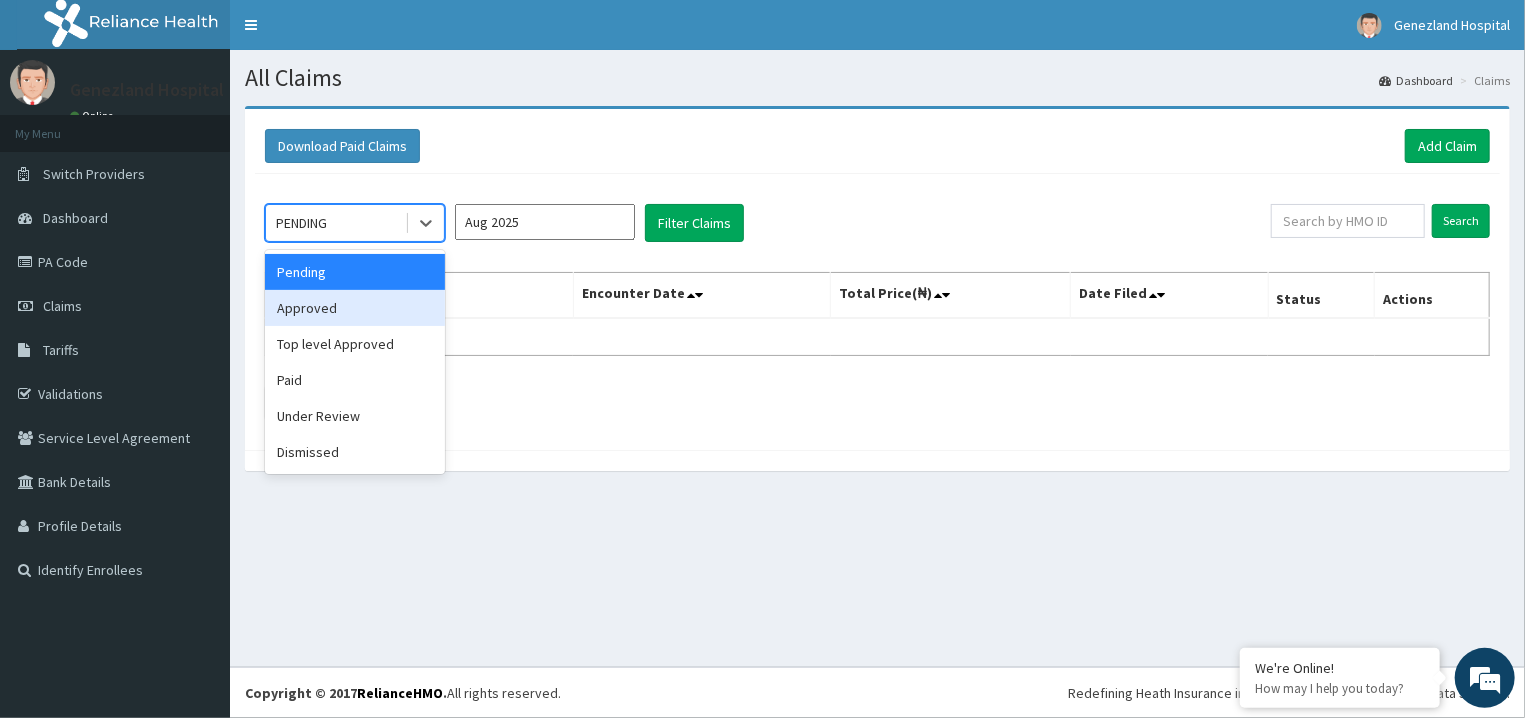 click on "Approved" at bounding box center (355, 308) 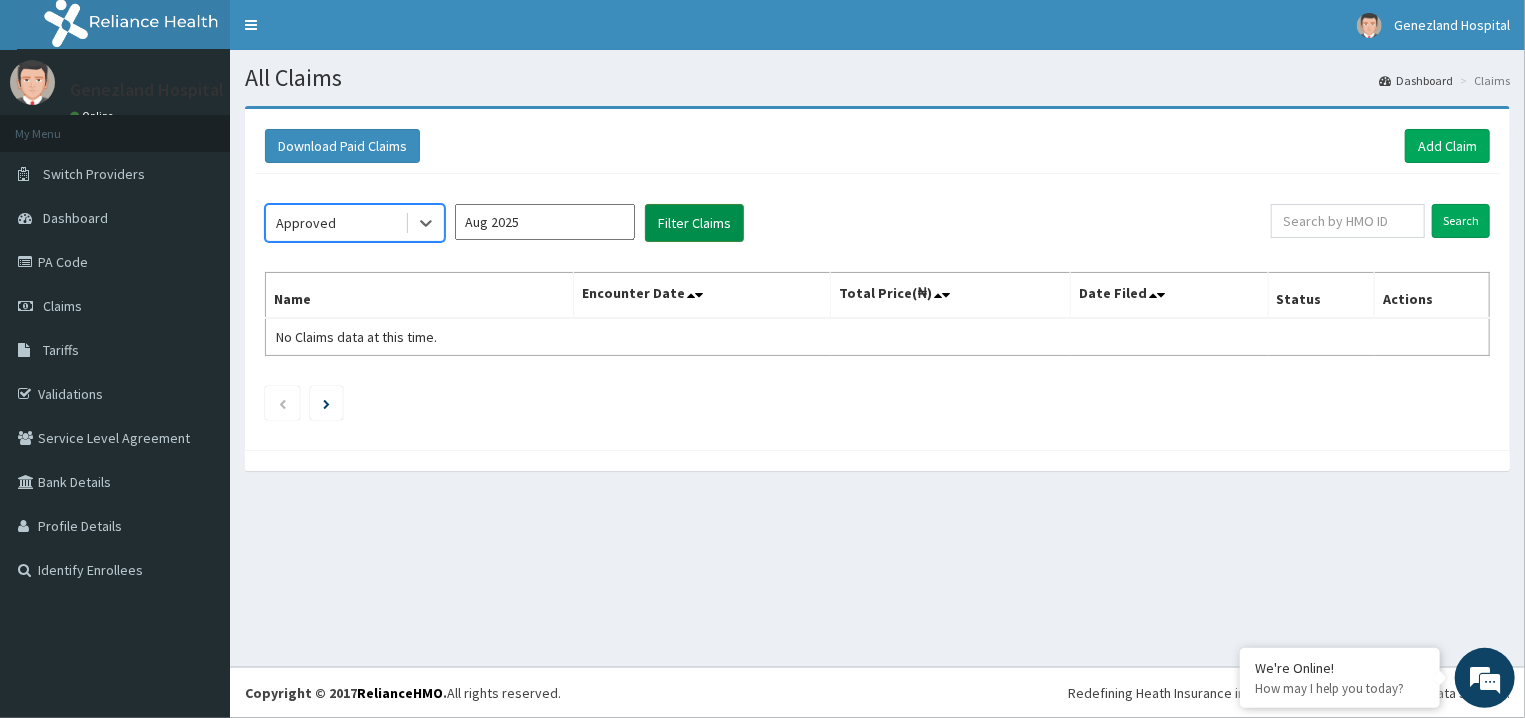 click on "Filter Claims" at bounding box center [694, 223] 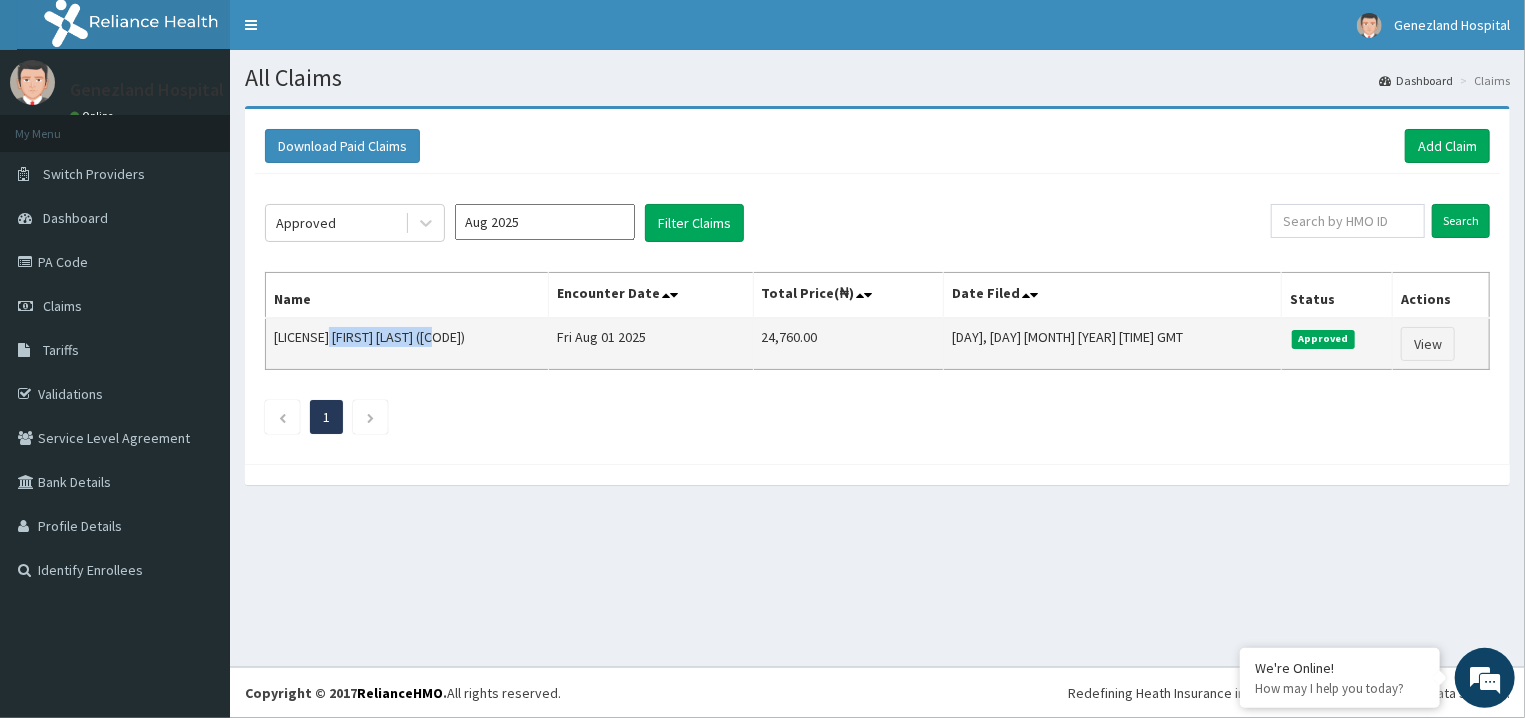 drag, startPoint x: 480, startPoint y: 336, endPoint x: 333, endPoint y: 333, distance: 147.03061 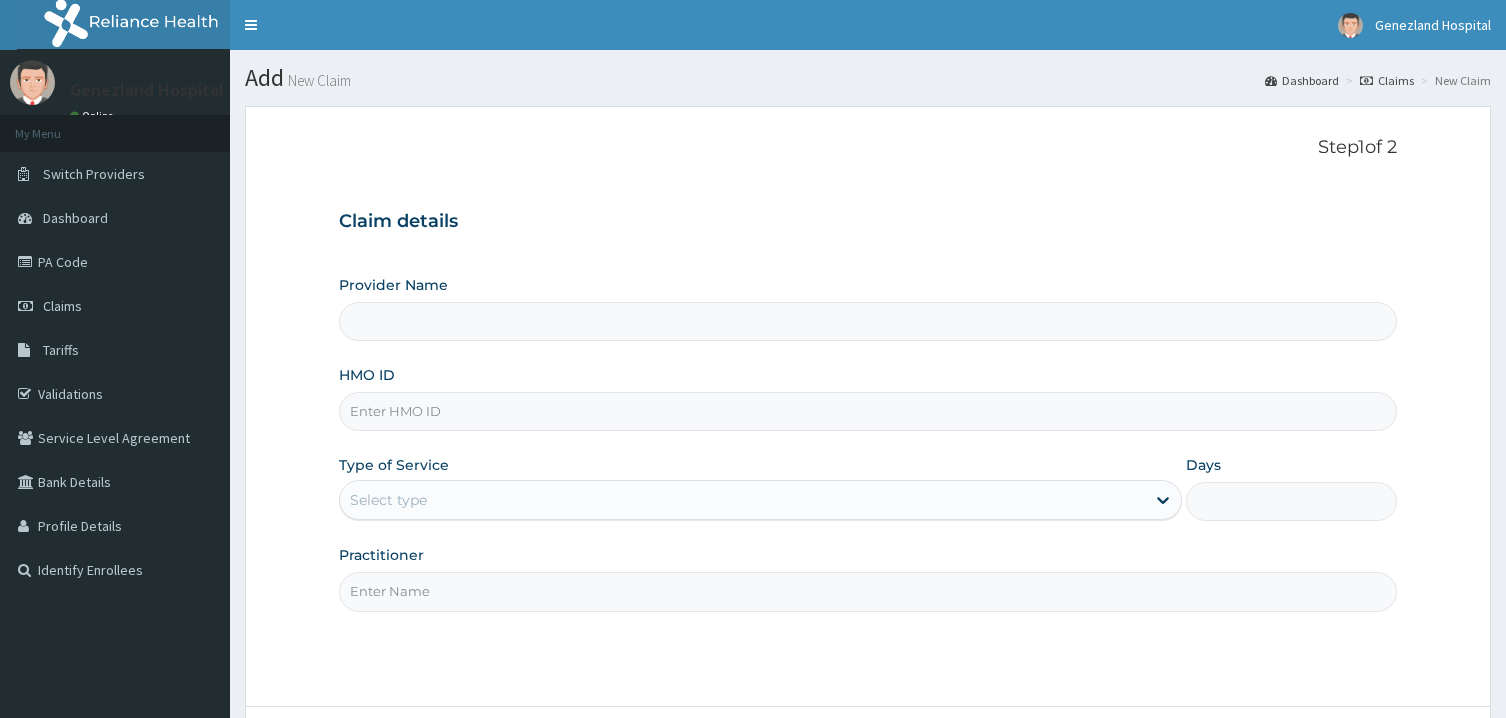 click on "HMO ID" at bounding box center (867, 411) 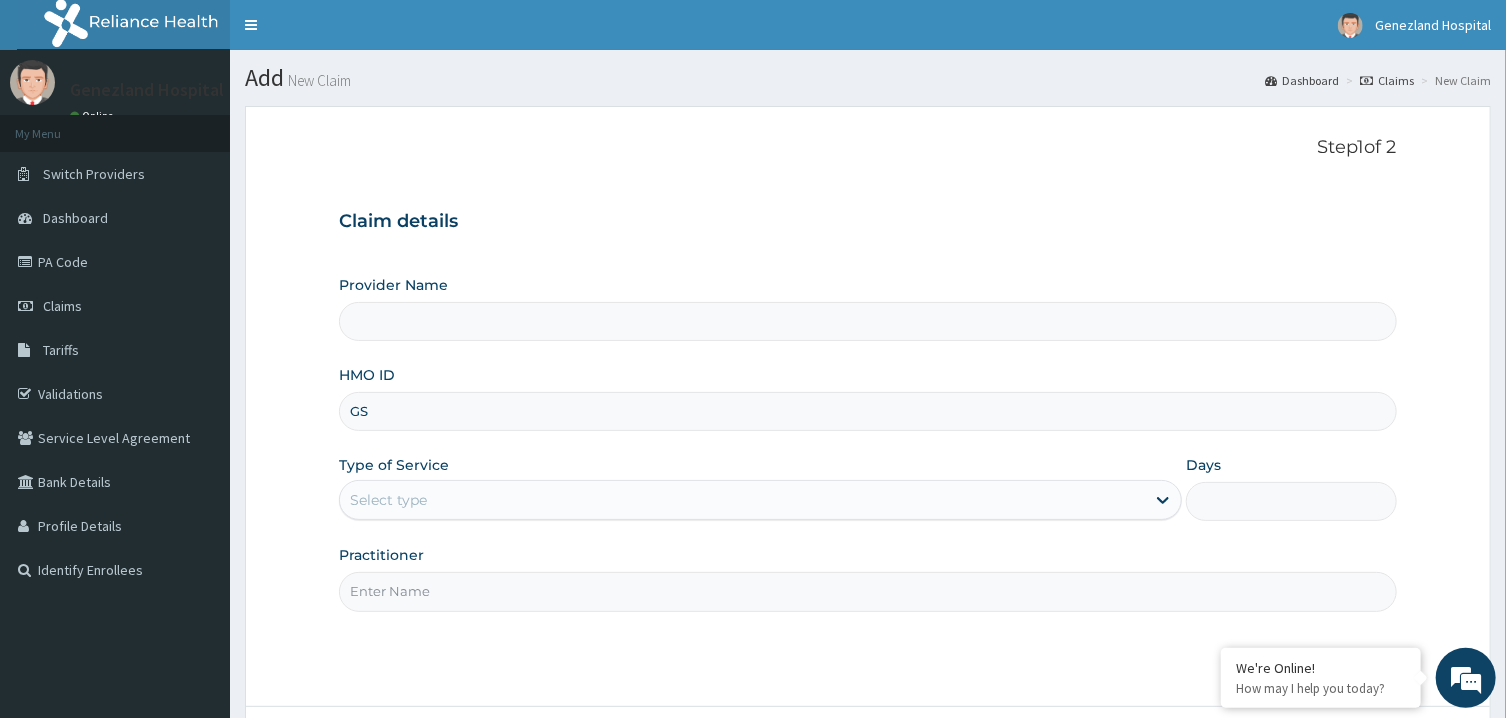 type on "GSV" 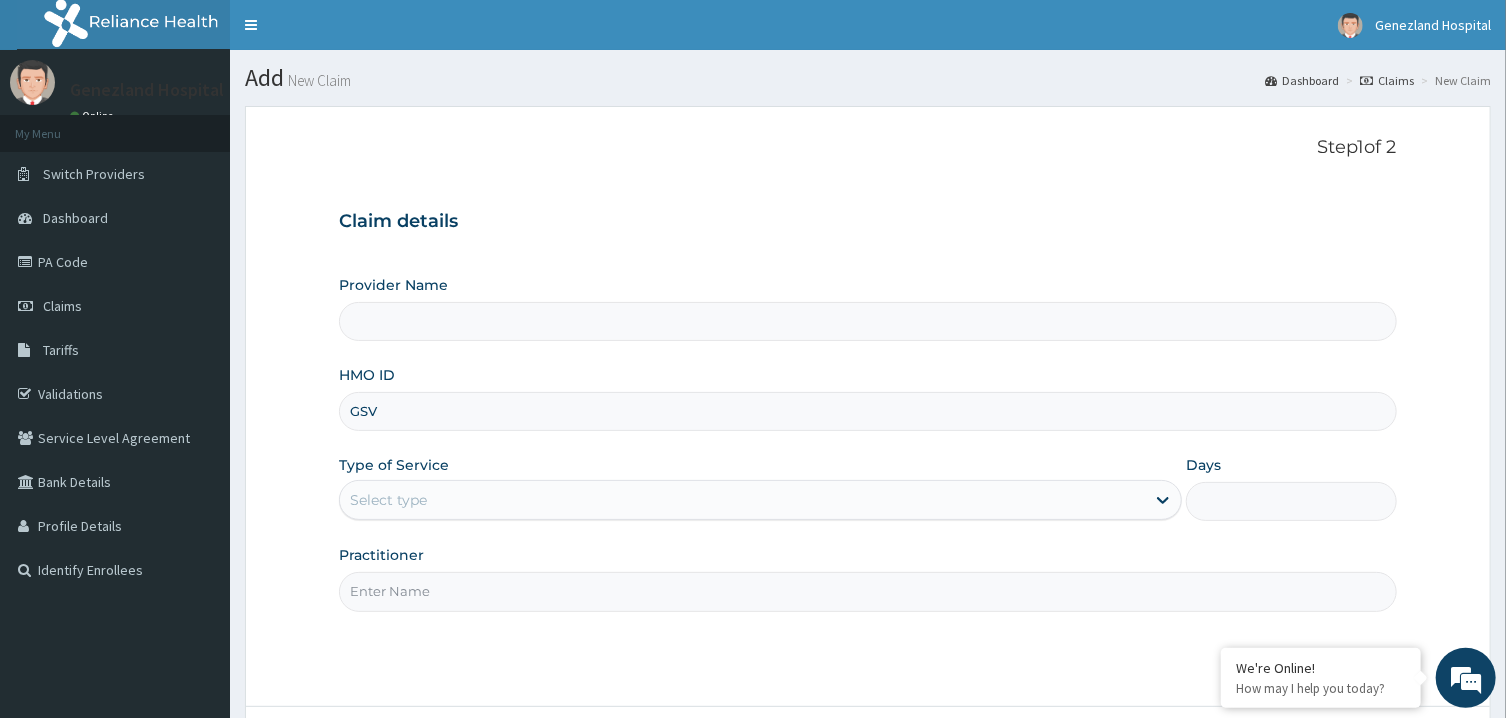 type on "Genezland Hospital" 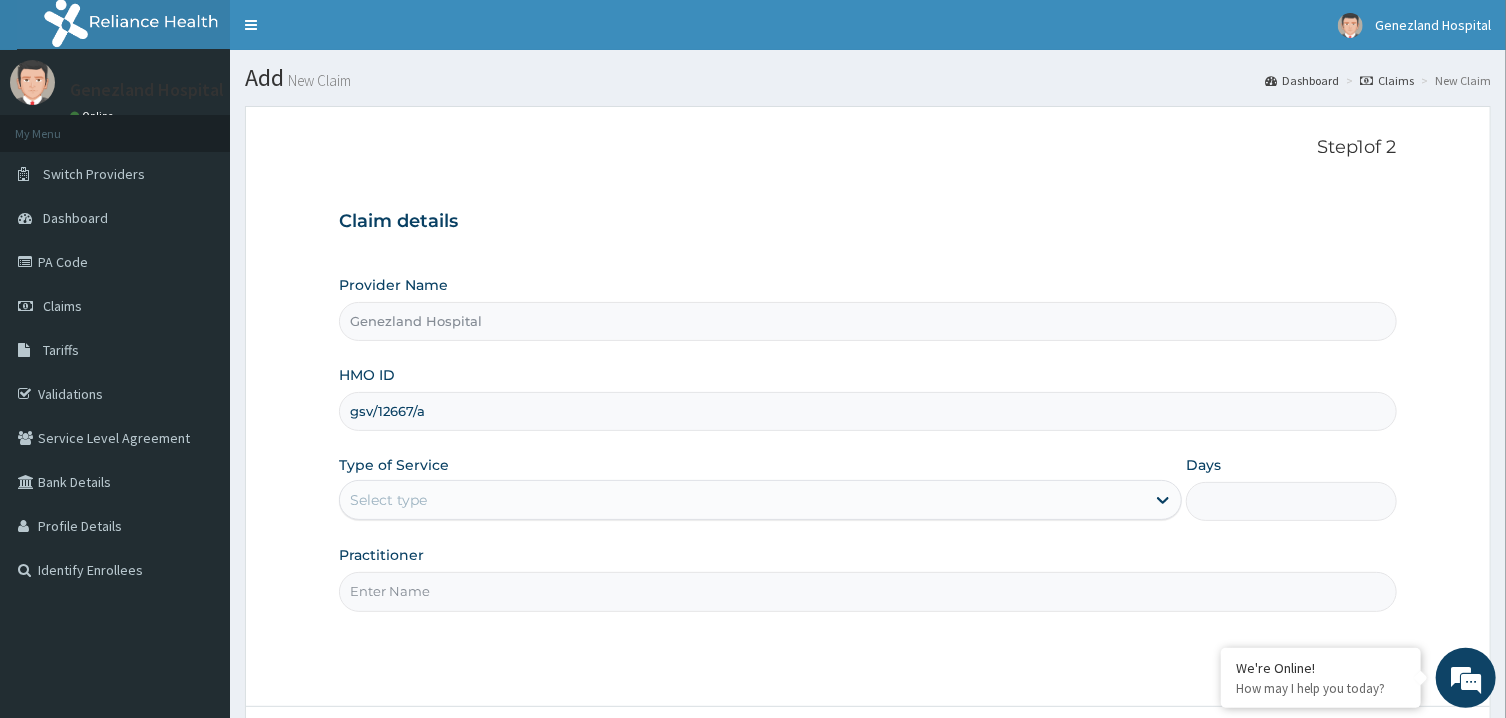 type on "gsv/12667/a" 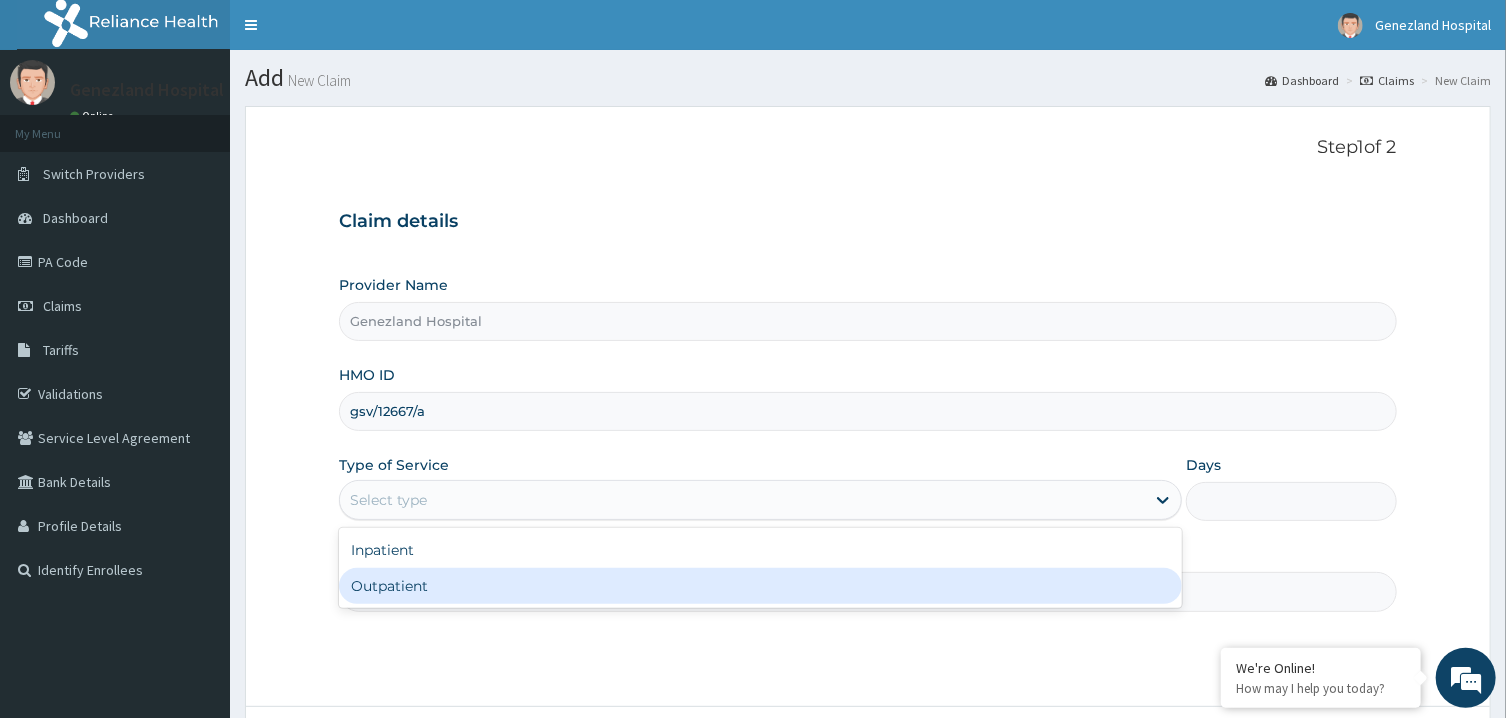 click on "Outpatient" at bounding box center (760, 586) 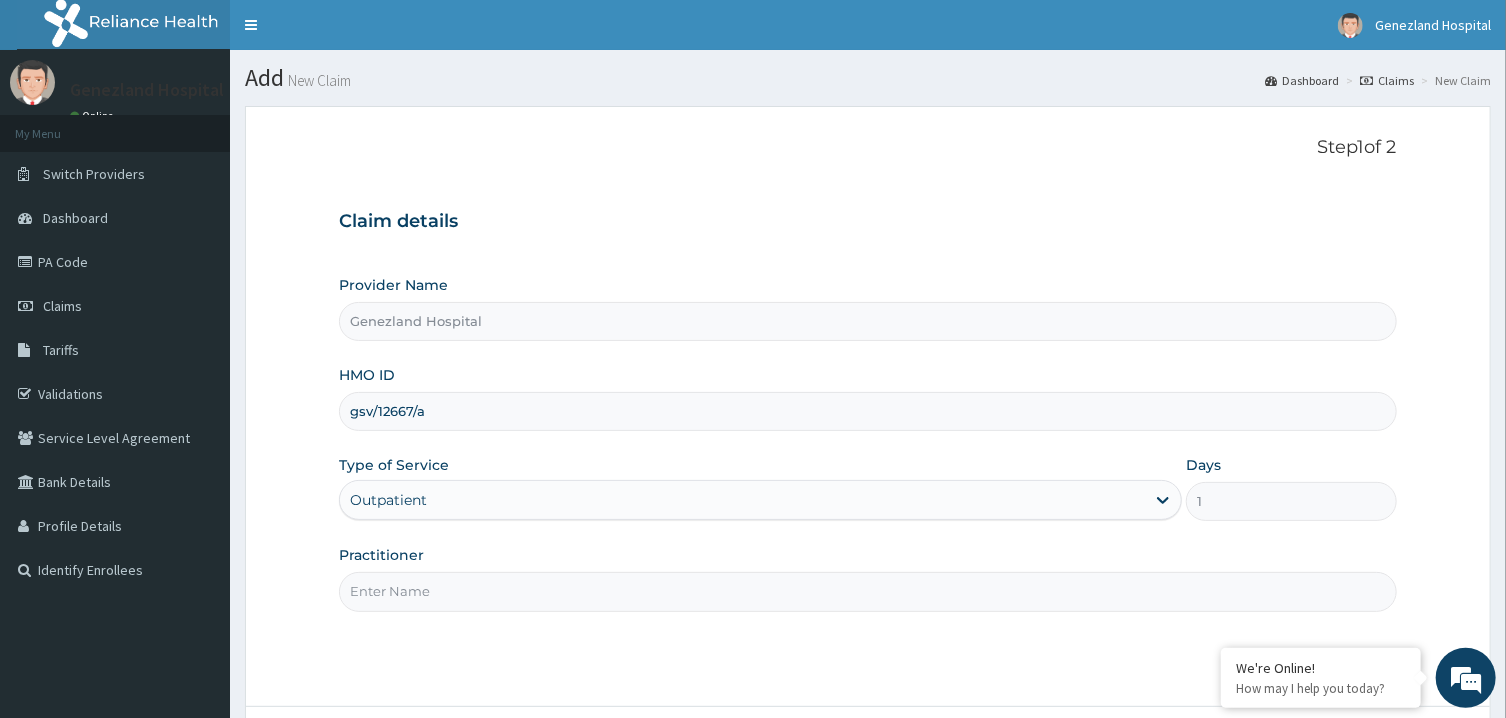click on "Practitioner" at bounding box center (867, 591) 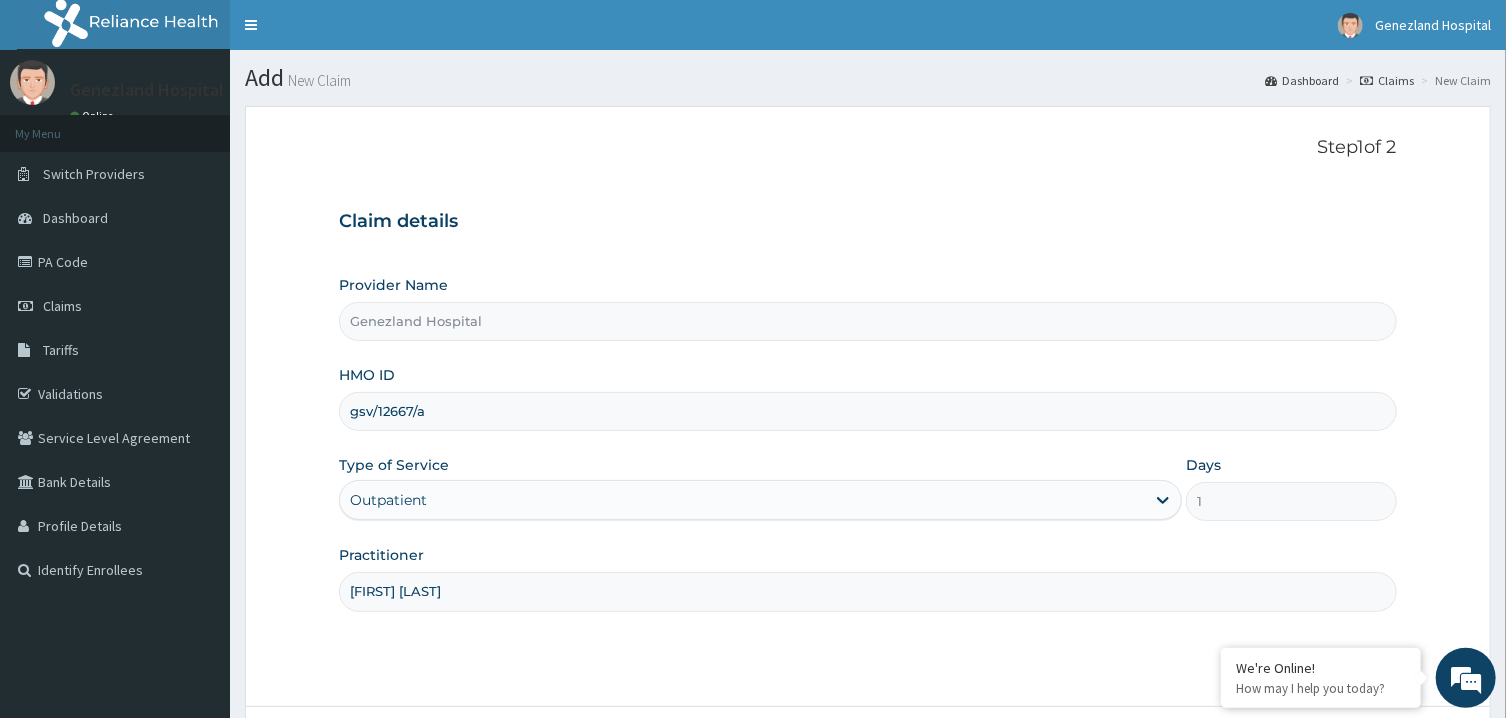 scroll, scrollTop: 0, scrollLeft: 0, axis: both 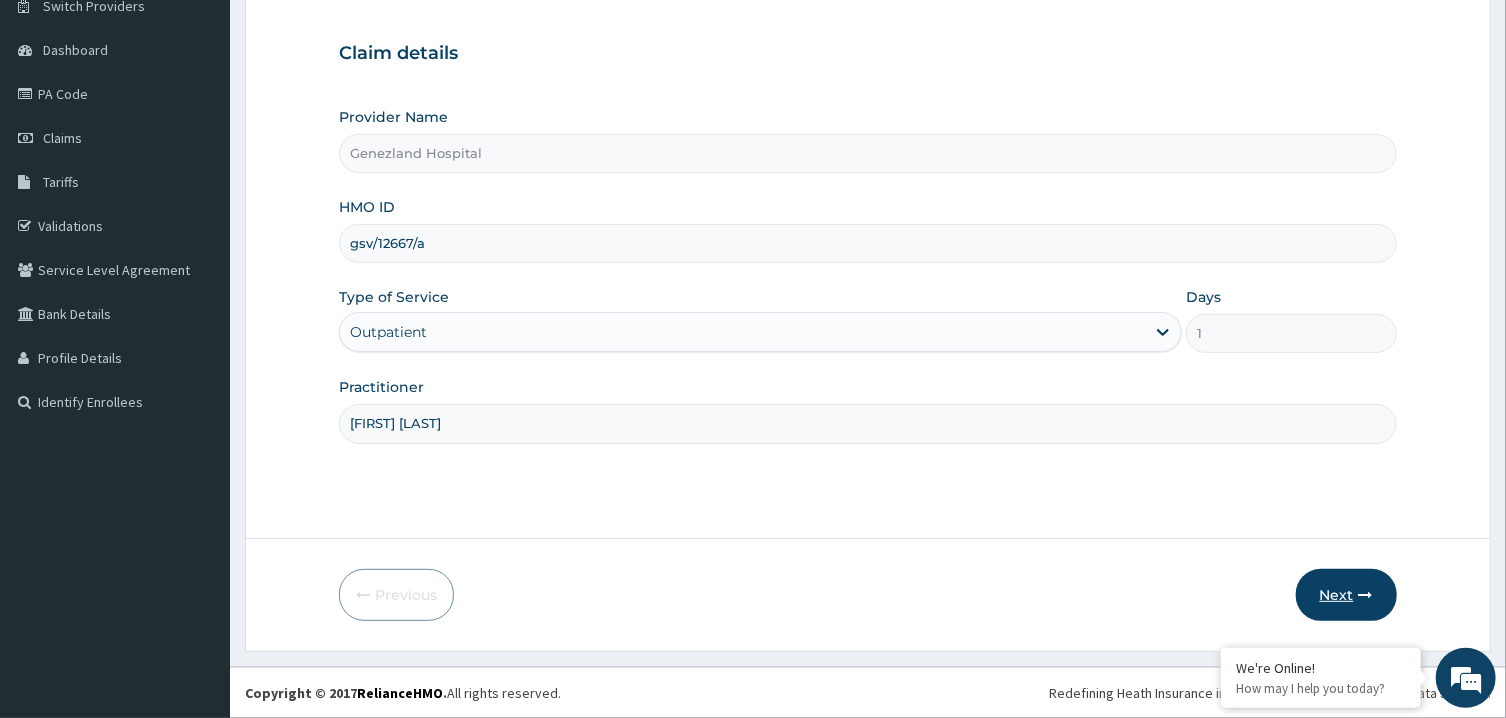 type on "PETER PRINCE" 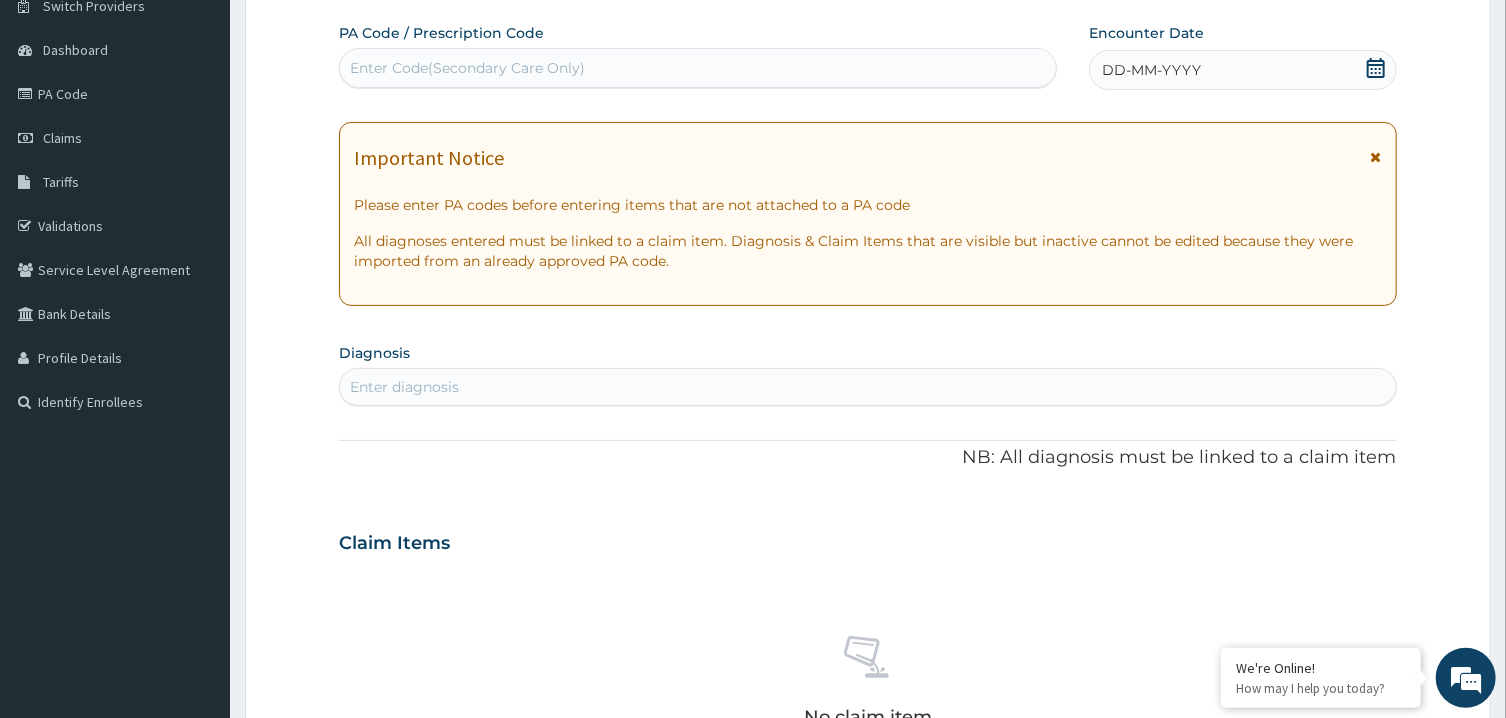 click on "Enter diagnosis" at bounding box center (867, 387) 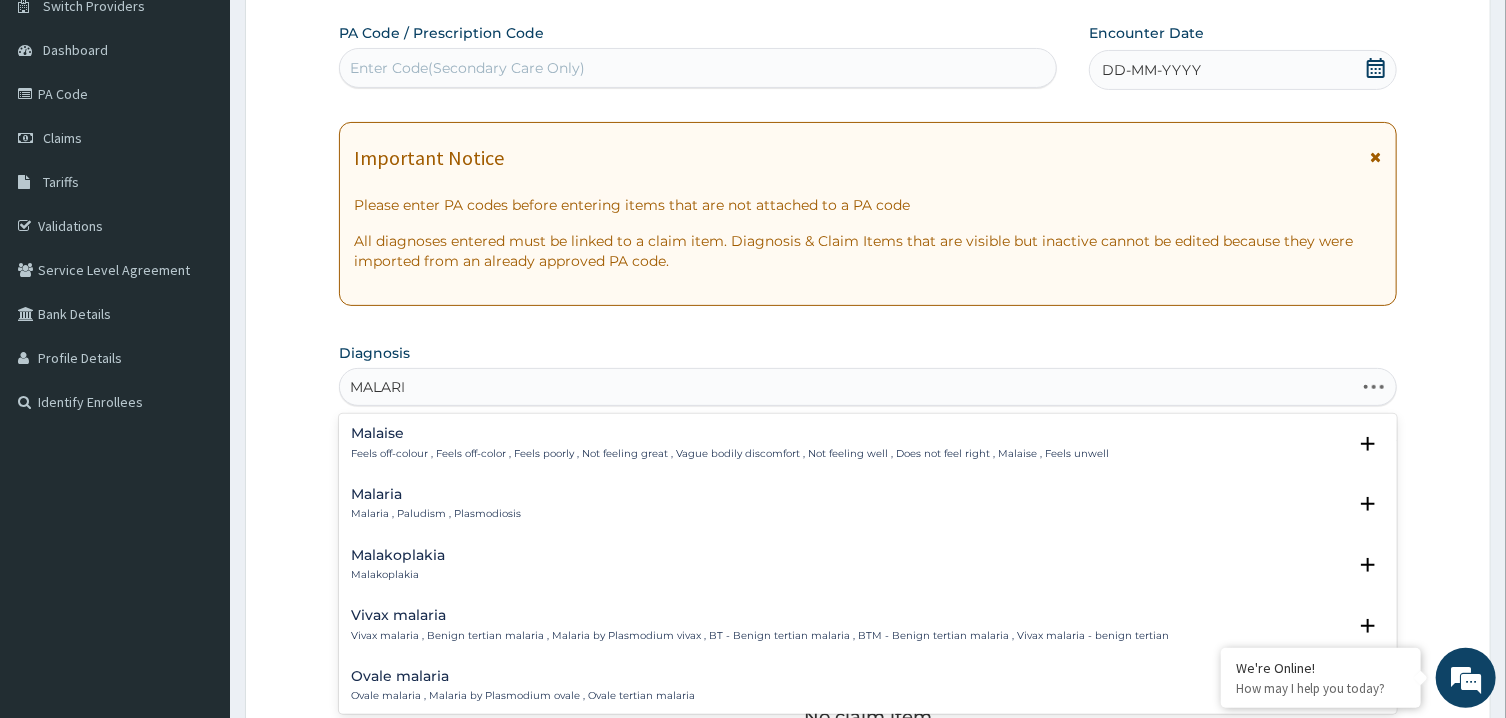 type on "MALARIA" 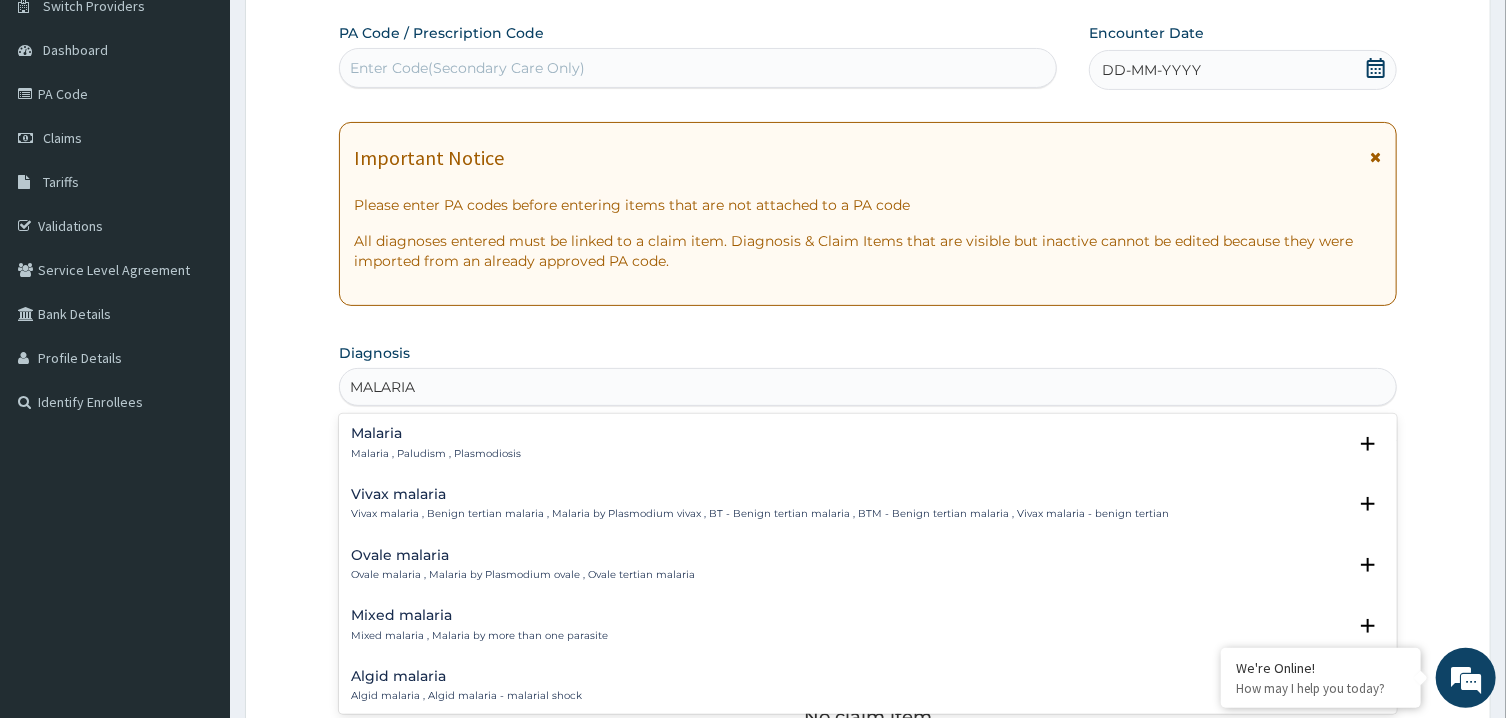 click on "Malaria" at bounding box center (436, 433) 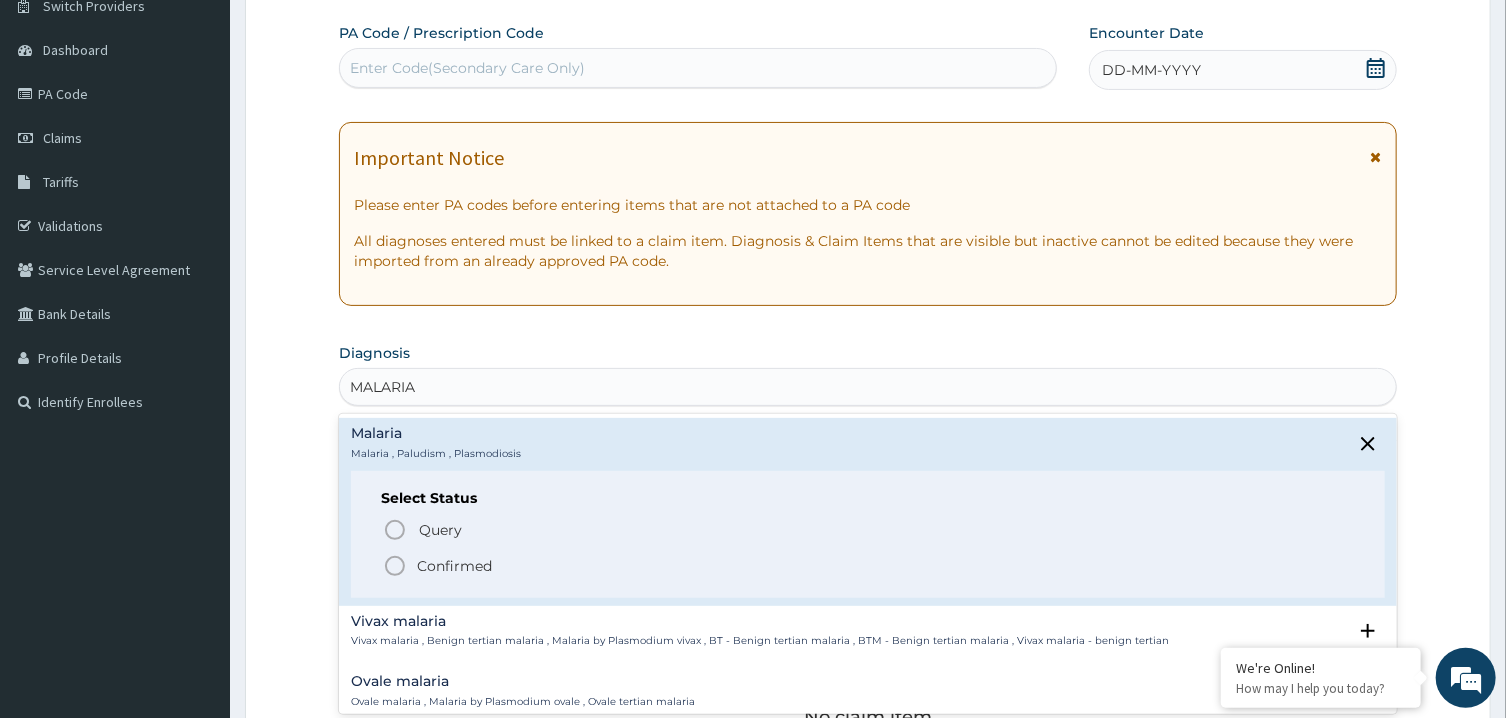click 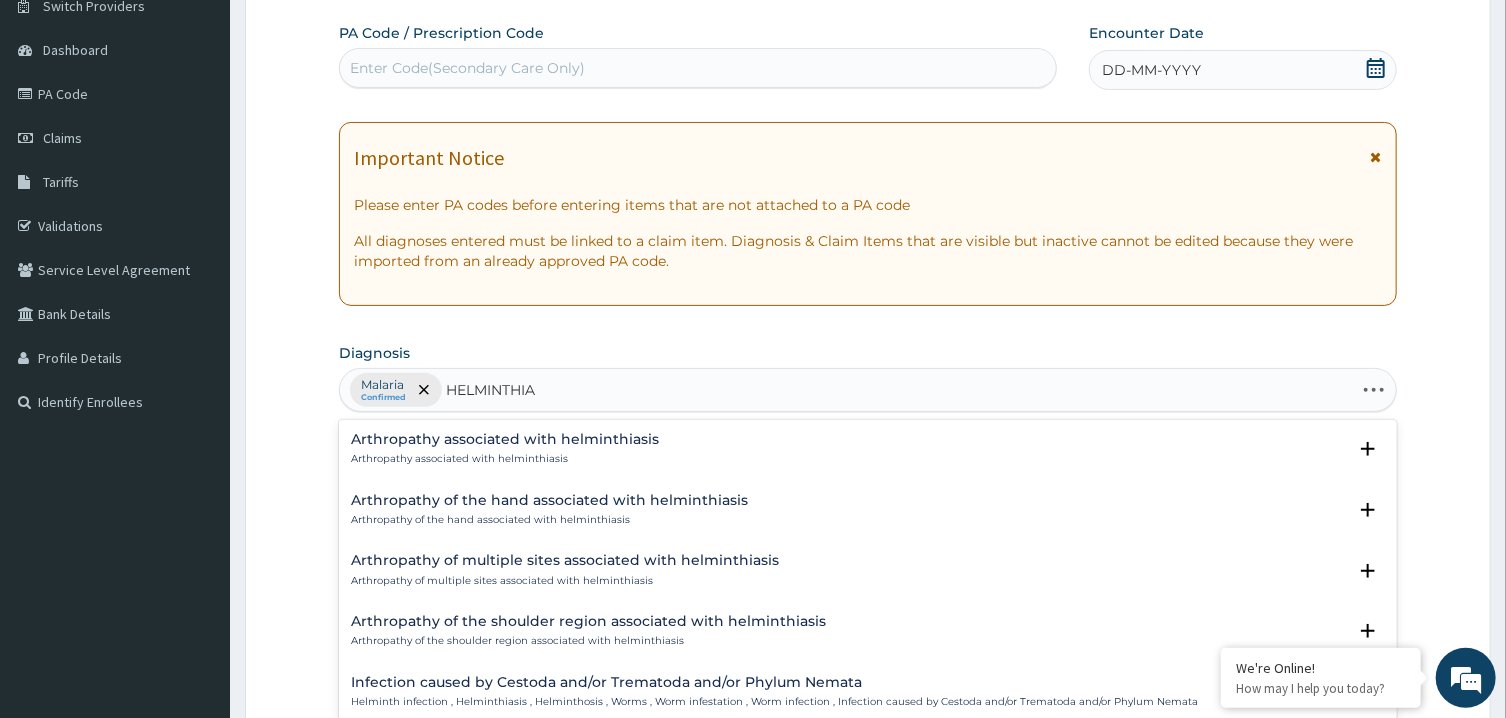 type on "HELMINTHIAS" 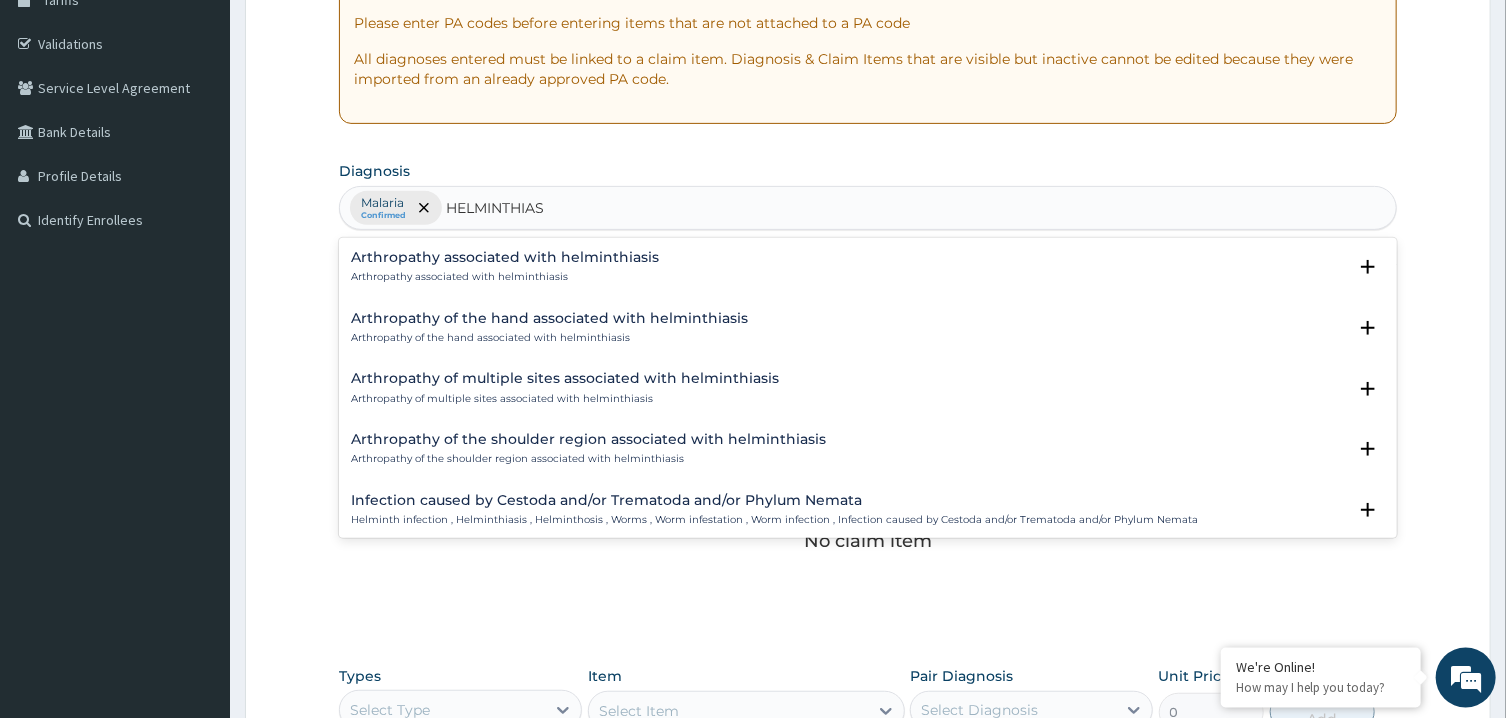 scroll, scrollTop: 380, scrollLeft: 0, axis: vertical 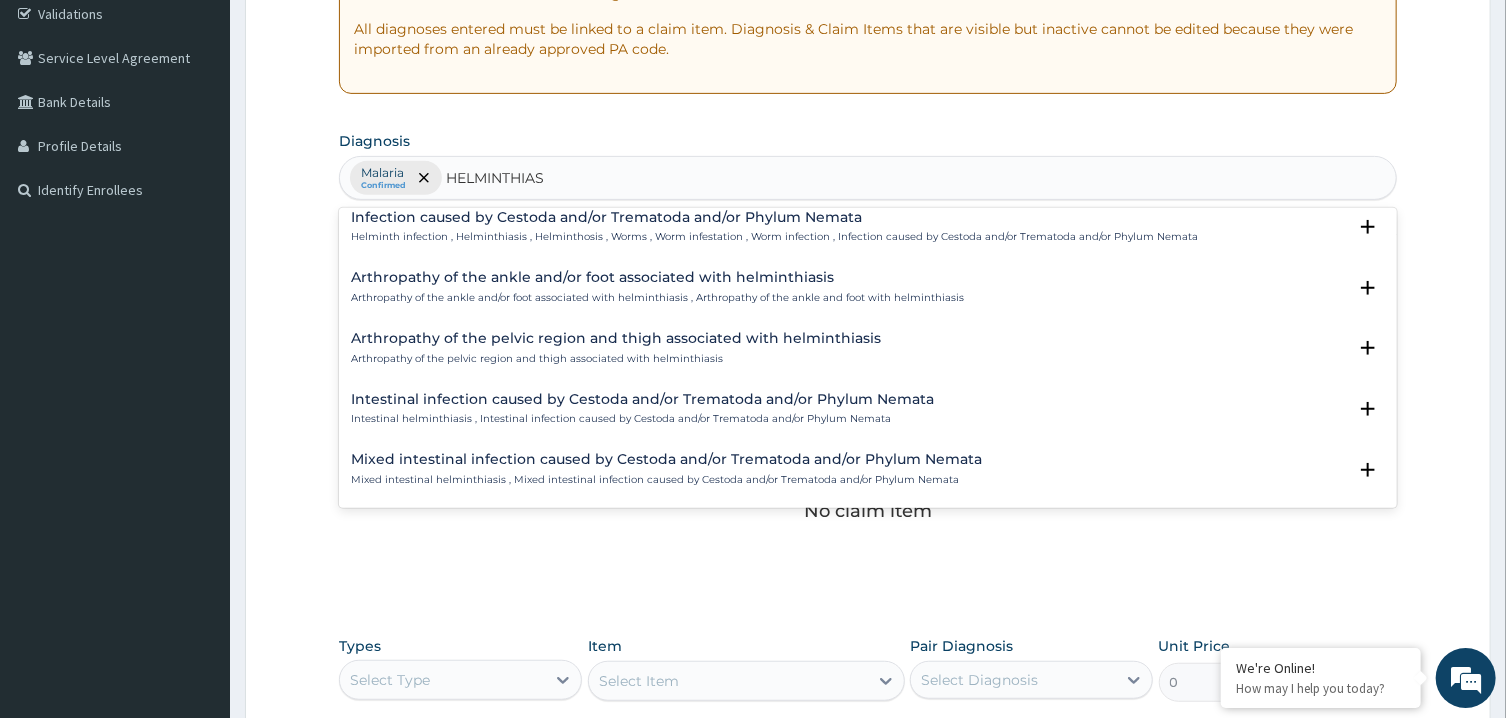click on "Infection caused by Cestoda and/or Trematoda and/or Phylum Nemata Helminth infection , Helminthiasis , Helminthosis , Worms , Worm infestation , Worm infection , Infection caused by Cestoda and/or Trematoda and/or Phylum Nemata Select Status Query Query covers suspected (?), Keep in view (kiv), Ruled out (r/o) Confirmed" at bounding box center (867, 232) 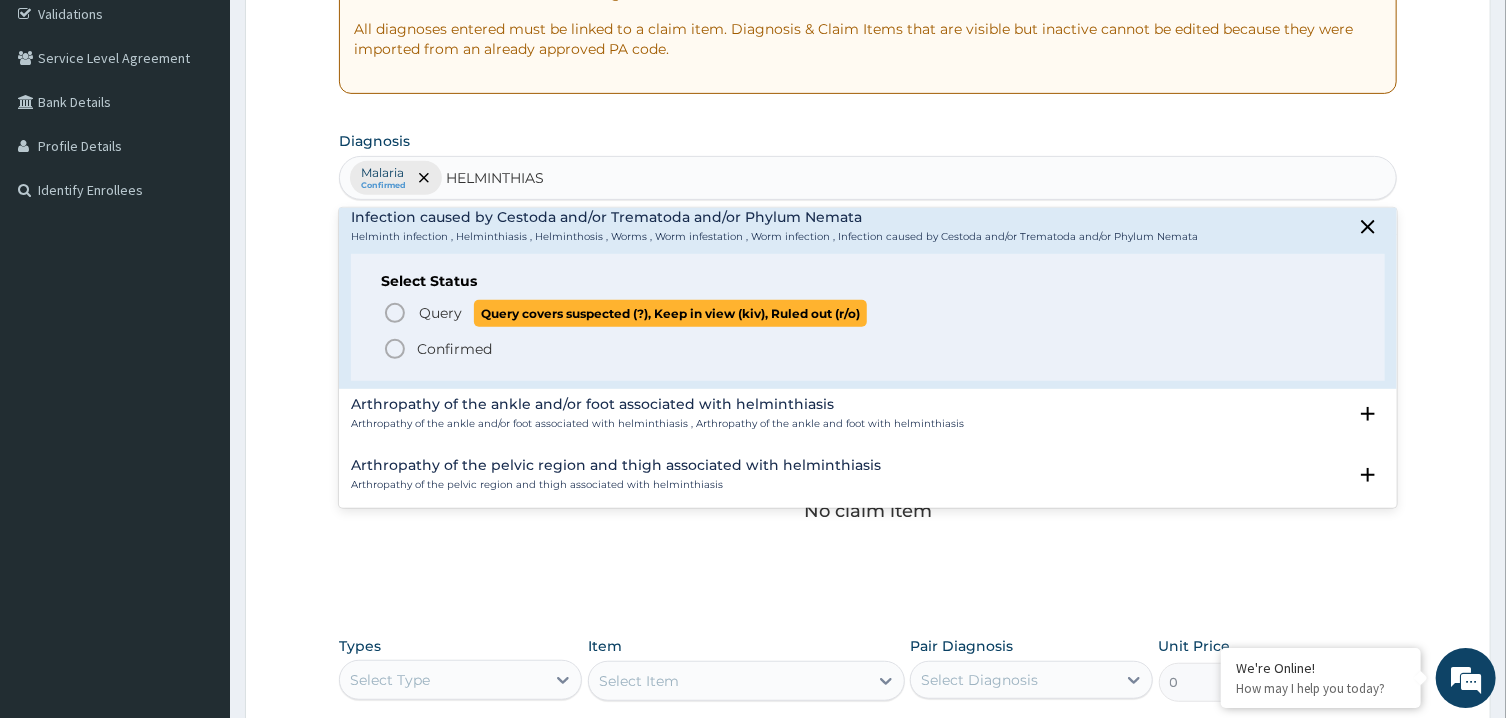 click 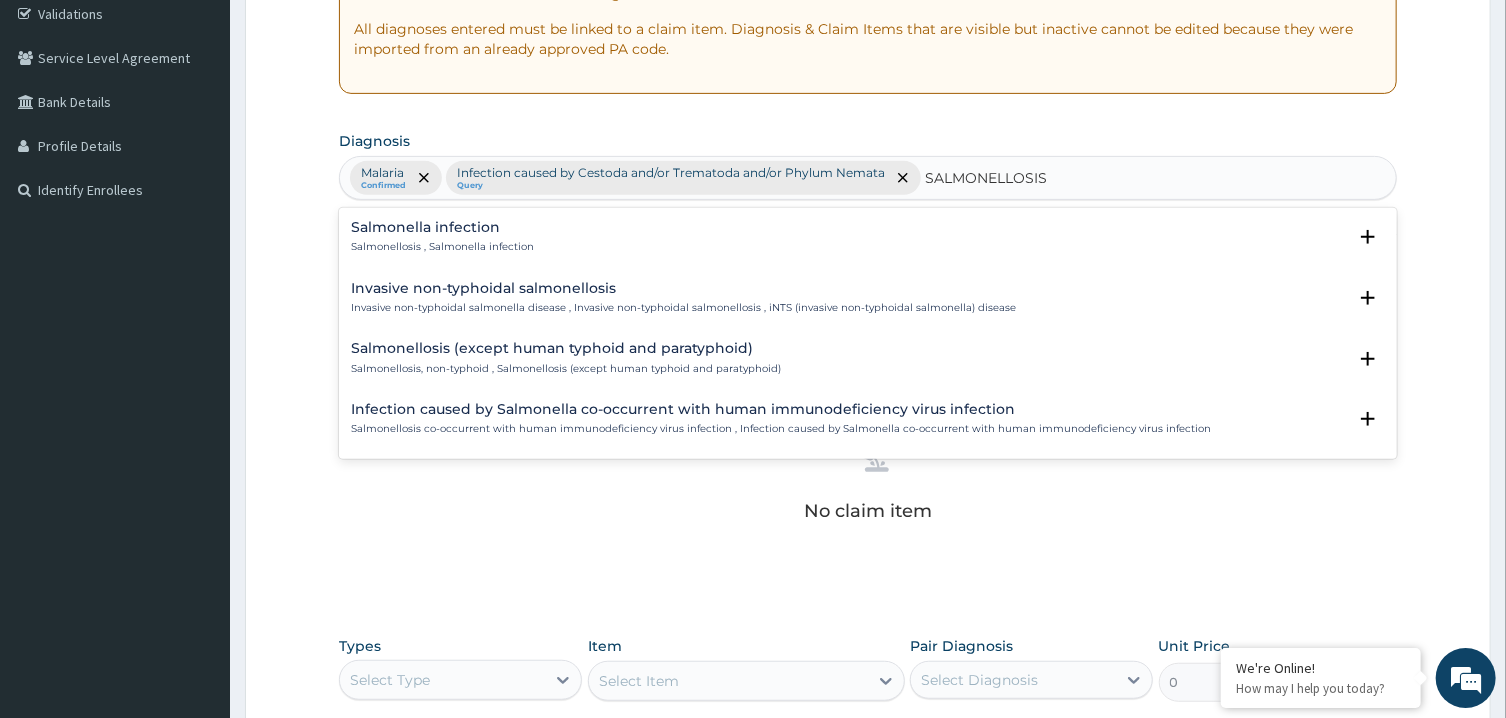 type on "SALMONELLOSI" 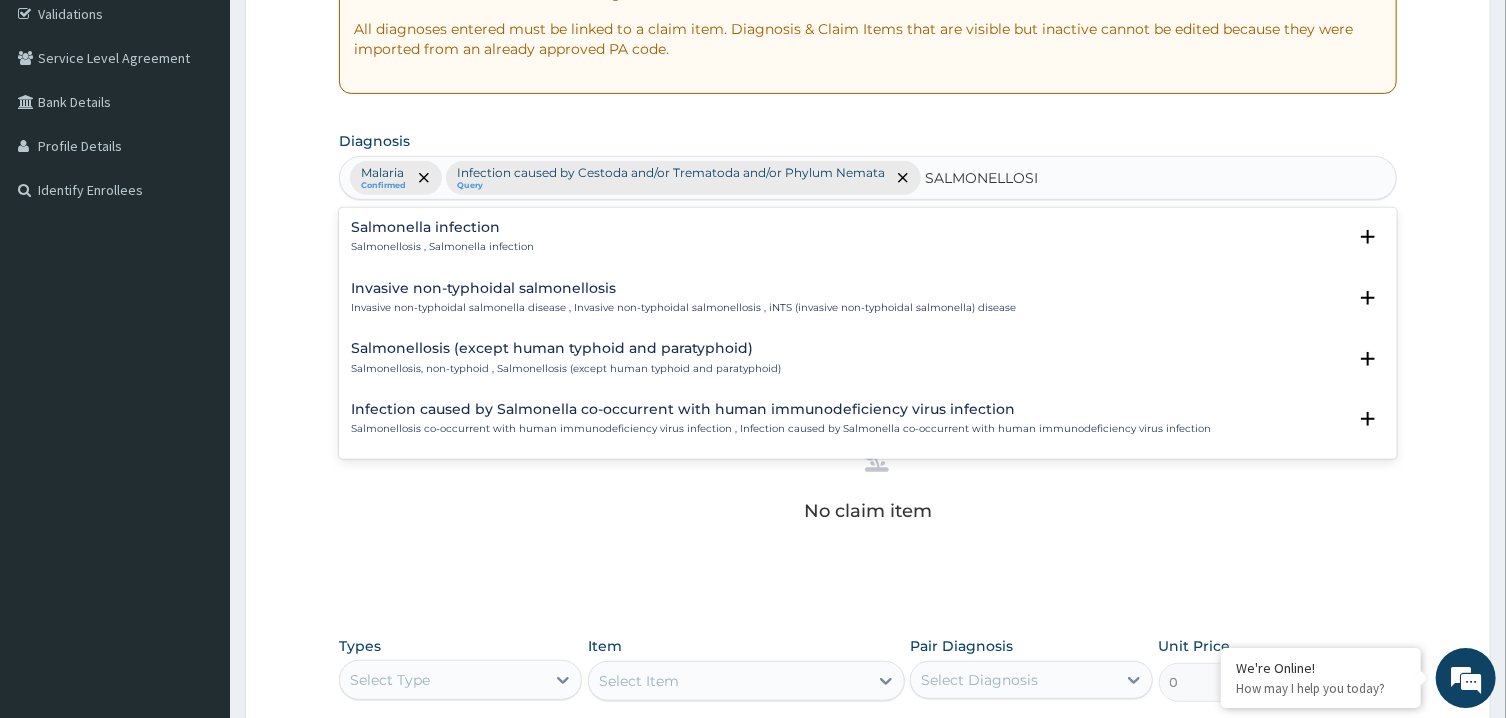 click on "Salmonella infection" at bounding box center [442, 227] 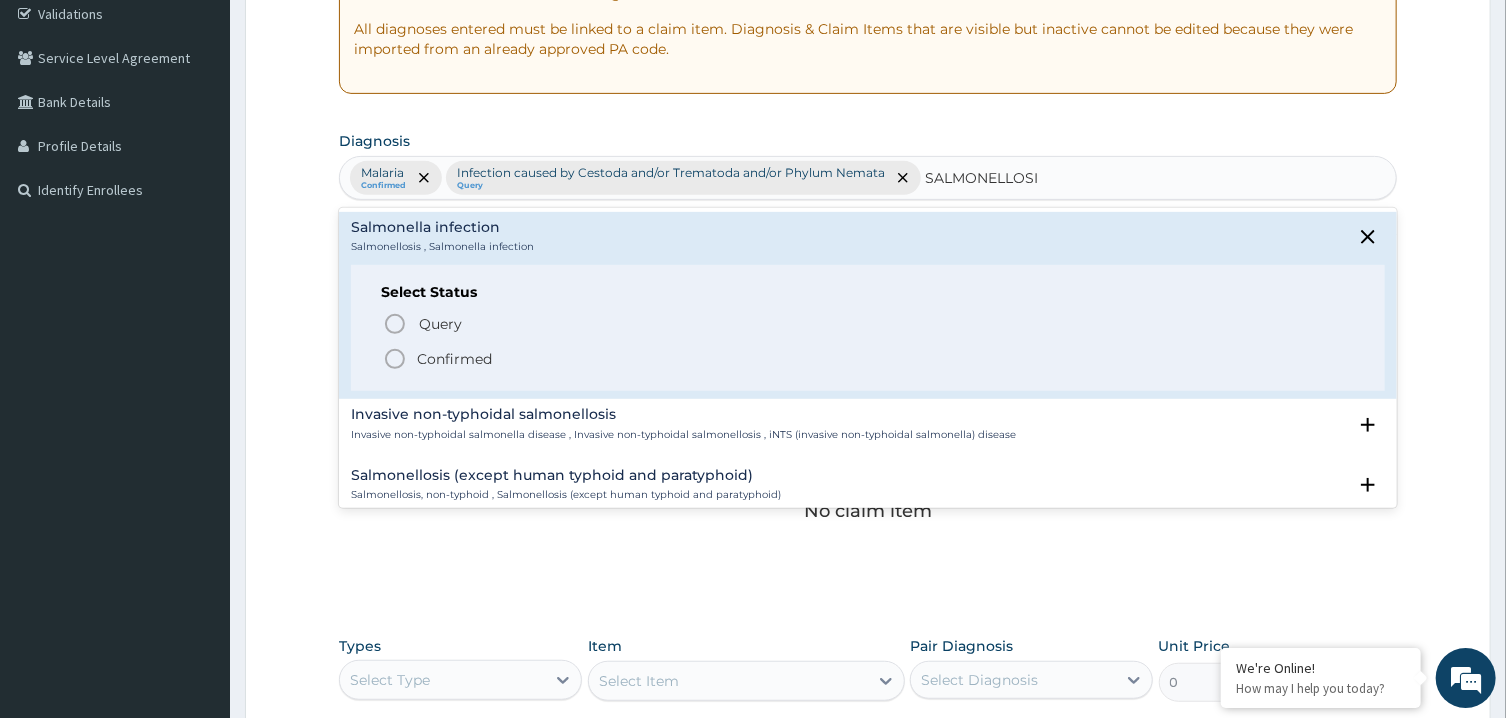 click 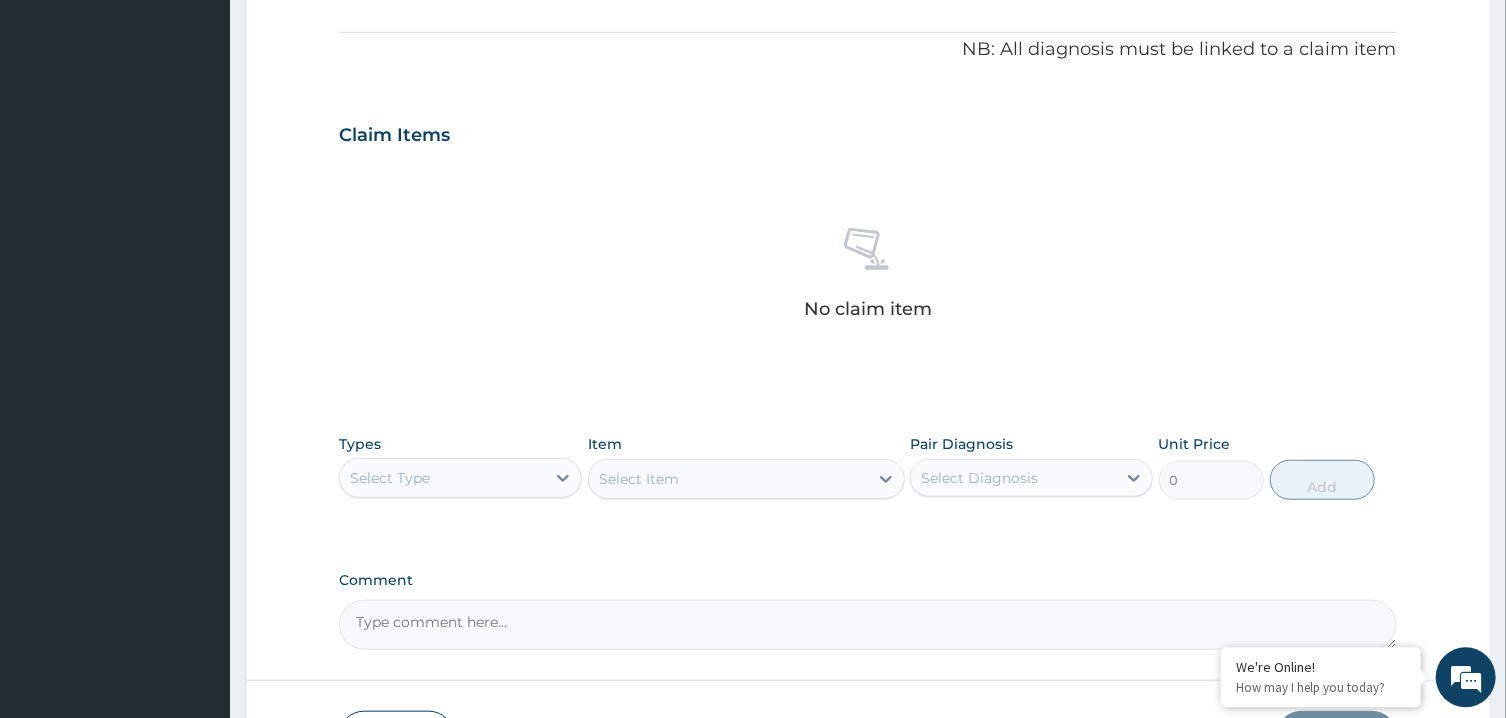 scroll, scrollTop: 649, scrollLeft: 0, axis: vertical 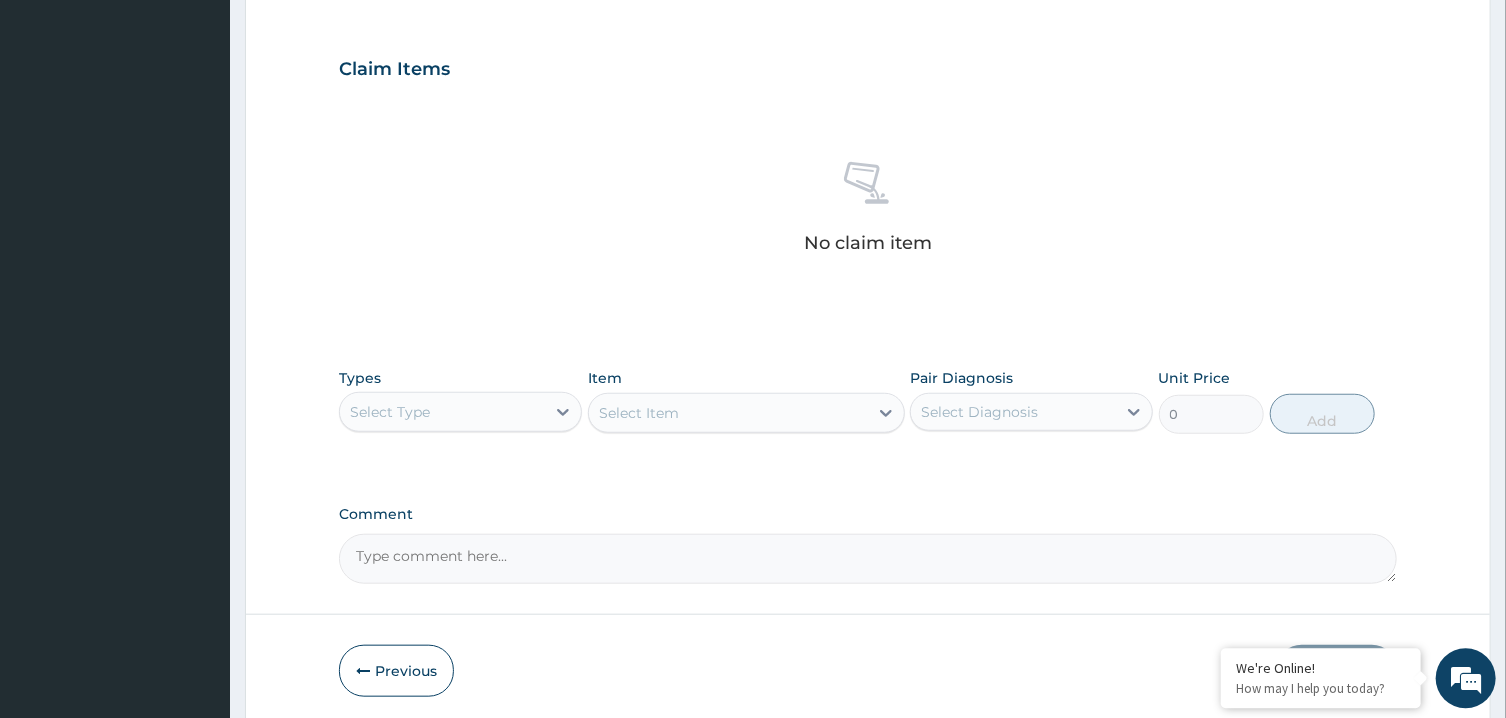 click on "Select Type" at bounding box center [442, 411] 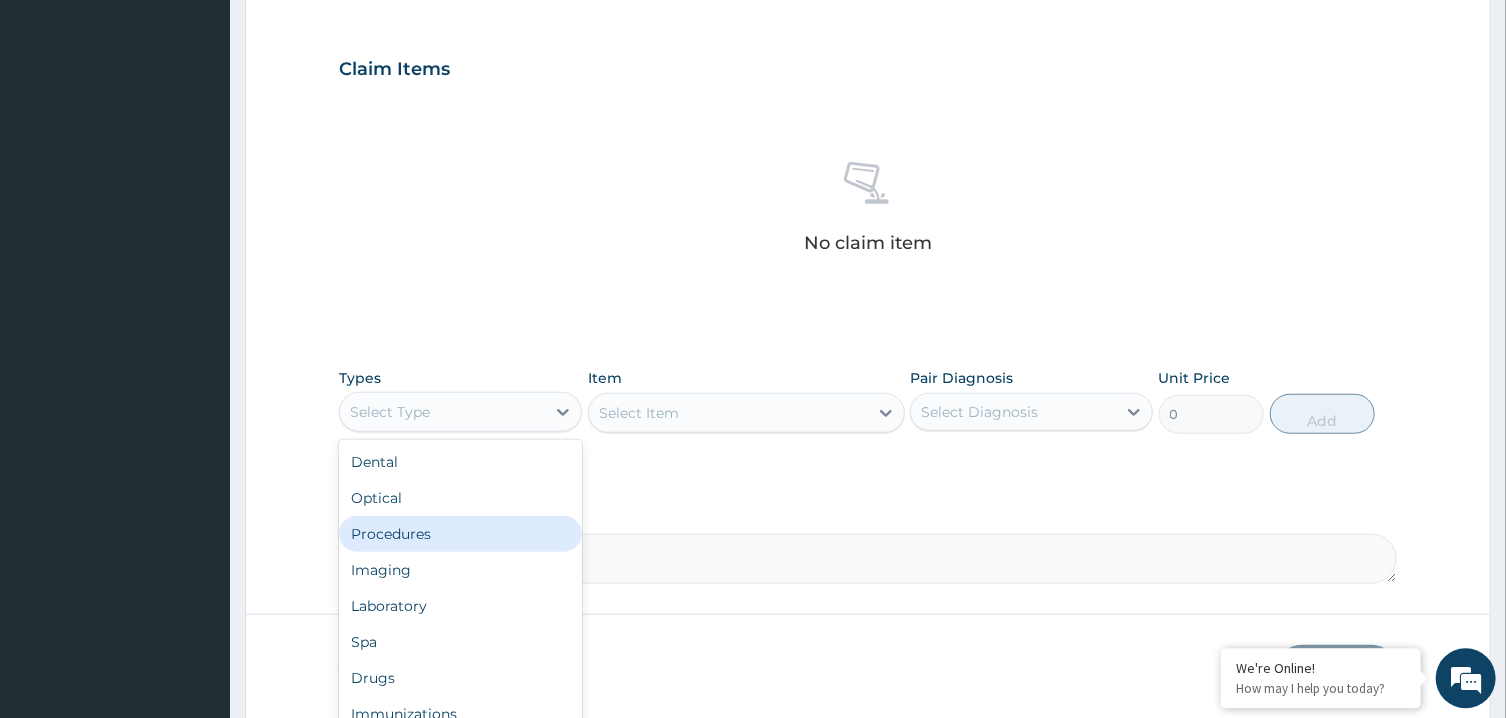 click on "Procedures" at bounding box center [460, 533] 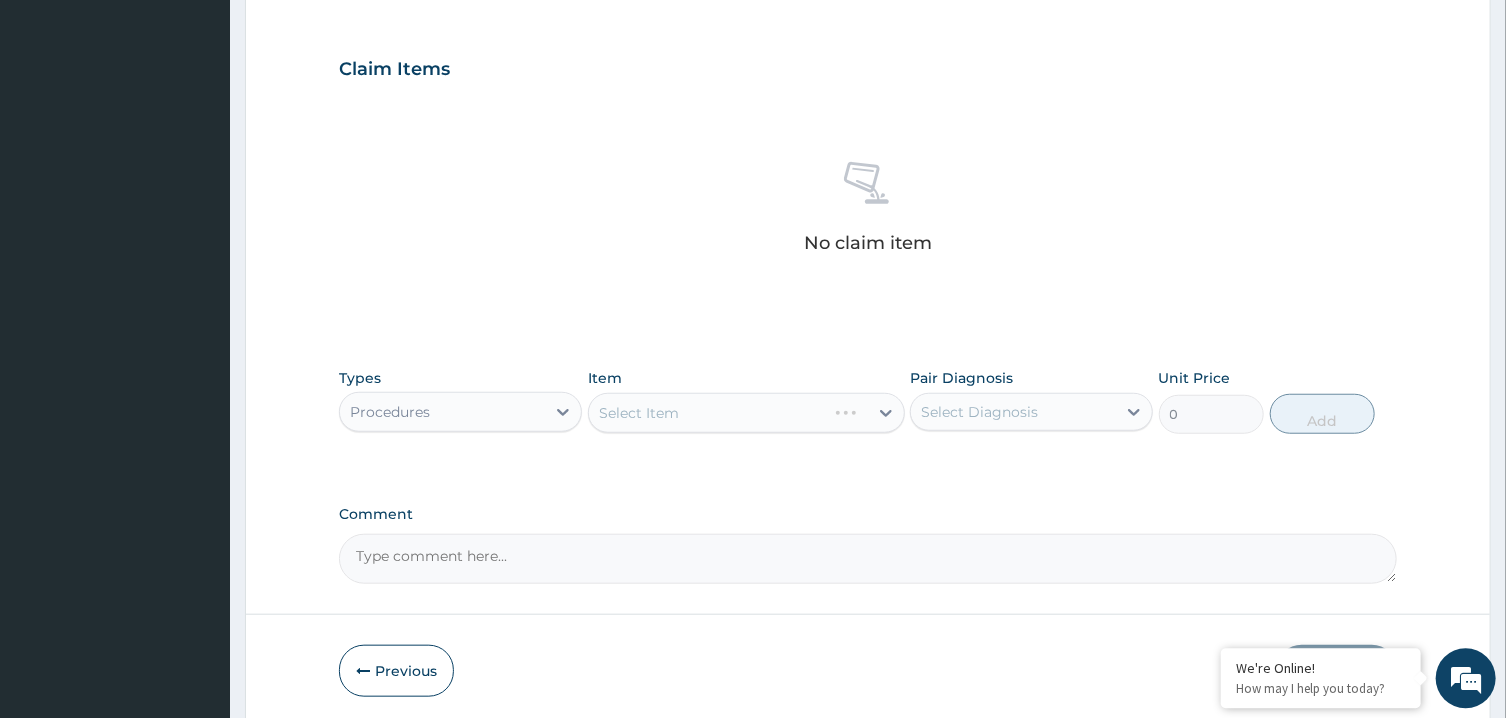 click on "Select Diagnosis" at bounding box center (1013, 411) 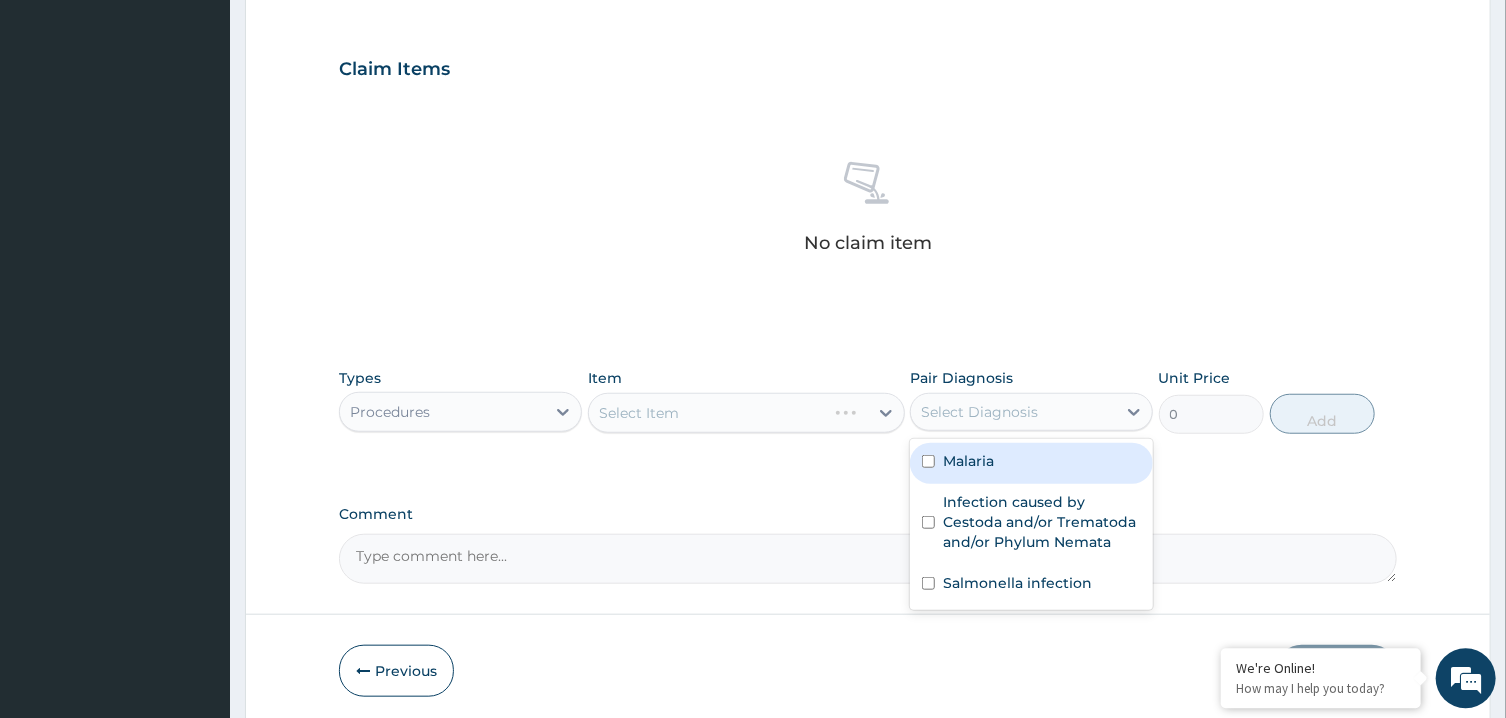 drag, startPoint x: 997, startPoint y: 464, endPoint x: 1008, endPoint y: 494, distance: 31.95309 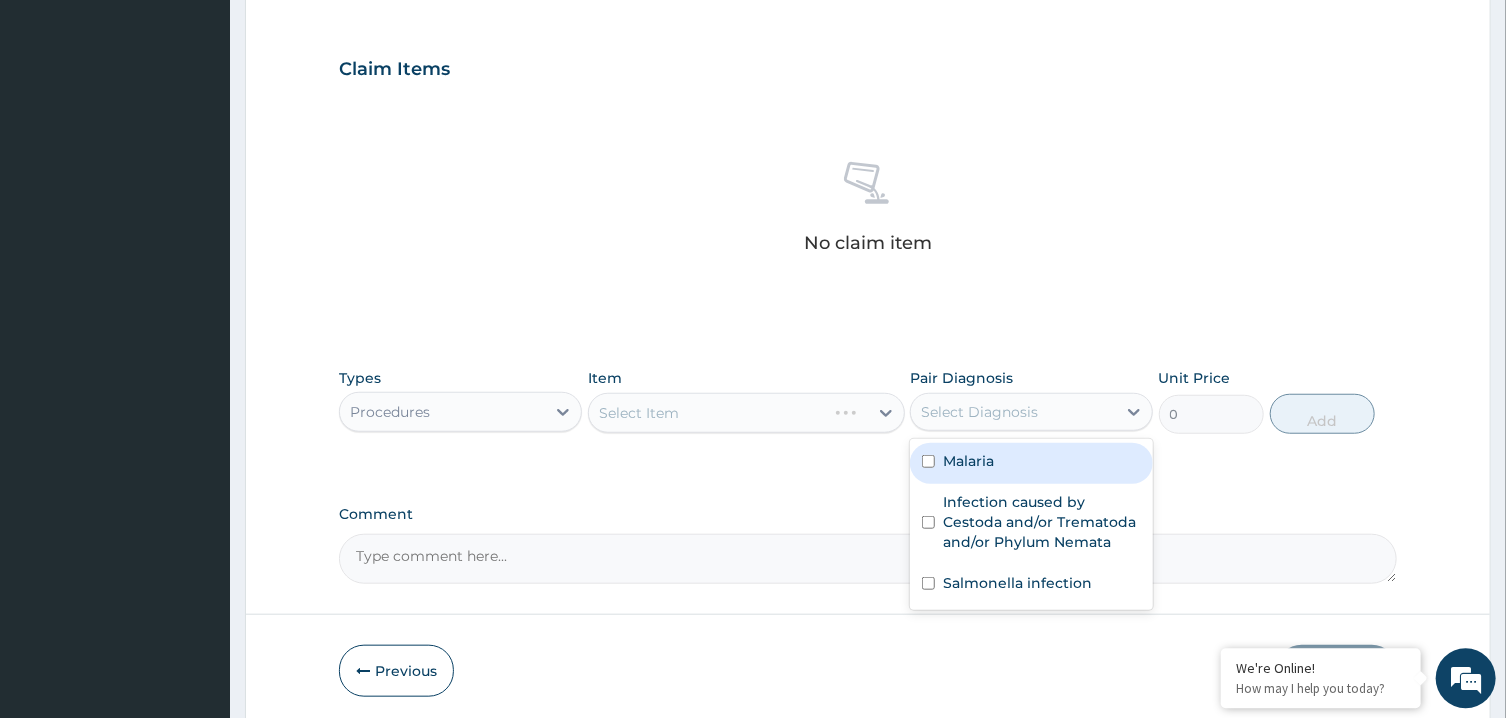 click on "Malaria" at bounding box center [1031, 462] 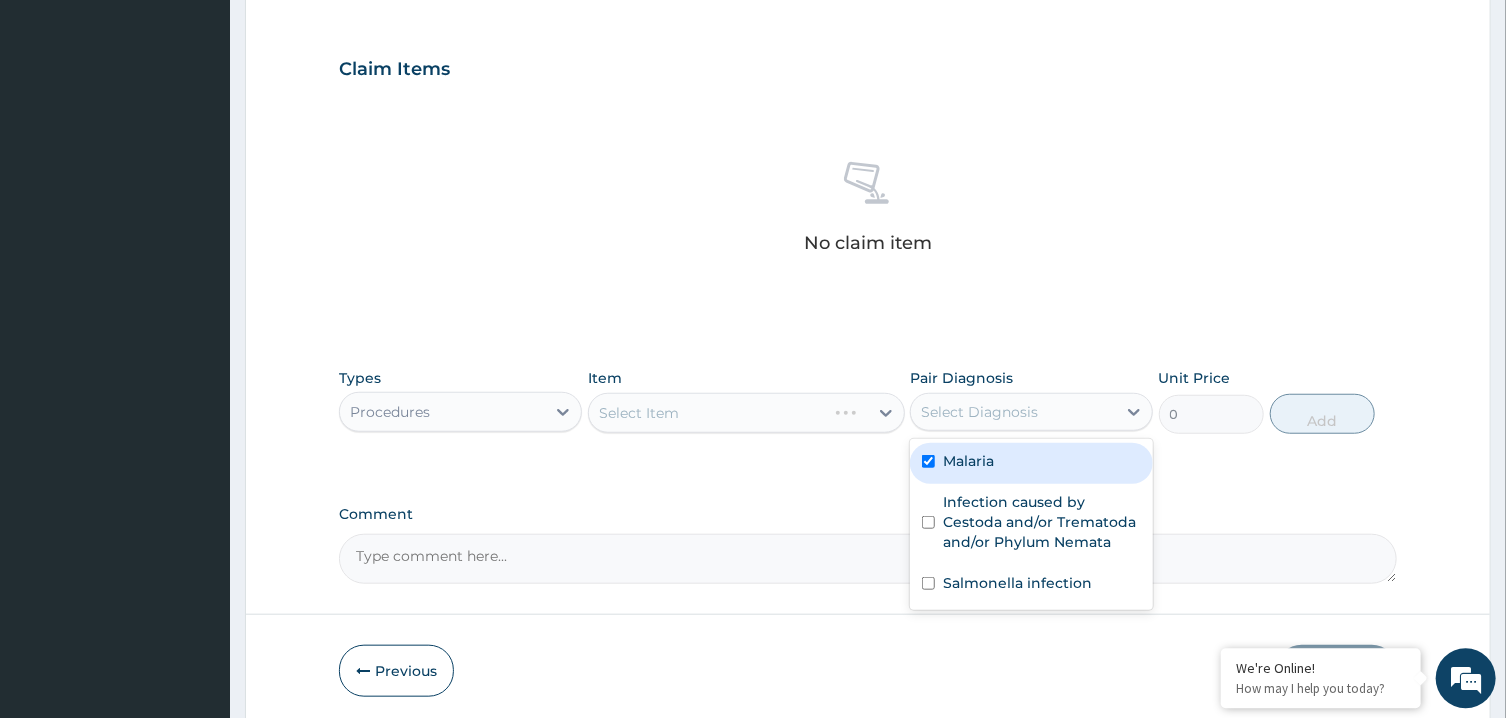 checkbox on "true" 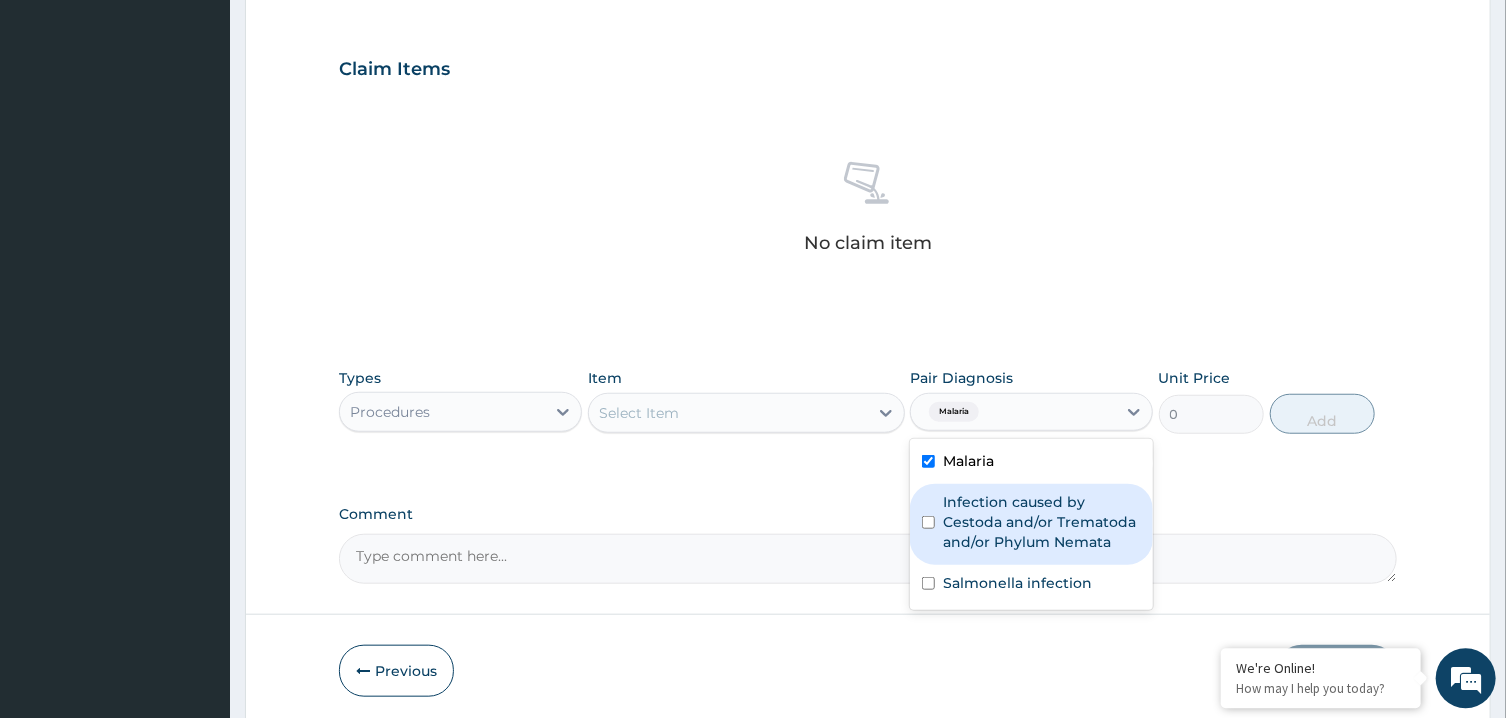 drag, startPoint x: 1011, startPoint y: 497, endPoint x: 1013, endPoint y: 511, distance: 14.142136 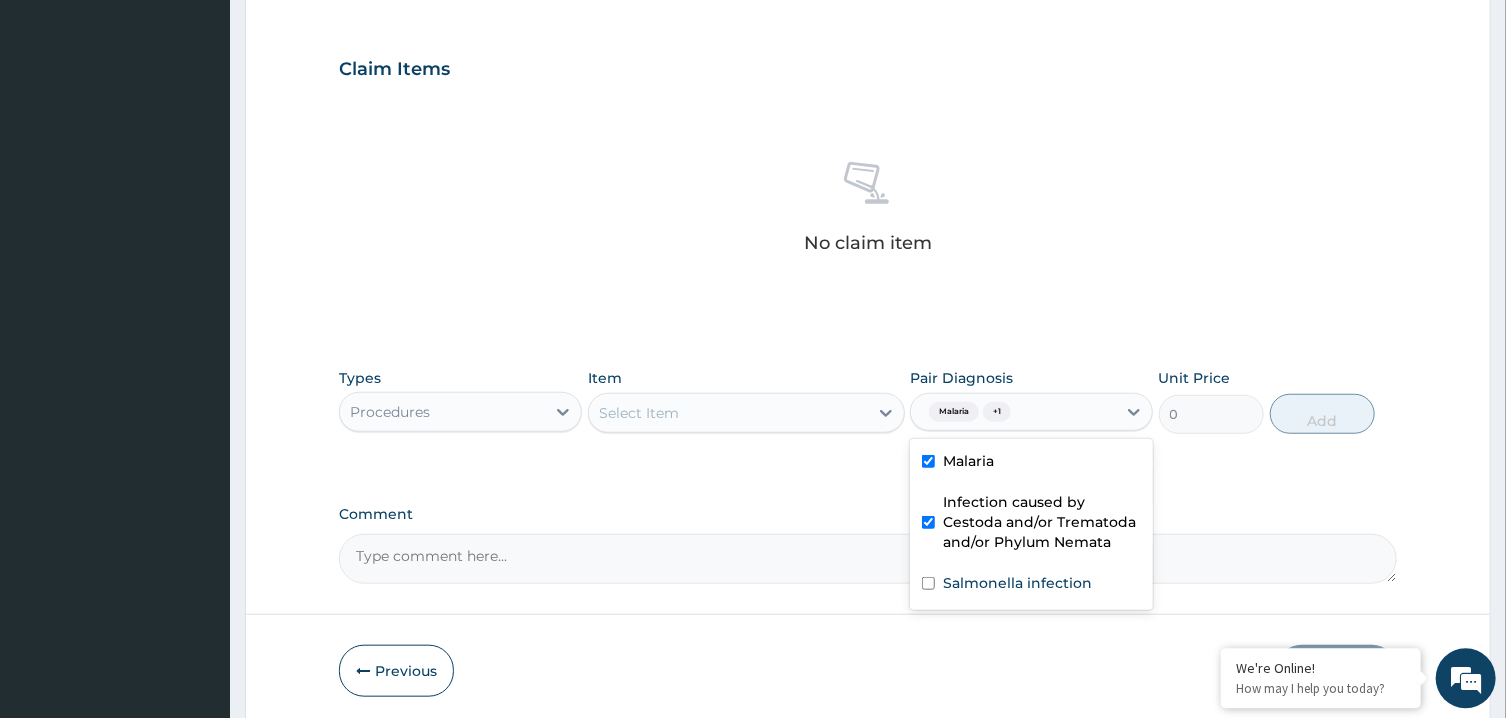 checkbox on "true" 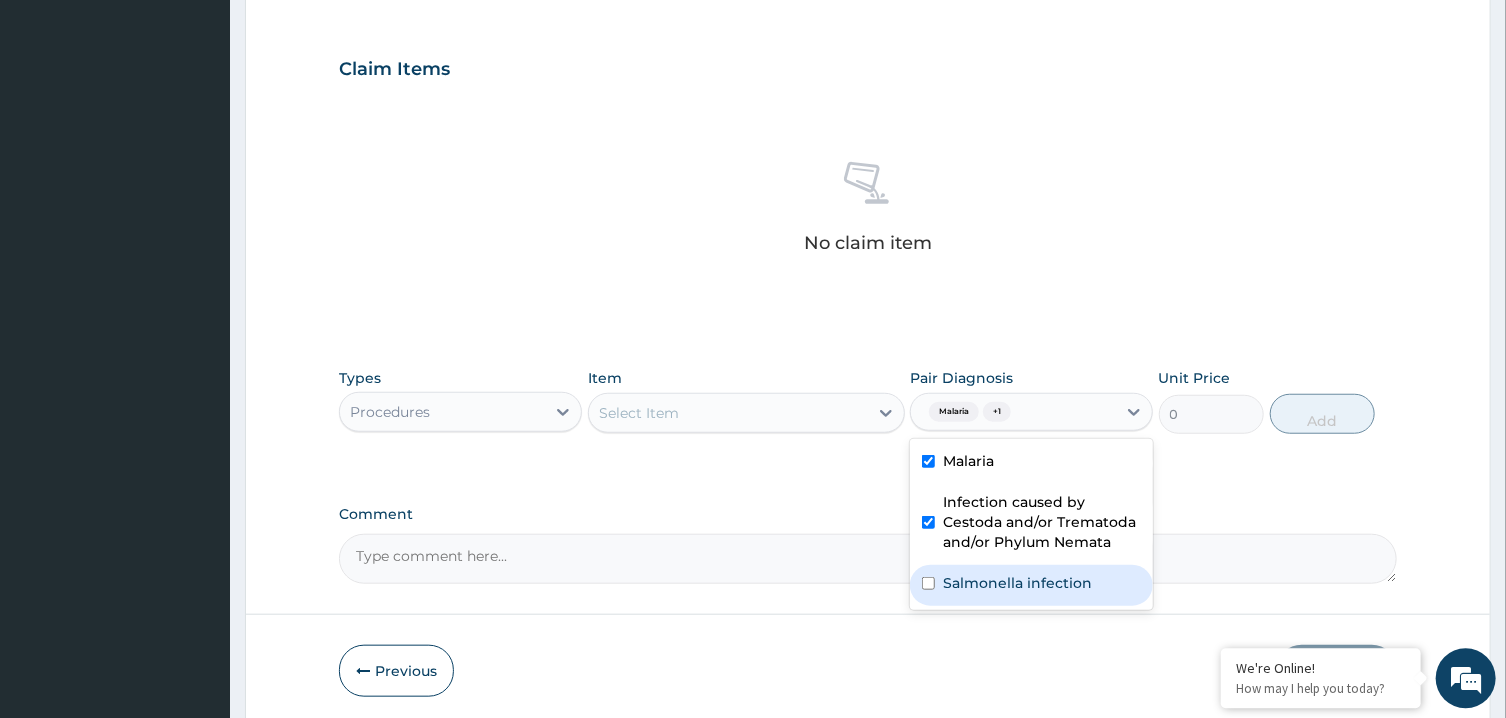 click on "Salmonella infection" at bounding box center (1017, 582) 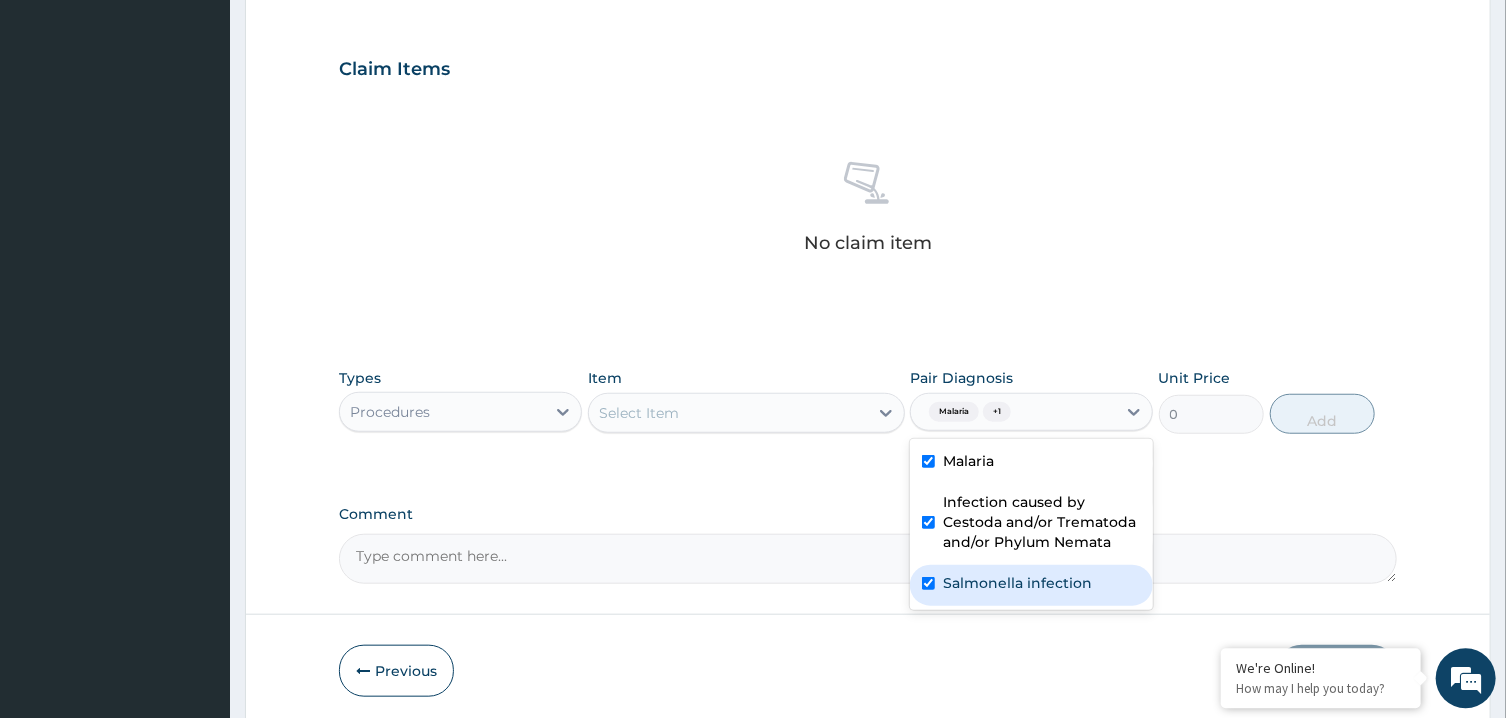 checkbox on "true" 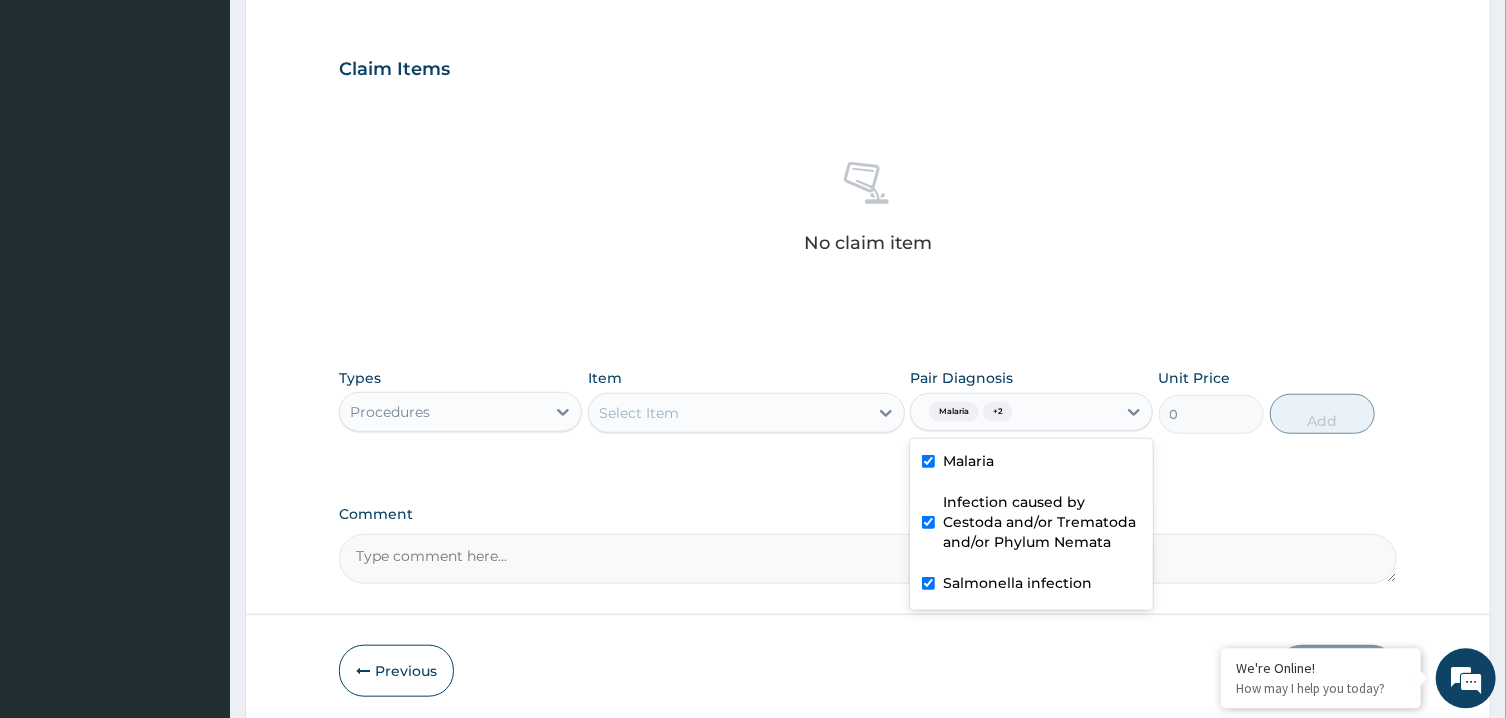 click on "Select Item" at bounding box center [728, 412] 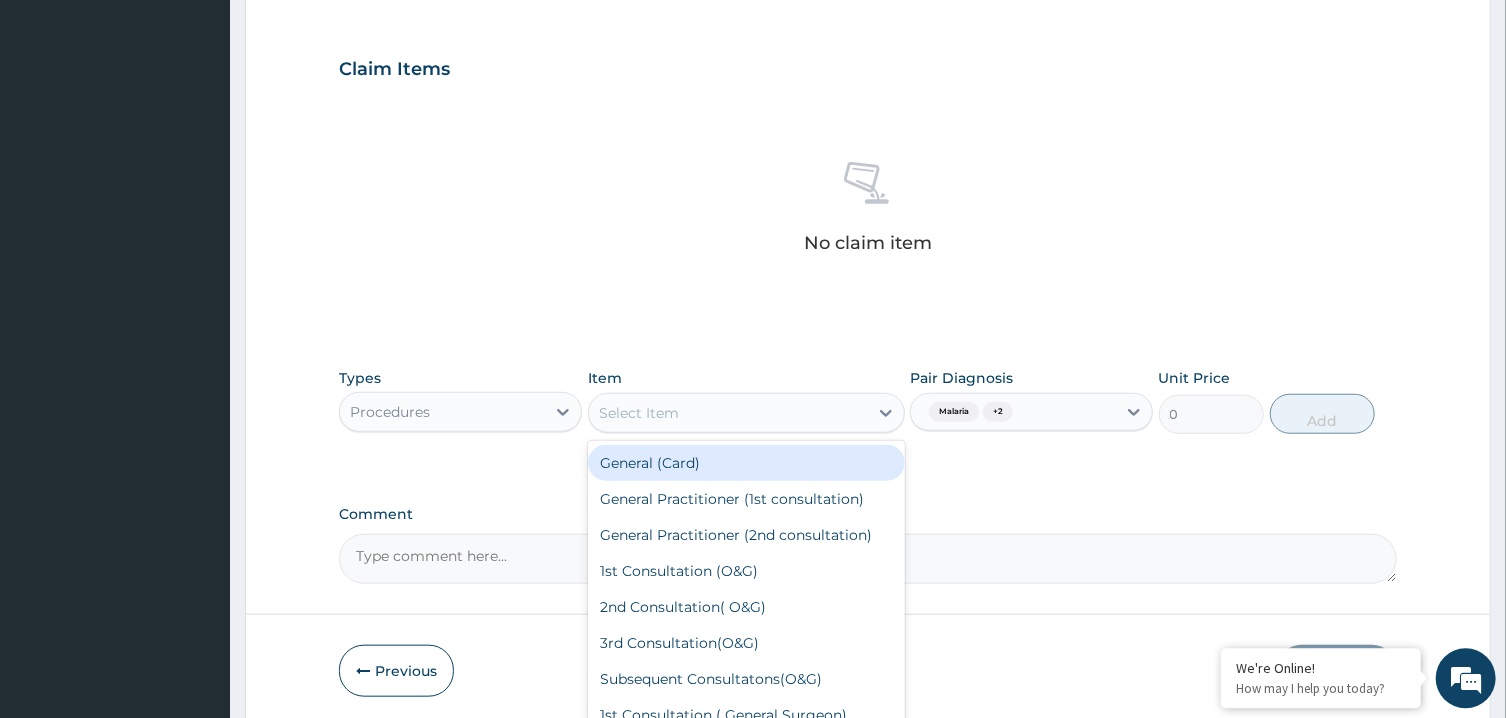 drag, startPoint x: 803, startPoint y: 463, endPoint x: 815, endPoint y: 493, distance: 32.31099 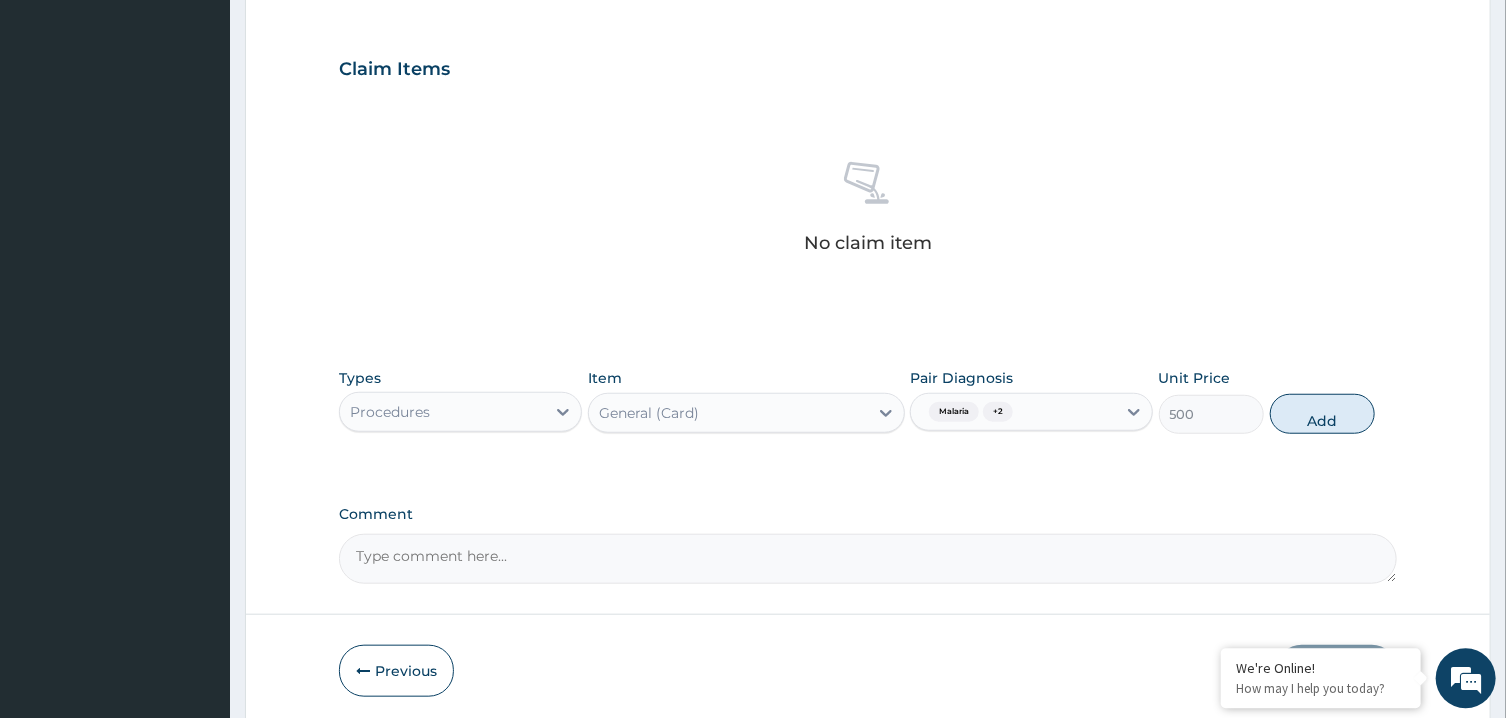 click on "General (Card)" at bounding box center (728, 412) 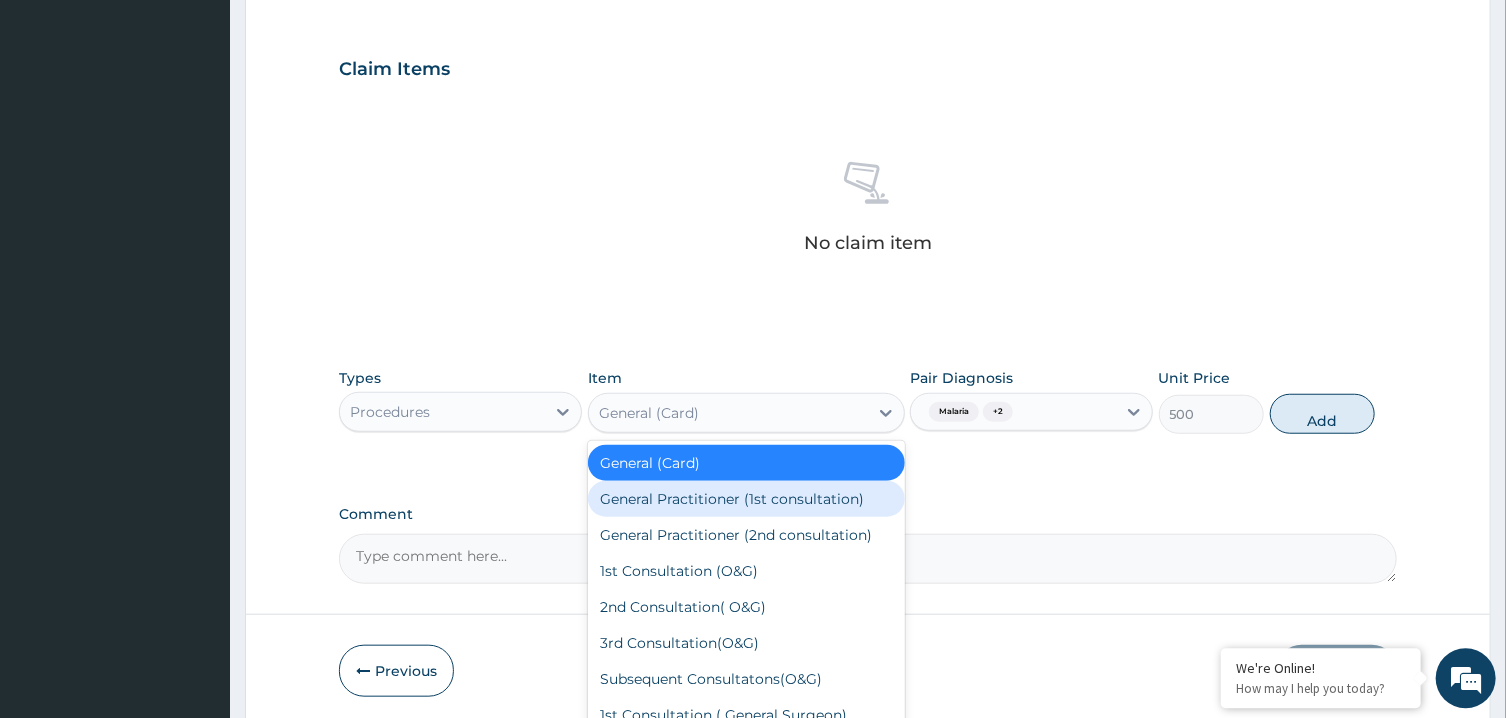 click on "General Practitioner (1st consultation)" at bounding box center (746, 498) 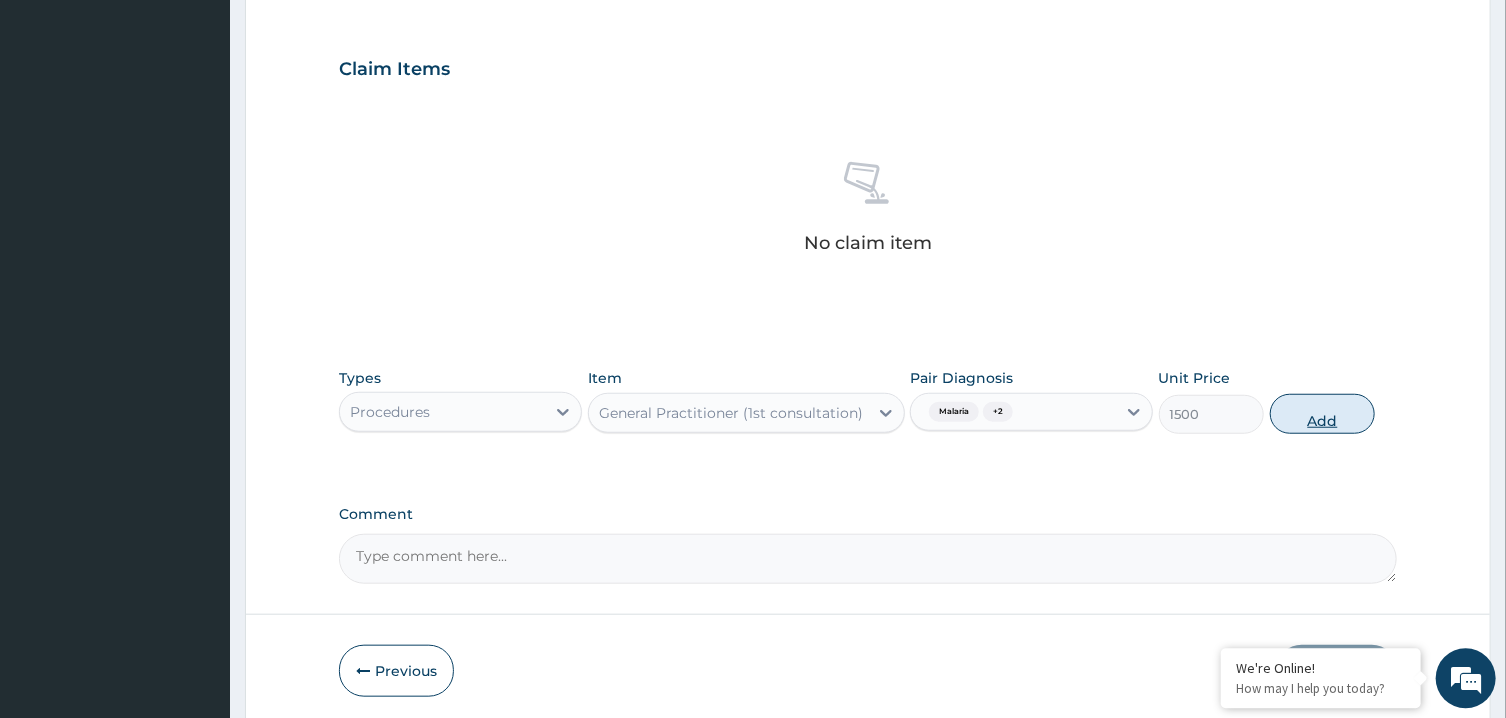 click on "Add" at bounding box center [1323, 413] 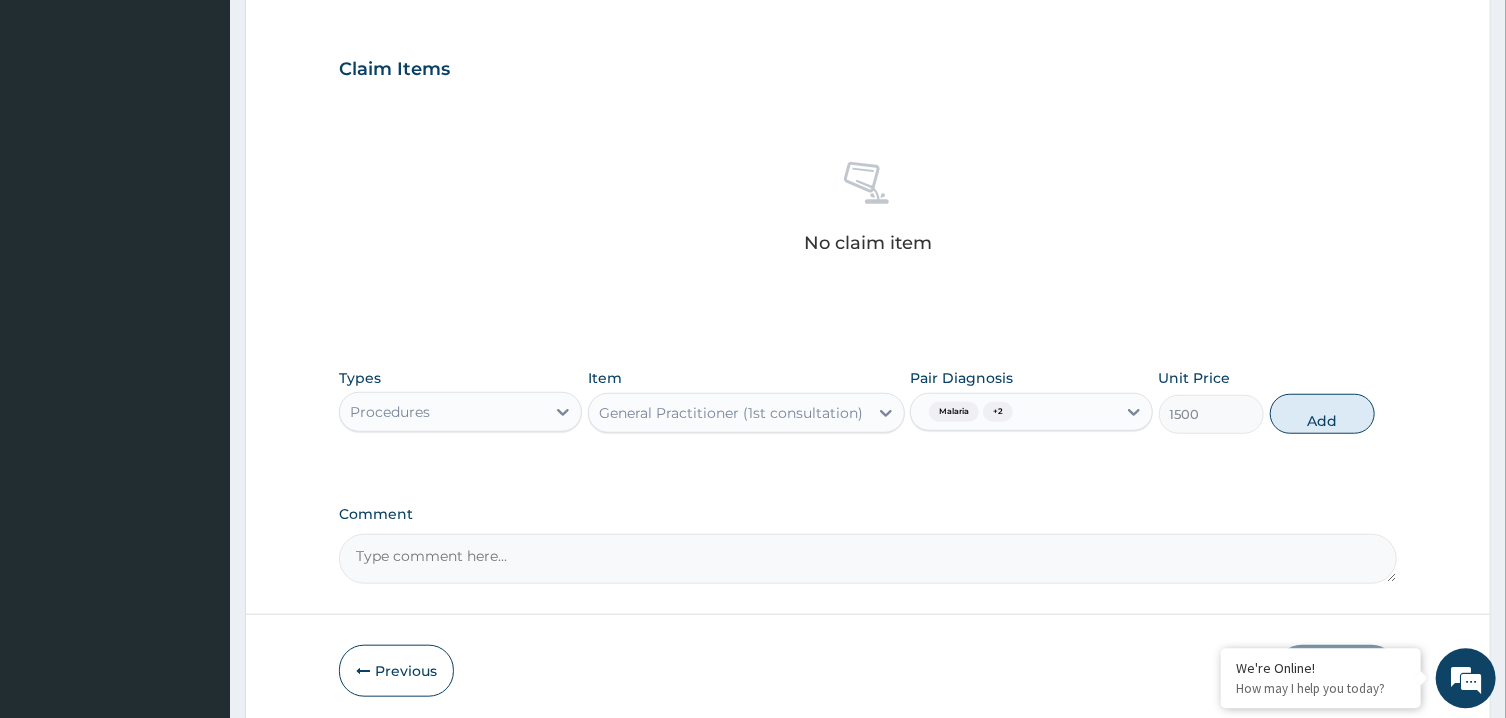 type on "0" 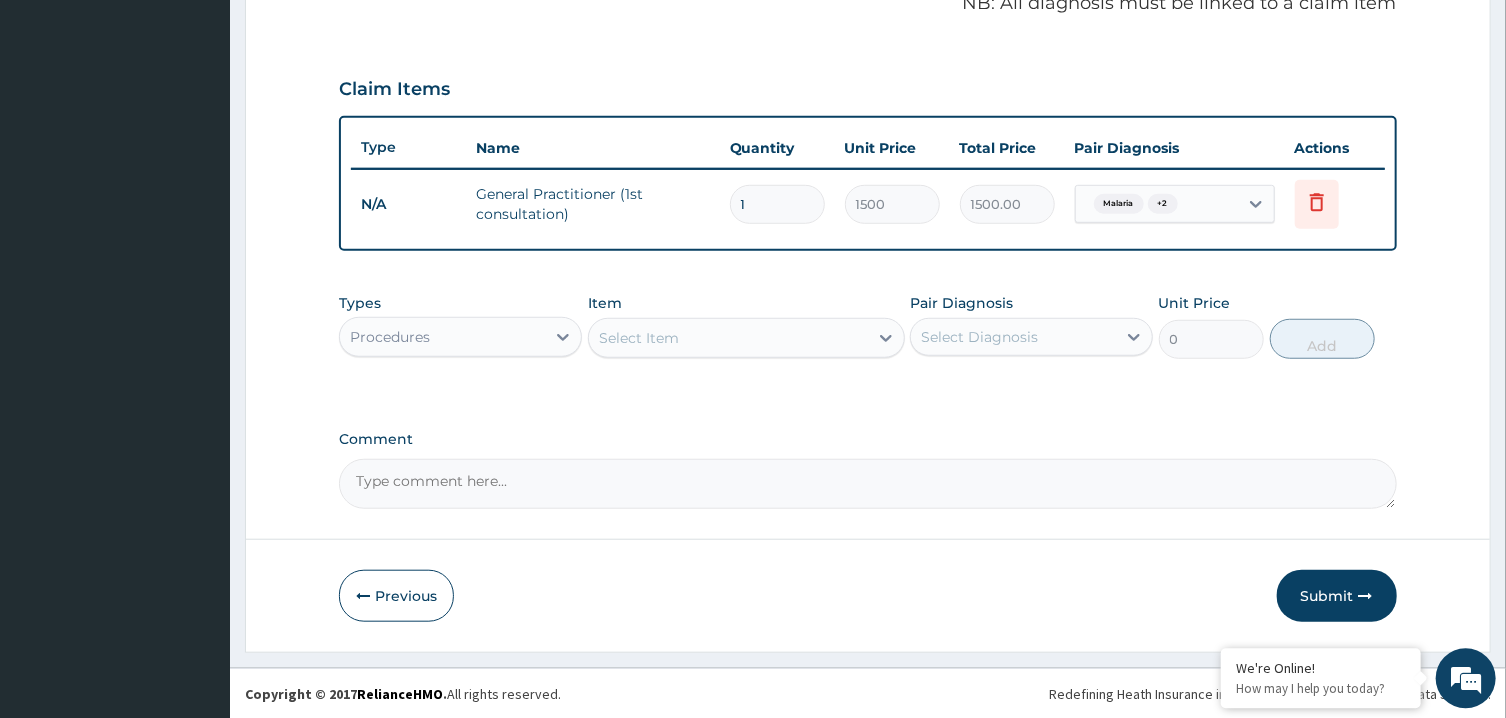 scroll, scrollTop: 627, scrollLeft: 0, axis: vertical 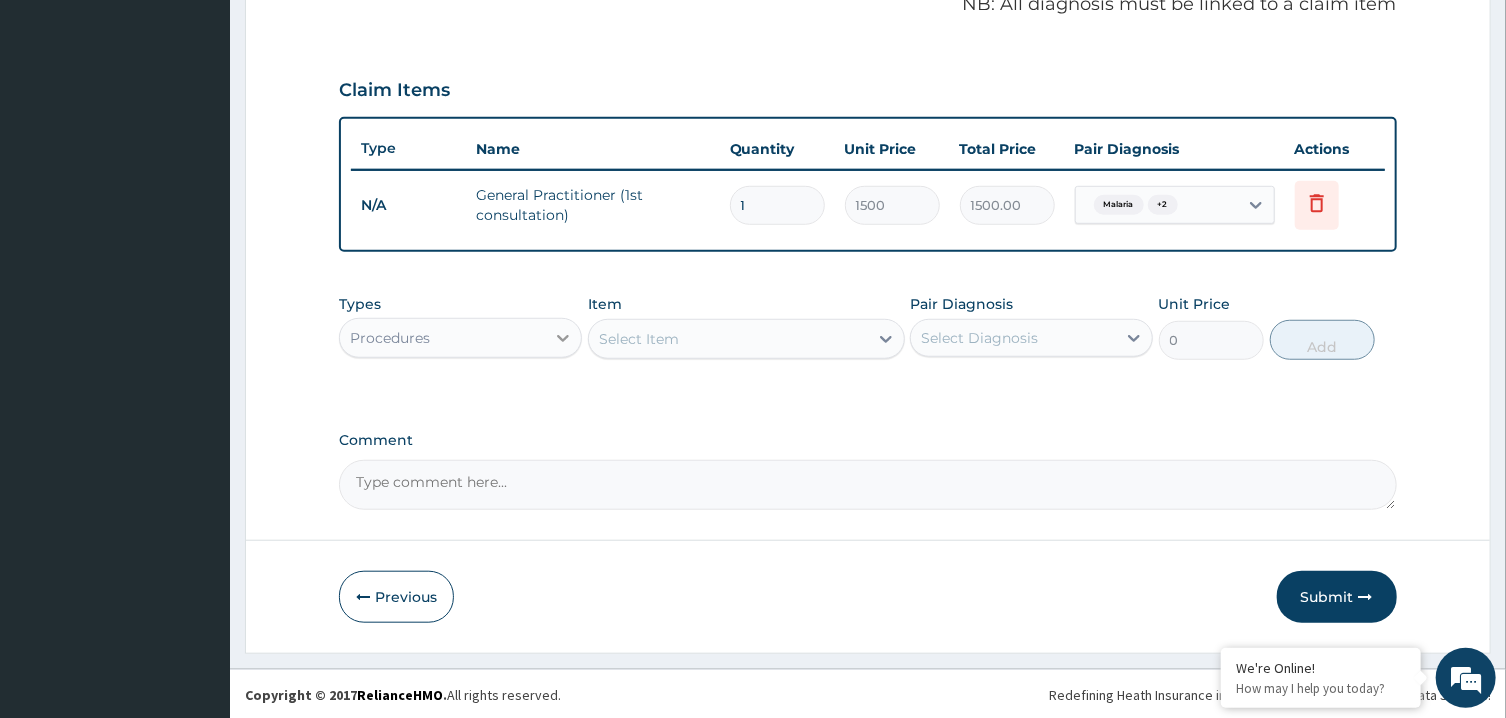 click at bounding box center [563, 338] 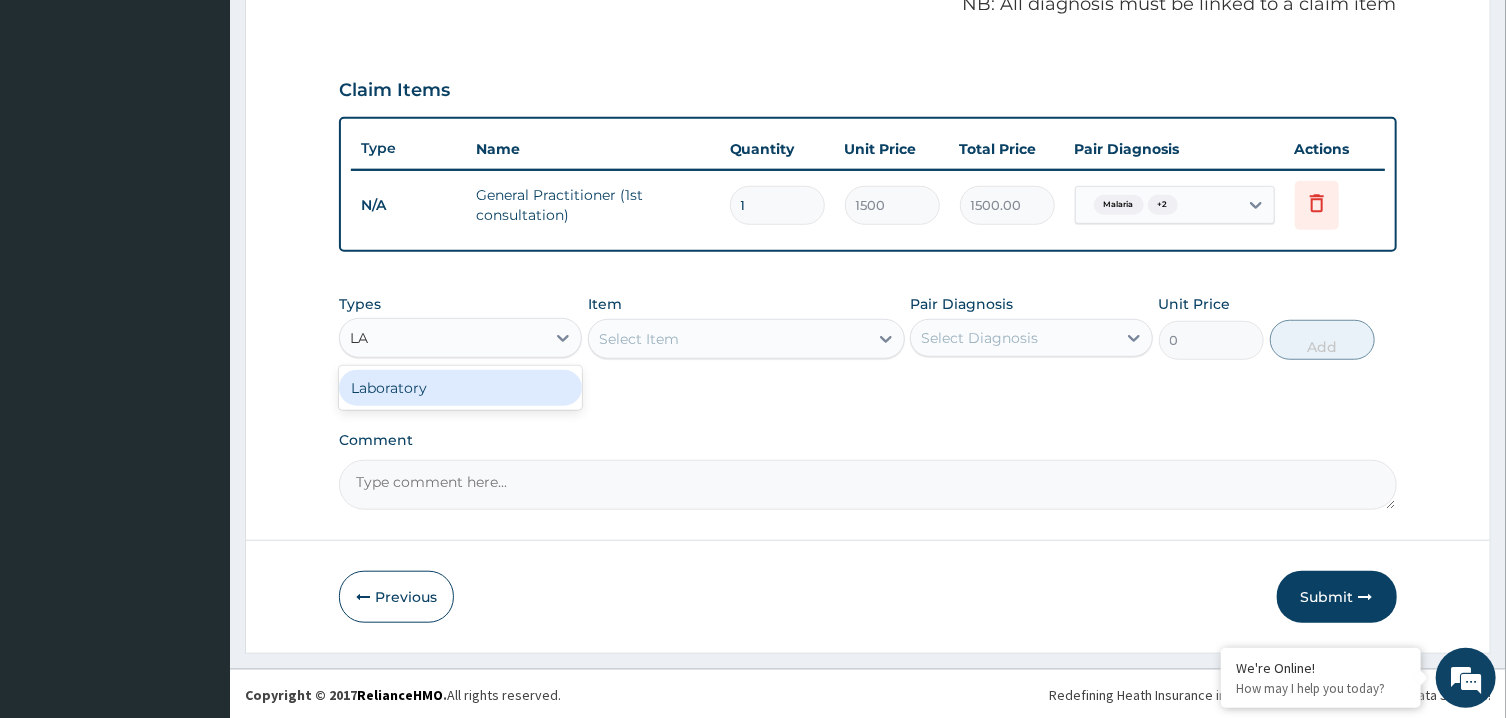 type on "LAB" 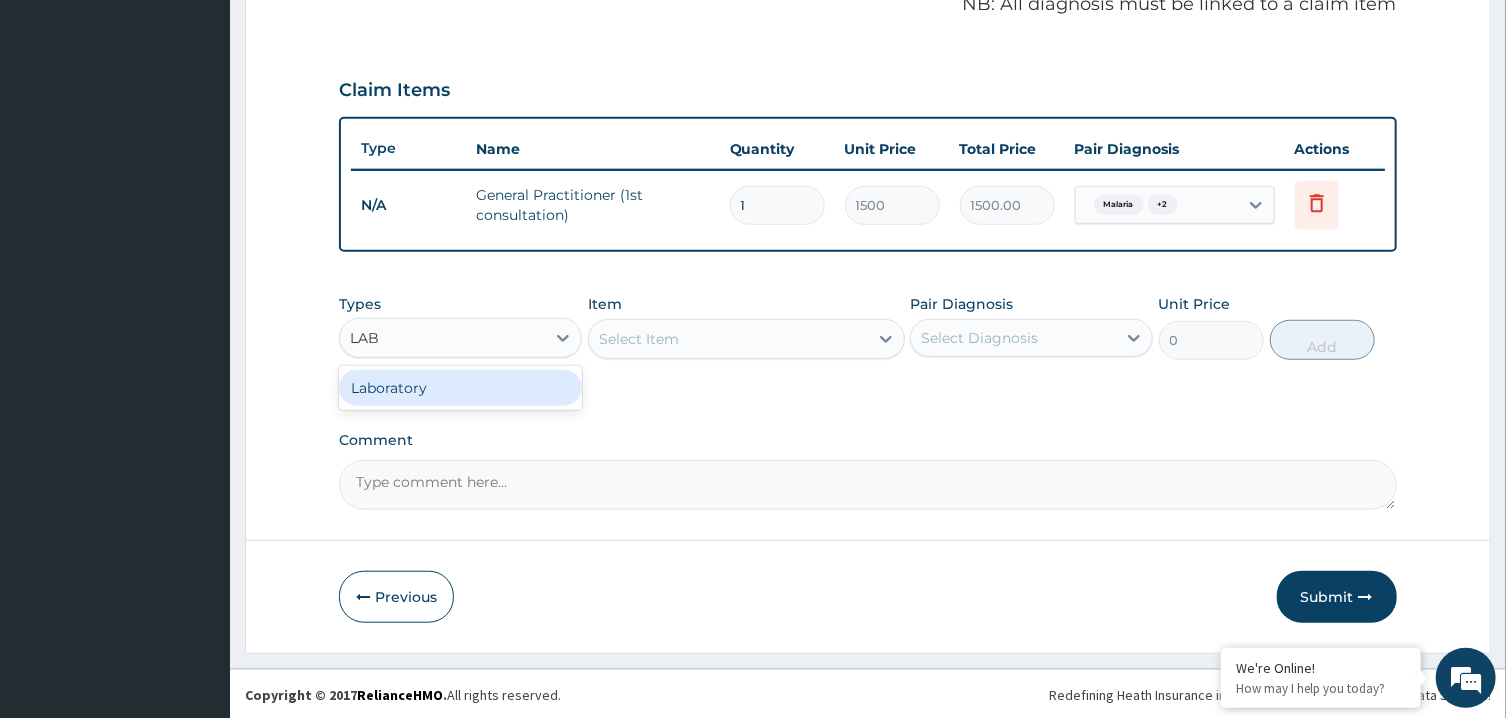 click on "Laboratory" at bounding box center (460, 388) 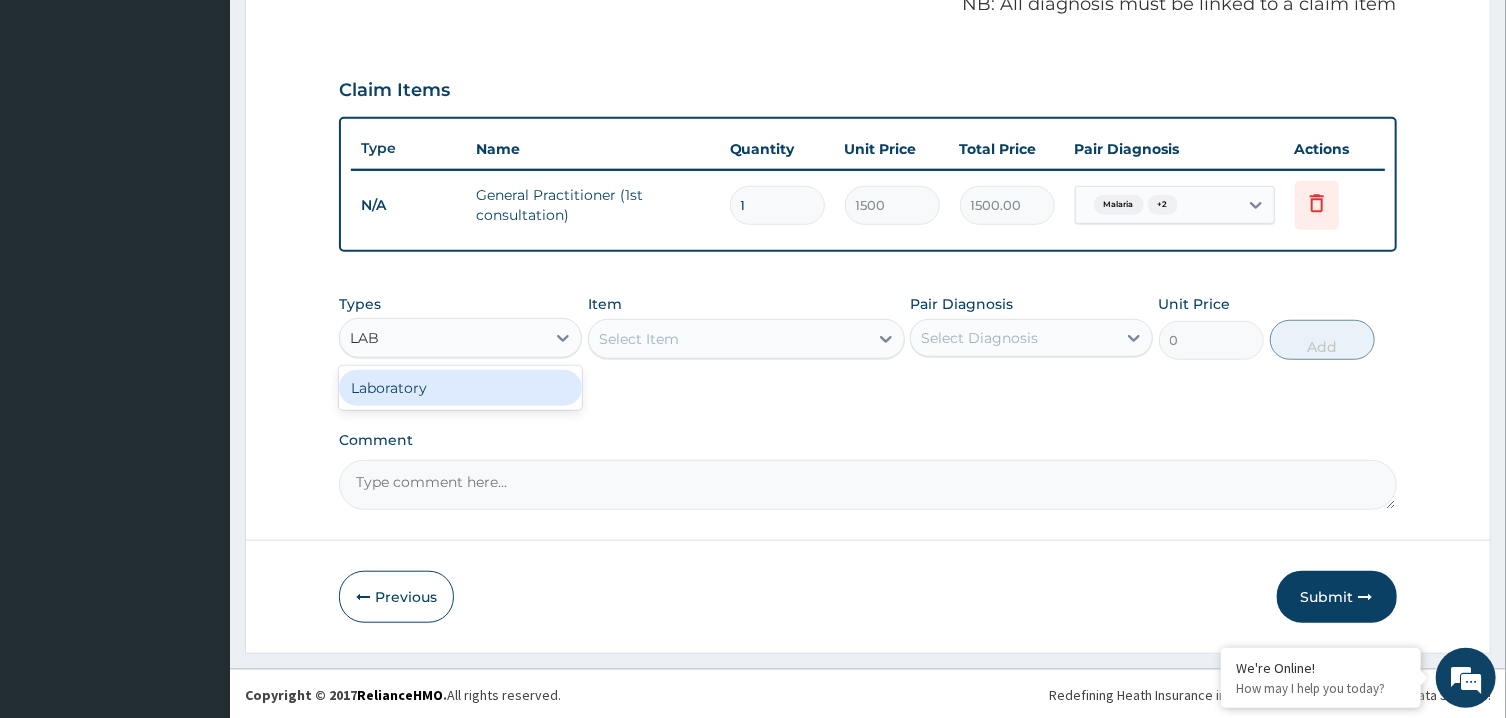 type 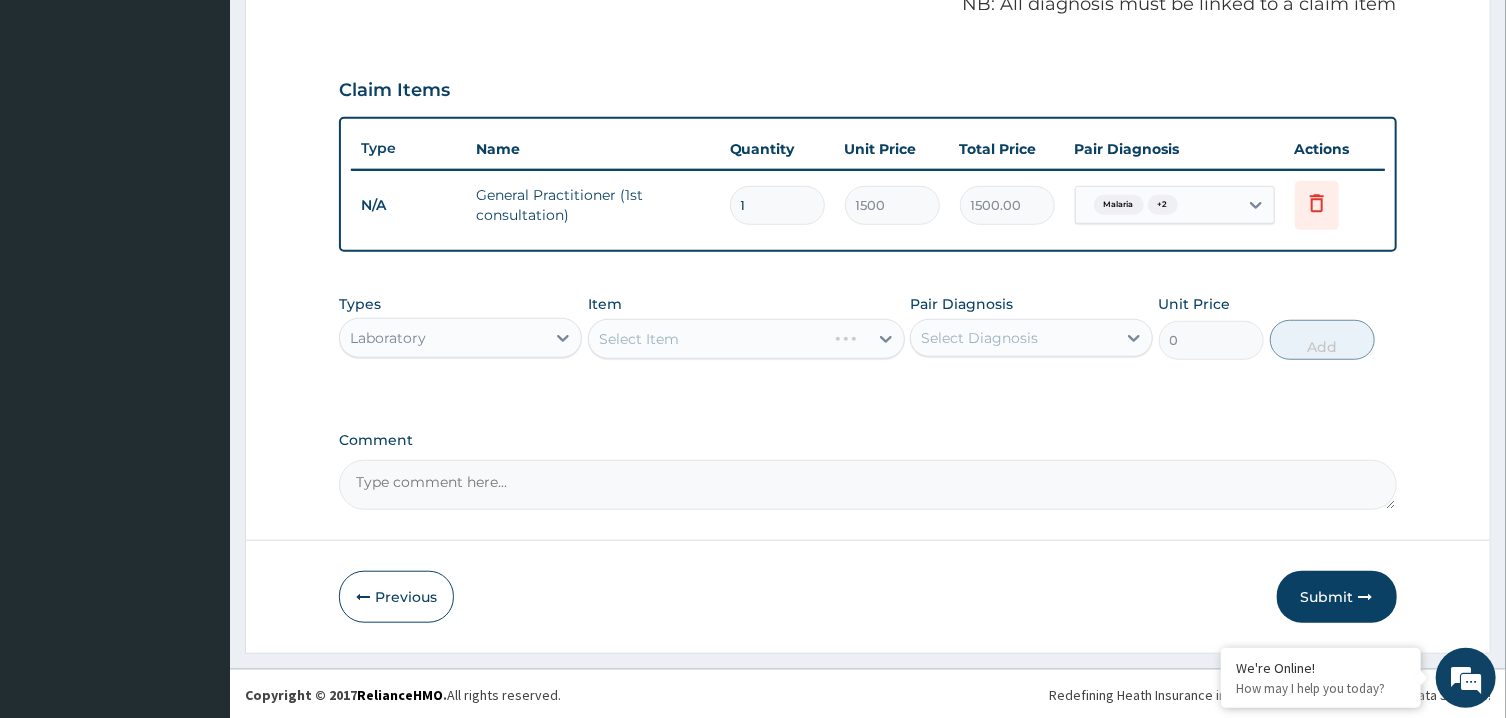 click on "Select Diagnosis" at bounding box center [1013, 338] 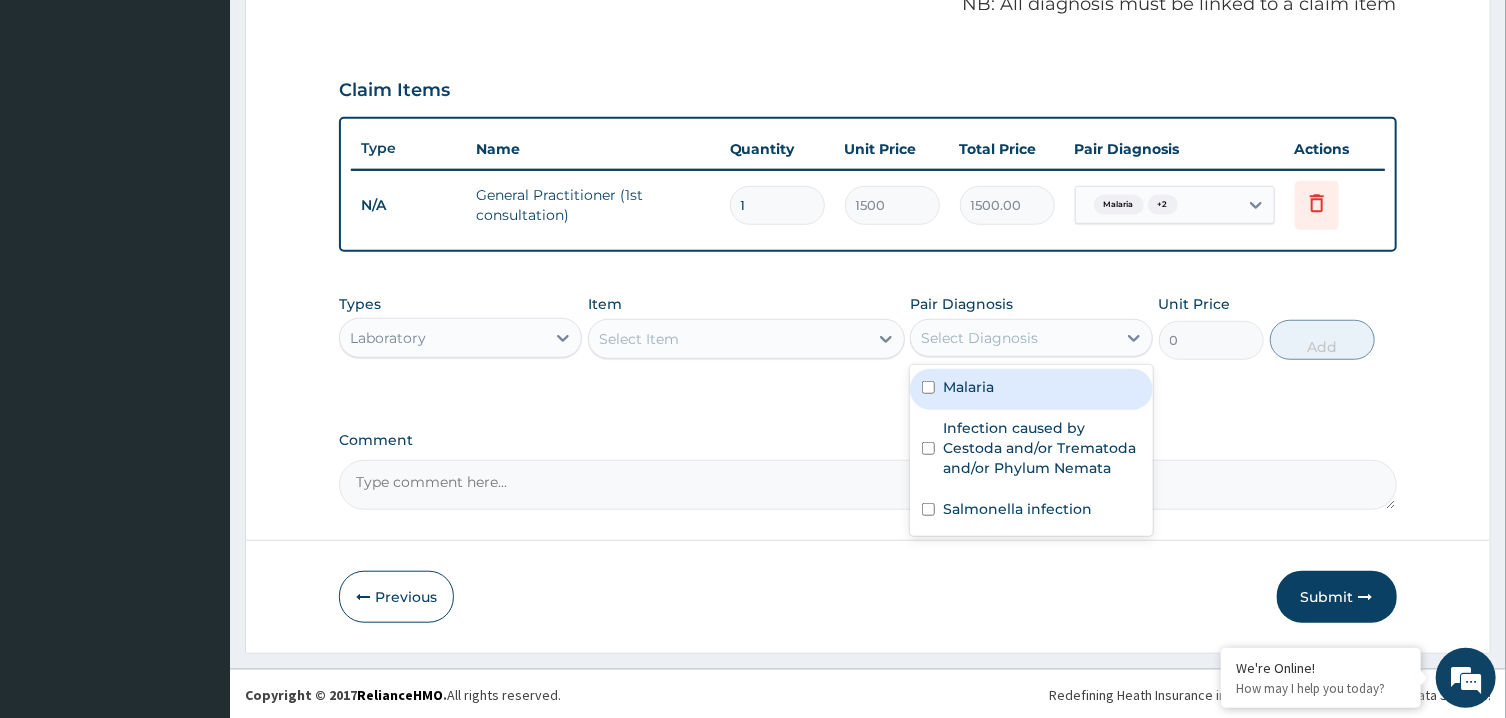 drag, startPoint x: 1006, startPoint y: 390, endPoint x: 975, endPoint y: 376, distance: 34.0147 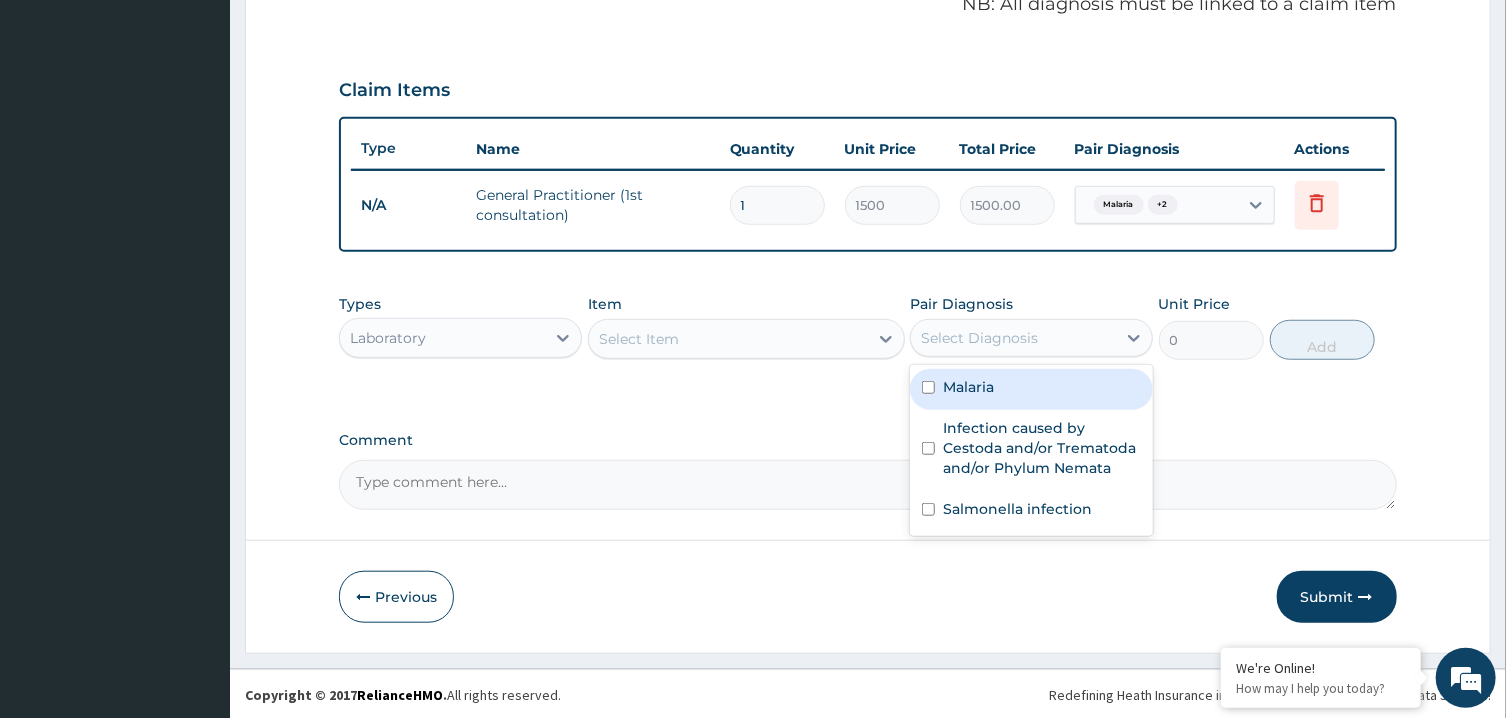 click on "Malaria" at bounding box center (1031, 389) 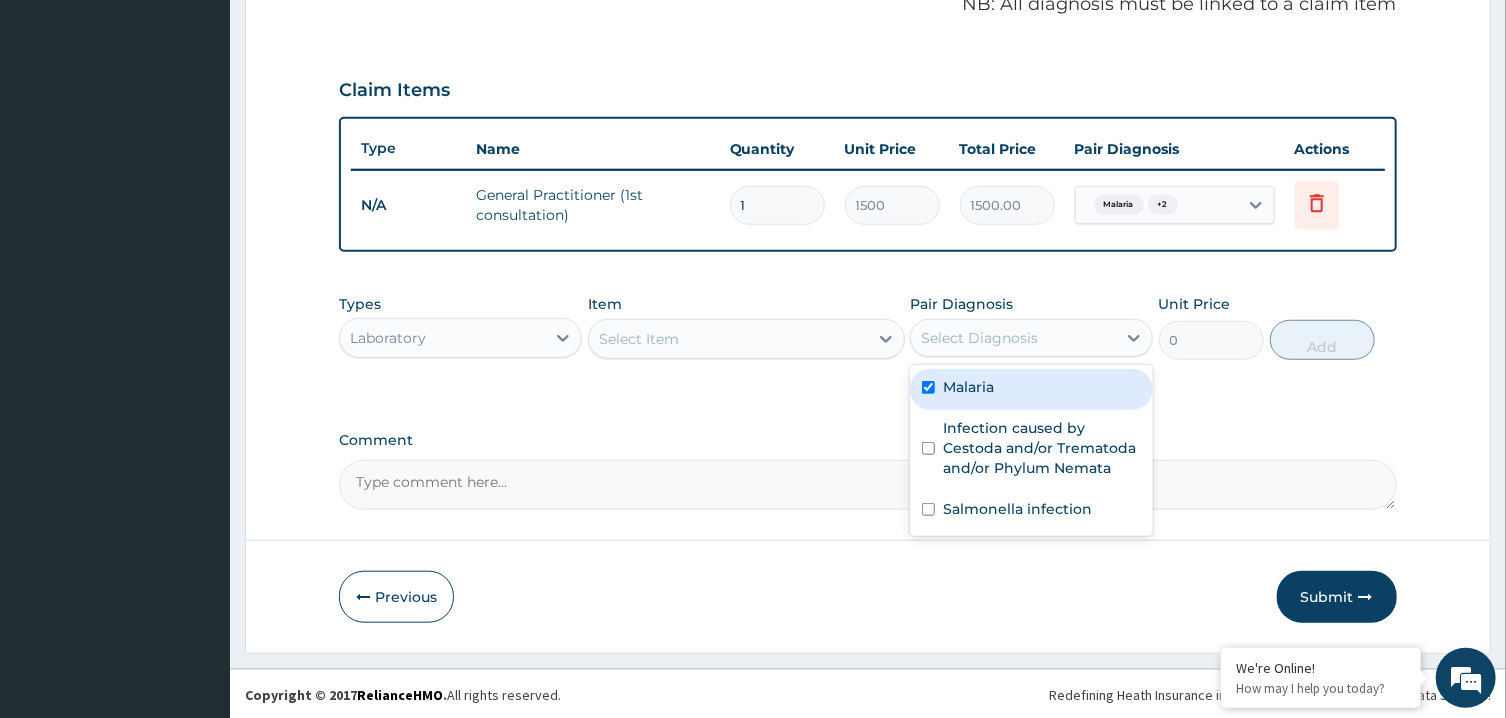 checkbox on "true" 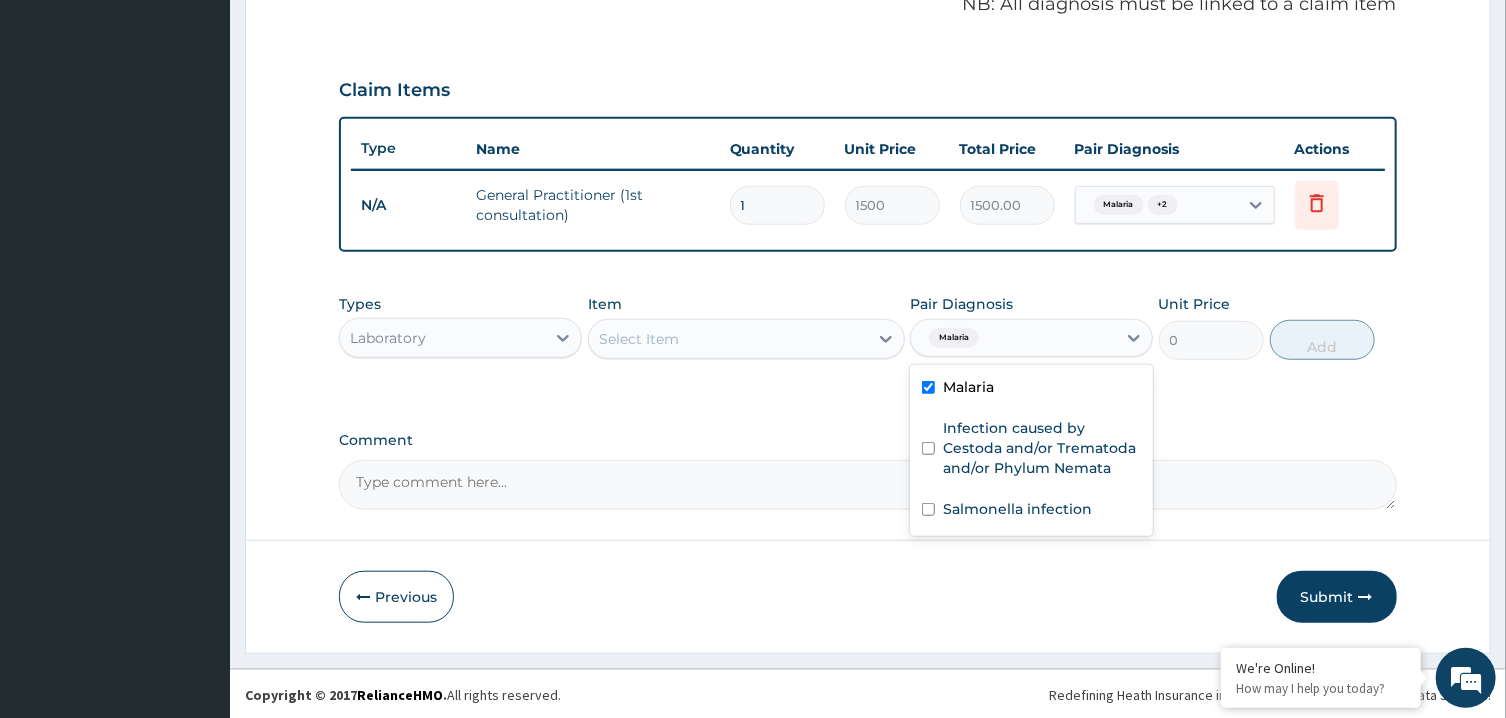 click on "Select Item" at bounding box center [728, 339] 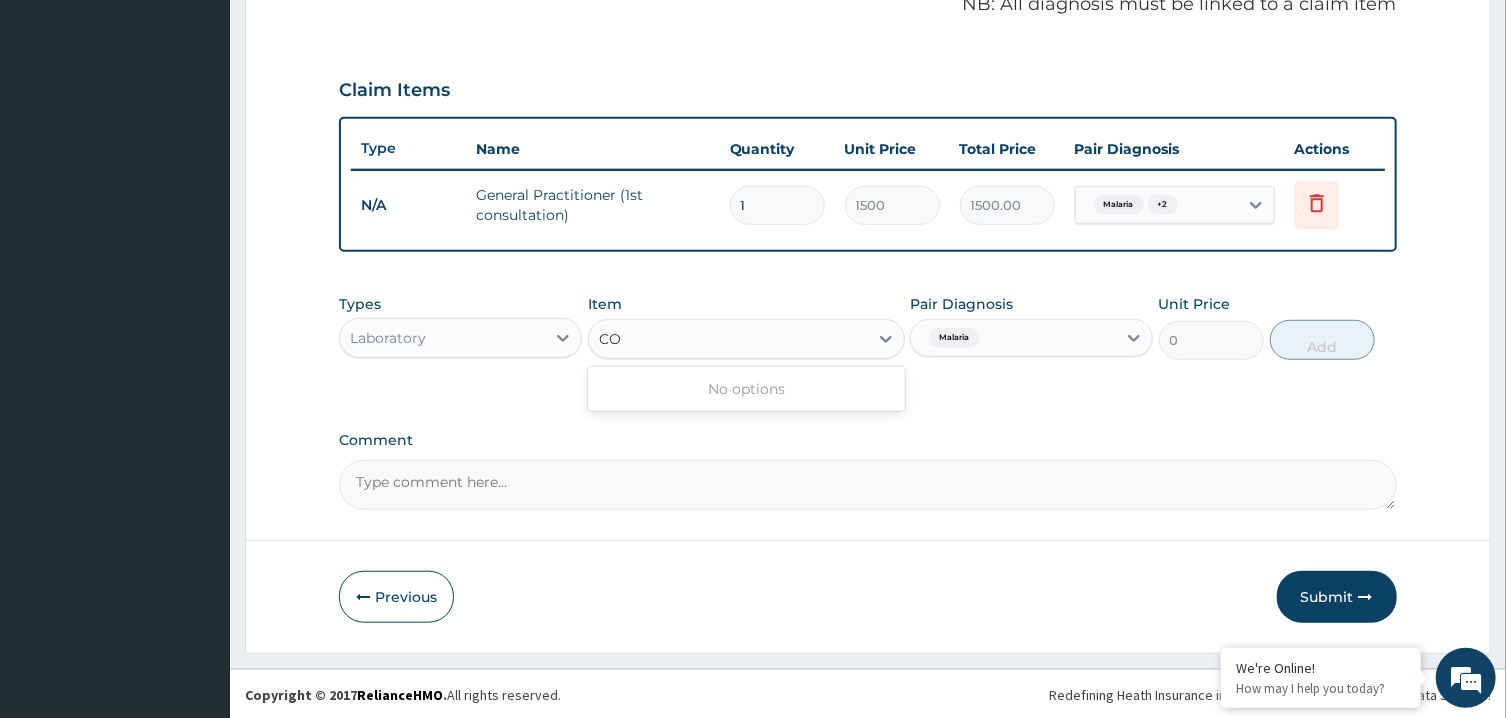 type on "C" 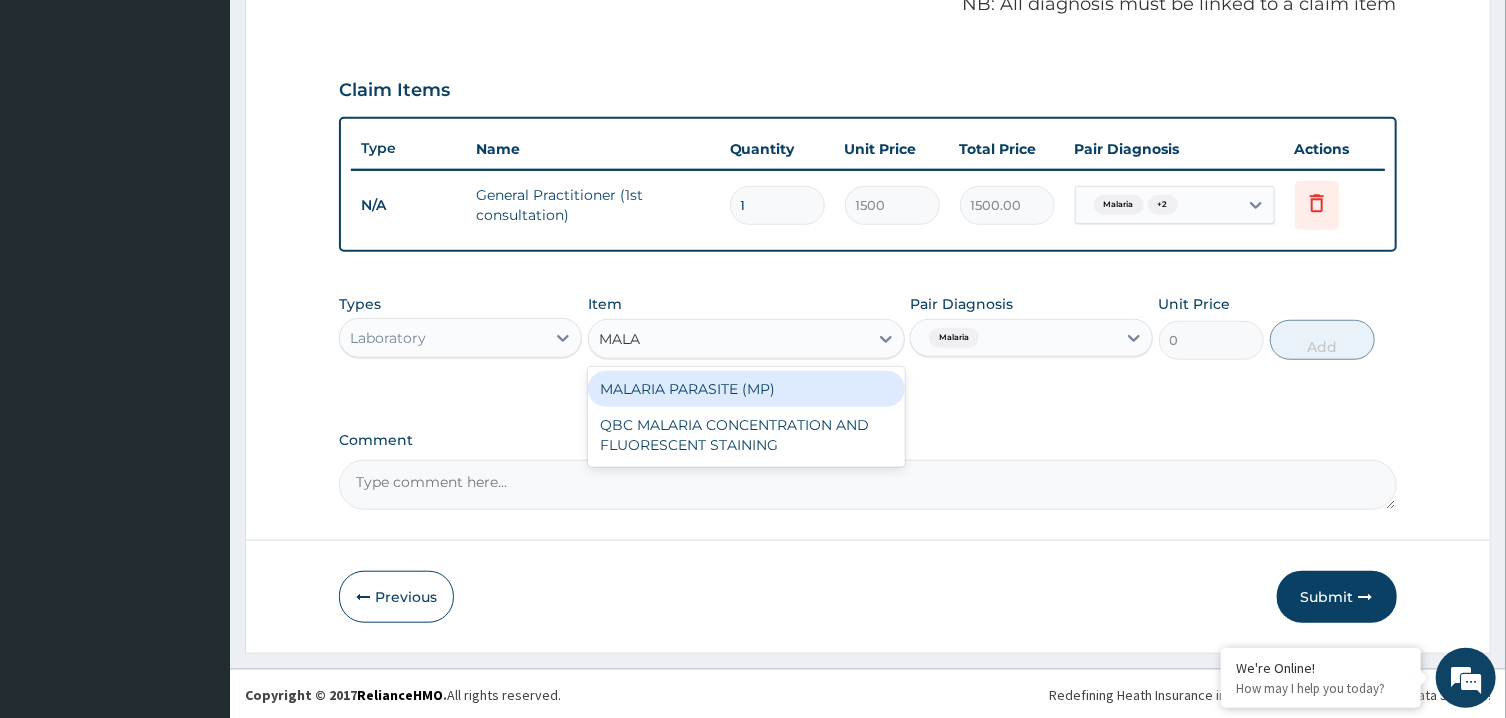 type on "MALAR" 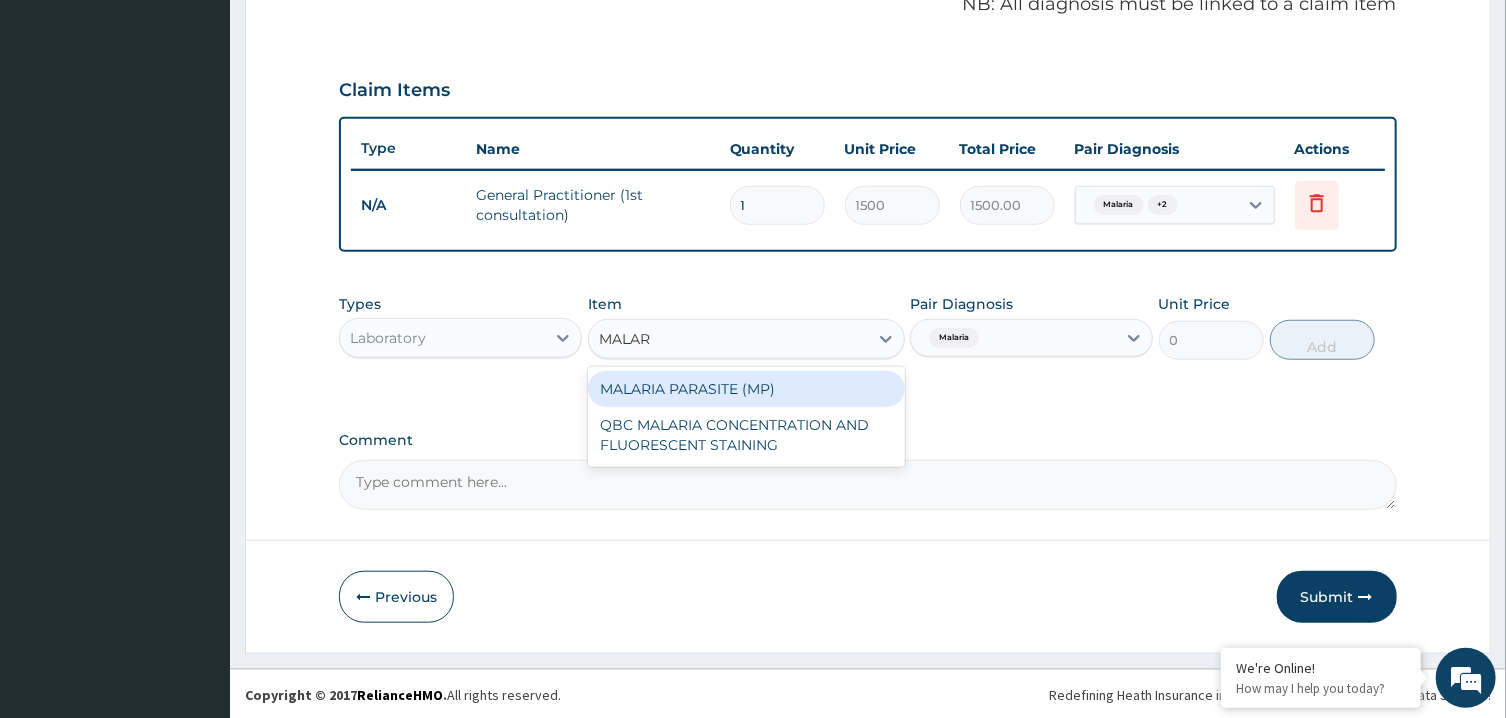 click on "MALARIA PARASITE (MP)" at bounding box center [746, 389] 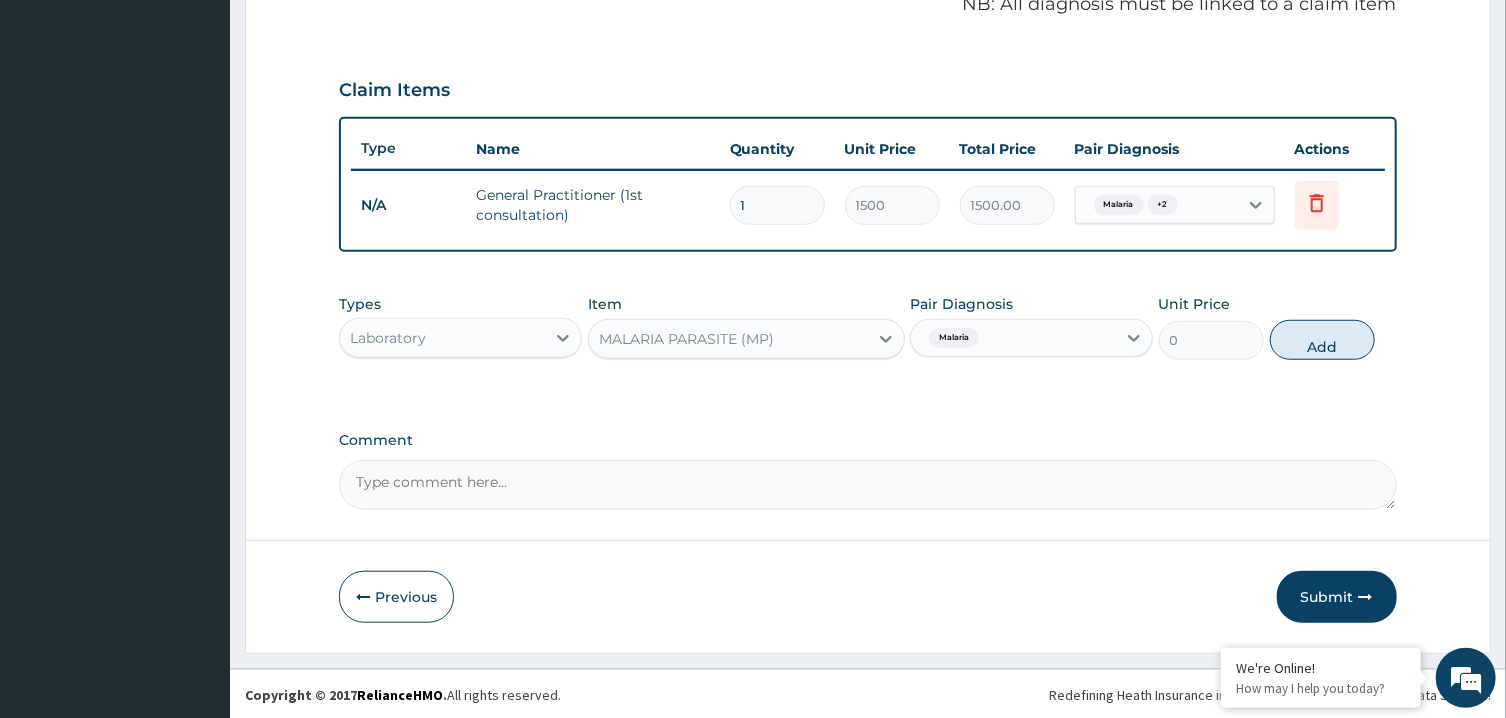 type 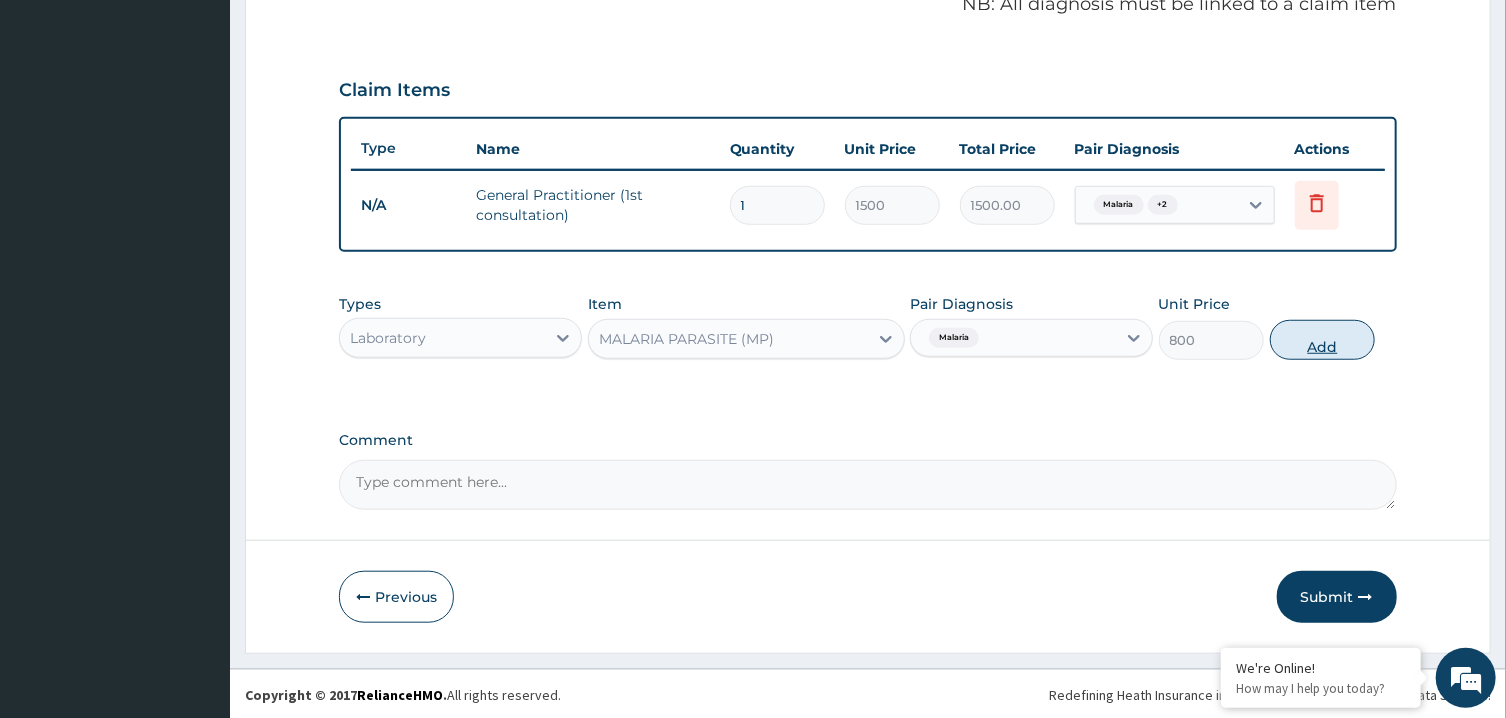 click on "Add" at bounding box center [1323, 340] 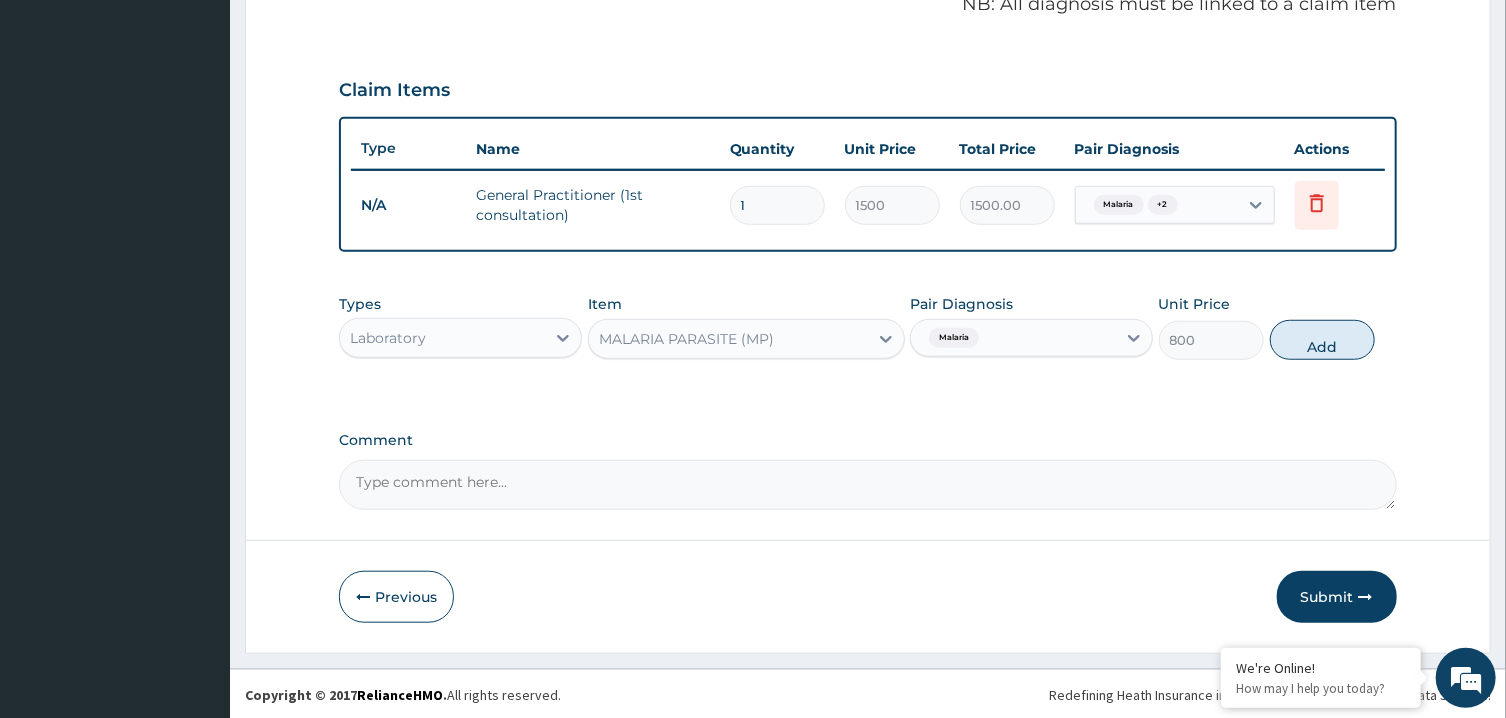 type on "0" 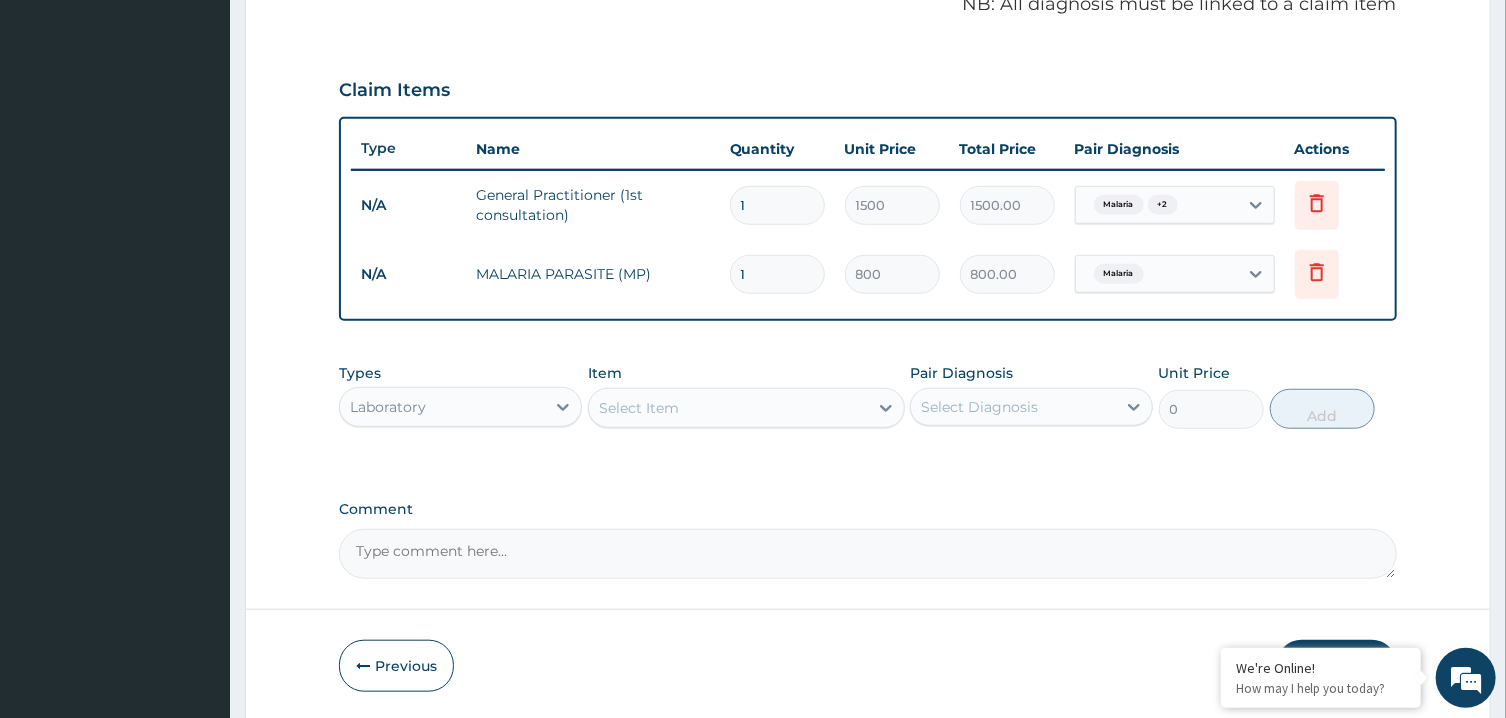 click on "Select Item" at bounding box center [728, 408] 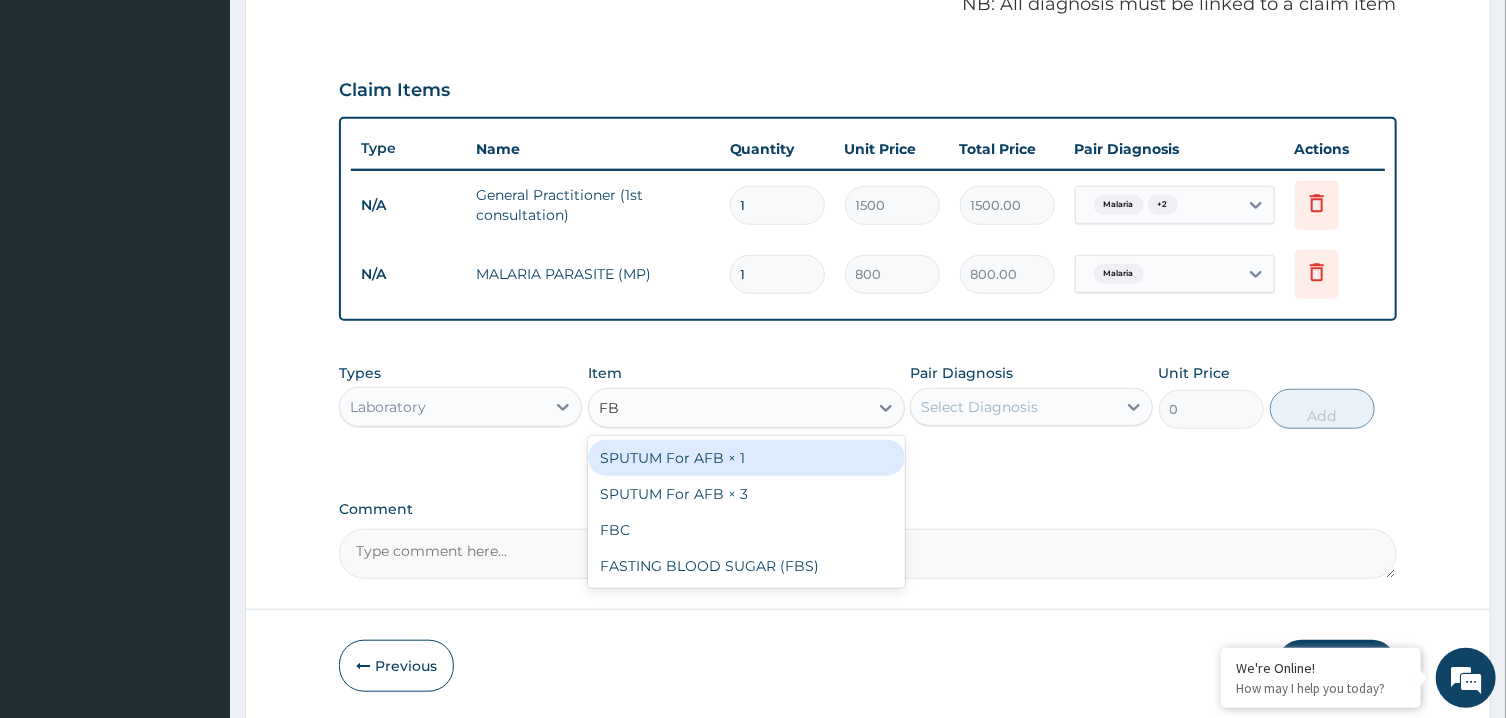 type on "FBC" 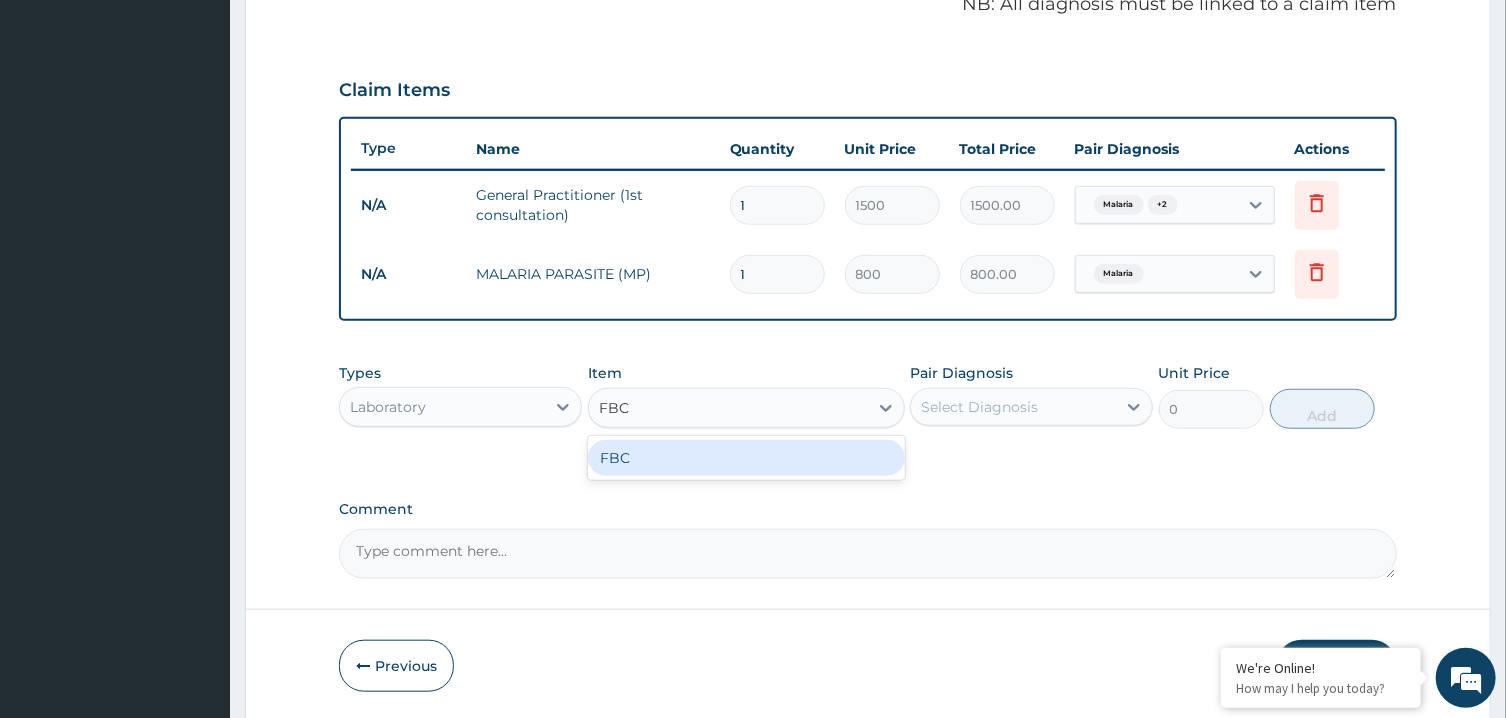 click on "FBC" at bounding box center (746, 458) 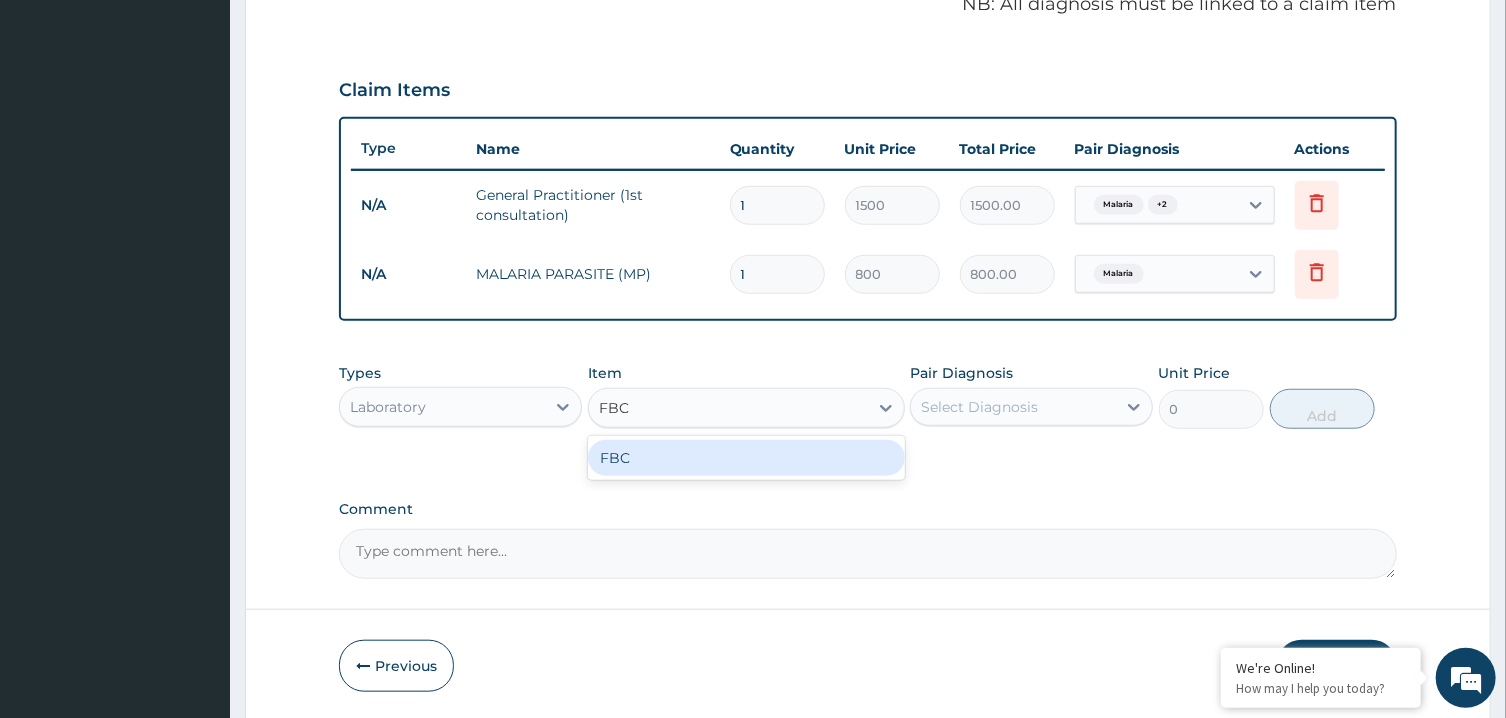 type 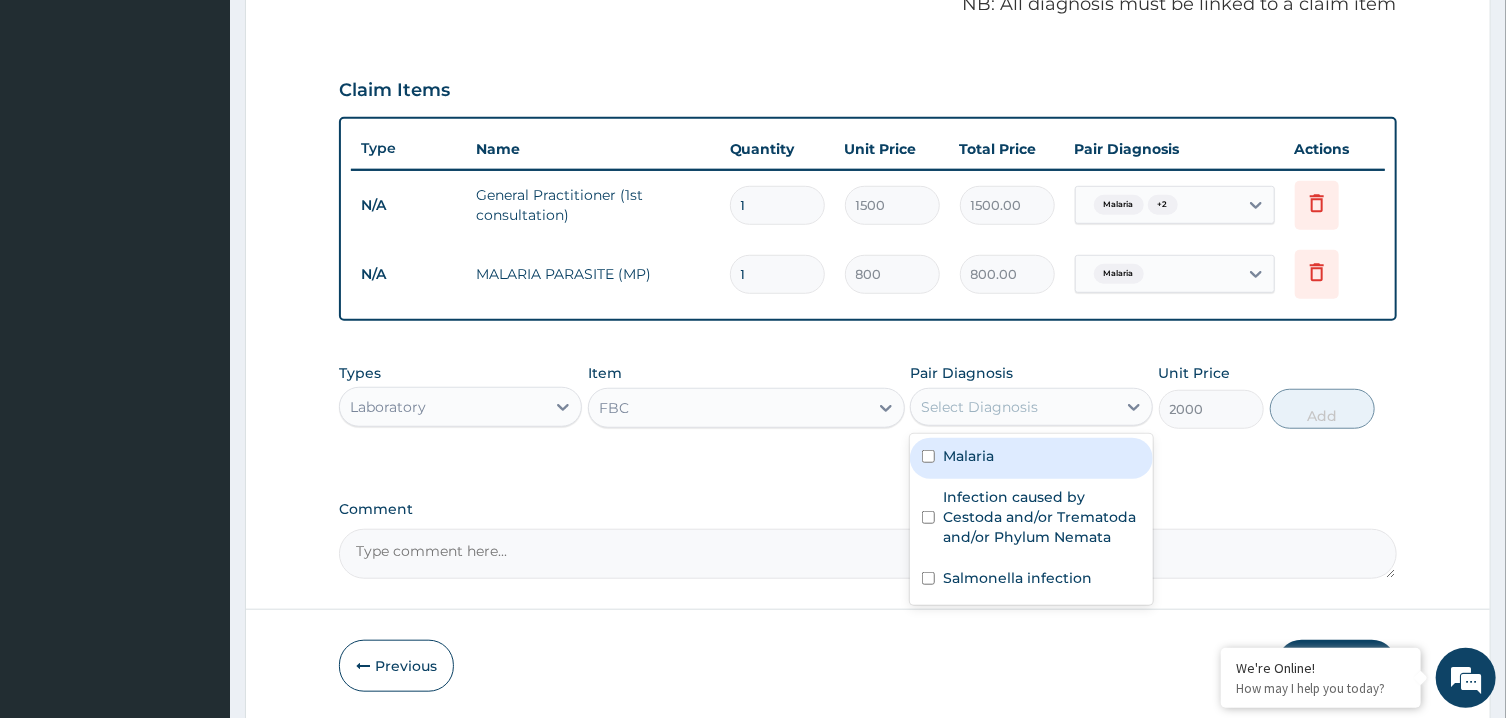 click on "Select Diagnosis" at bounding box center (979, 407) 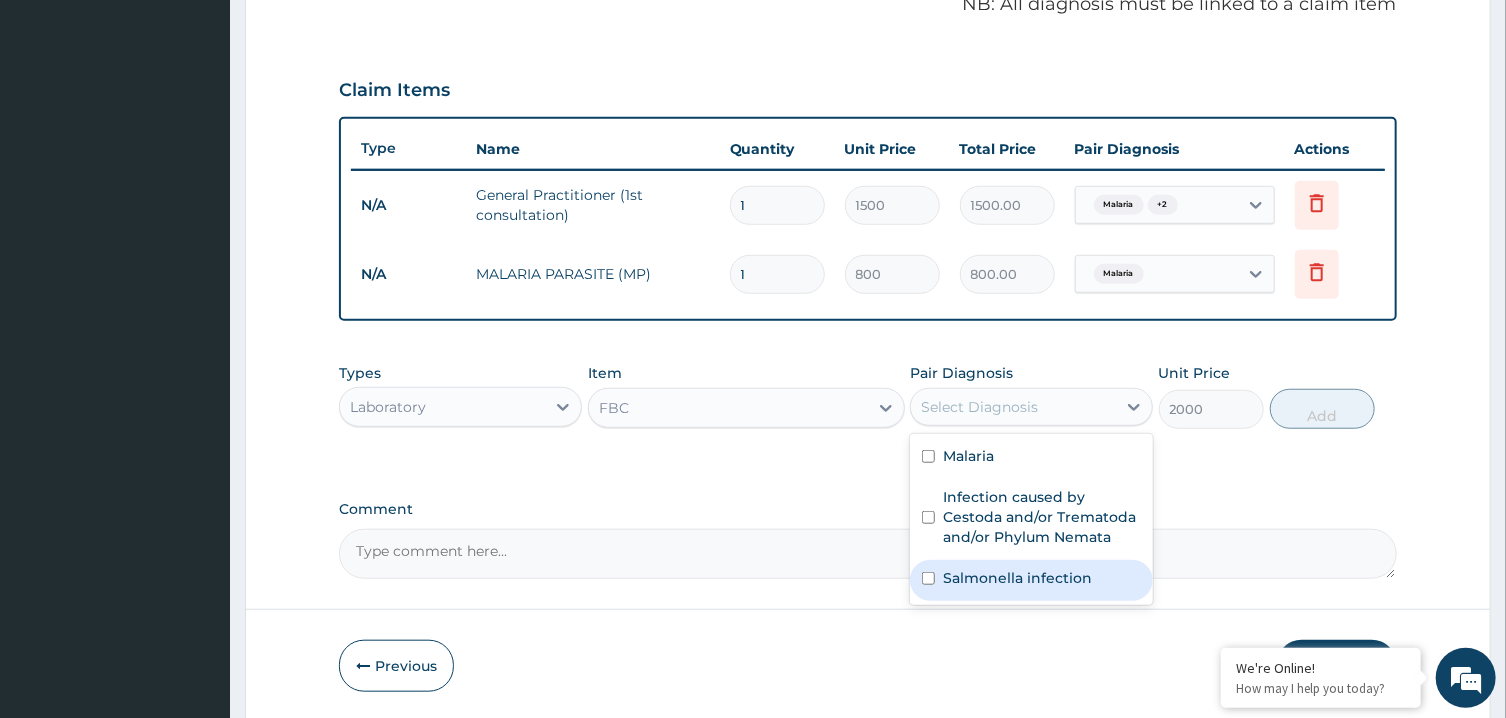 click on "Salmonella infection" at bounding box center (1031, 580) 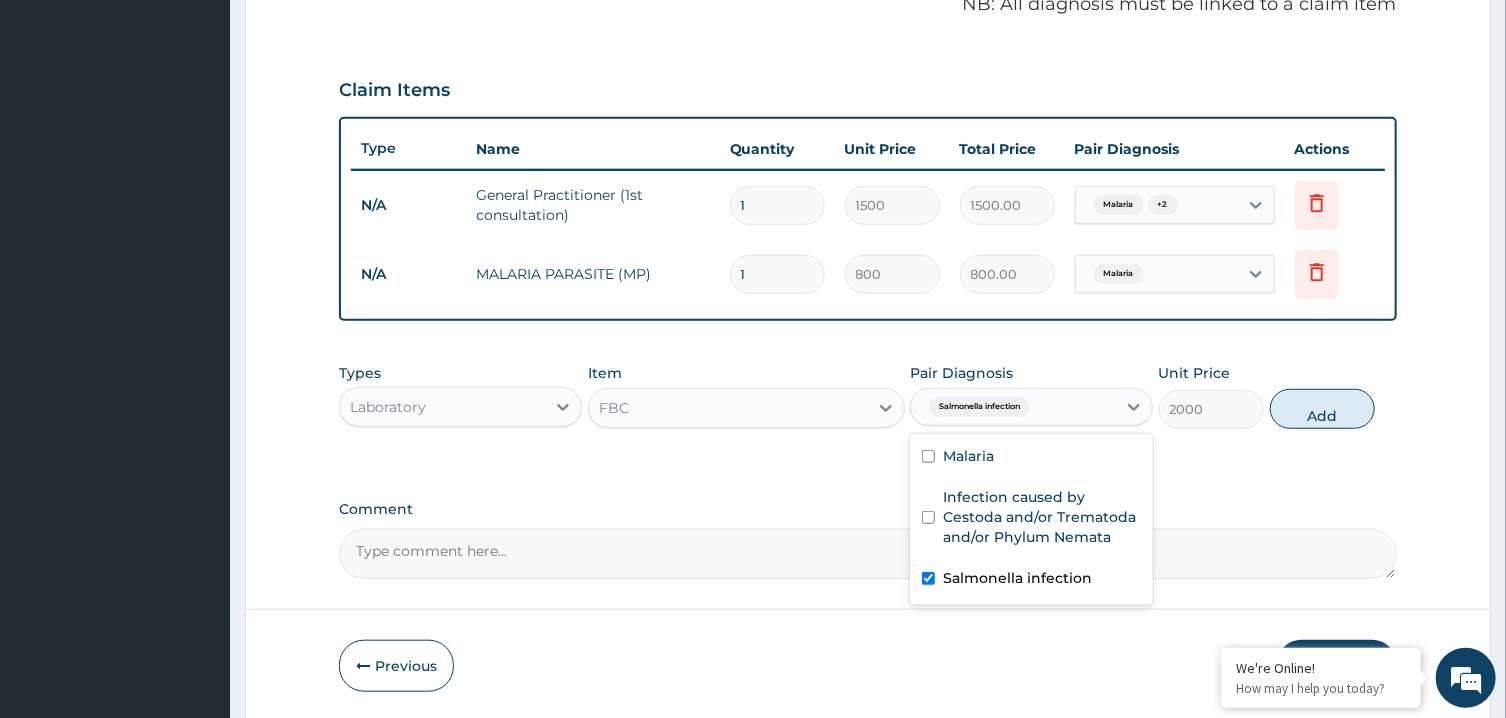 checkbox on "true" 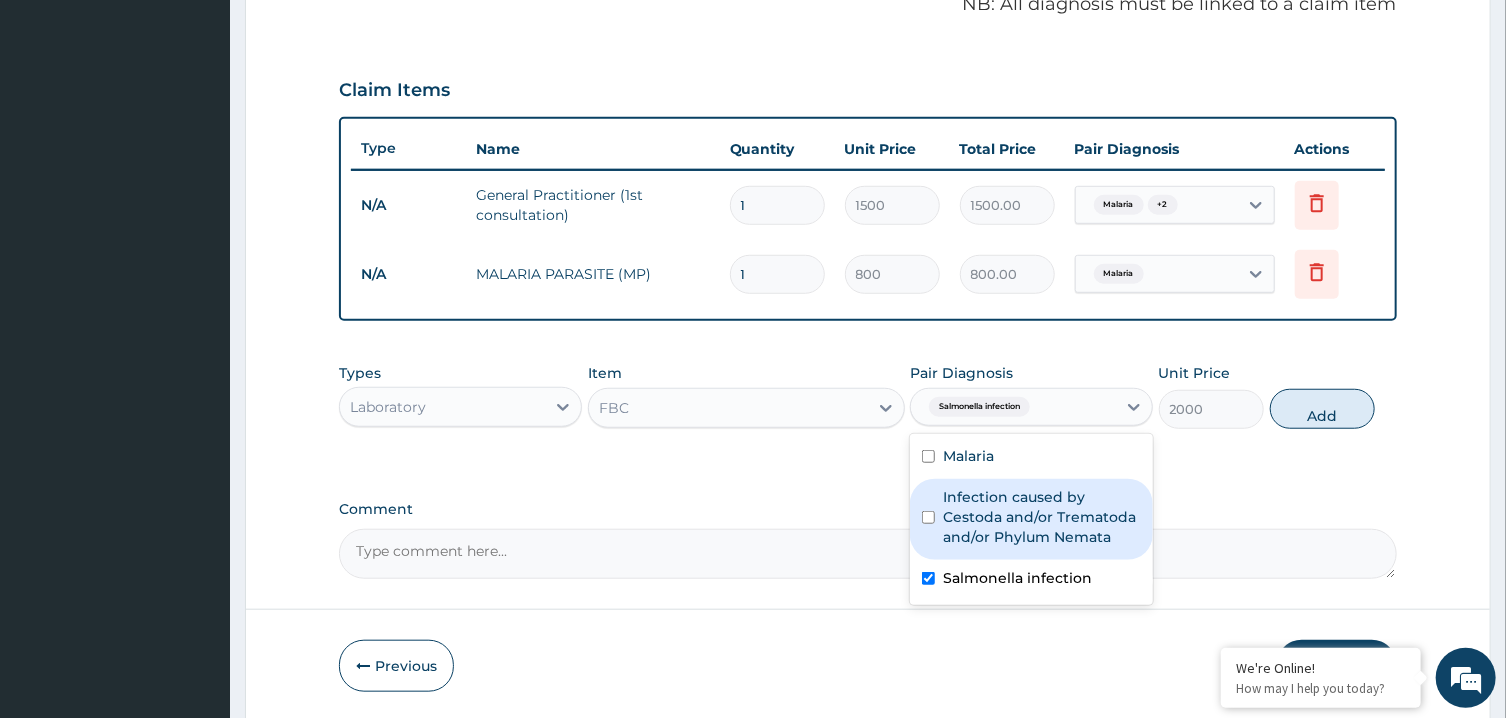 click on "Infection caused by Cestoda and/or Trematoda and/or Phylum Nemata" at bounding box center [1042, 517] 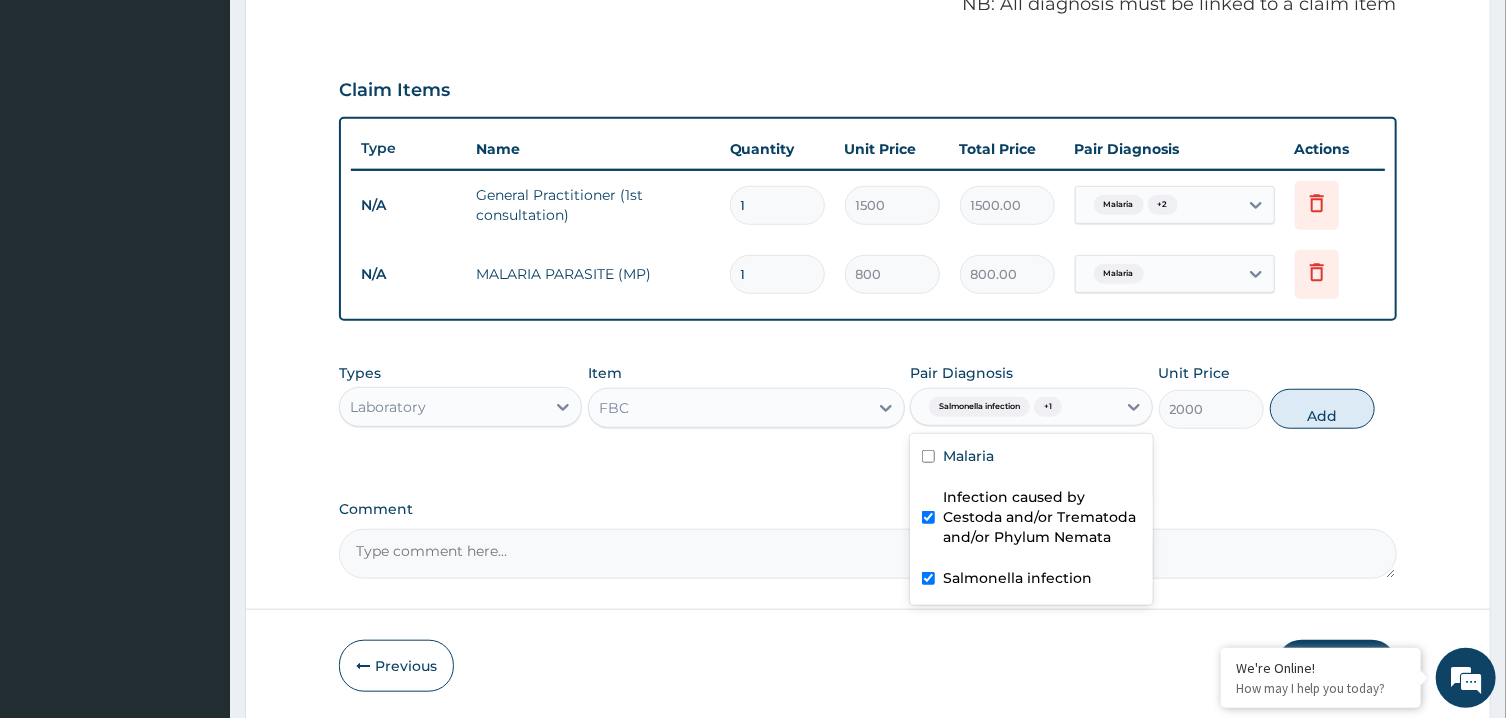 checkbox on "true" 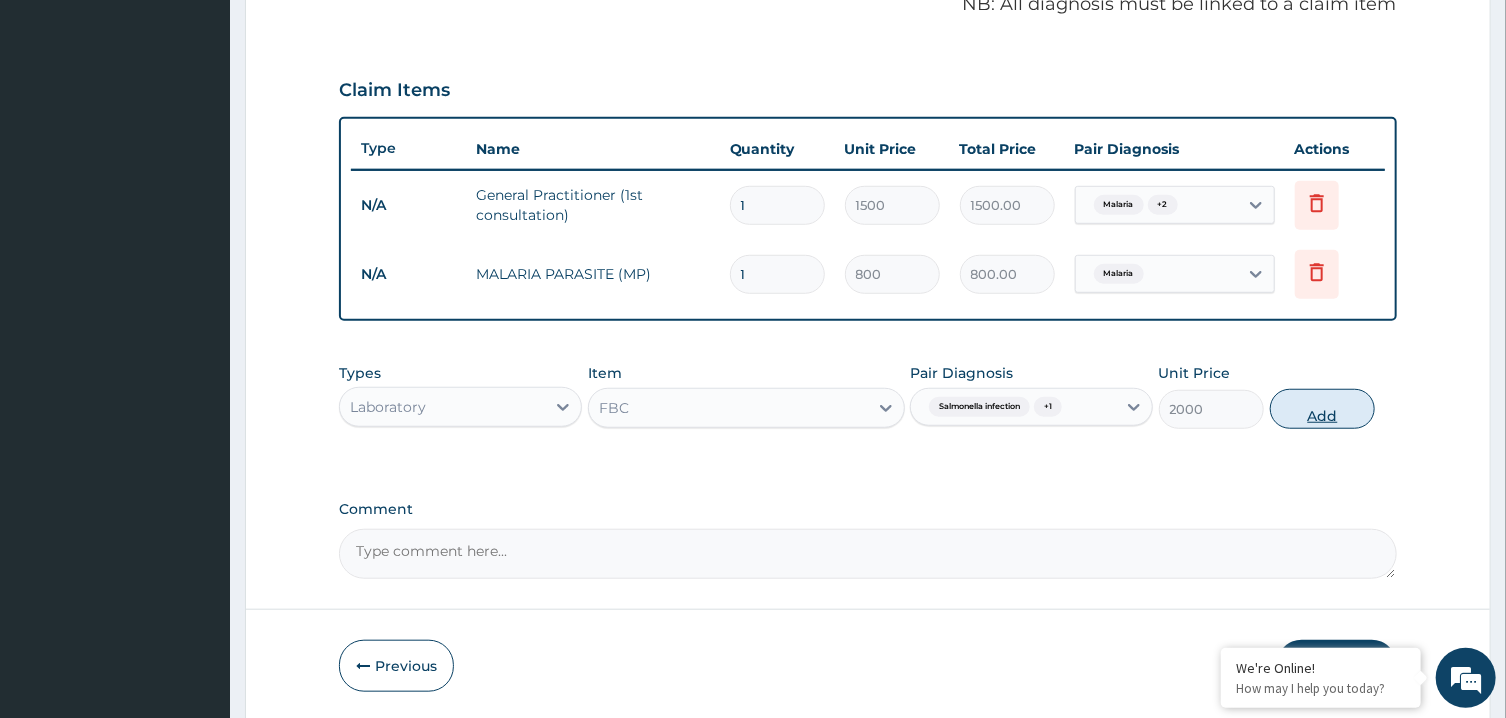 click on "Add" at bounding box center [1323, 409] 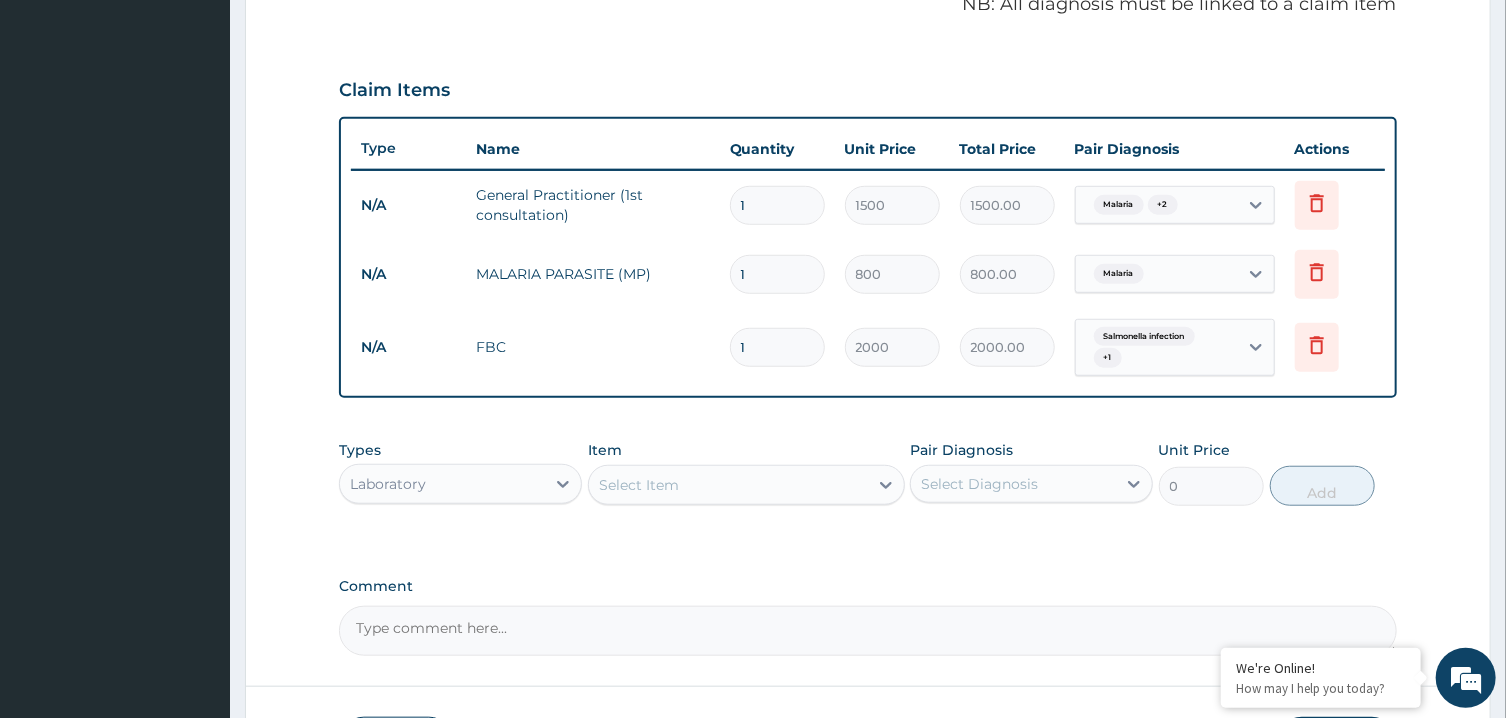 click on "Select Item" at bounding box center (728, 485) 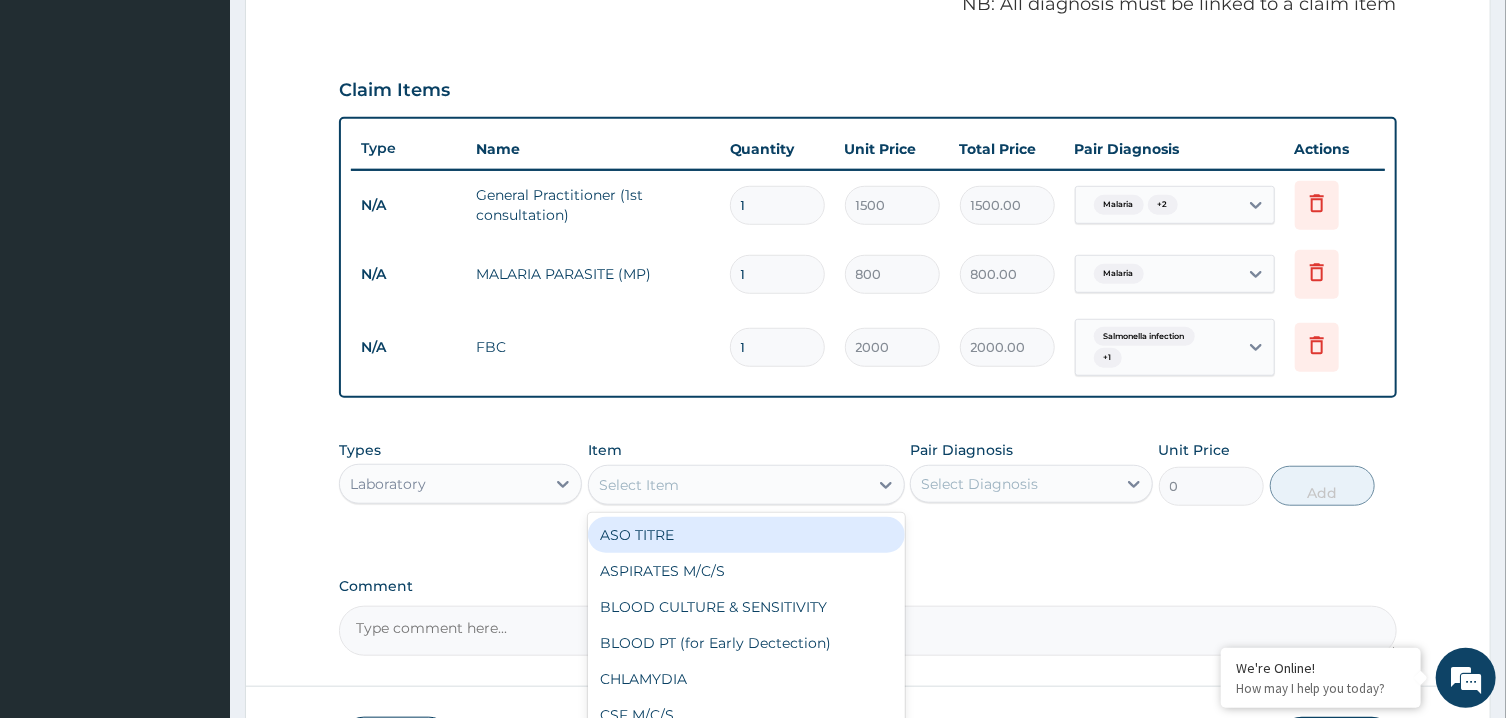 click on "Laboratory" at bounding box center (442, 484) 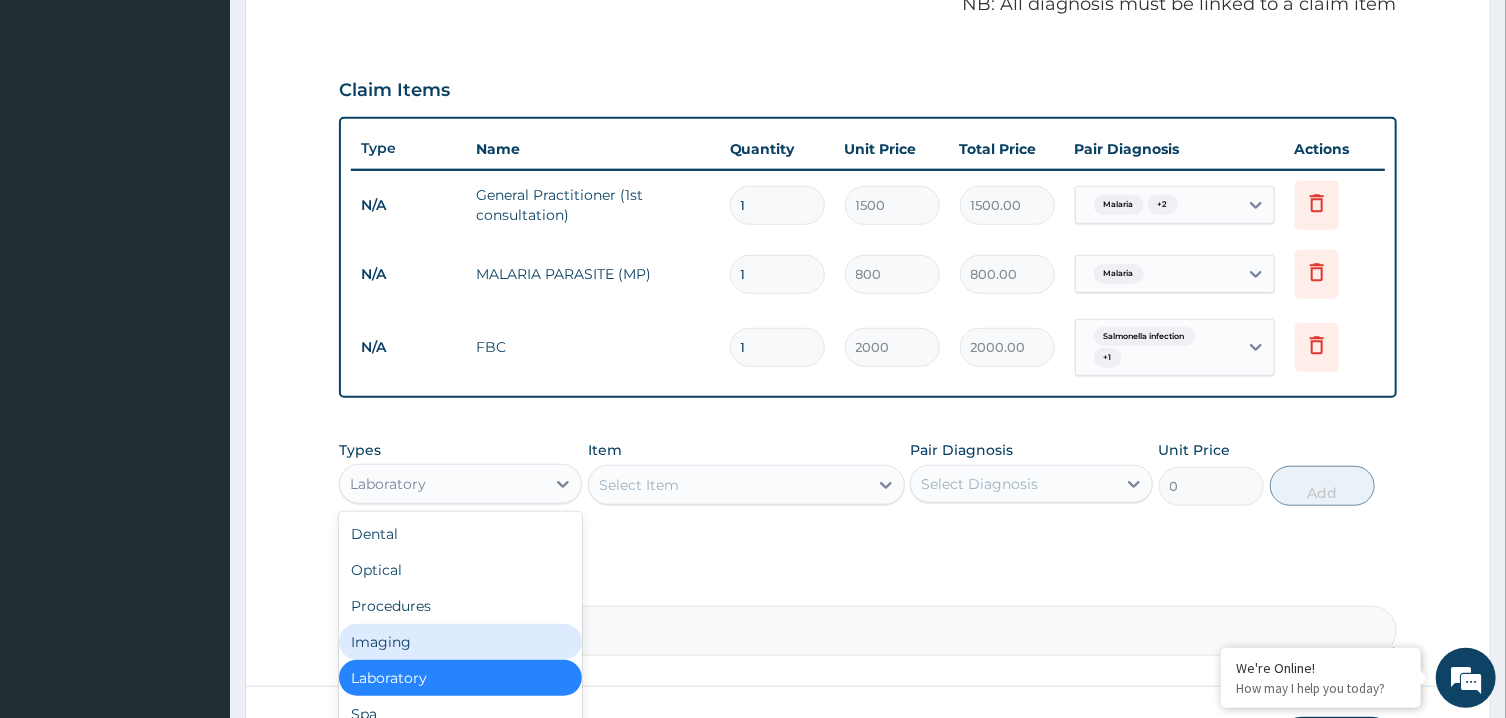 scroll, scrollTop: 68, scrollLeft: 0, axis: vertical 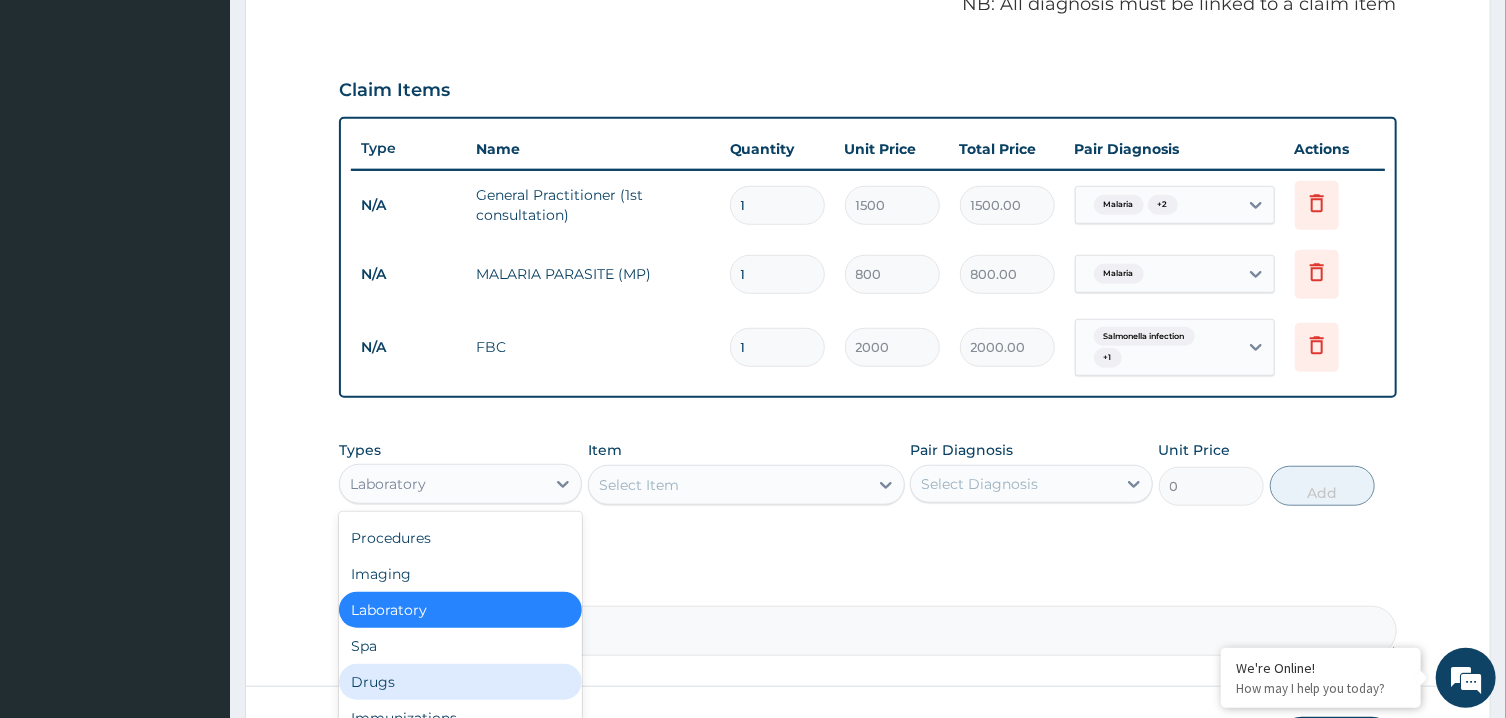 click on "Drugs" at bounding box center [460, 682] 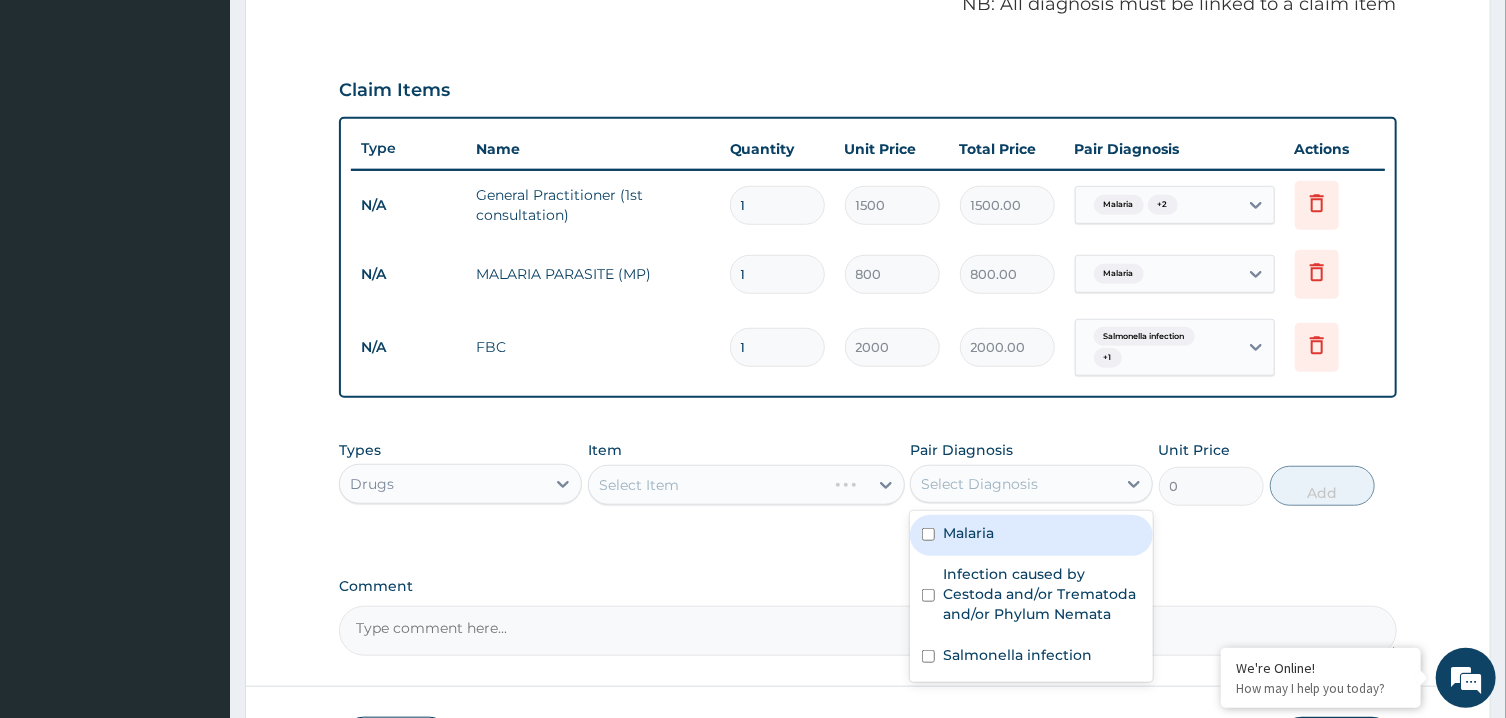 click on "Select Diagnosis" at bounding box center [1013, 484] 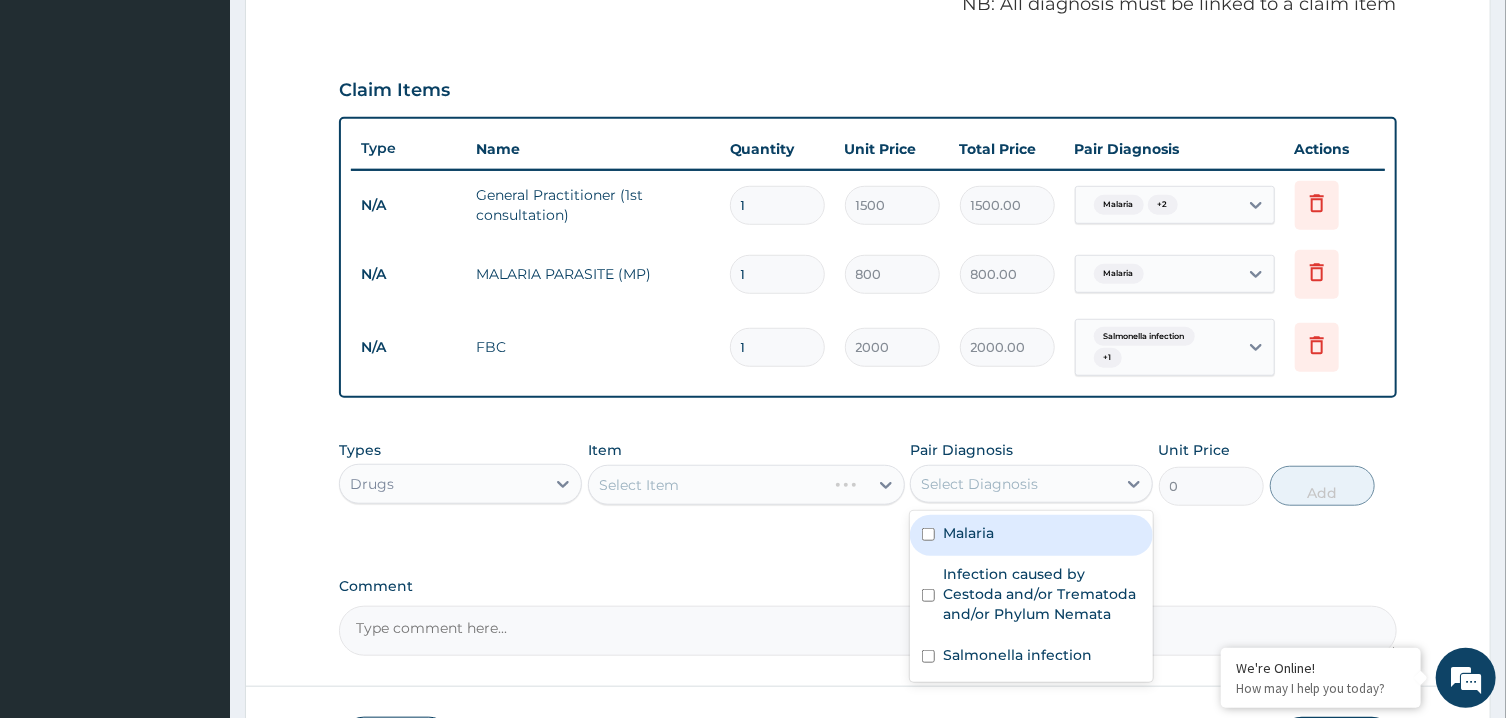 click on "Malaria" at bounding box center (1031, 535) 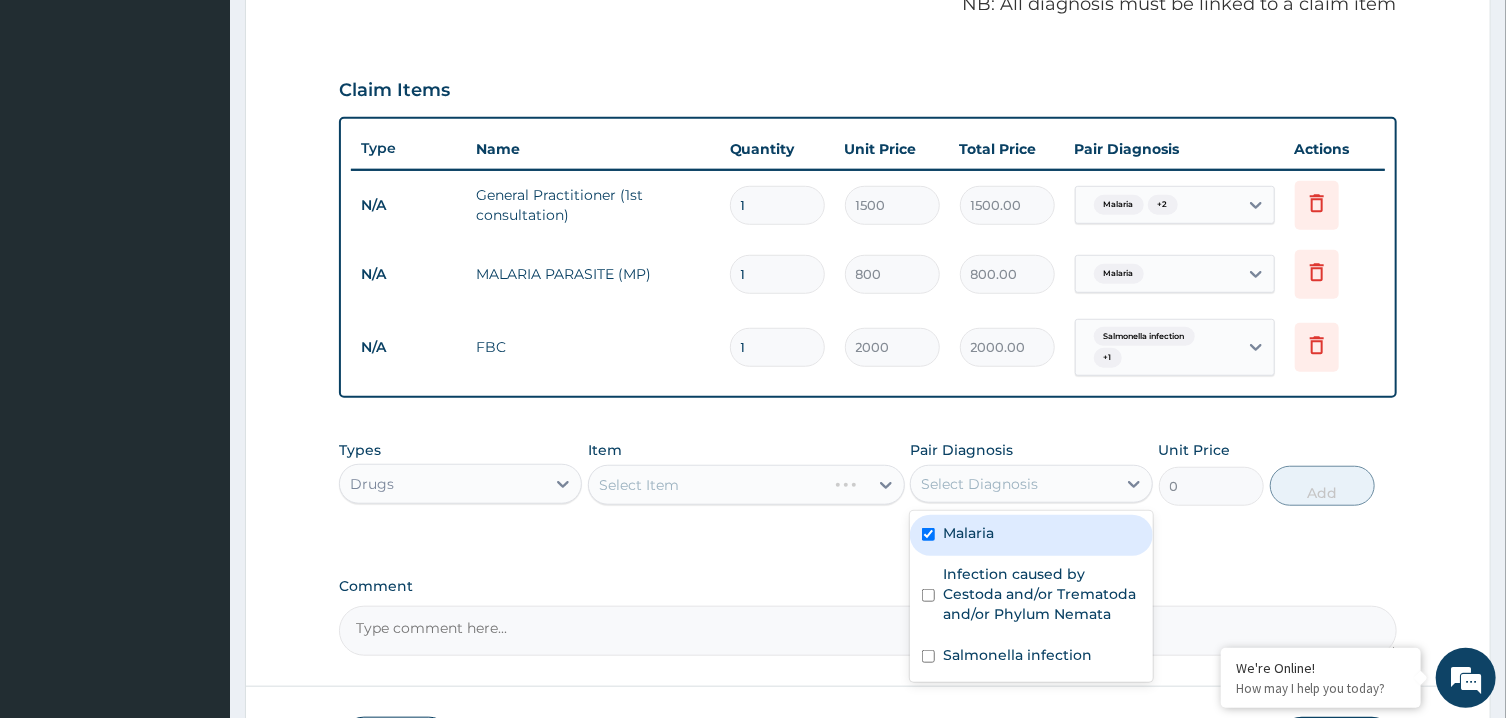 checkbox on "true" 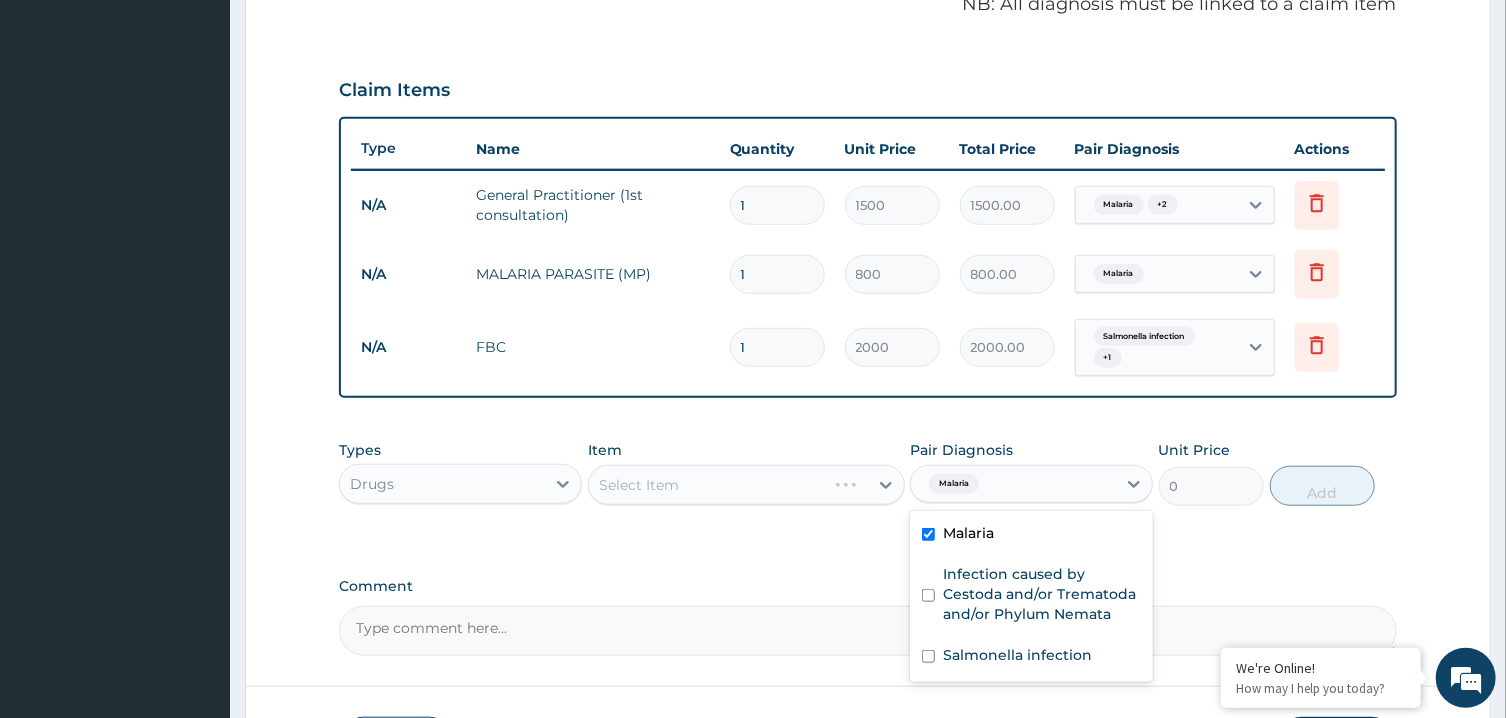 click on "Select Item" at bounding box center [746, 485] 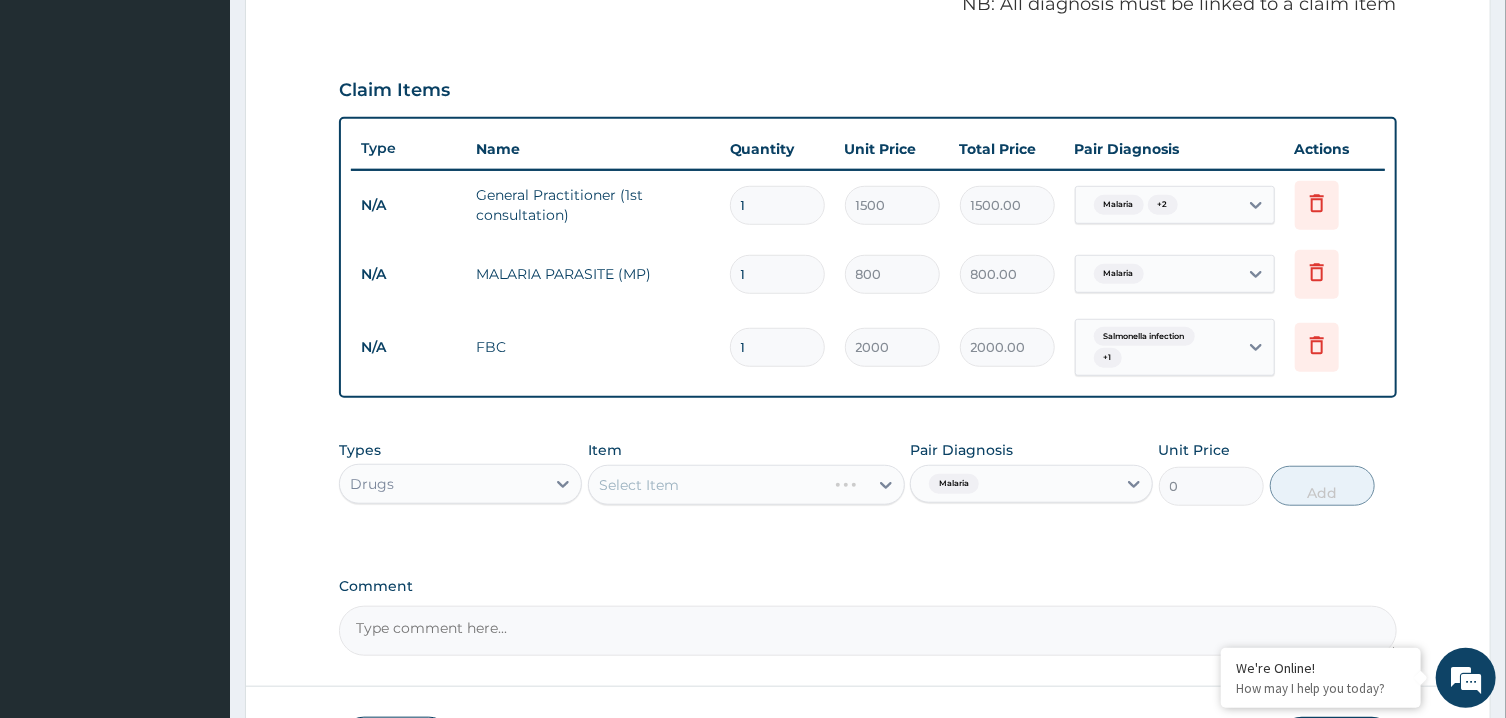 click on "Select Item" at bounding box center [746, 485] 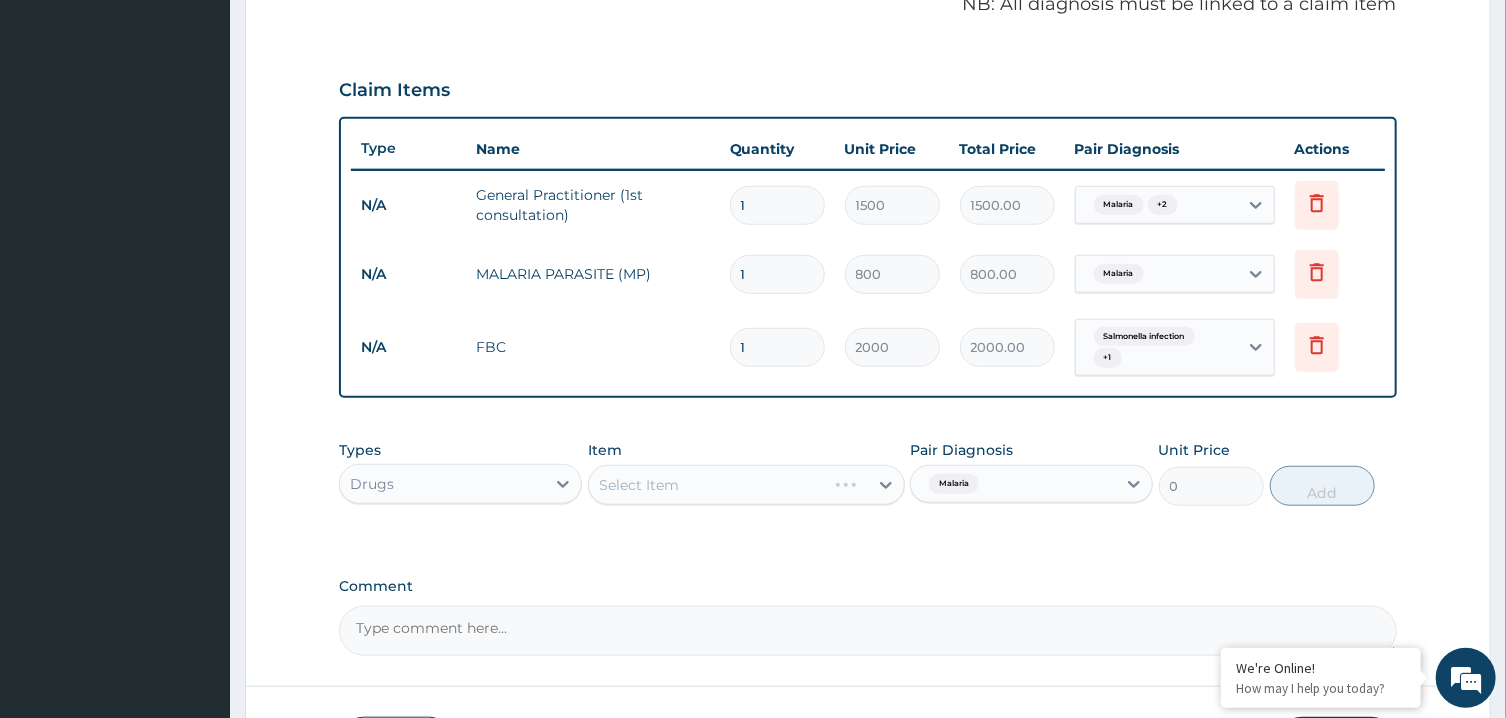 click on "Select Item" at bounding box center [746, 485] 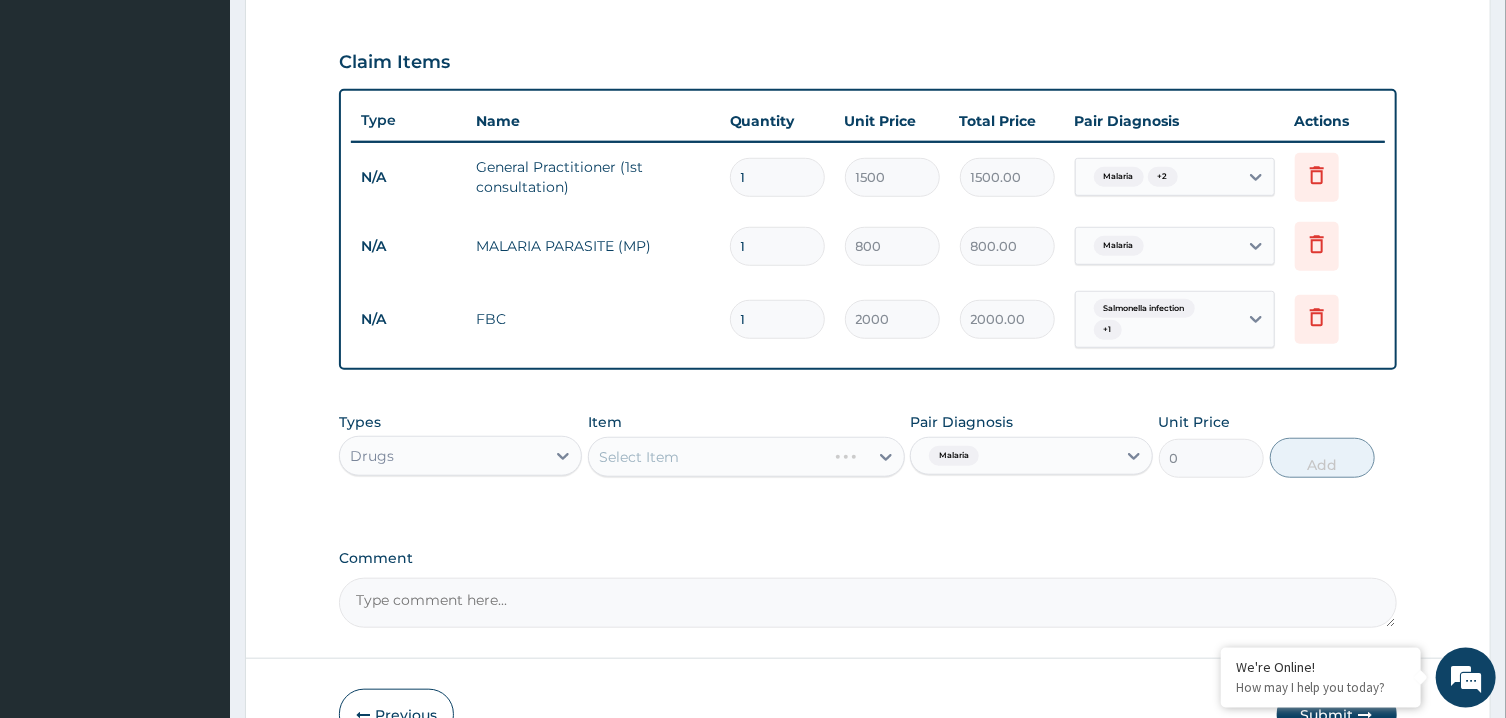 scroll, scrollTop: 729, scrollLeft: 0, axis: vertical 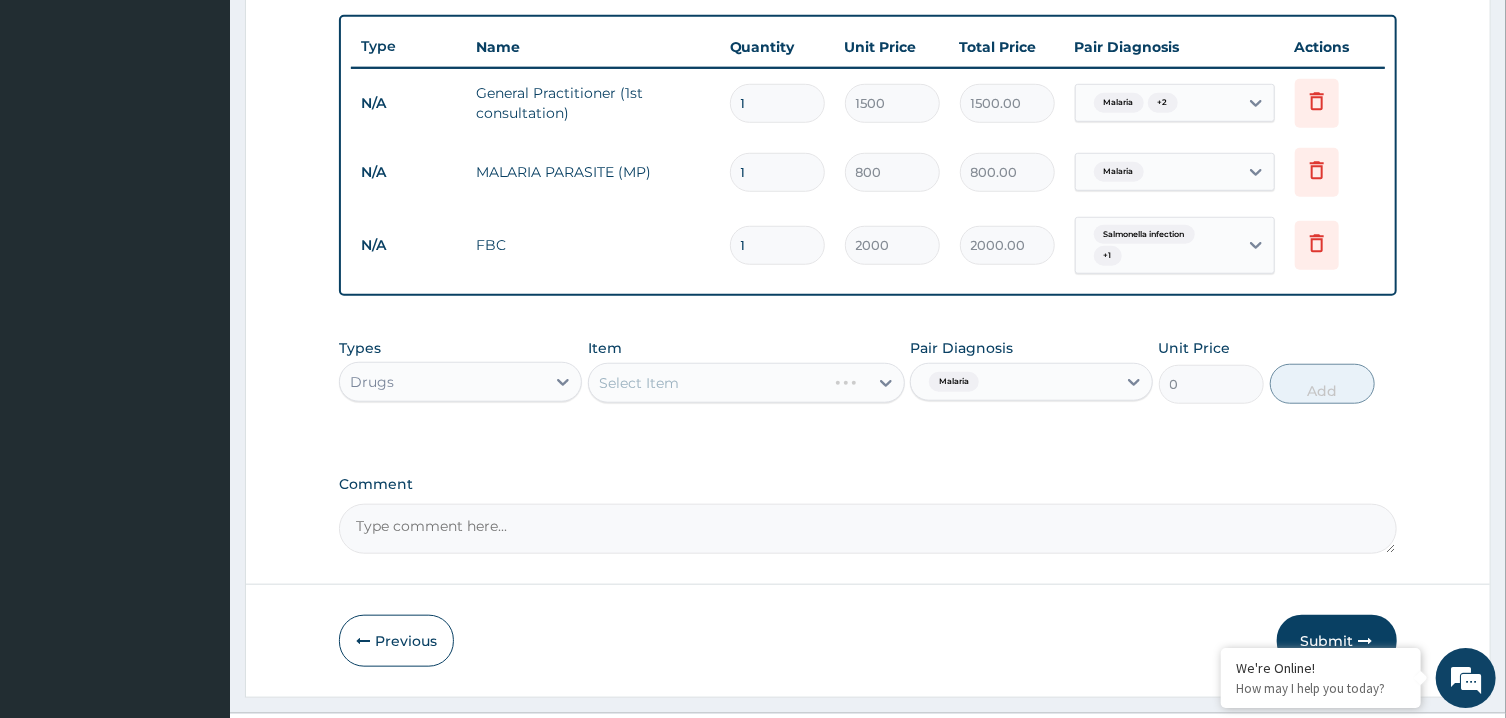 click on "Select Item" at bounding box center [746, 383] 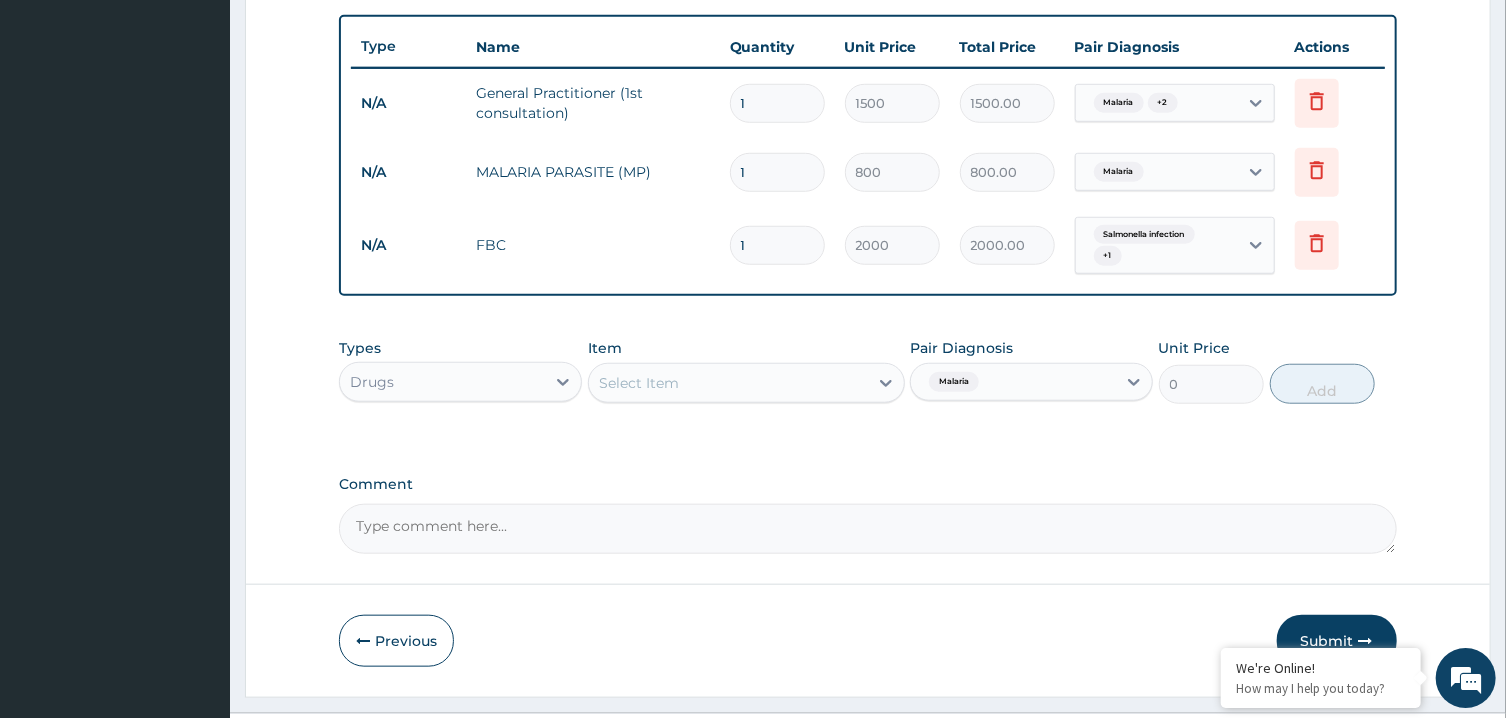 click on "Select Item" at bounding box center (728, 383) 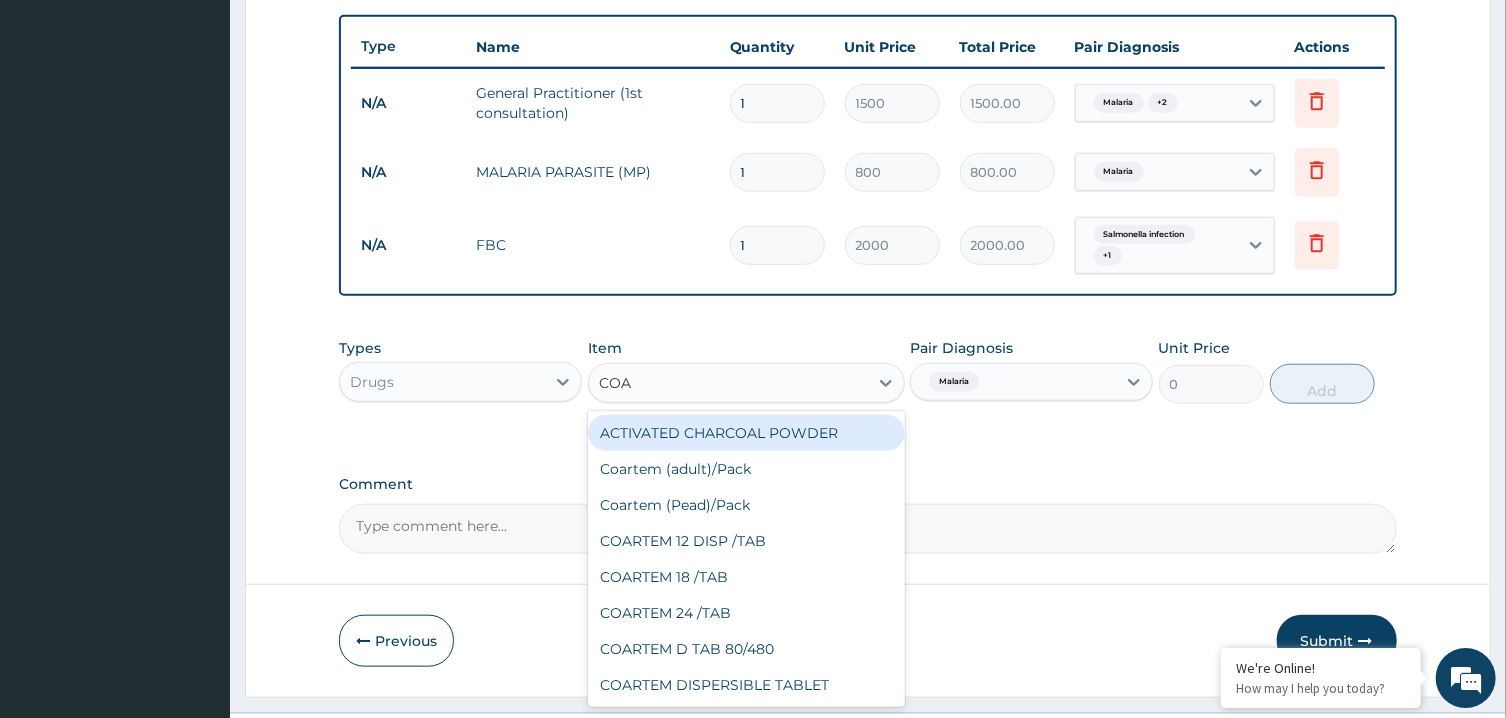 type on "COAR" 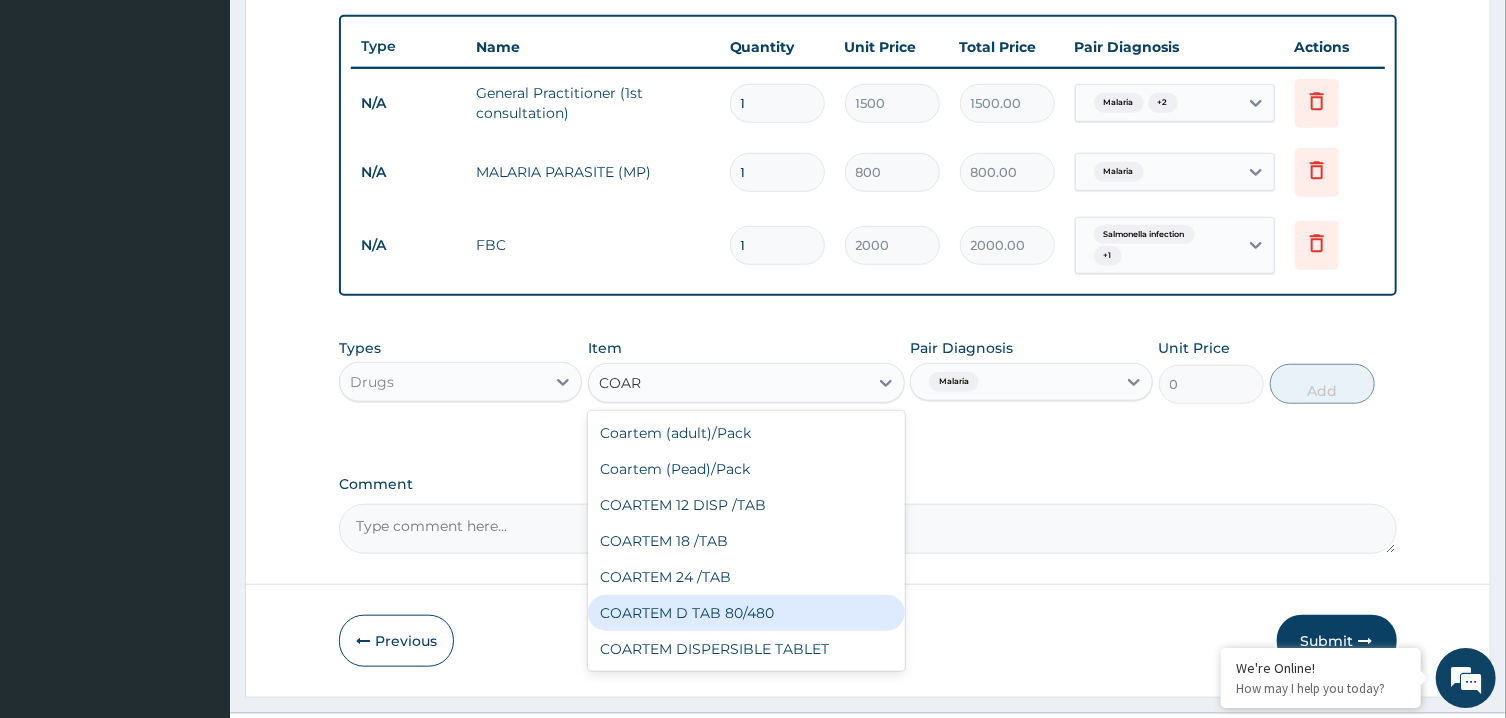 click on "COARTEM D TAB 80/480" at bounding box center (746, 613) 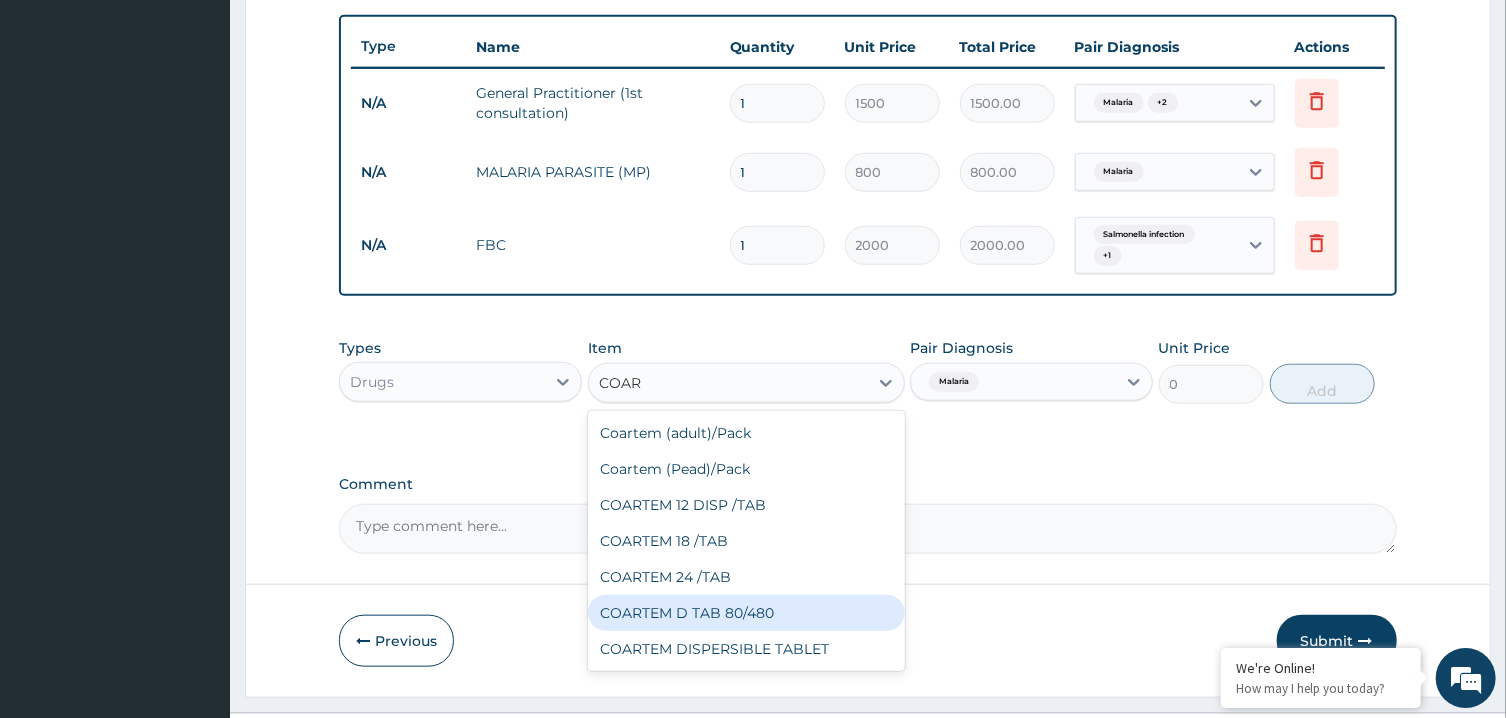 type 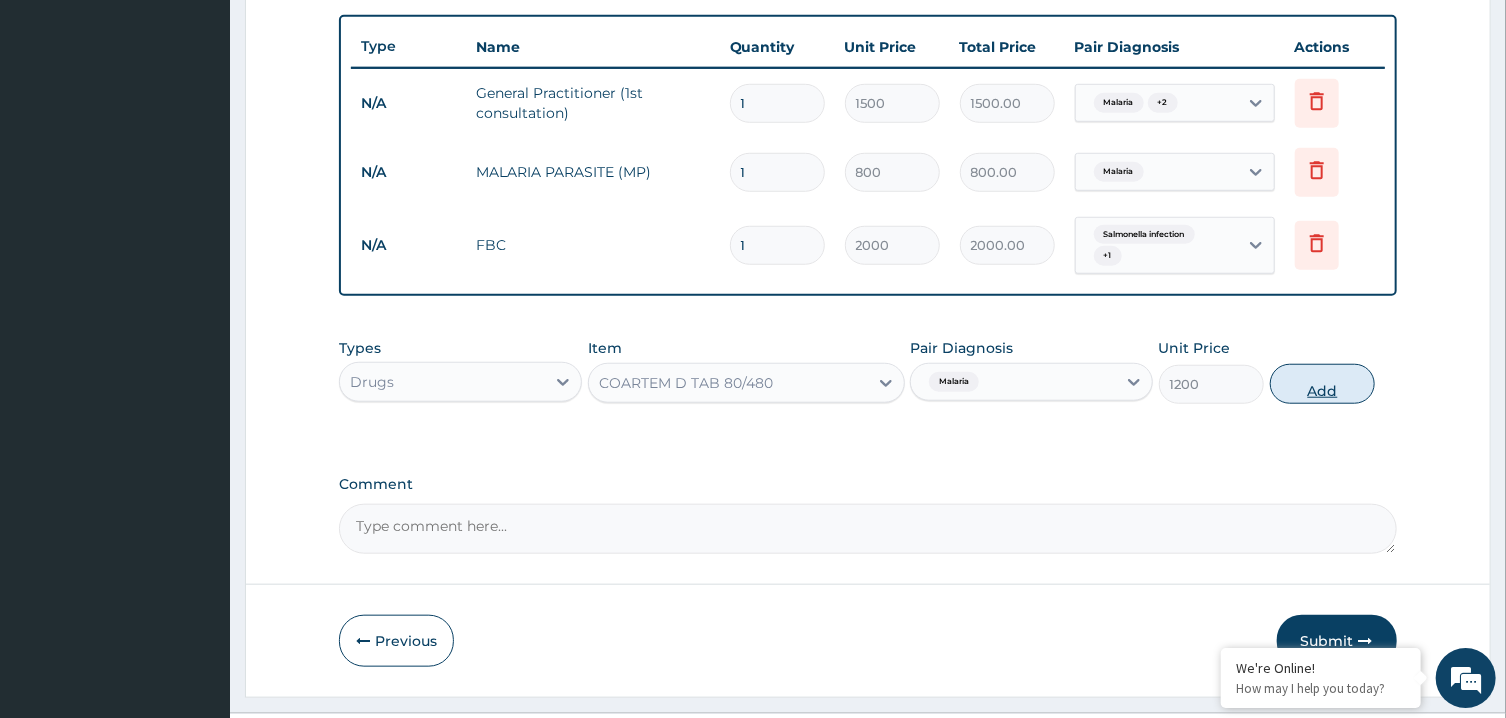 click on "Add" at bounding box center (1323, 384) 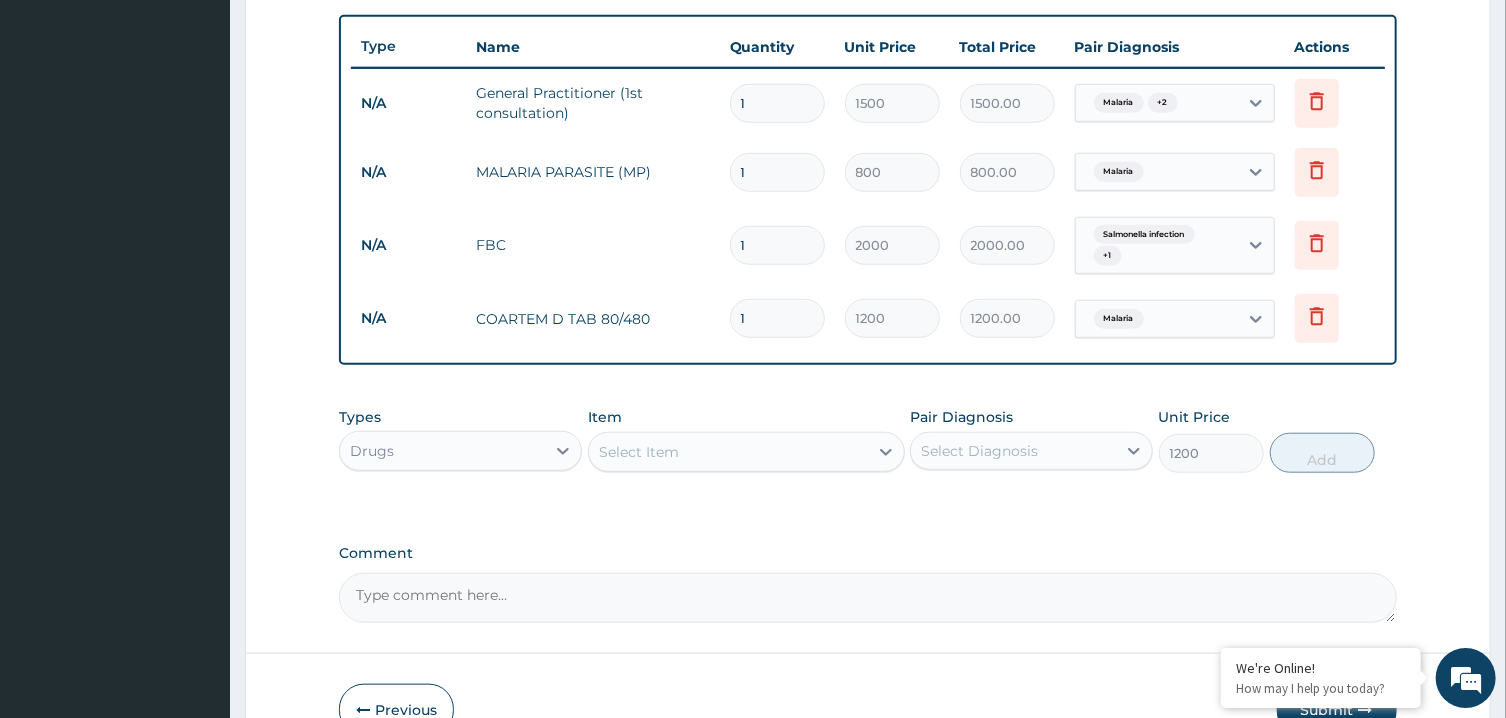 type on "0" 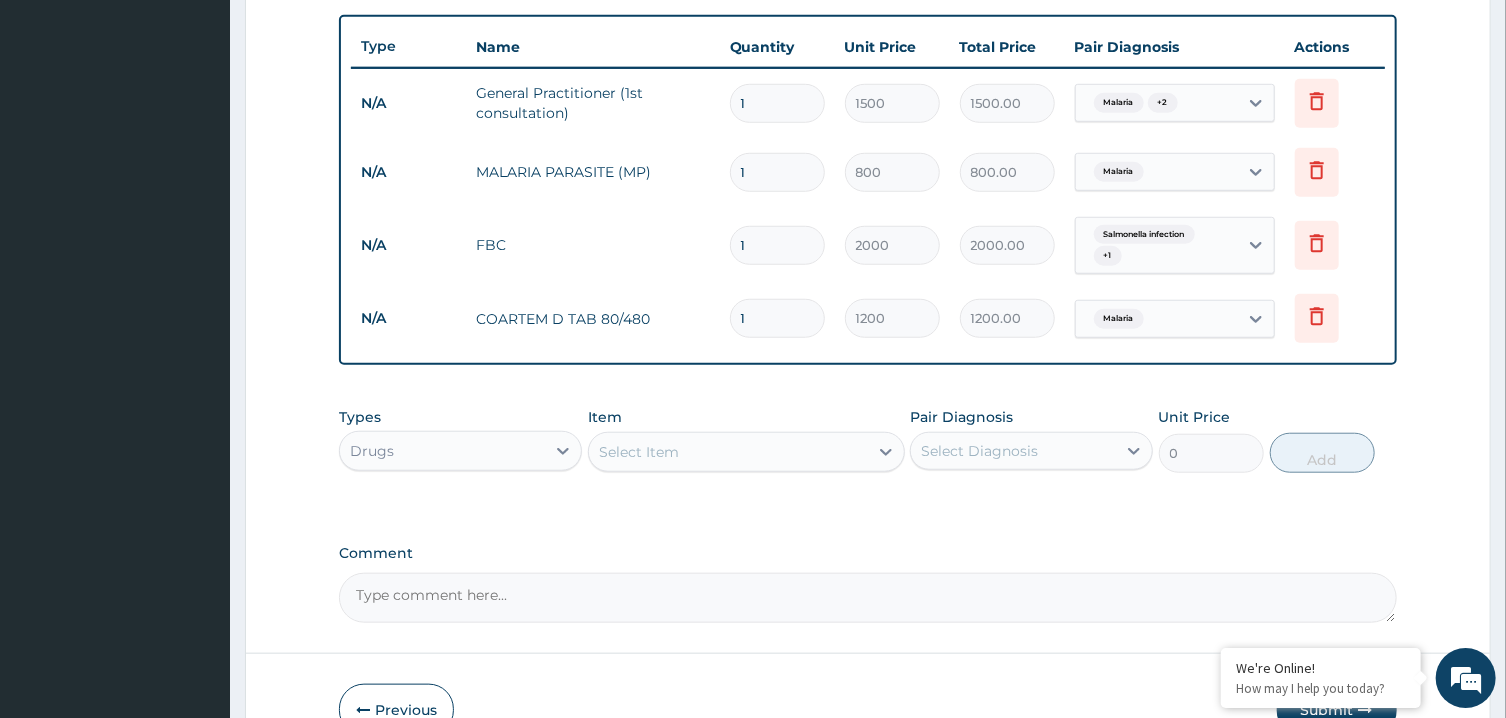 click on "Select Item" at bounding box center [728, 452] 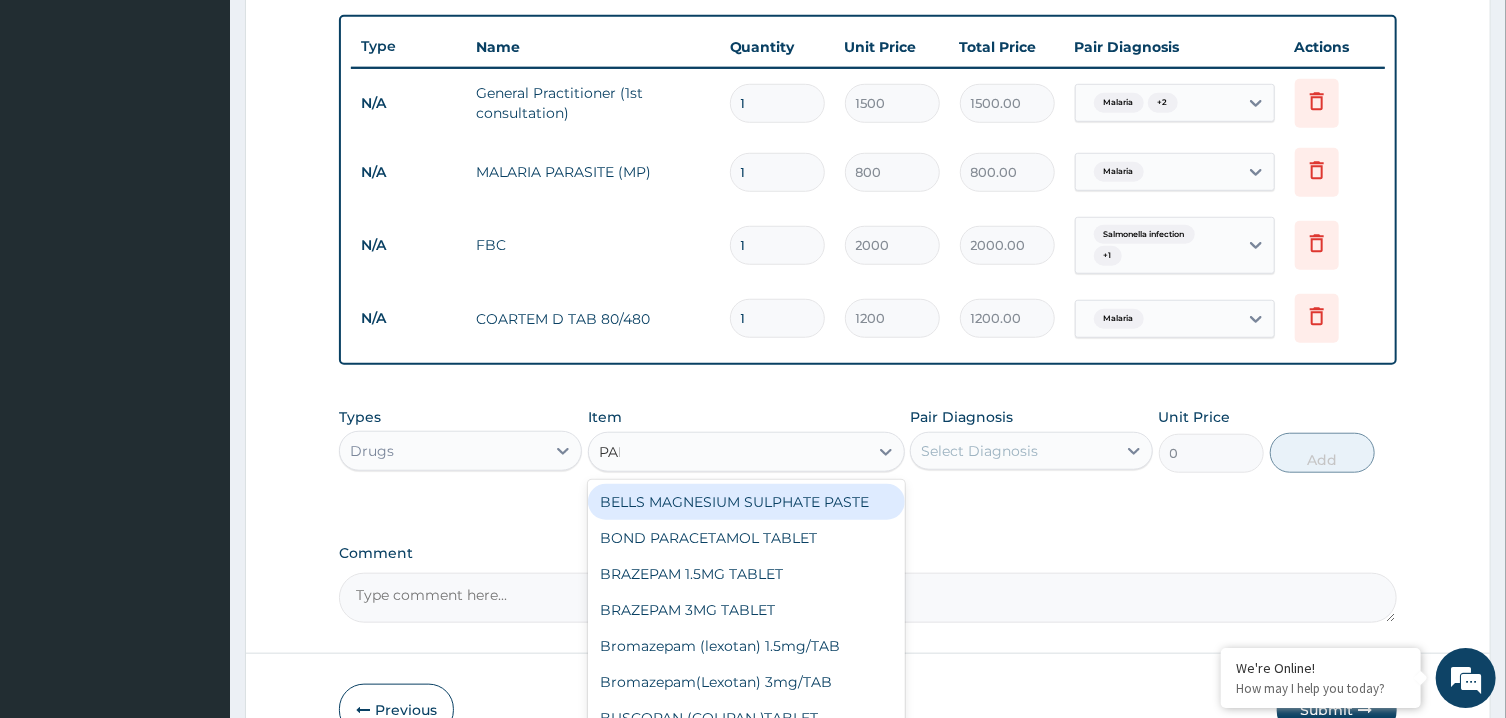 type on "PANA" 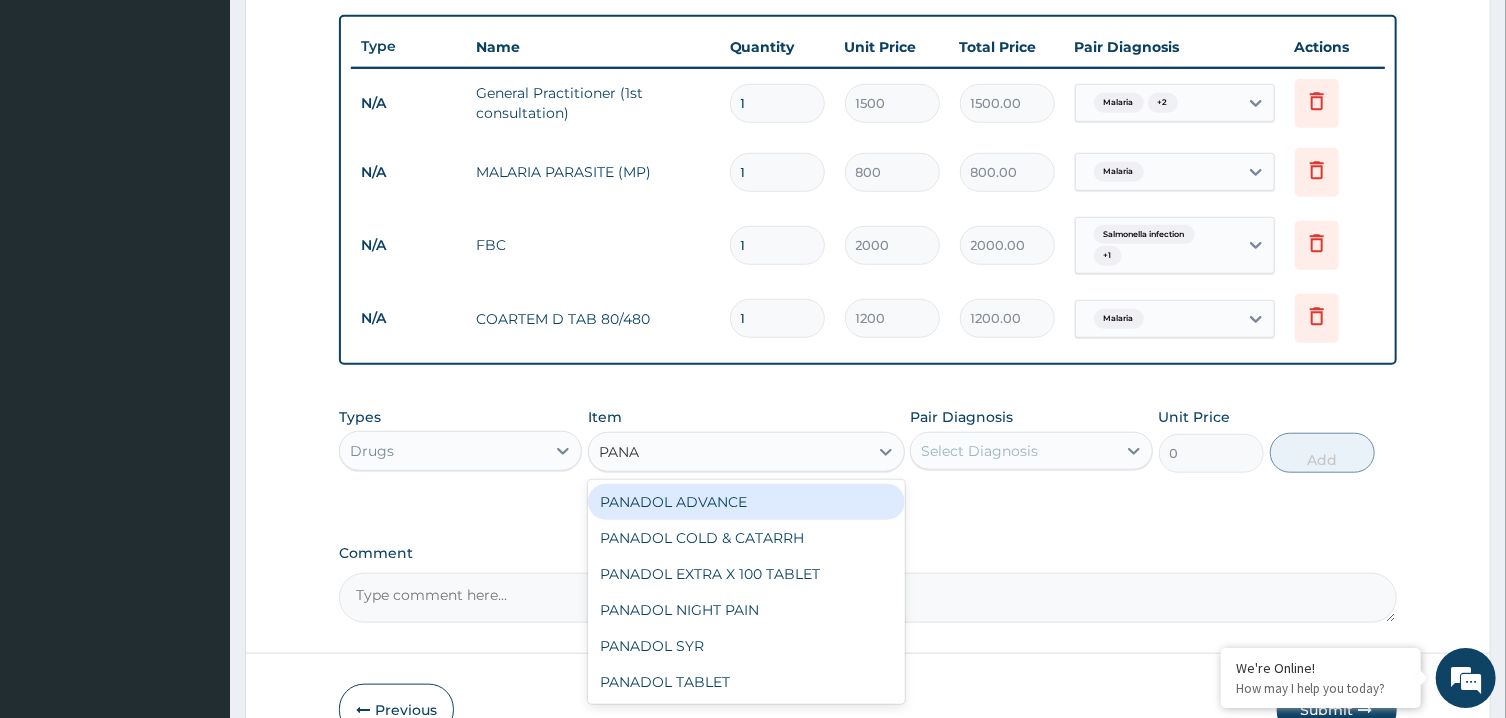 click on "PANADOL ADVANCE" at bounding box center [746, 502] 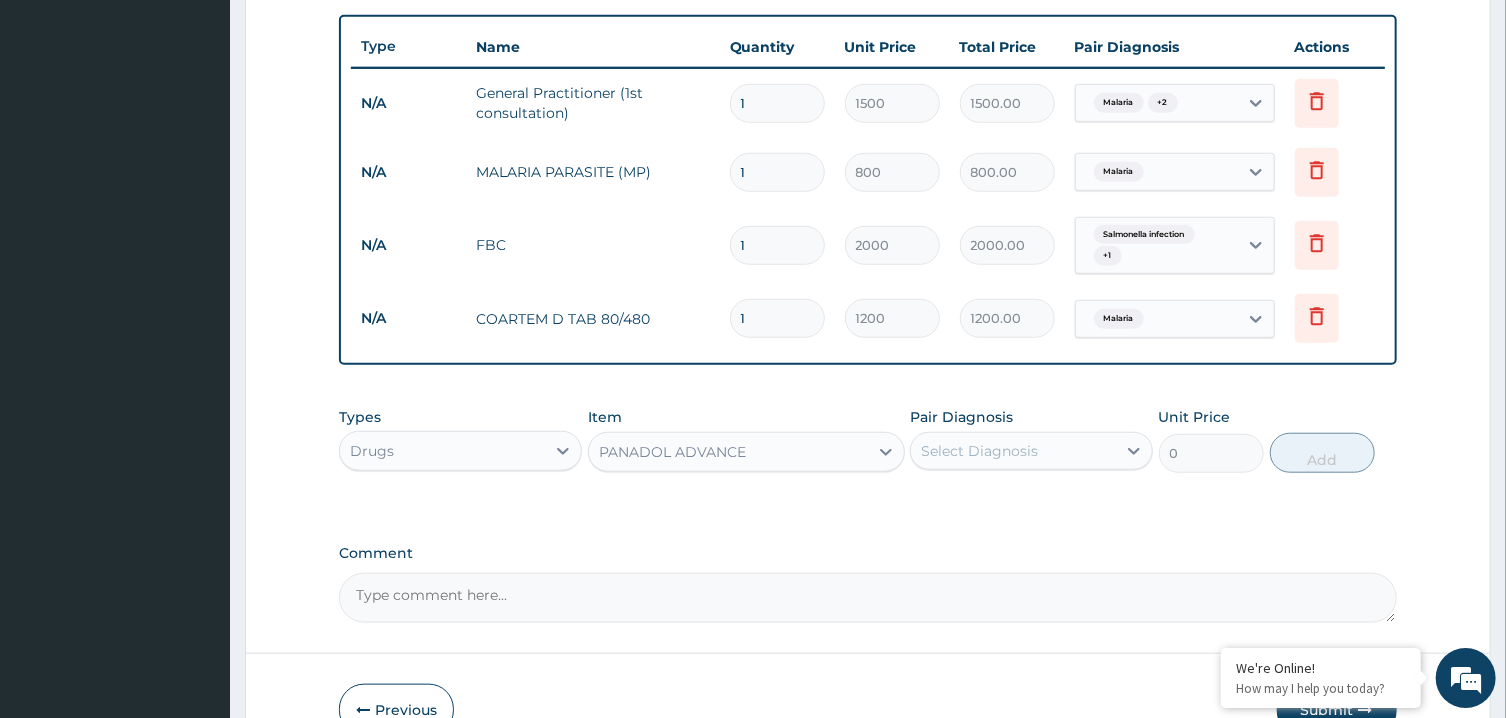 type 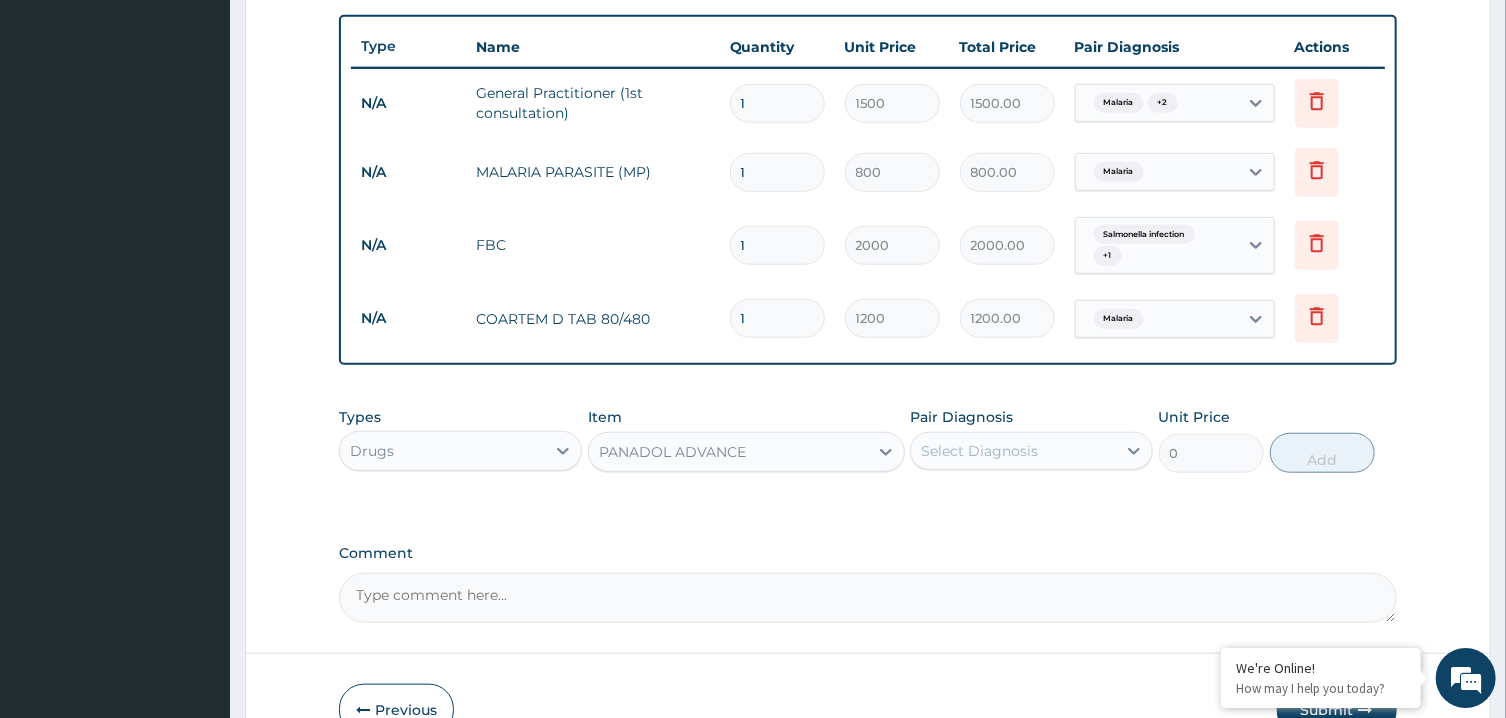 type on "90" 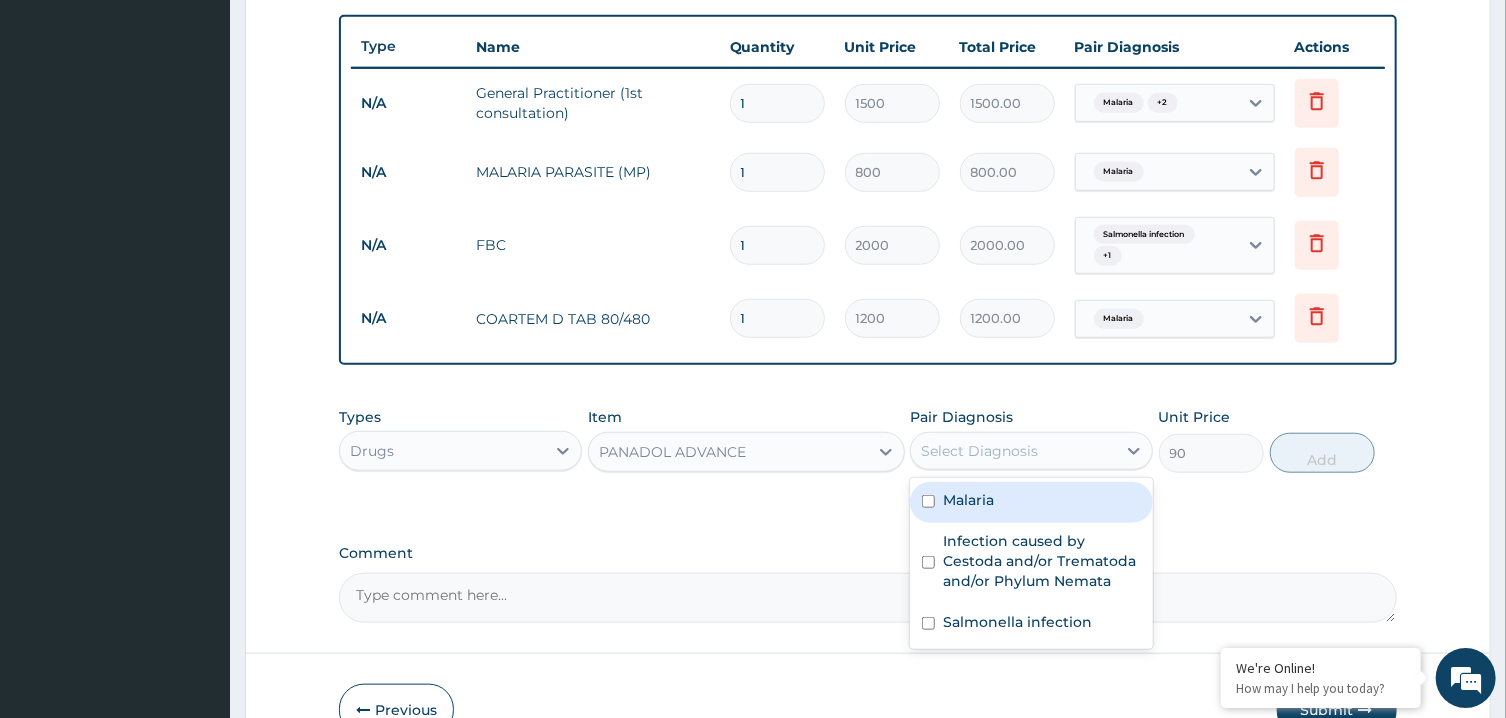 click on "Select Diagnosis" at bounding box center [1013, 451] 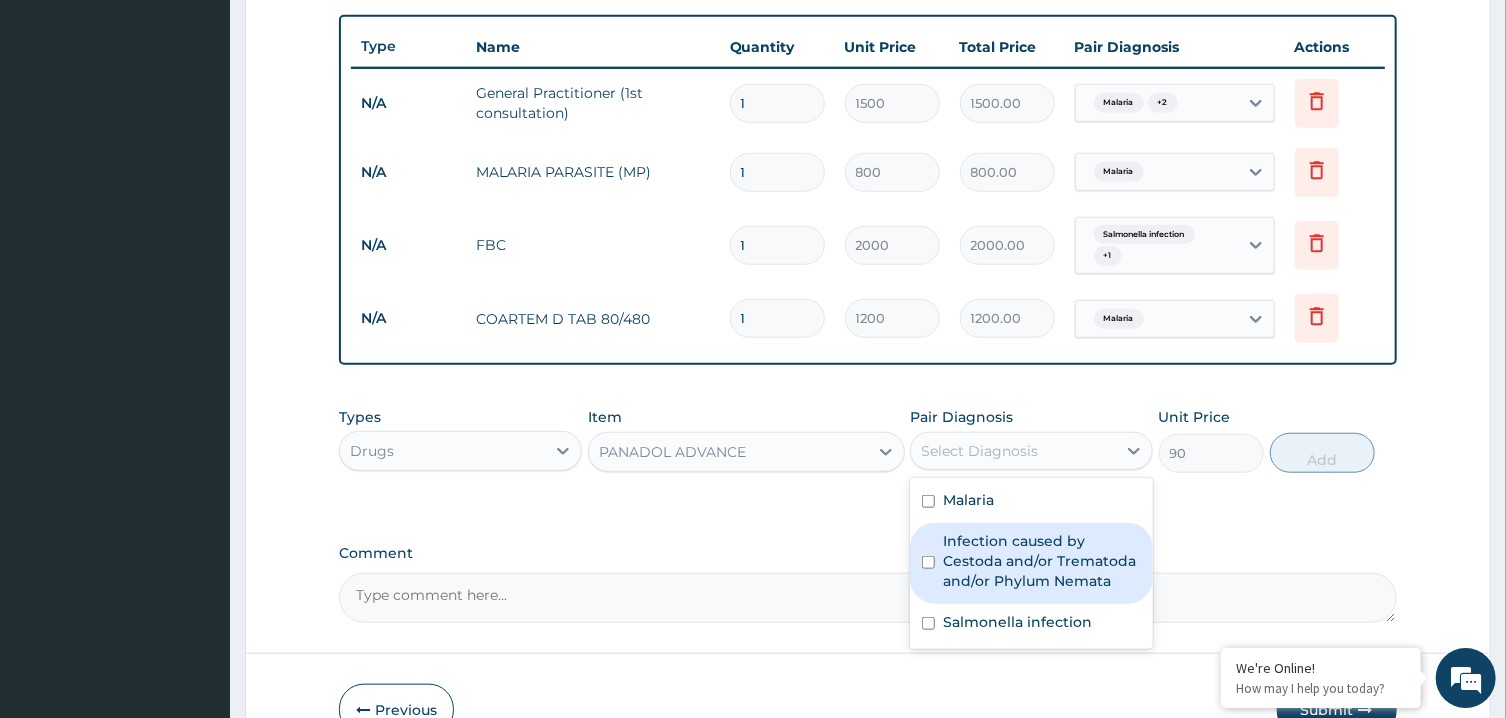 click on "Infection caused by Cestoda and/or Trematoda and/or Phylum Nemata" at bounding box center [1042, 561] 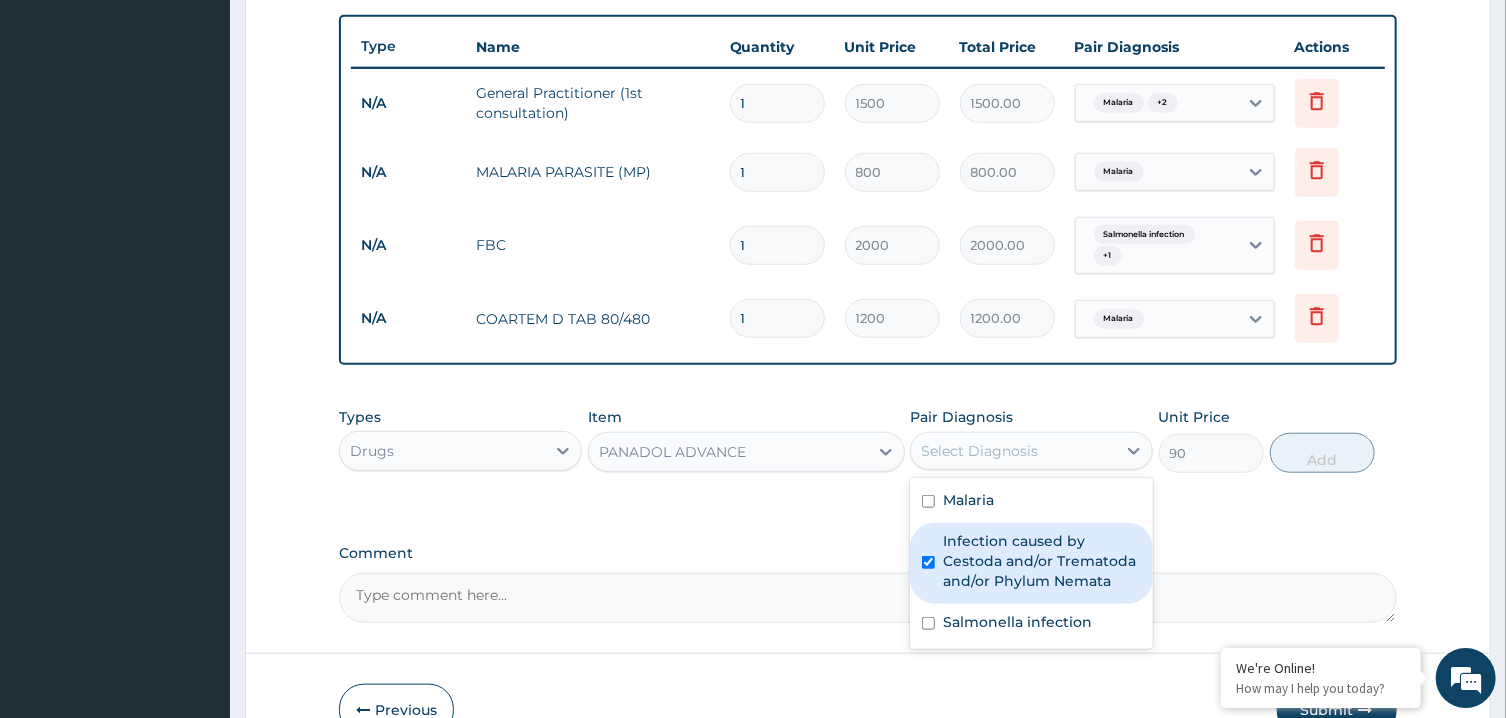 checkbox on "true" 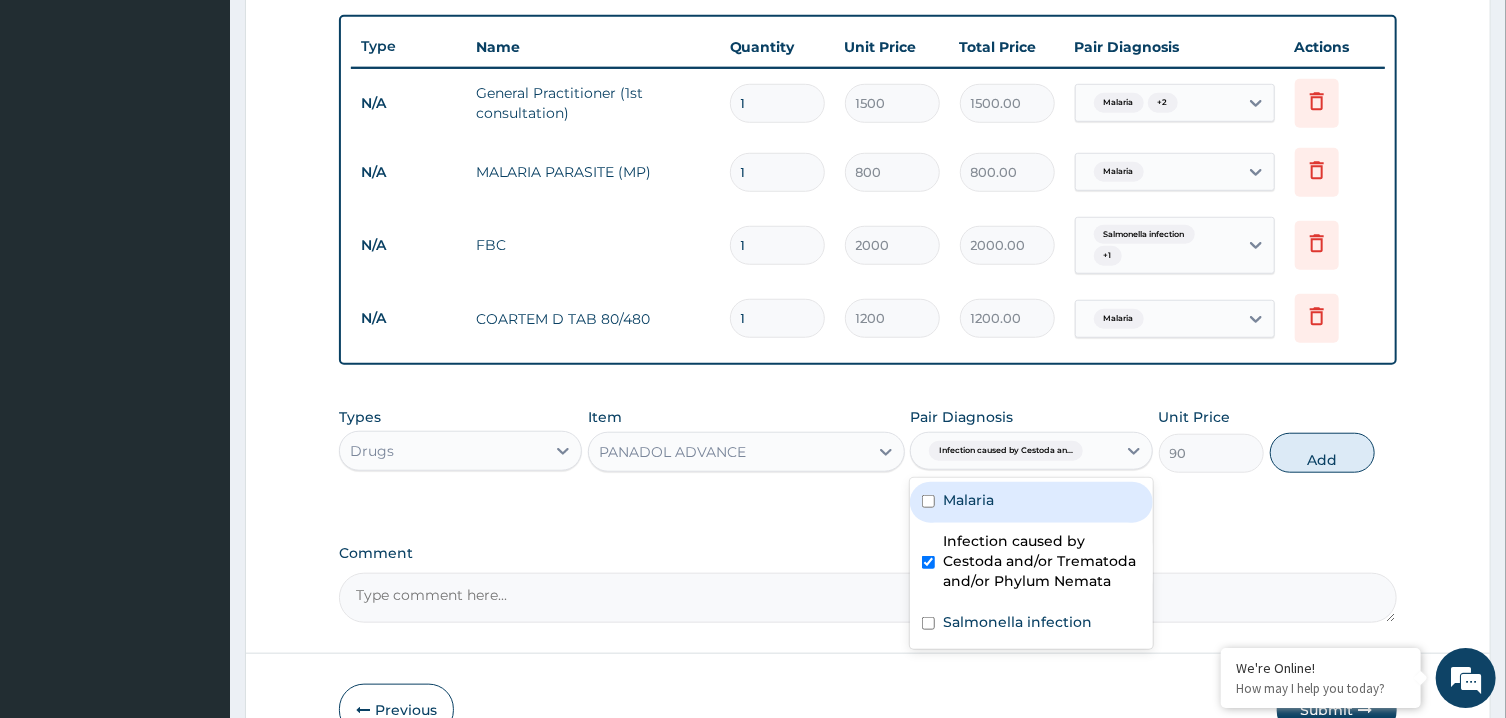 click on "Malaria" at bounding box center [1031, 502] 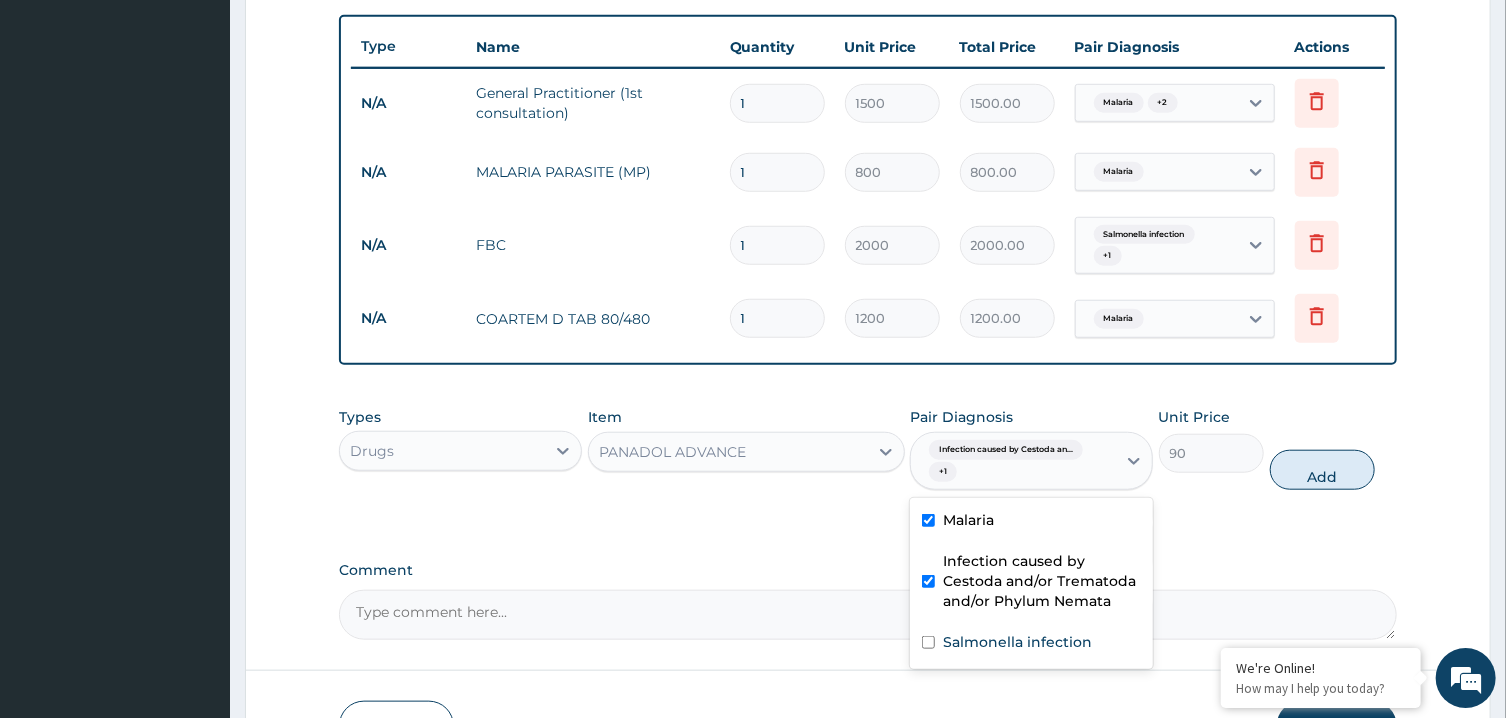 checkbox on "true" 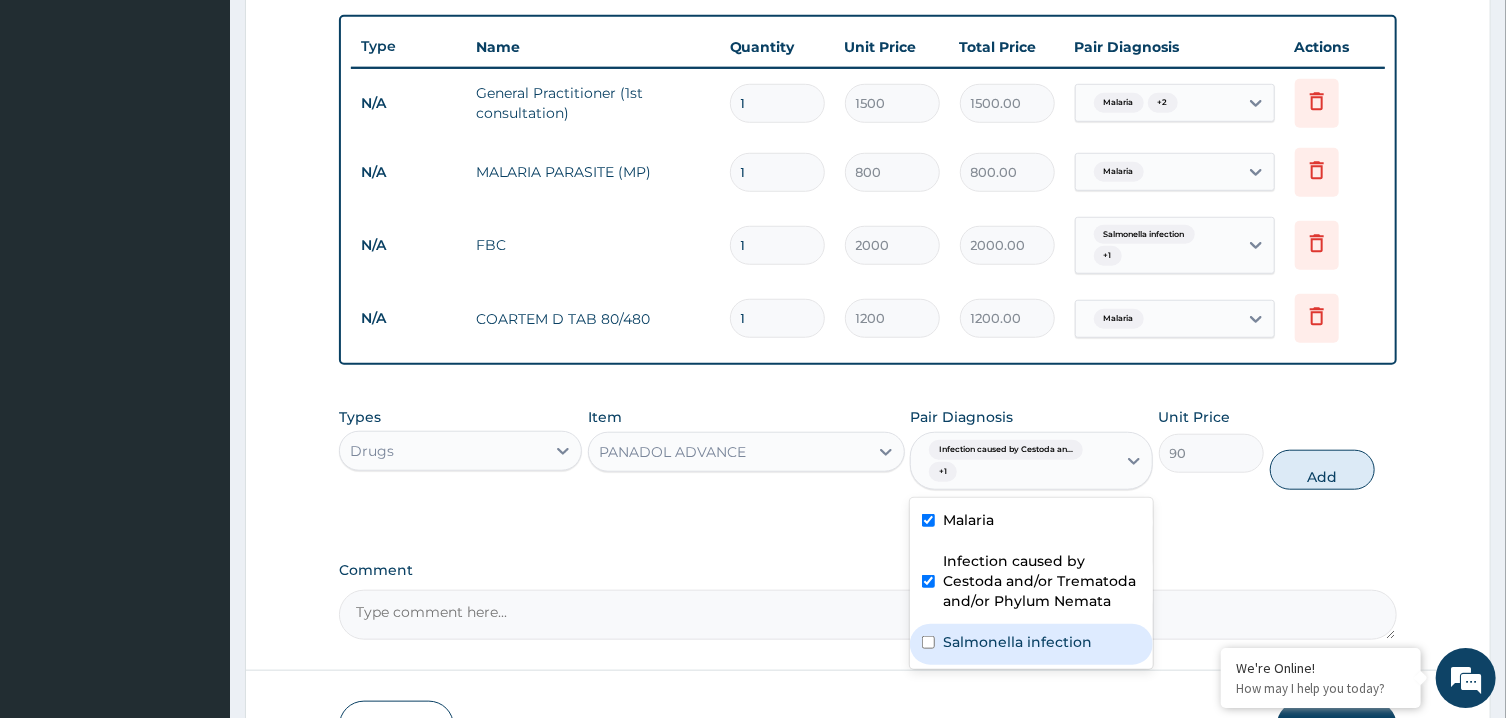 click on "Salmonella infection" at bounding box center [1017, 642] 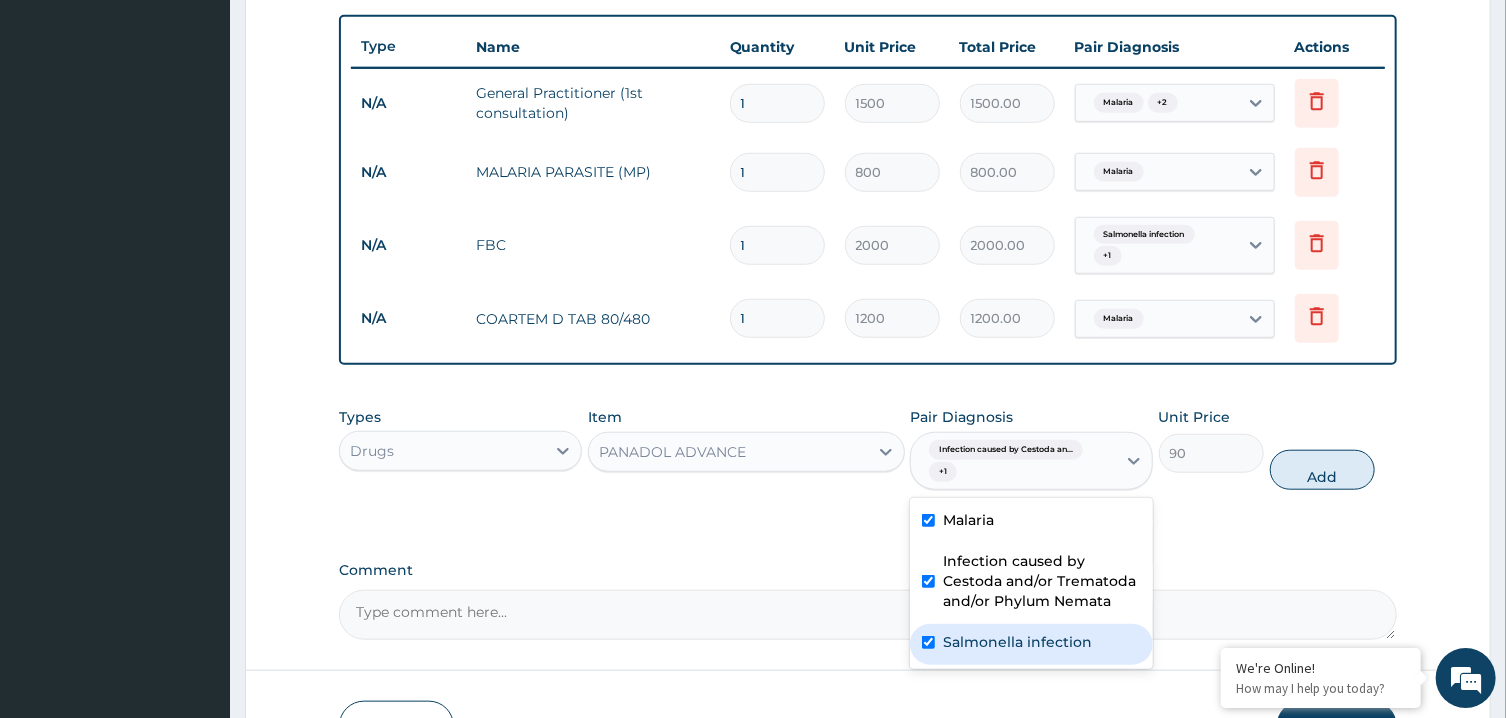 checkbox on "true" 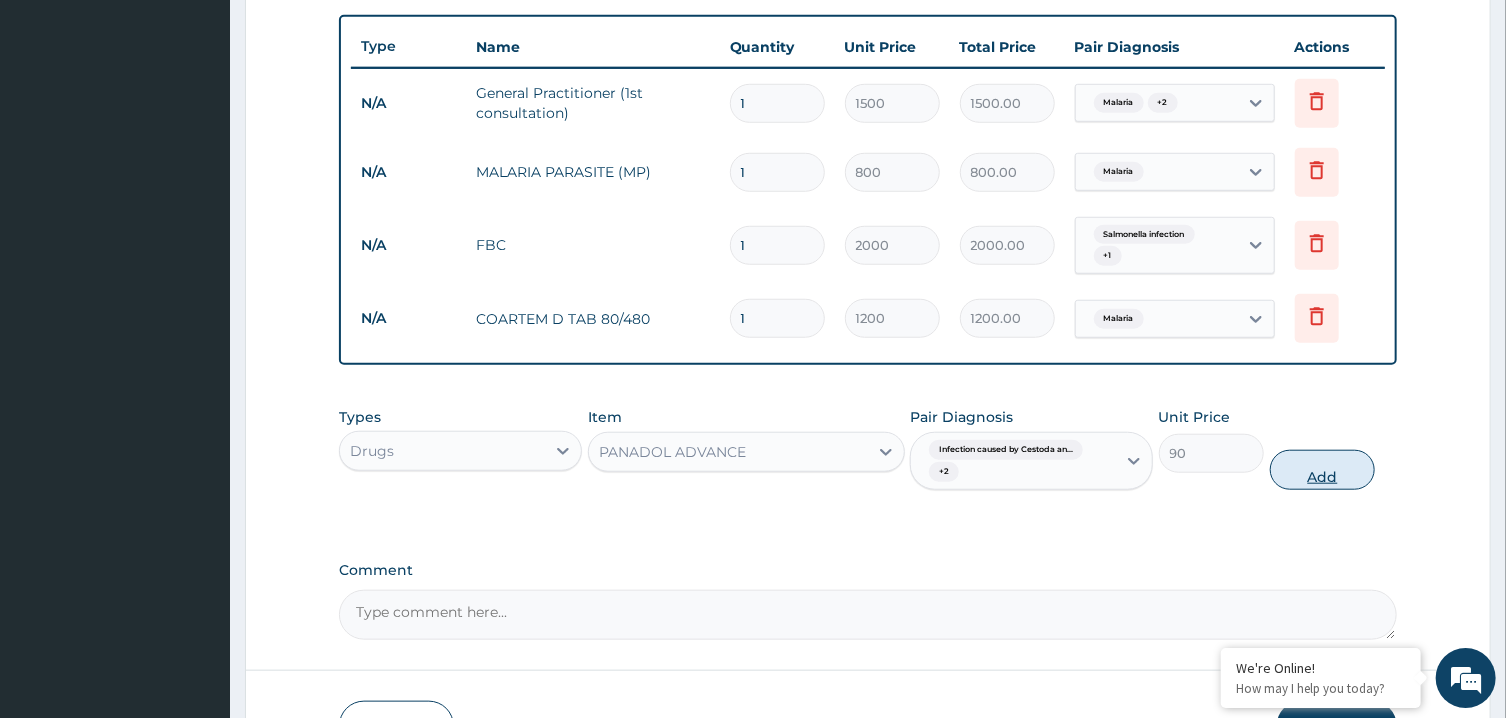 click on "Add" at bounding box center [1323, 470] 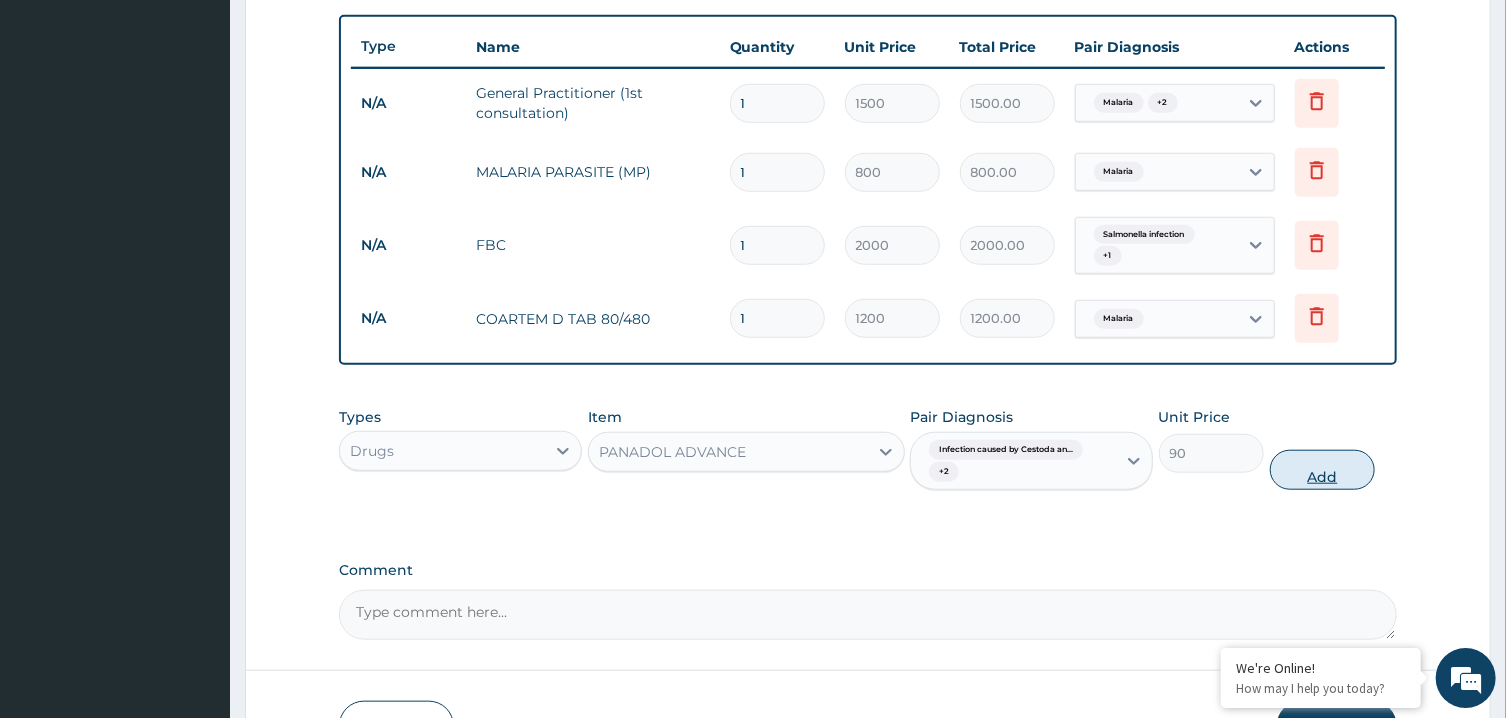 type on "0" 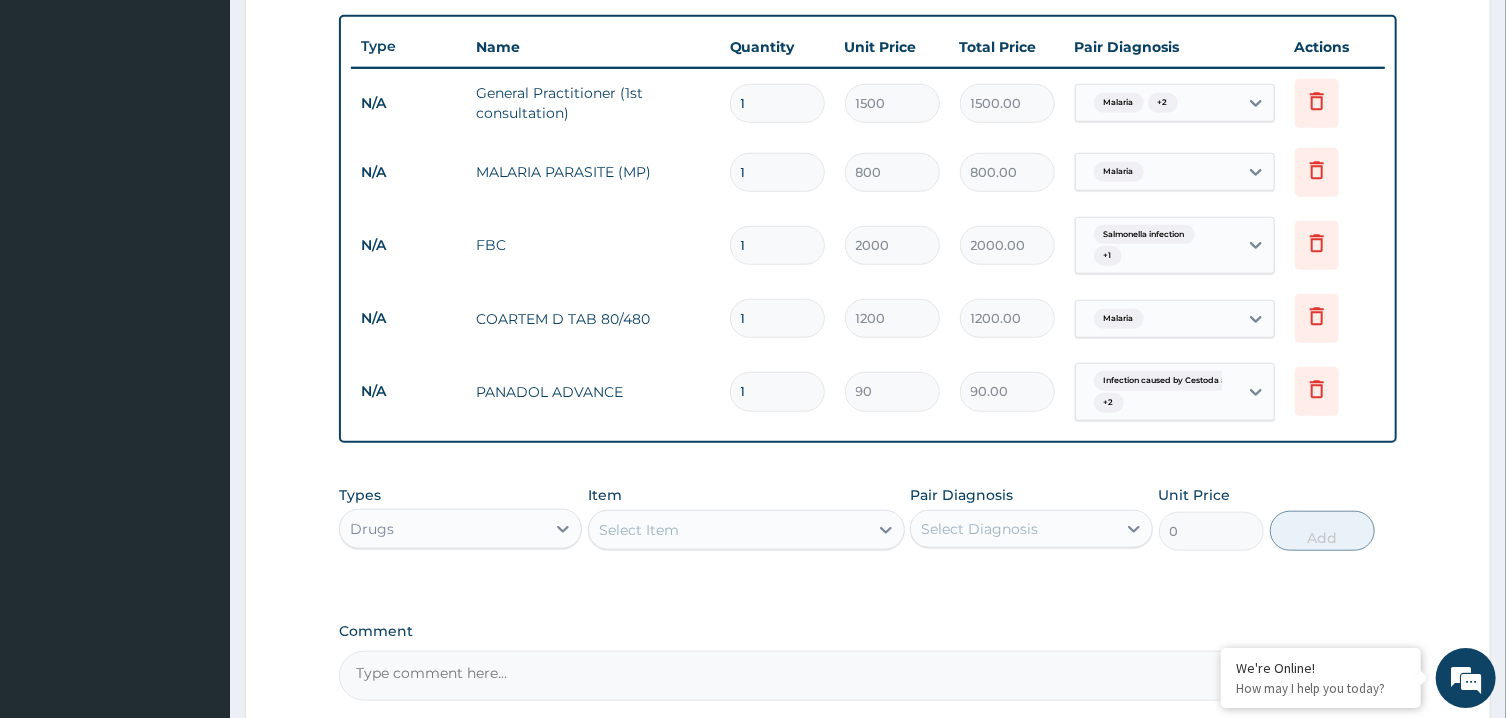 click on "Select Item" at bounding box center (728, 530) 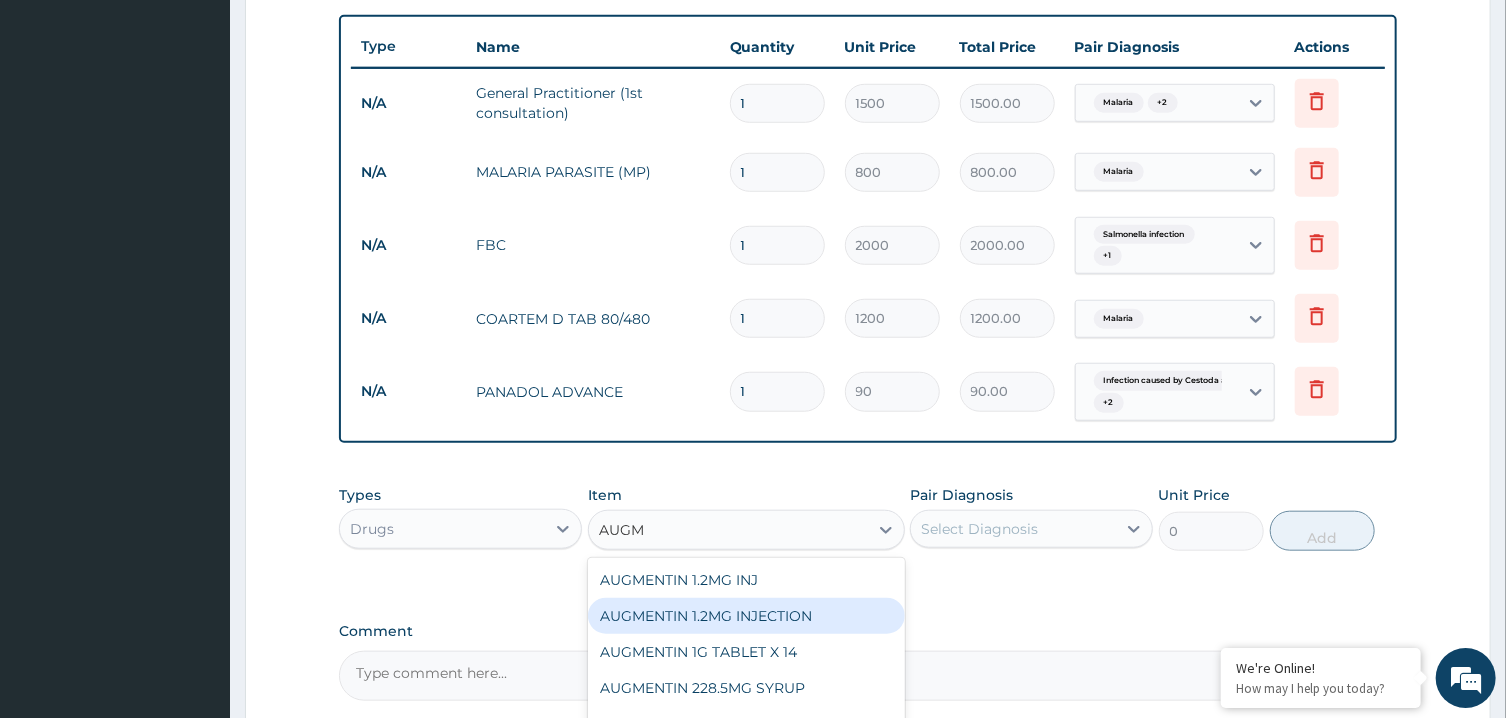 type on "AUG" 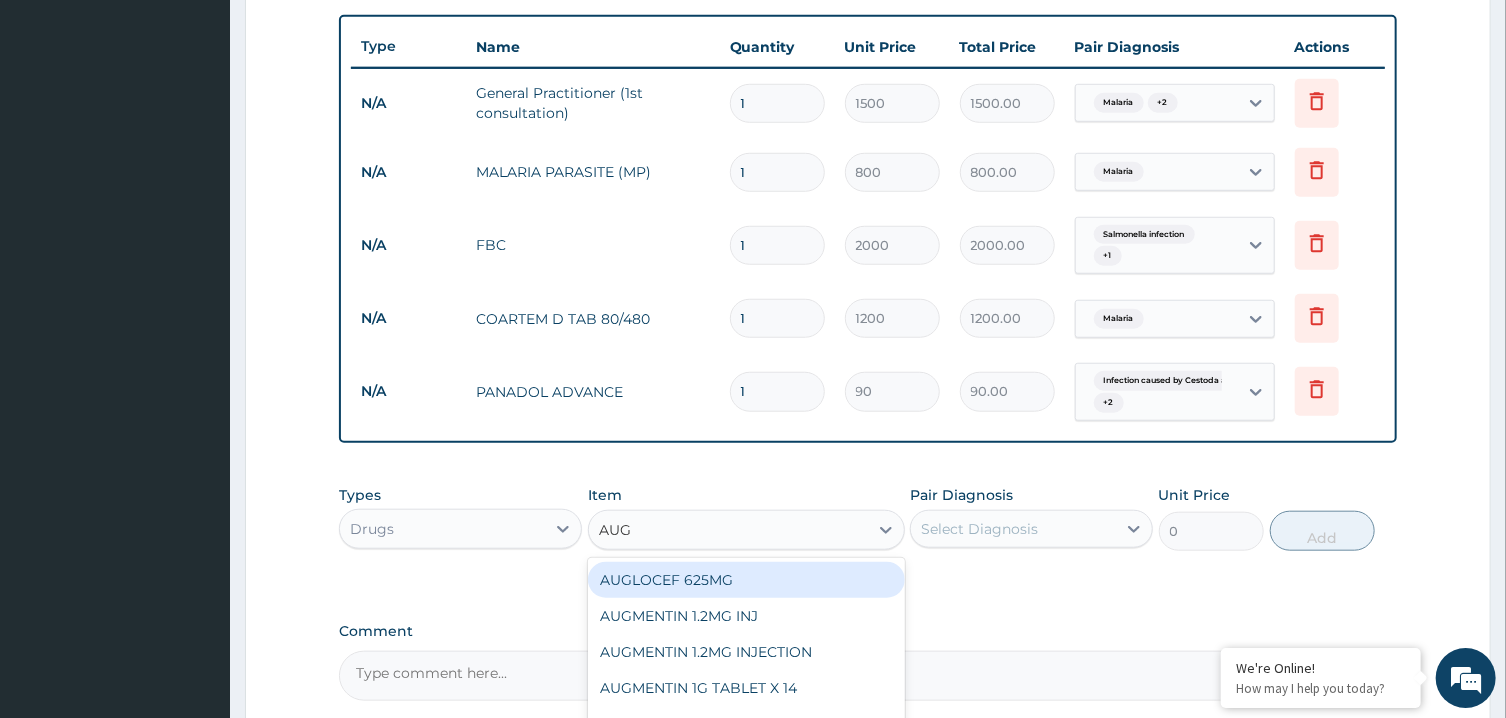 click on "AUGLOCEF 625MG" at bounding box center (746, 580) 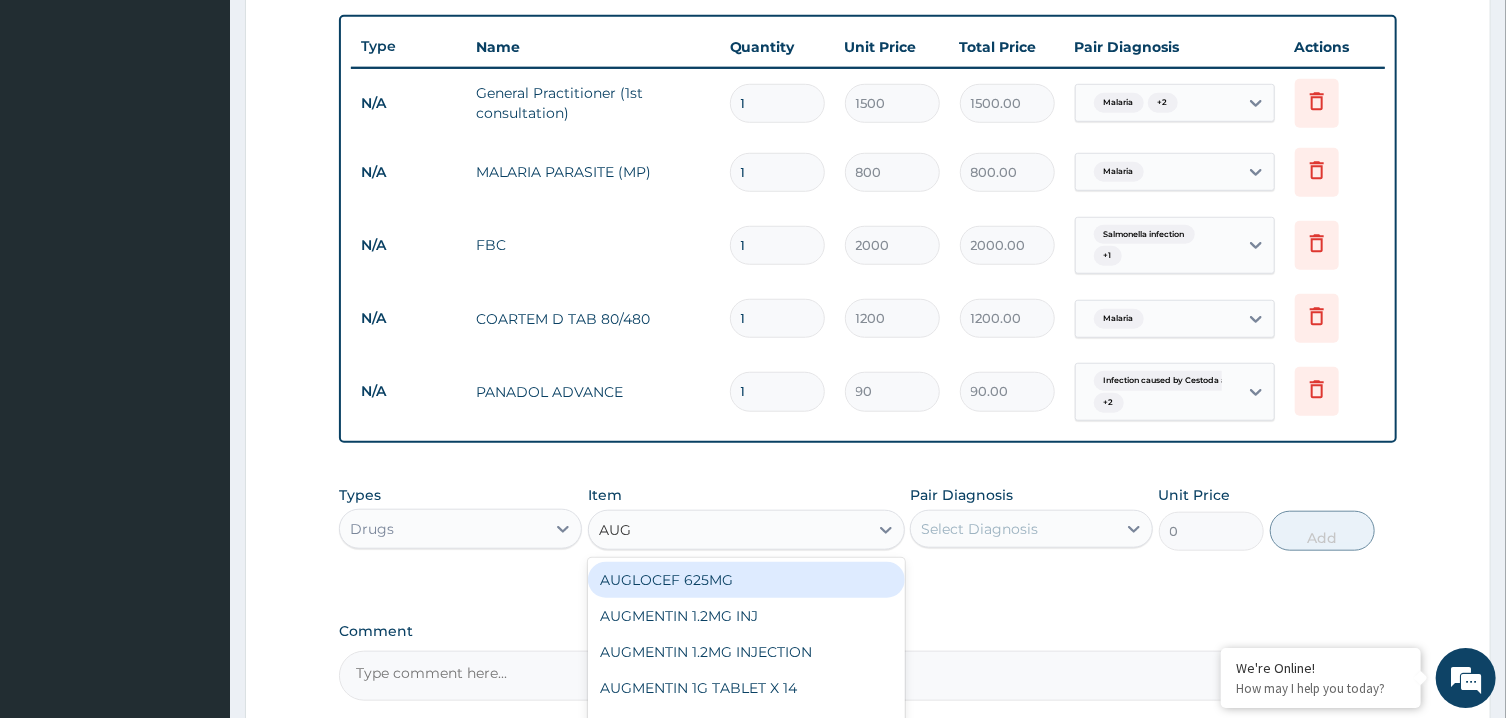 type 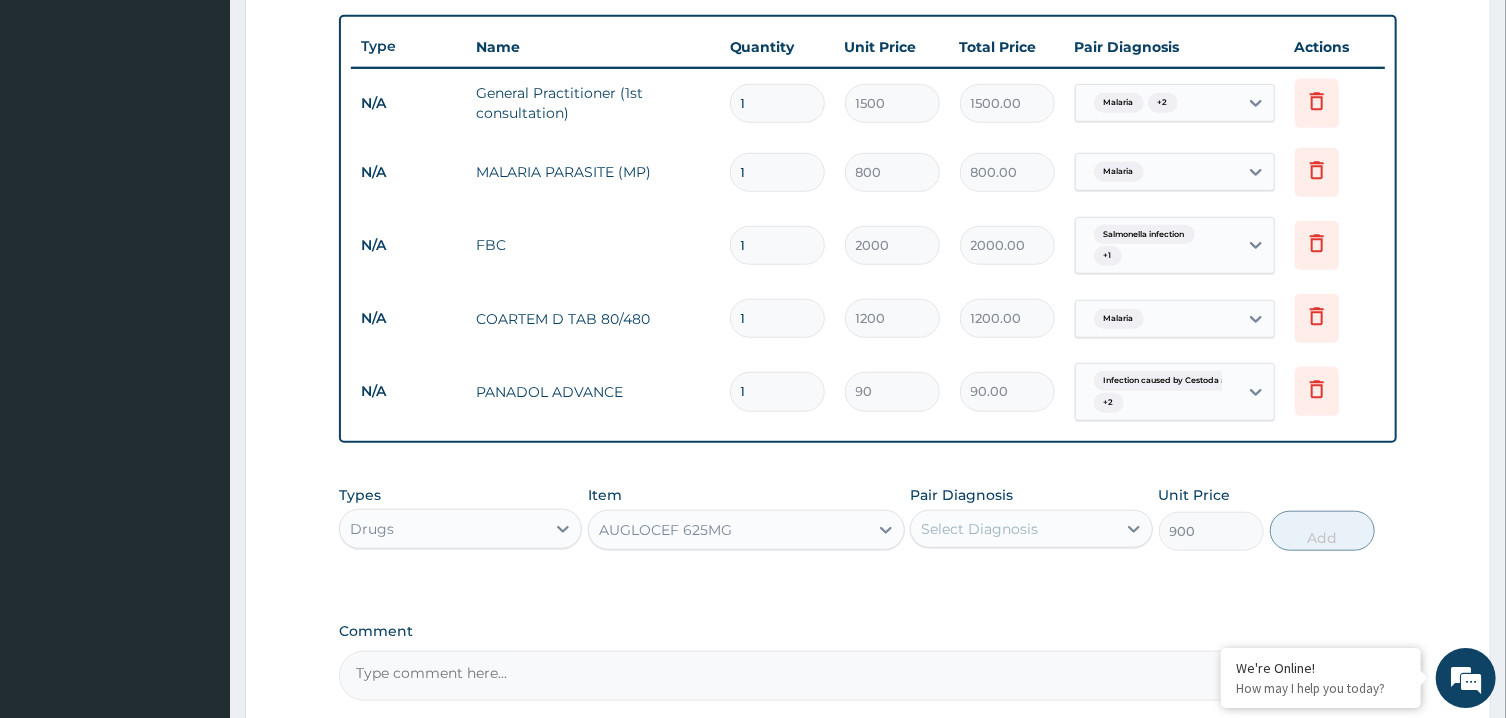 click on "Select Diagnosis" at bounding box center (979, 529) 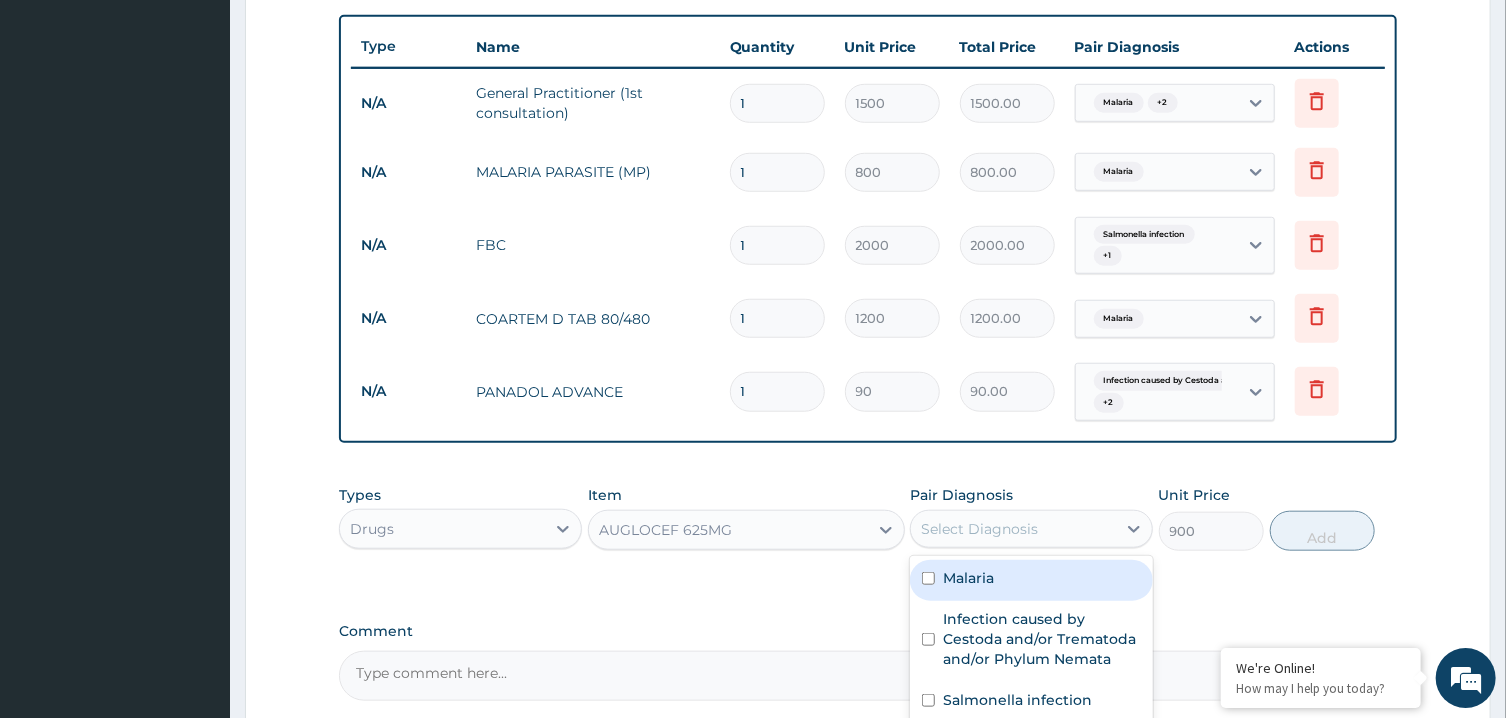 click on "Malaria" at bounding box center (968, 578) 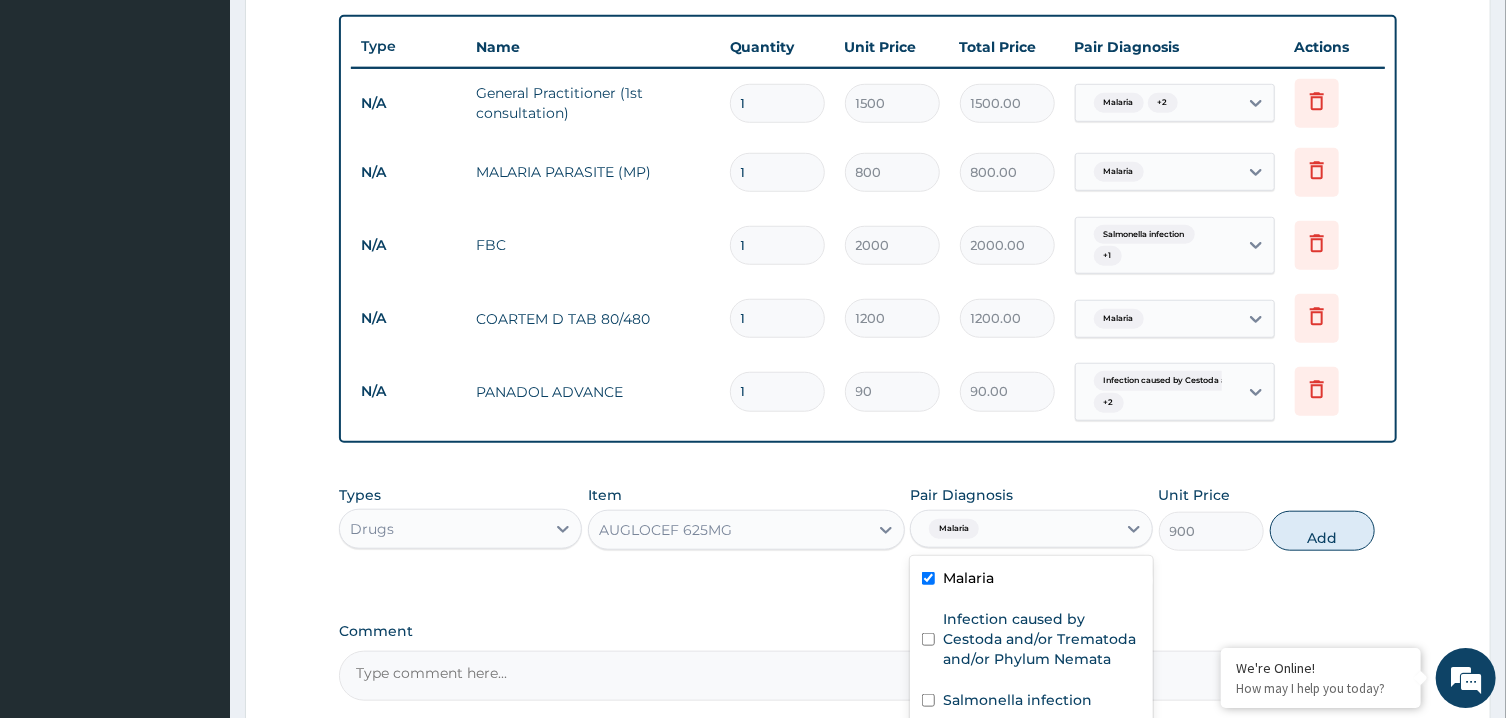 click on "Malaria" at bounding box center (1031, 580) 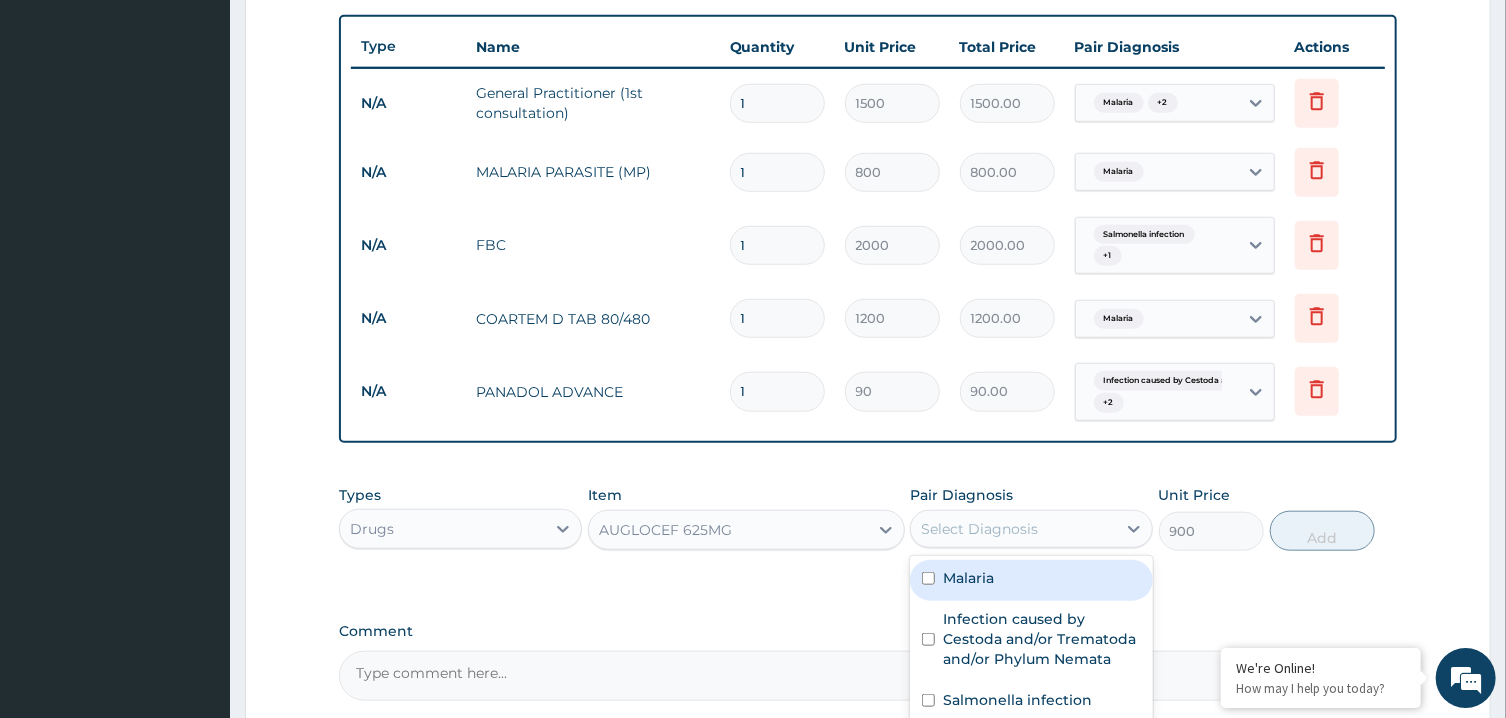 checkbox on "false" 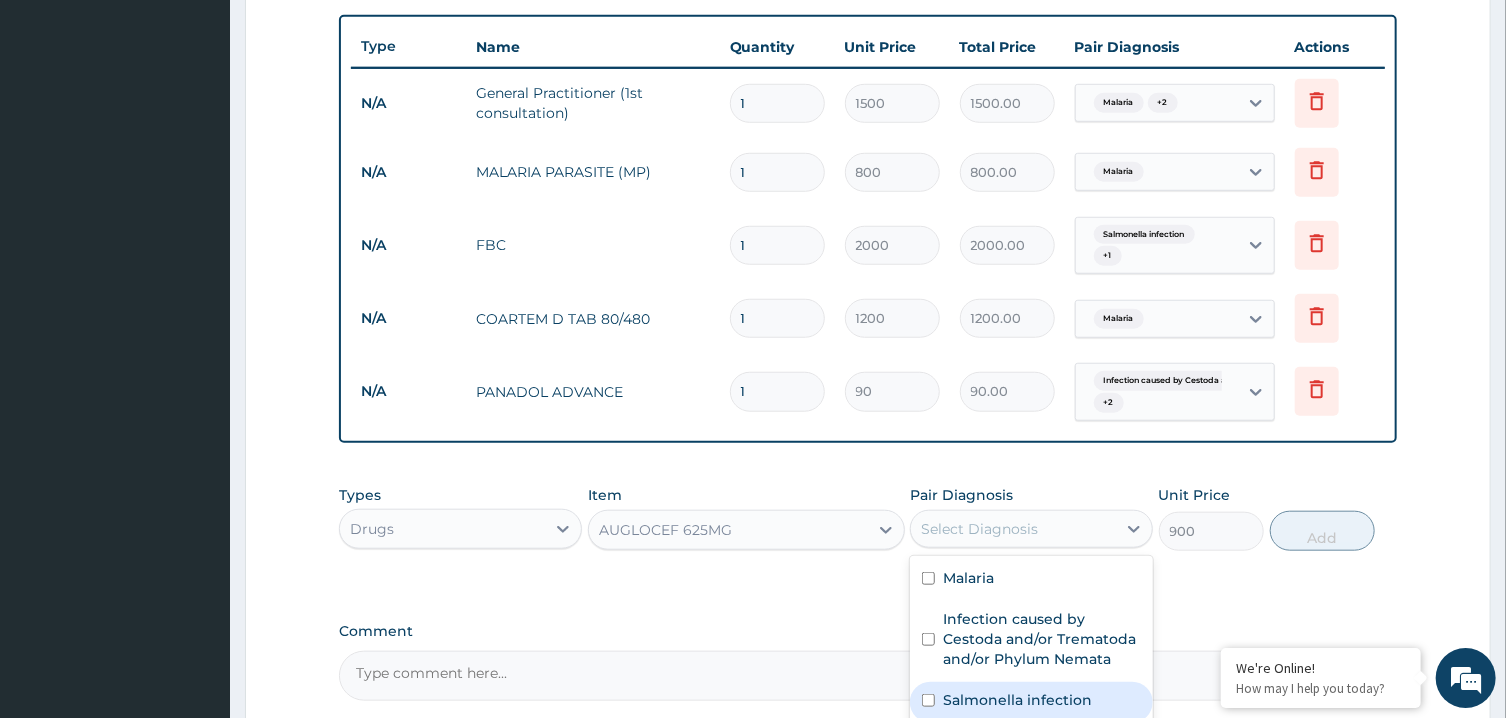 click on "Salmonella infection" at bounding box center [1017, 700] 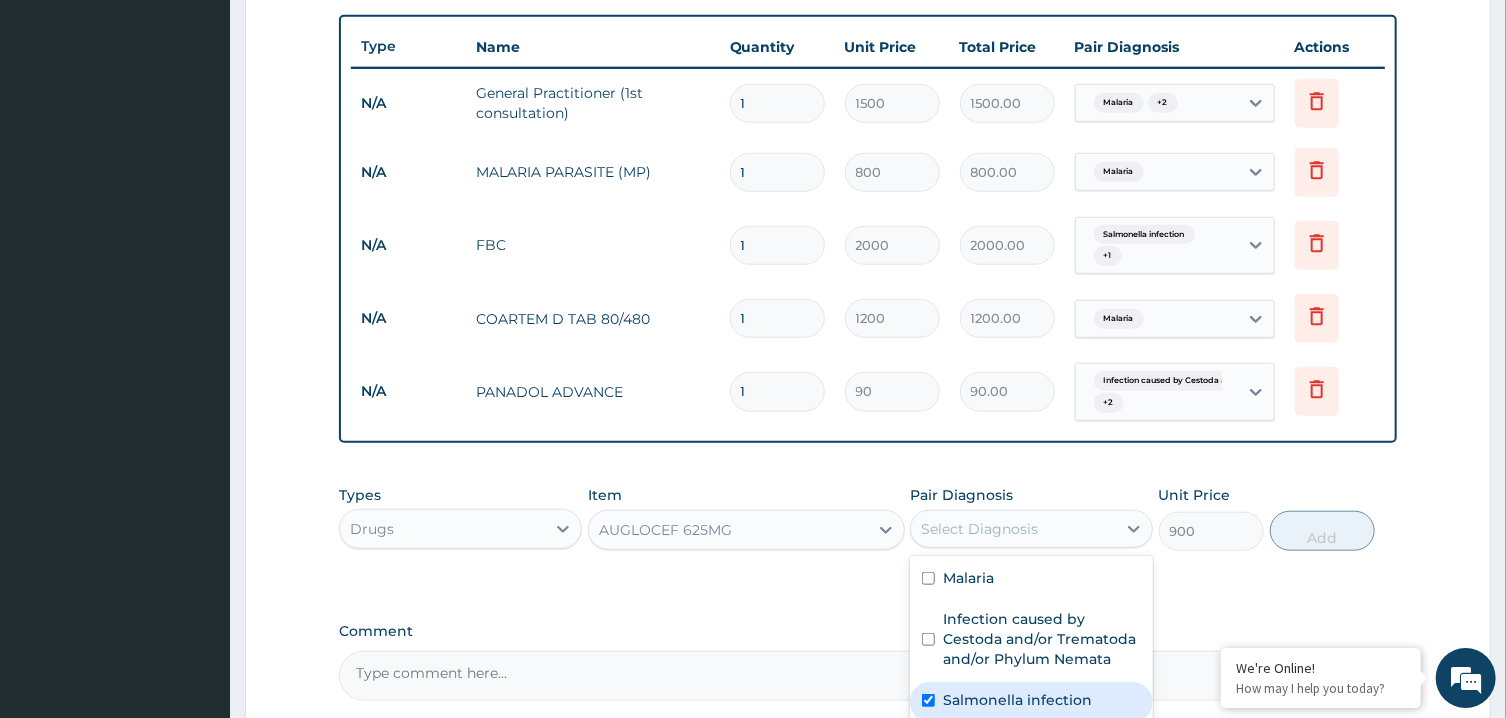 checkbox on "true" 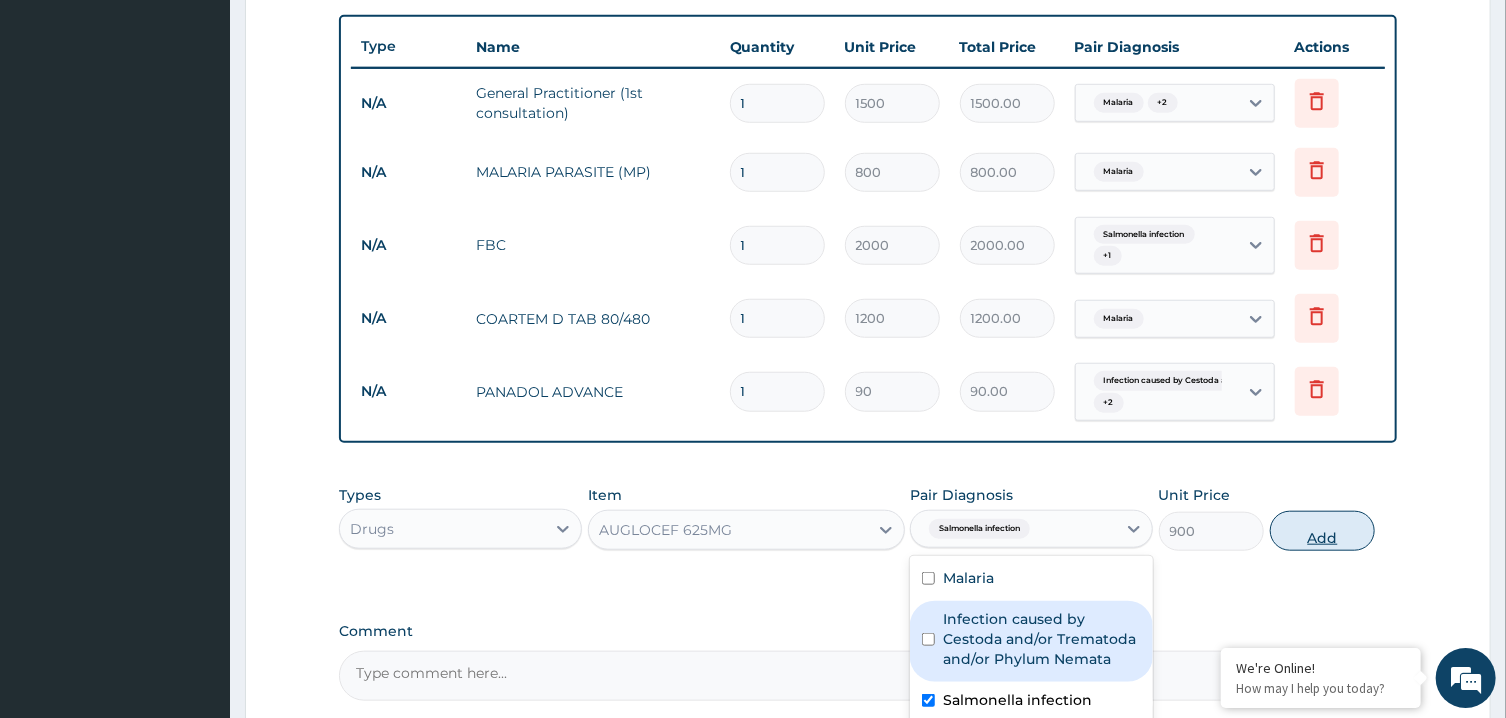 click on "Add" at bounding box center (1323, 531) 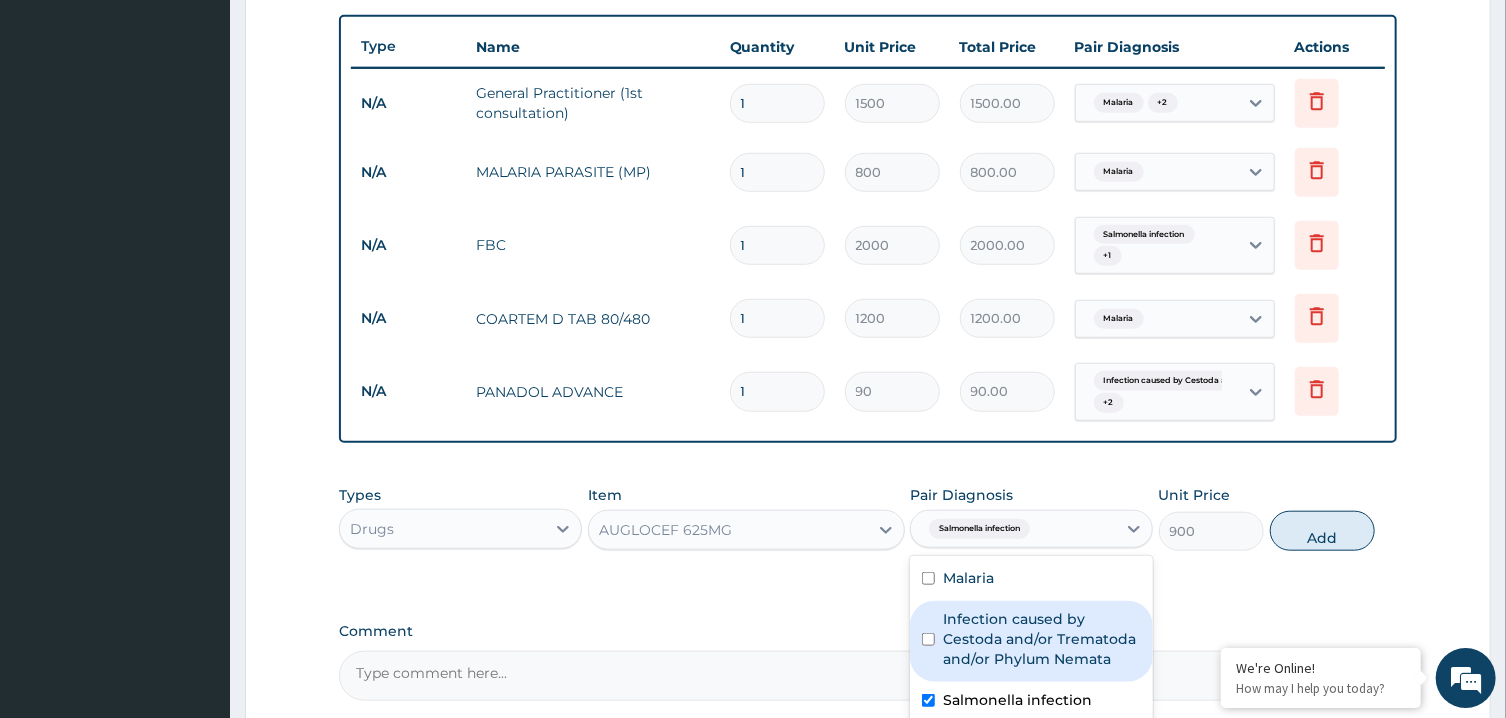 type on "0" 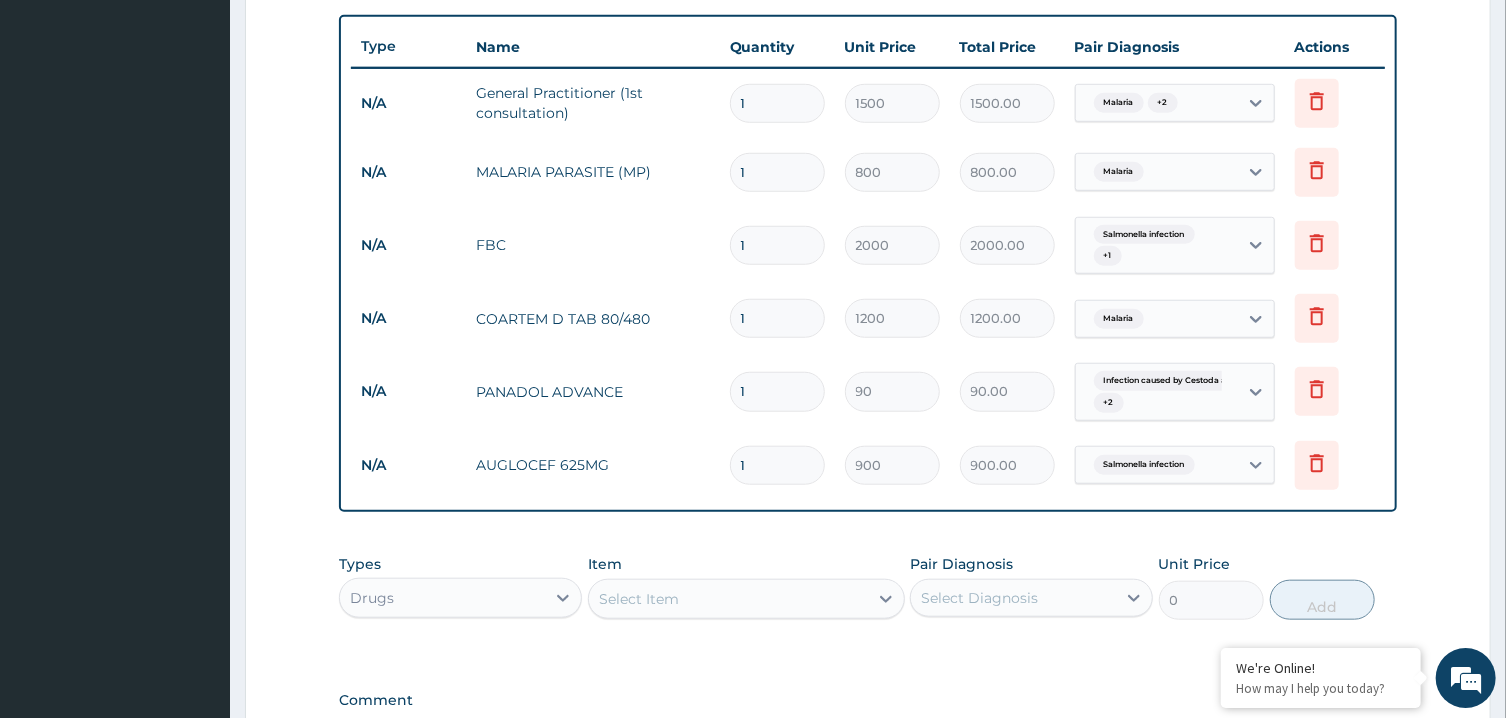 click on "Select Item" at bounding box center (728, 599) 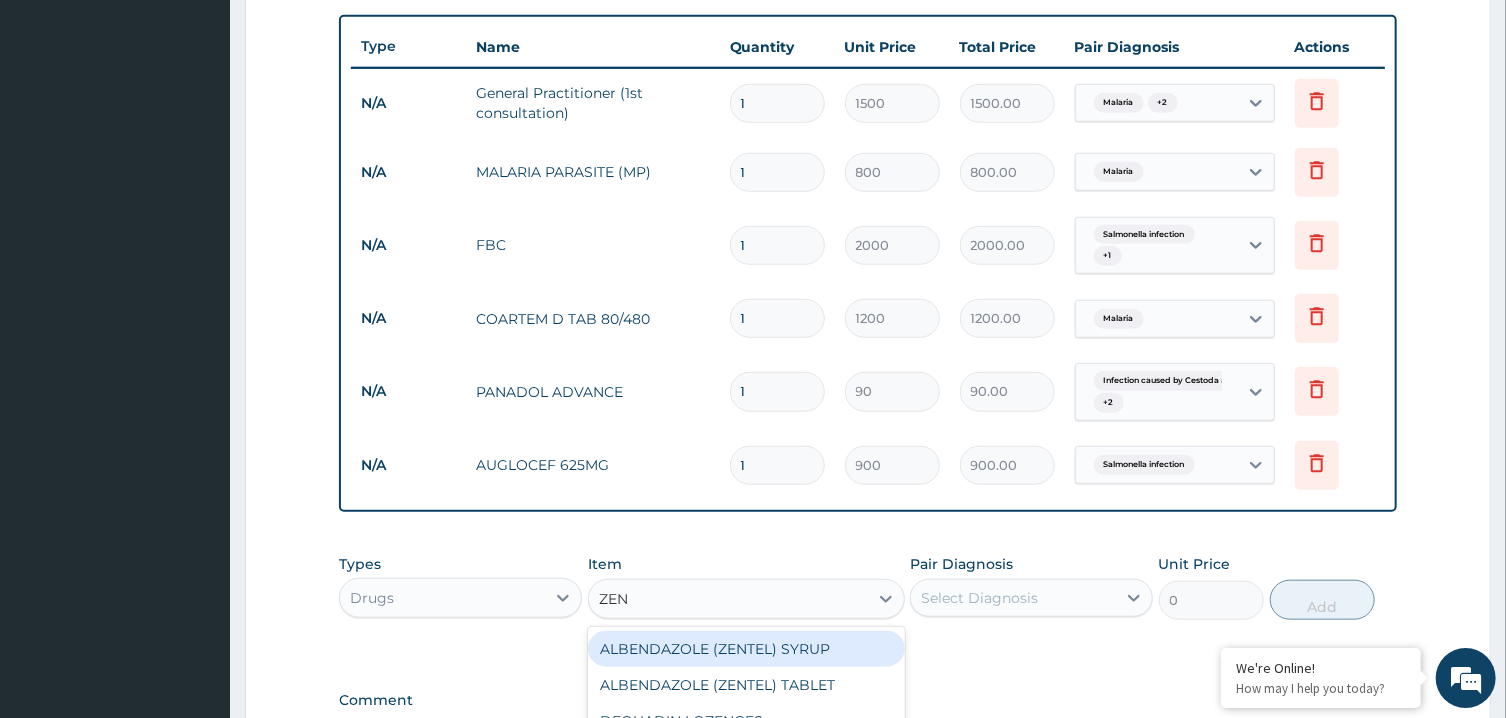 type on "ZENT" 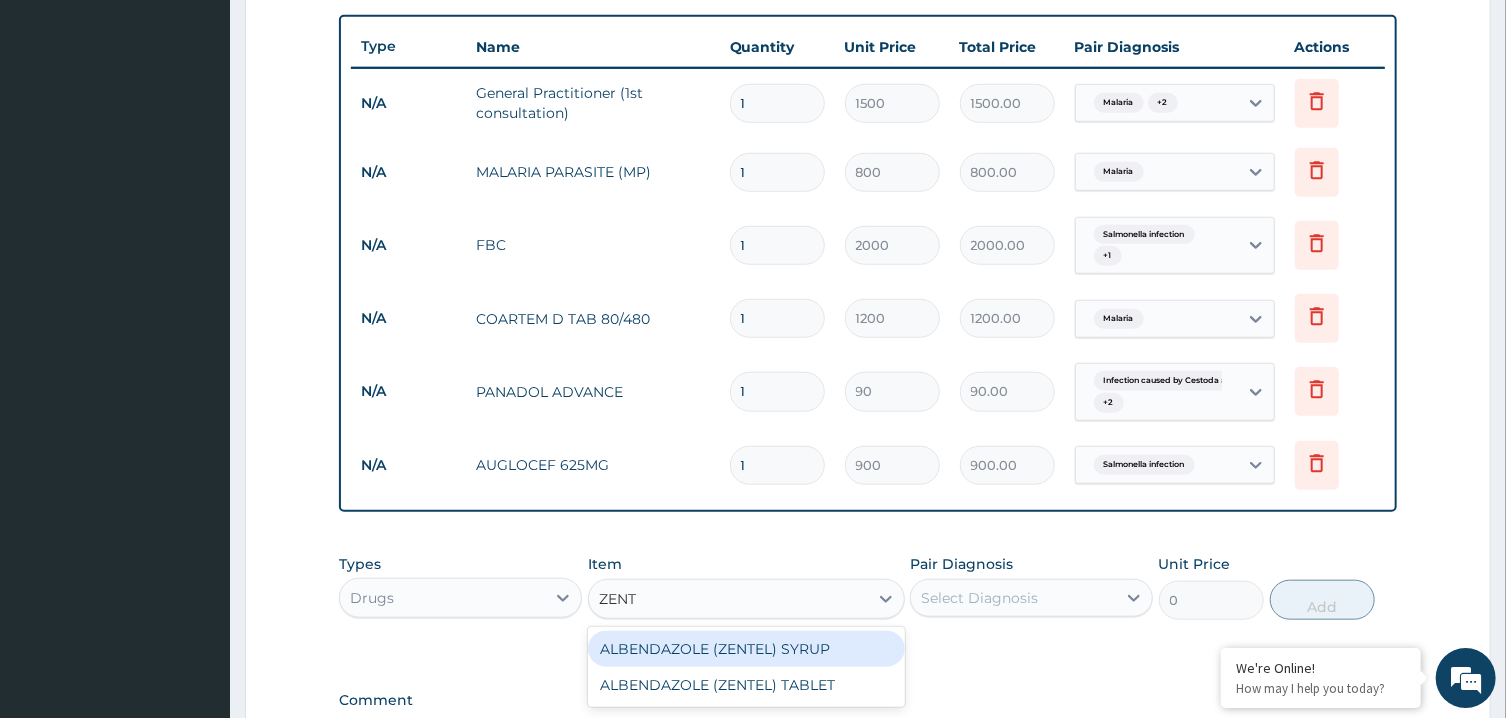 click on "ALBENDAZOLE (ZENTEL) SYRUP" at bounding box center (746, 649) 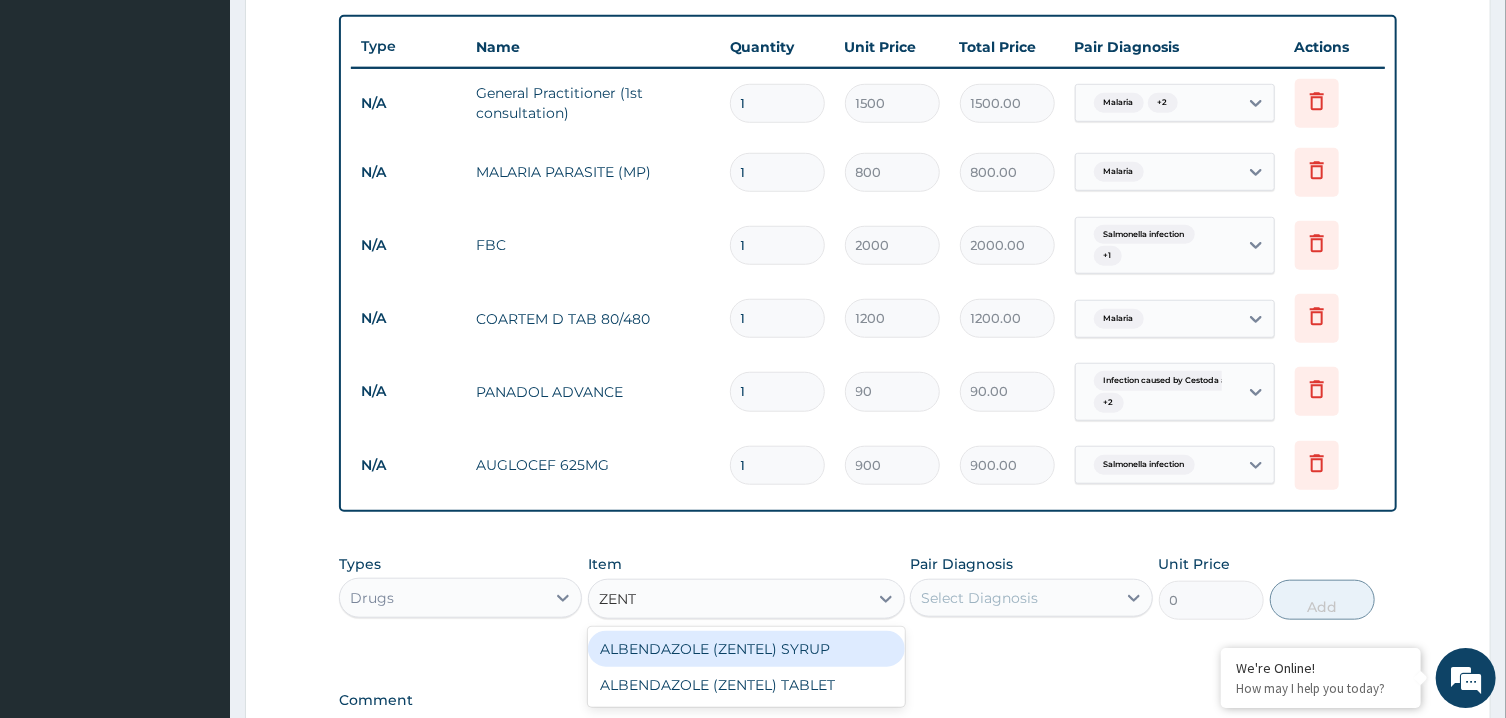 type 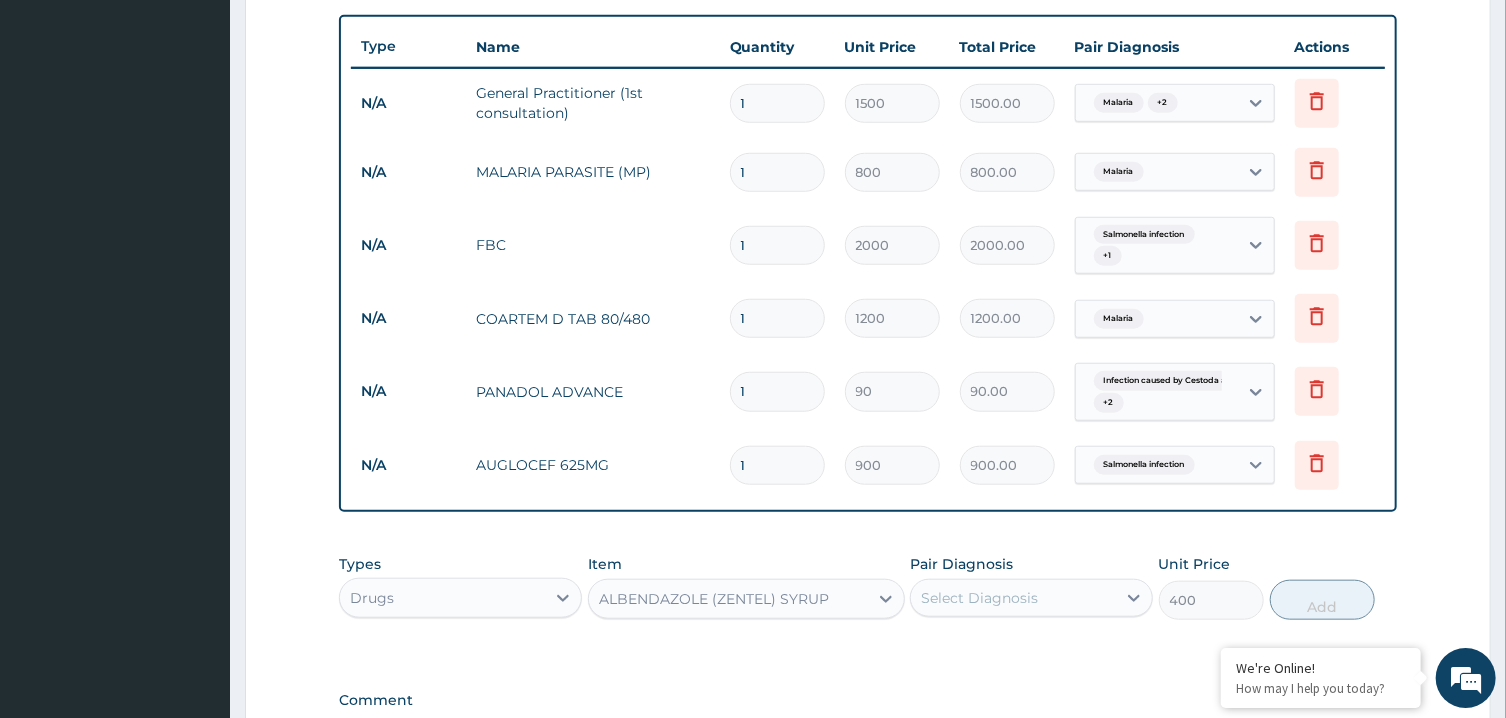 click on "Select Diagnosis" at bounding box center (979, 598) 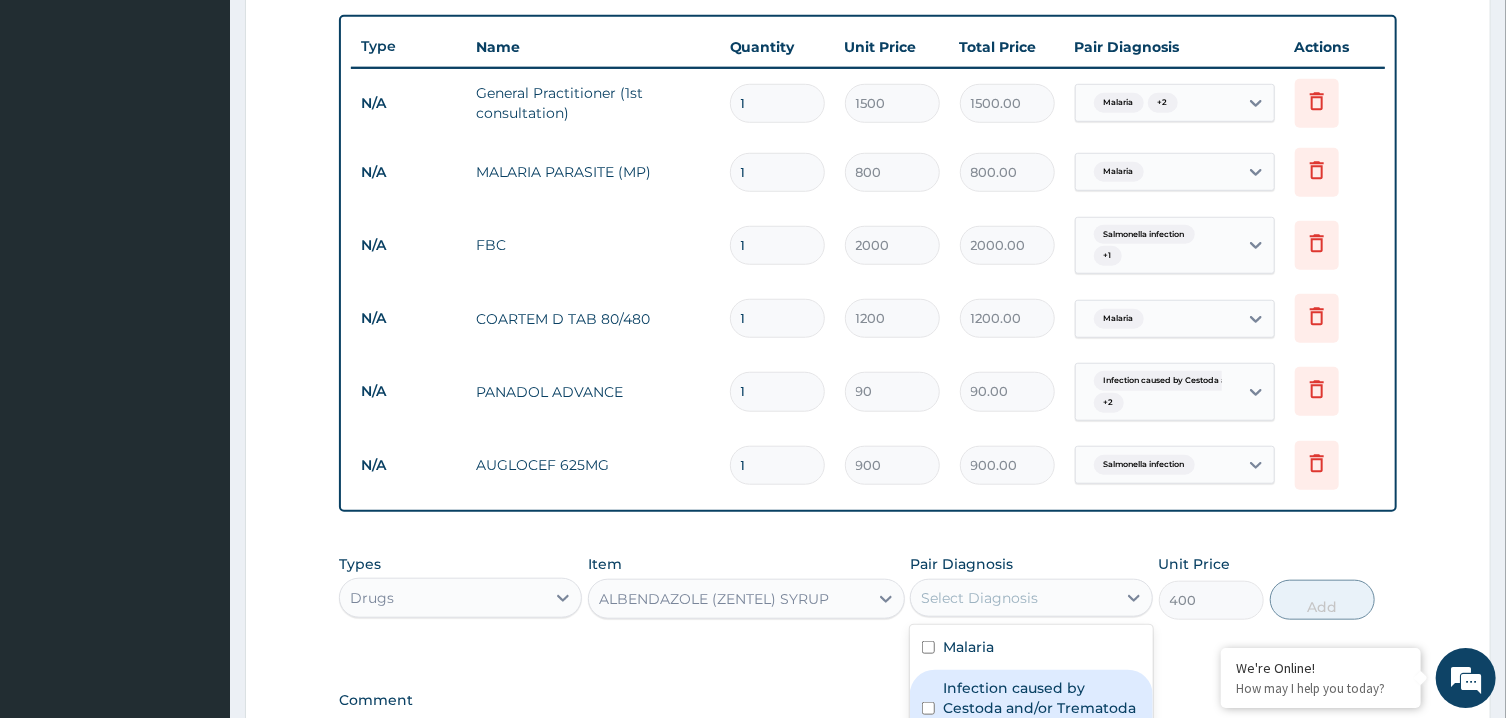 click on "Infection caused by Cestoda and/or Trematoda and/or Phylum Nemata" at bounding box center (1042, 708) 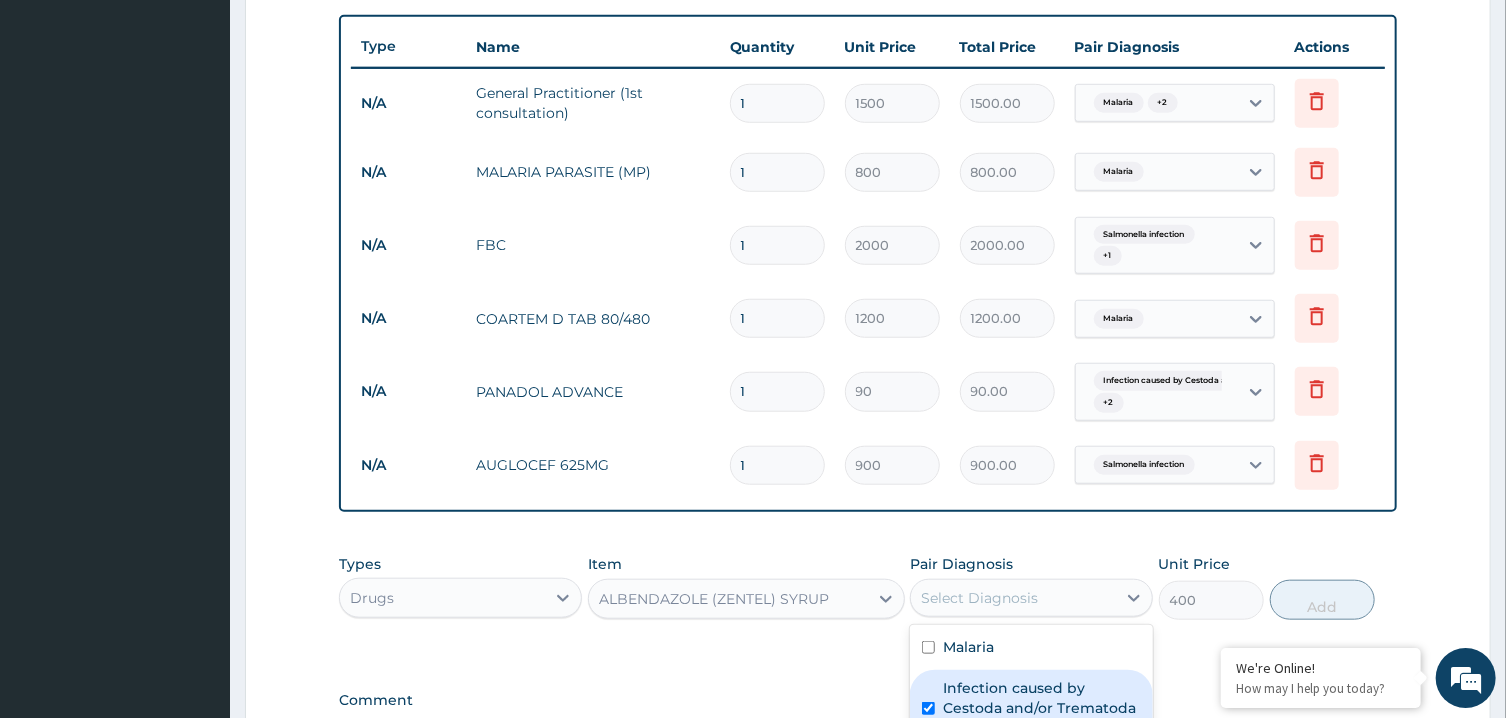 checkbox on "true" 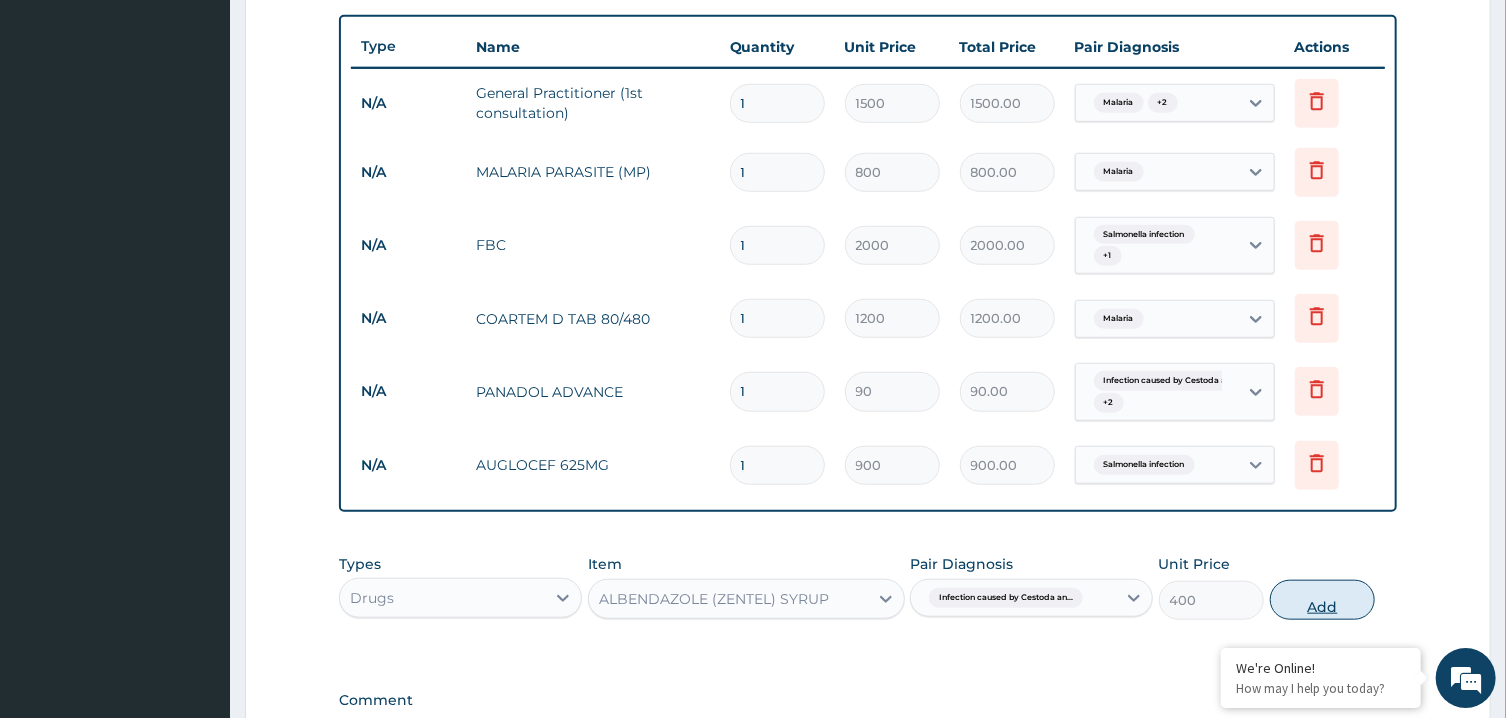 click on "Add" at bounding box center (1323, 600) 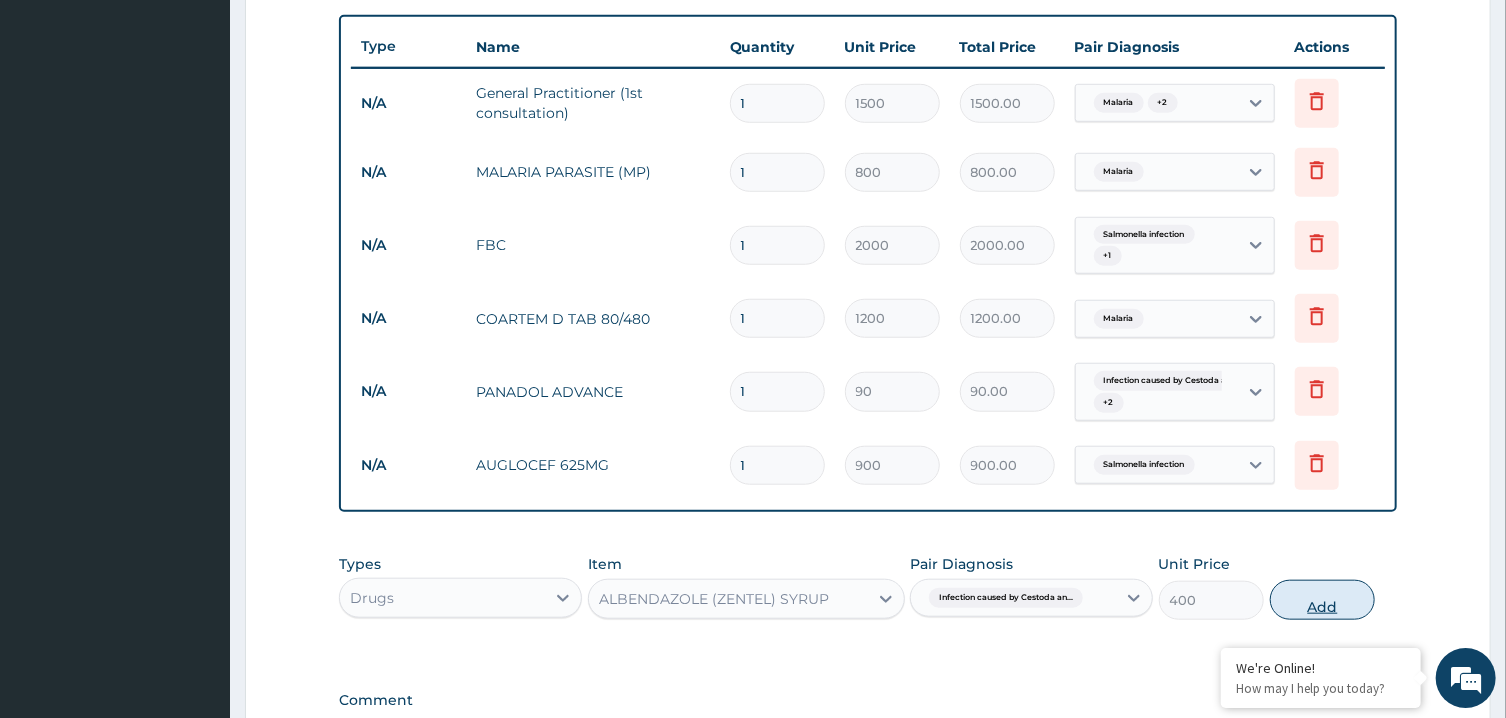 type on "0" 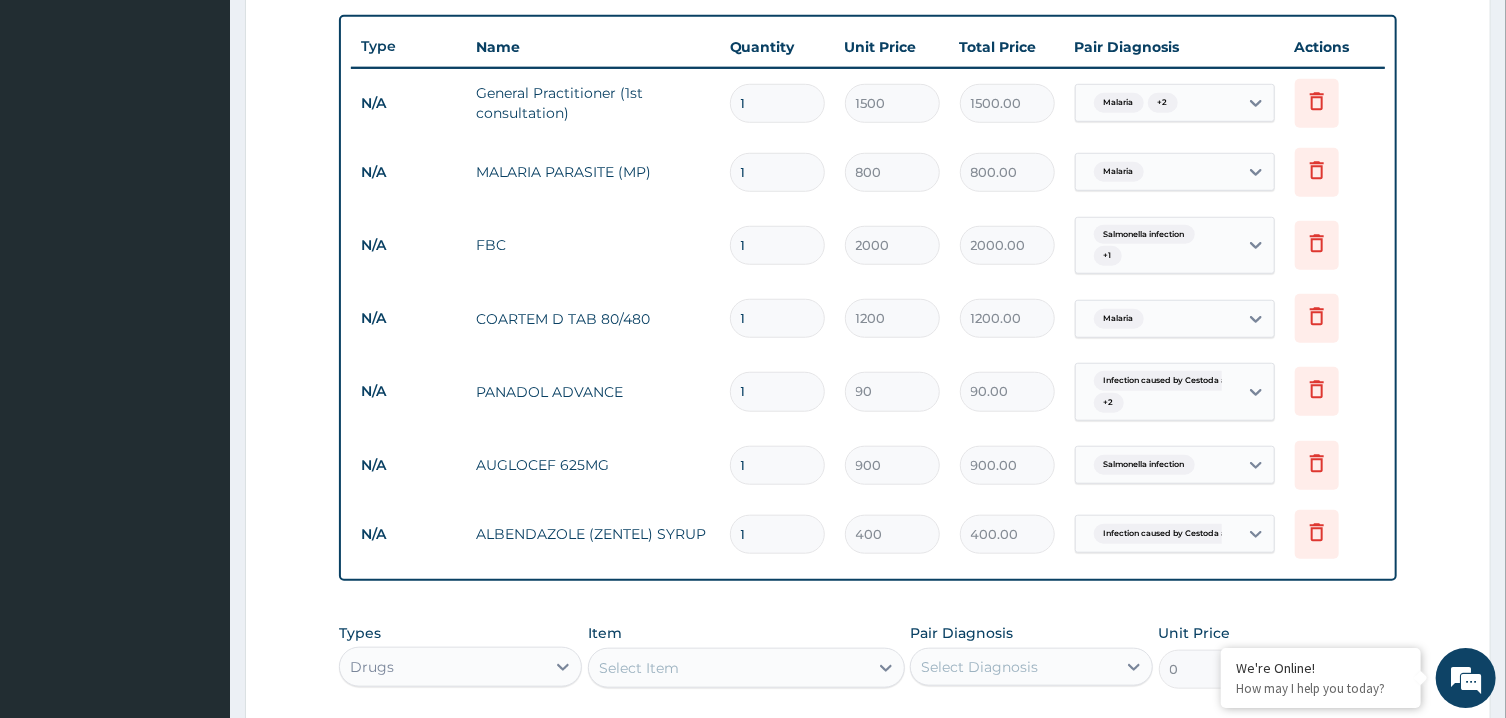 click on "1" at bounding box center [777, 465] 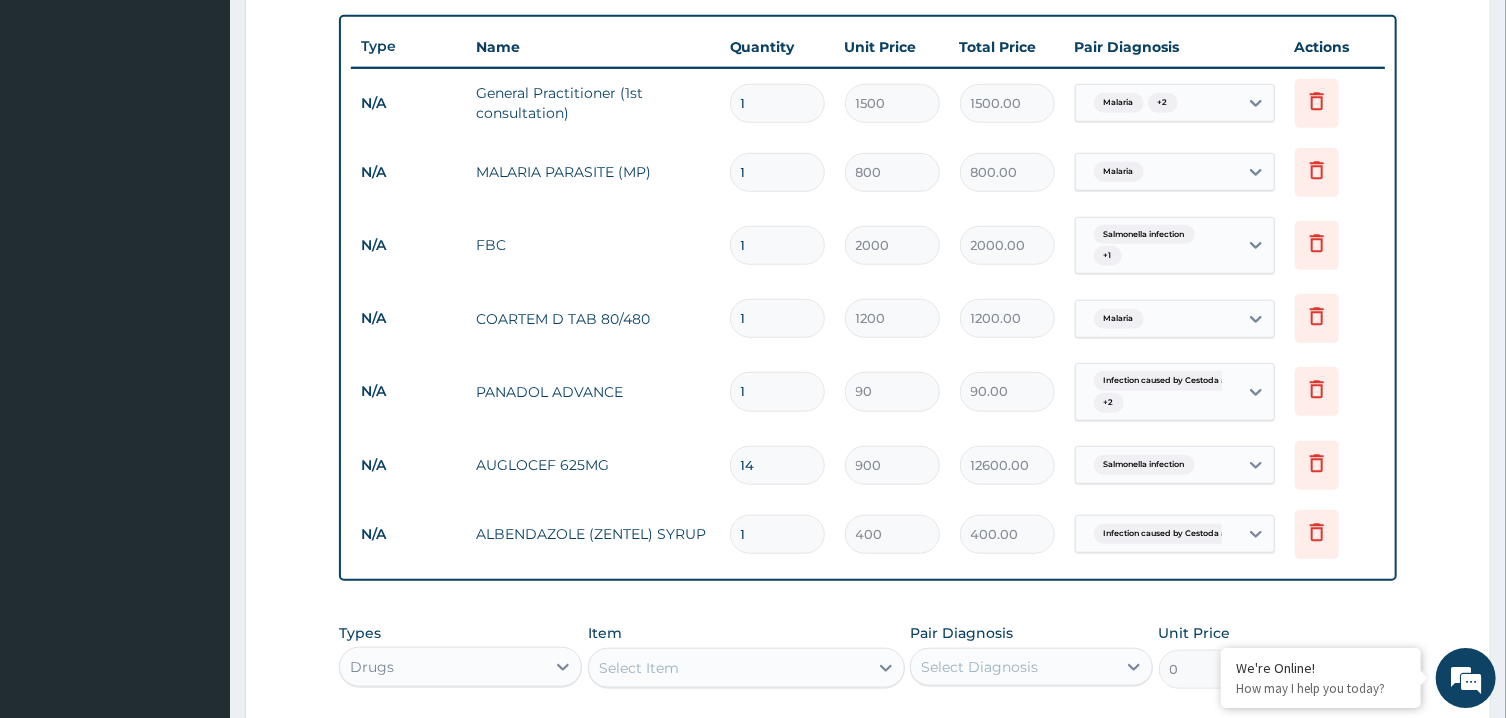 type on "14" 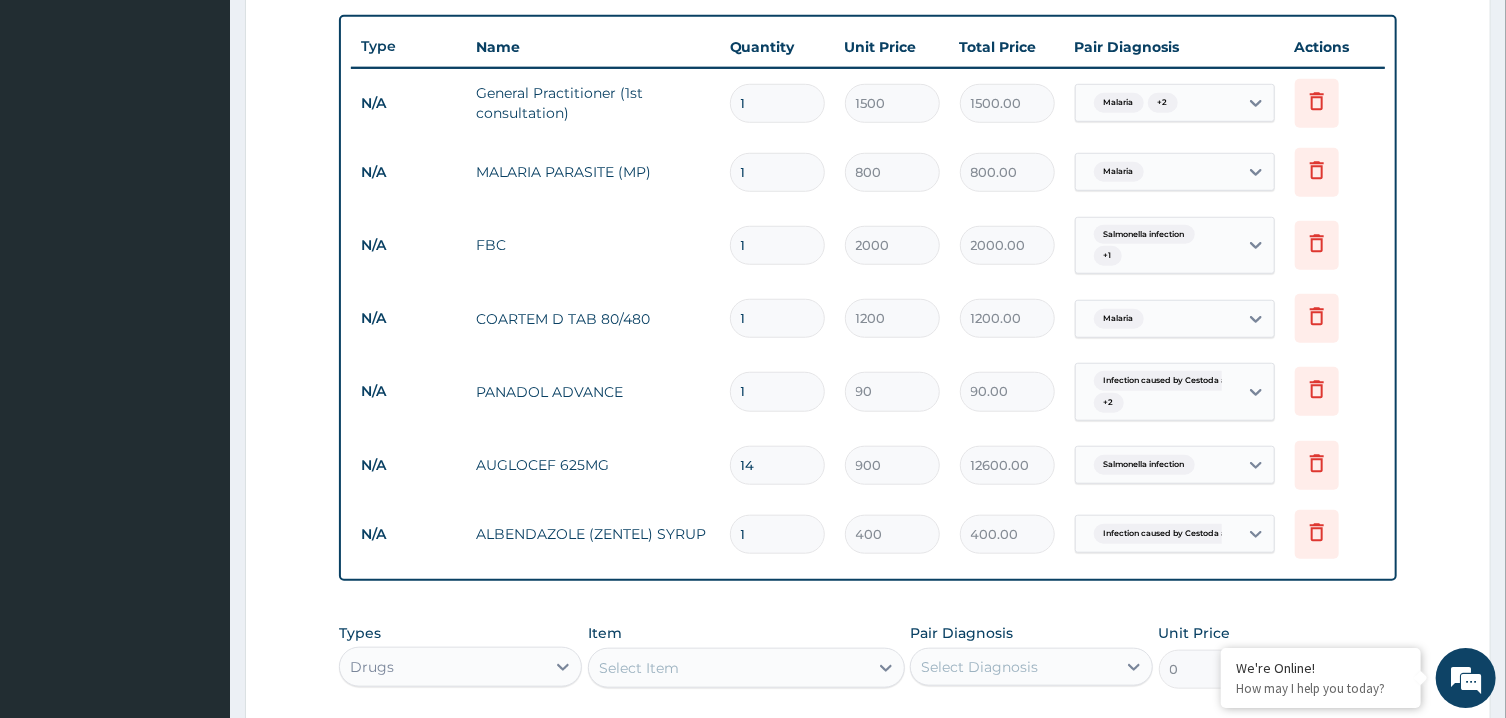 click on "1" at bounding box center (777, 391) 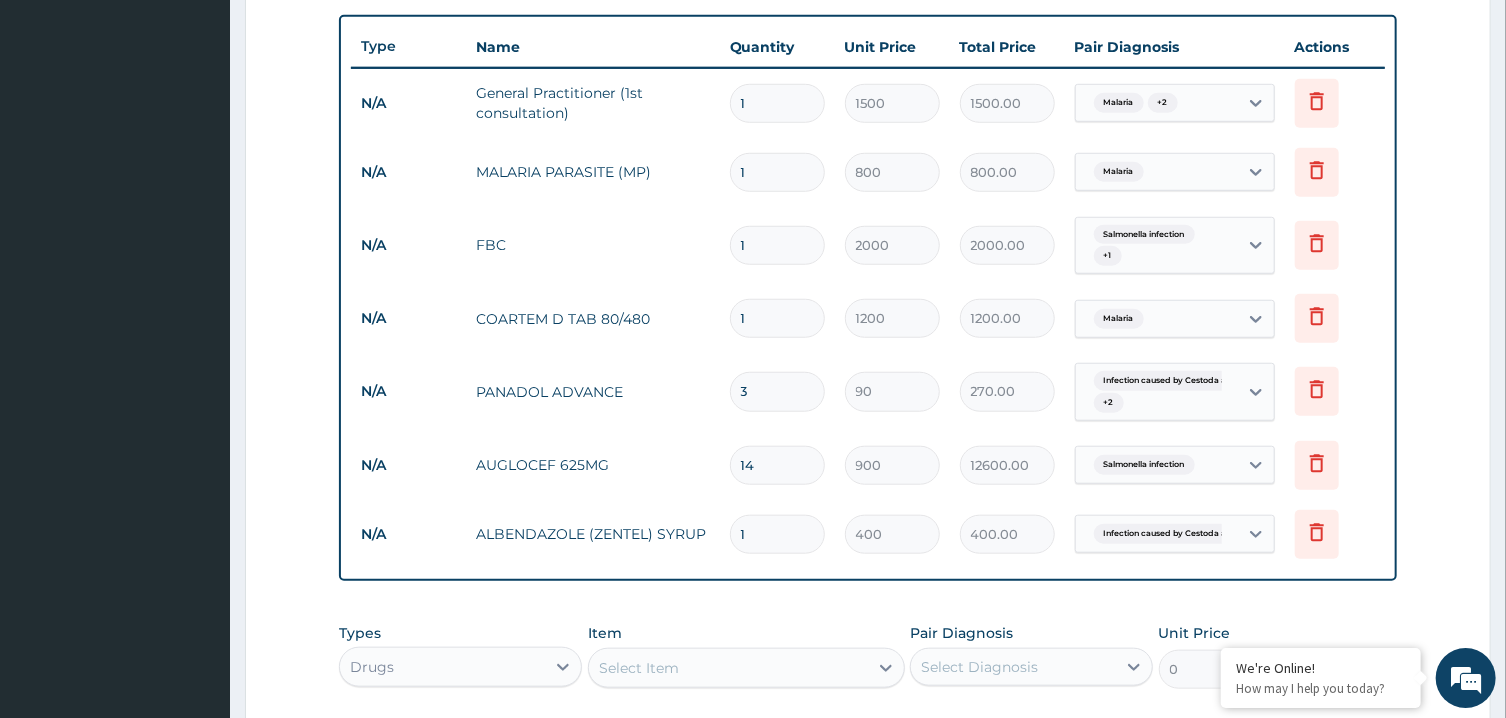 type on "30" 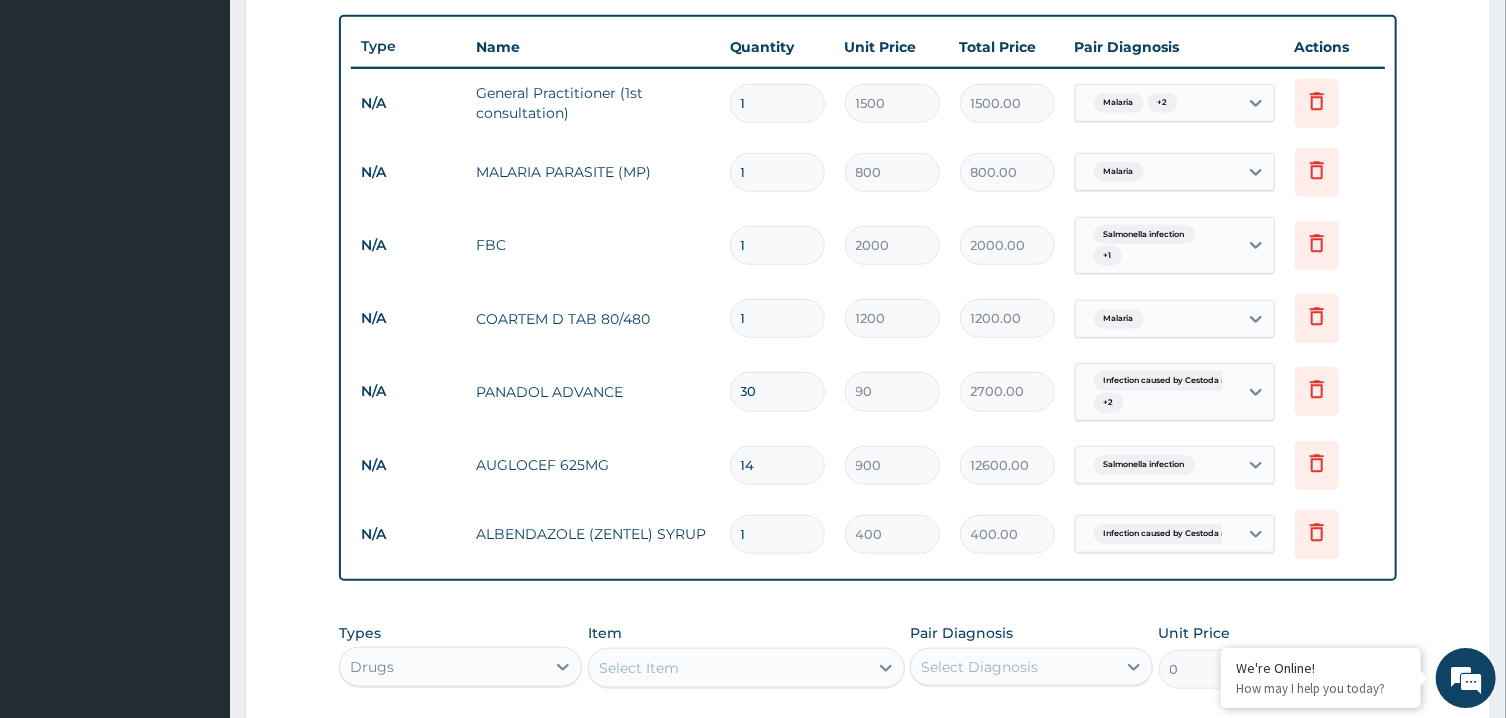 type on "30" 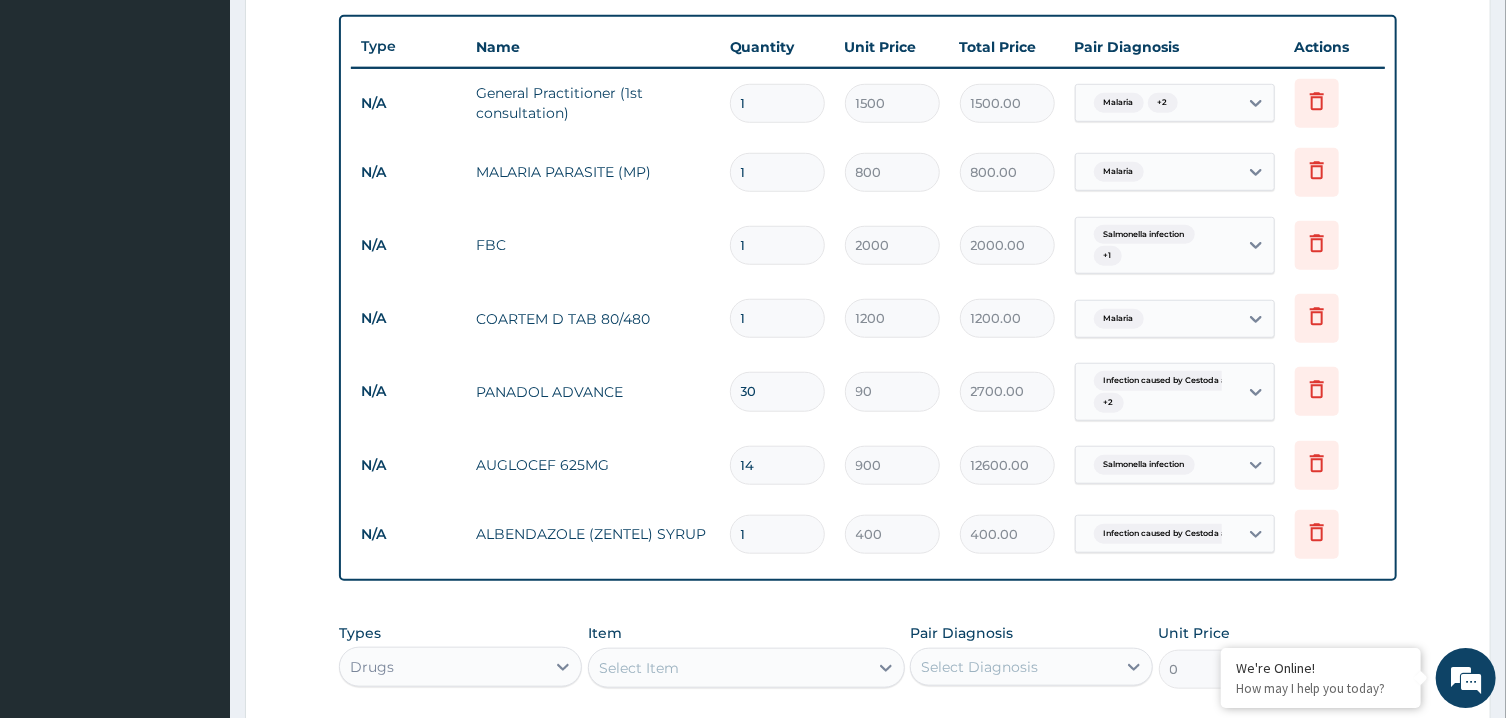 click on "1" at bounding box center [777, 318] 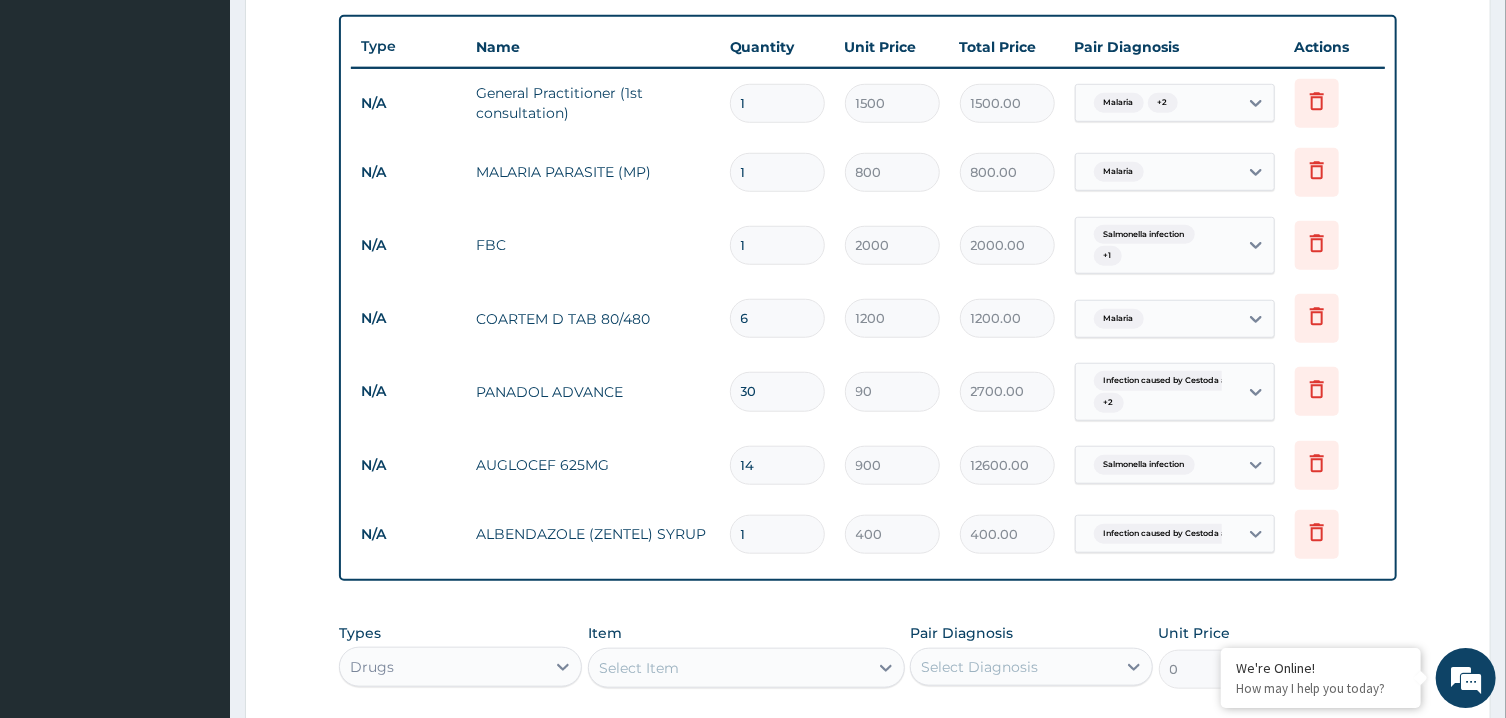 type on "7200.00" 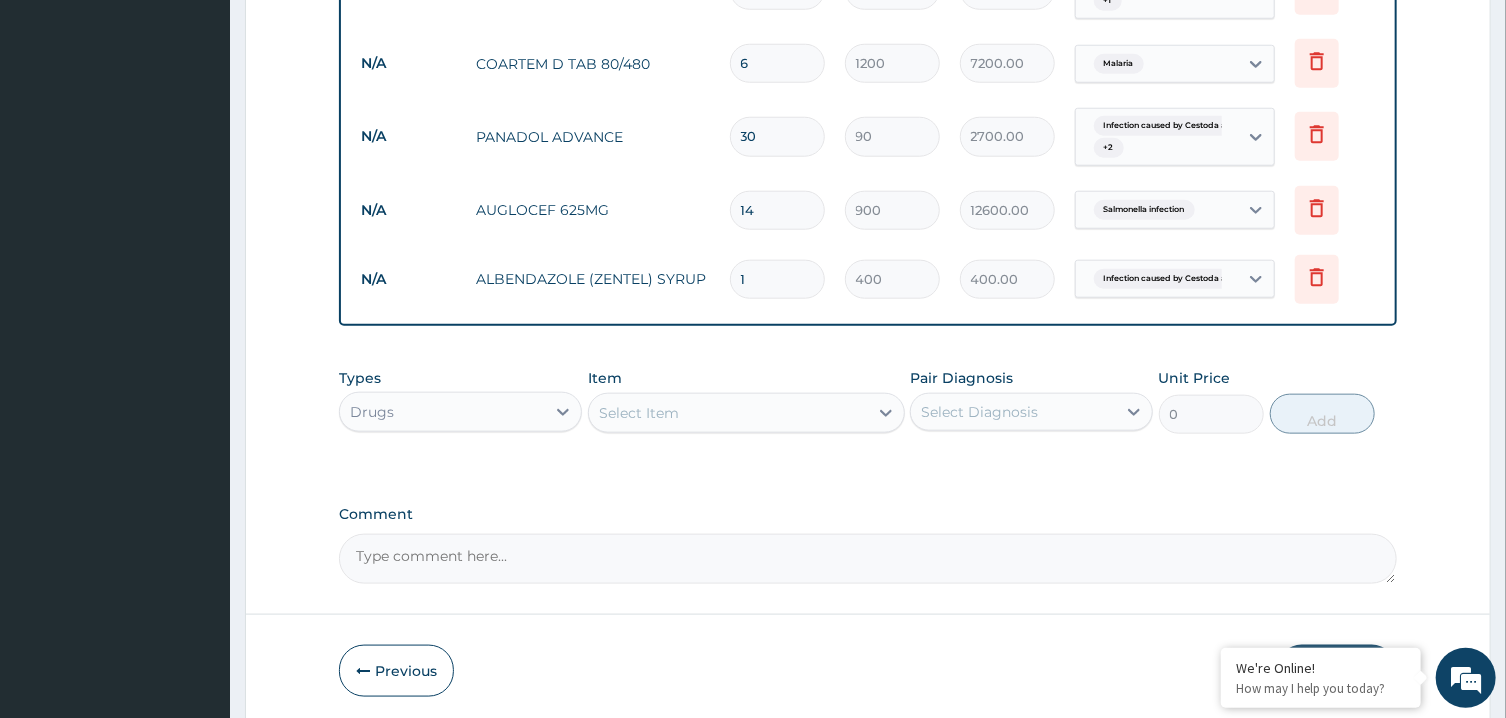 scroll, scrollTop: 1058, scrollLeft: 0, axis: vertical 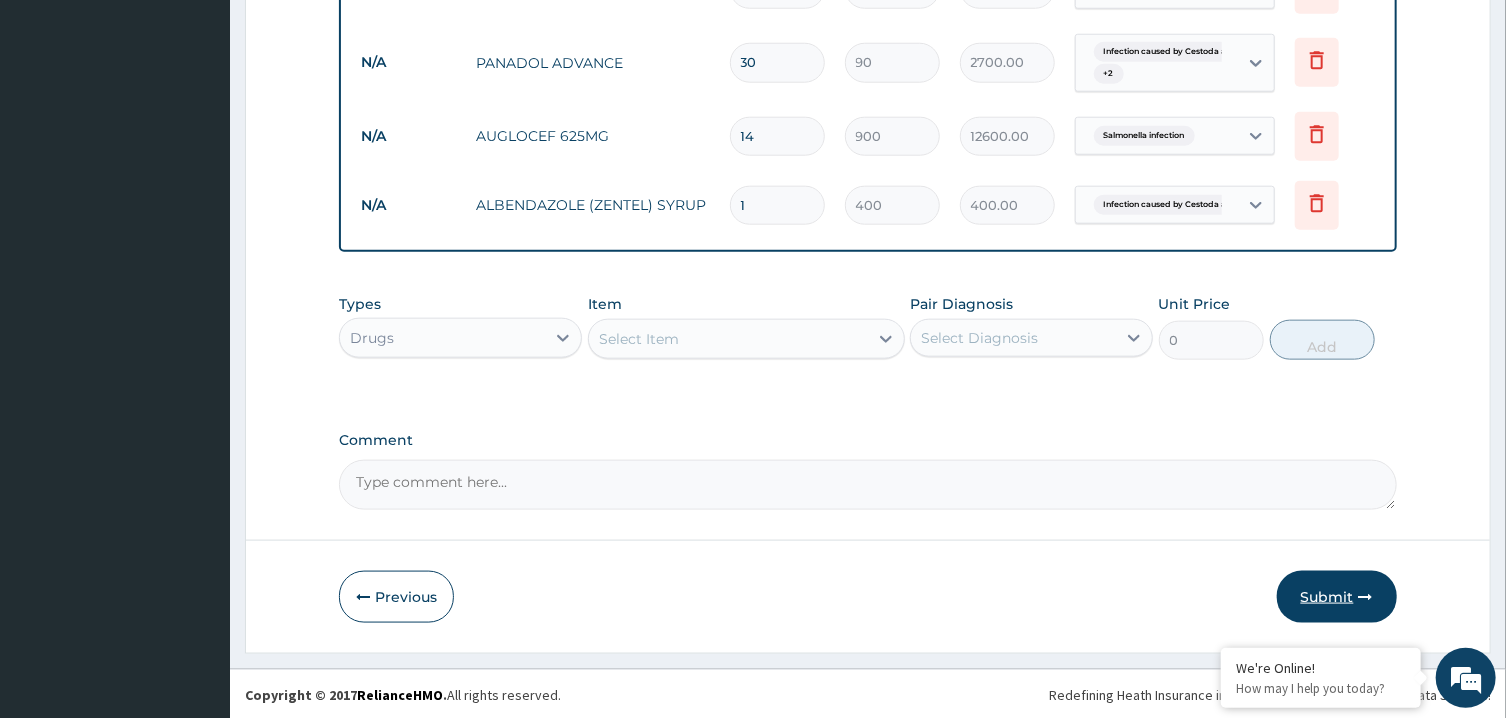 type on "6" 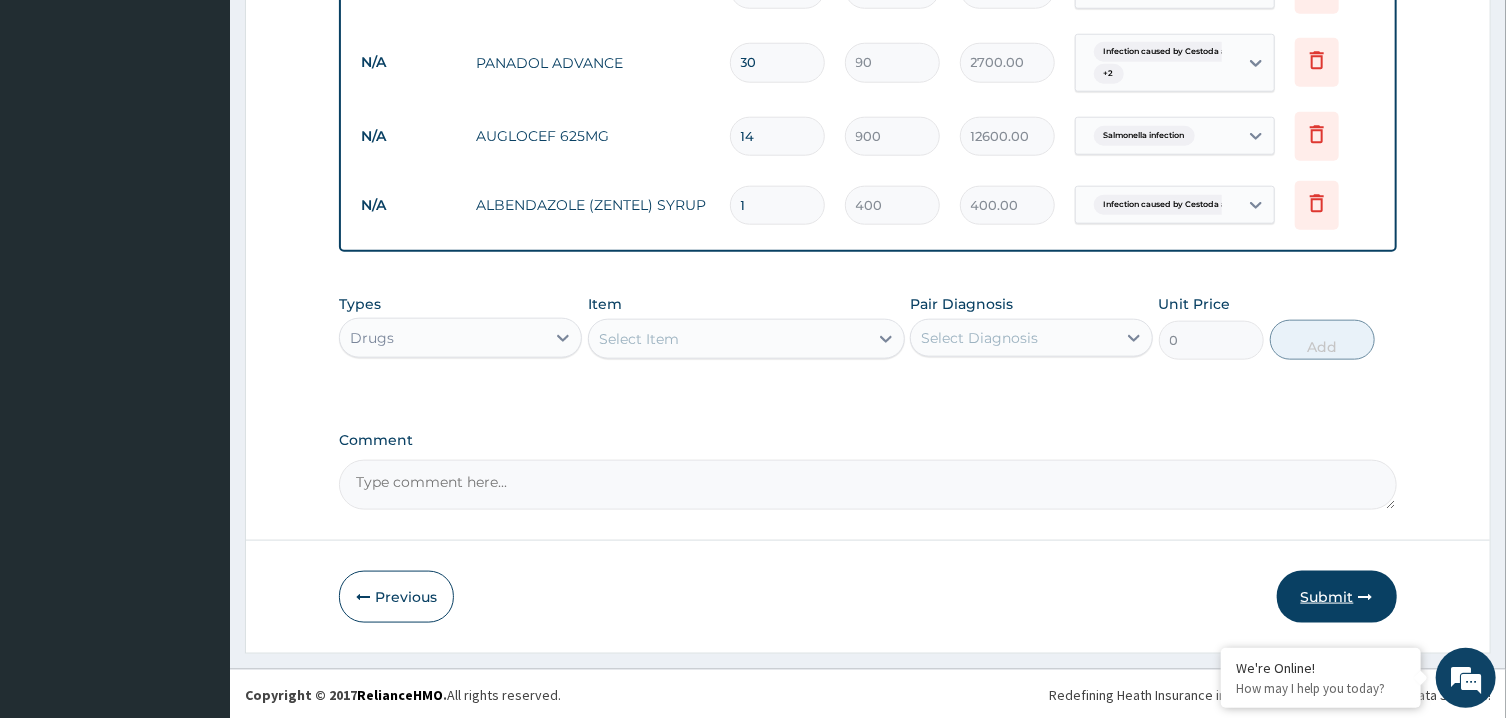 click on "Submit" at bounding box center (1337, 597) 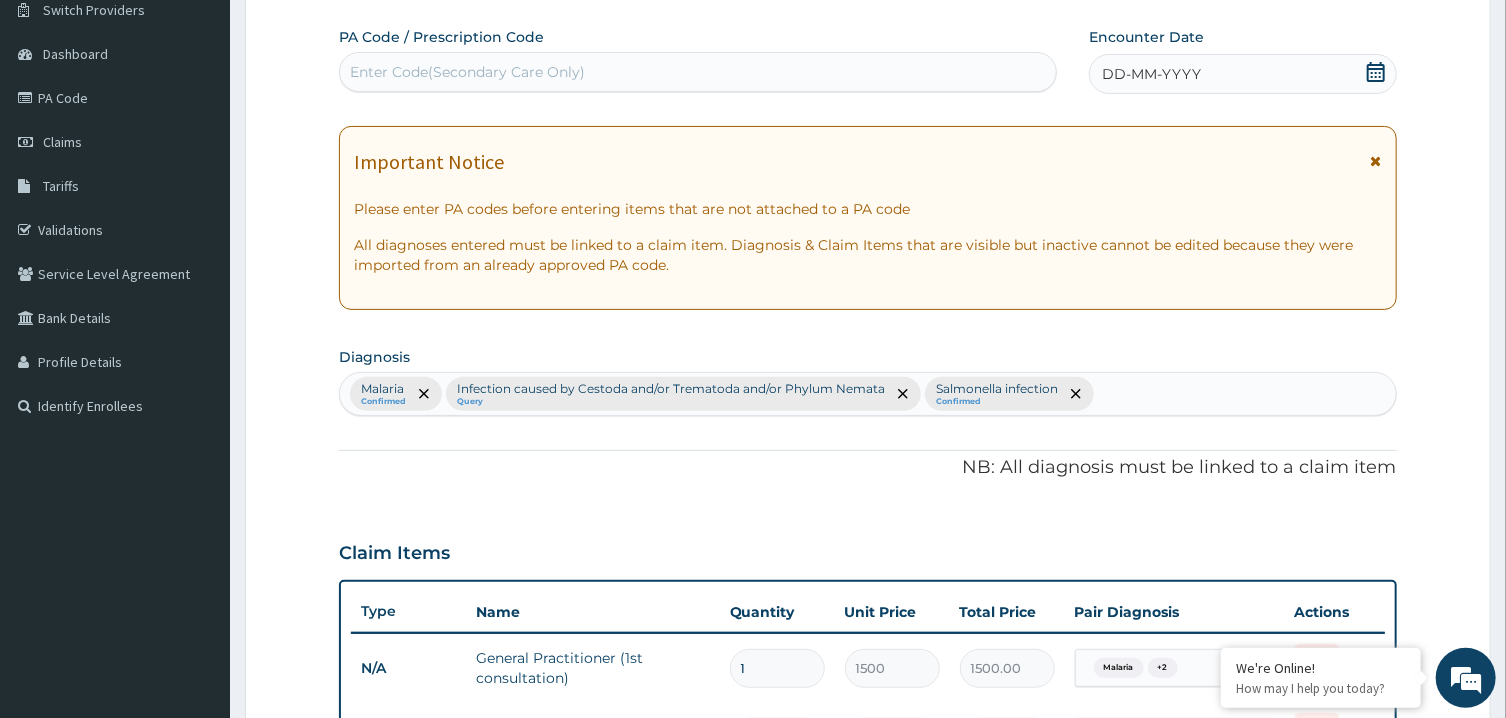 scroll, scrollTop: 0, scrollLeft: 0, axis: both 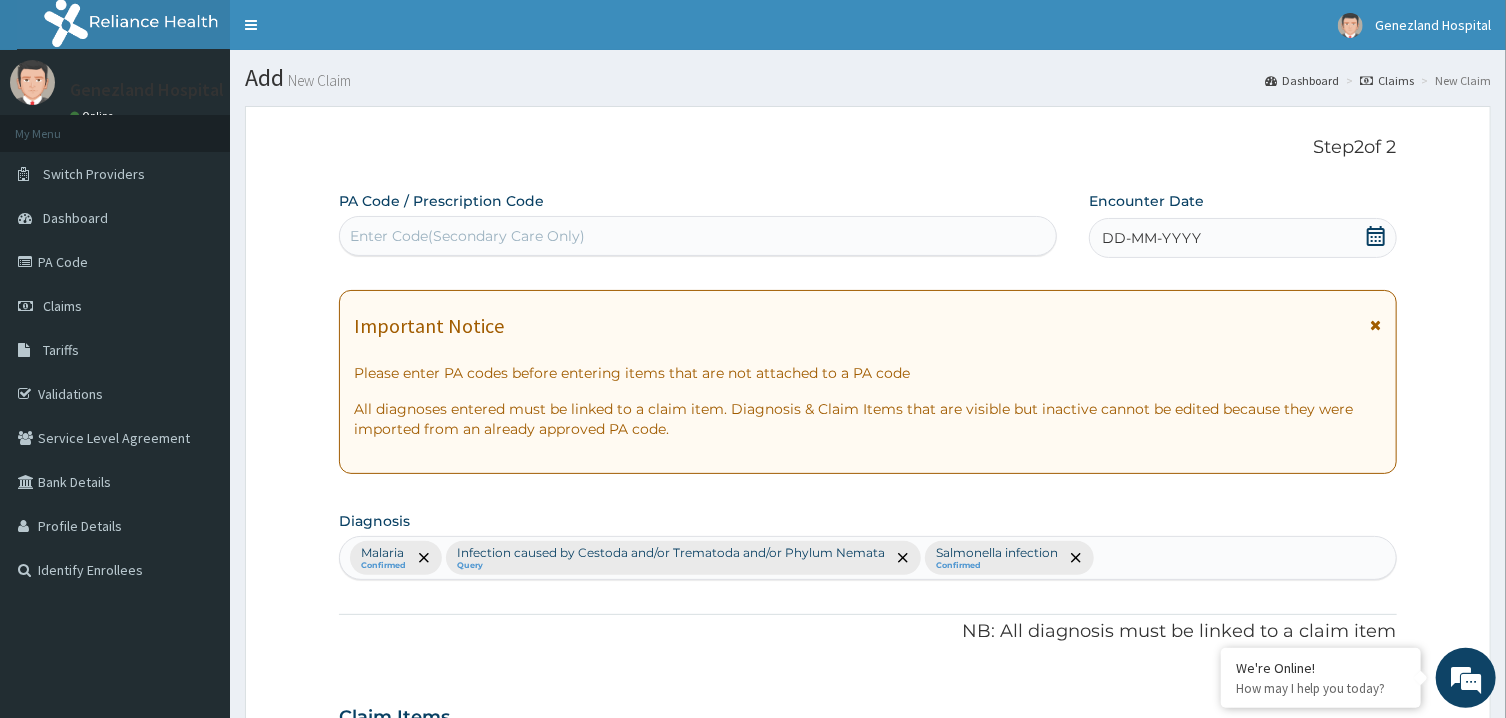 click on "DD-MM-YYYY" at bounding box center [1243, 238] 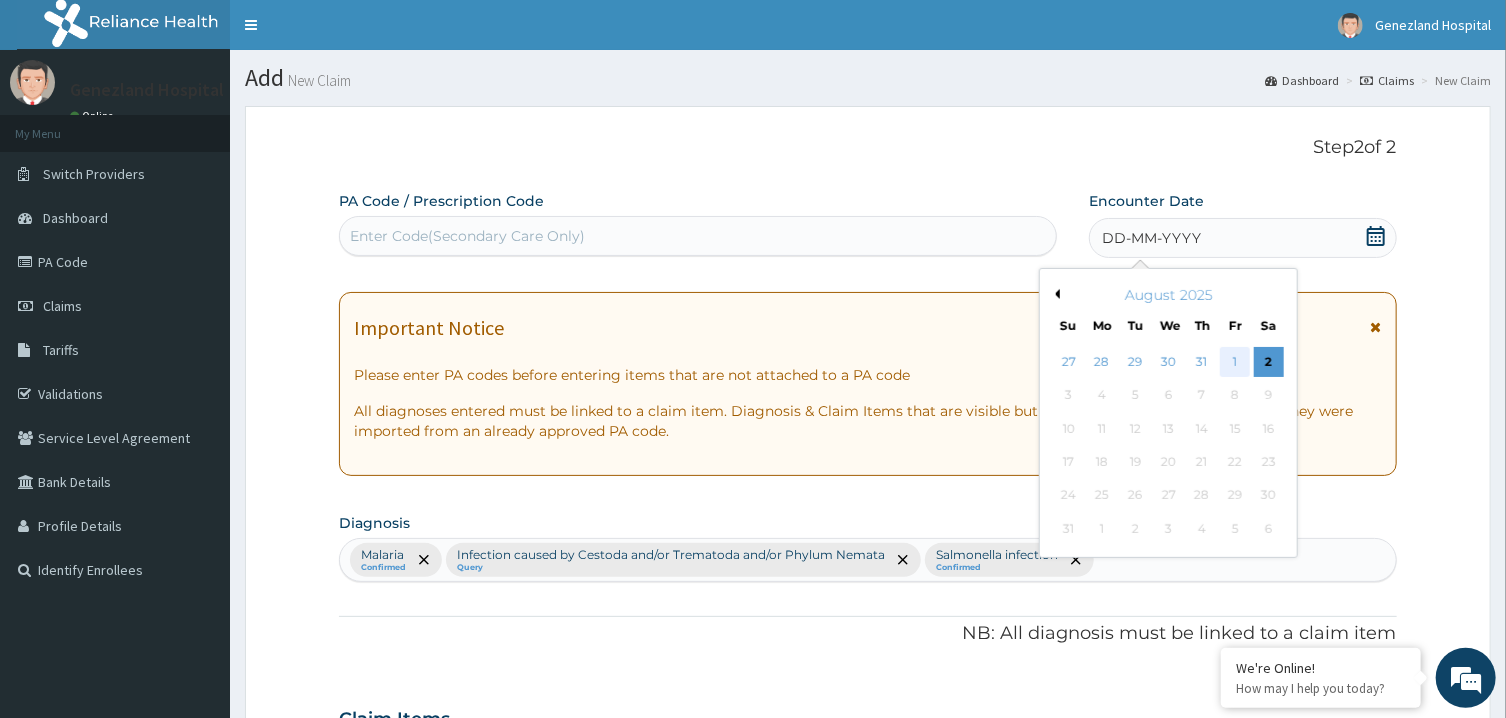 click on "1" at bounding box center (1235, 362) 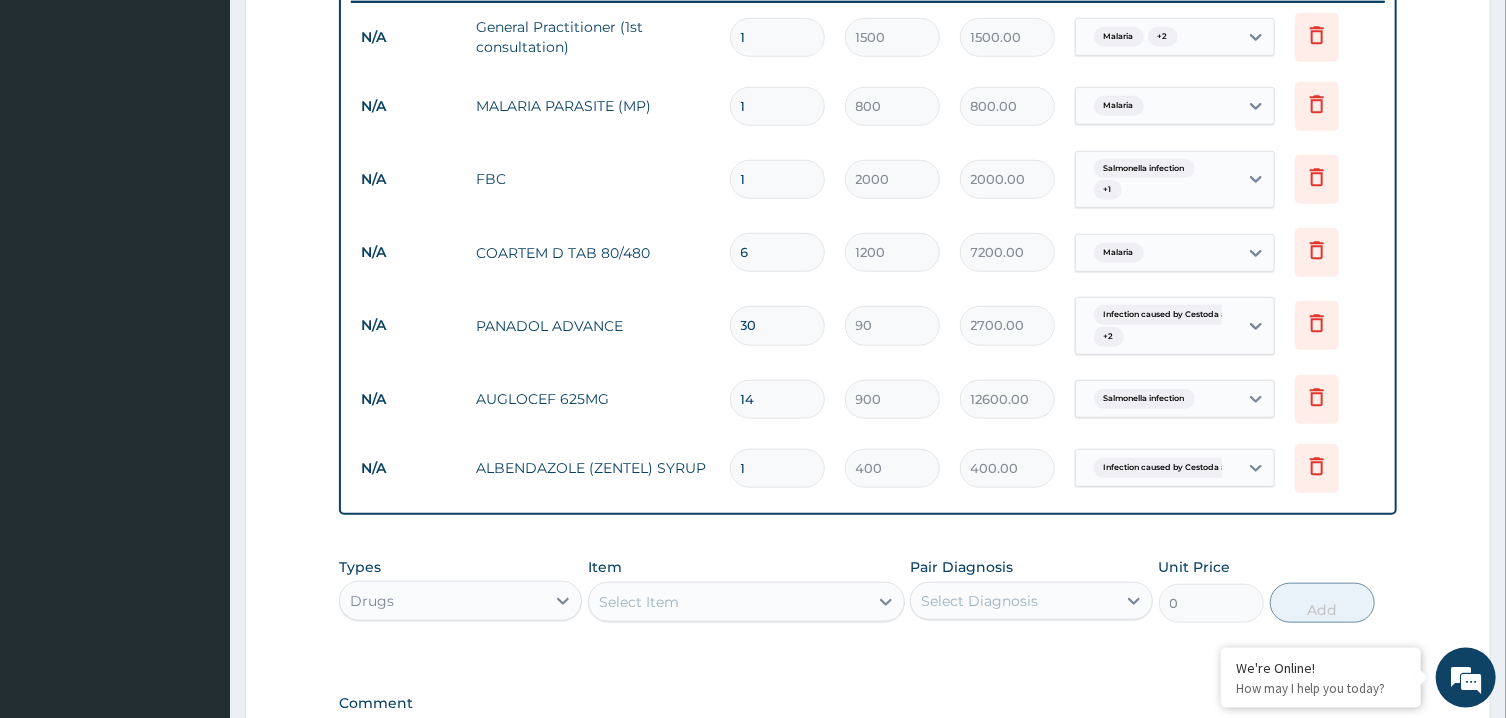scroll, scrollTop: 1058, scrollLeft: 0, axis: vertical 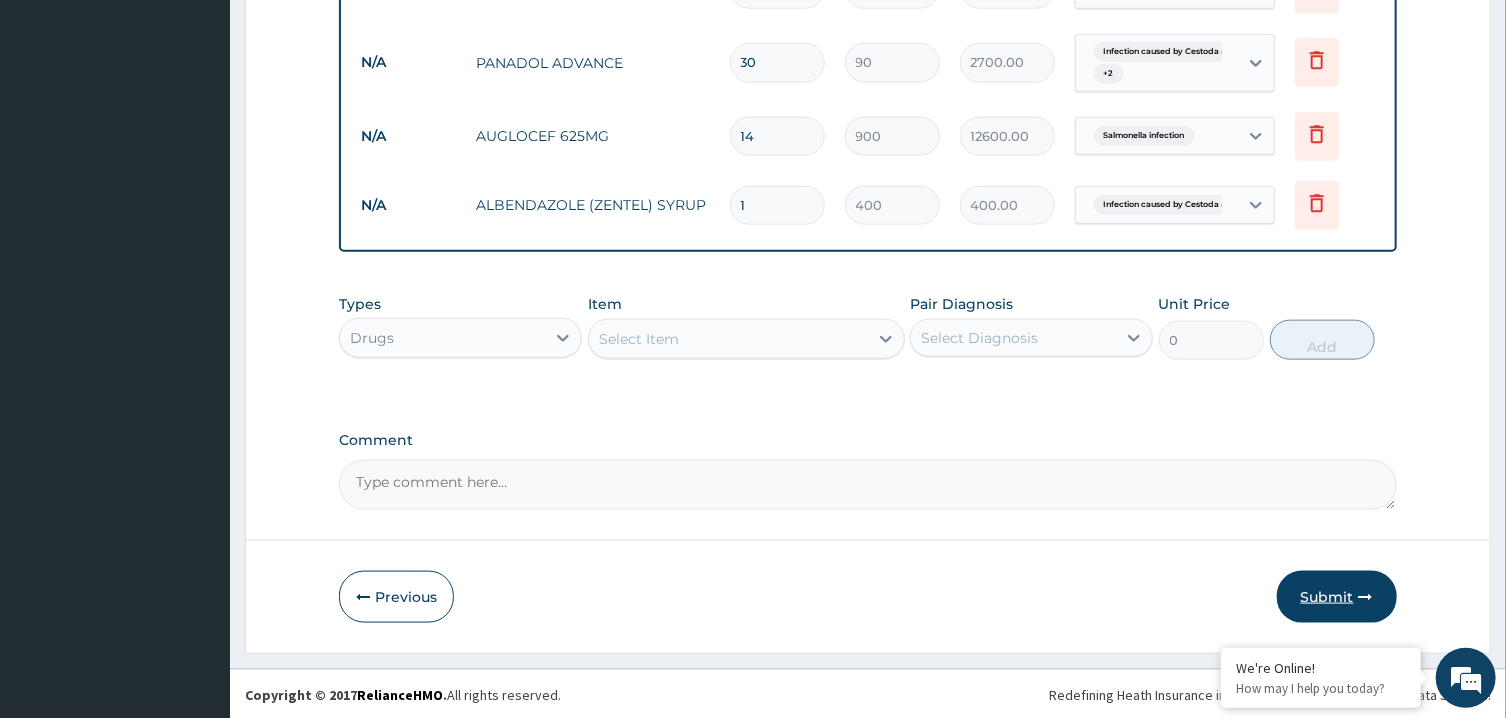 click on "Submit" at bounding box center [1337, 597] 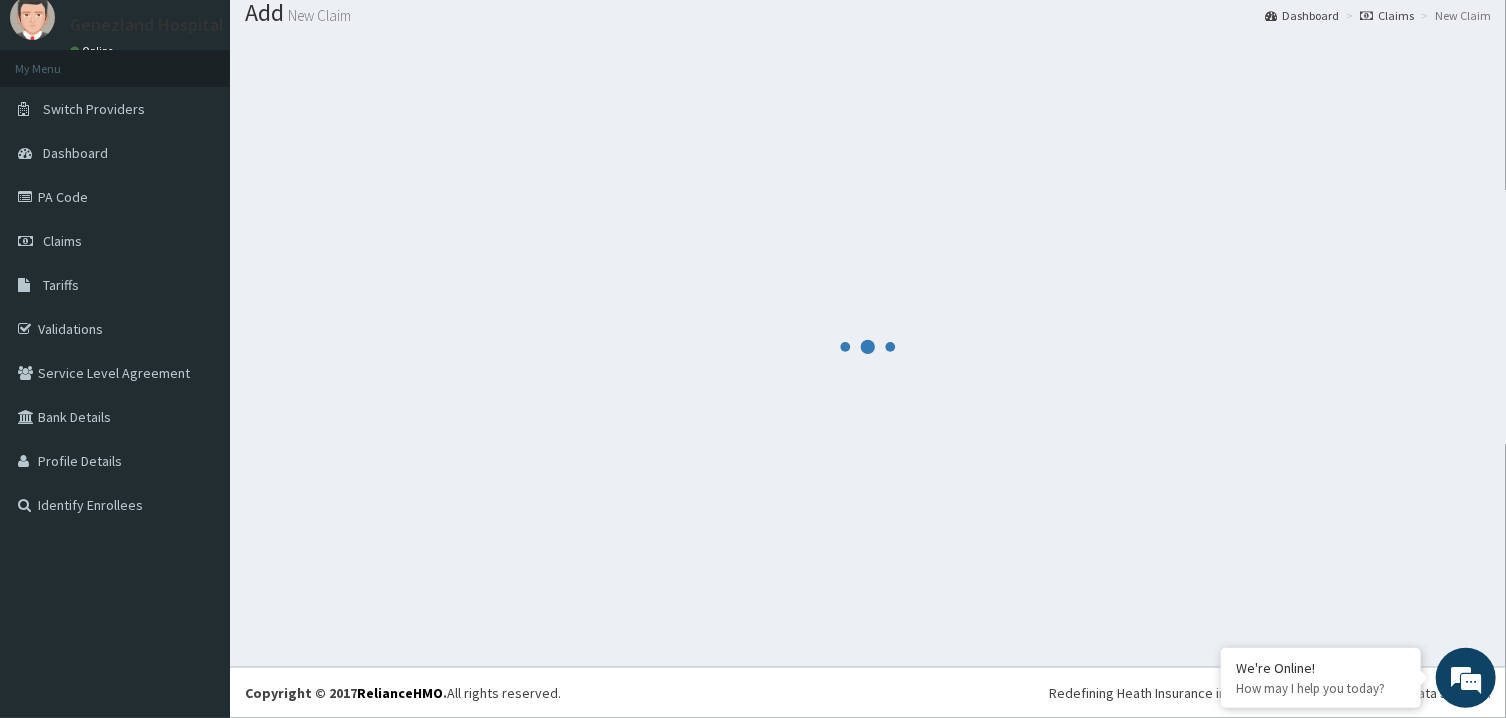 scroll, scrollTop: 64, scrollLeft: 0, axis: vertical 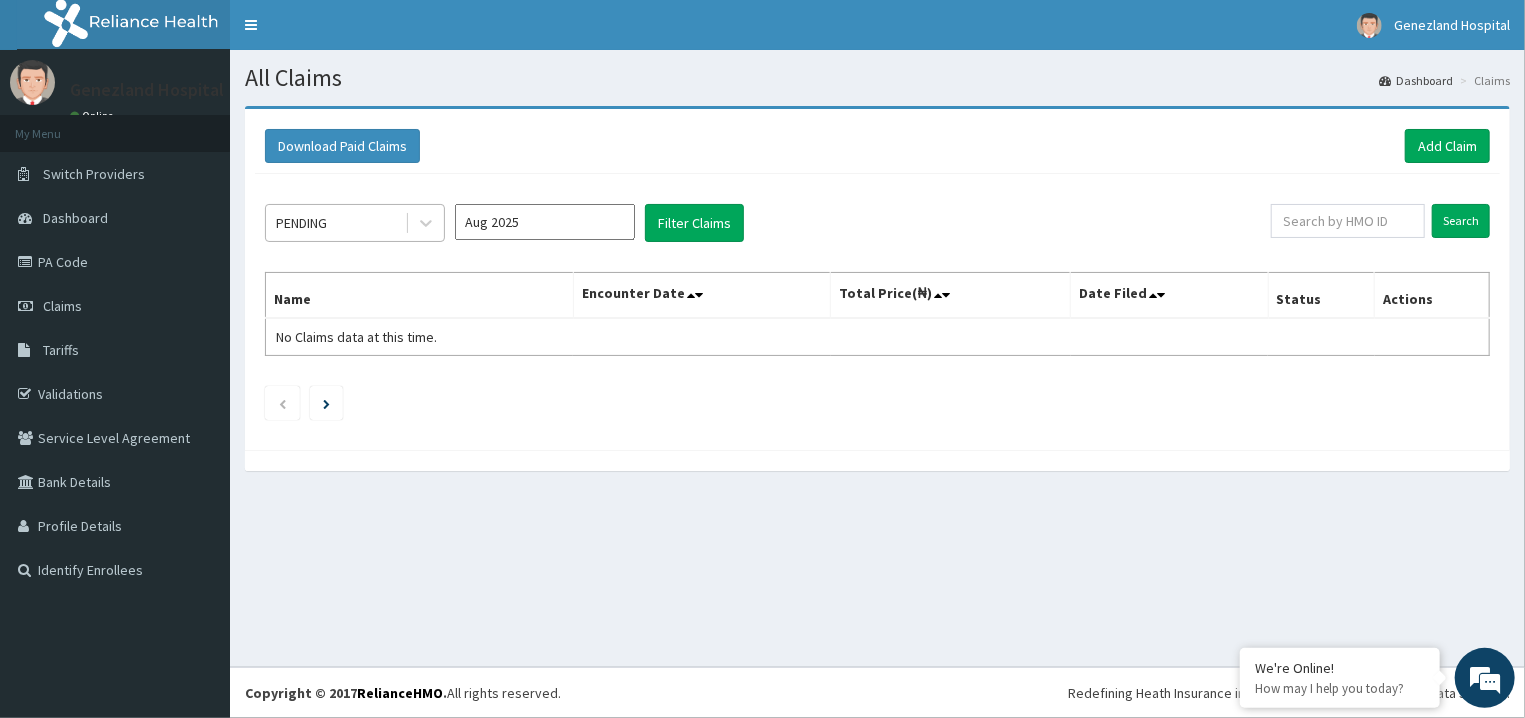 click on "PENDING" at bounding box center (335, 223) 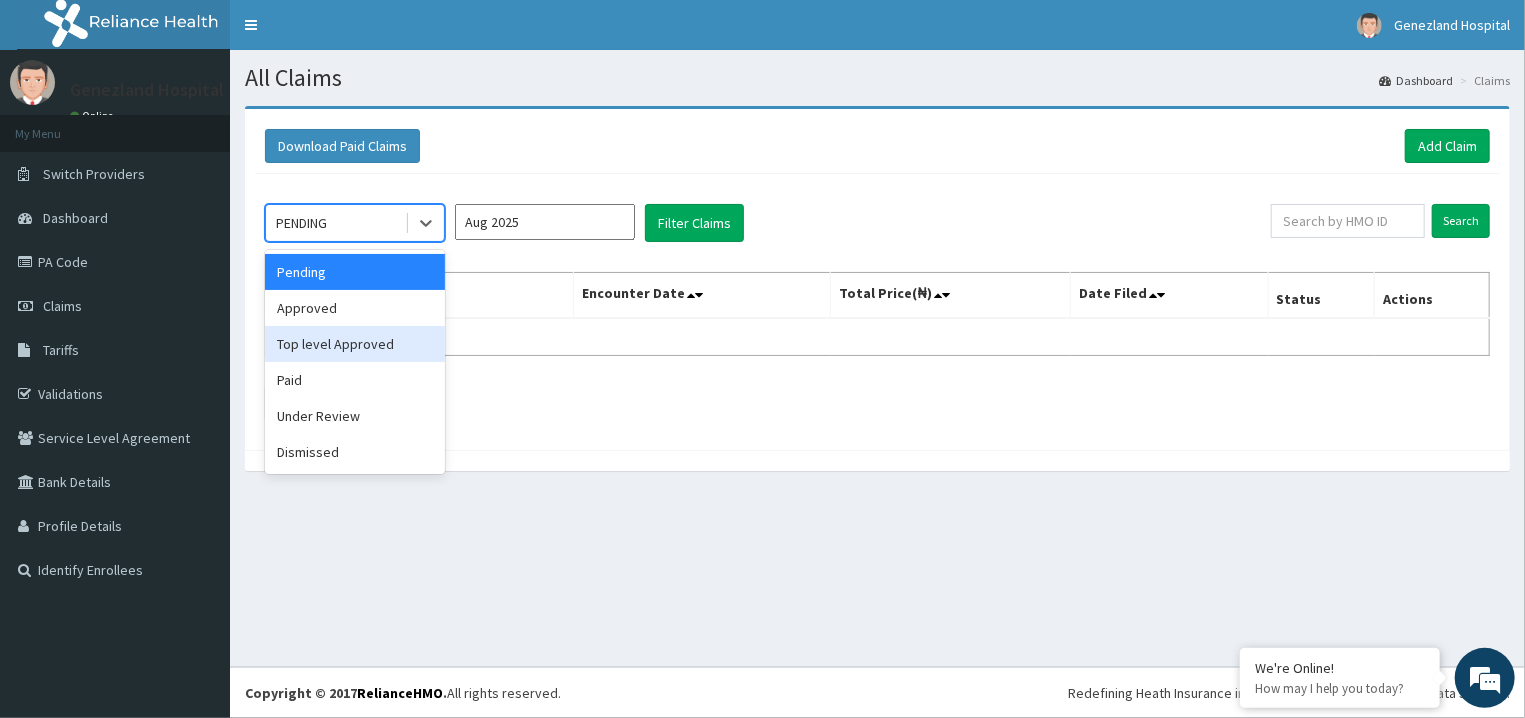 click on "Top level Approved" at bounding box center [355, 344] 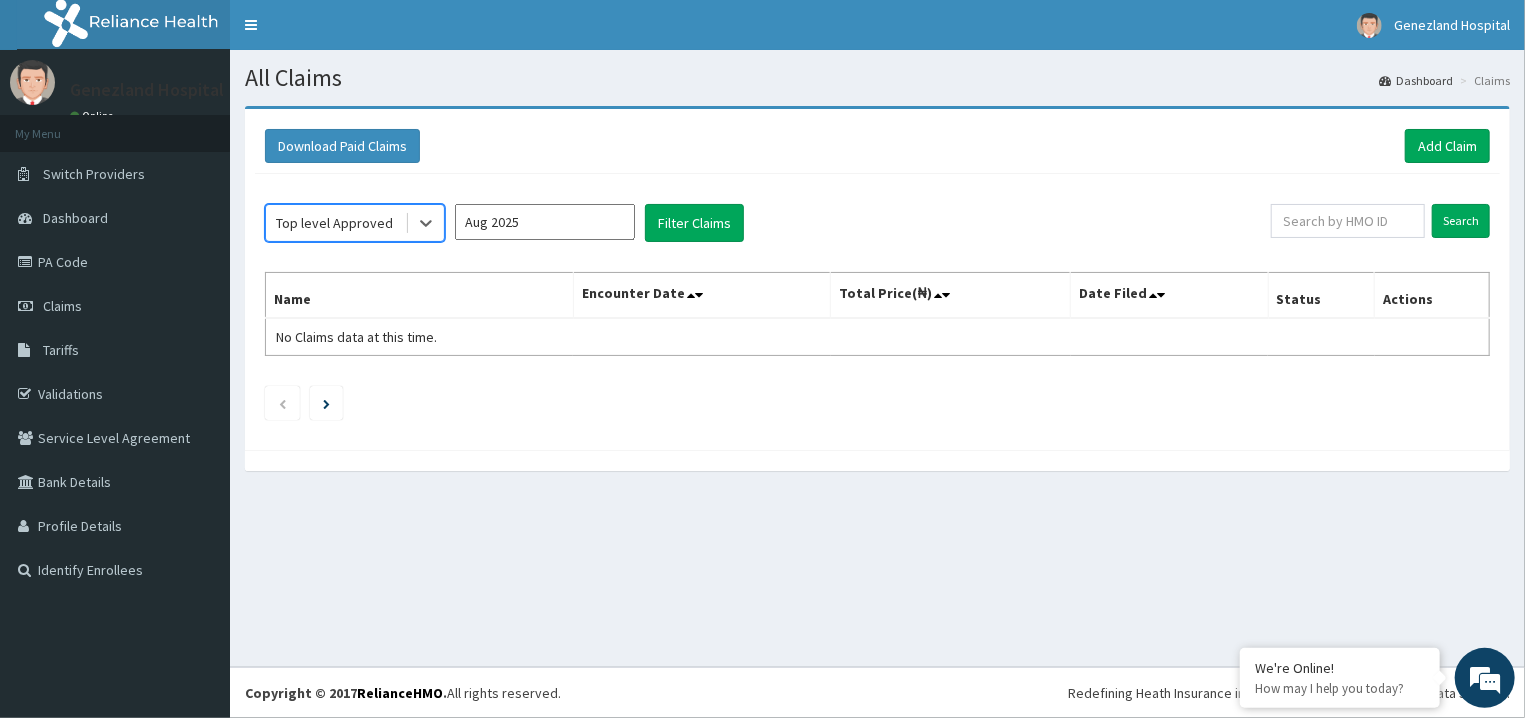 click on "Top level Approved" at bounding box center (334, 223) 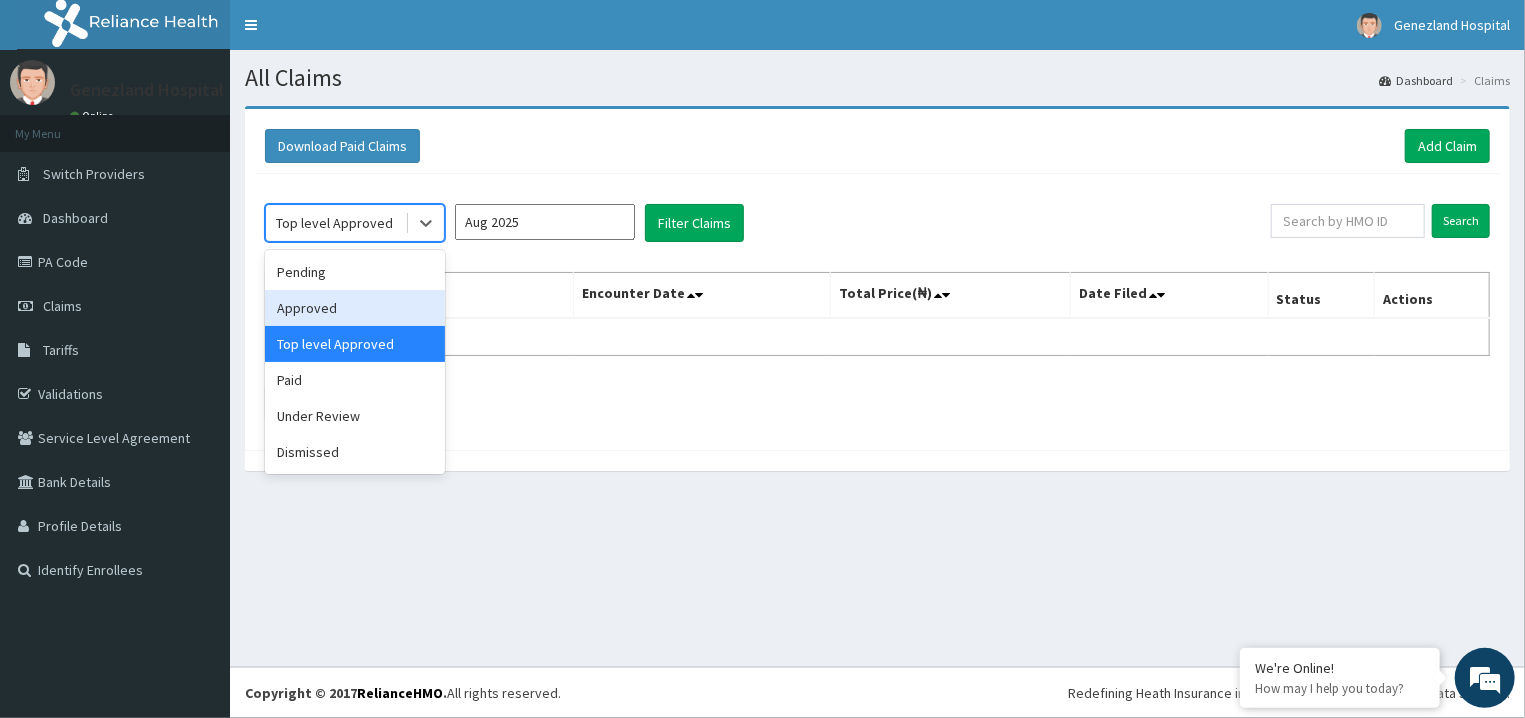 click on "Approved" at bounding box center (355, 308) 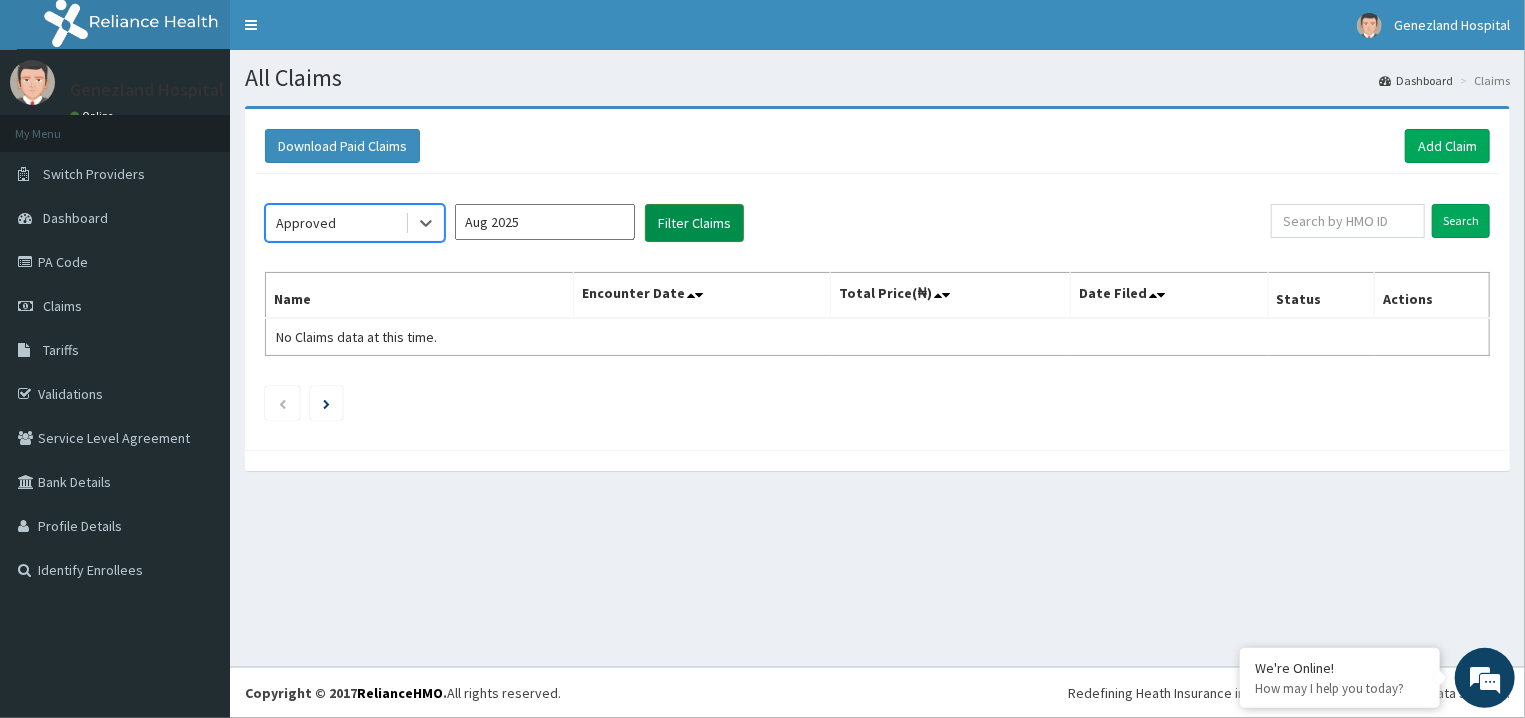 click on "Filter Claims" at bounding box center [694, 223] 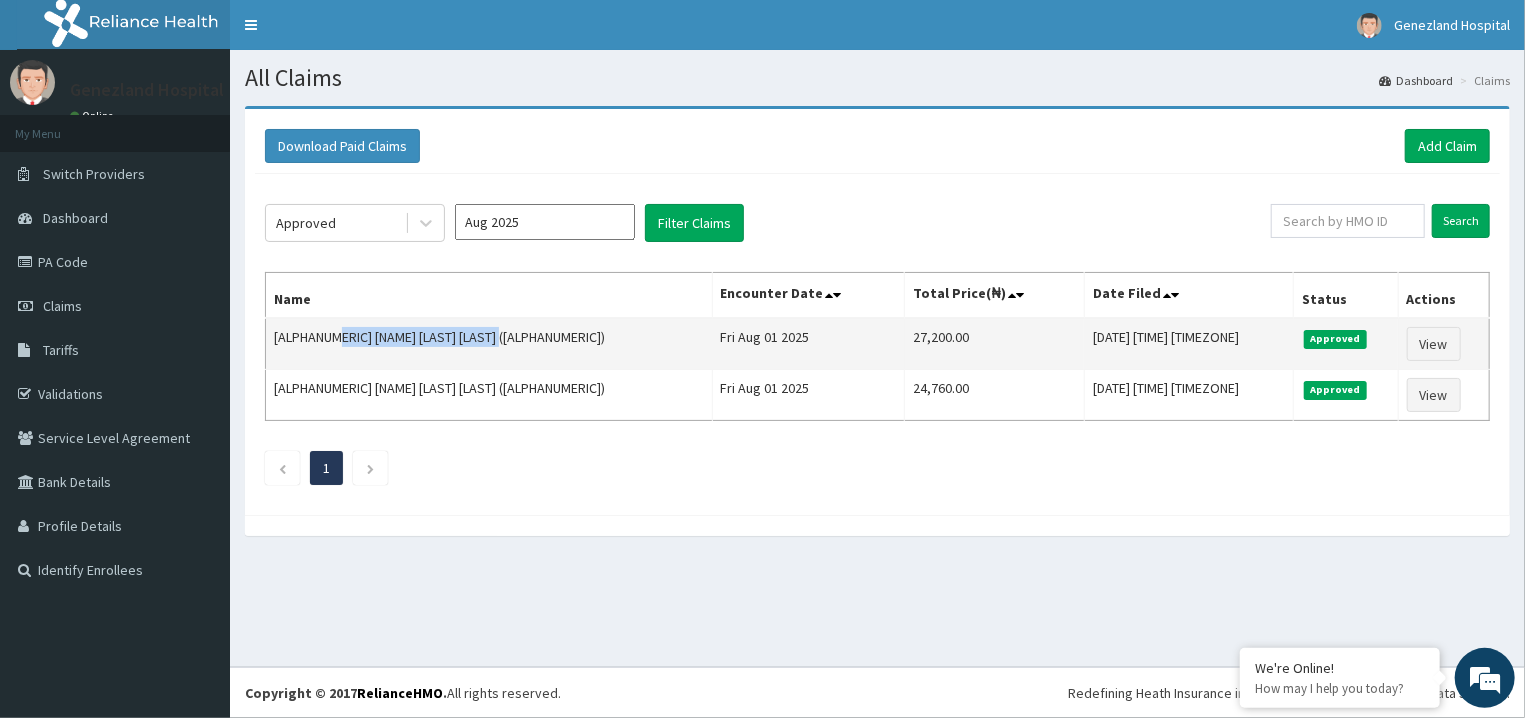 drag, startPoint x: 525, startPoint y: 335, endPoint x: 335, endPoint y: 336, distance: 190.00262 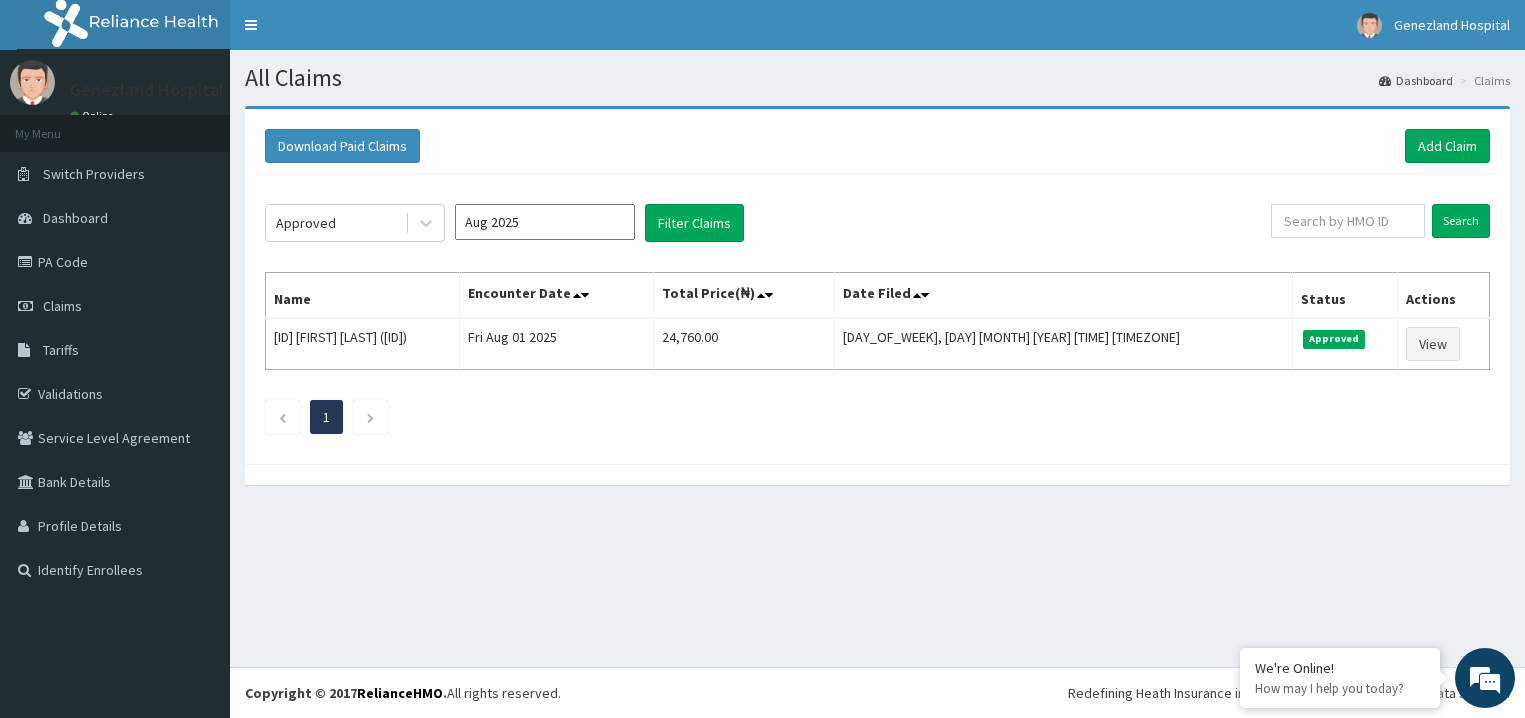 scroll, scrollTop: 0, scrollLeft: 0, axis: both 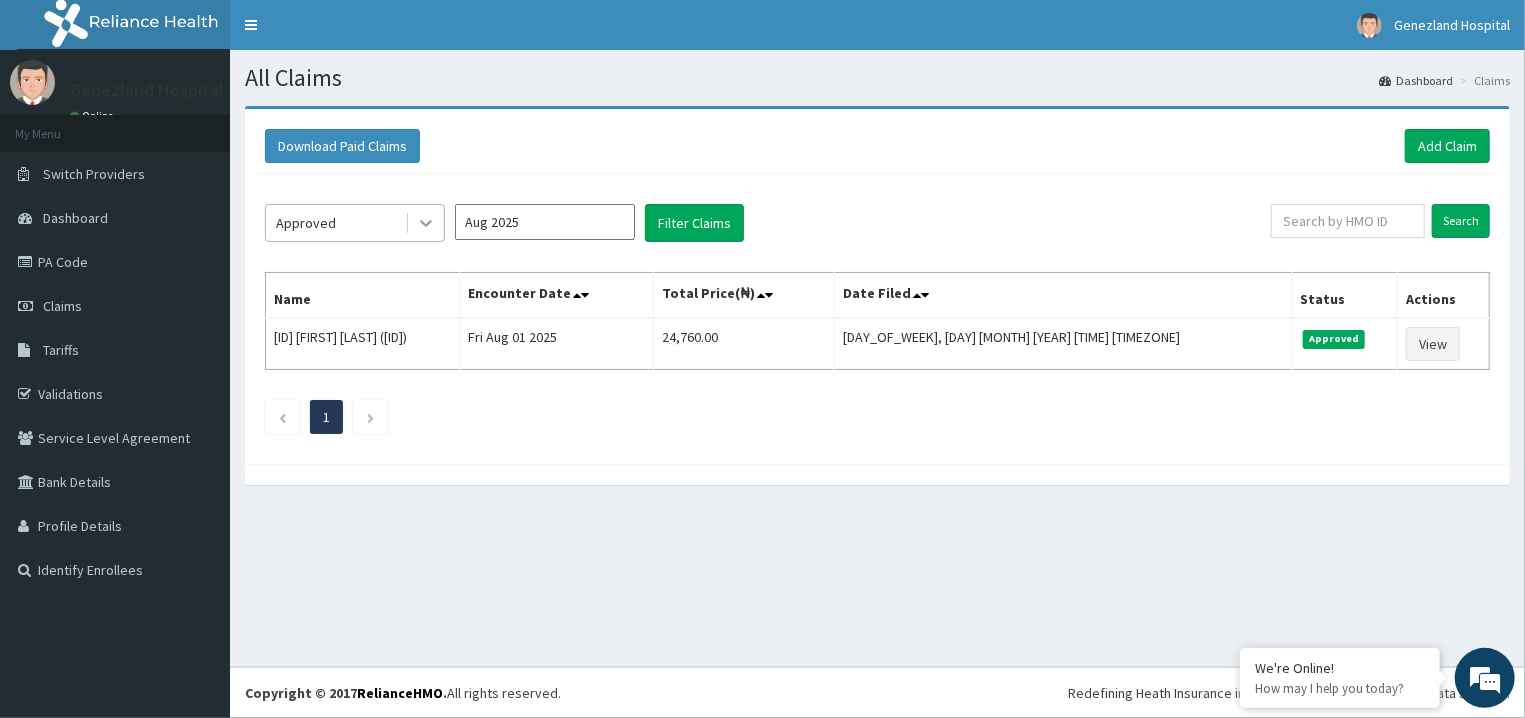 click 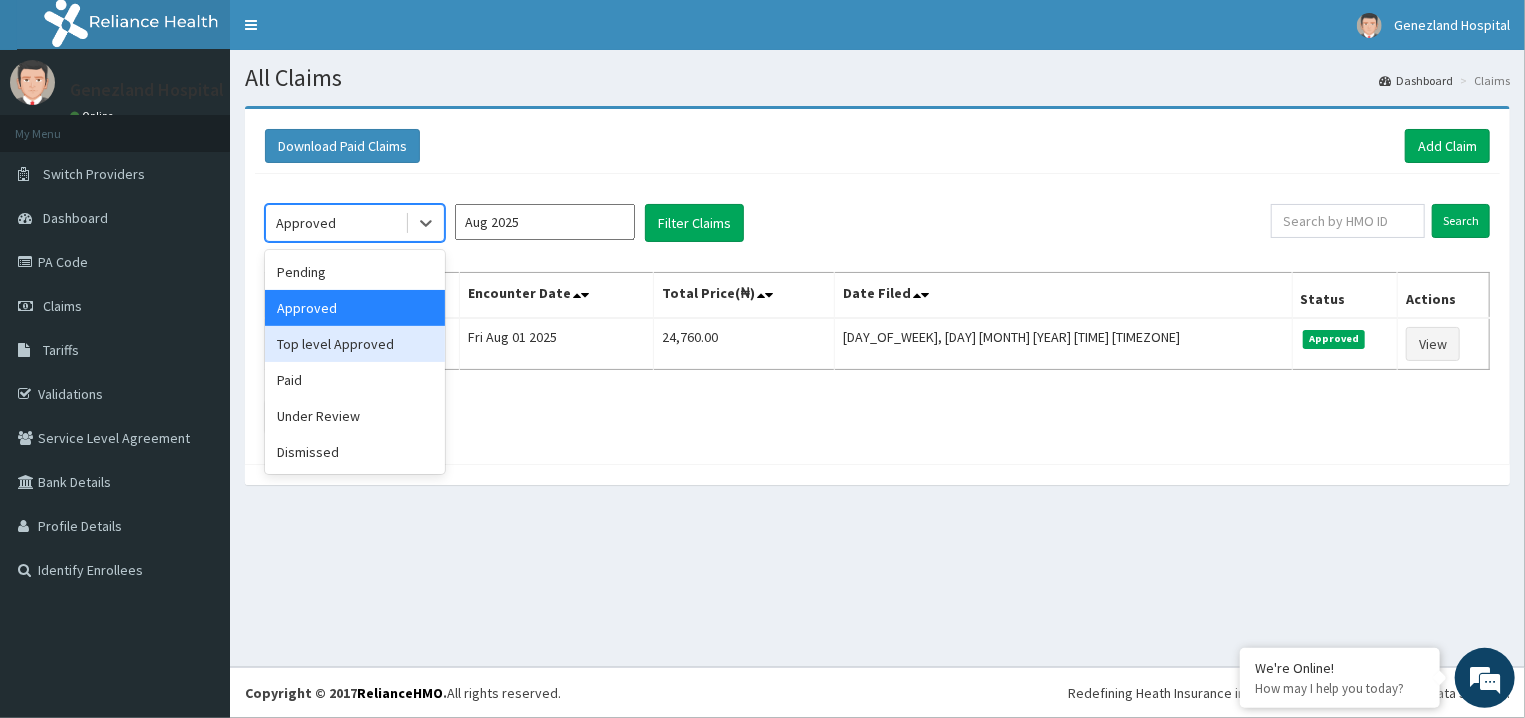 click on "Top level Approved" at bounding box center [355, 344] 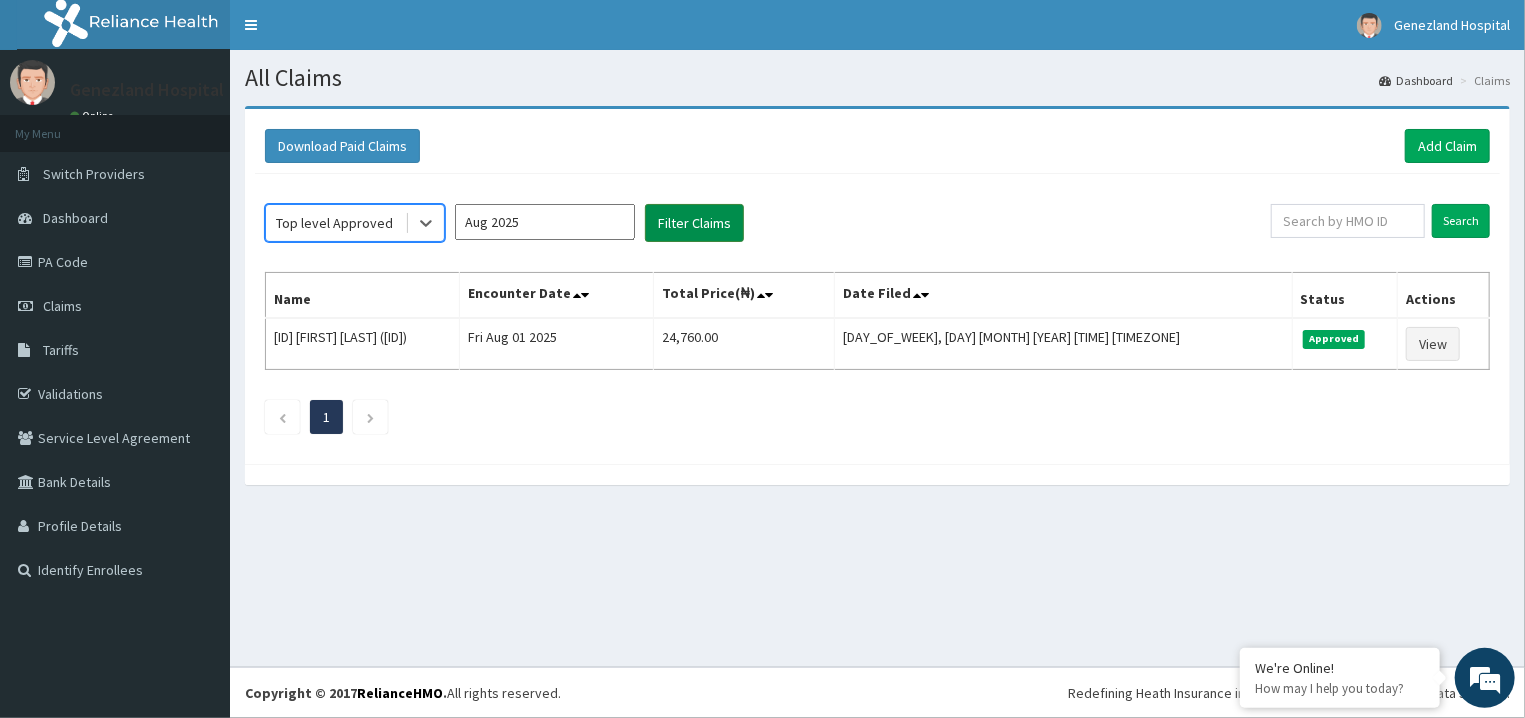 click on "Filter Claims" at bounding box center (694, 223) 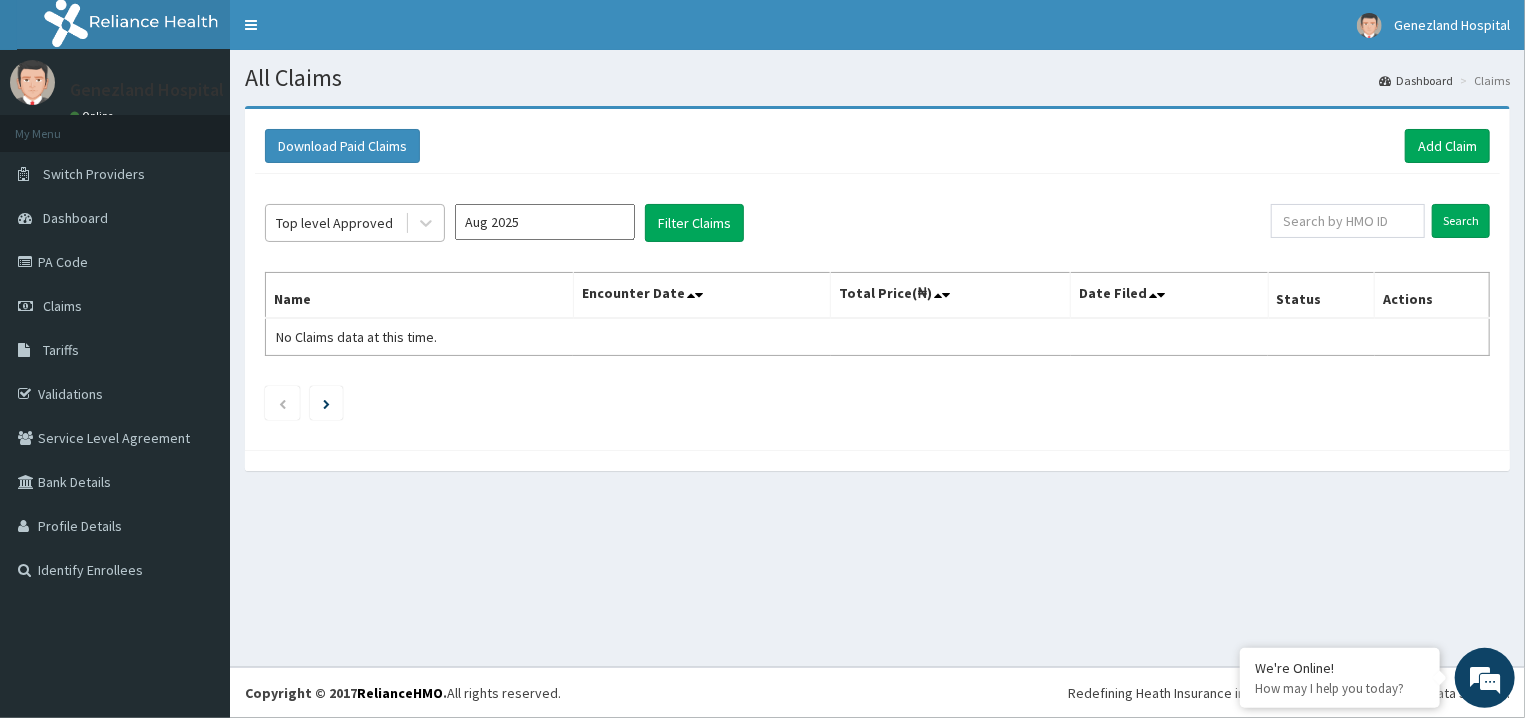 click on "Top level Approved" at bounding box center [335, 223] 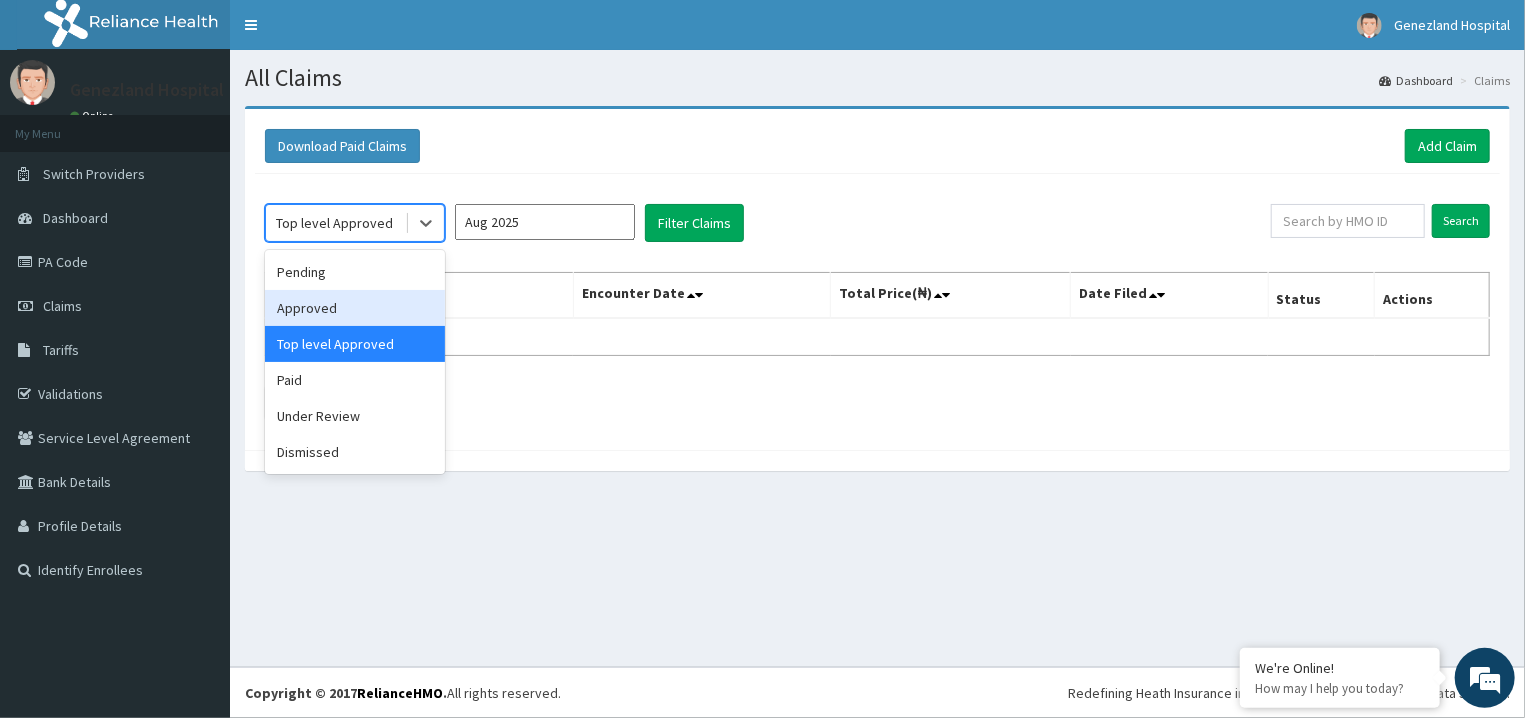 click on "Approved" at bounding box center [355, 308] 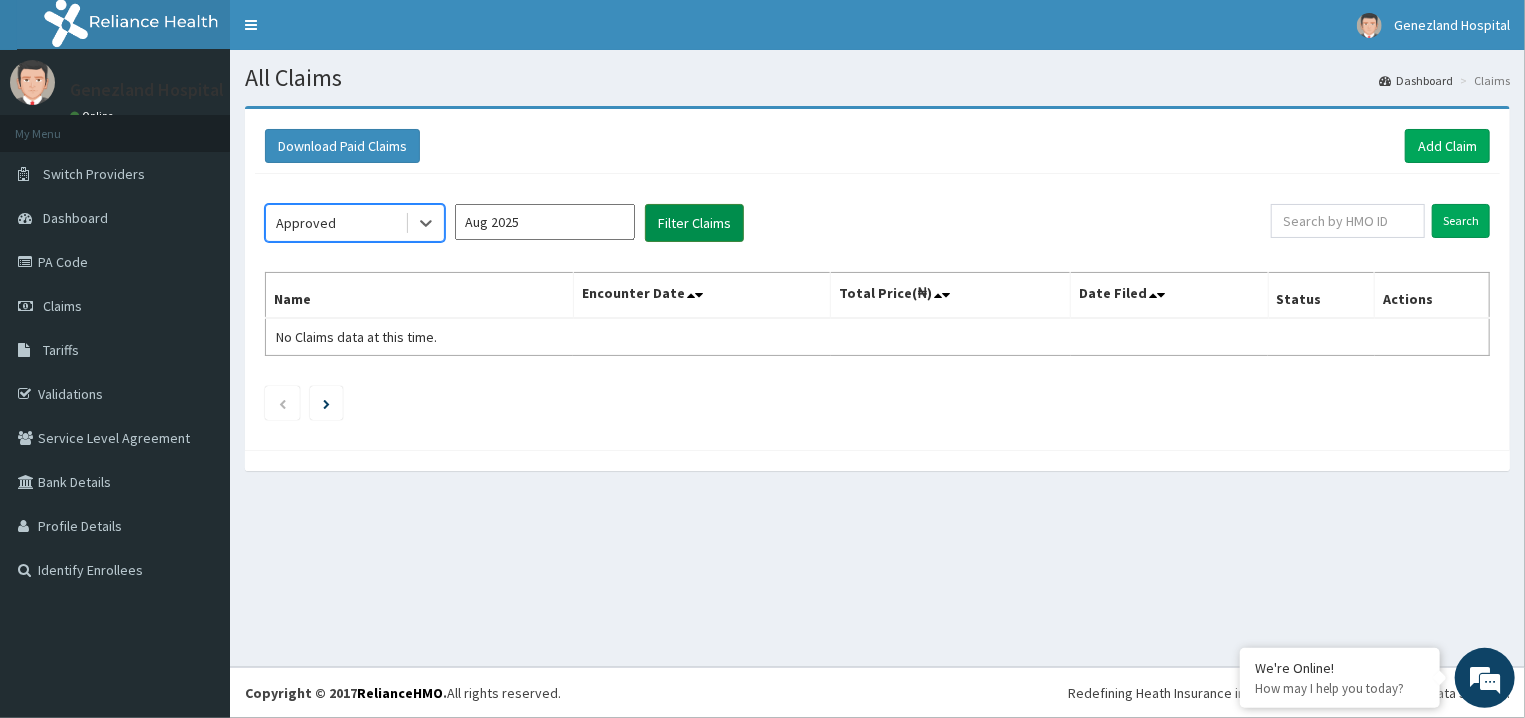 click on "Filter Claims" at bounding box center (694, 223) 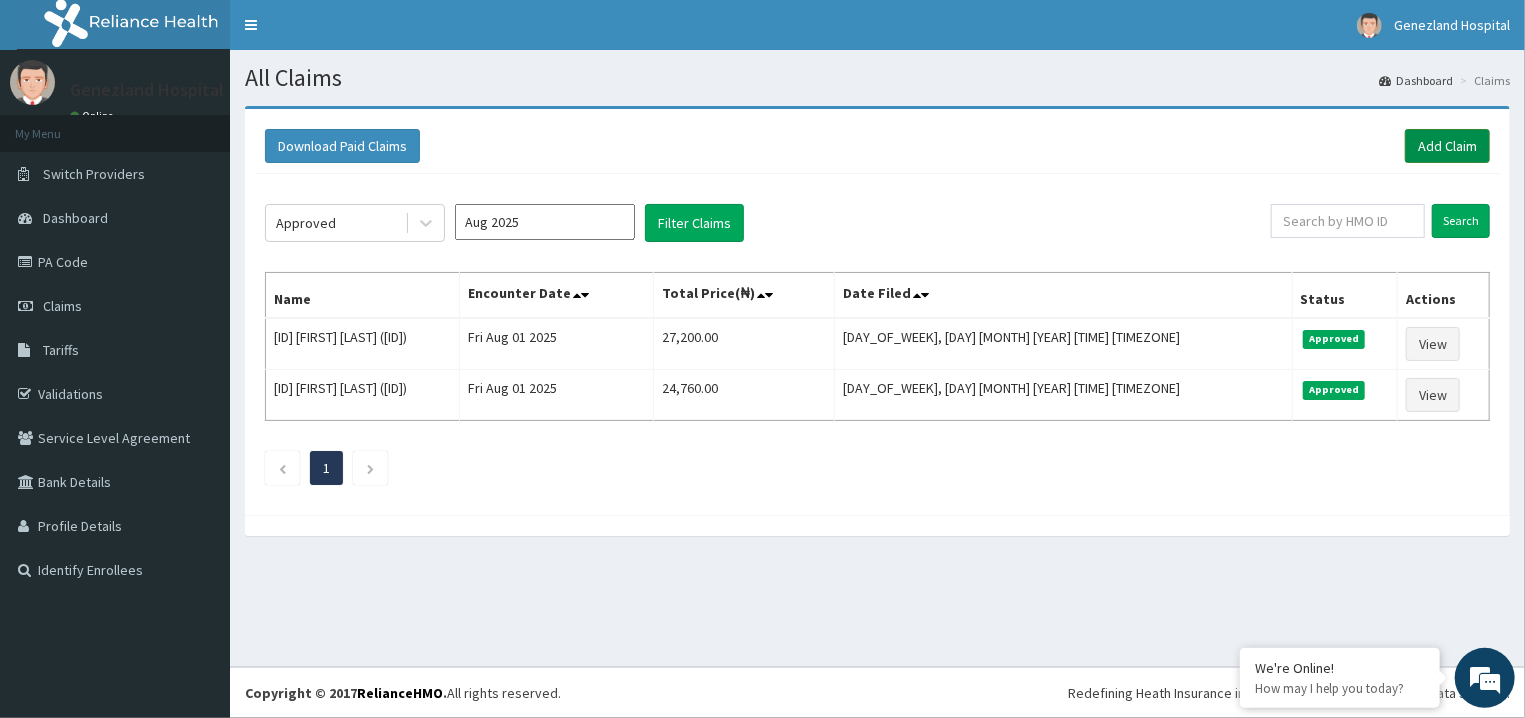 click on "Add Claim" at bounding box center (1447, 146) 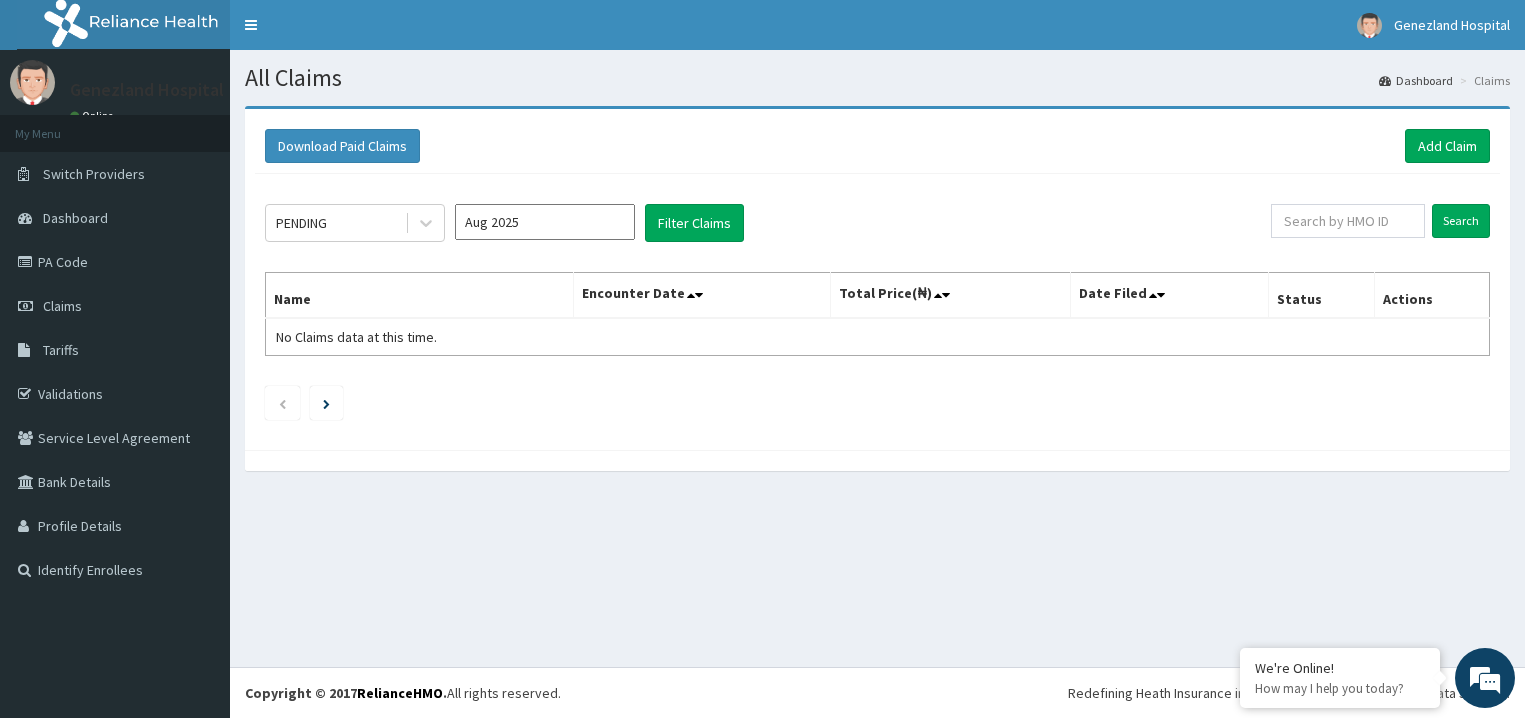scroll, scrollTop: 0, scrollLeft: 0, axis: both 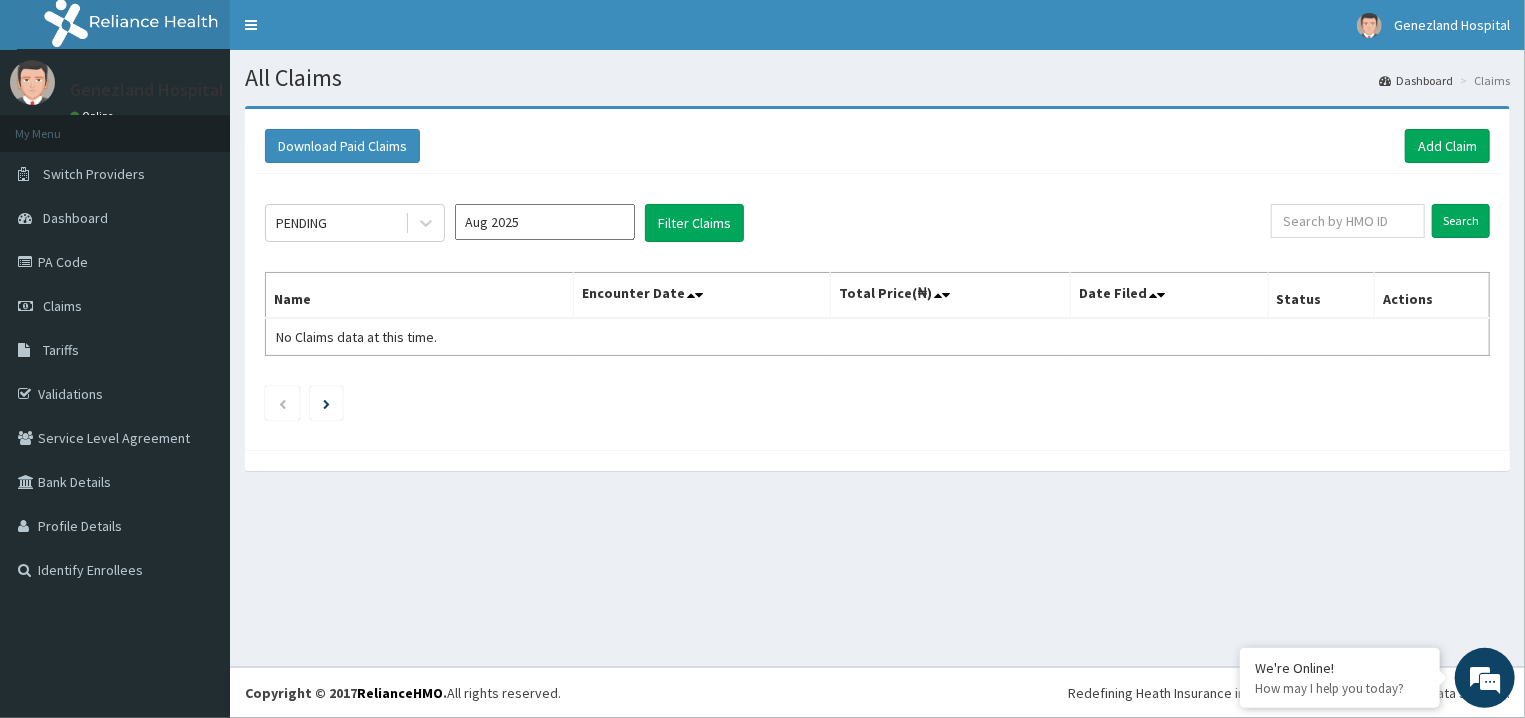 click at bounding box center [1348, 221] 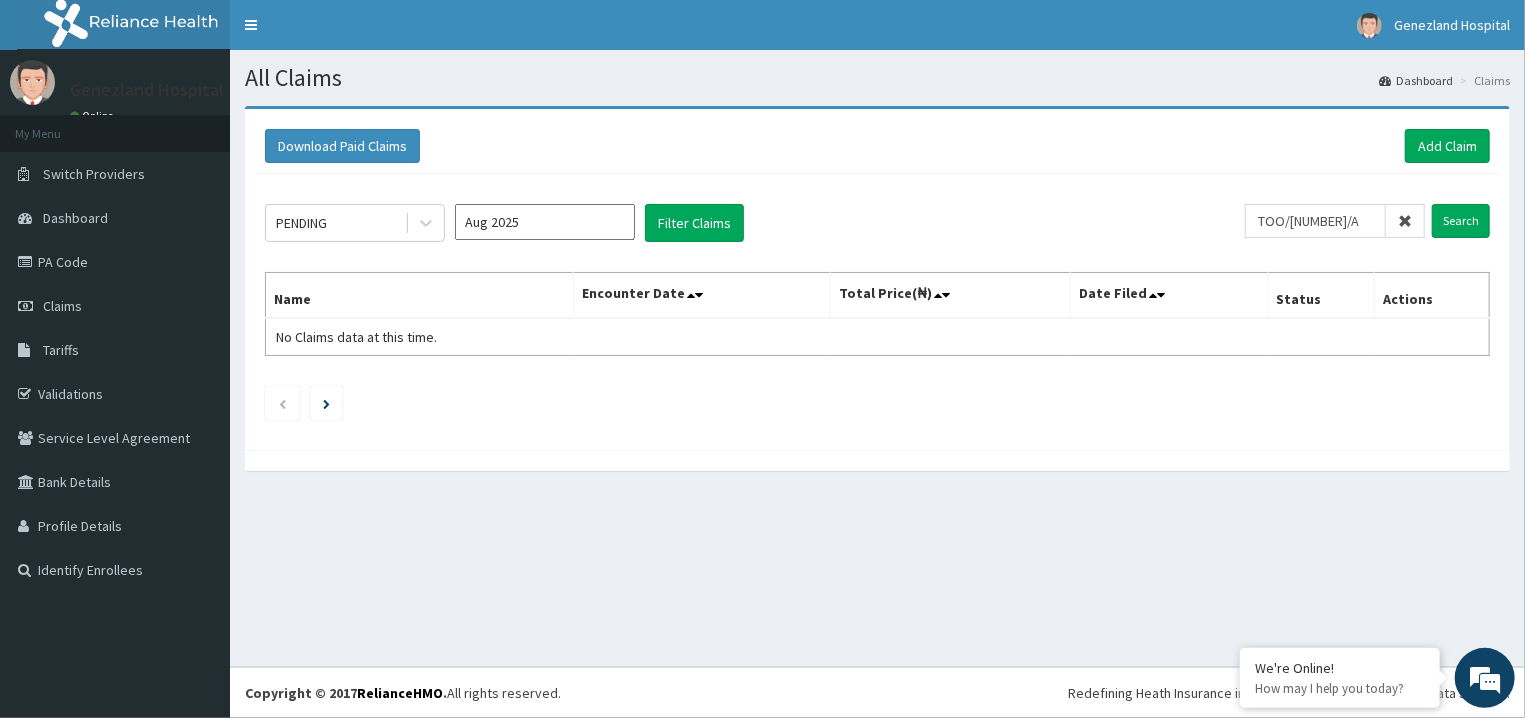 scroll, scrollTop: 0, scrollLeft: 0, axis: both 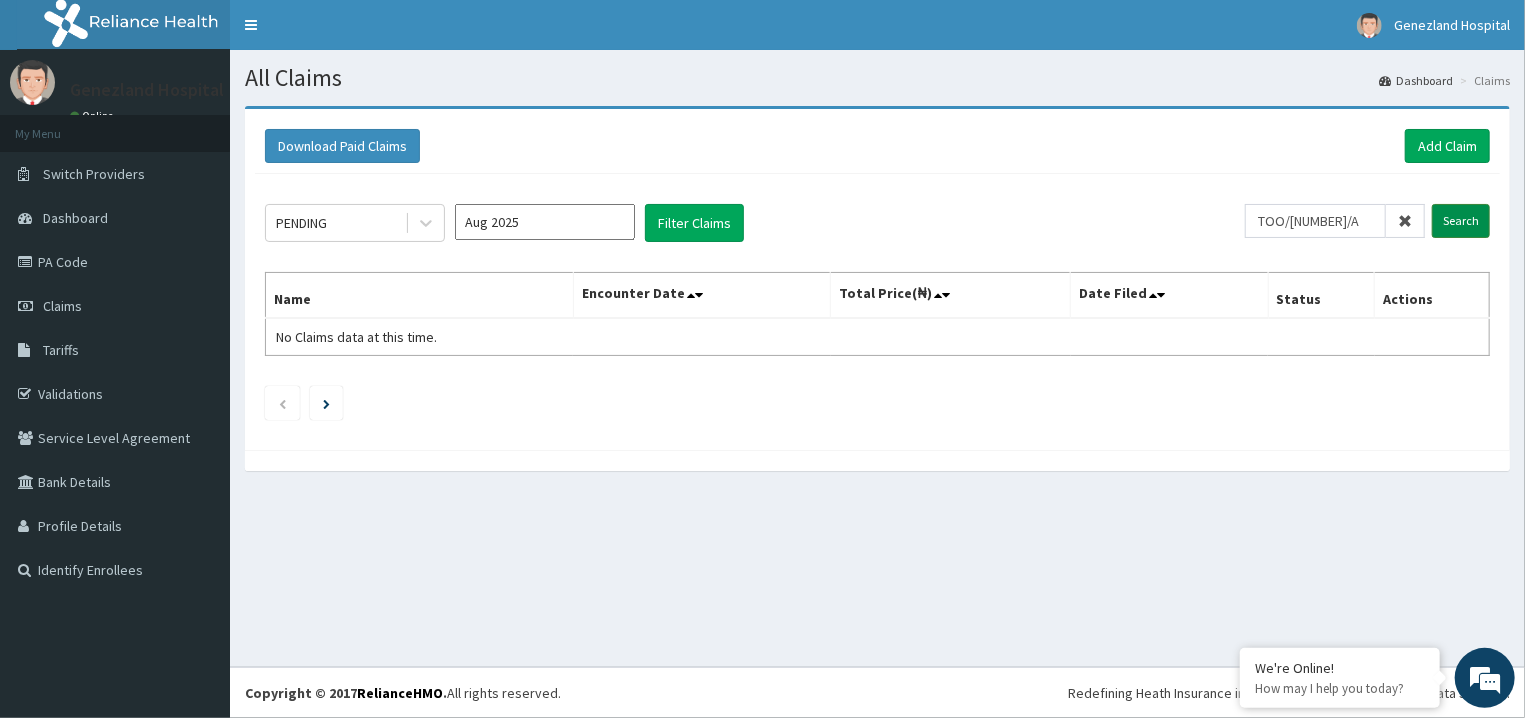 type on "TOO/[NUMBER]/A" 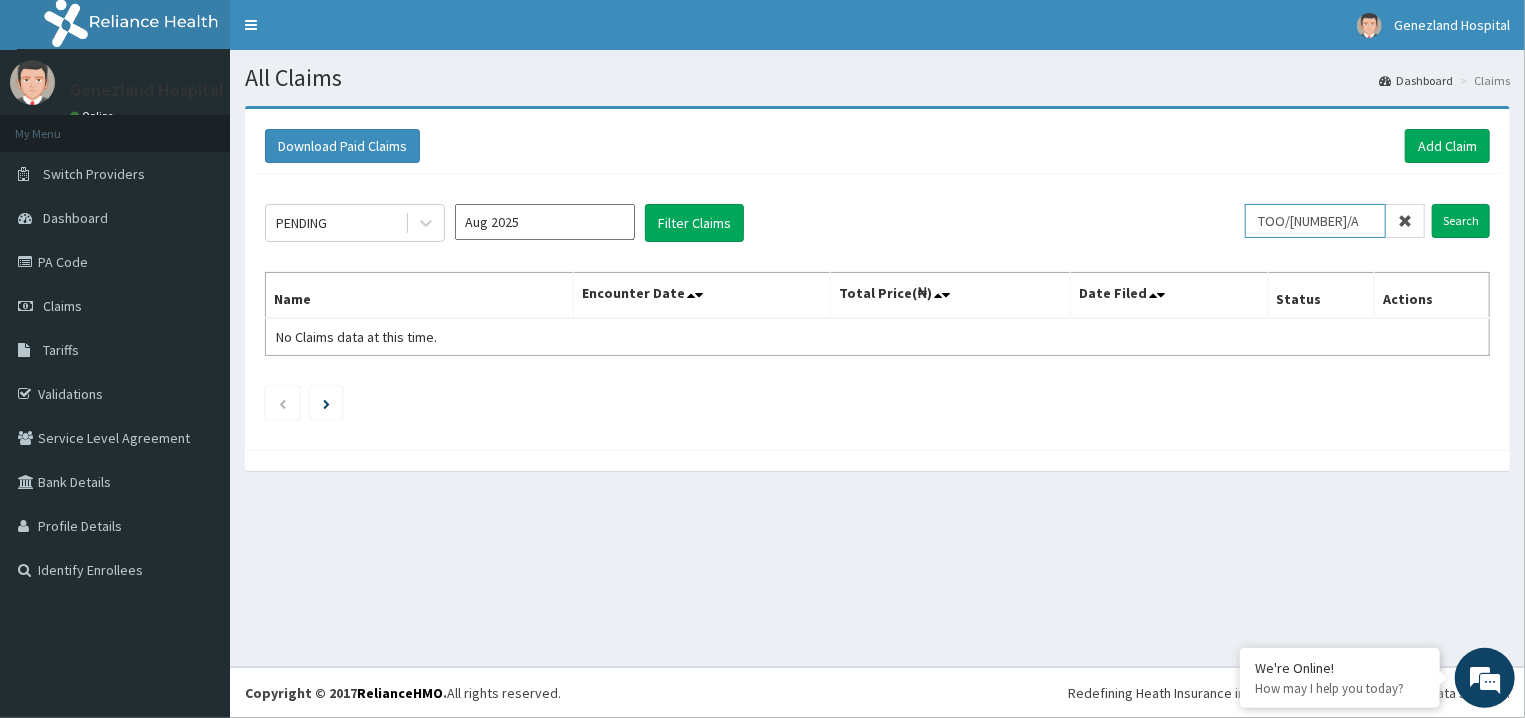 click on "TOO/[NUMBER]/A" at bounding box center (1315, 221) 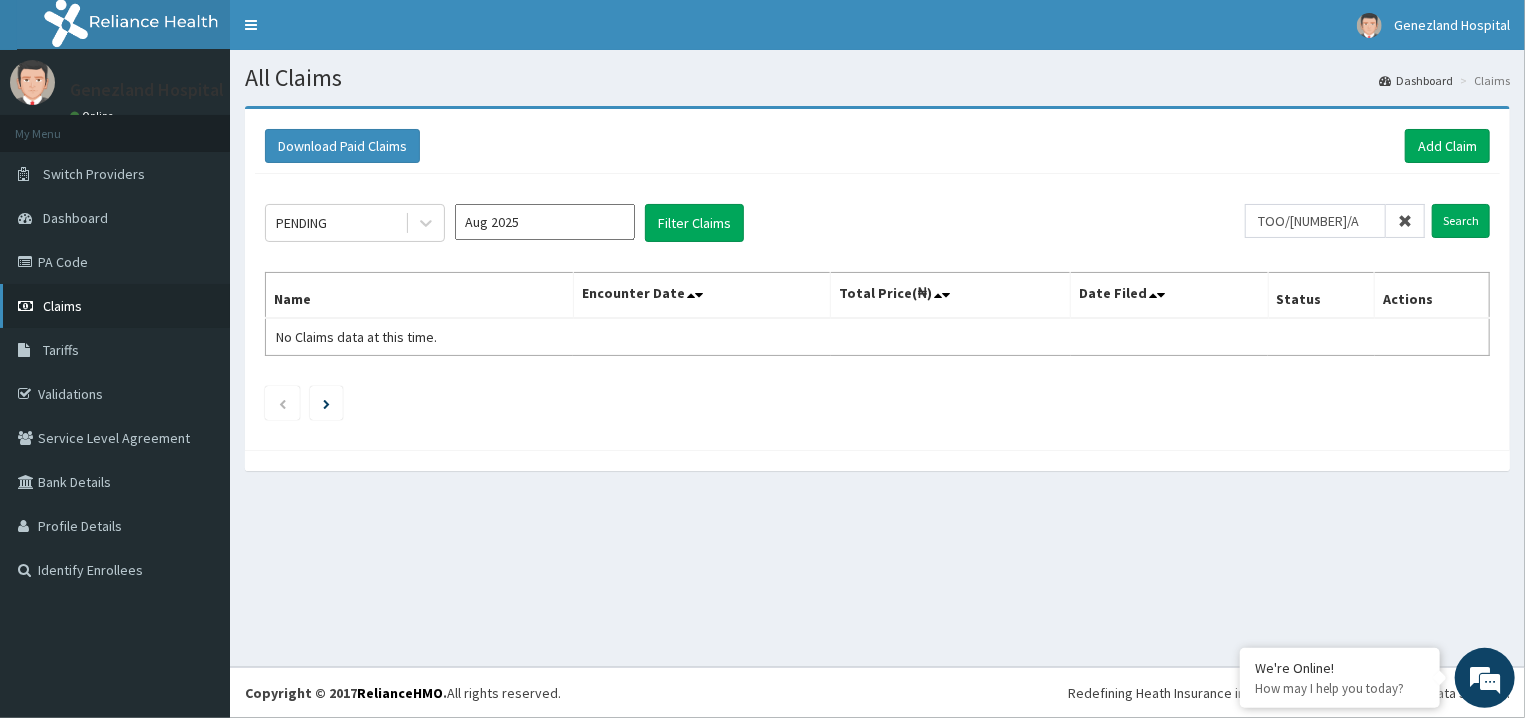 click on "Claims" at bounding box center (115, 306) 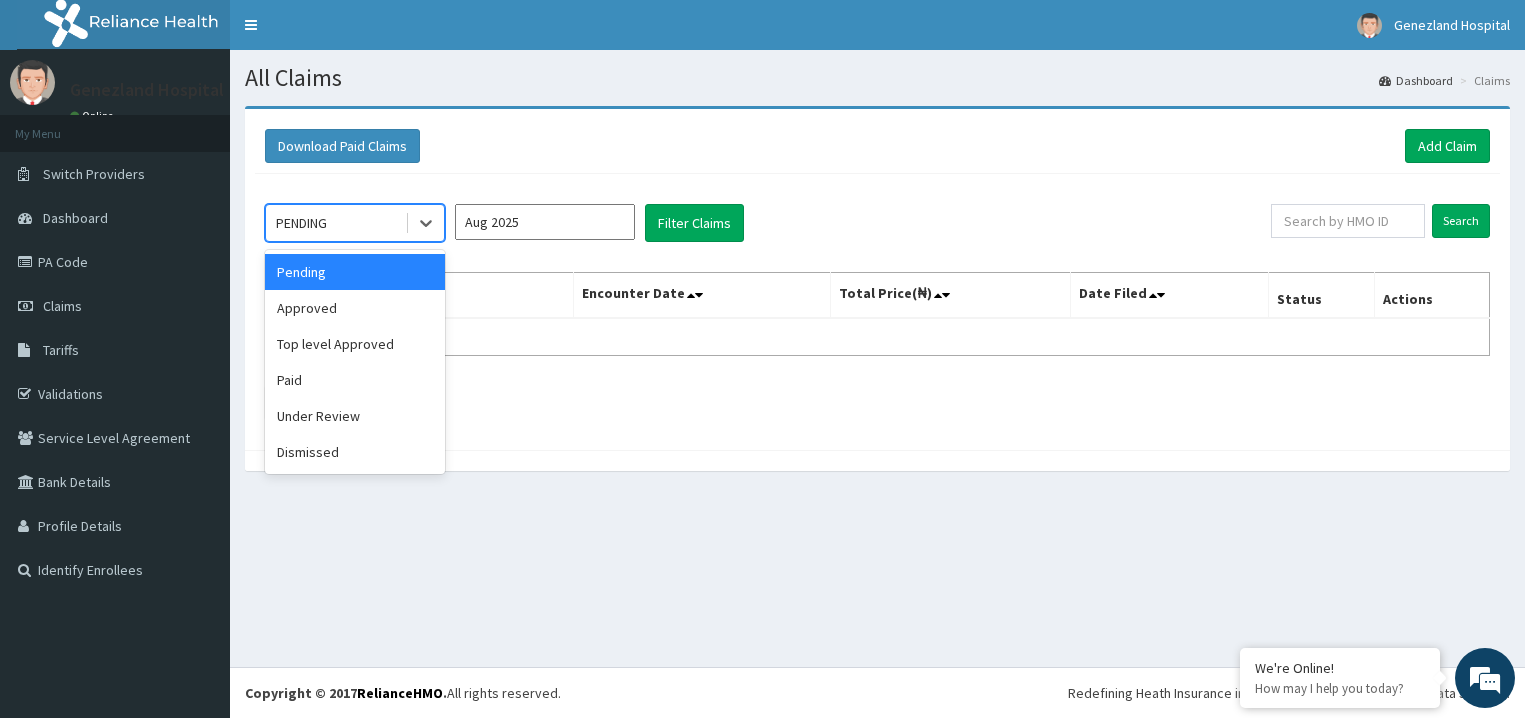 click on "PENDING" at bounding box center [335, 223] 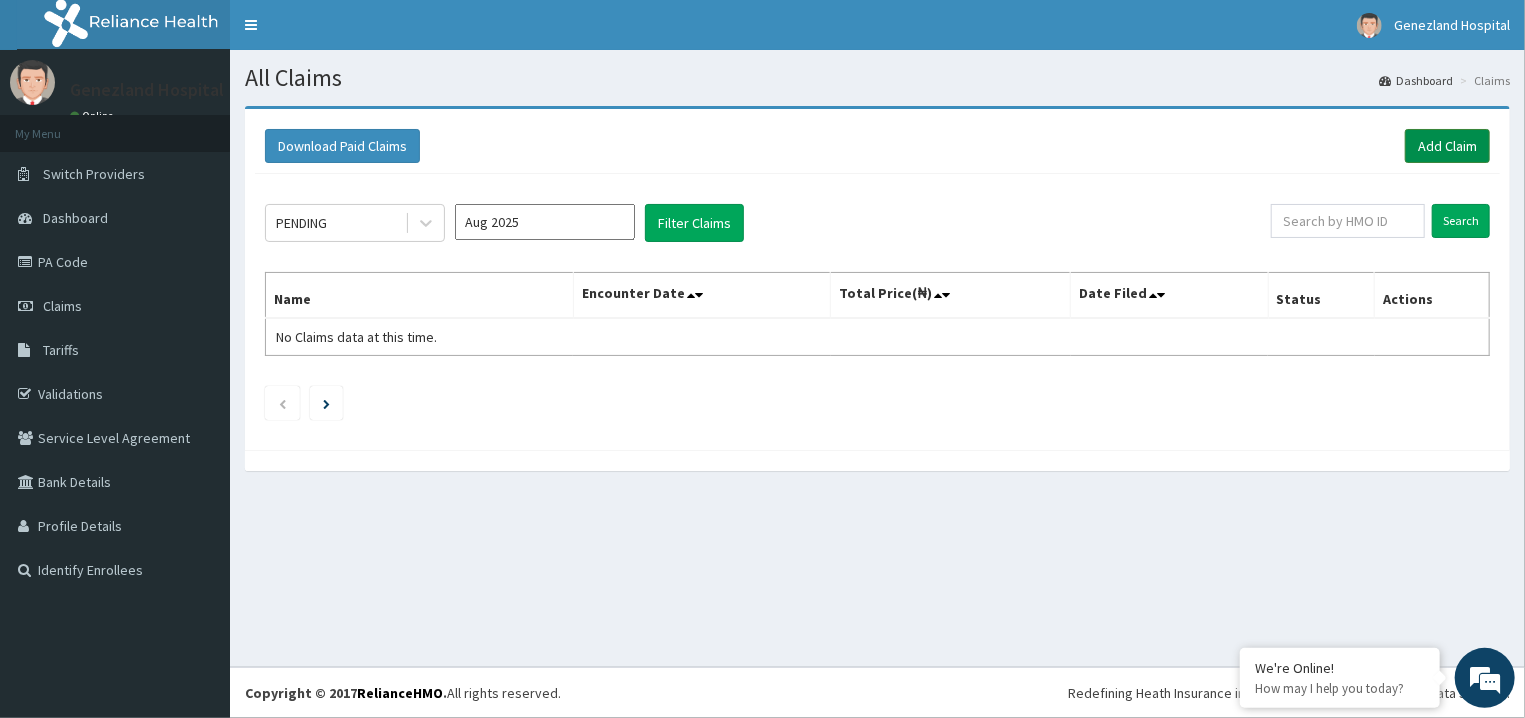 click on "Add Claim" at bounding box center (1447, 146) 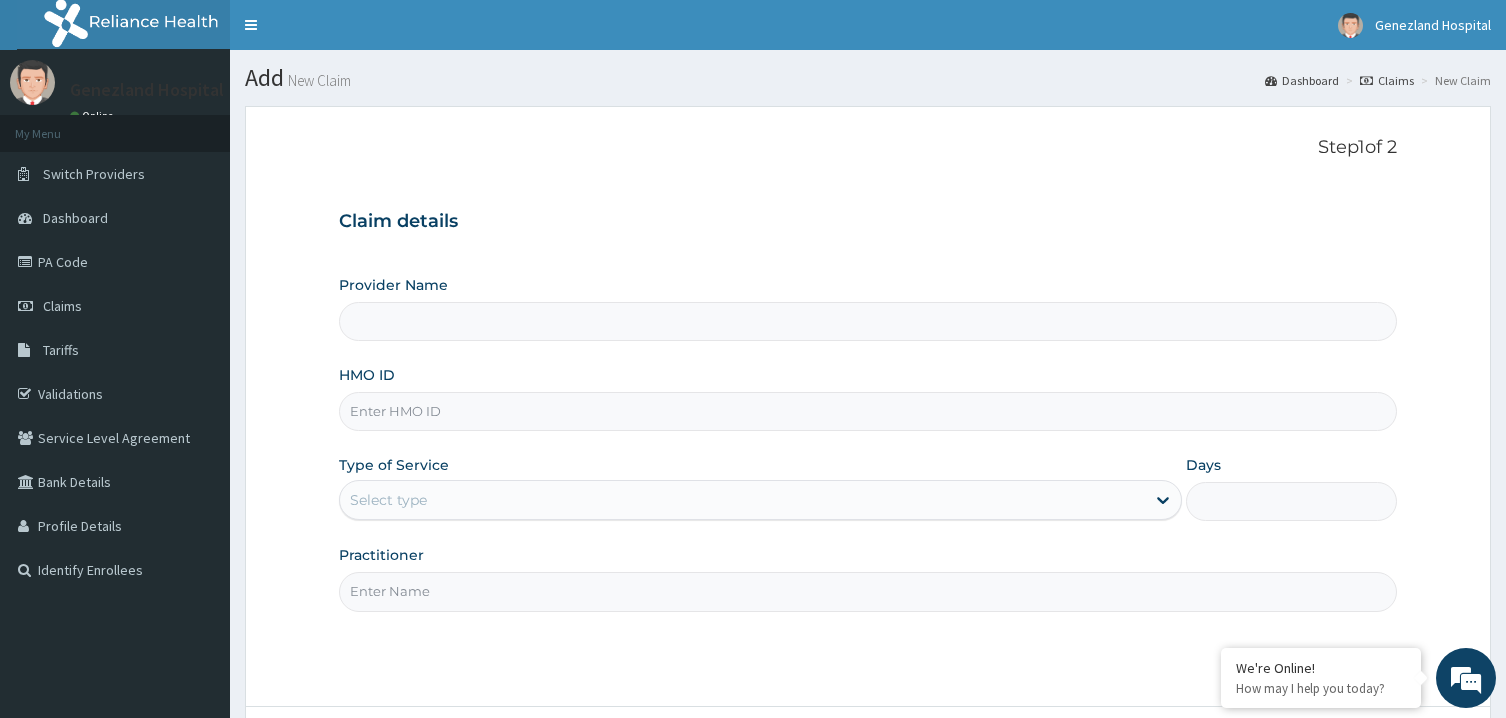 scroll, scrollTop: 0, scrollLeft: 0, axis: both 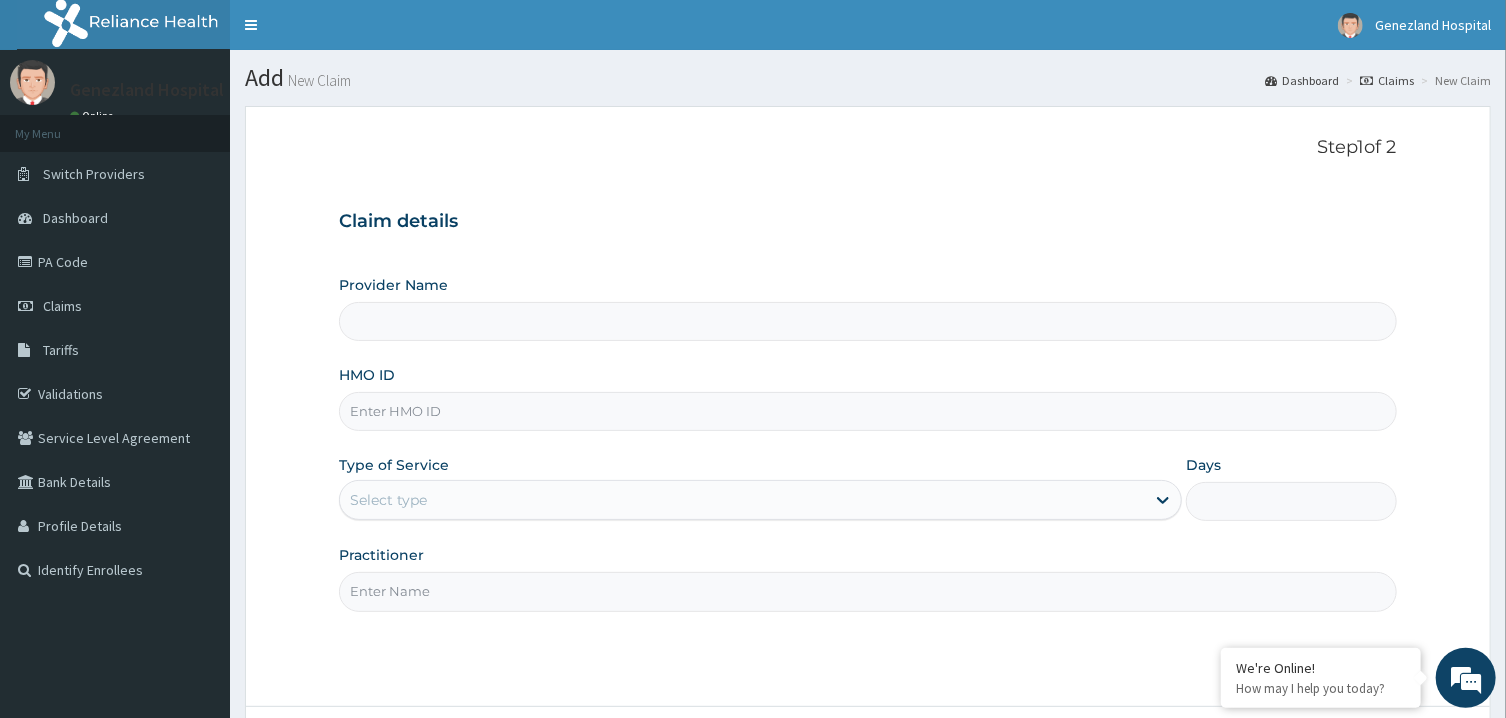 type on "Genezland Hospital" 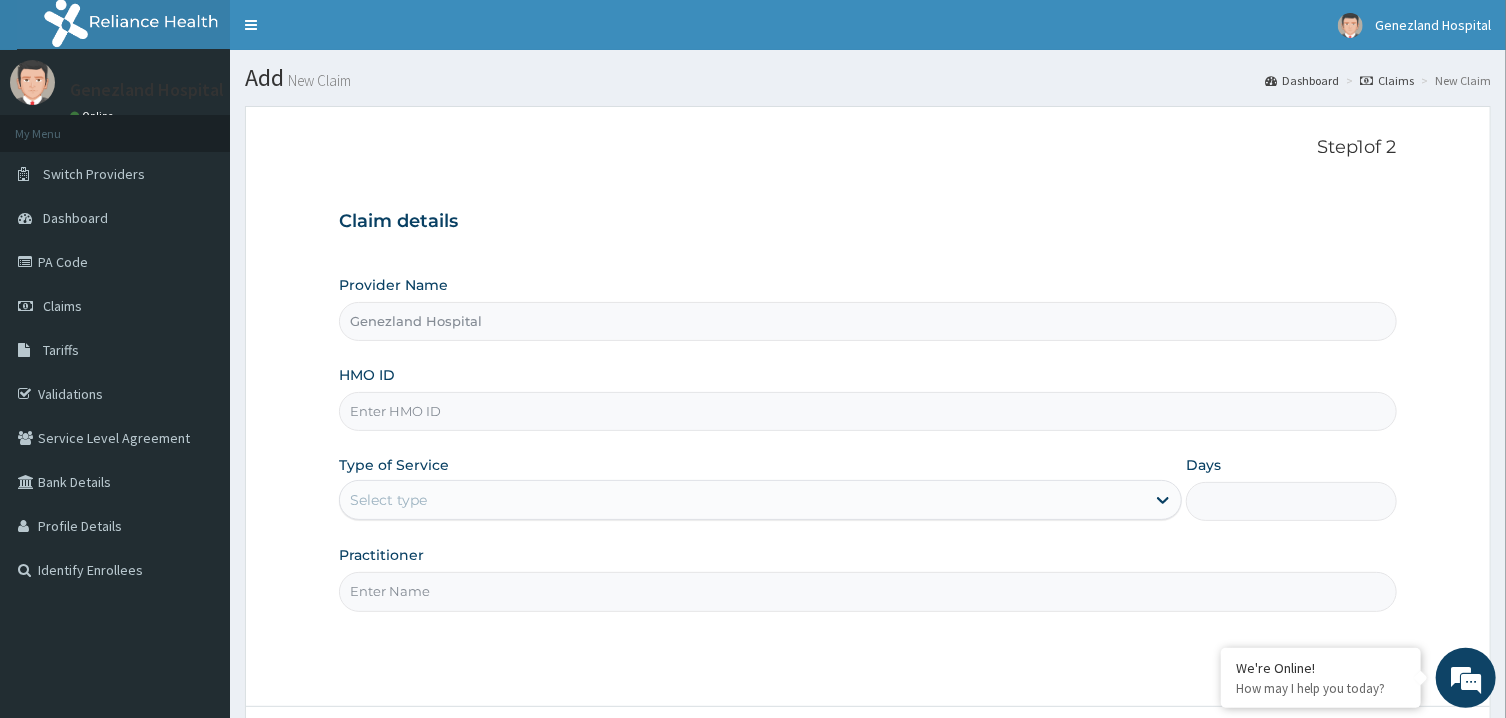 click on "HMO ID" at bounding box center [867, 411] 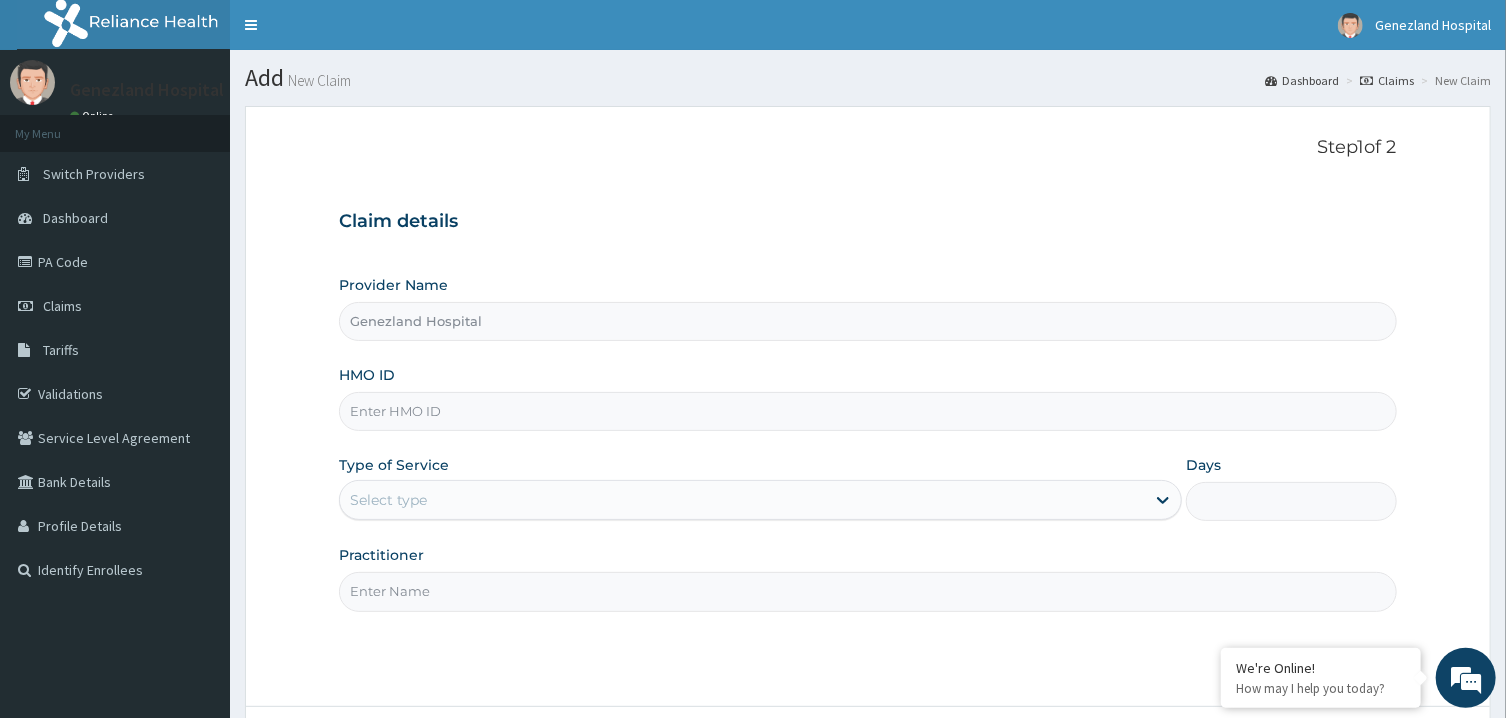 paste on "TOO/10286/A" 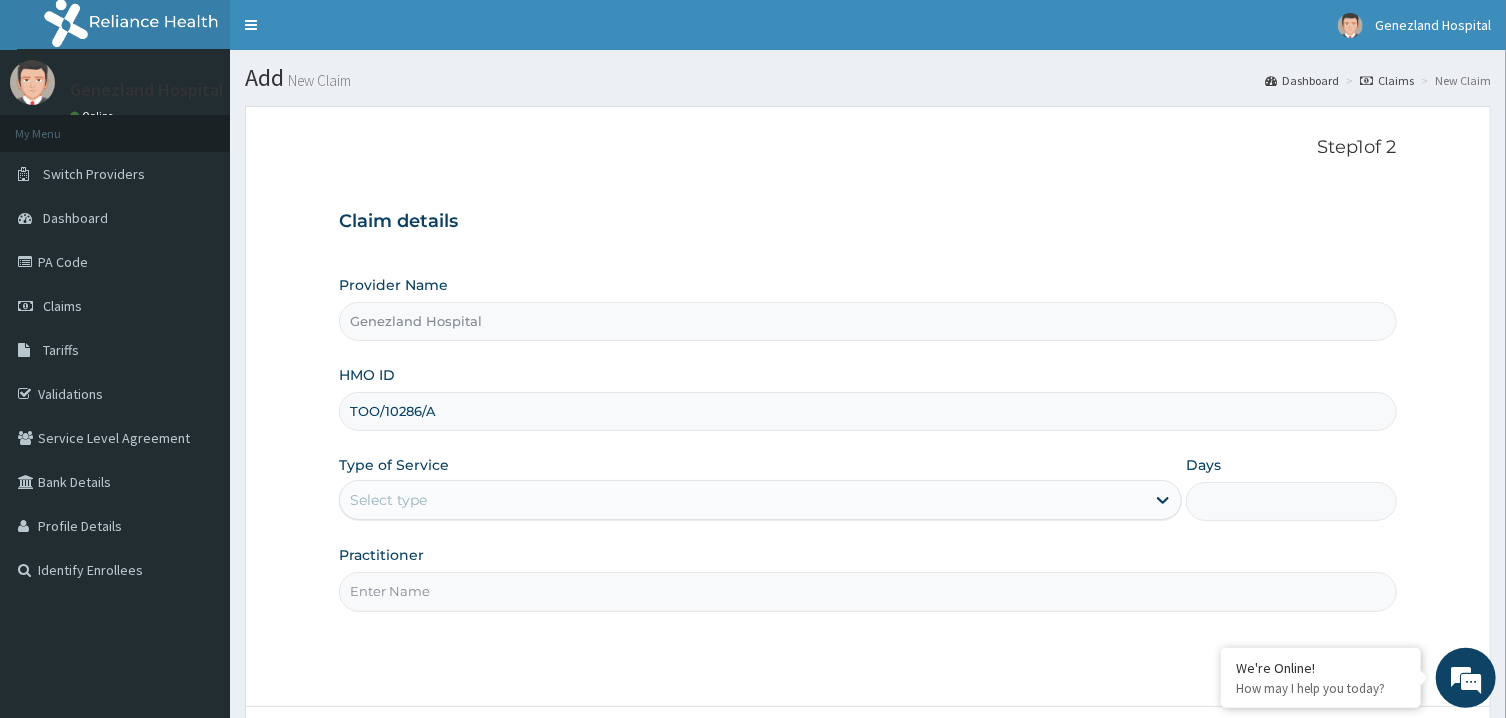 type on "TOO/10286/A" 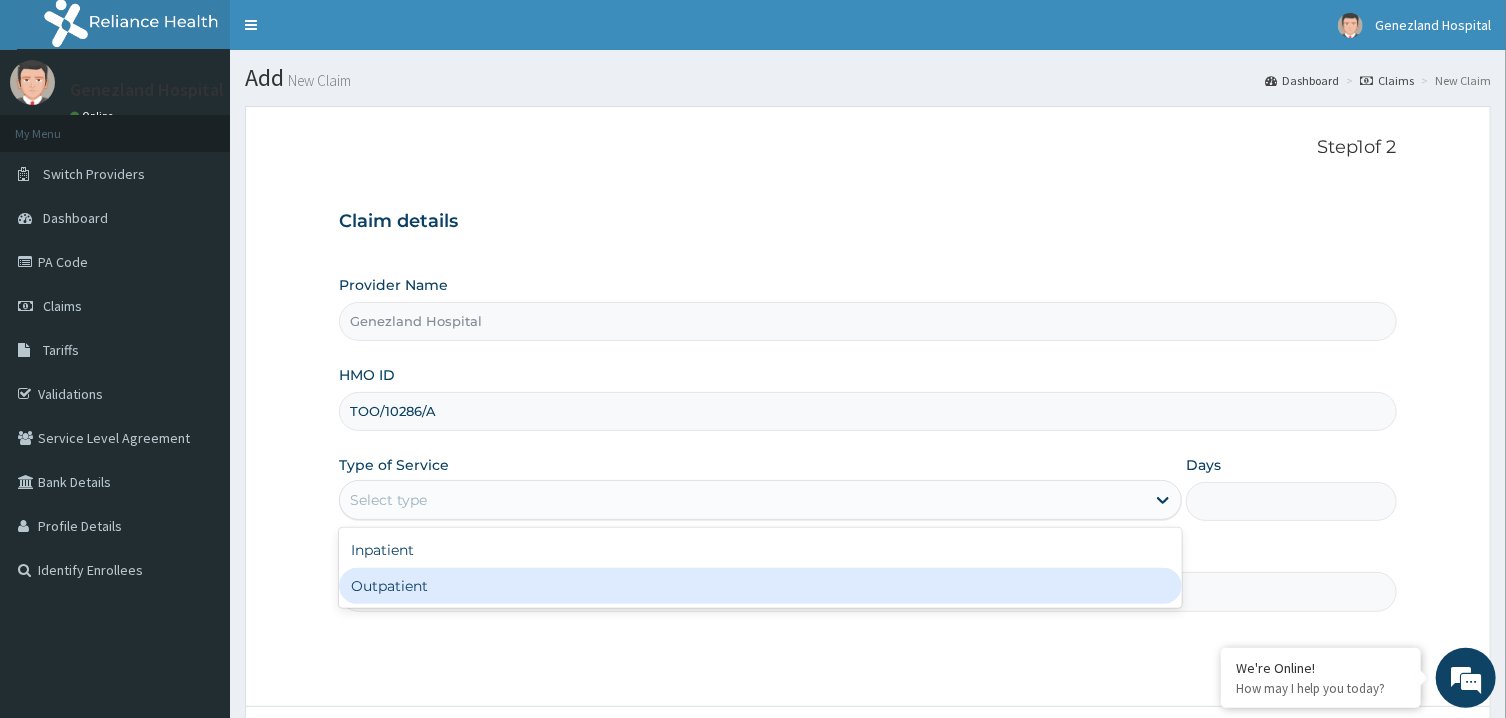 click on "Outpatient" at bounding box center [760, 586] 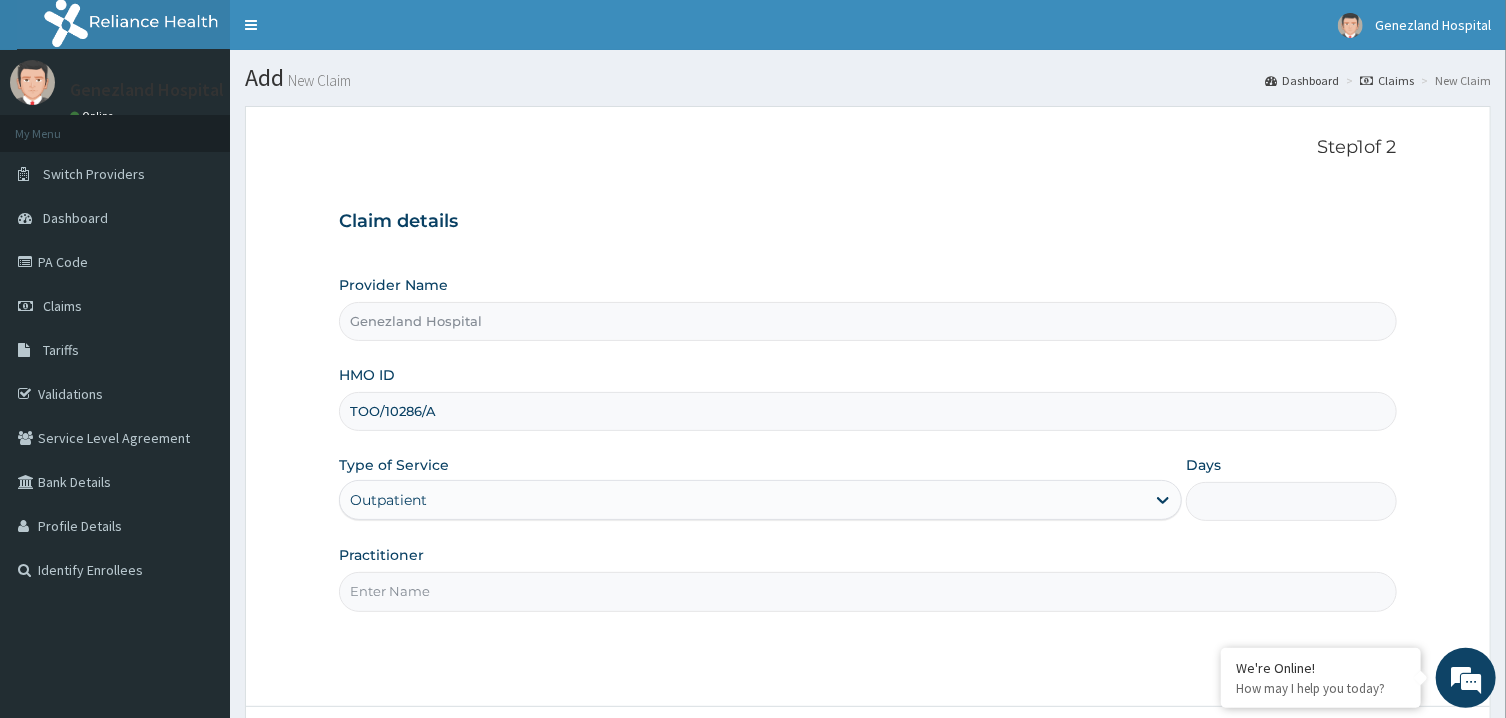 type on "1" 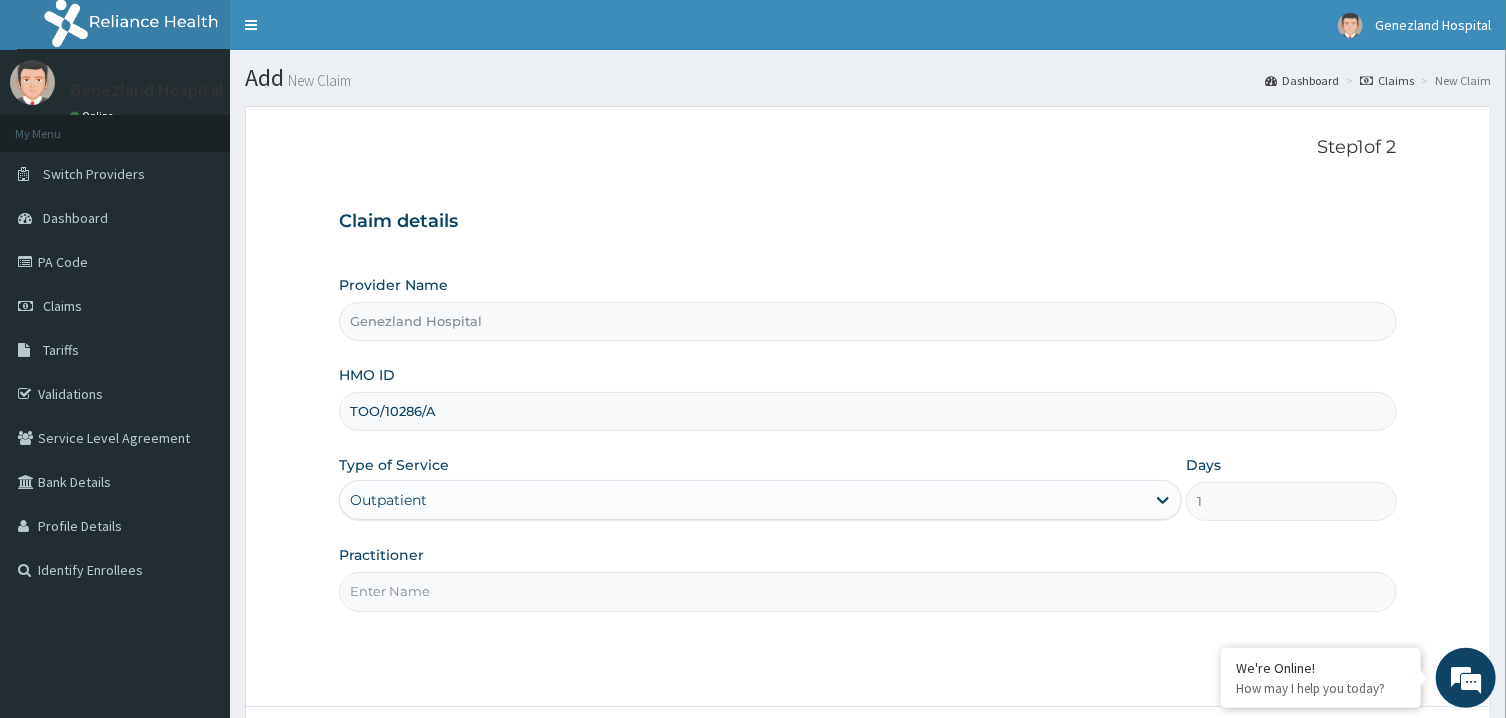 click on "Practitioner" at bounding box center (867, 591) 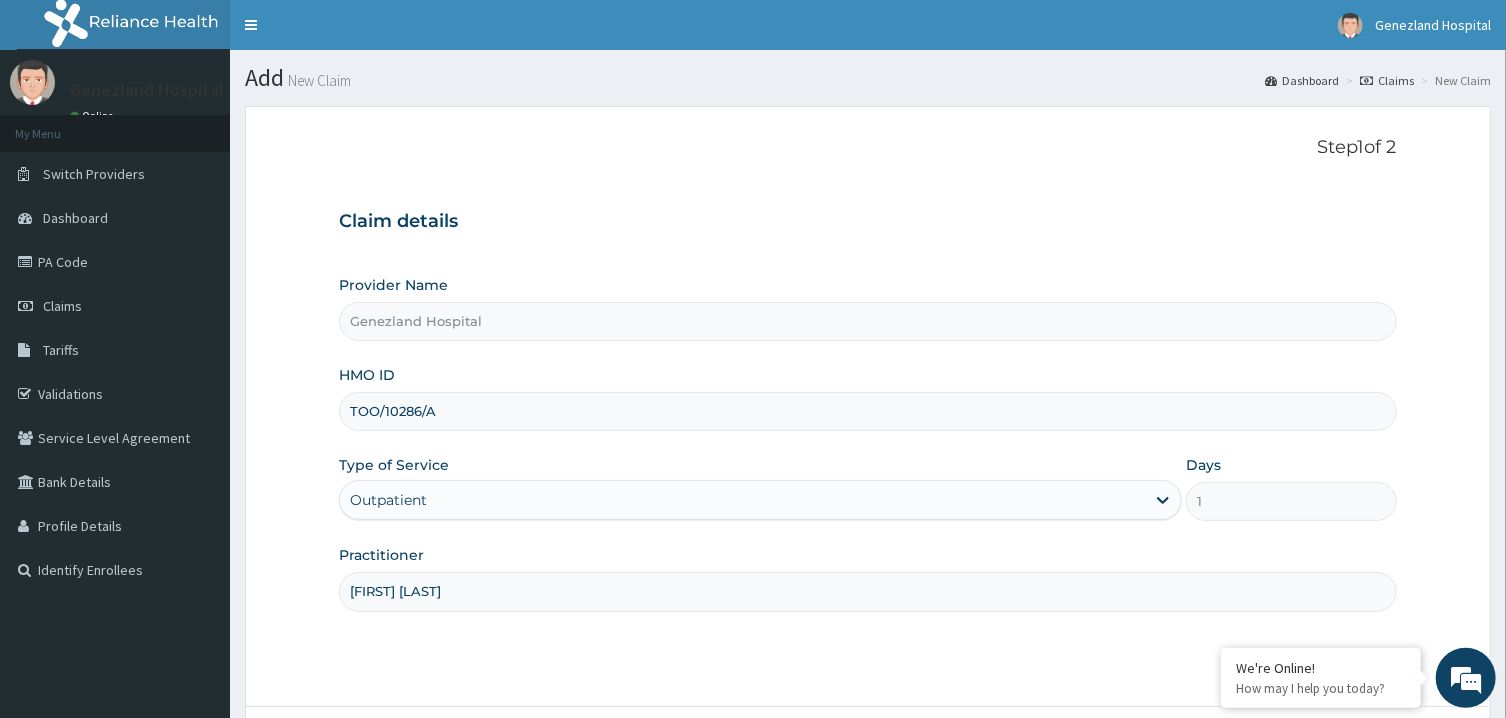 scroll, scrollTop: 0, scrollLeft: 0, axis: both 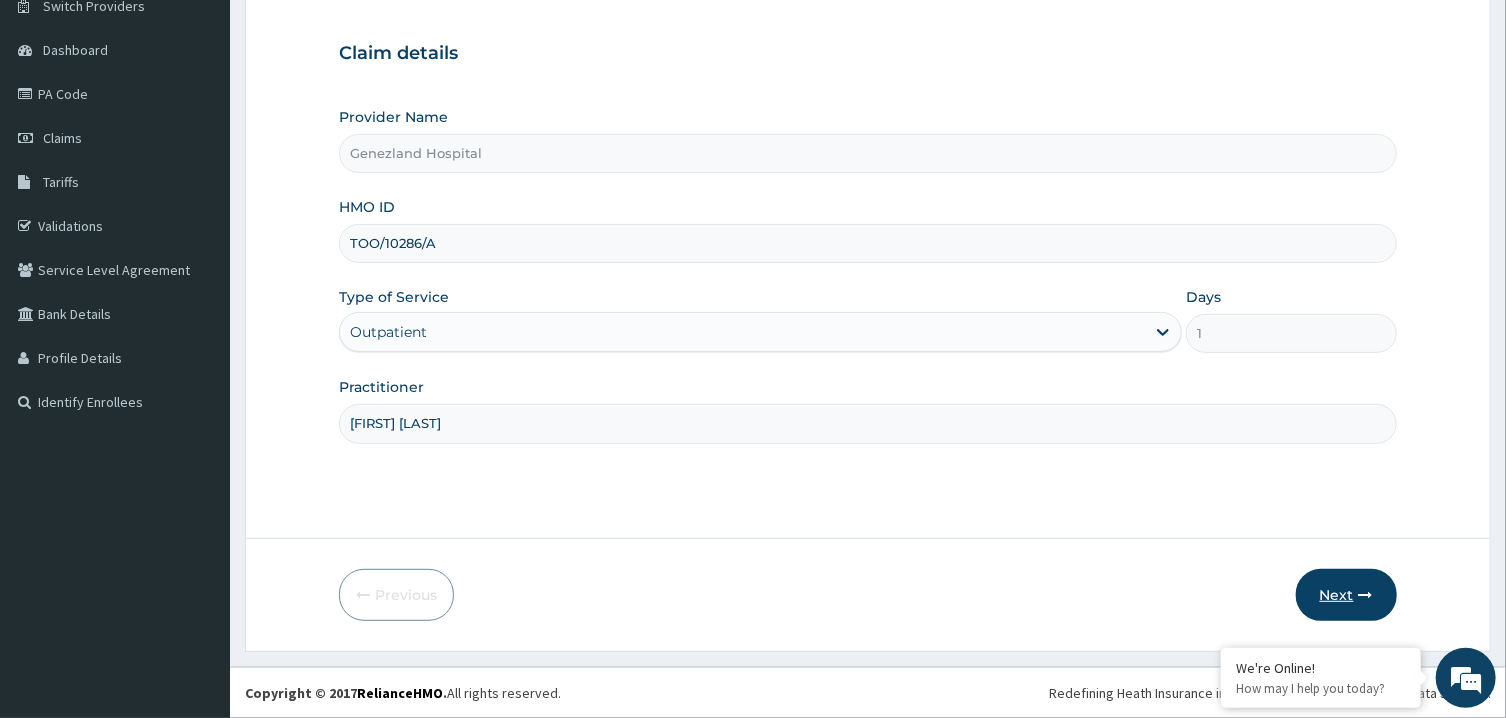 type on "[FIRST] [LAST]" 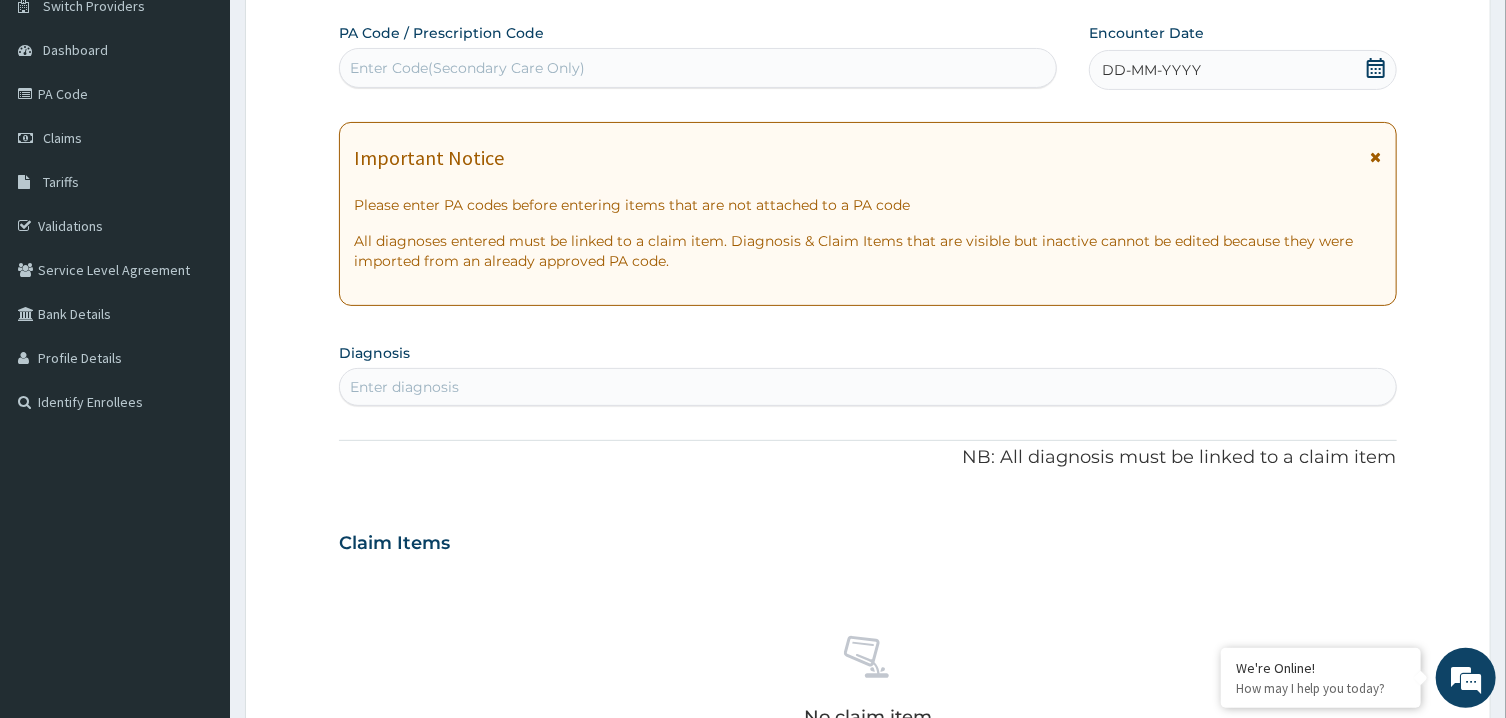 click 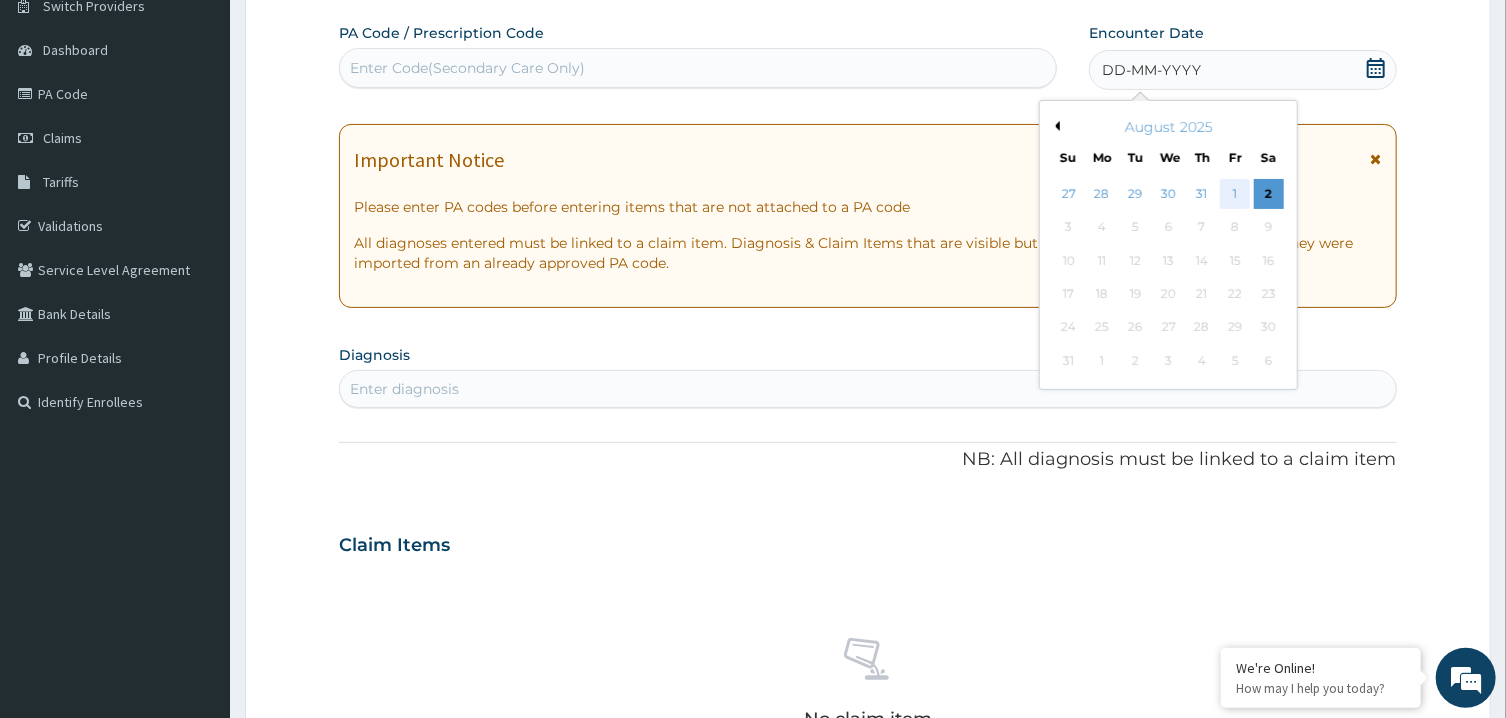 click on "1" at bounding box center (1235, 194) 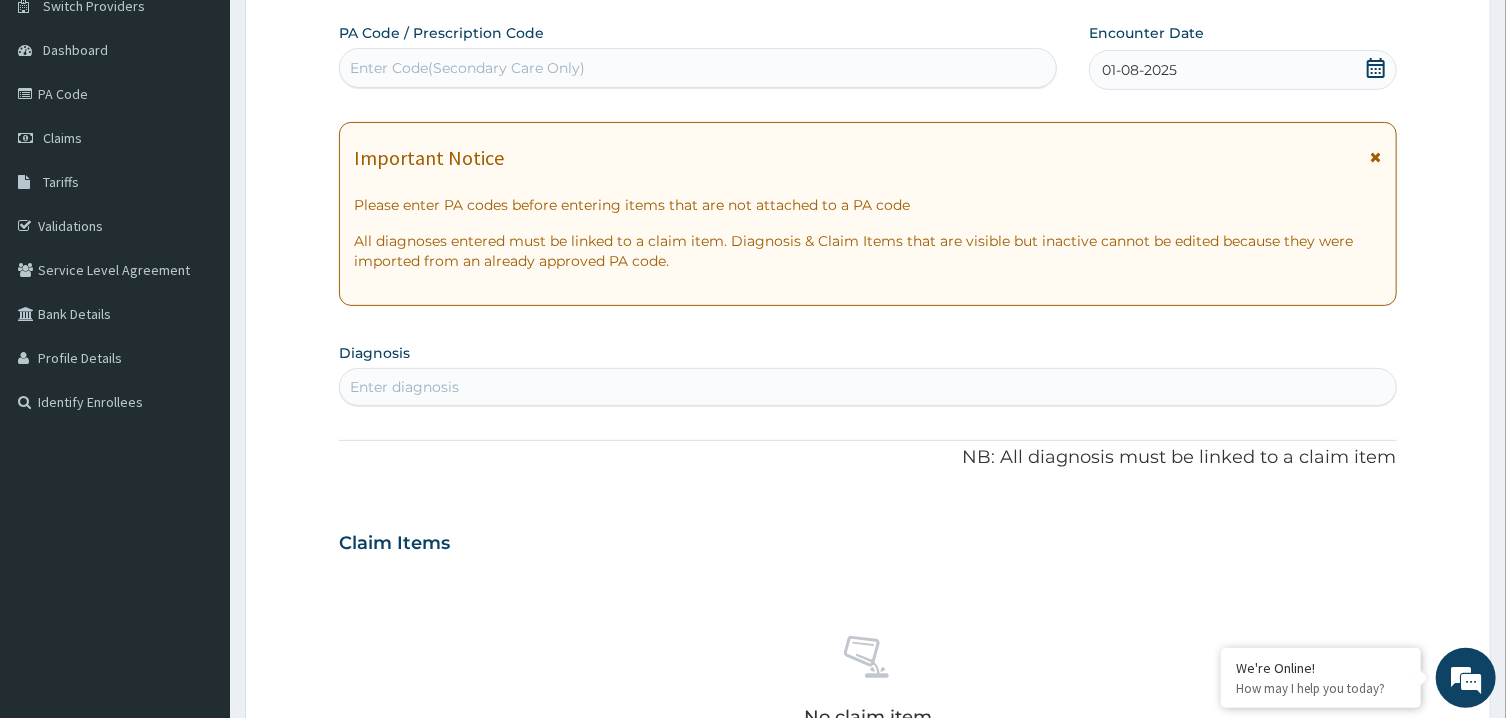 click on "Enter diagnosis" at bounding box center [867, 387] 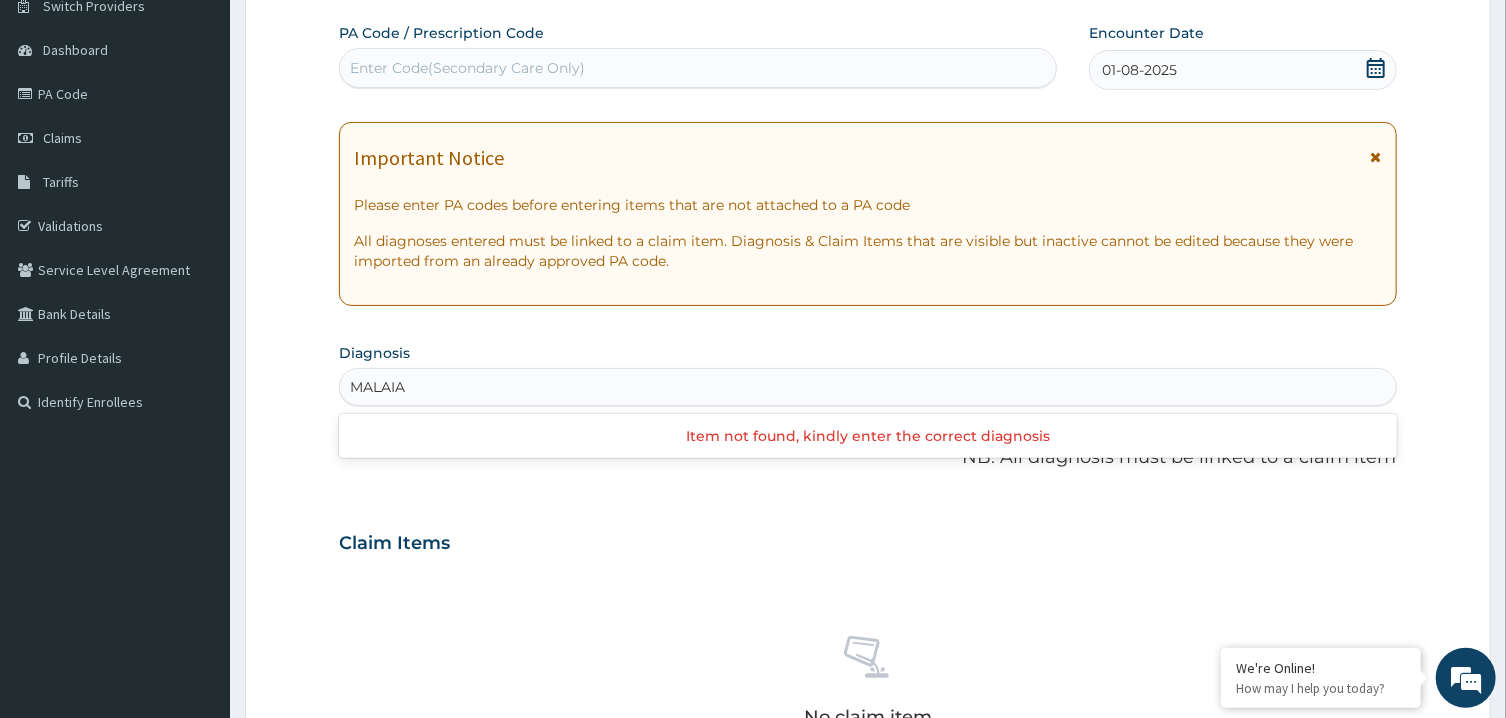 type on "MALARIA" 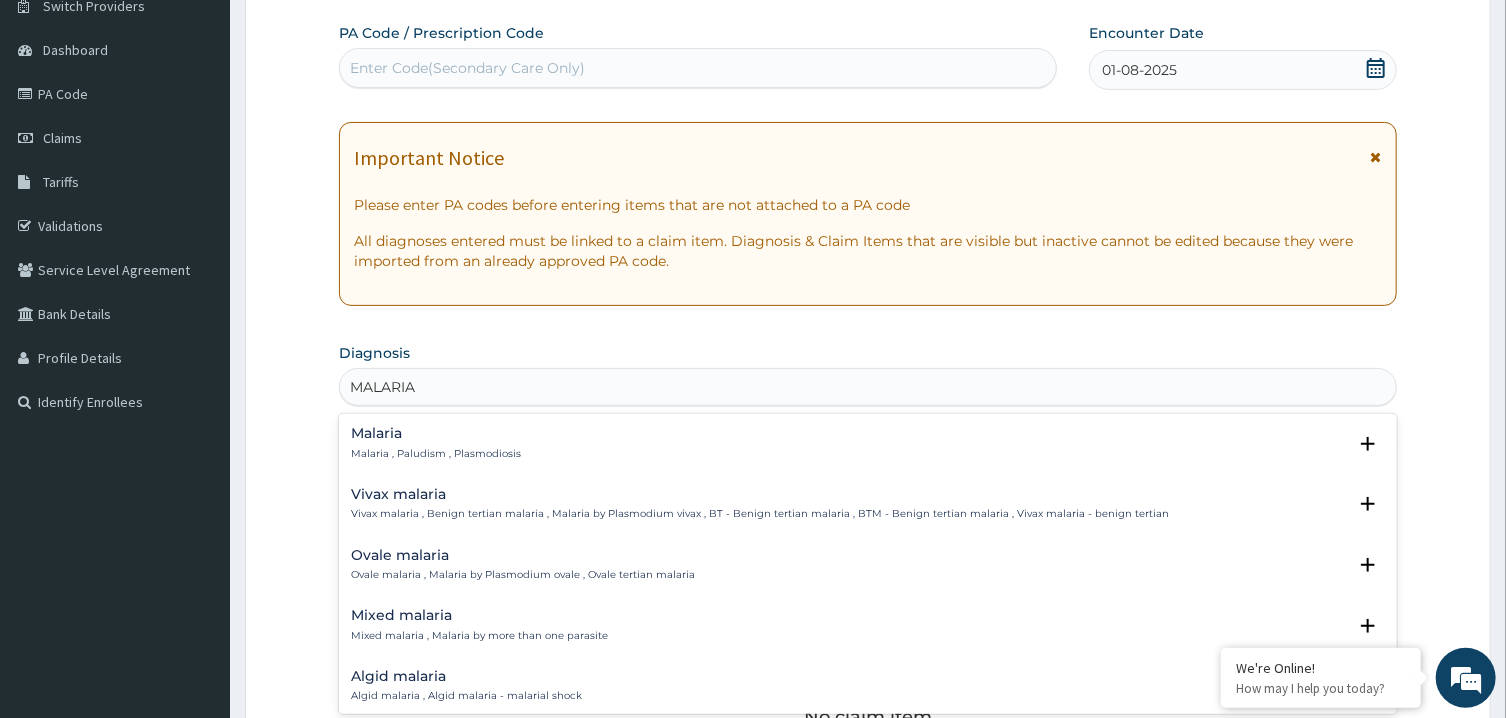 click on "Malaria , Paludism , Plasmodiosis" at bounding box center [436, 454] 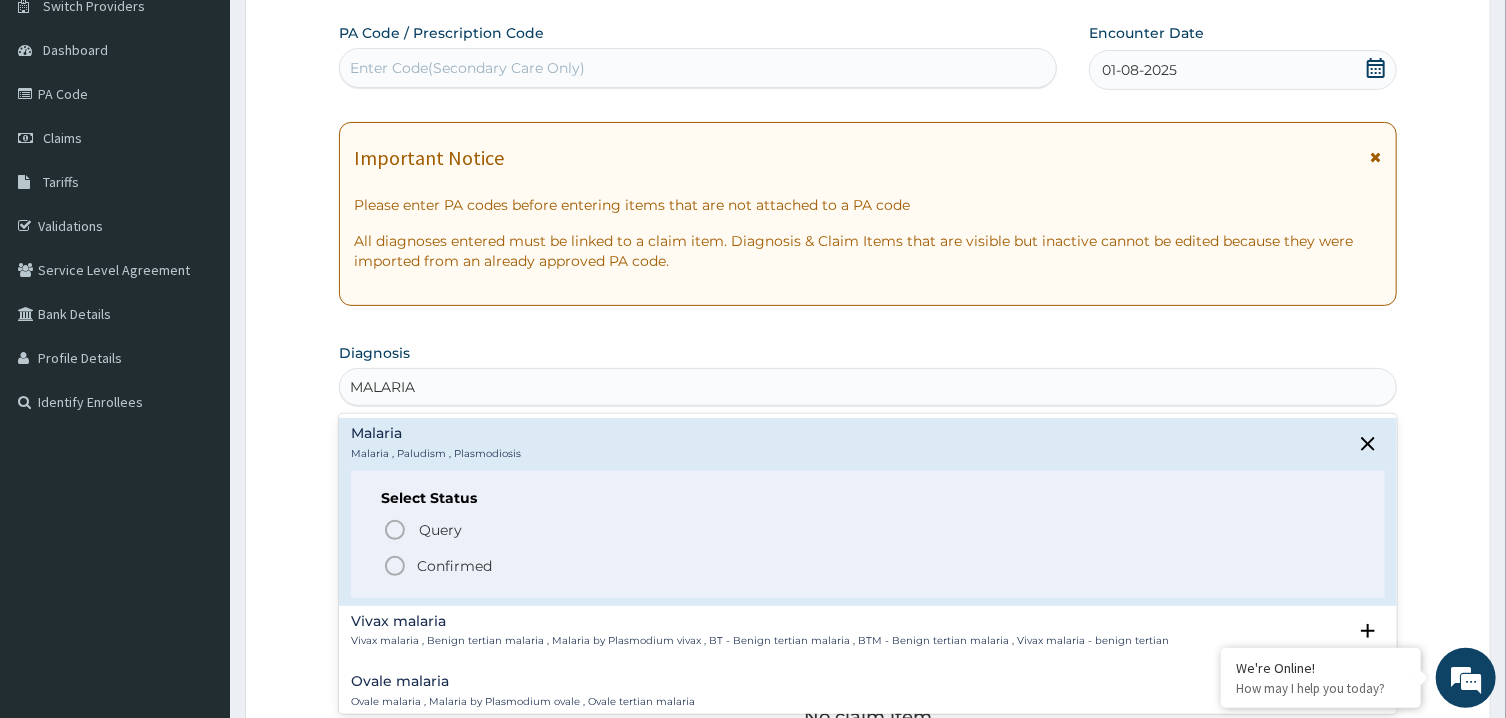 click 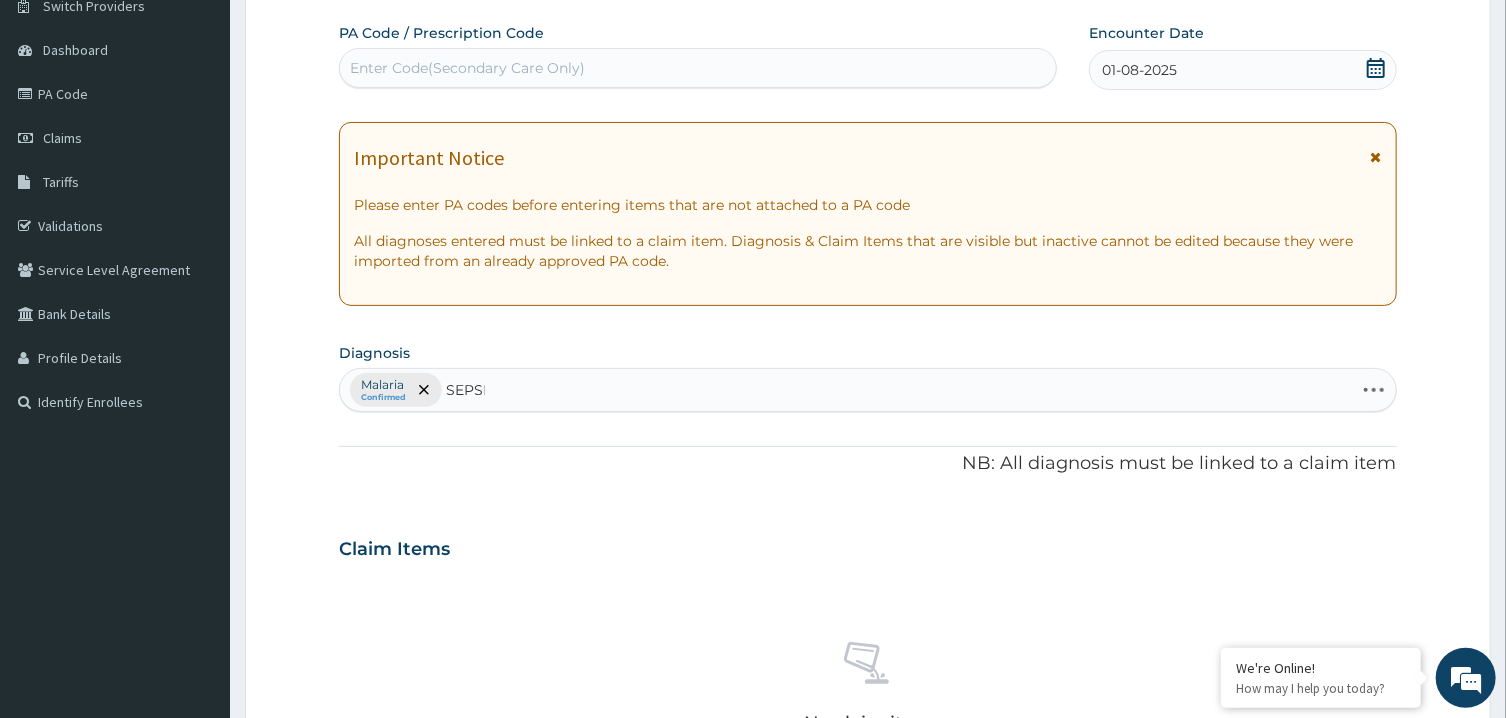 type on "SEPSIS" 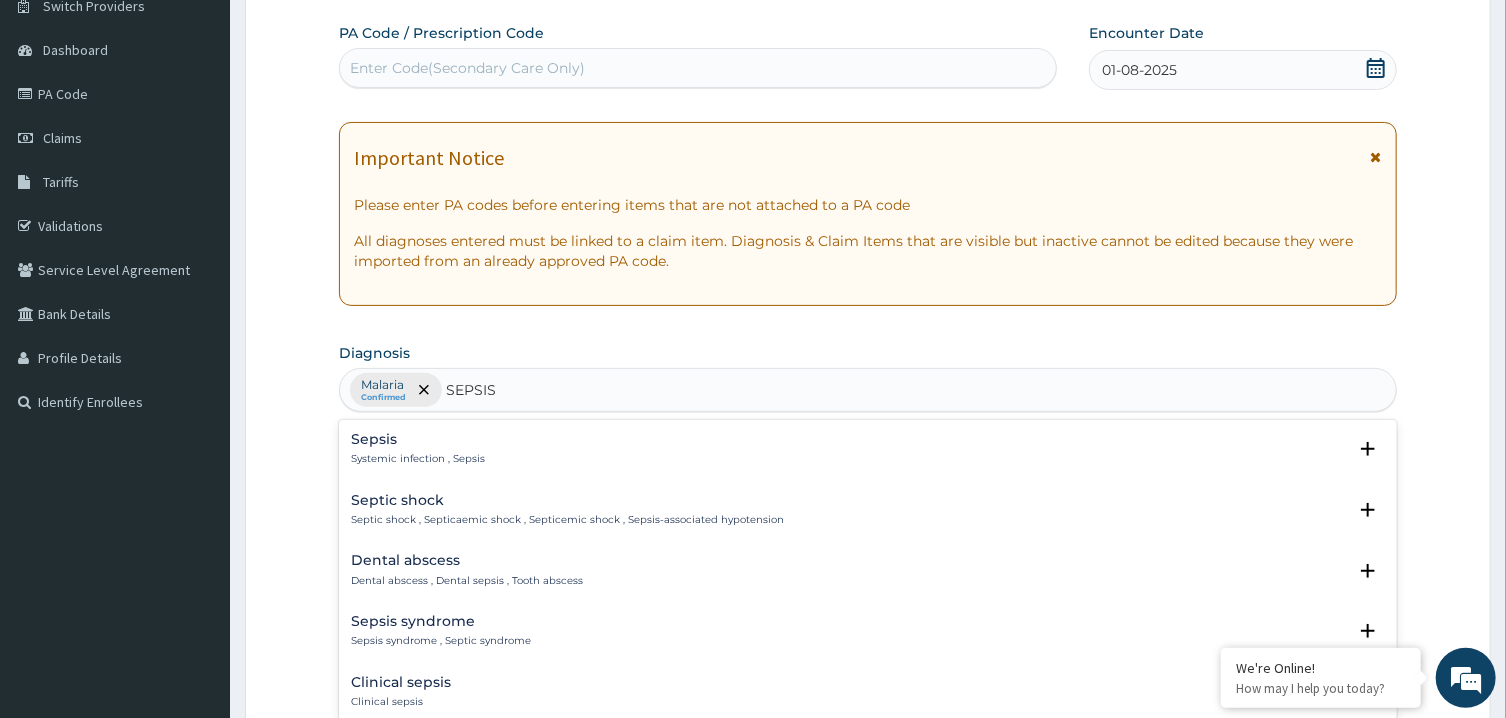 click on "Sepsis Systemic infection , Sepsis" at bounding box center (418, 449) 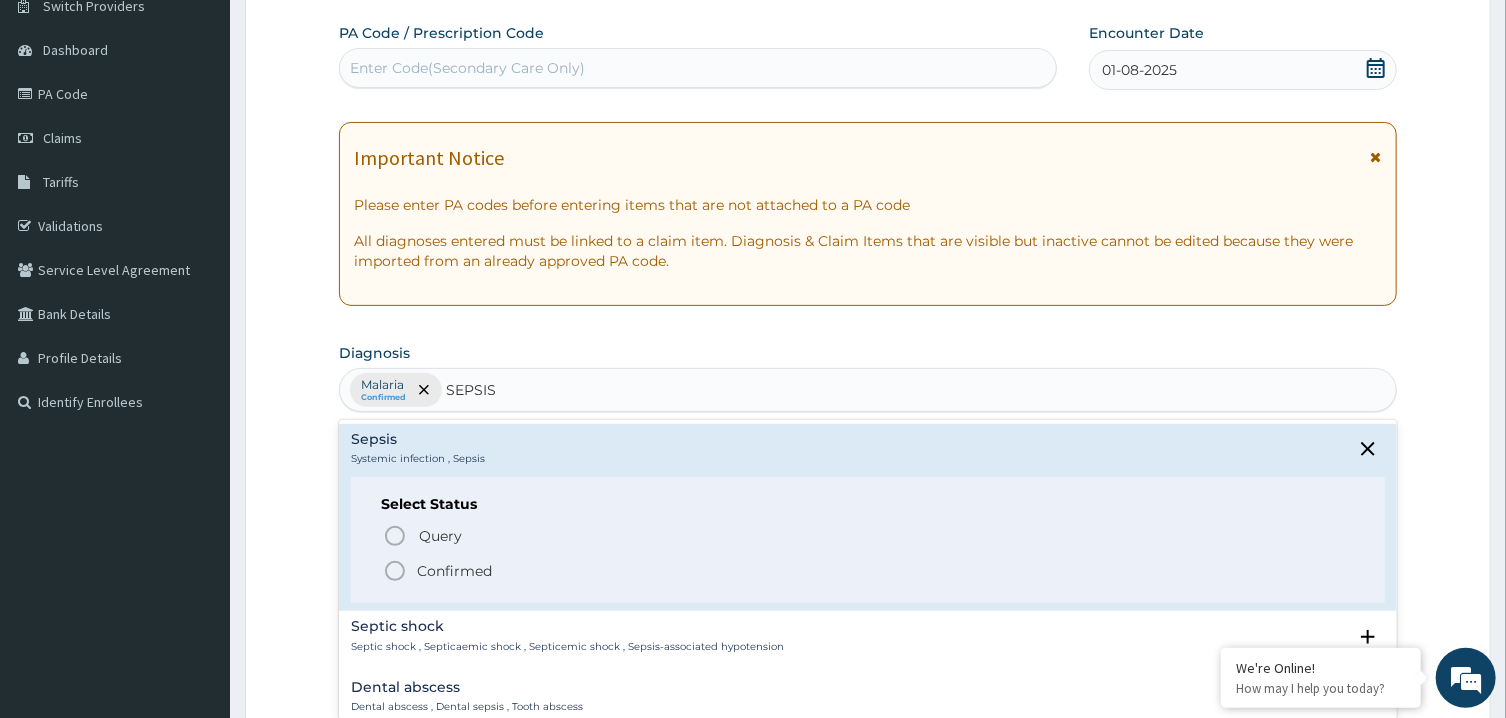 click 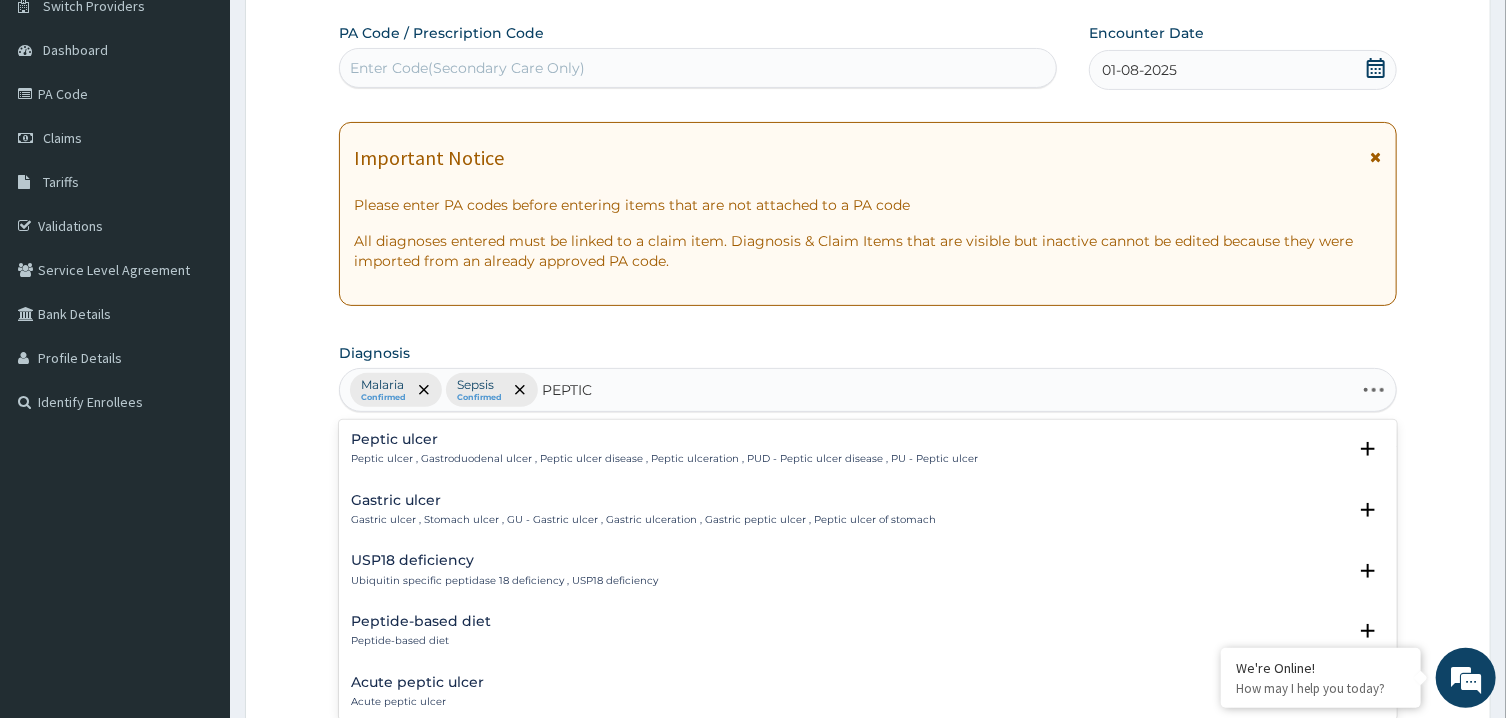 type on "PEPTIC" 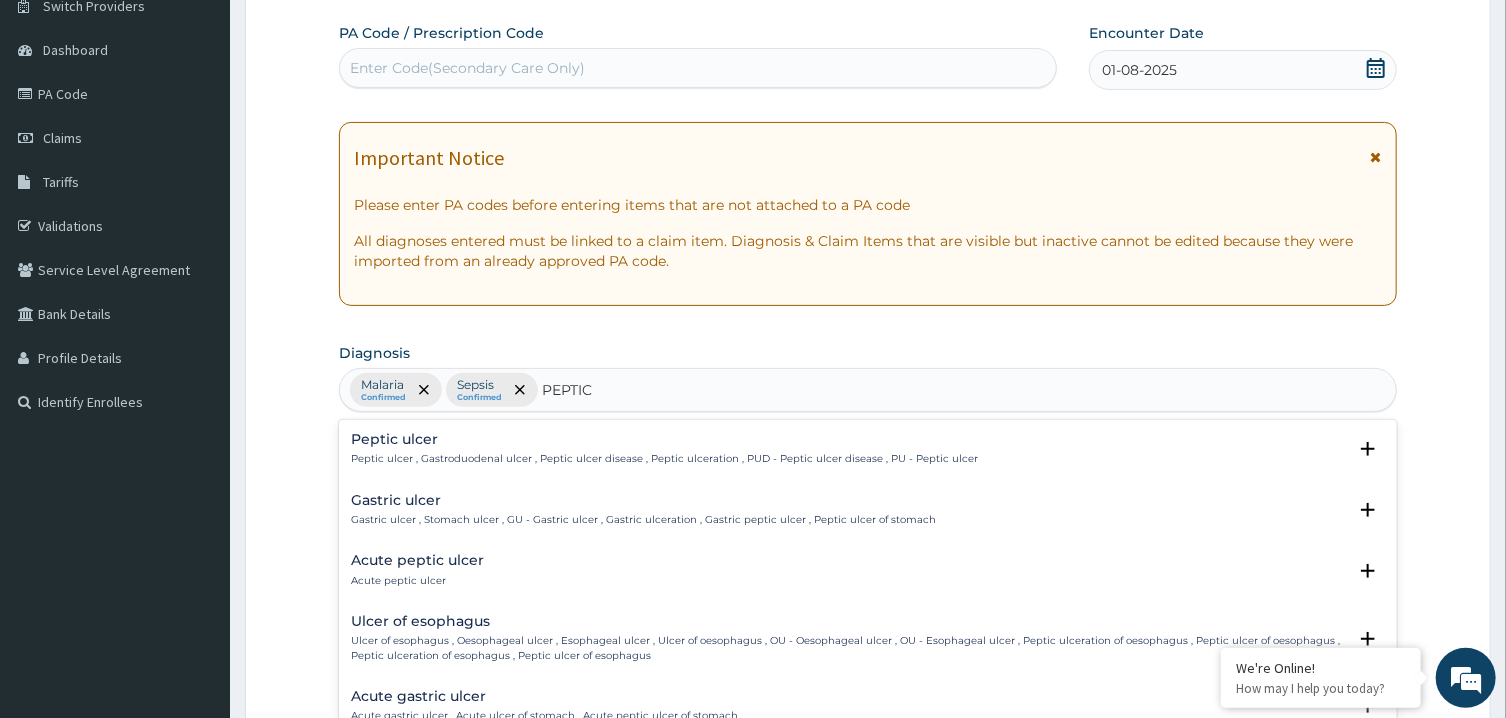 click on "Peptic ulcer" at bounding box center (664, 439) 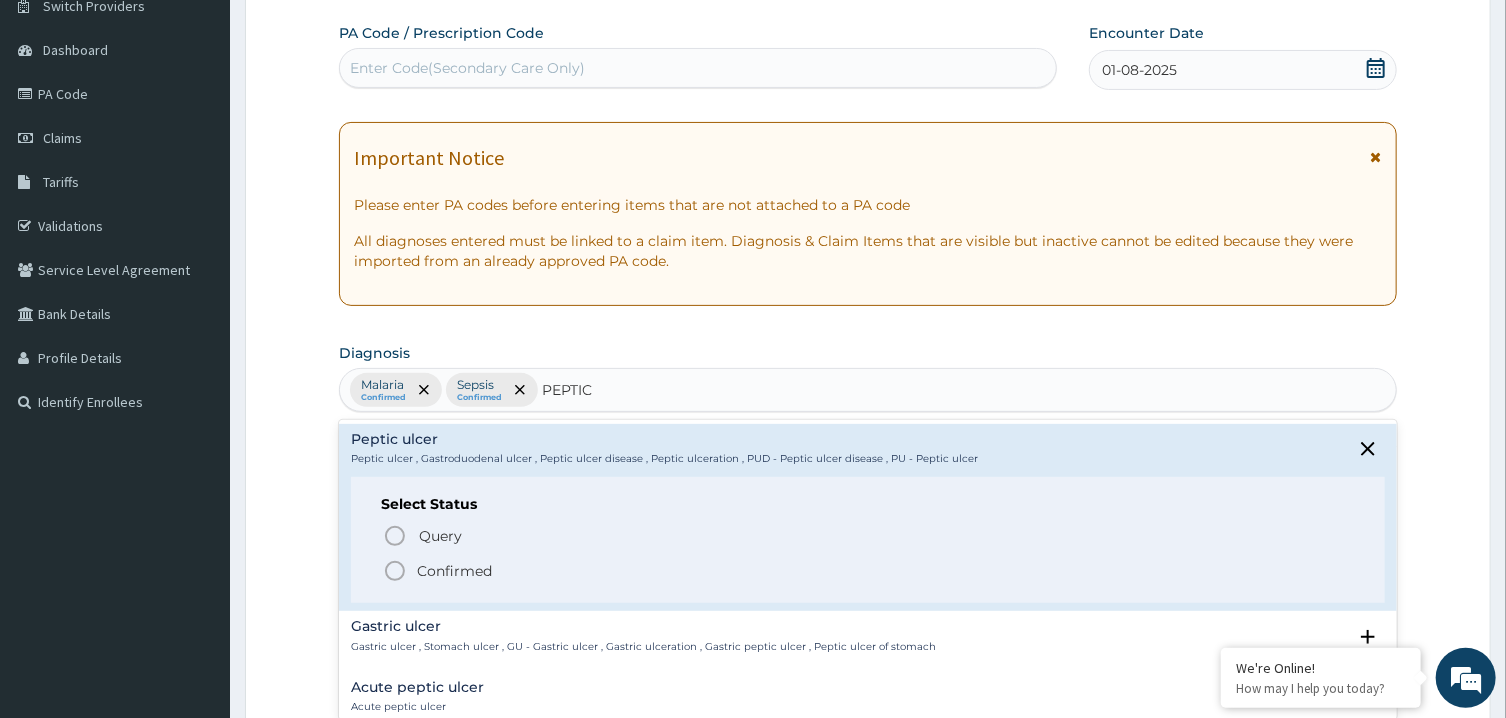 click 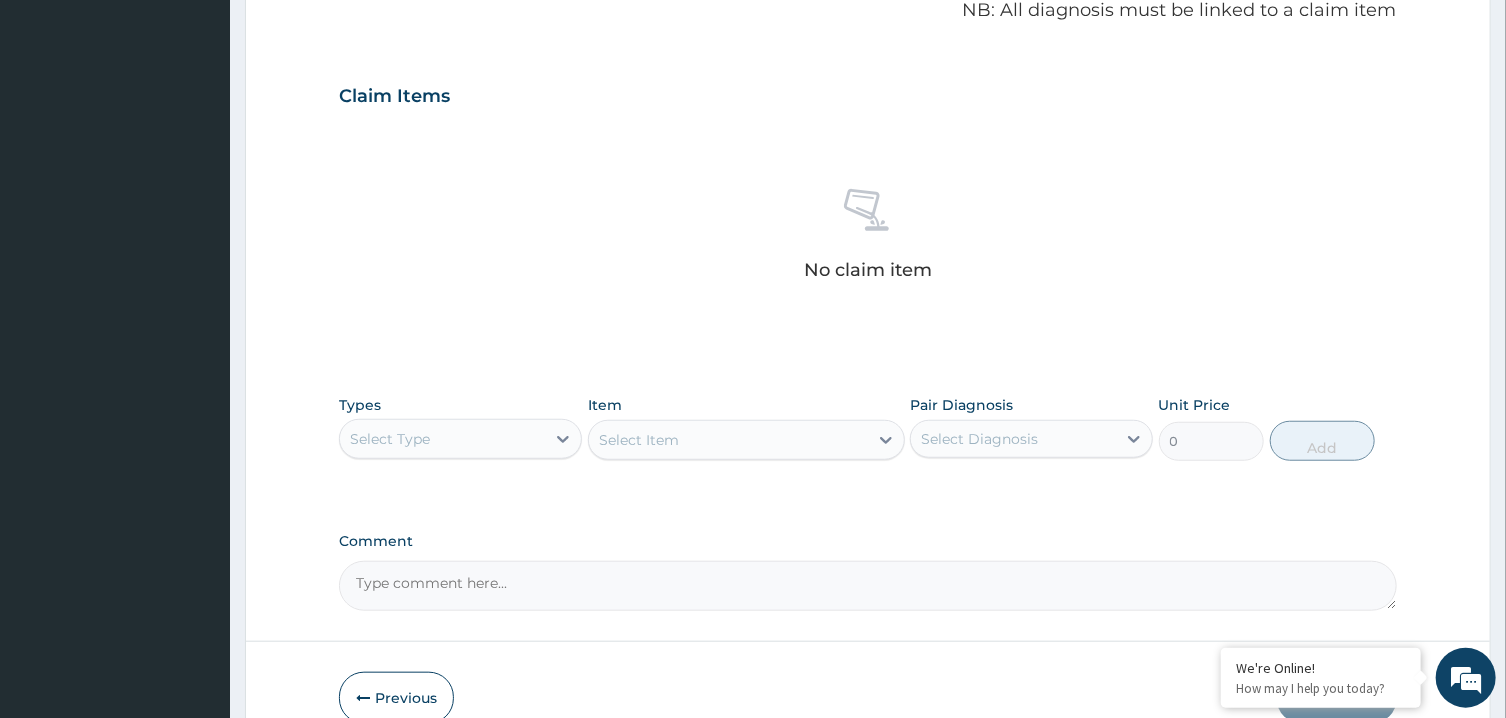 scroll, scrollTop: 643, scrollLeft: 0, axis: vertical 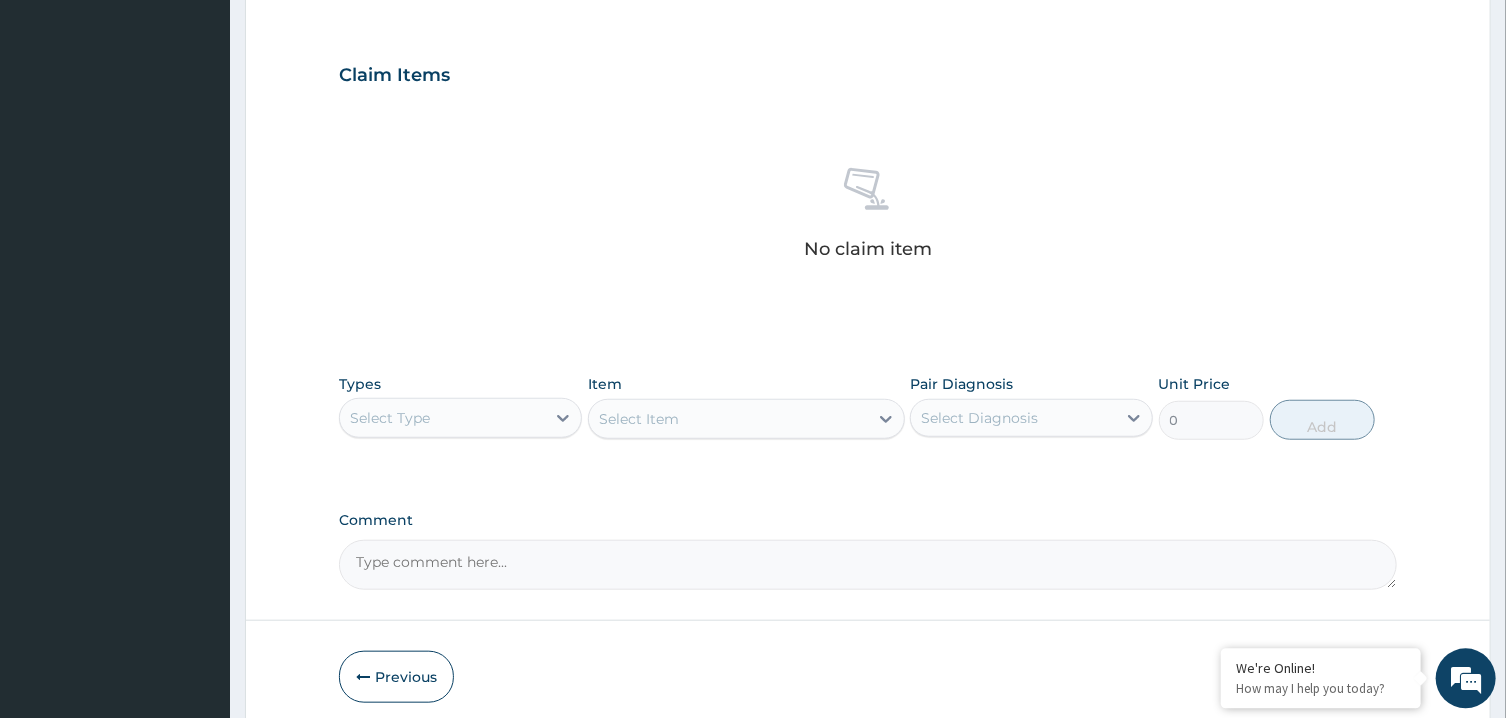 click on "Select Type" at bounding box center (442, 417) 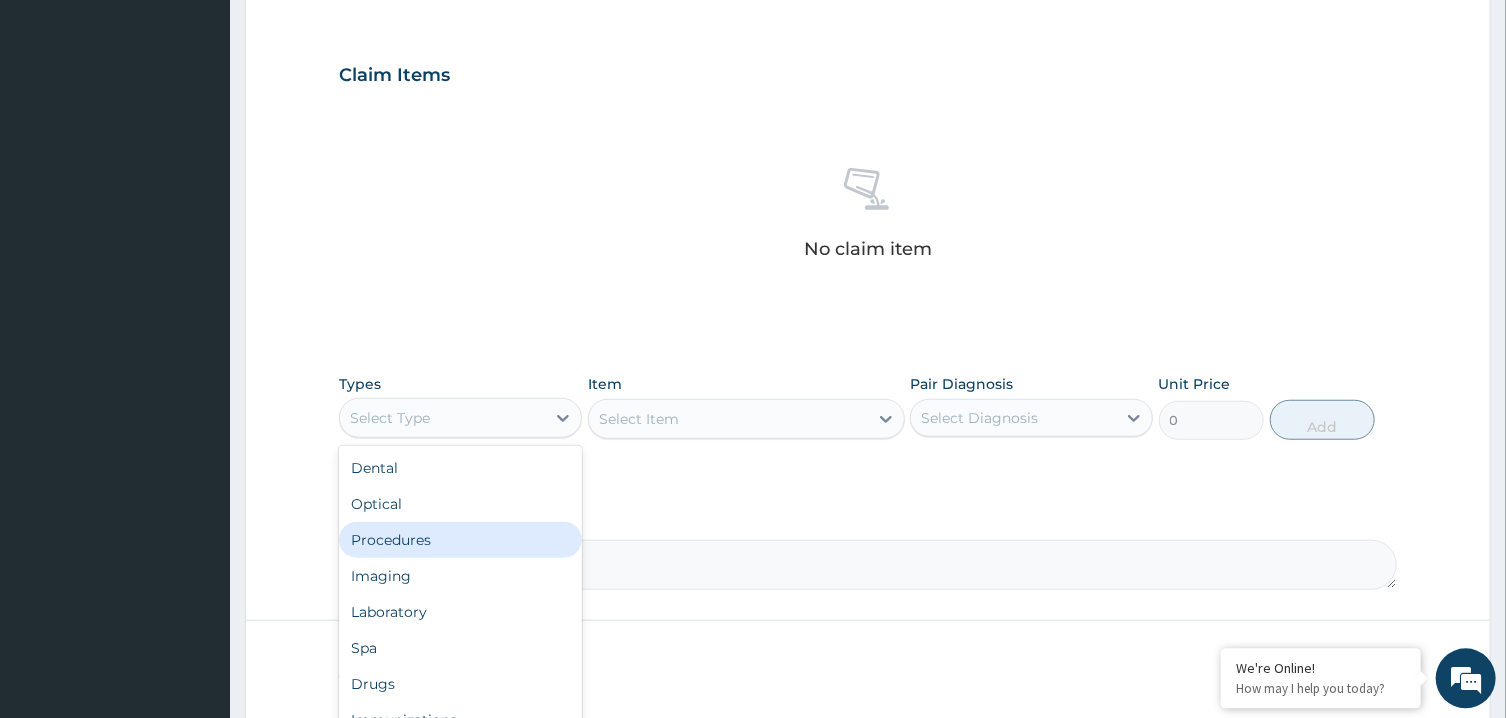 click on "Procedures" at bounding box center [460, 539] 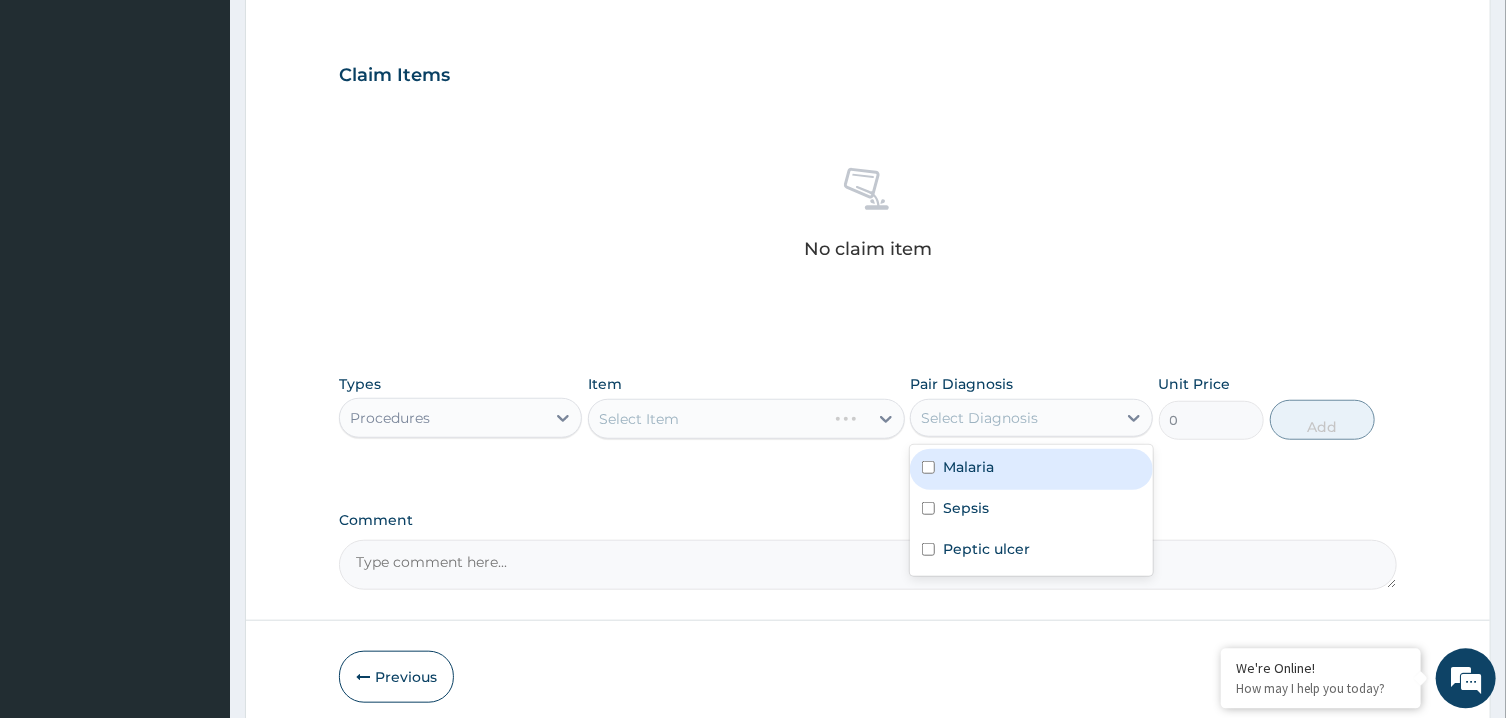 click on "Select Diagnosis" at bounding box center [1013, 417] 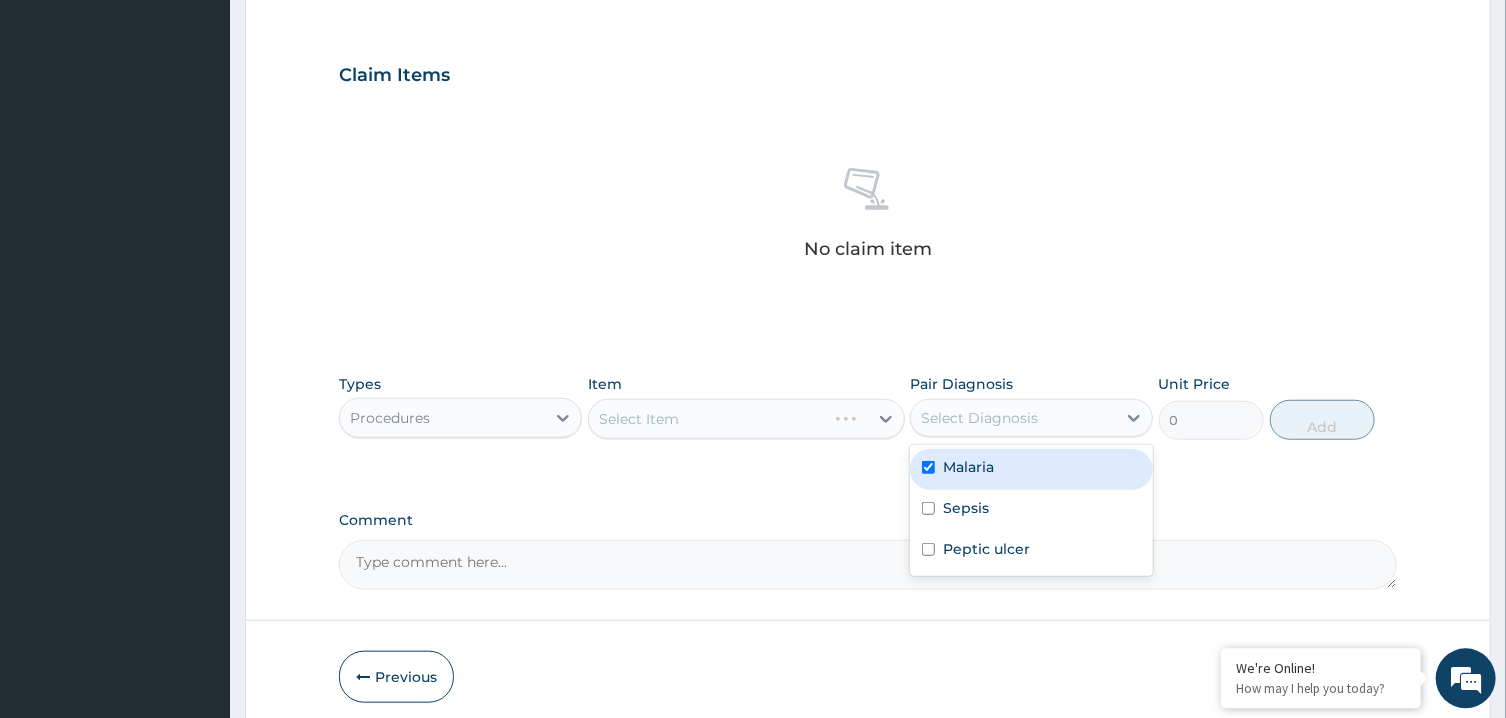checkbox on "true" 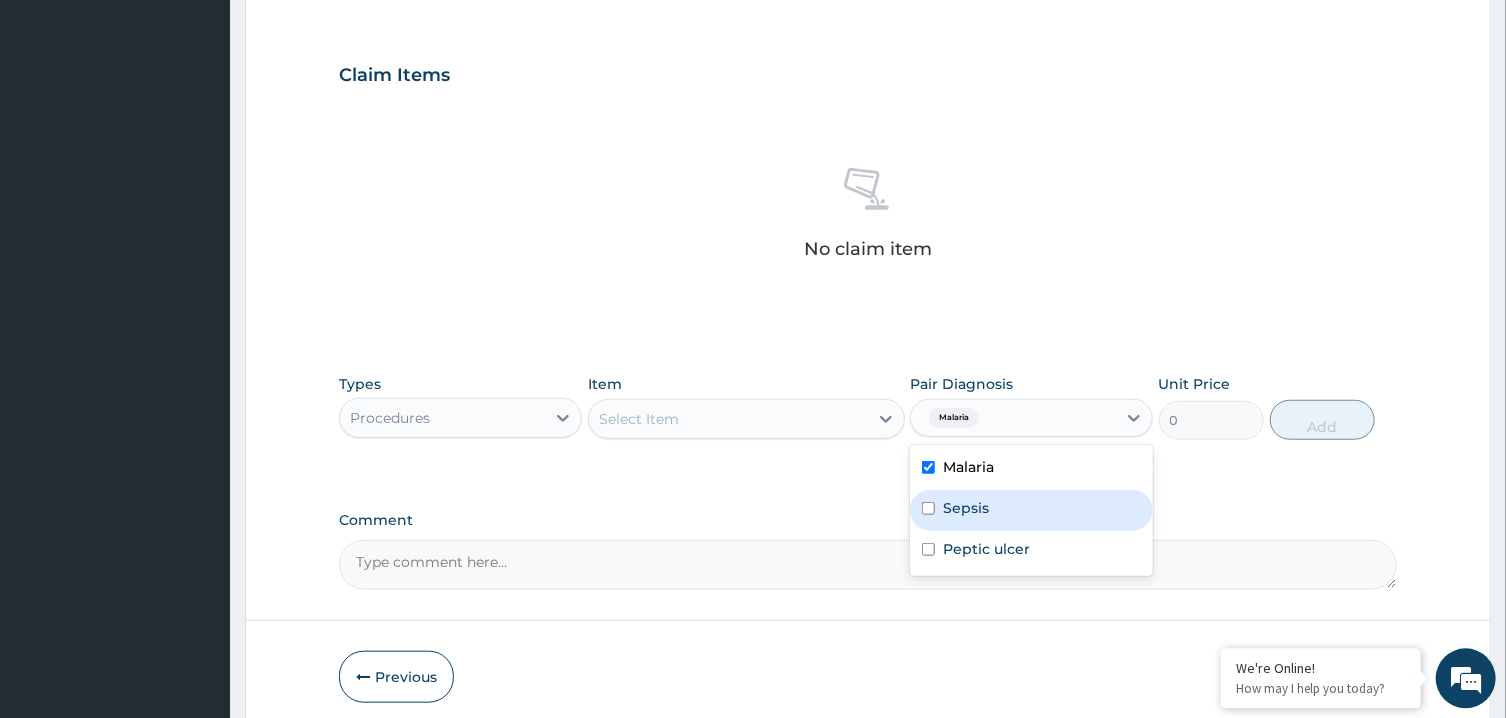 click on "Sepsis" at bounding box center (966, 507) 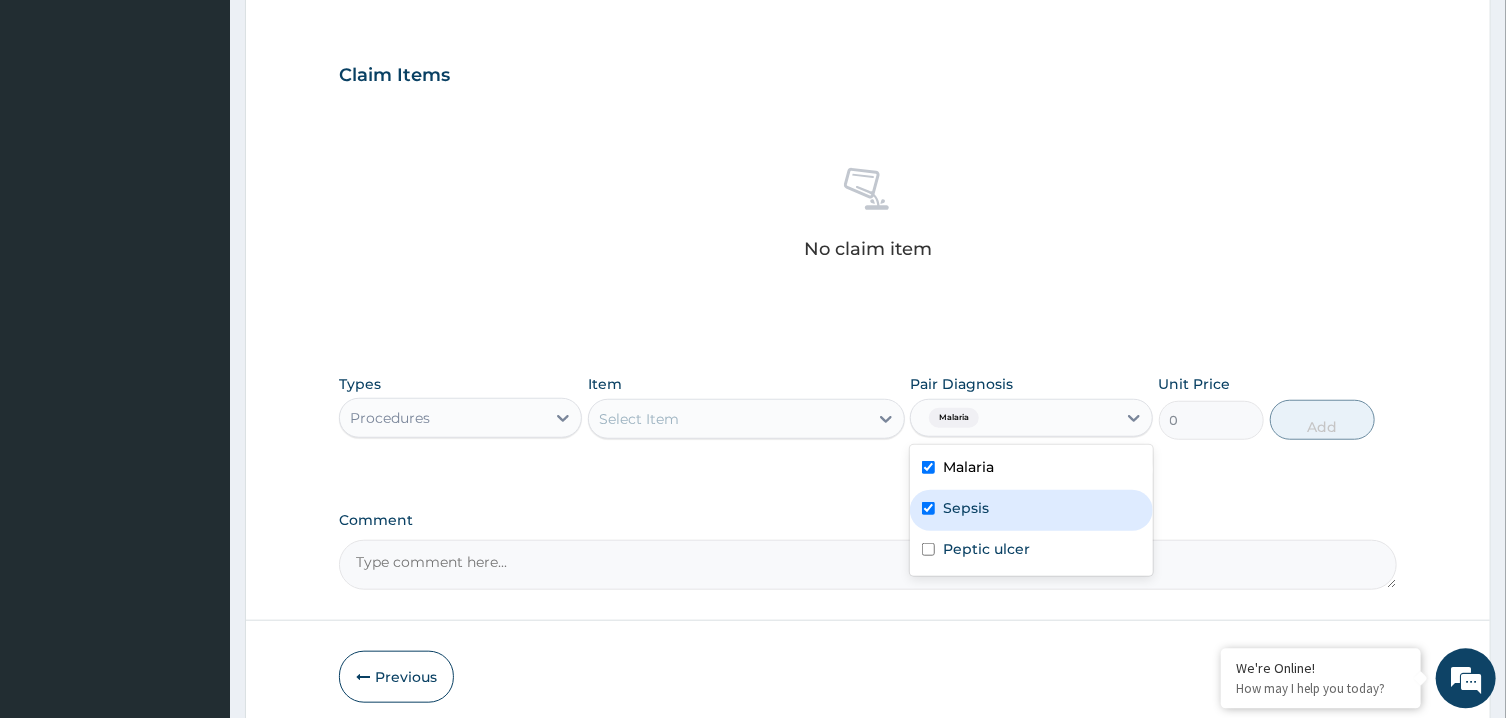 checkbox on "true" 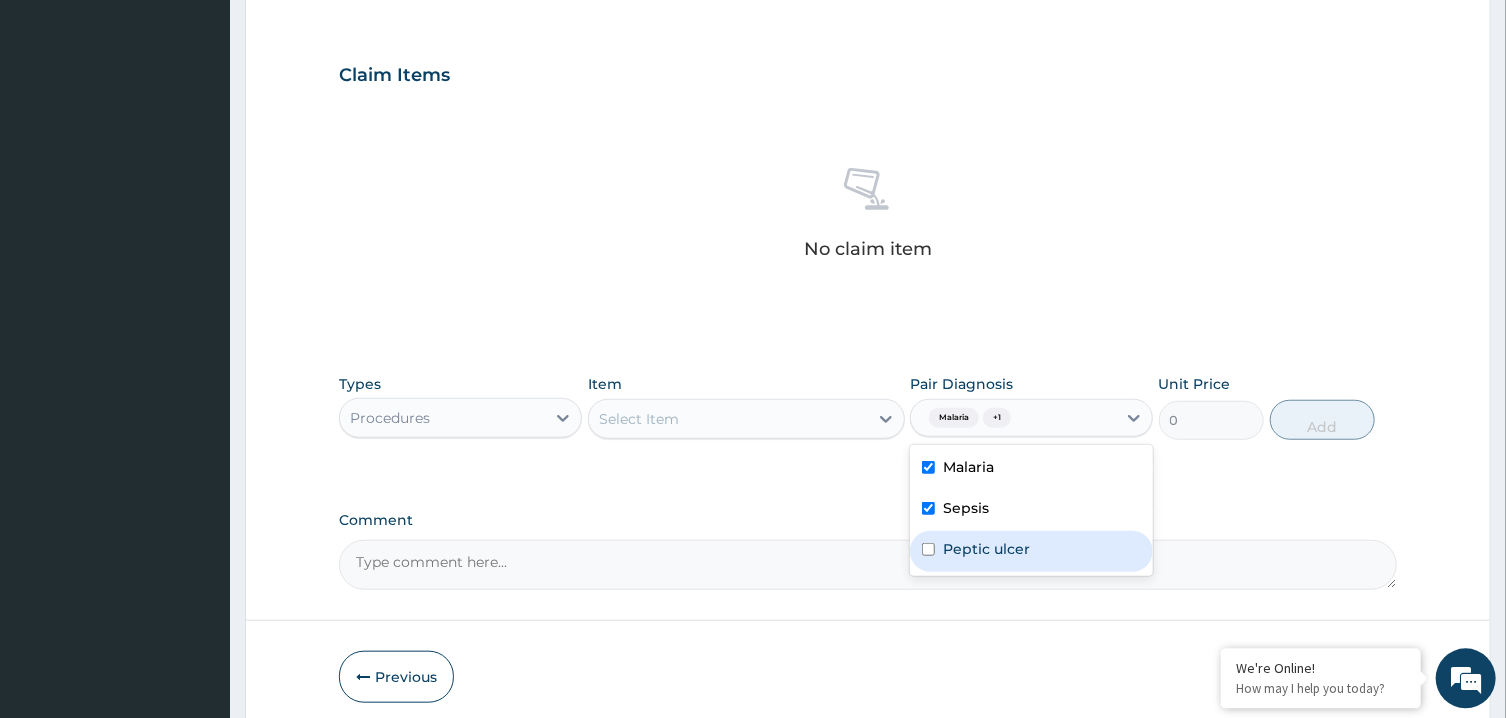 click on "Peptic ulcer" at bounding box center (1031, 550) 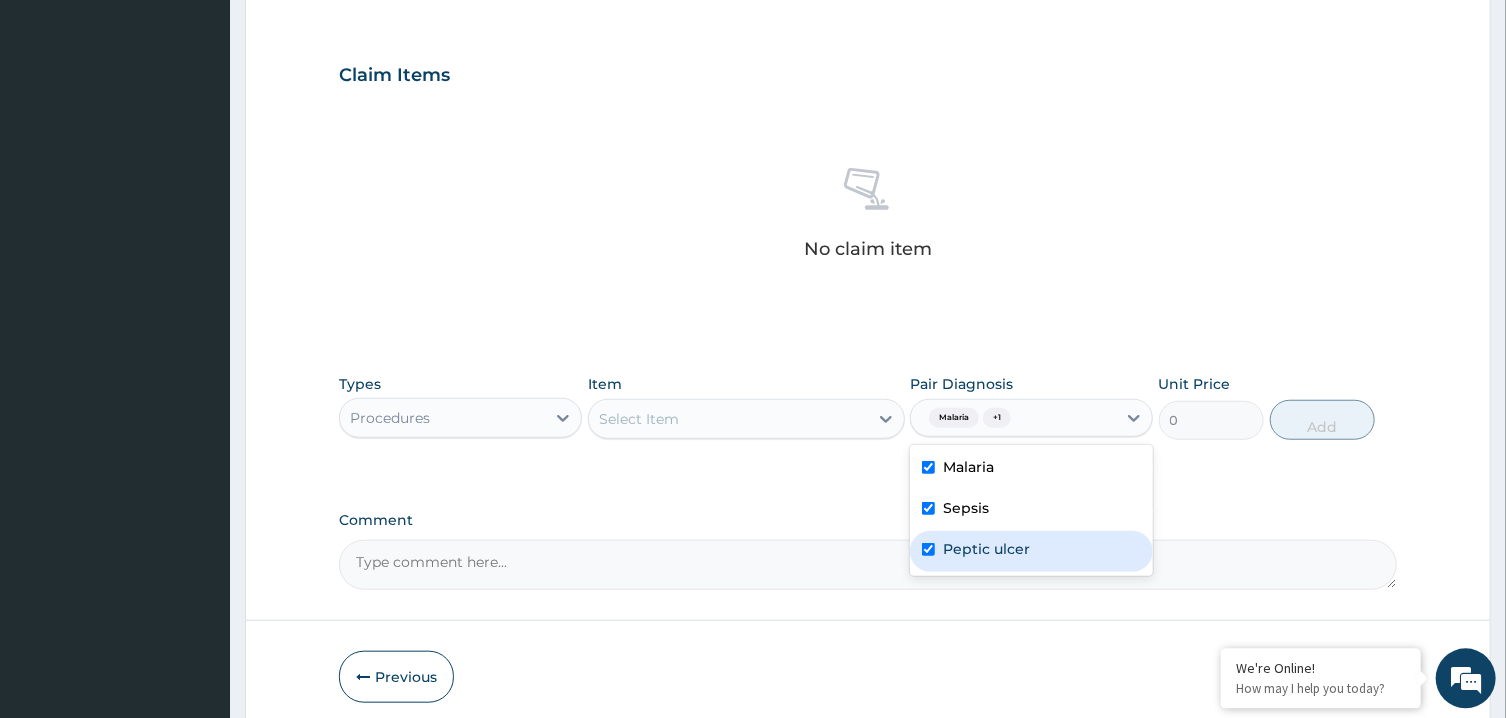 checkbox on "true" 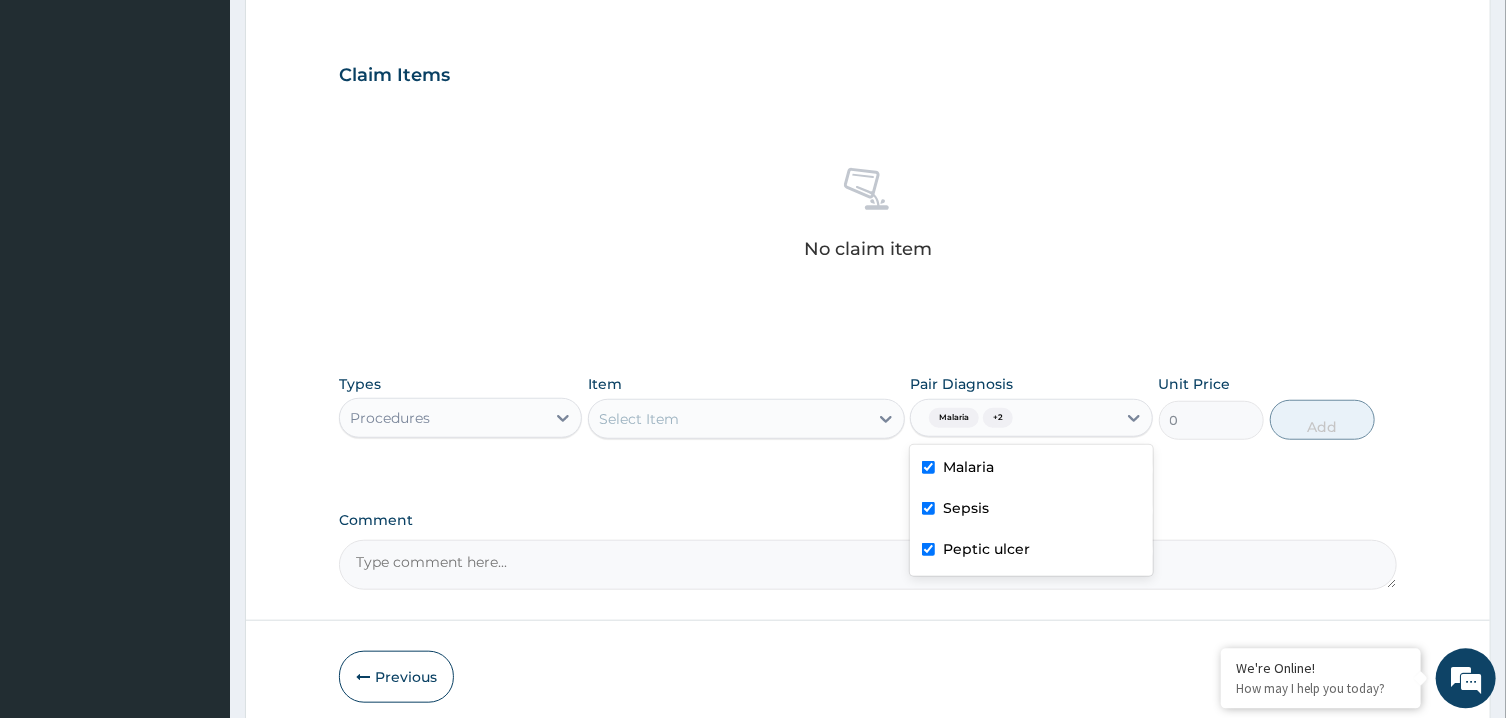 click on "Select Item" at bounding box center (728, 418) 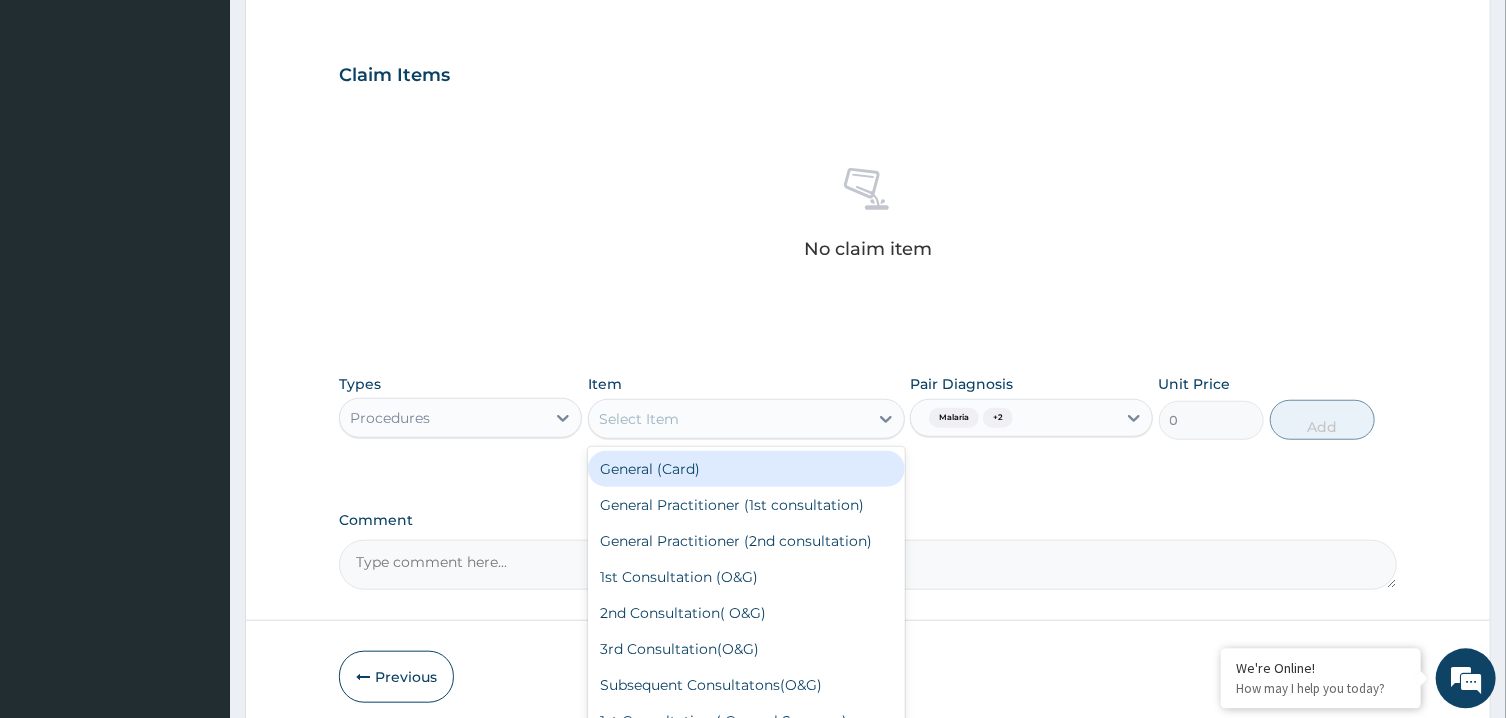 click on "General (Card)" at bounding box center [746, 468] 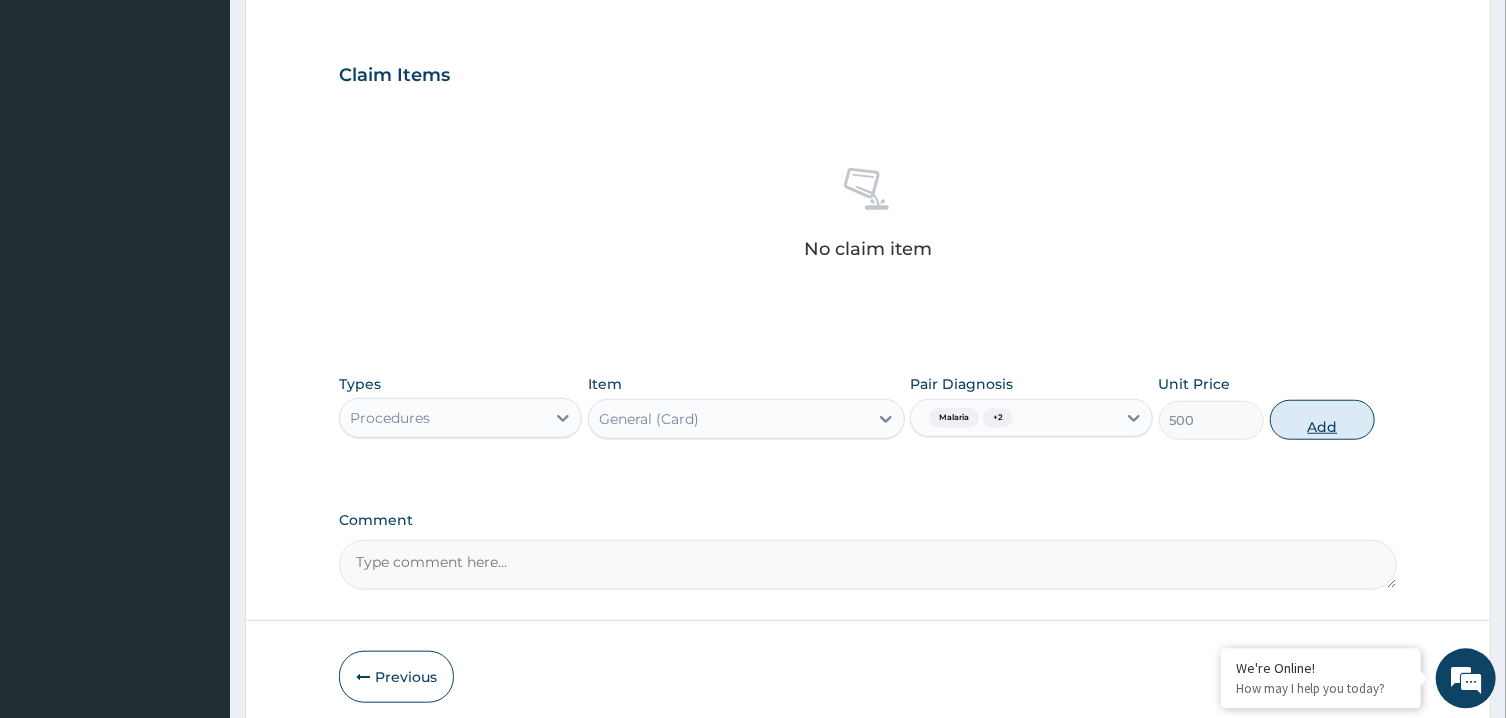 click on "Add" at bounding box center (1323, 419) 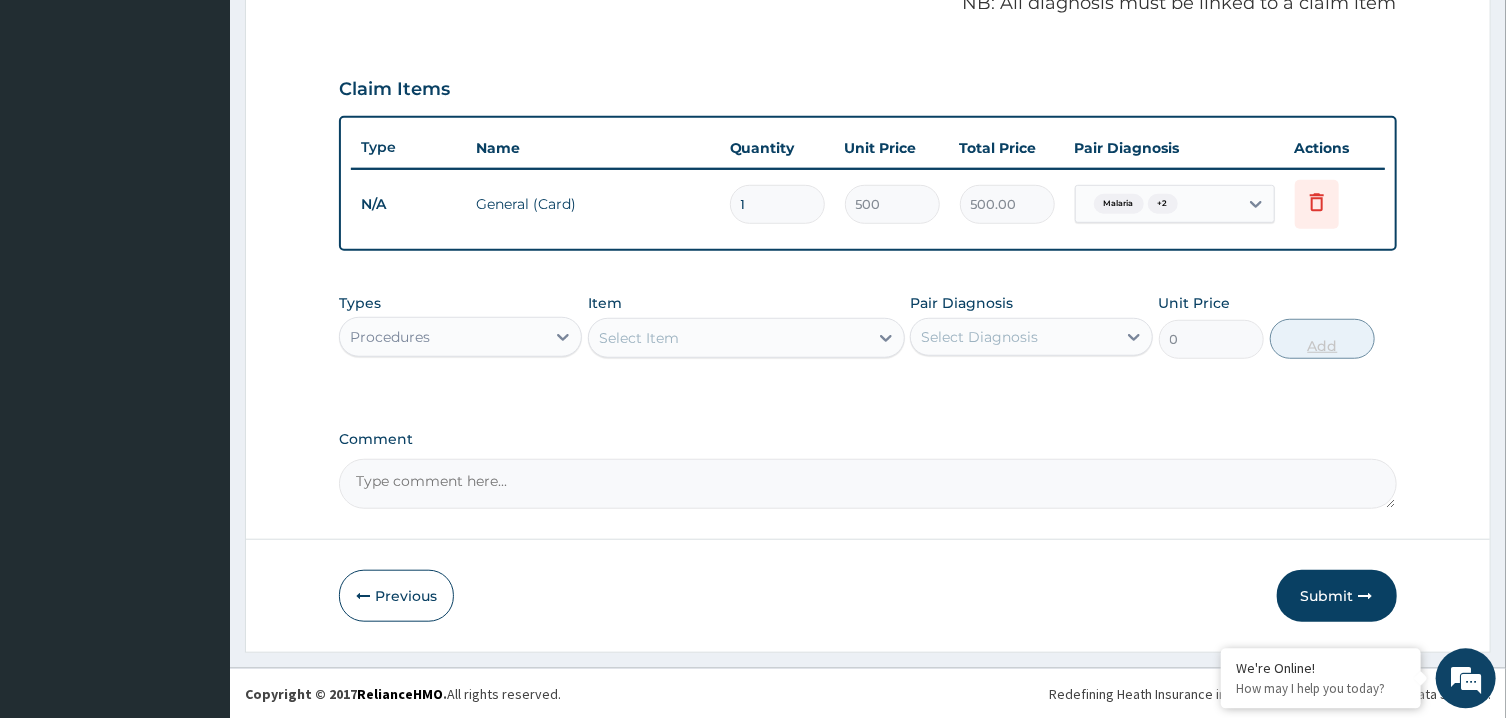 scroll, scrollTop: 627, scrollLeft: 0, axis: vertical 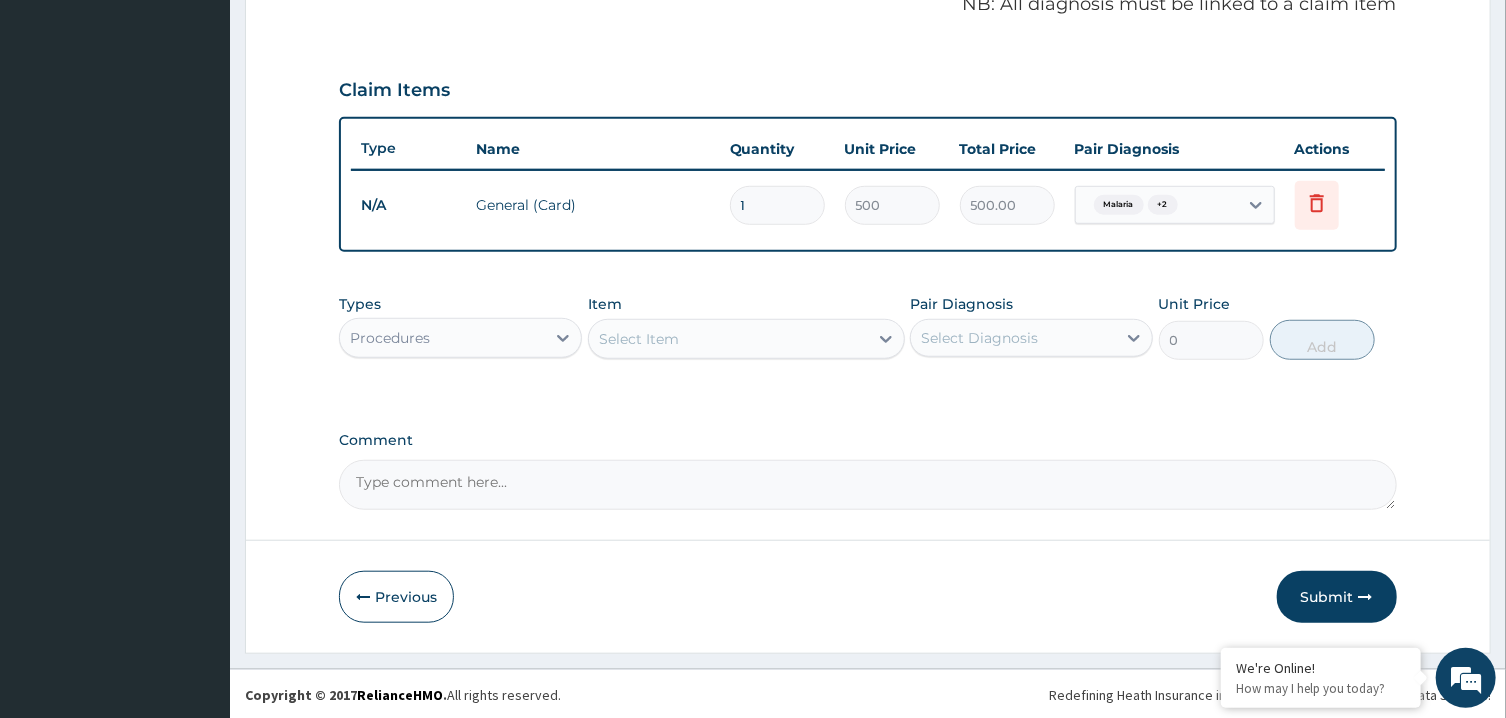 click on "Select Item" at bounding box center (639, 339) 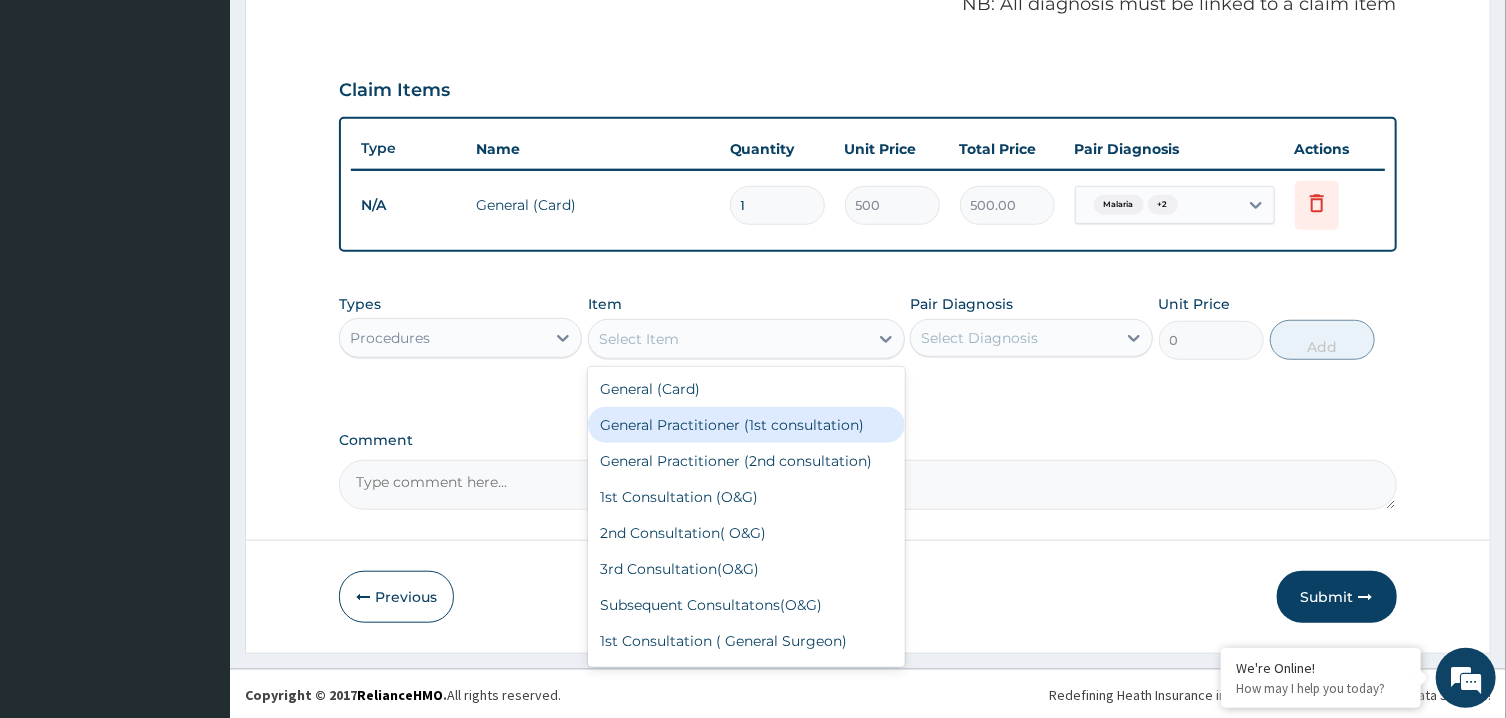 click on "General Practitioner (1st consultation)" at bounding box center (746, 425) 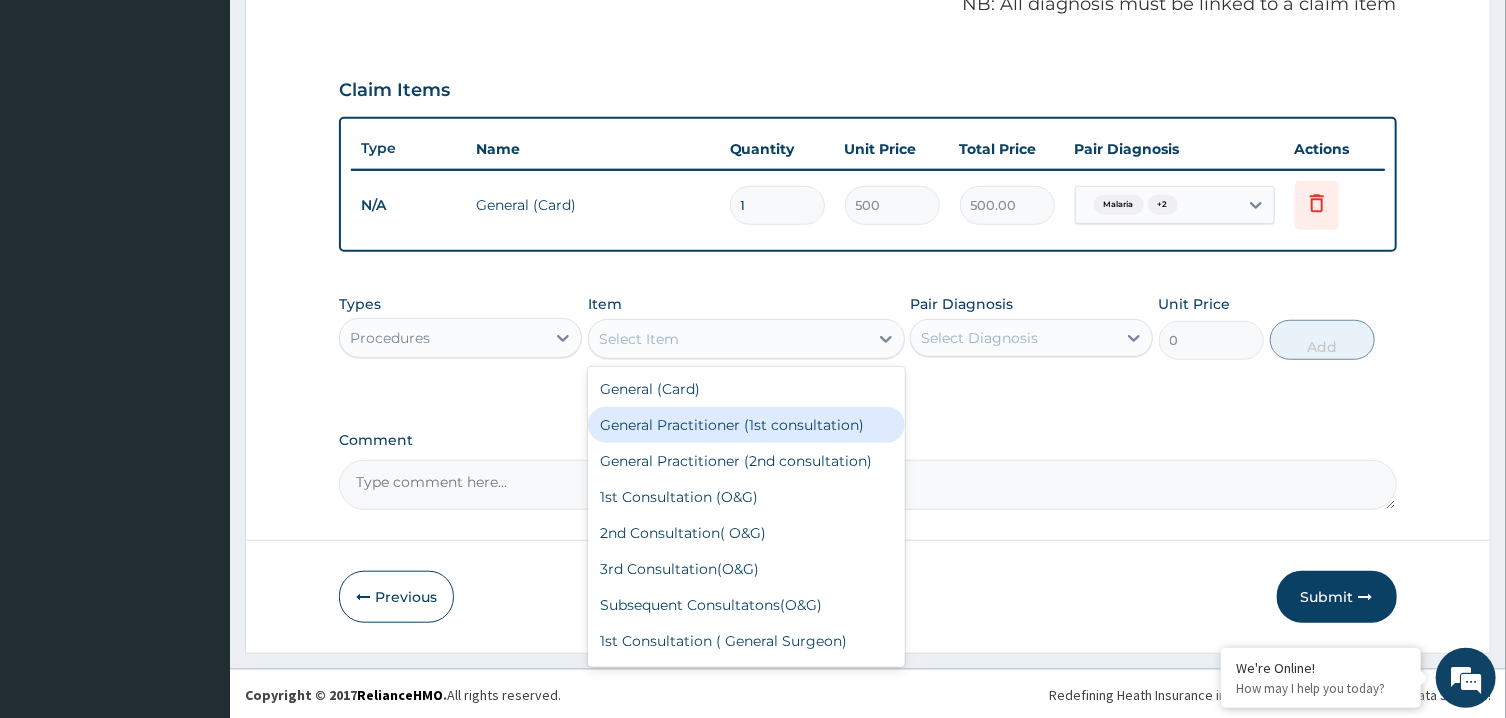 type on "1500" 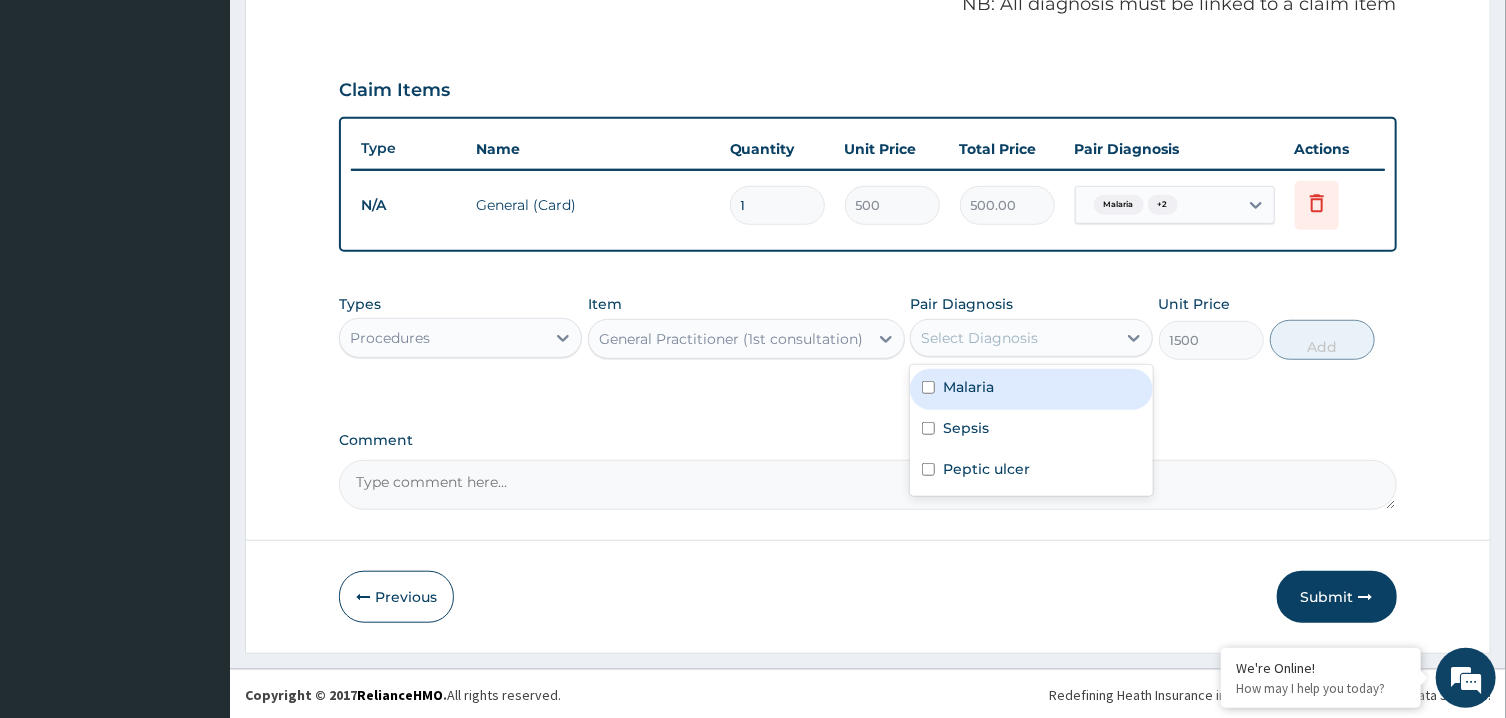 click on "Select Diagnosis" at bounding box center [979, 338] 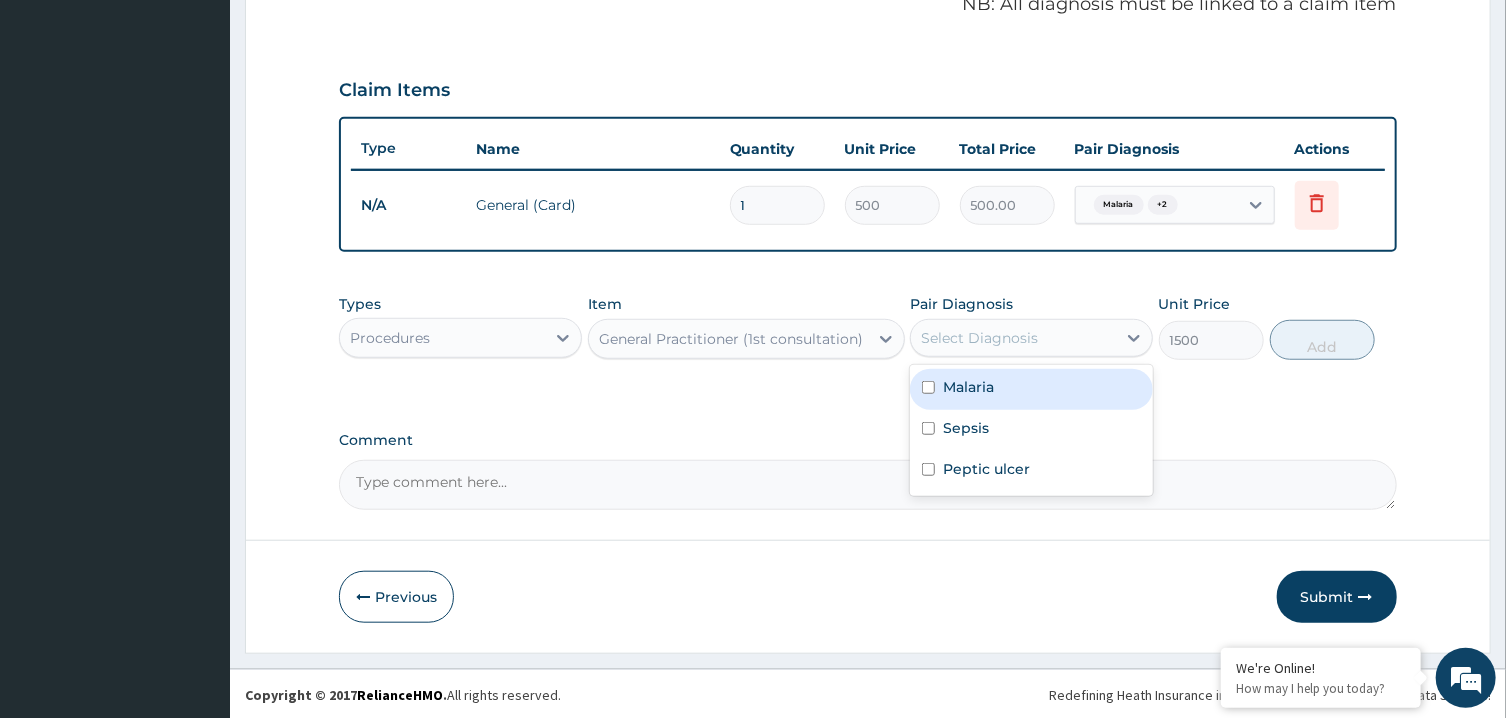 click on "Malaria" at bounding box center [1031, 389] 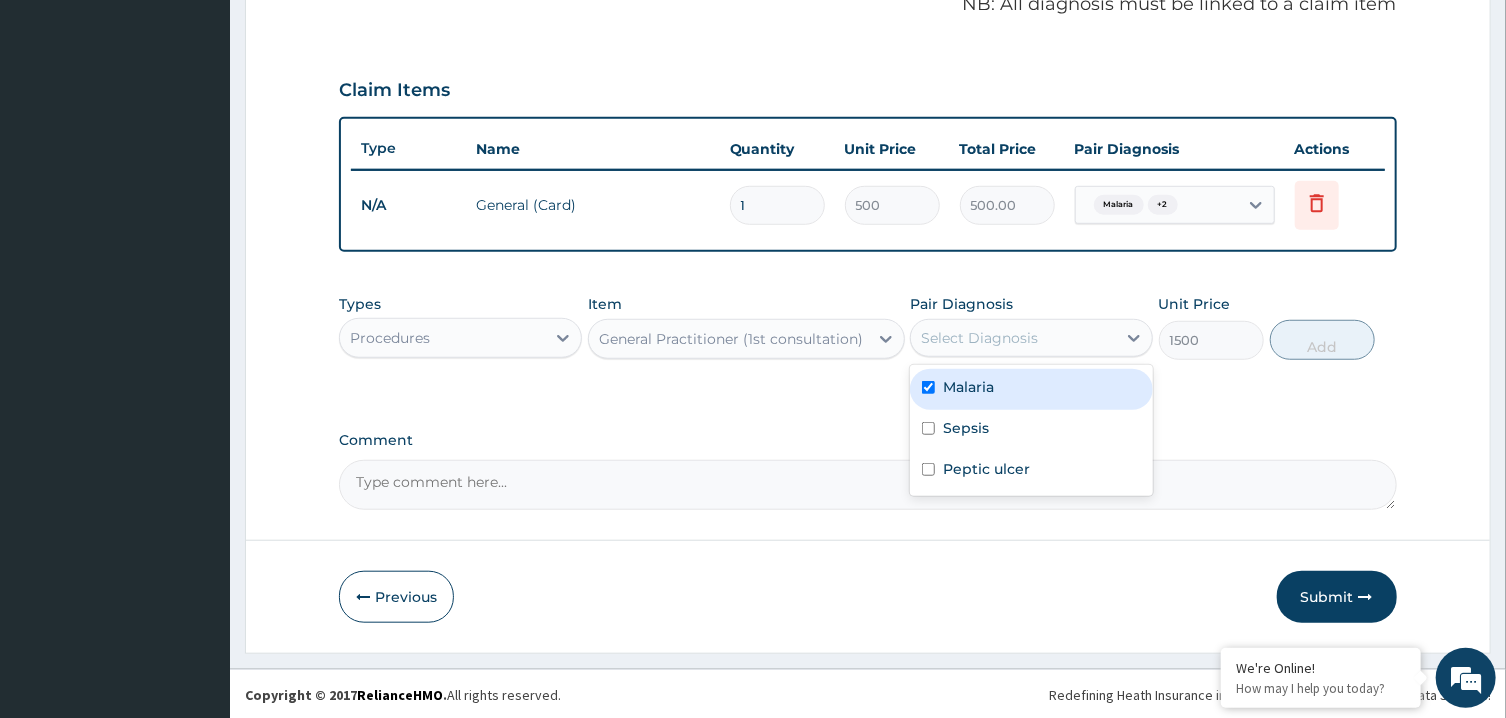 checkbox on "true" 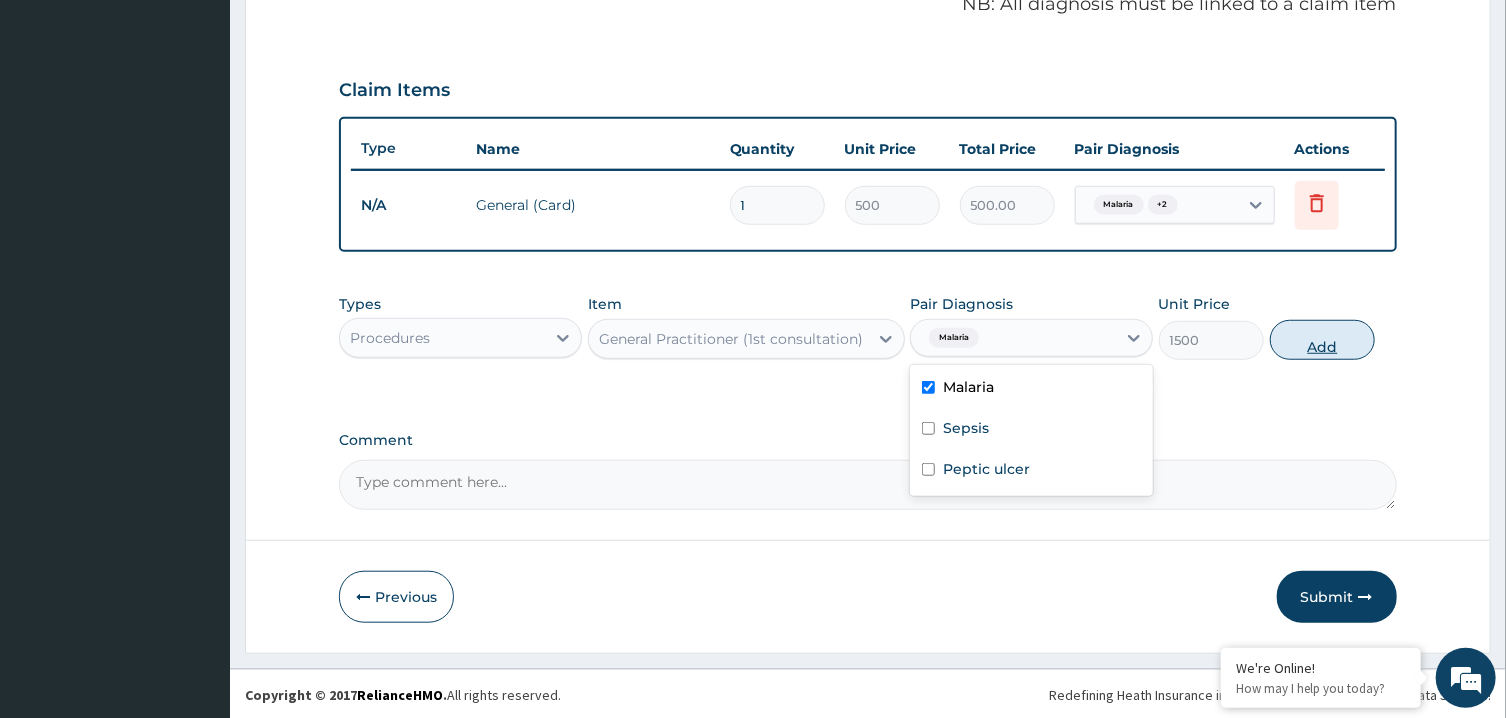 click on "Add" at bounding box center [1323, 340] 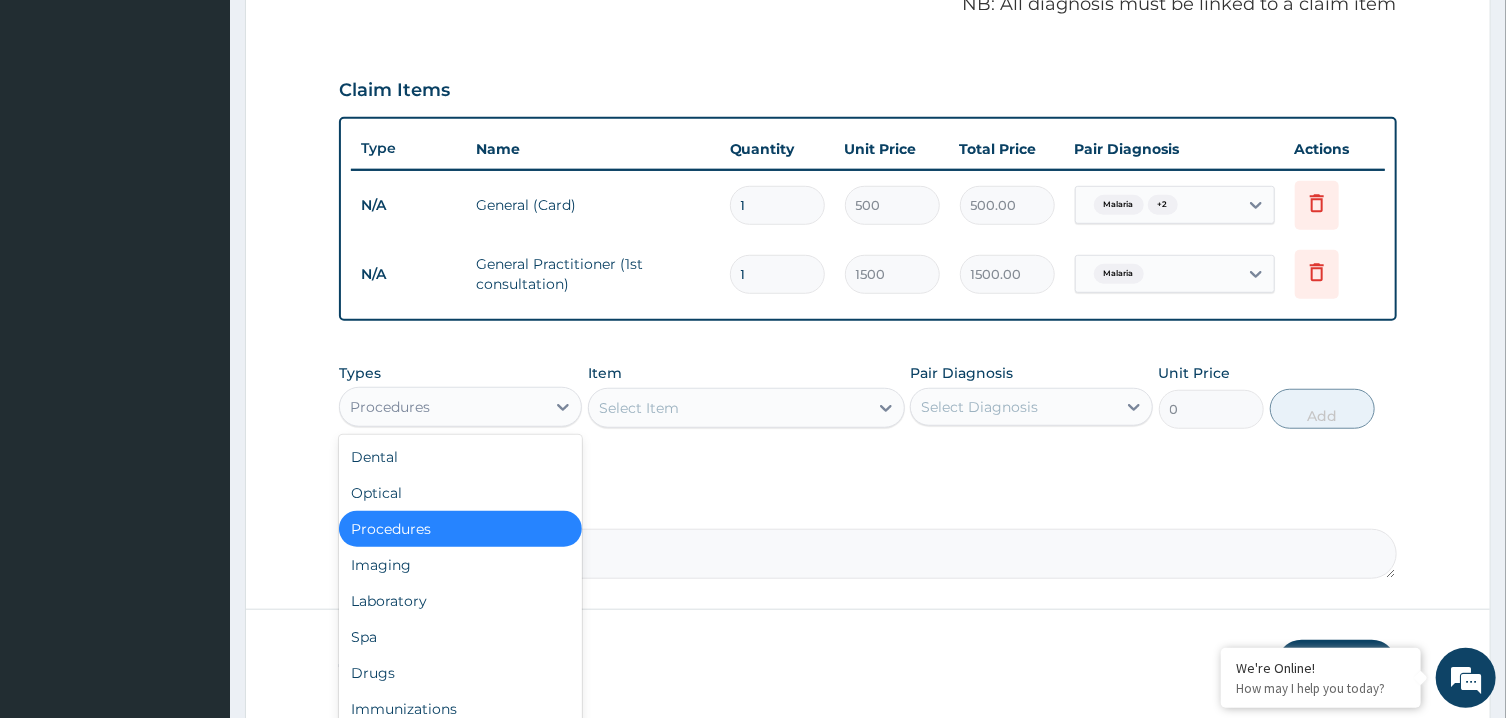 click on "Procedures" at bounding box center (442, 407) 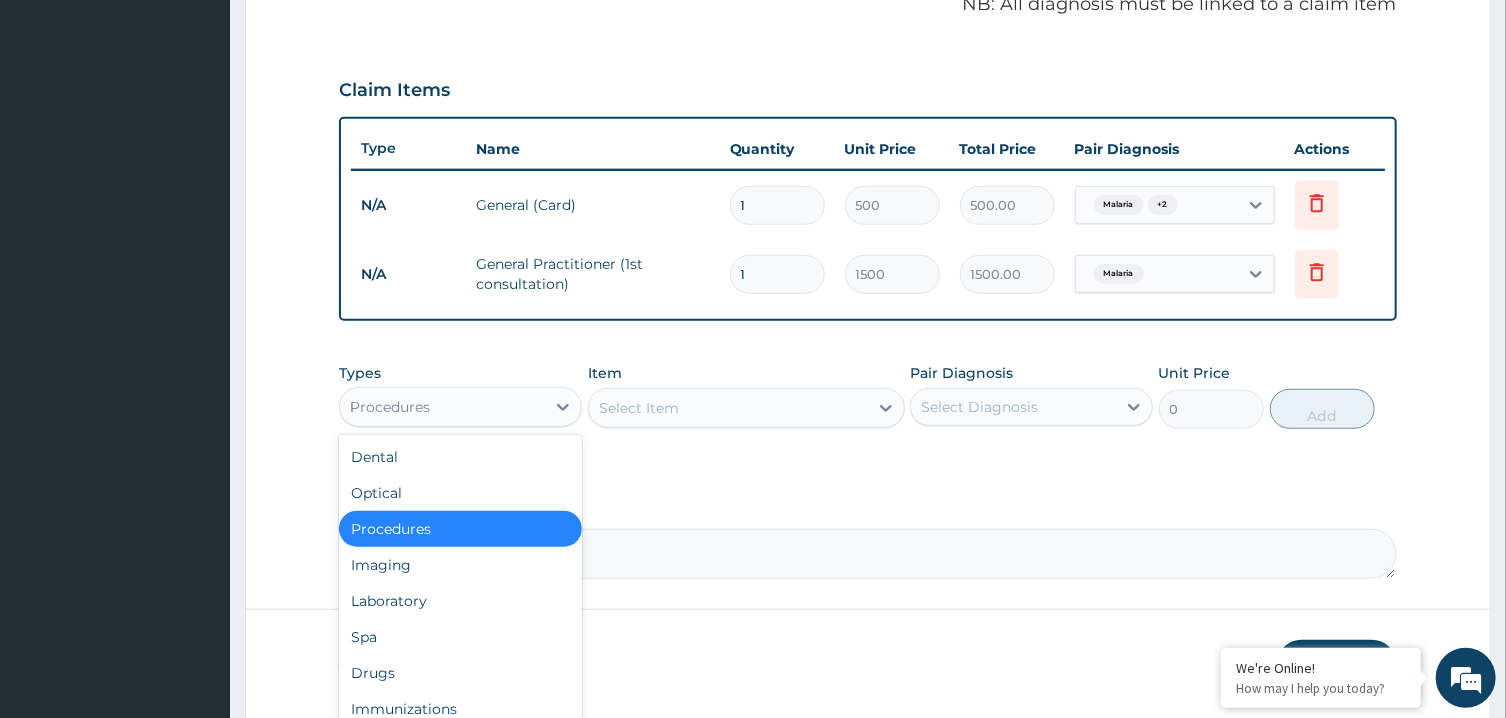 type on "LA" 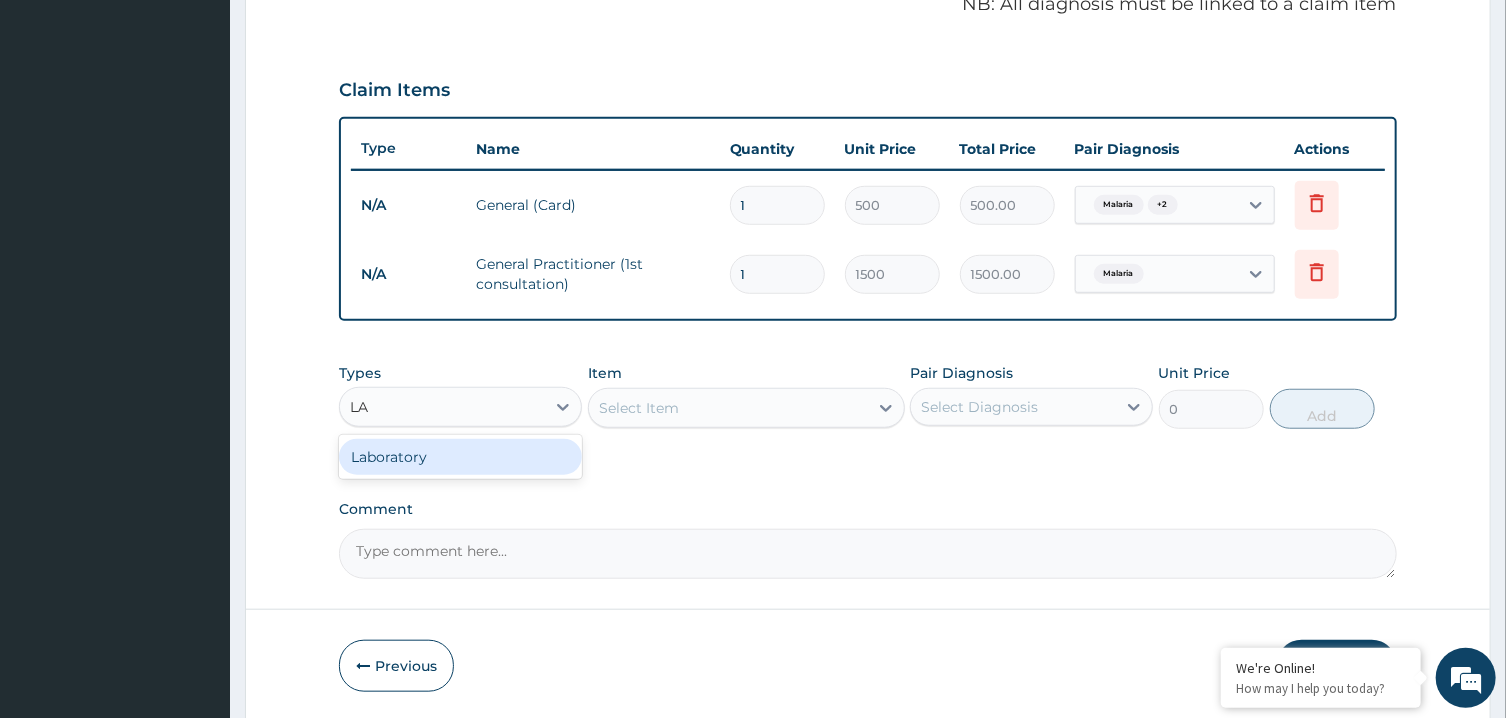 click on "Laboratory" at bounding box center [460, 457] 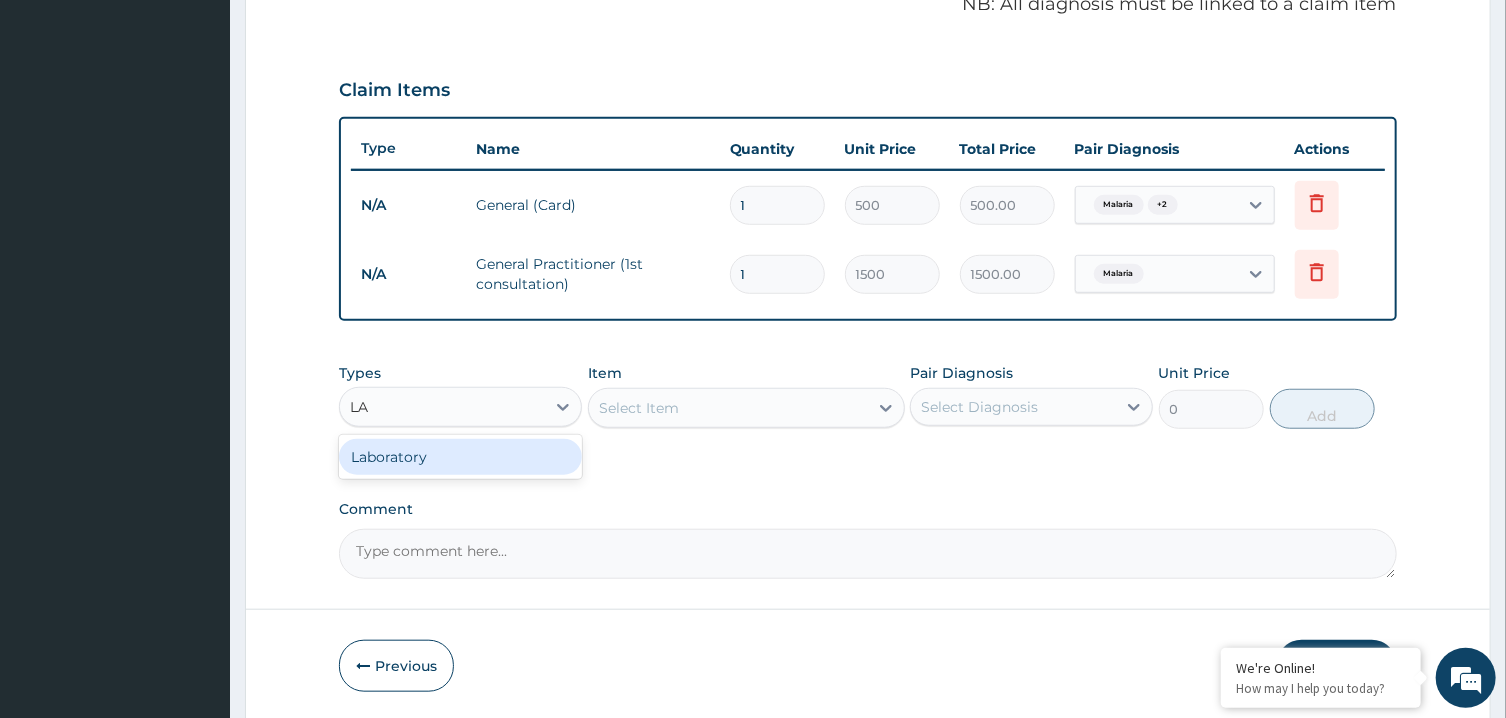 type 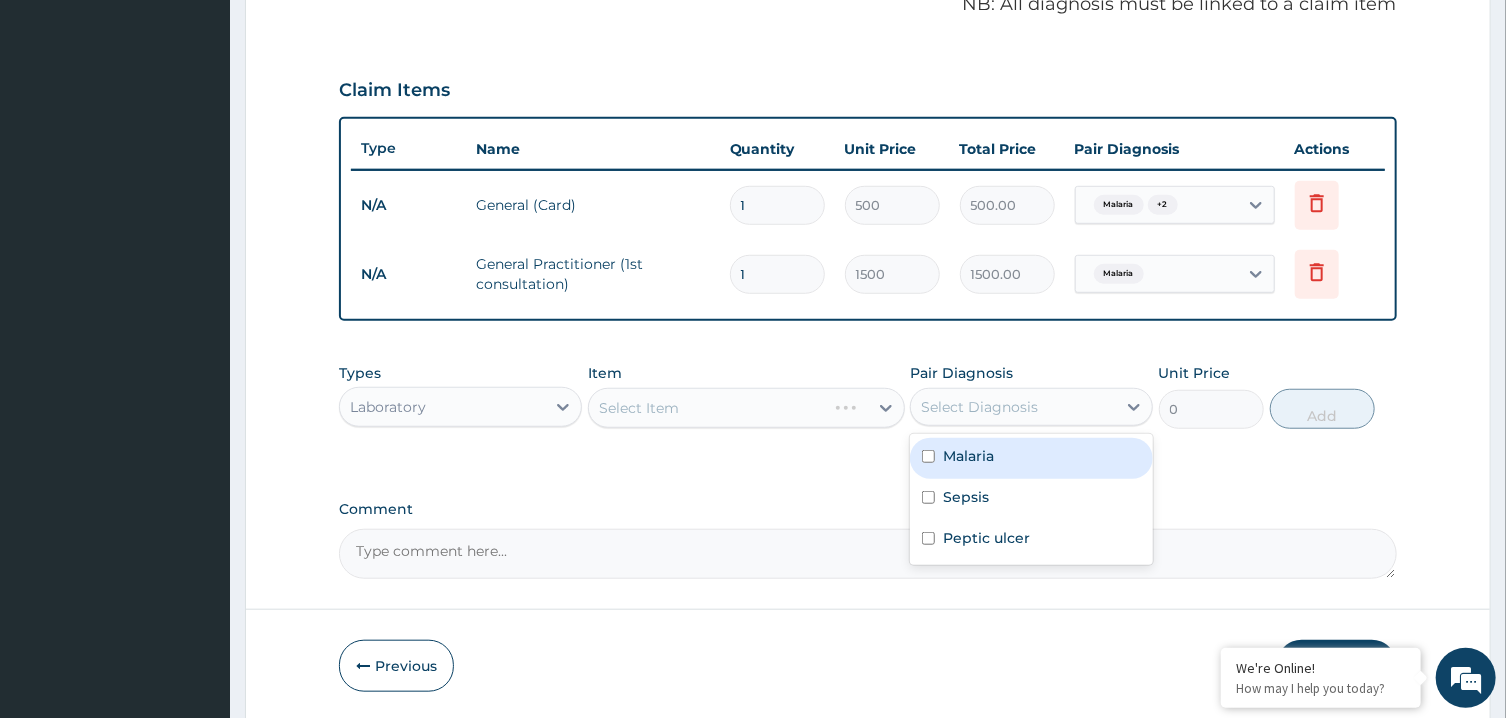 click on "Select Diagnosis" at bounding box center (979, 407) 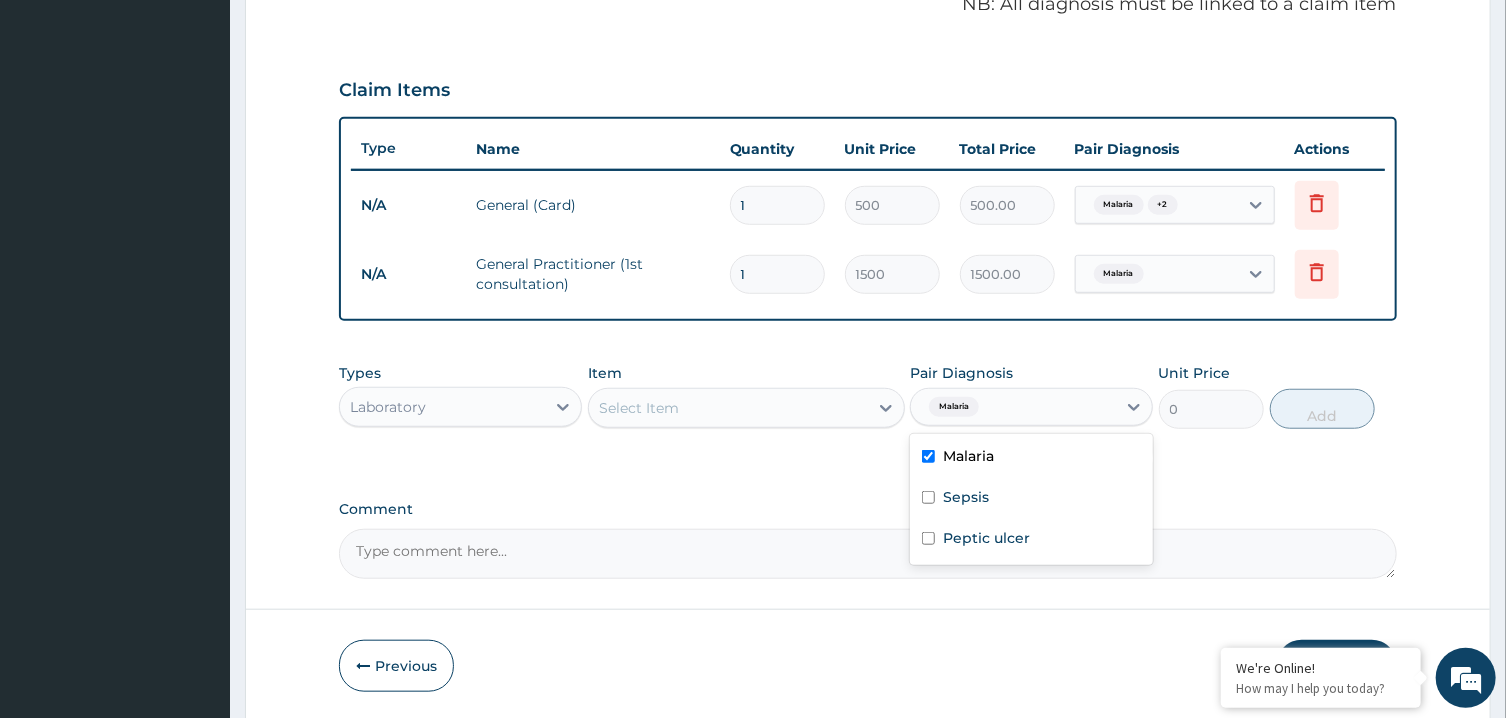 checkbox on "true" 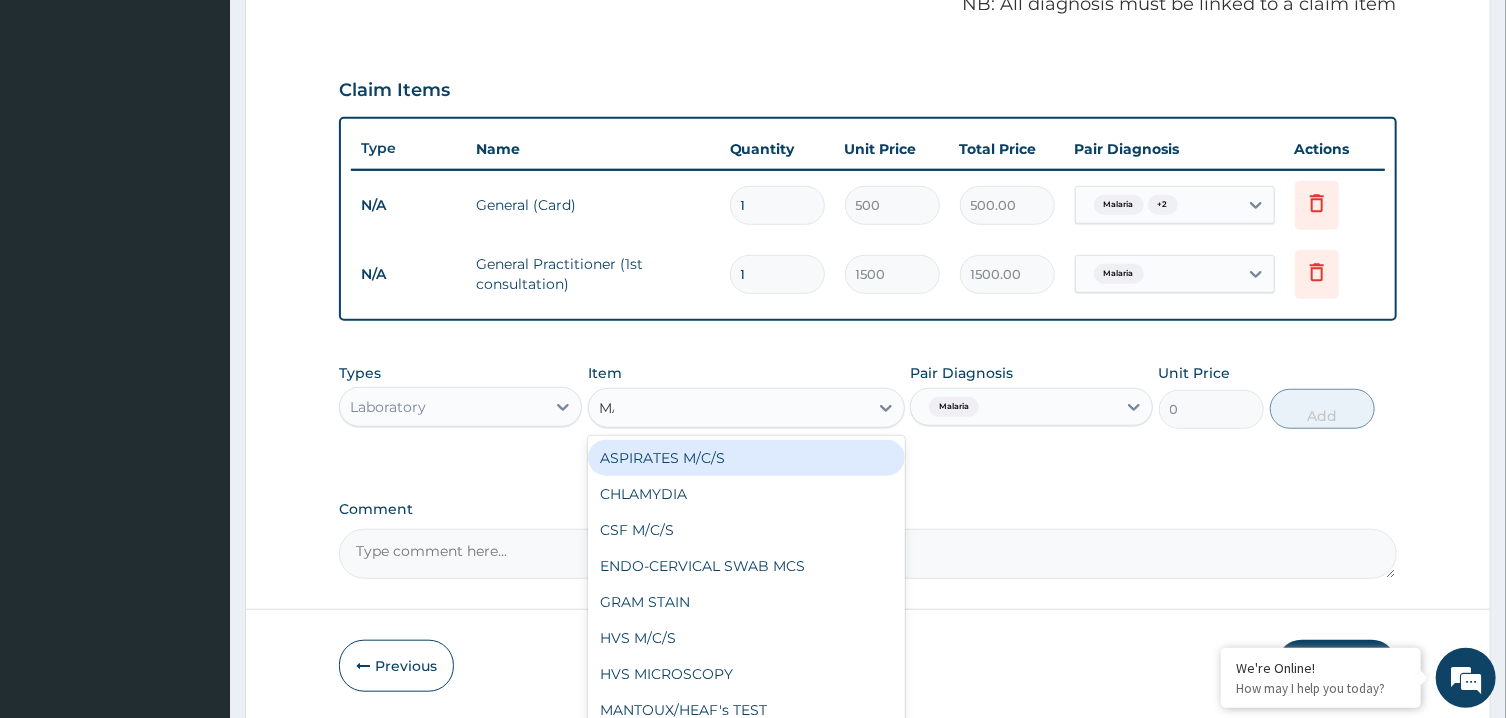 type on "MAL" 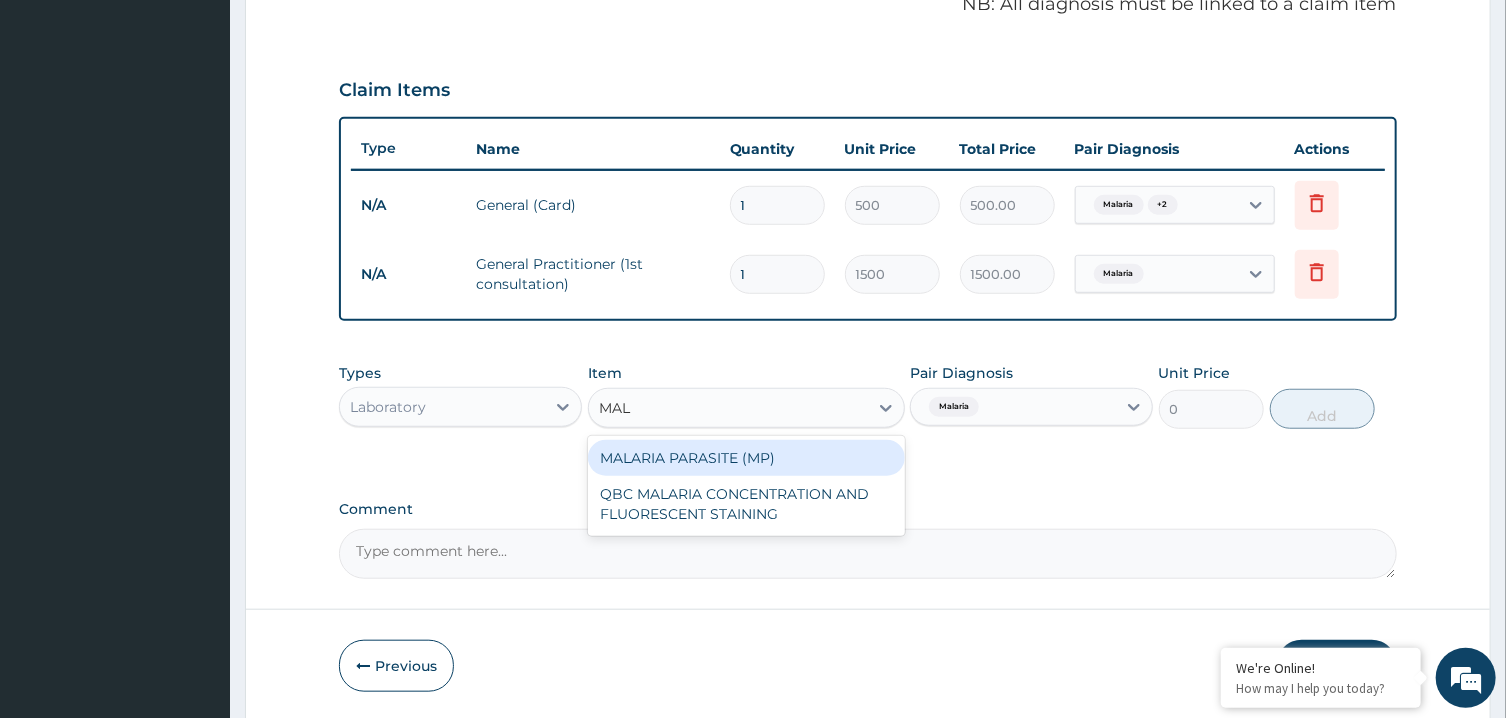 click on "MALARIA PARASITE (MP)" at bounding box center (746, 458) 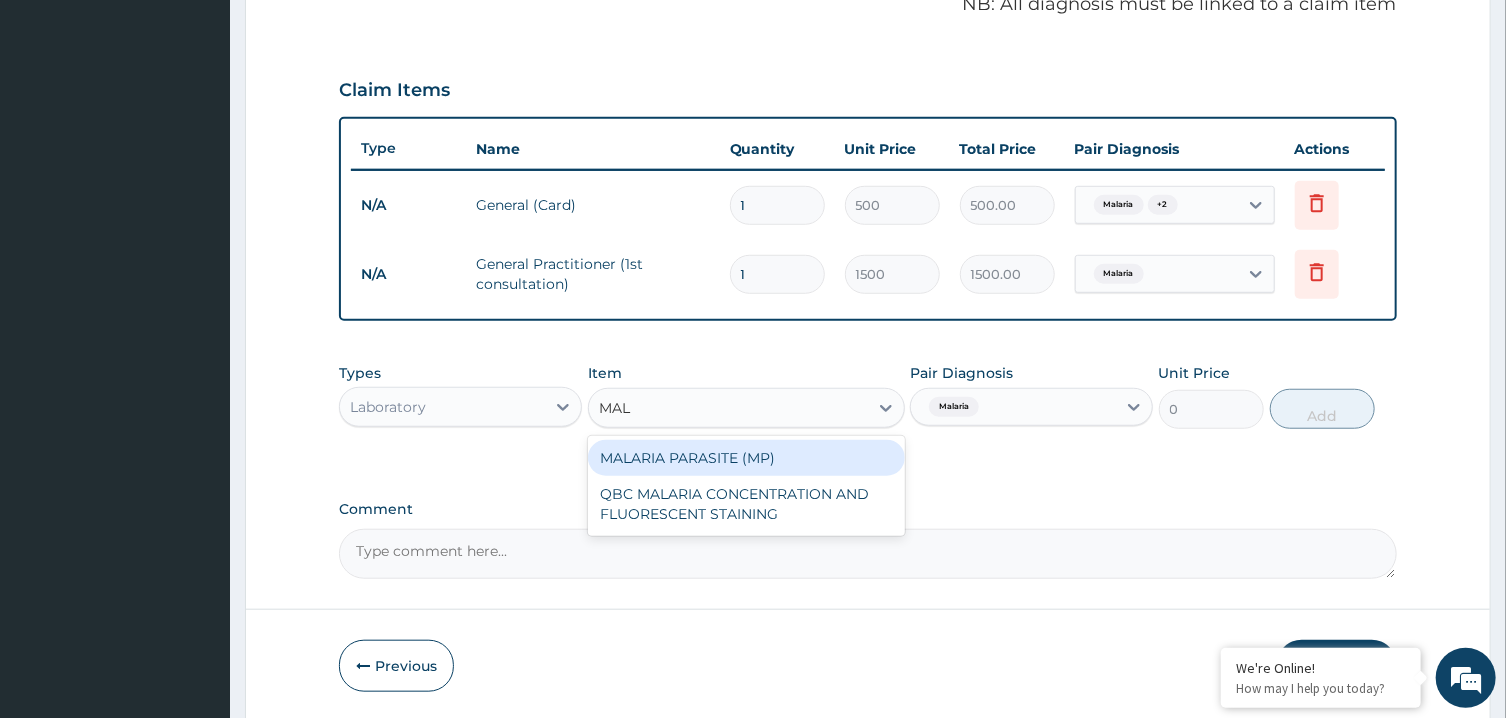type 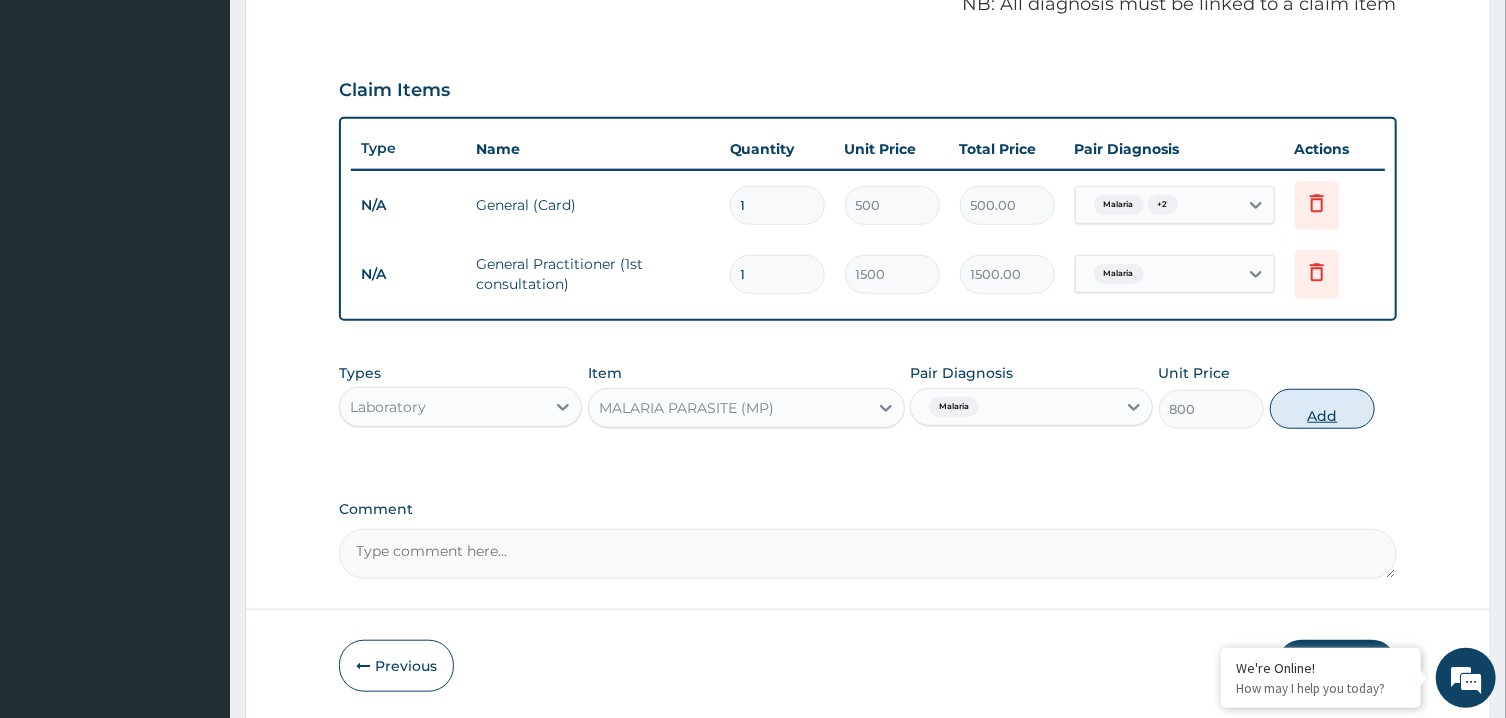 click on "Add" at bounding box center (1323, 409) 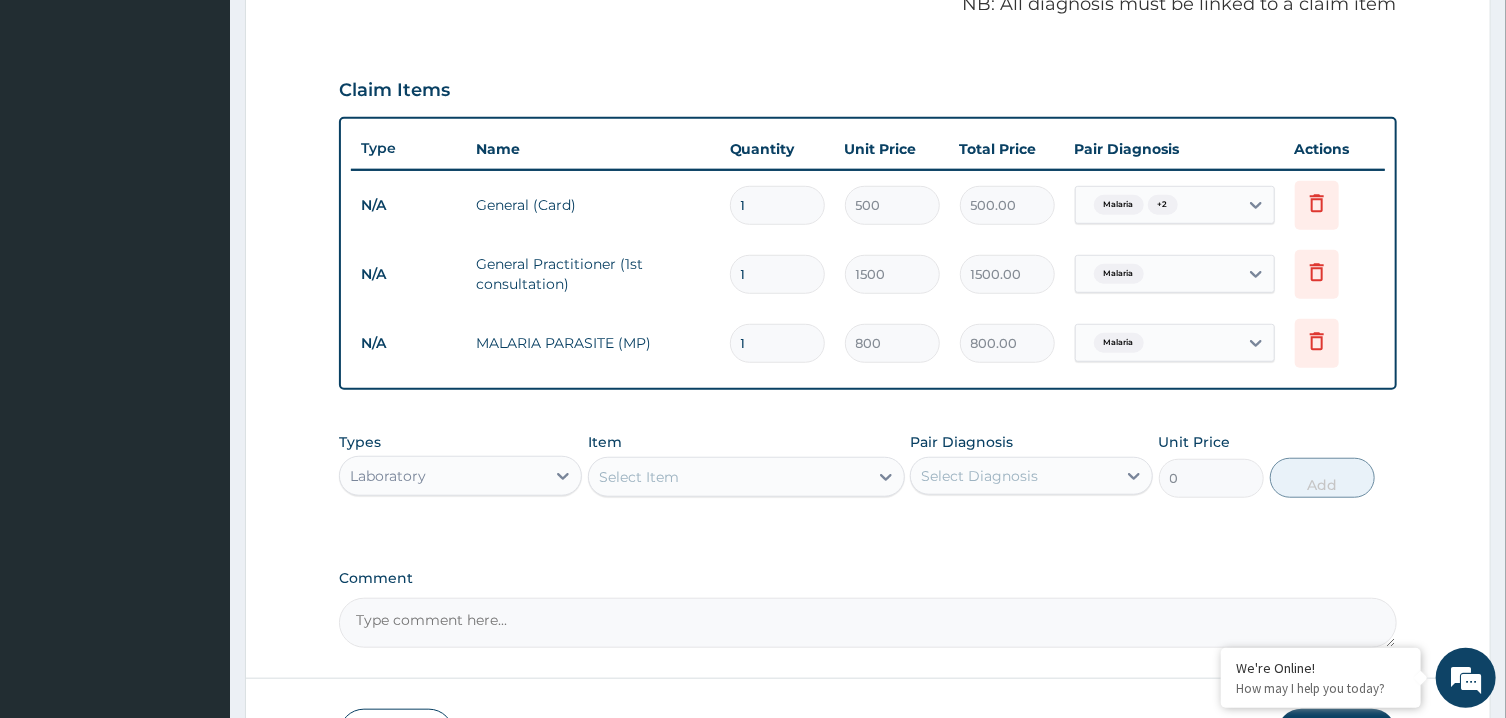 click on "Select Item" at bounding box center (728, 477) 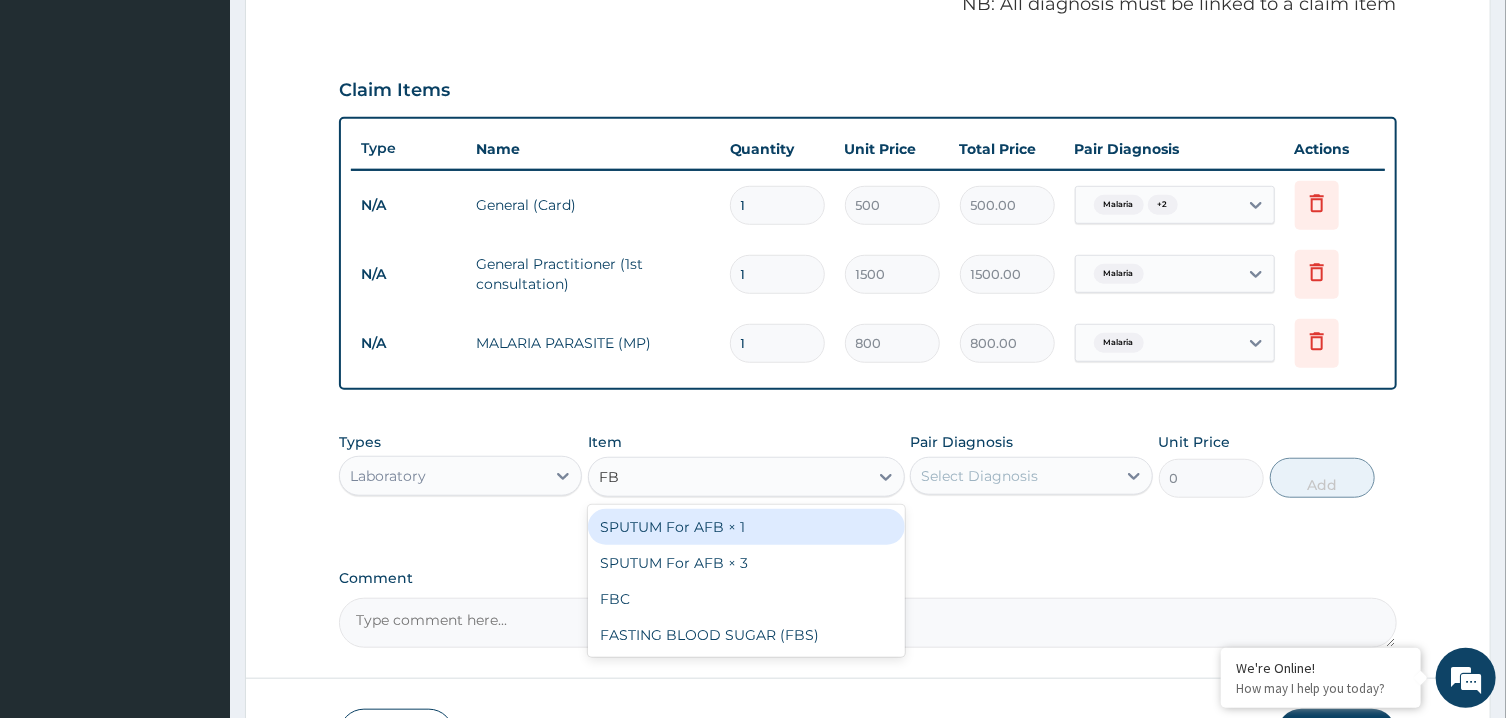 type on "FBC" 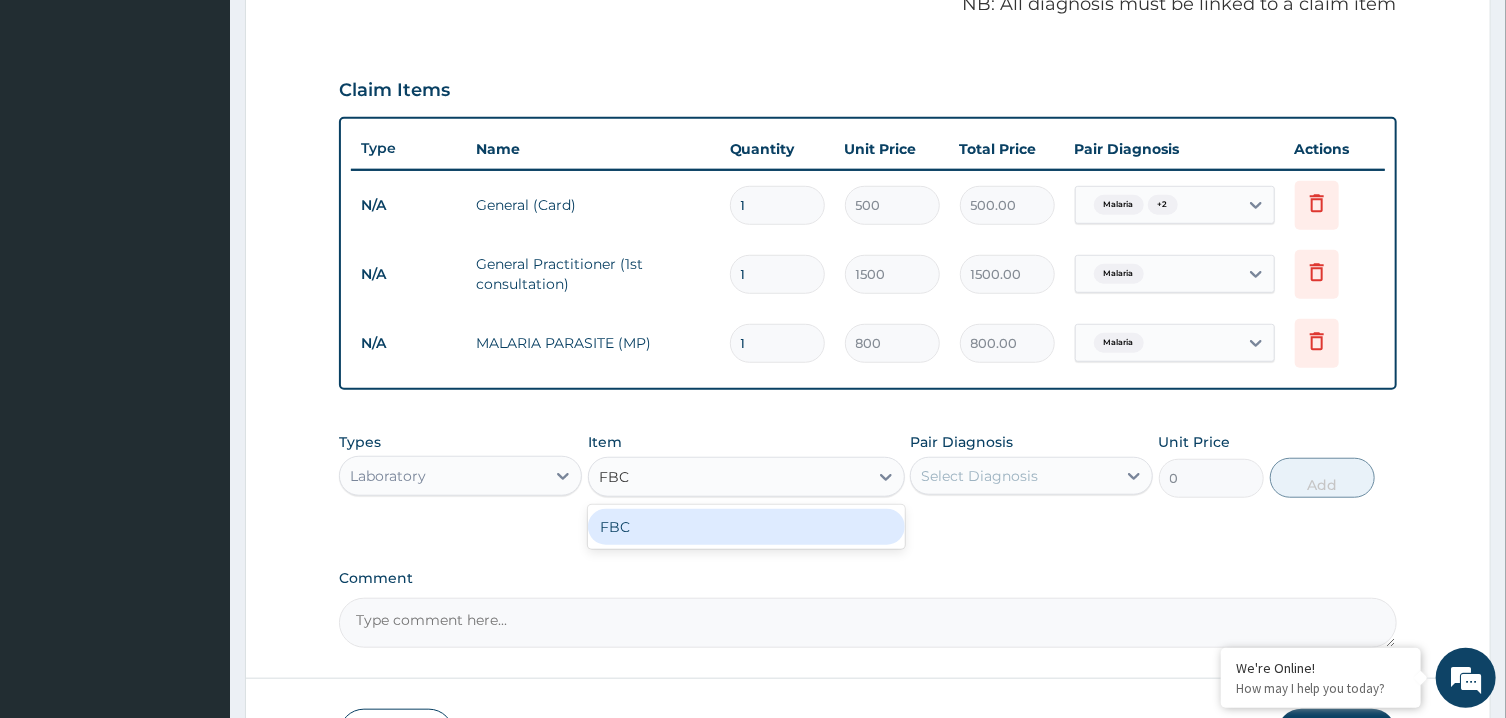 click on "FBC" at bounding box center [746, 527] 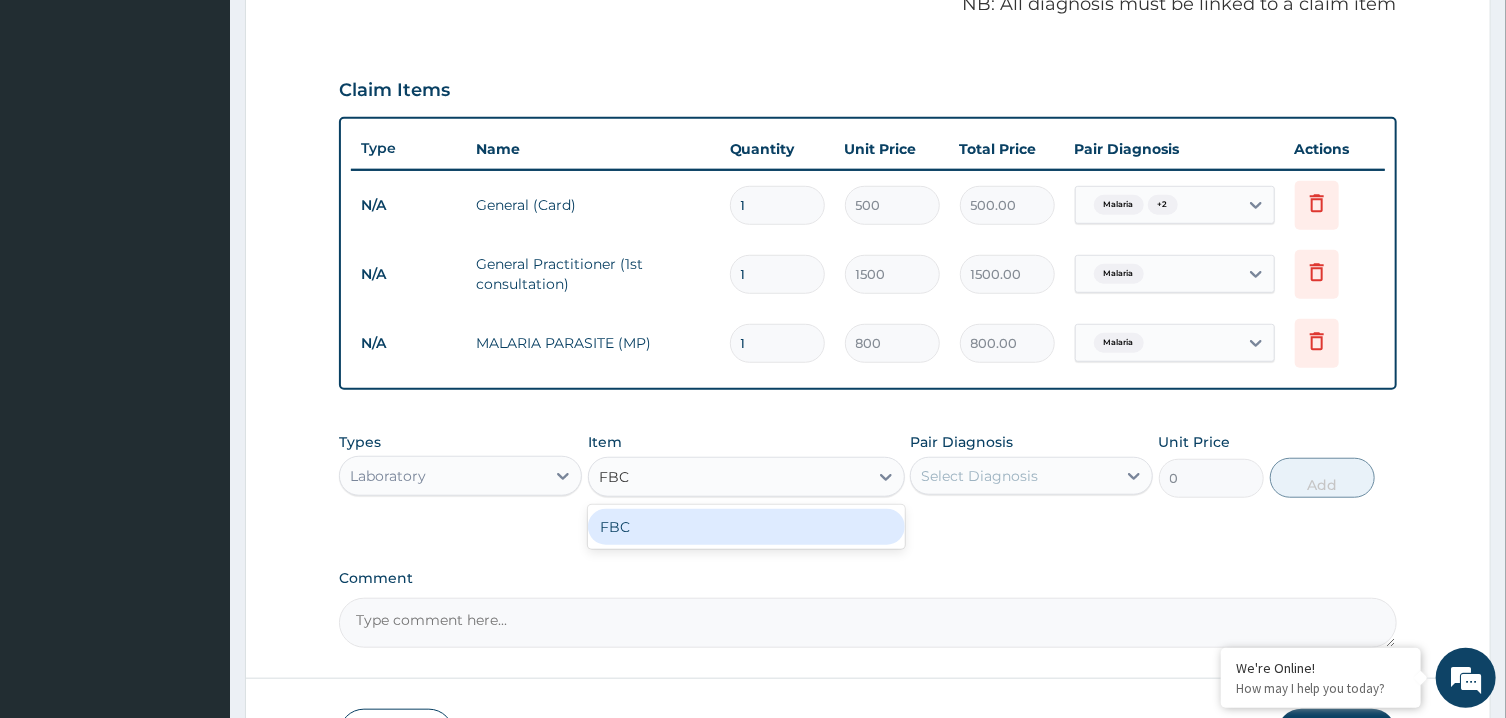 type 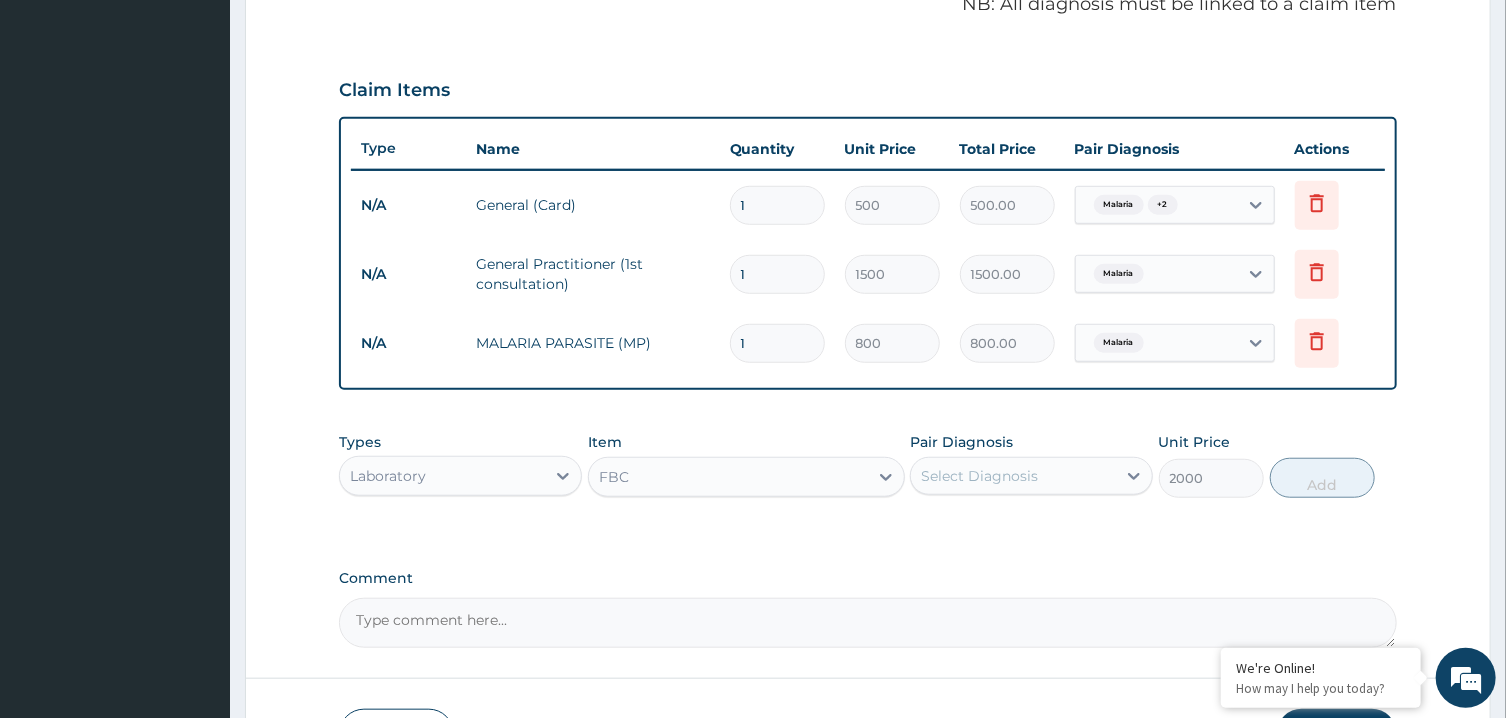 click on "Types Laboratory Item option FBC, selected. Select is focused ,type to refine list, press Down to open the menu, FBC Pair Diagnosis Select Diagnosis Unit Price 2000 Add" at bounding box center (867, 465) 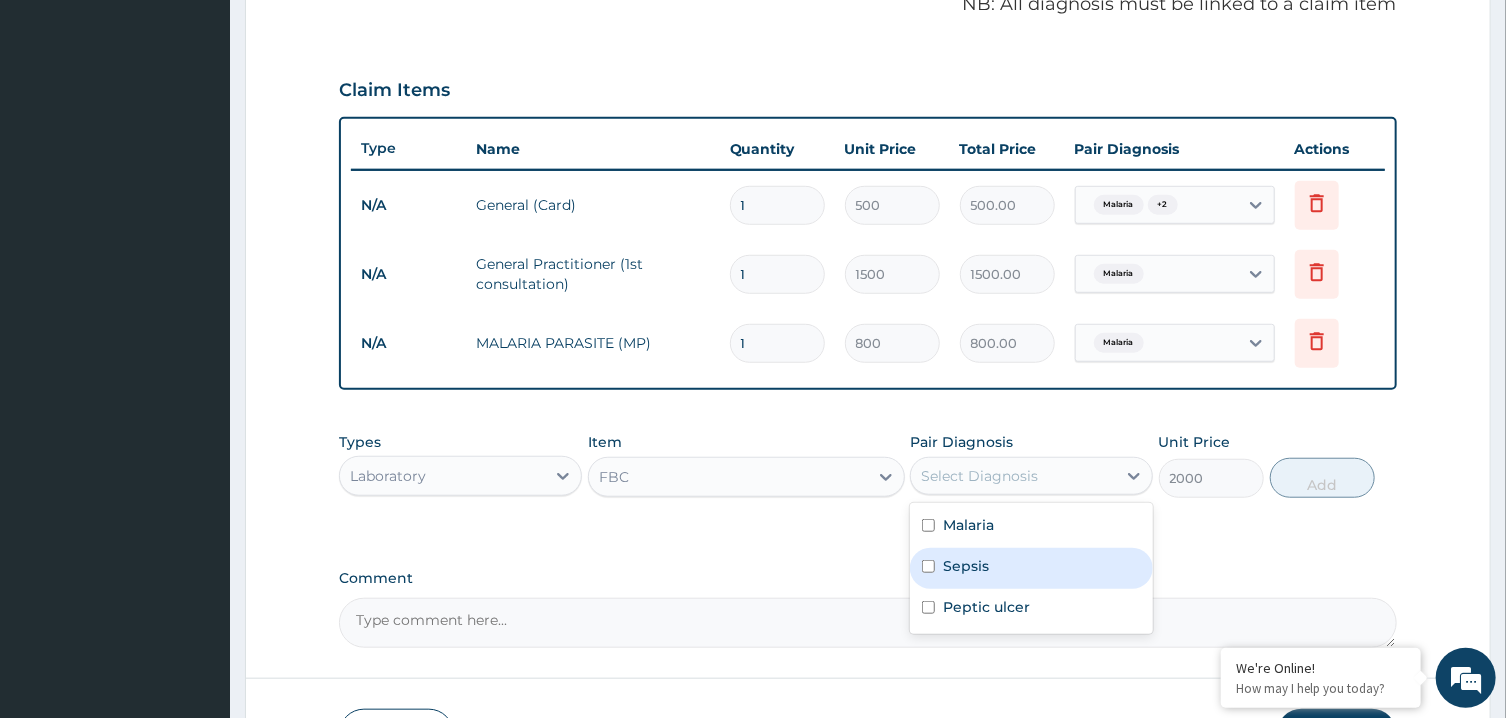 click on "Sepsis" at bounding box center (1031, 568) 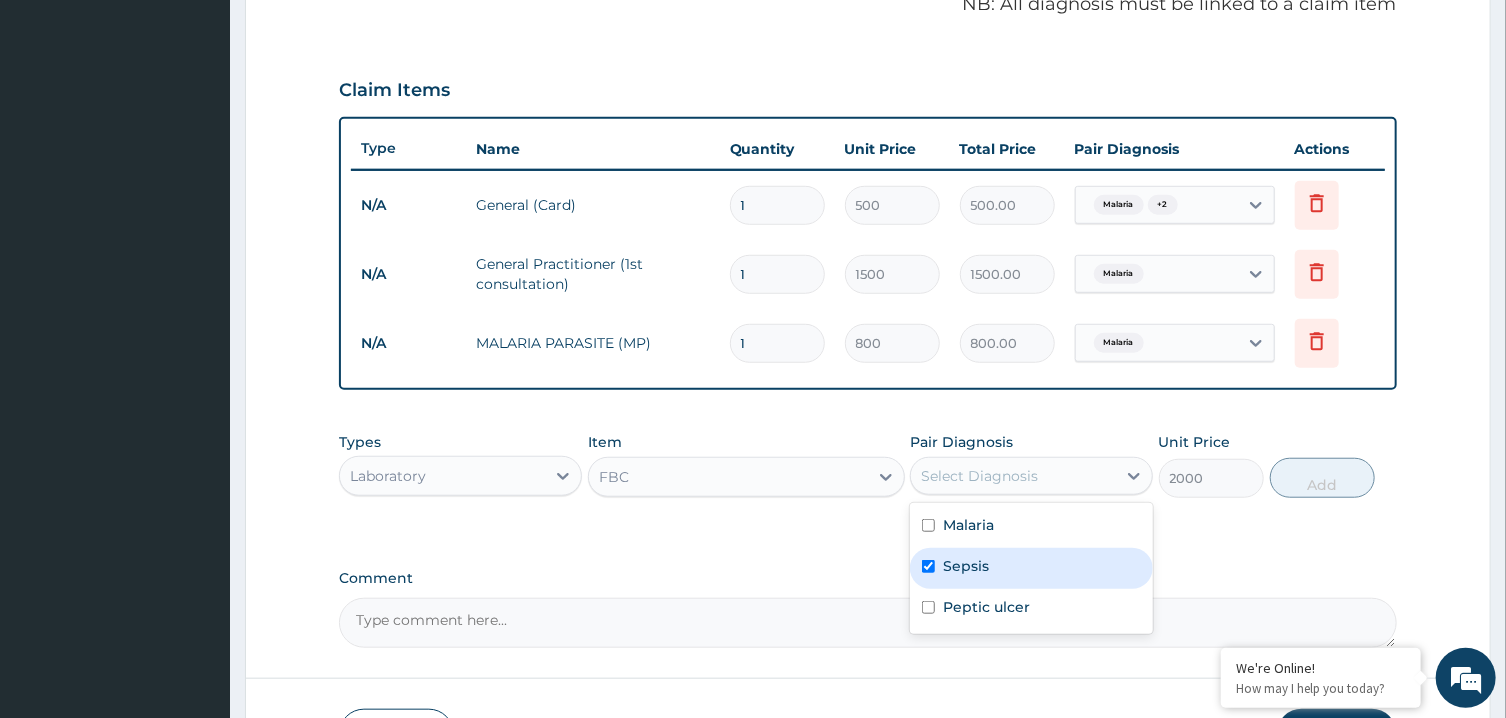 checkbox on "true" 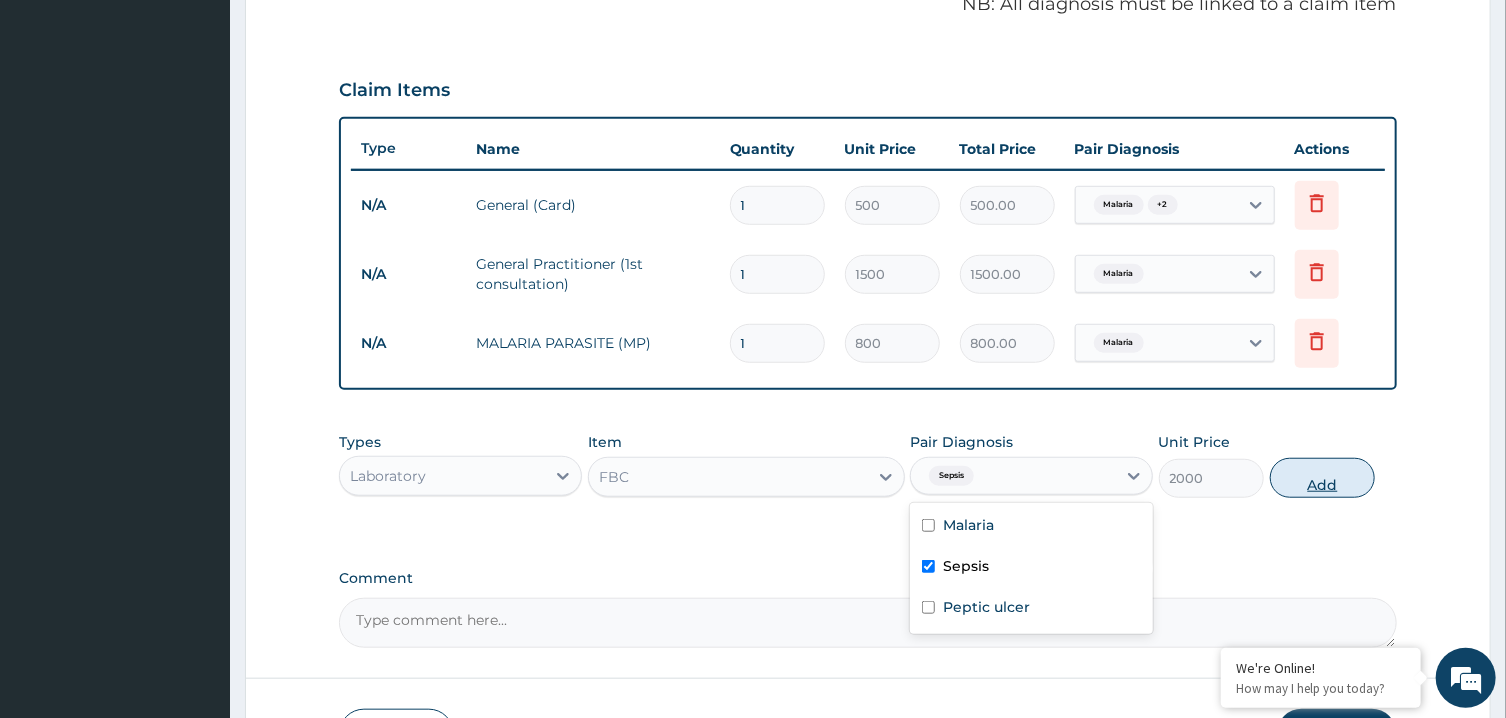 click on "Add" at bounding box center [1323, 478] 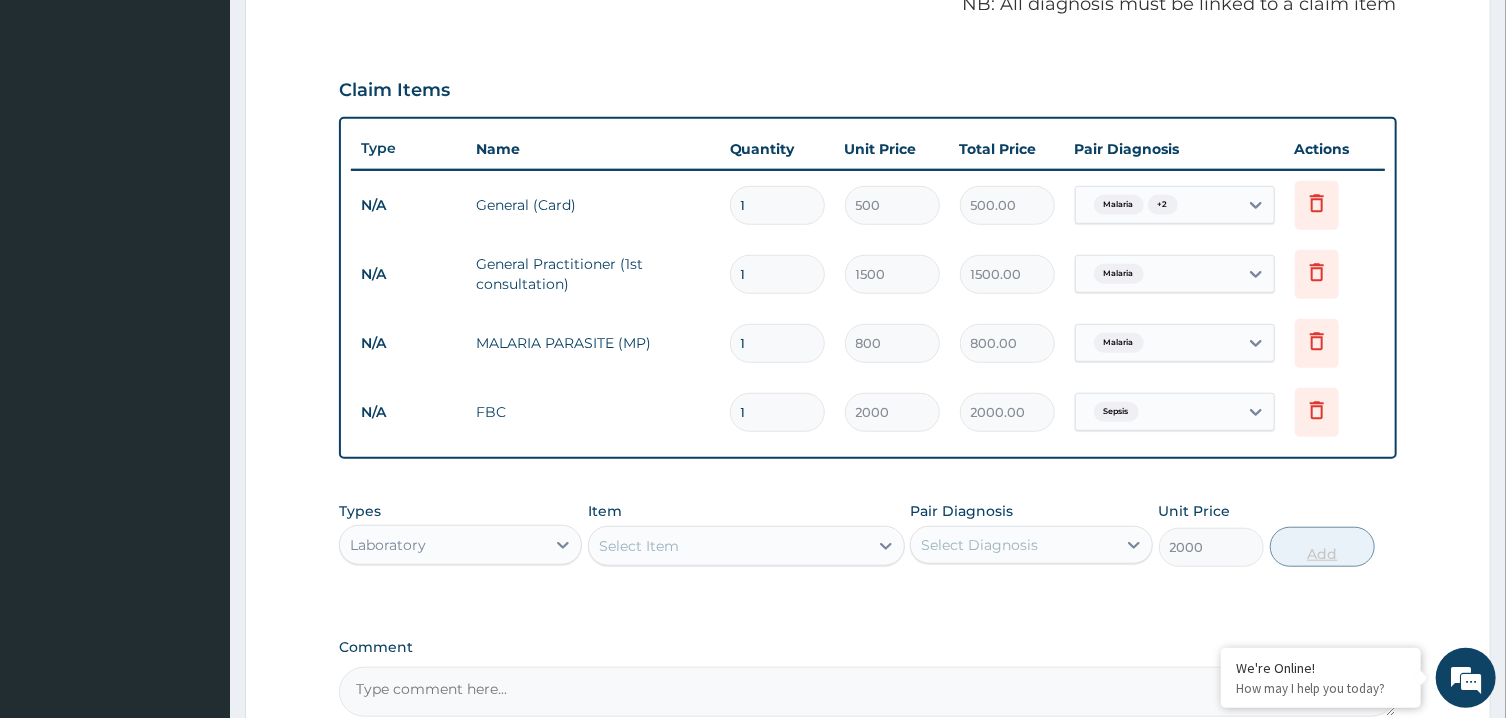 type on "0" 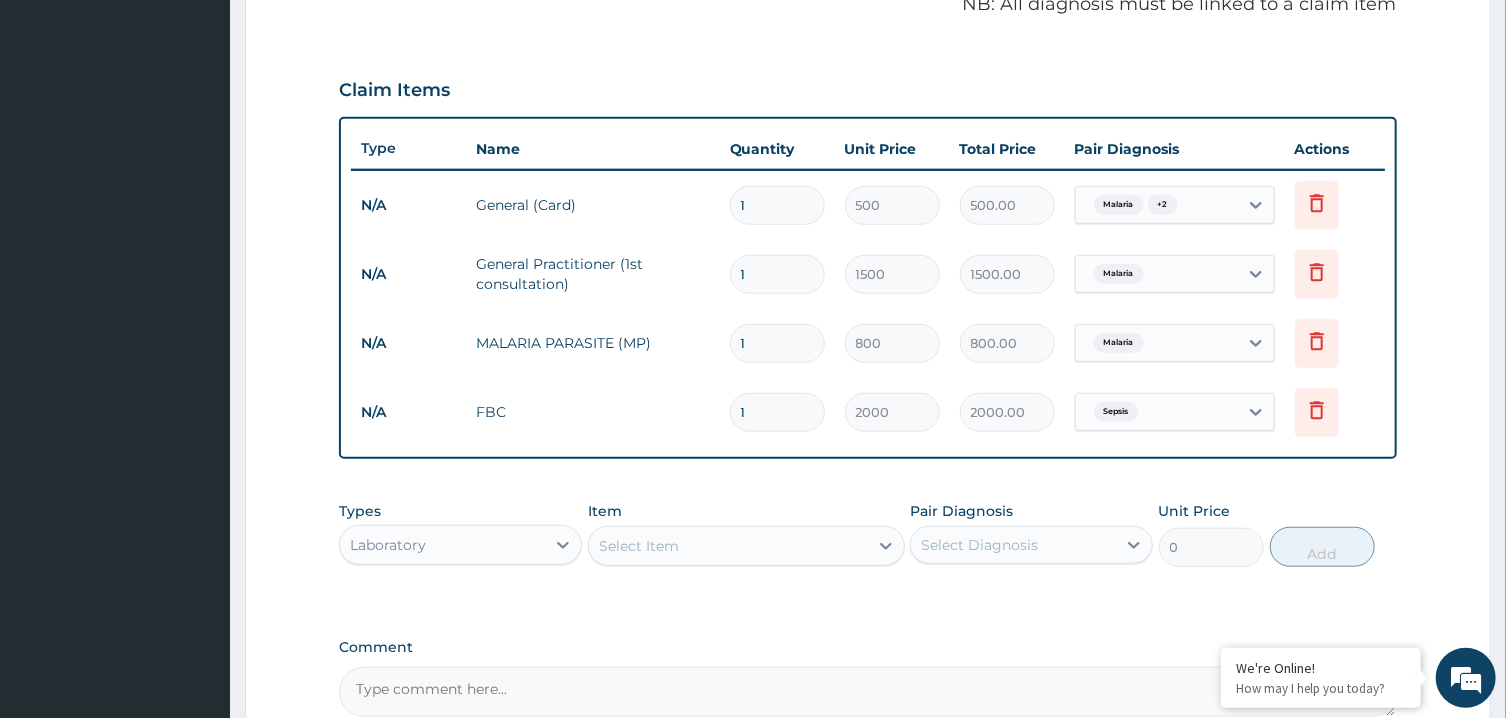 click on "Item Select Item" at bounding box center (746, 534) 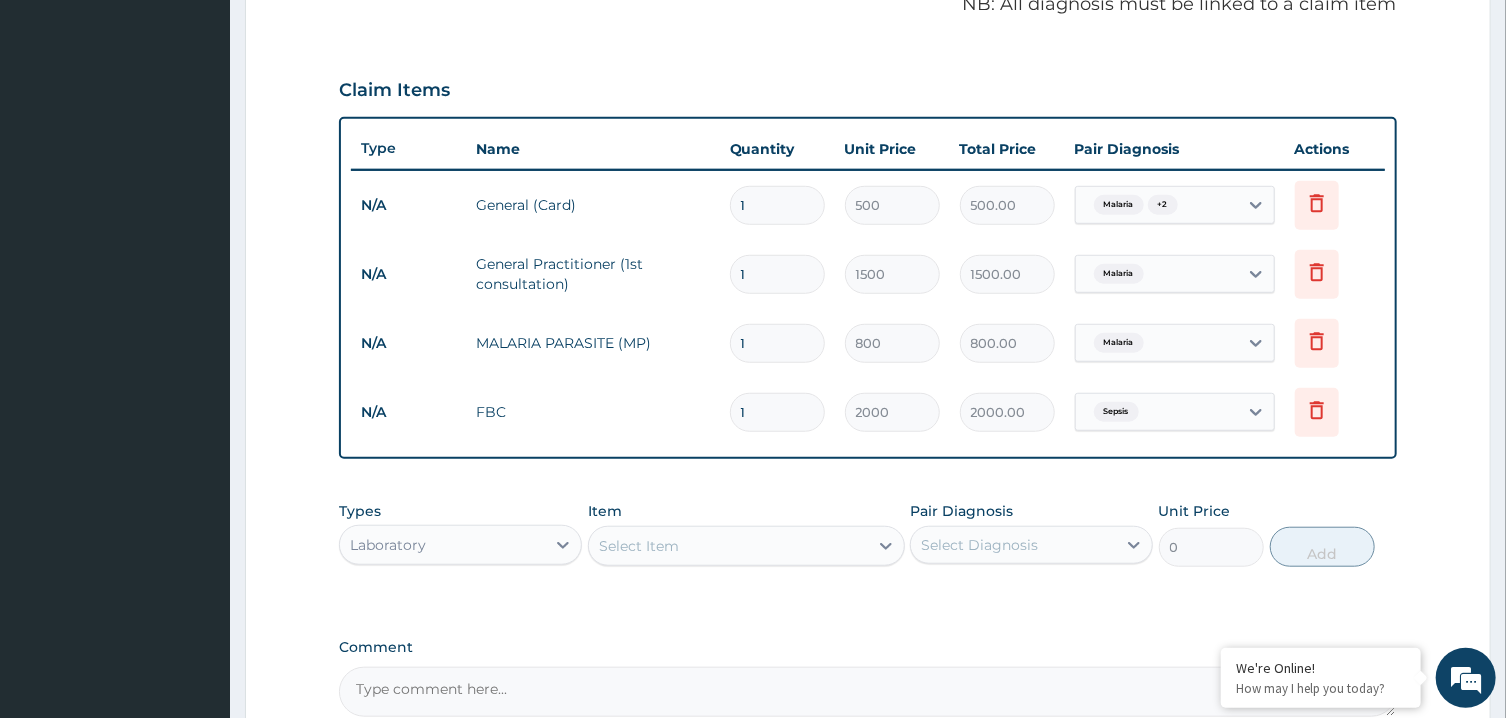 click on "Select Item" at bounding box center [728, 546] 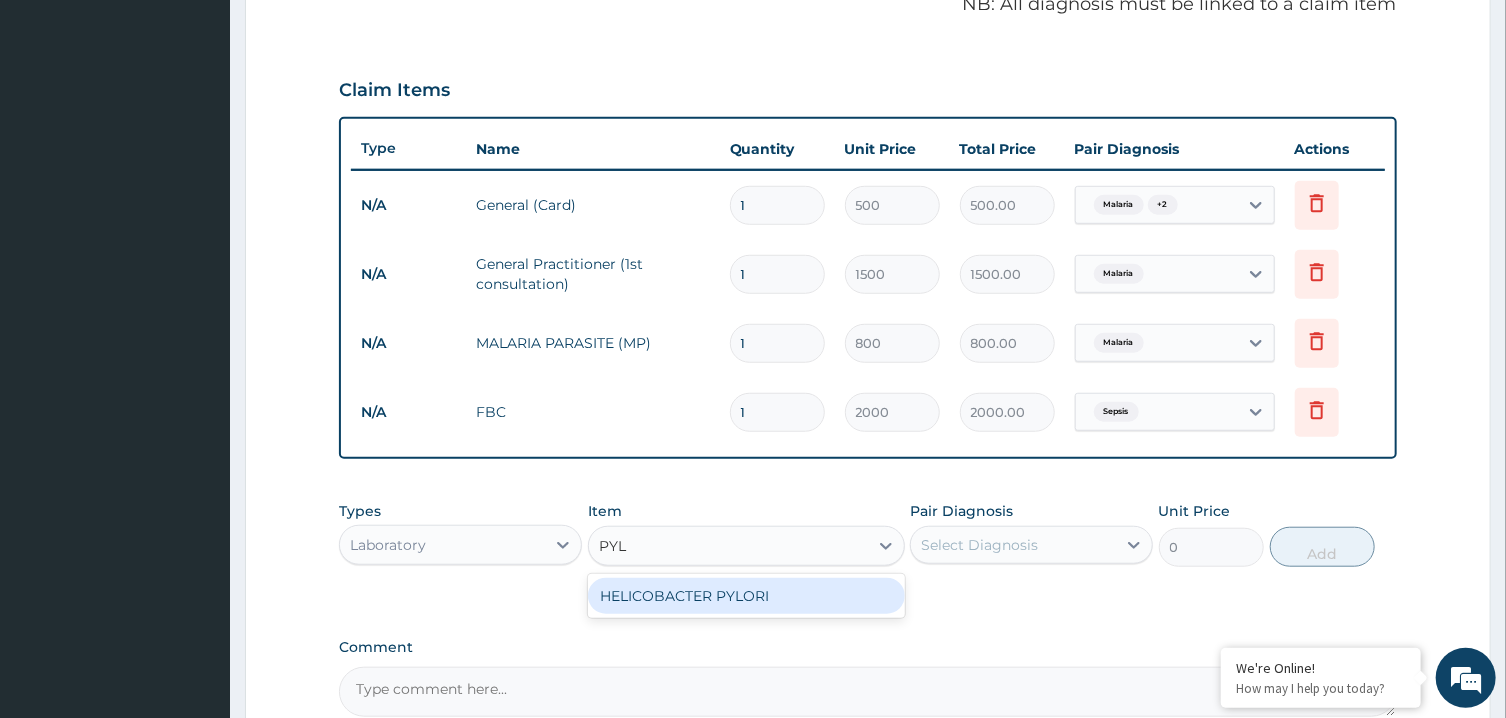 type on "PYLO" 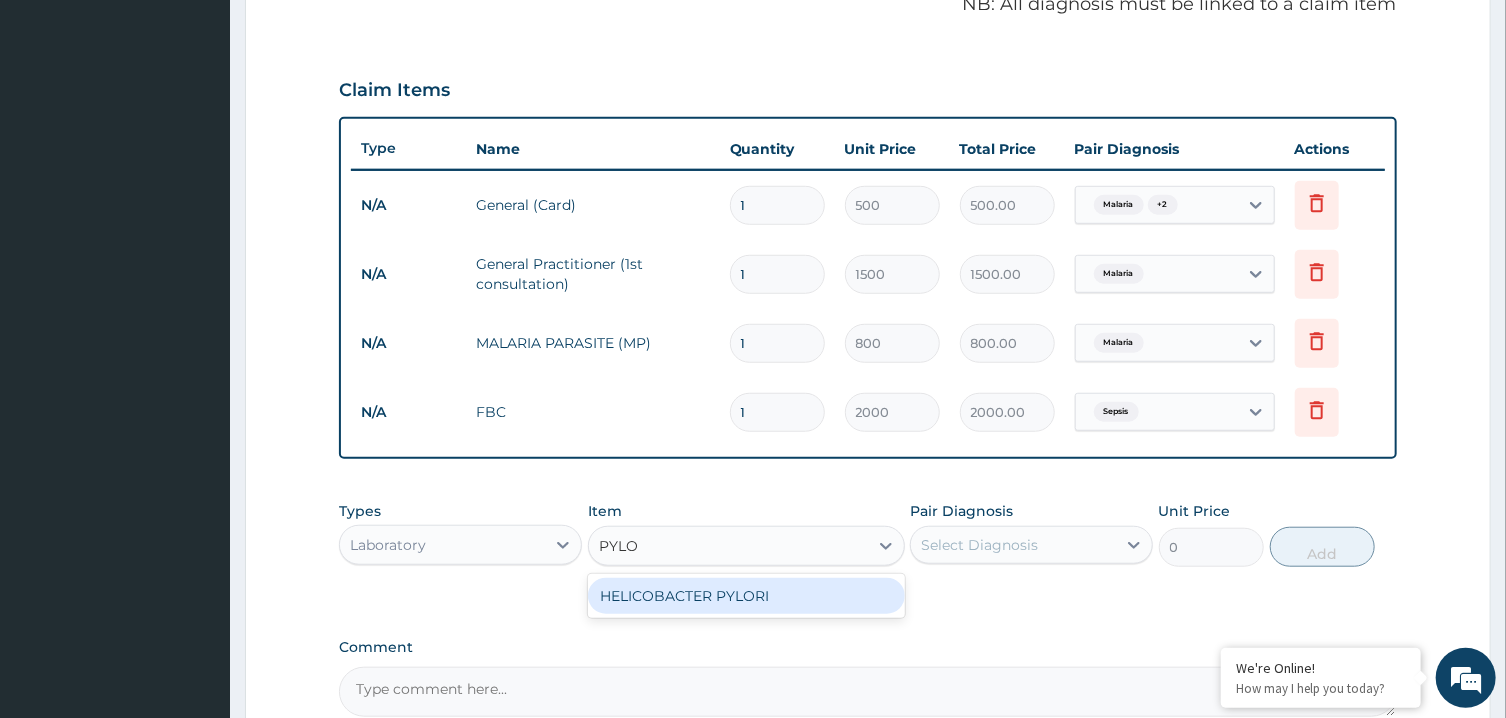 click on "HELICOBACTER PYLORI" at bounding box center [746, 596] 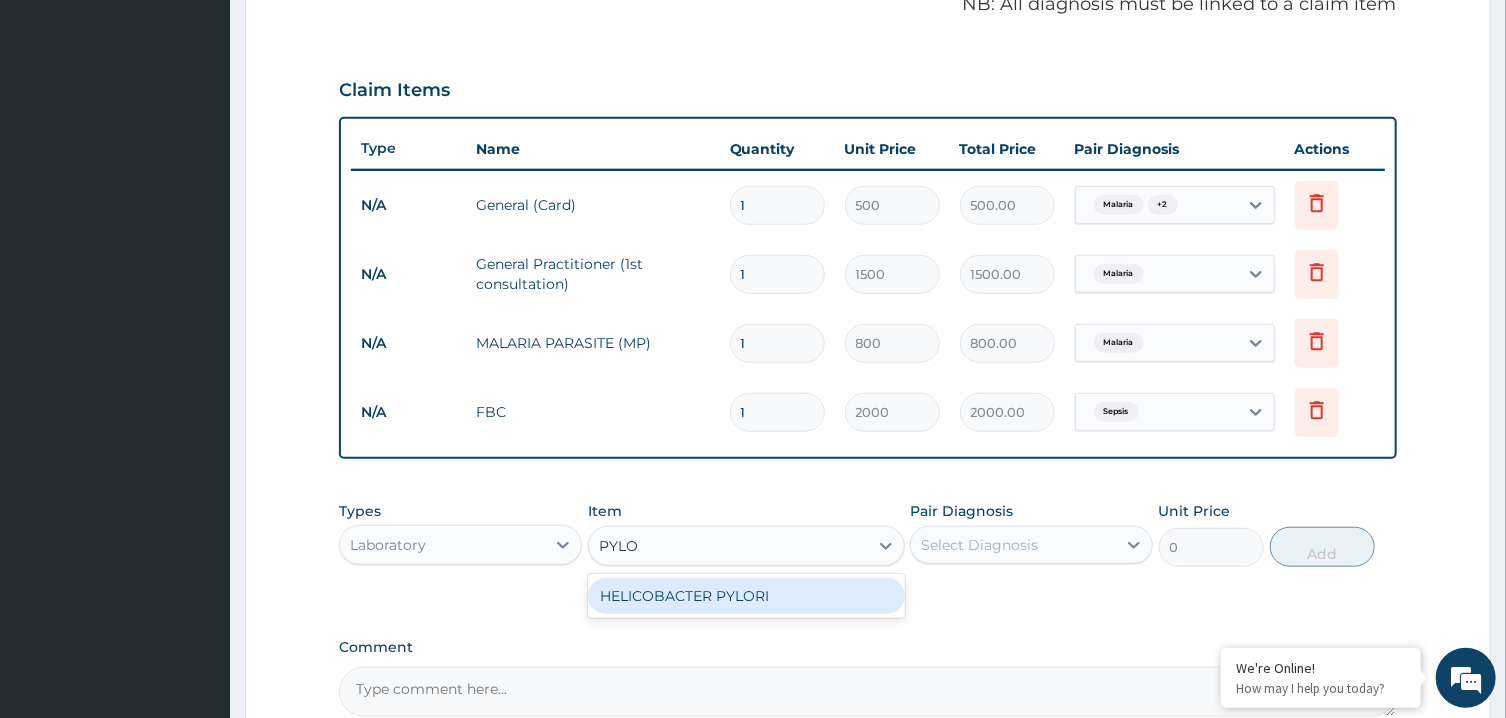 type 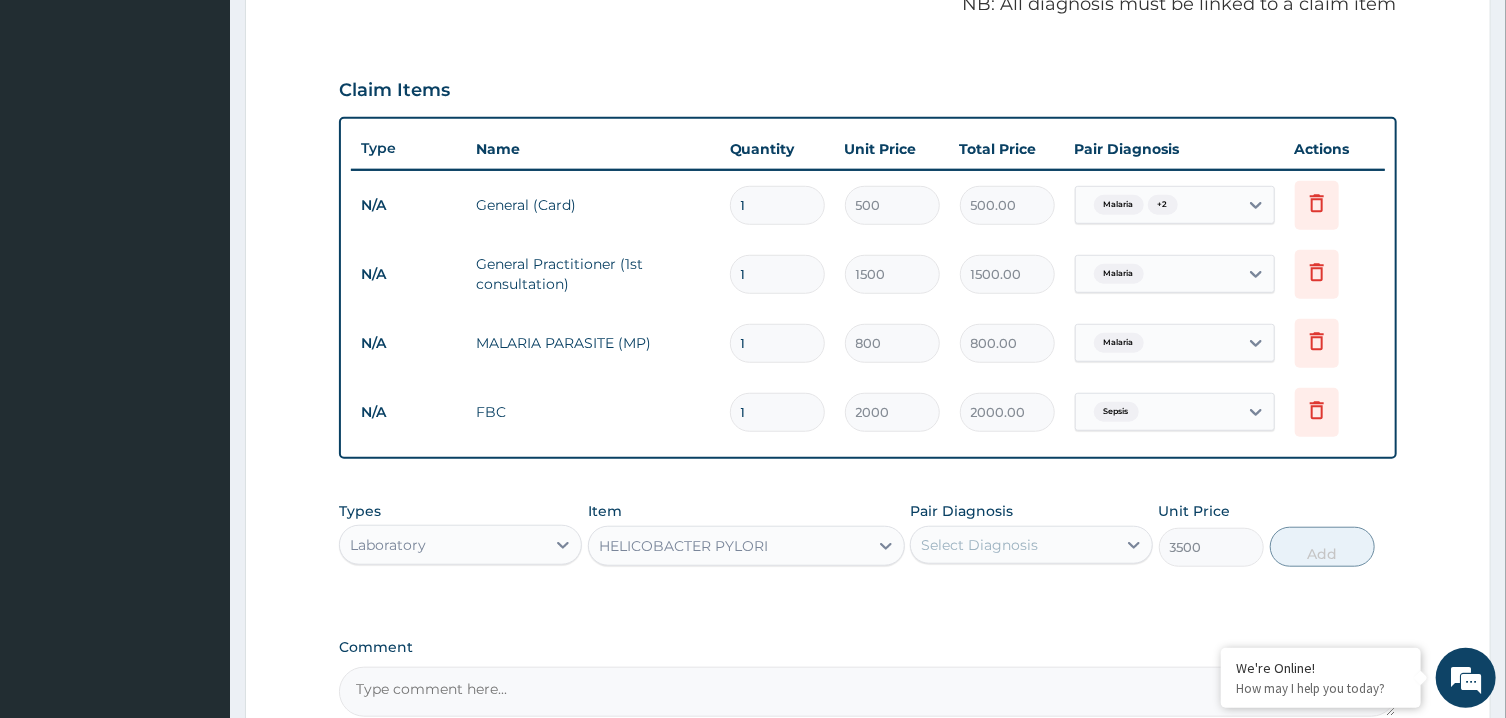 click on "Select Diagnosis" at bounding box center (1013, 545) 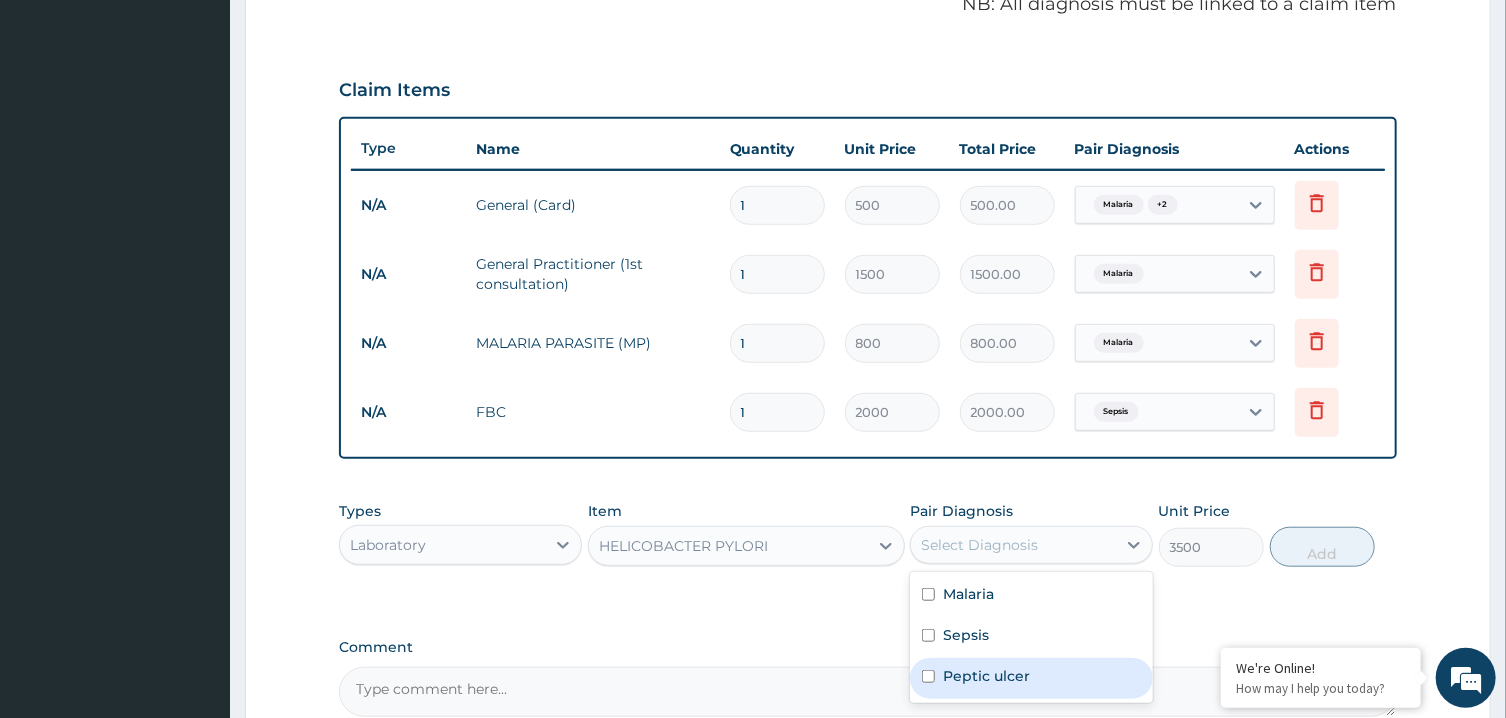 click on "Peptic ulcer" at bounding box center [1031, 678] 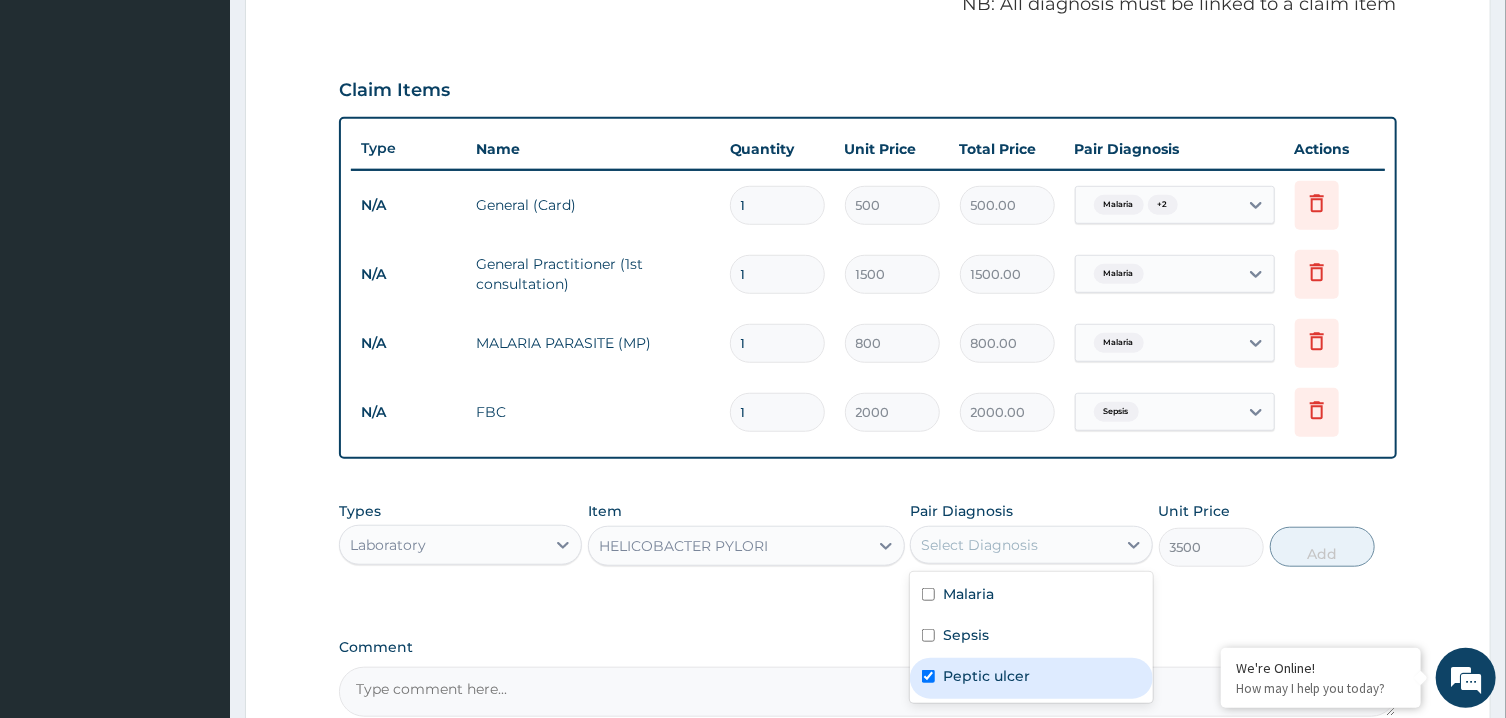 checkbox on "true" 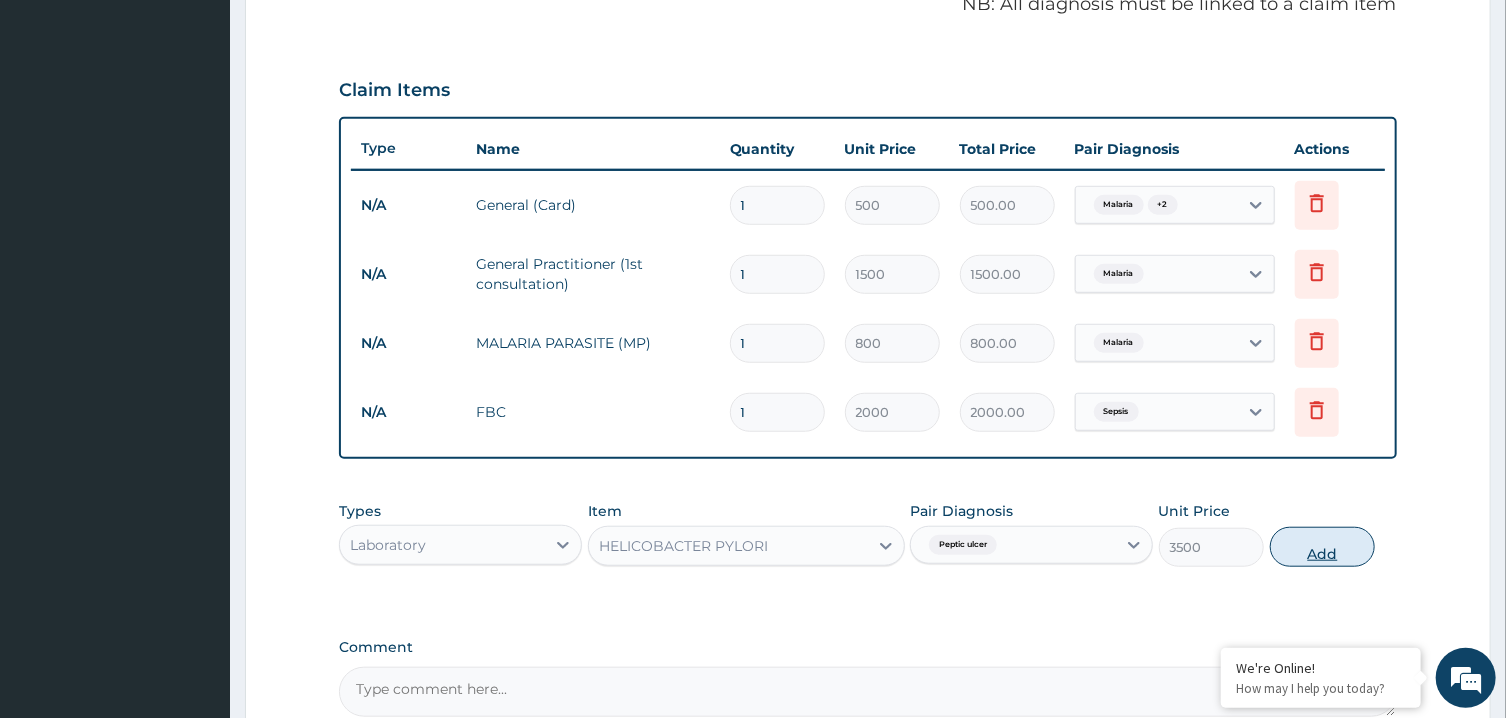 click on "Add" at bounding box center [1323, 547] 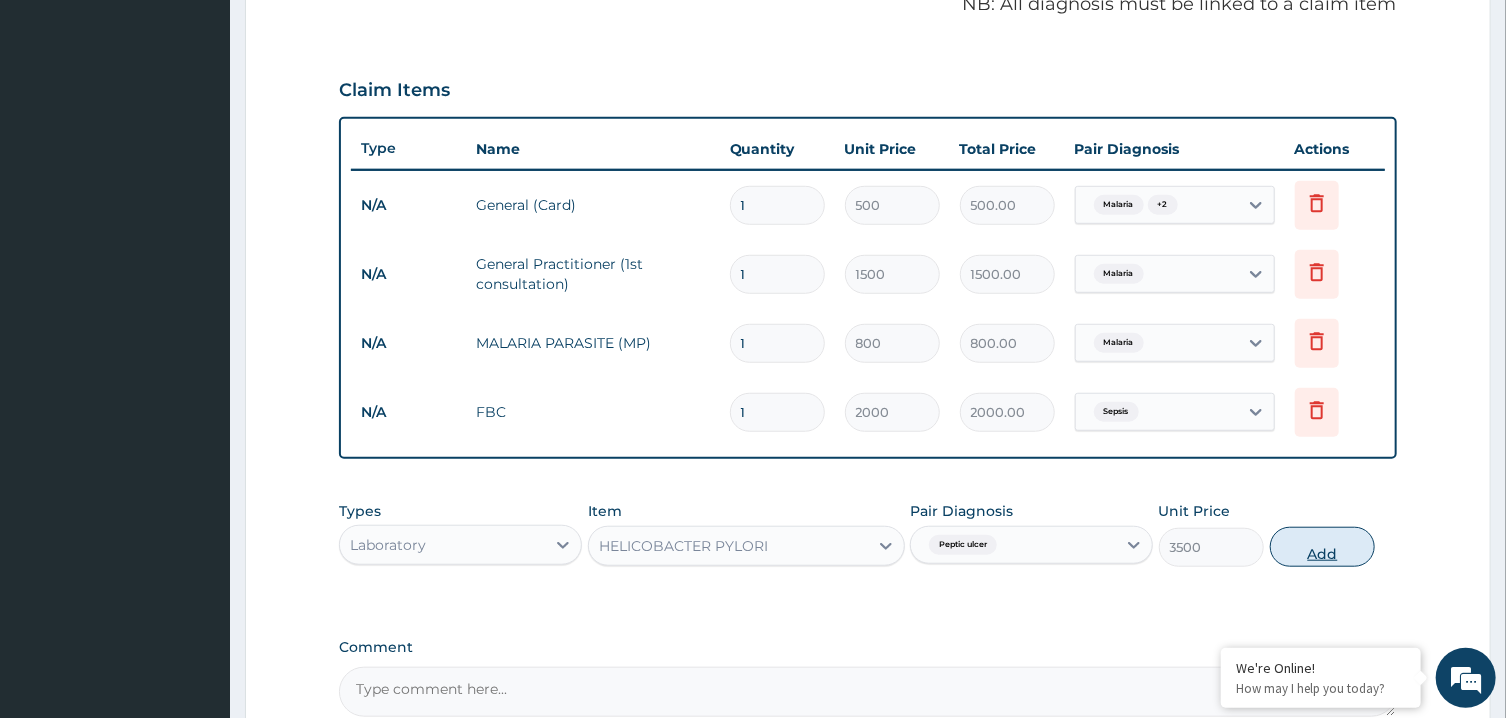 type on "0" 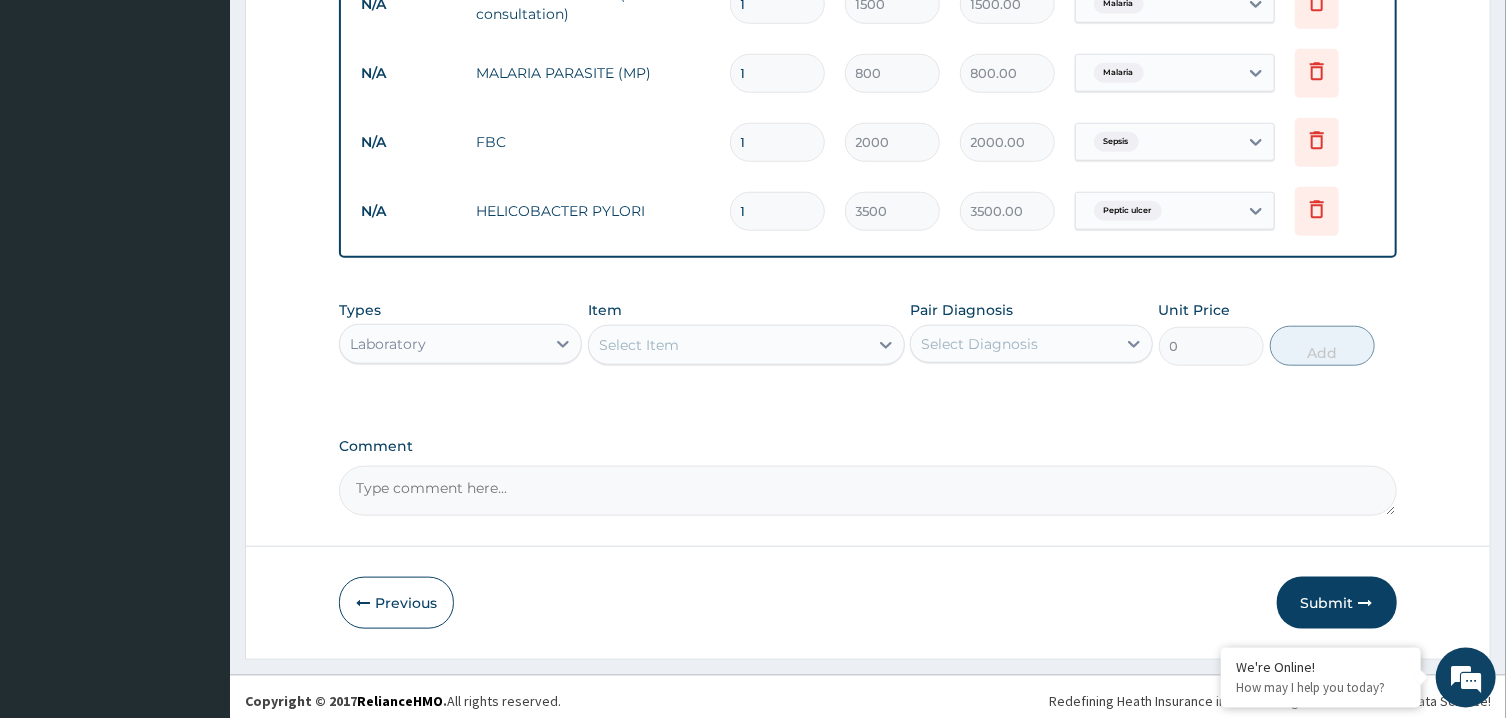 scroll, scrollTop: 903, scrollLeft: 0, axis: vertical 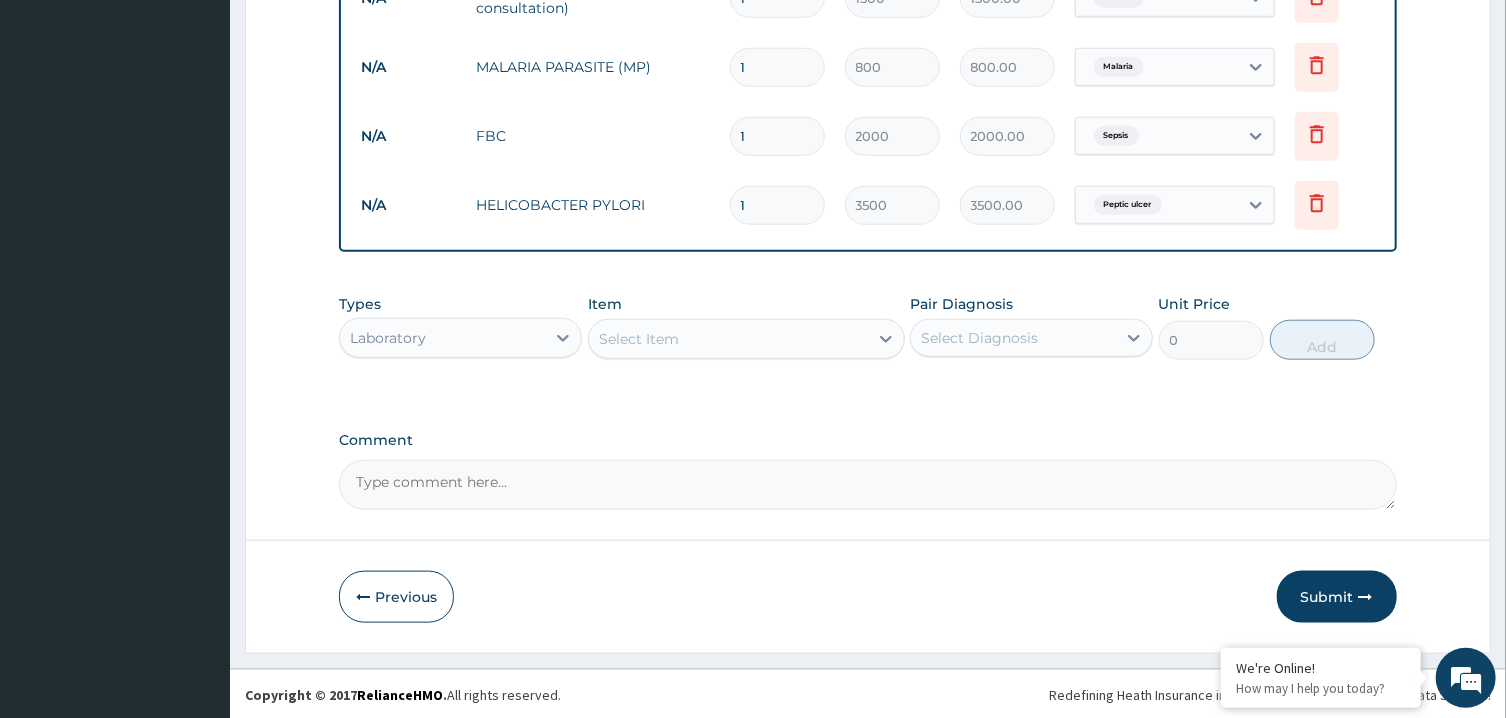 click on "Select Item" at bounding box center (728, 339) 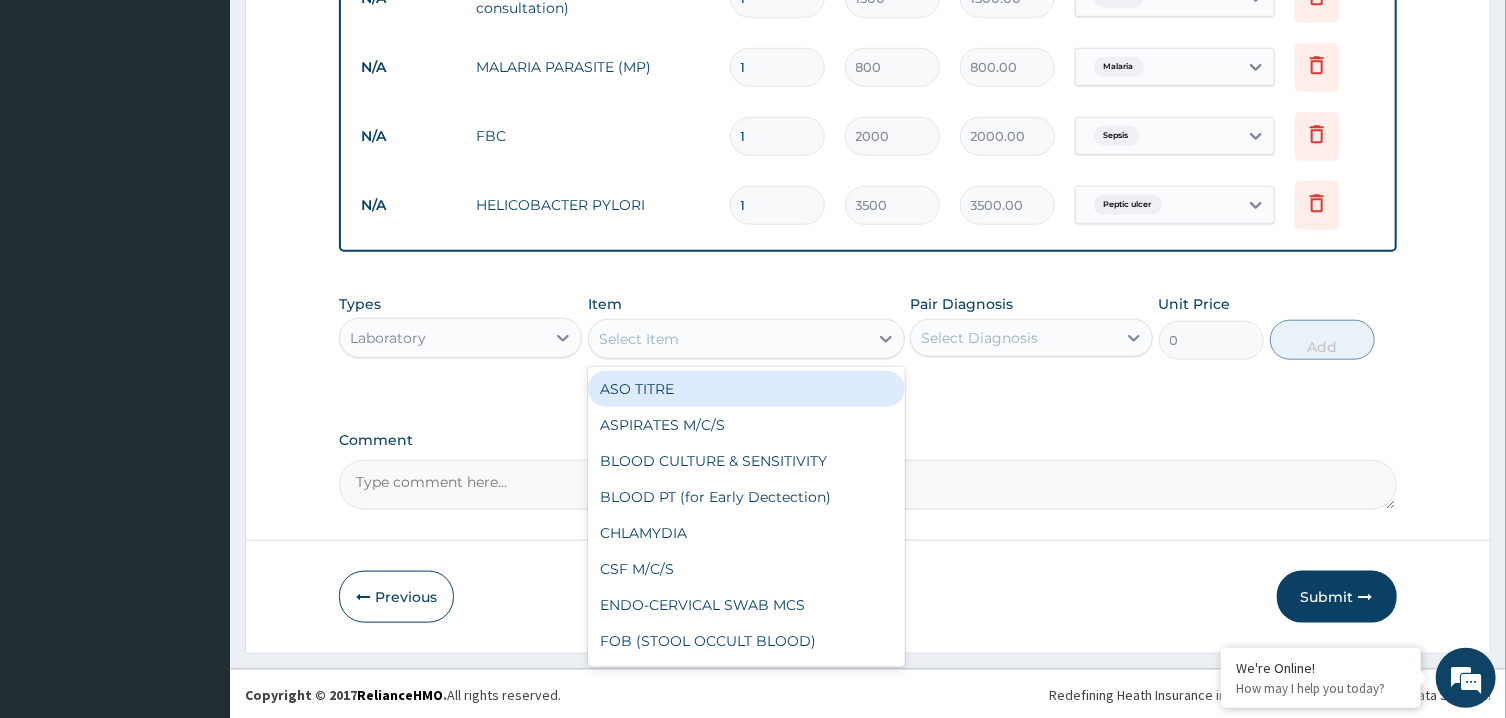 click on "Select Item" at bounding box center [728, 339] 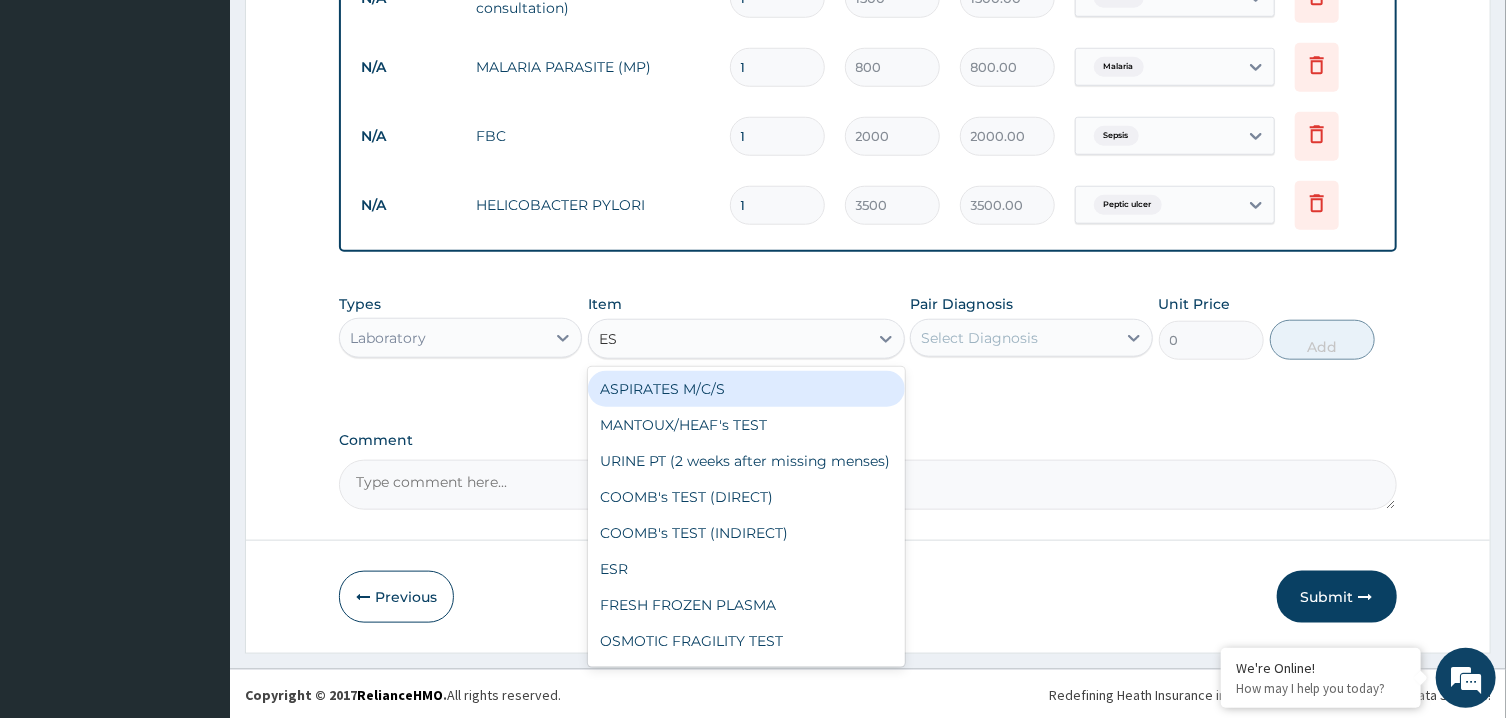 type on "ESR" 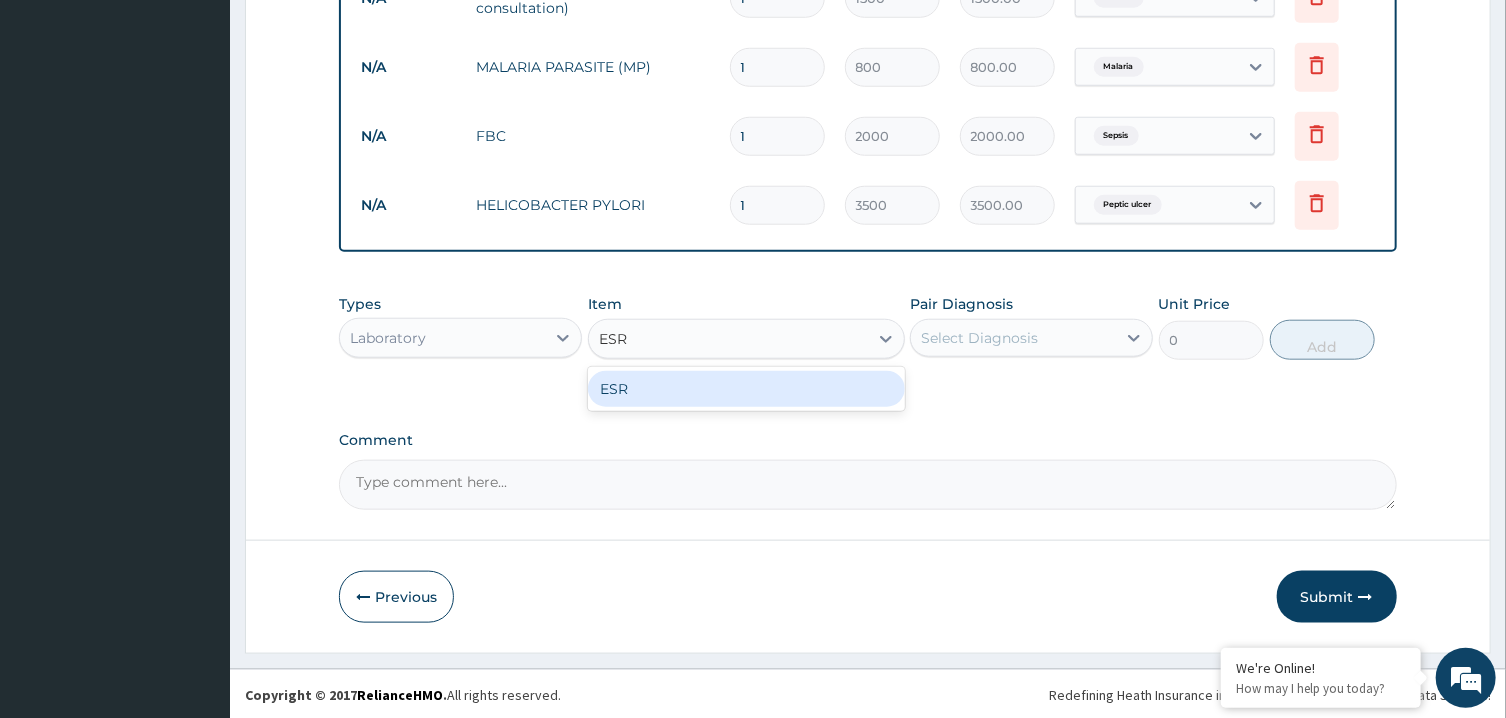 click on "ESR" at bounding box center [746, 389] 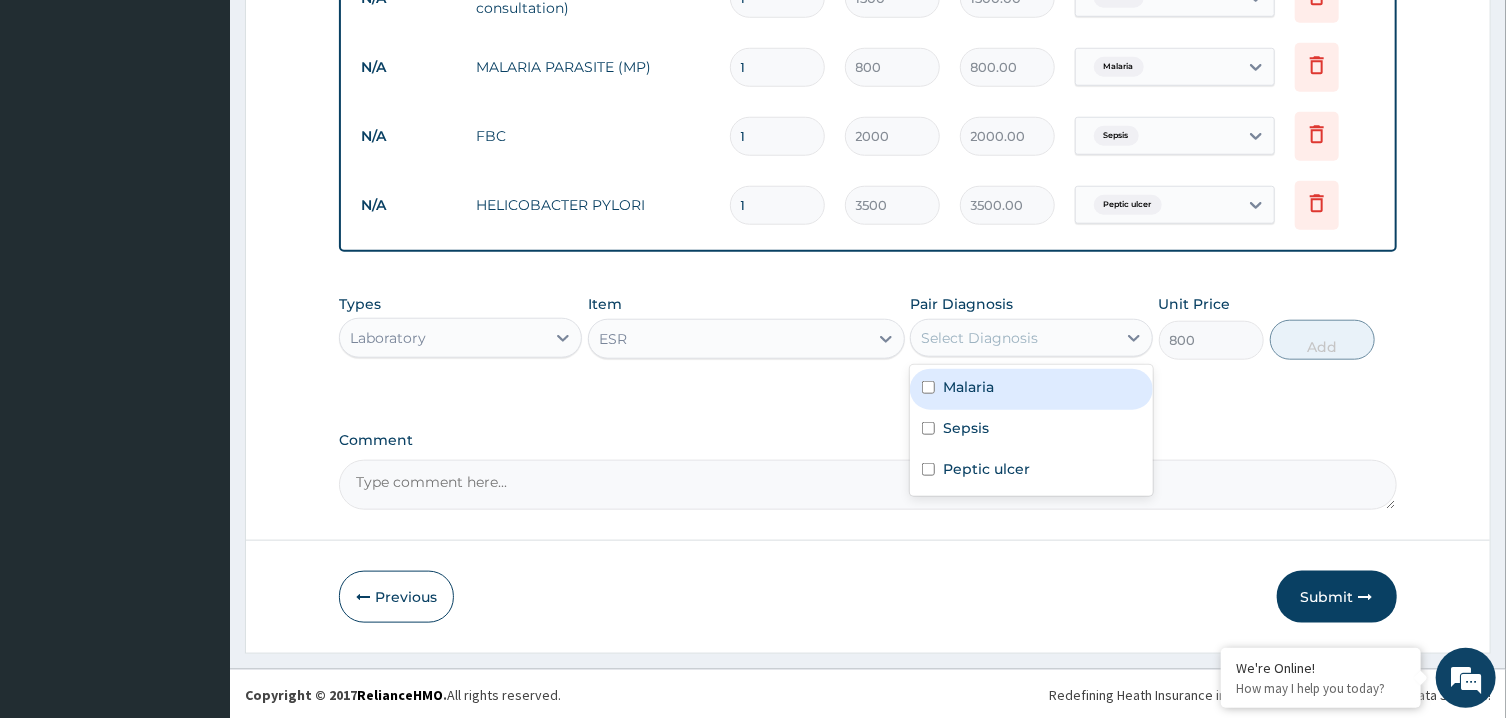 click on "Select Diagnosis" at bounding box center [1013, 338] 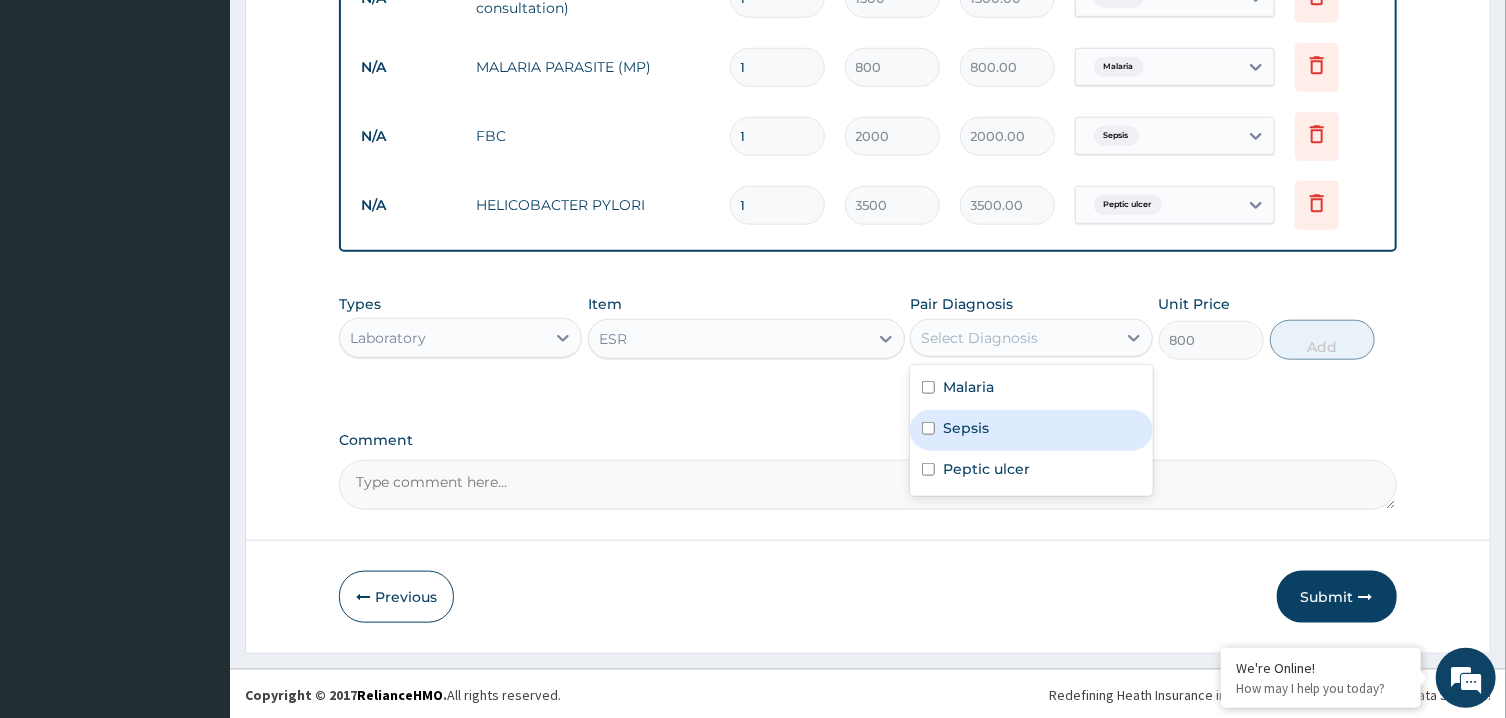 click on "Sepsis" at bounding box center [966, 428] 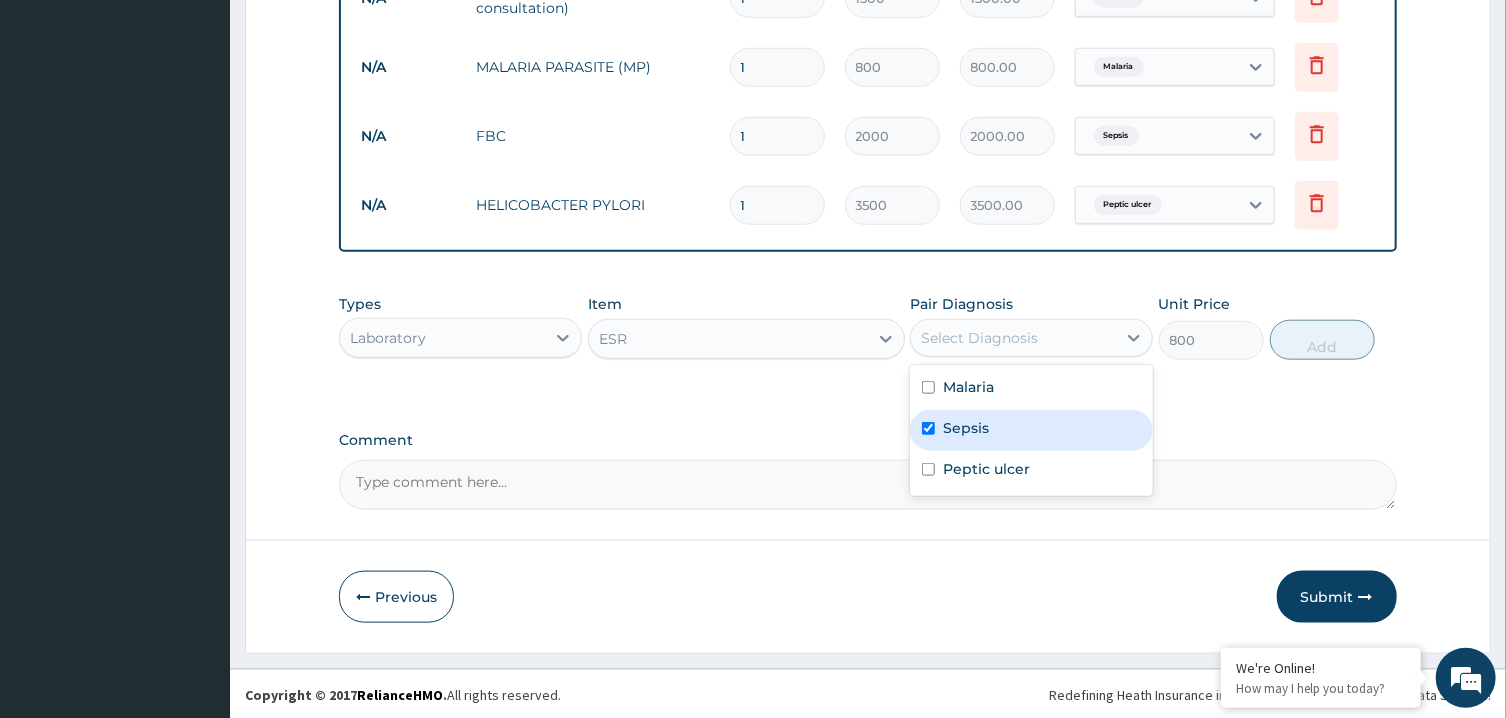 checkbox on "true" 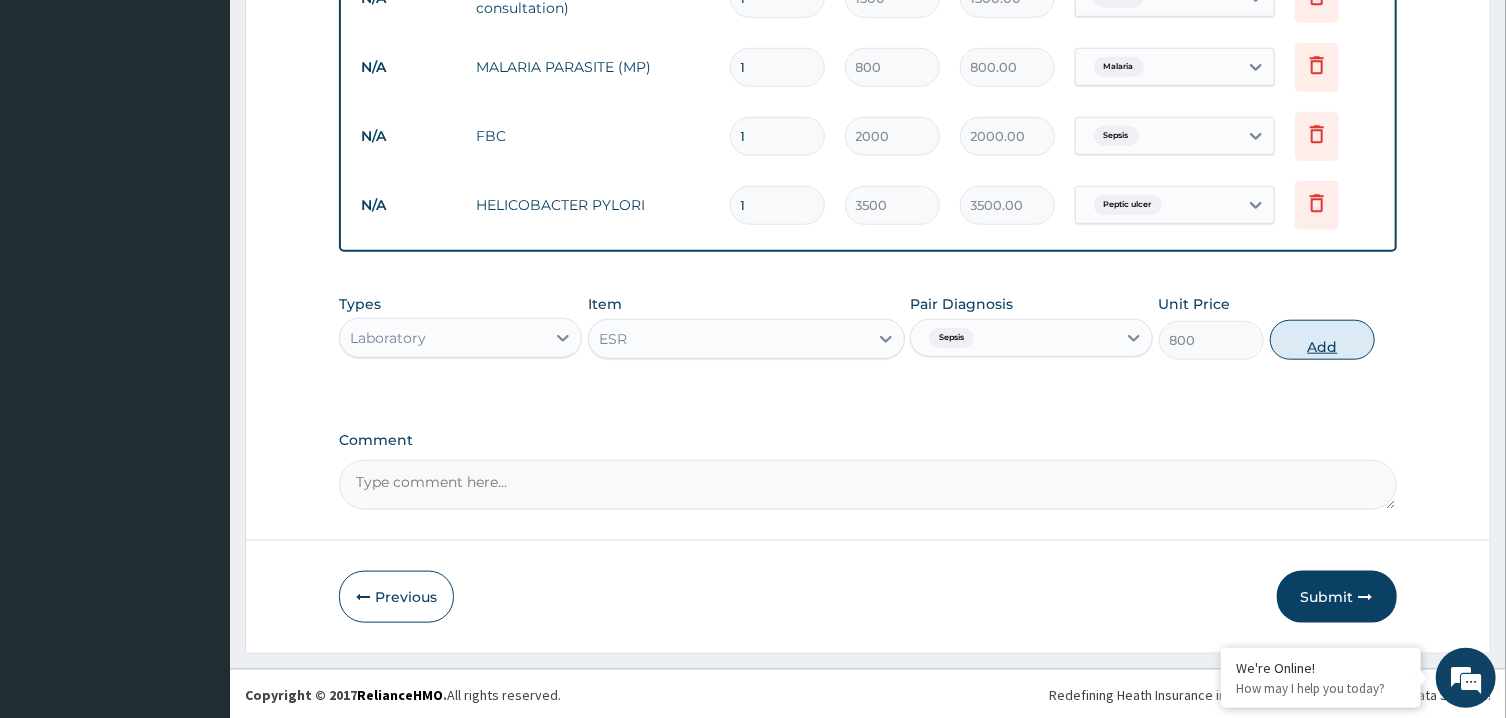click on "Add" at bounding box center (1323, 340) 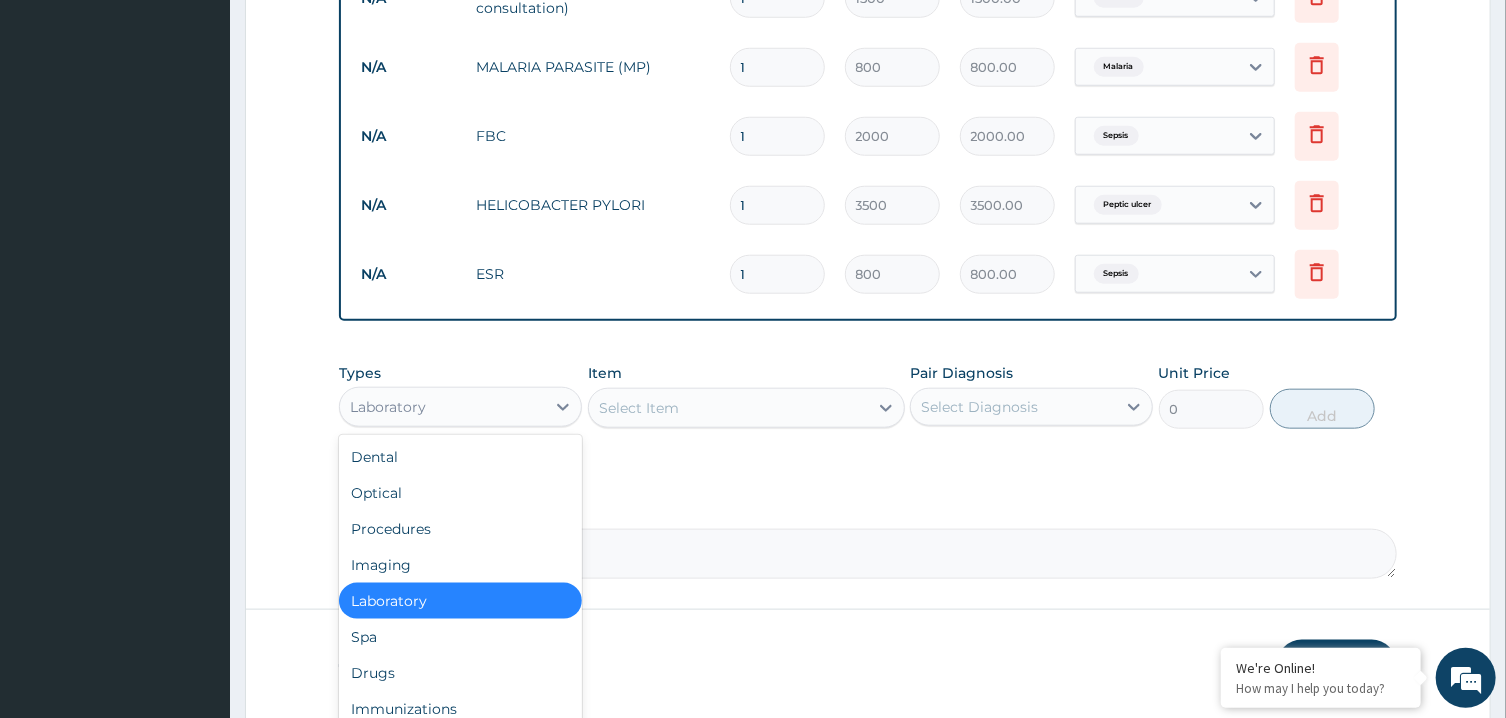 click on "Laboratory" at bounding box center [442, 407] 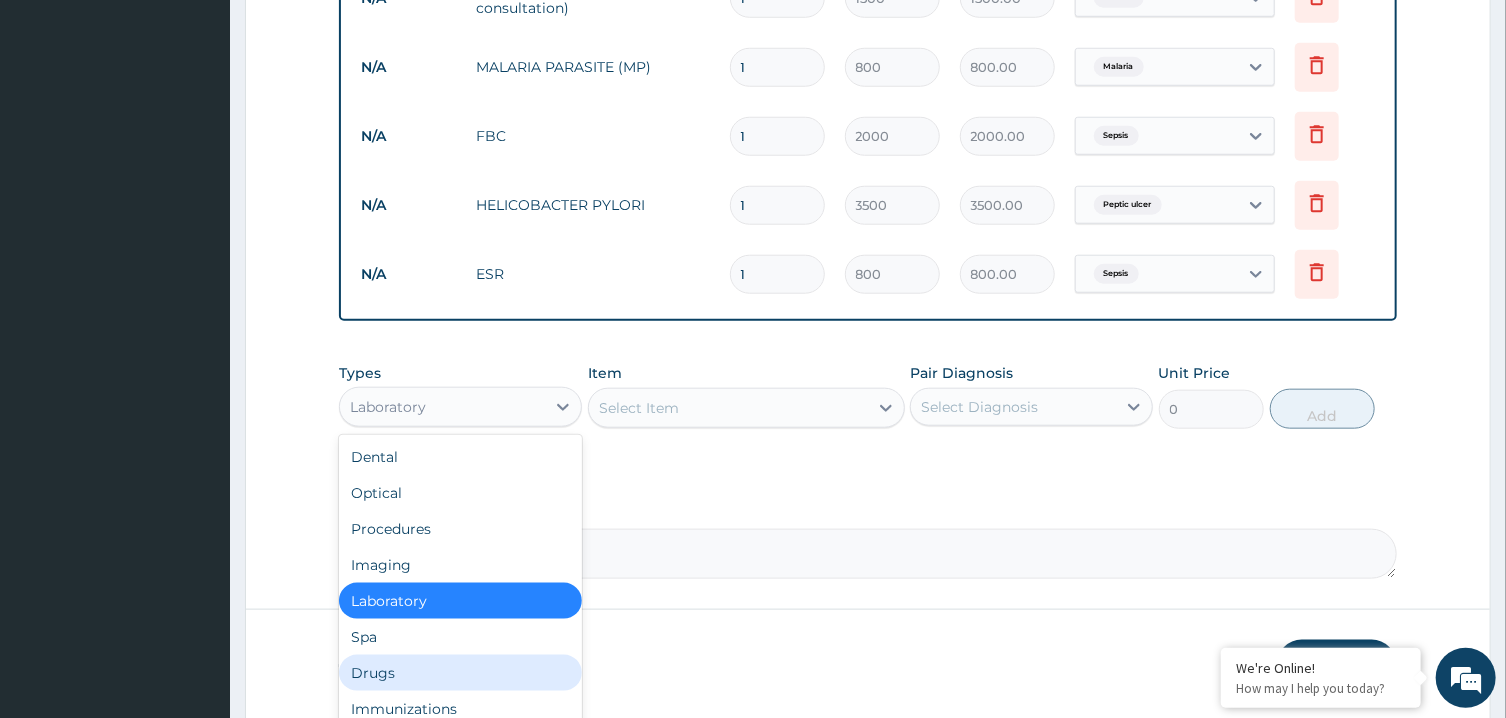 click on "Drugs" at bounding box center [460, 673] 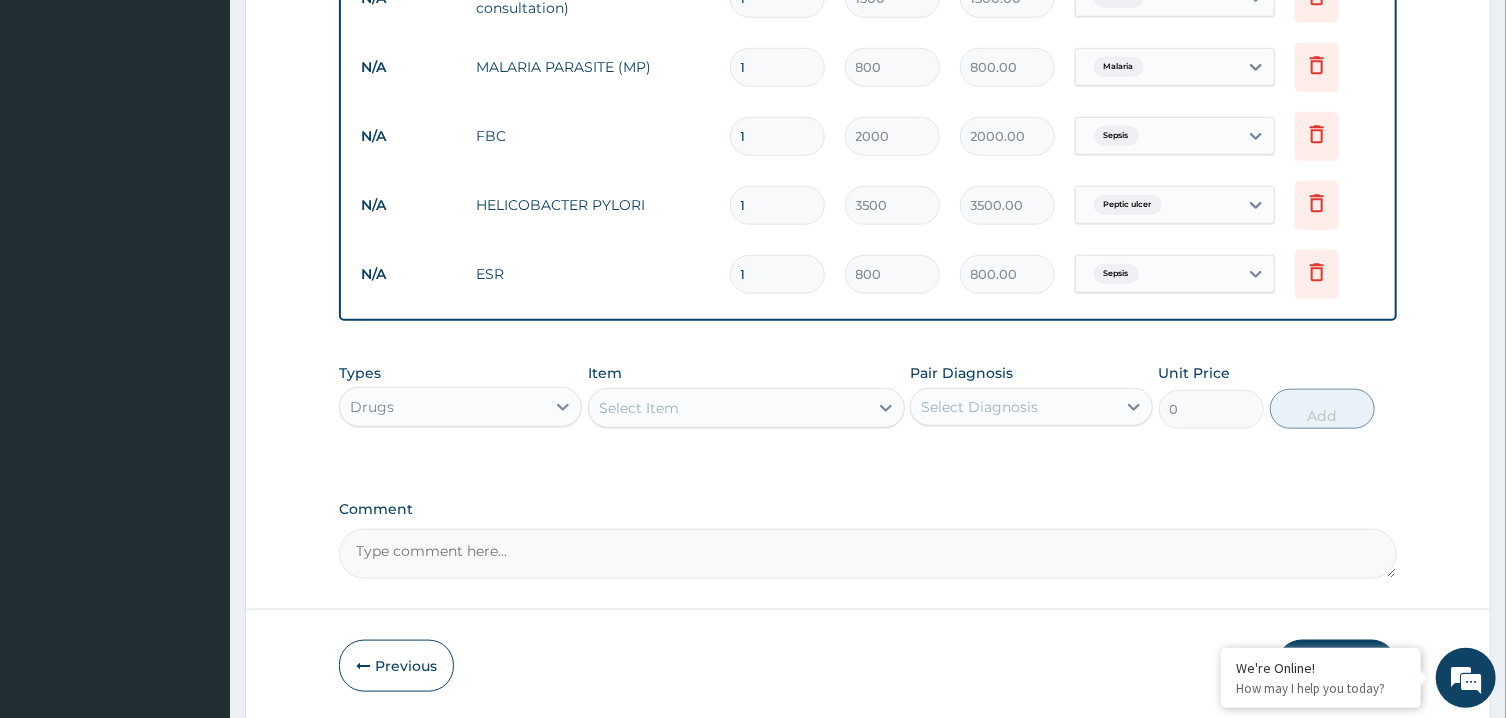 click on "Previous   Submit" at bounding box center [867, 666] 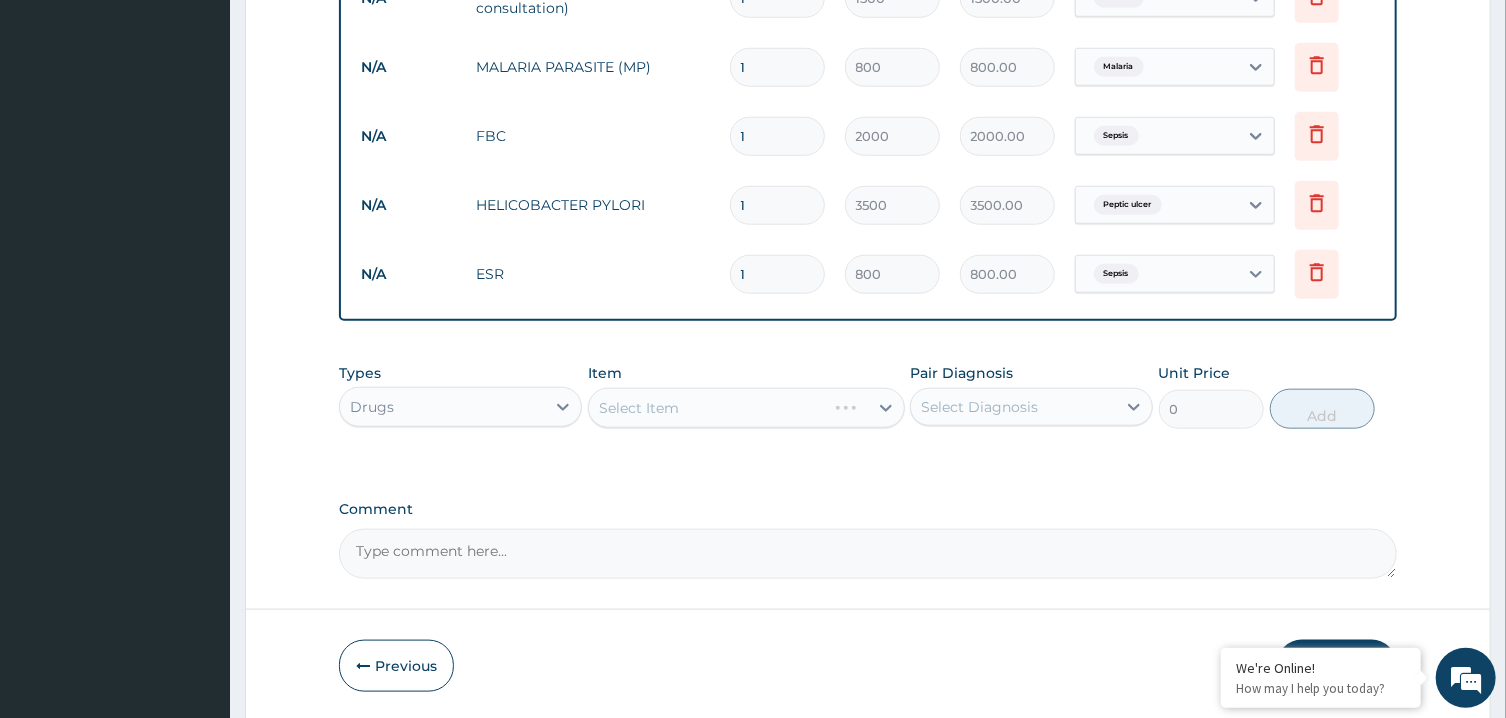 click on "Select Diagnosis" at bounding box center (979, 407) 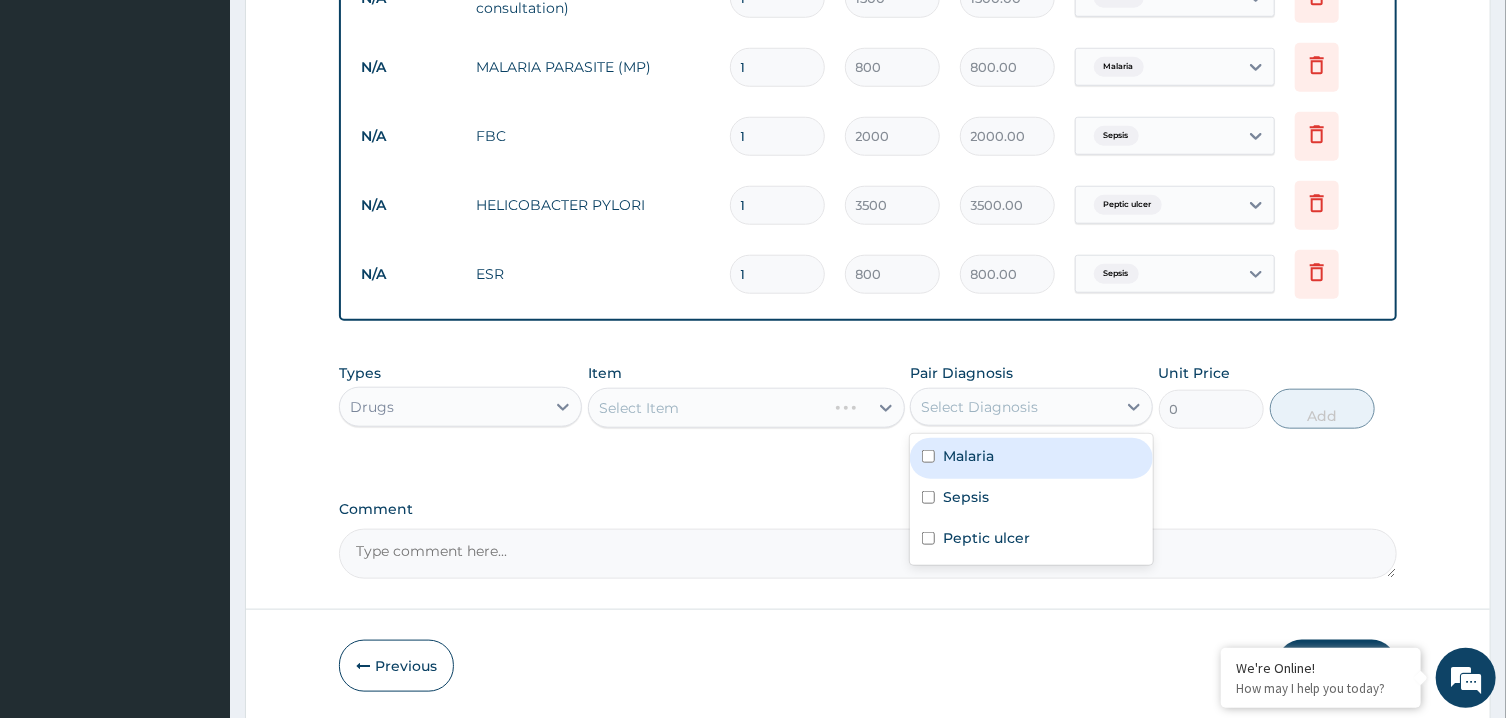 click on "Malaria" at bounding box center (1031, 458) 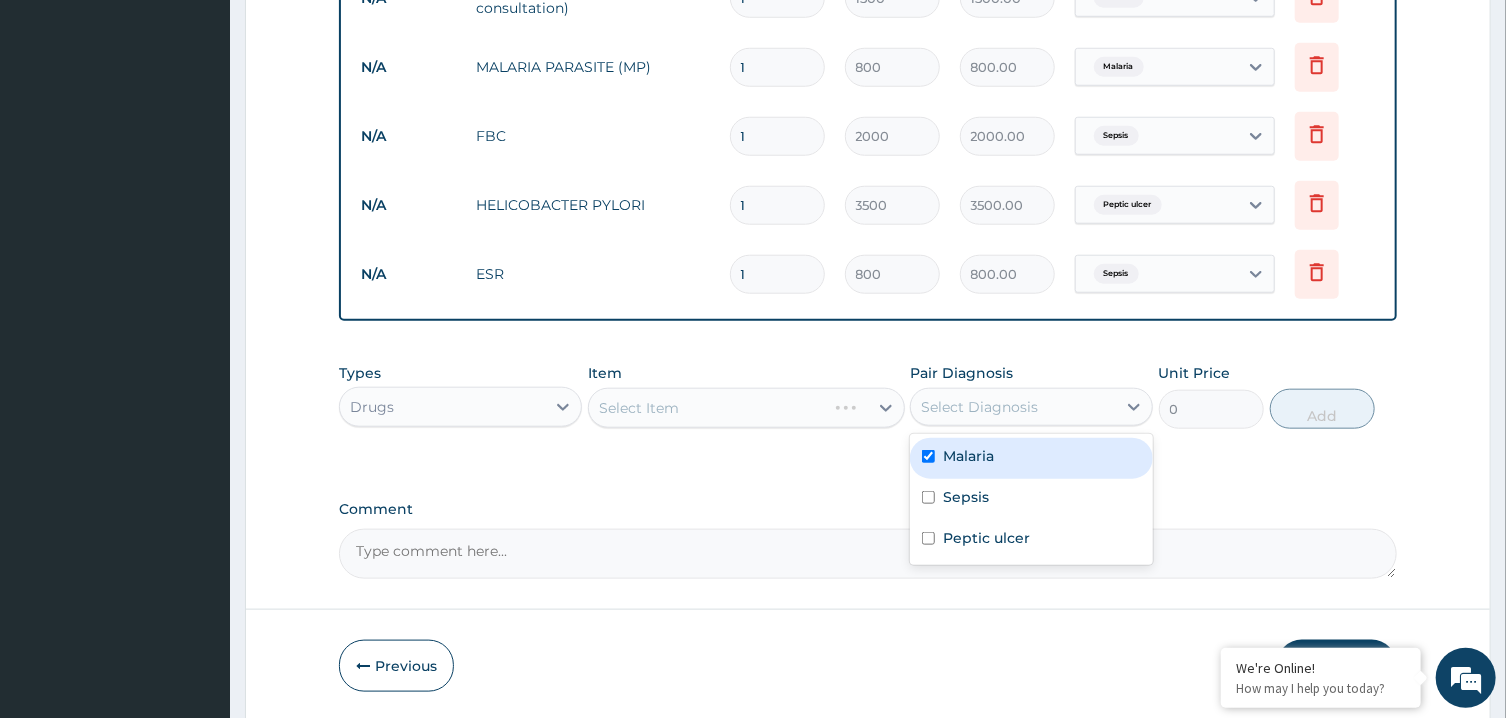 checkbox on "true" 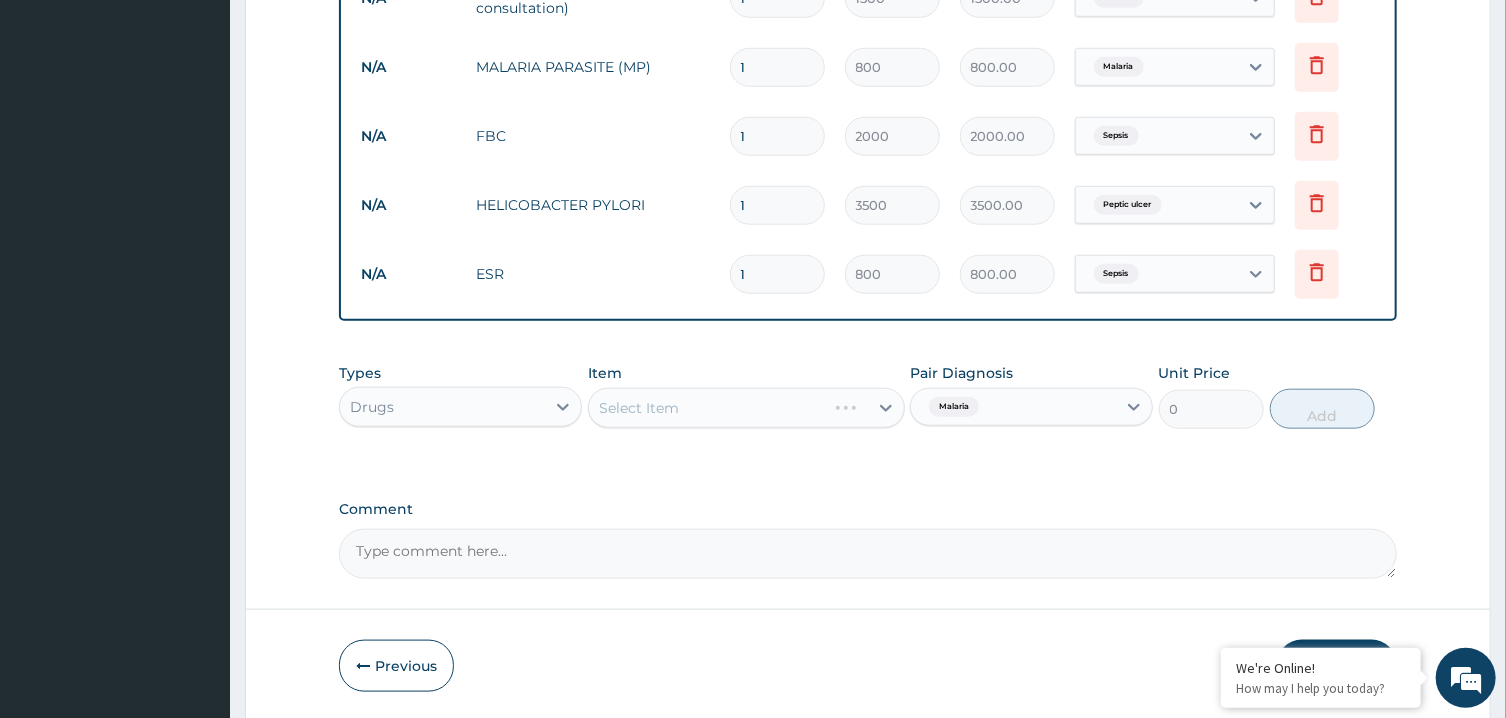 click on "Select Item" at bounding box center [746, 408] 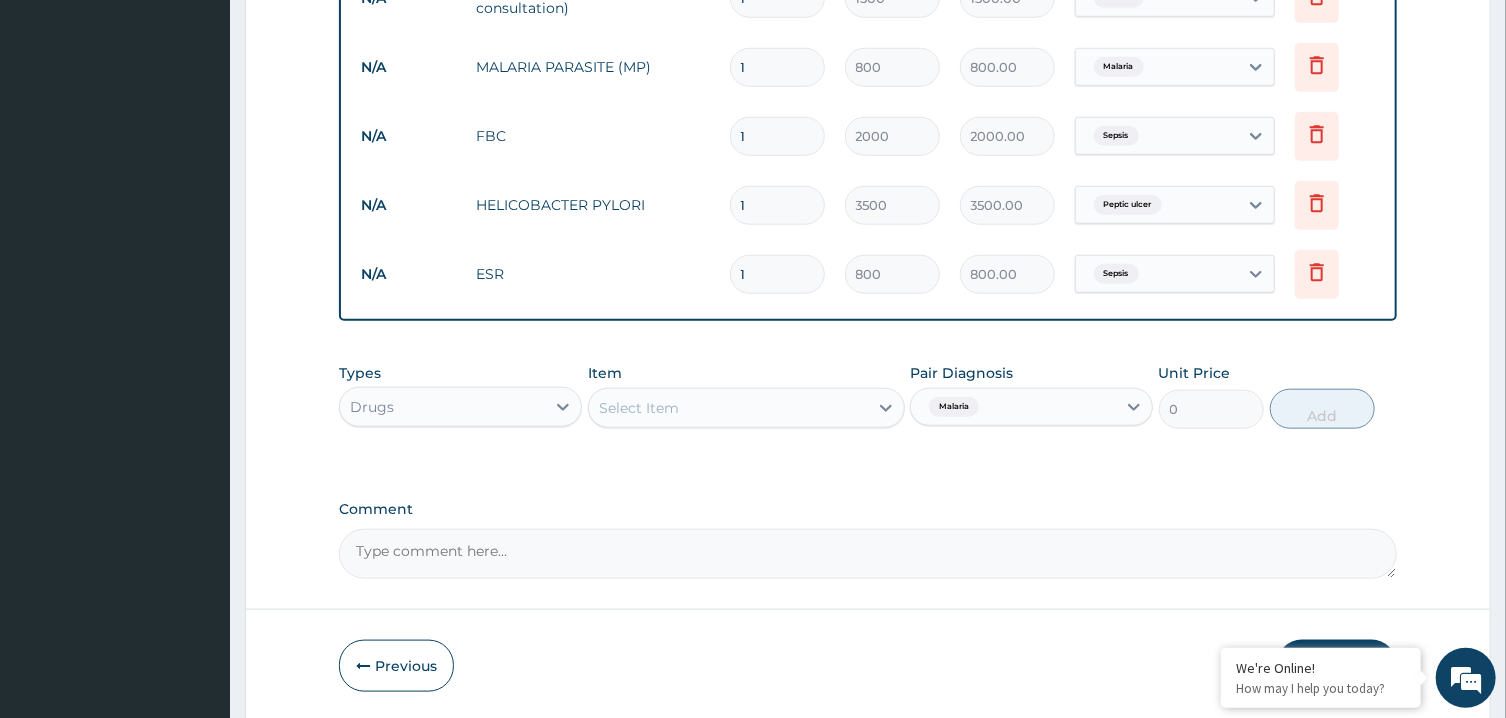 click on "Select Item" at bounding box center (728, 408) 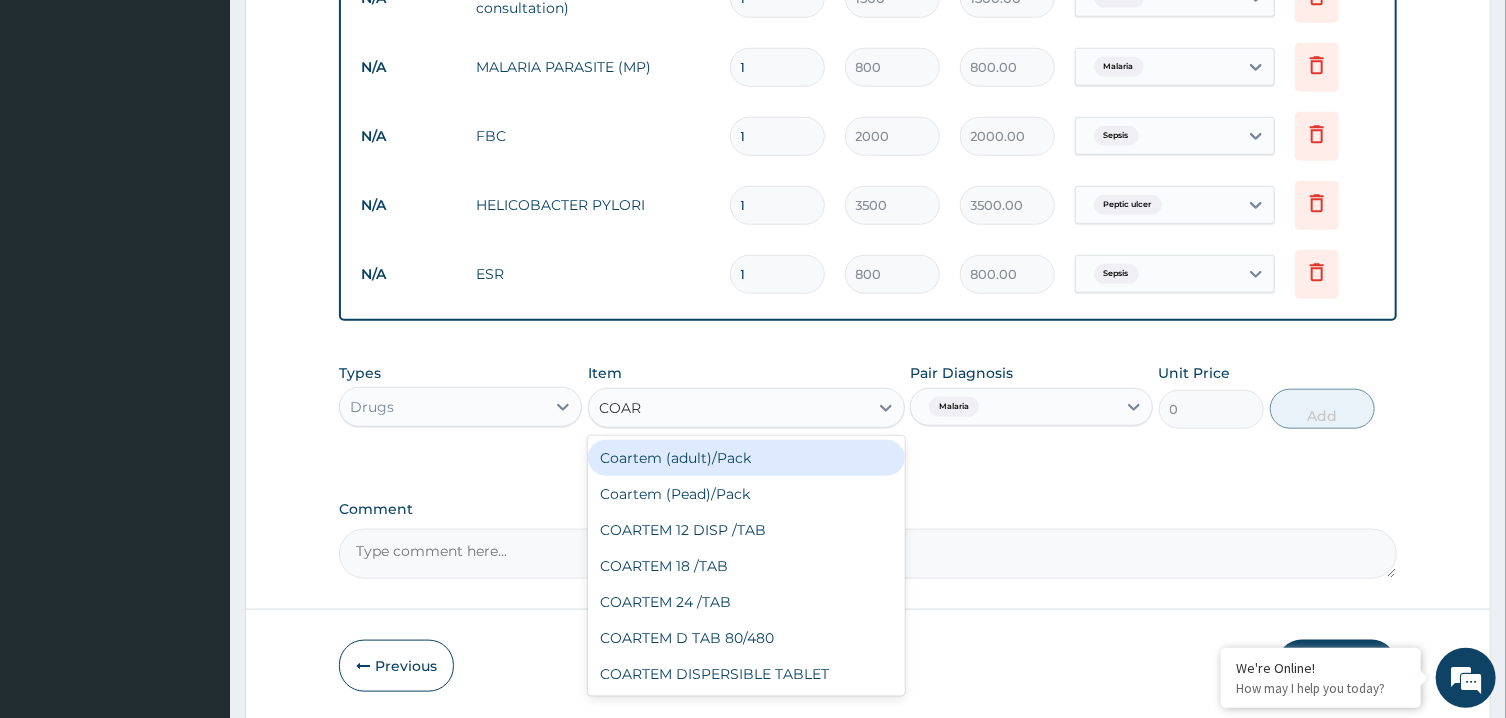 type on "COART" 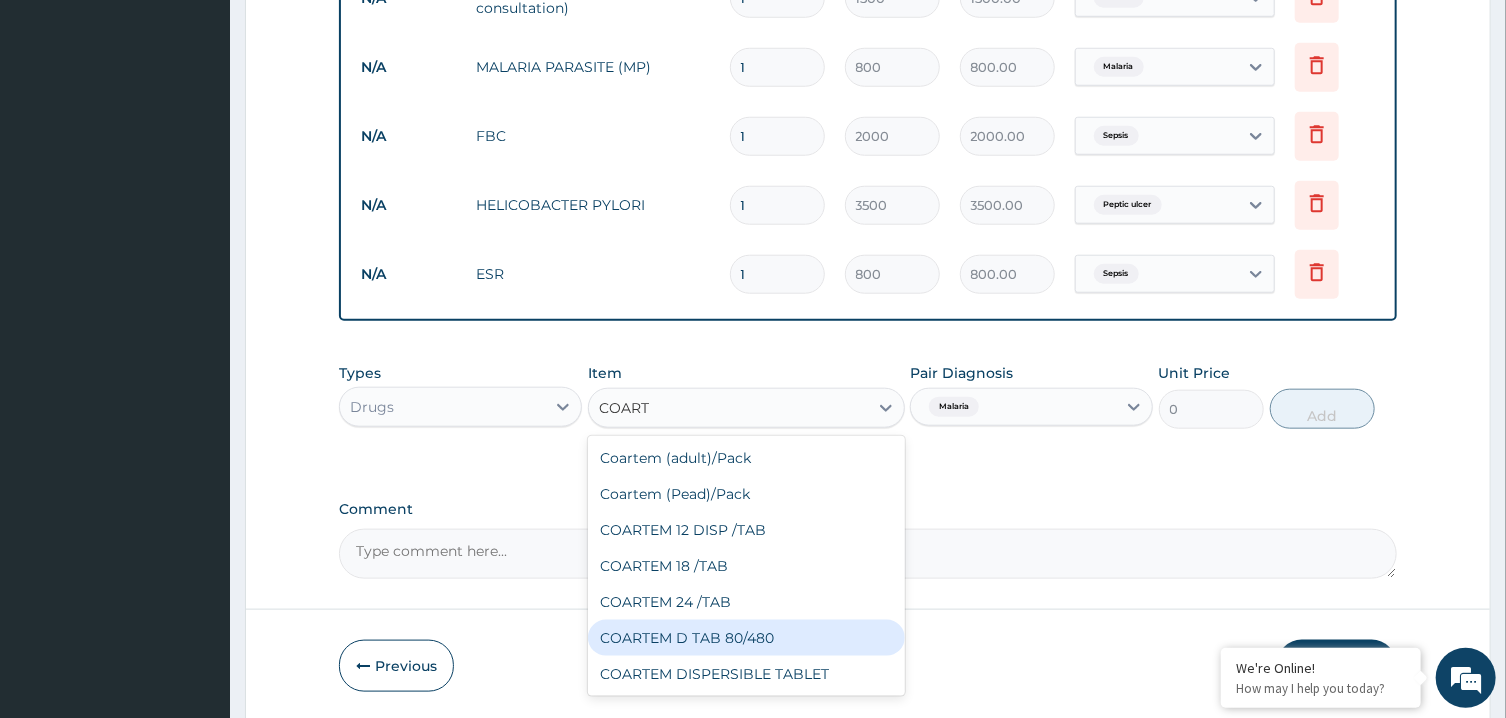 click on "COARTEM D TAB 80/480" at bounding box center [746, 638] 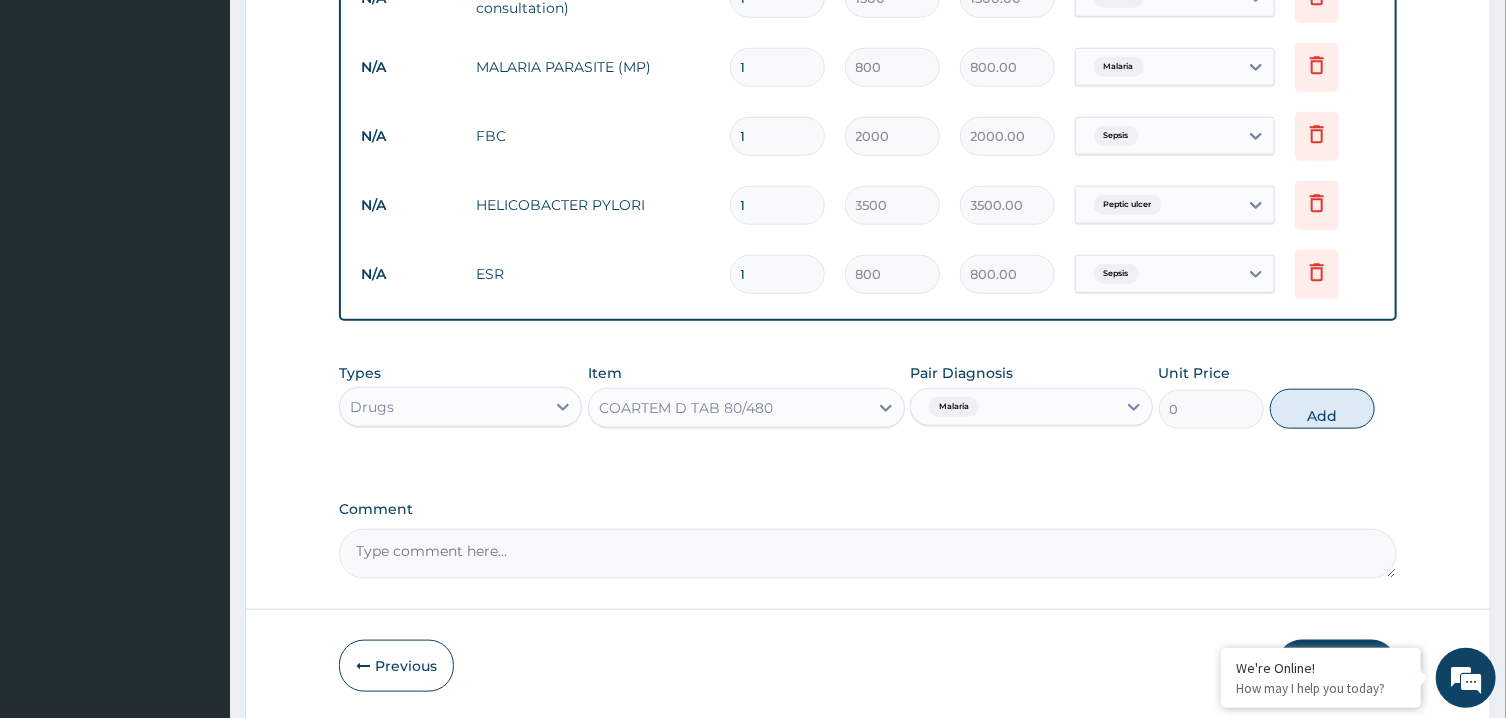 type 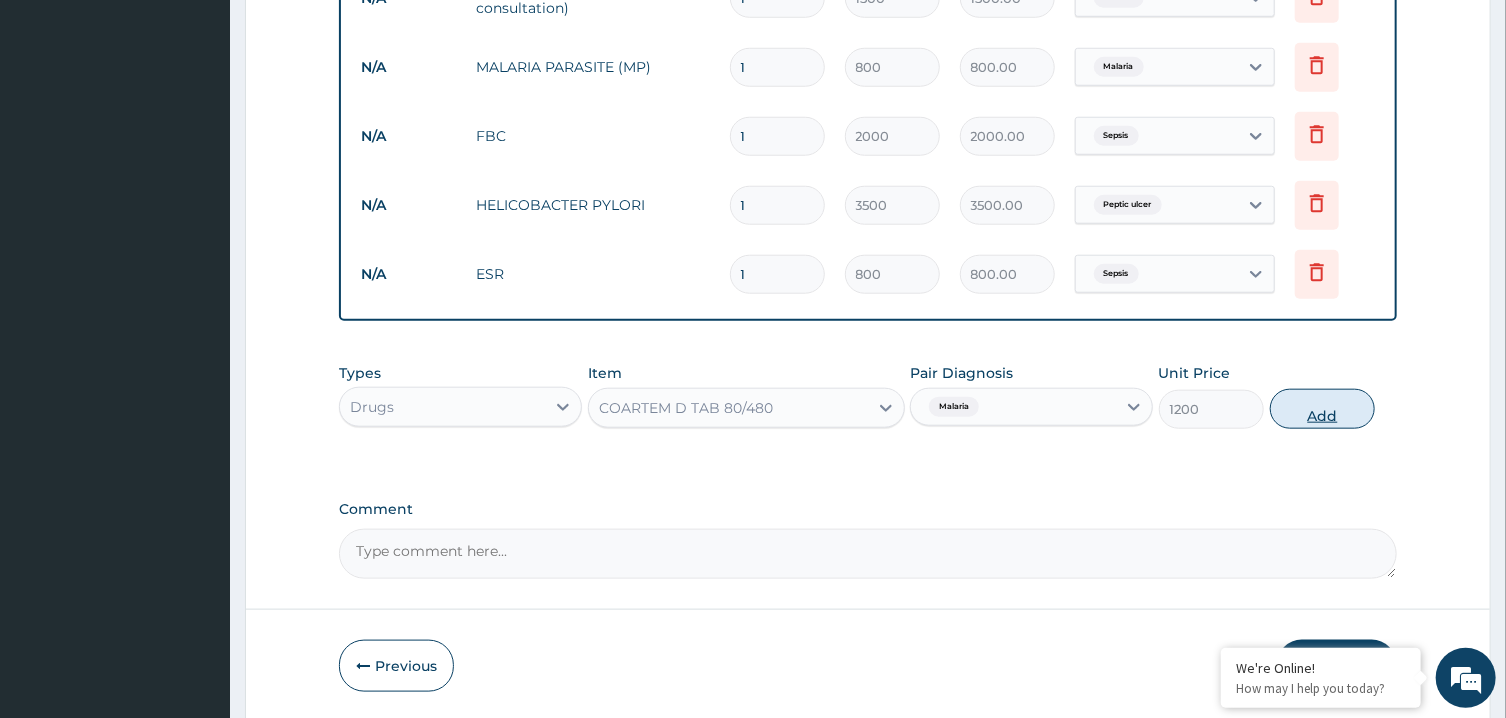 click on "Add" at bounding box center (1323, 409) 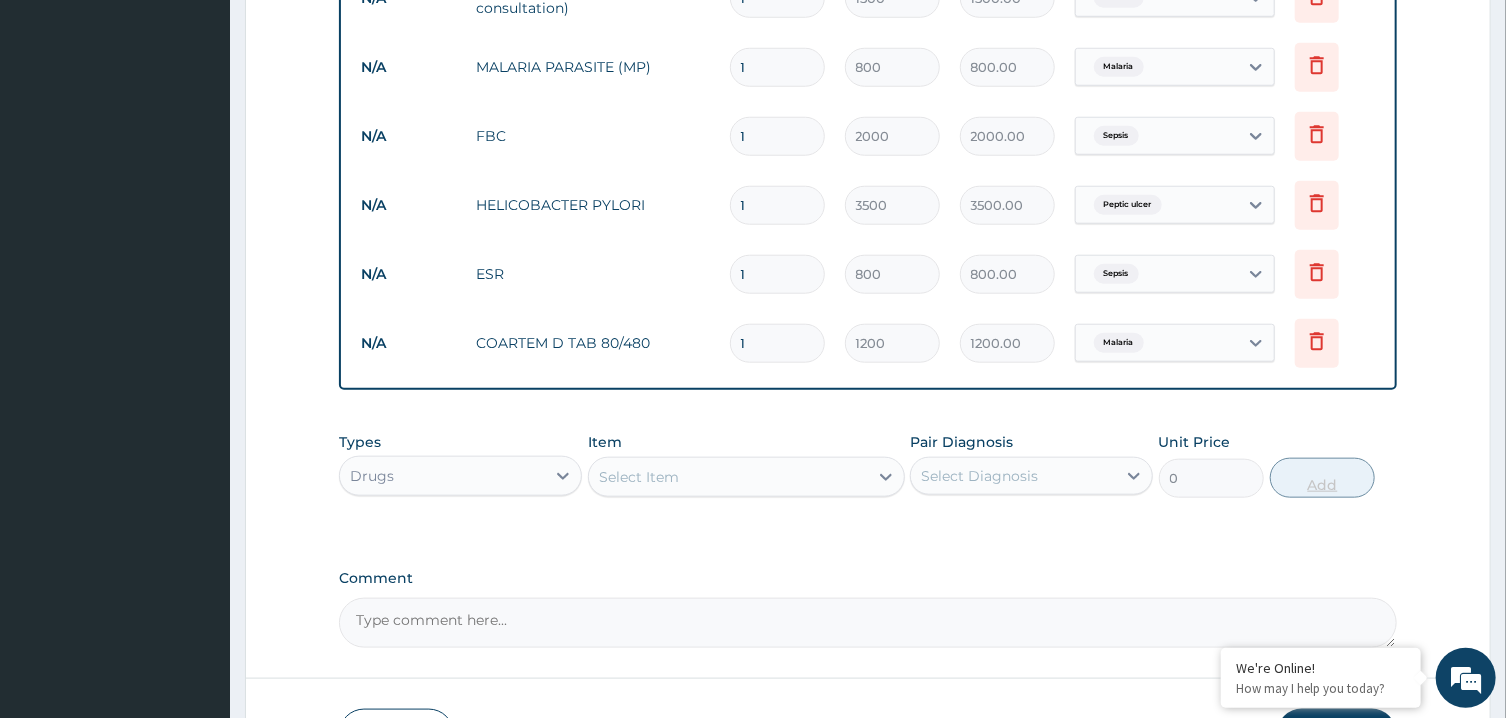 type 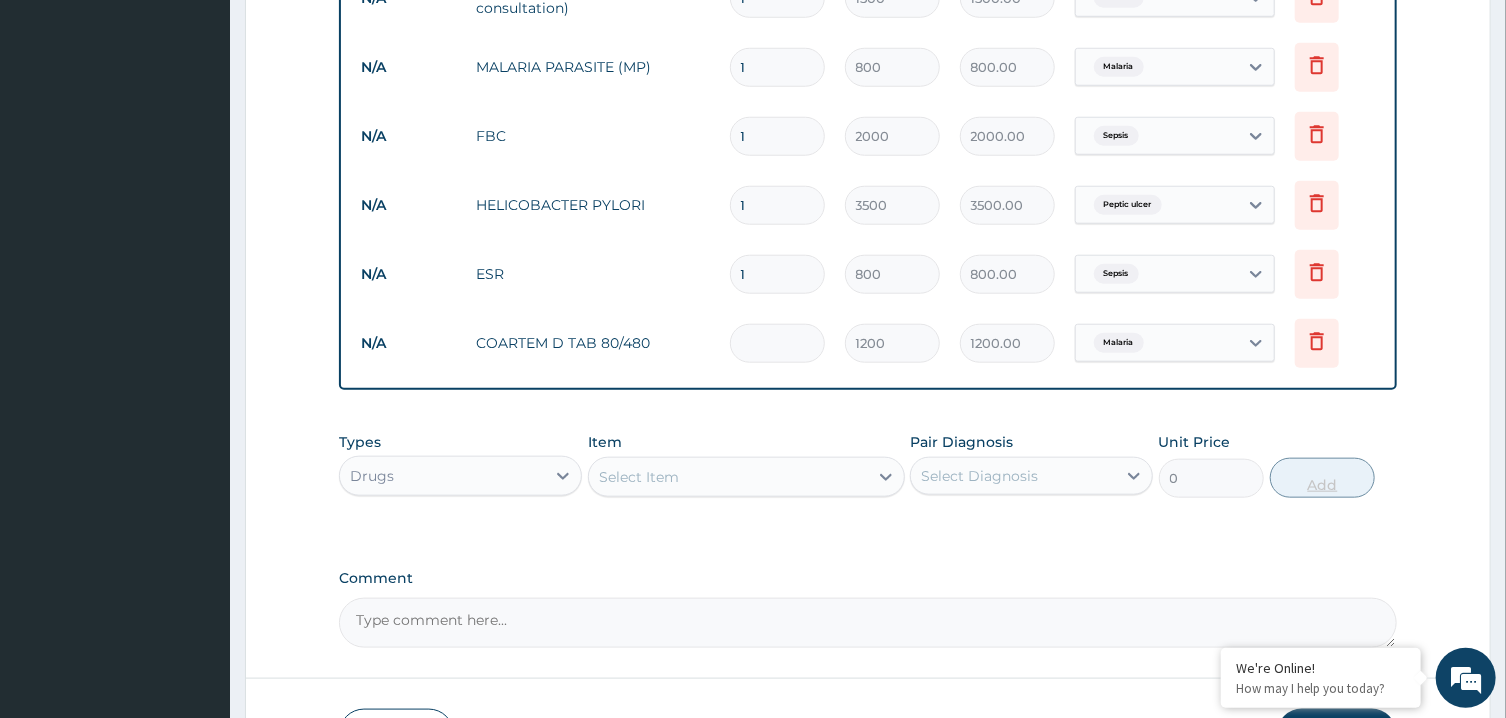 type on "0.00" 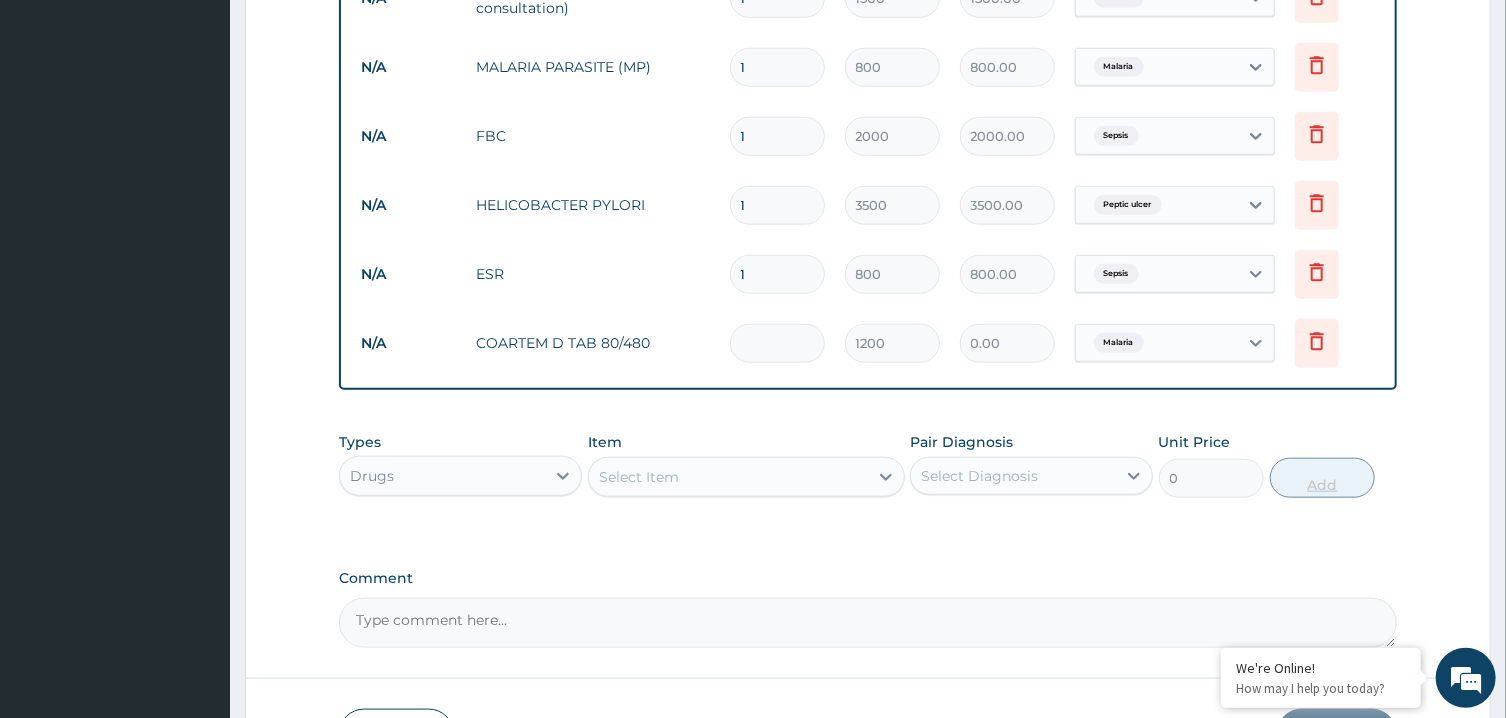 type on "6" 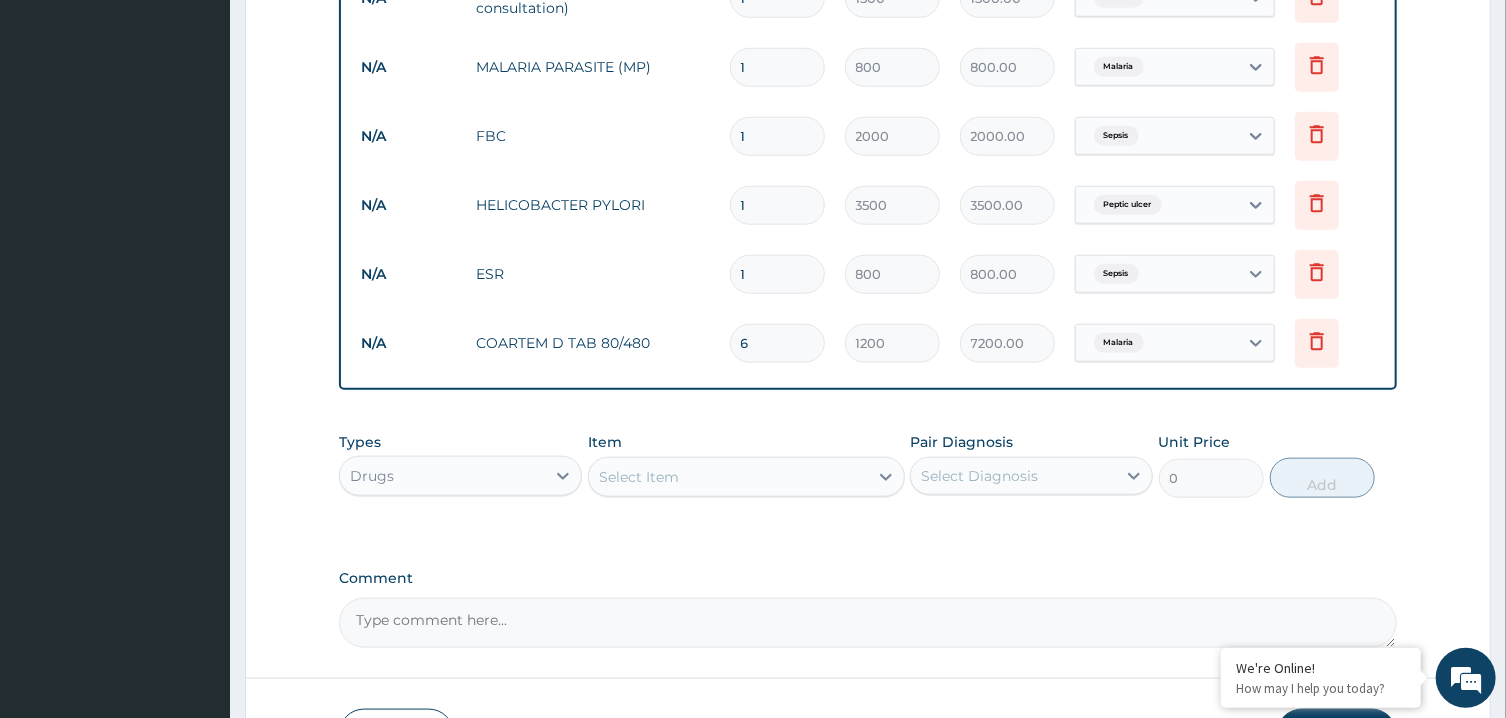 type on "6" 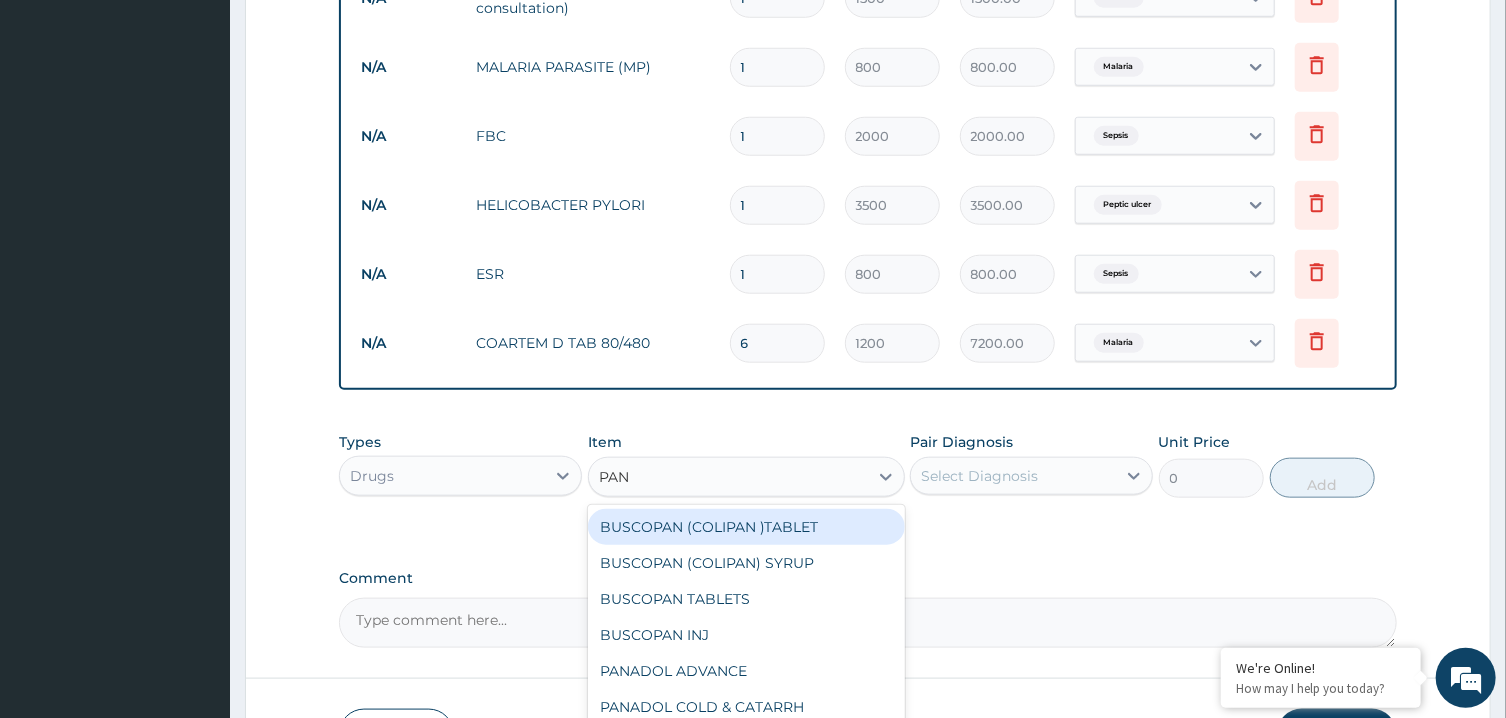 type on "PANA" 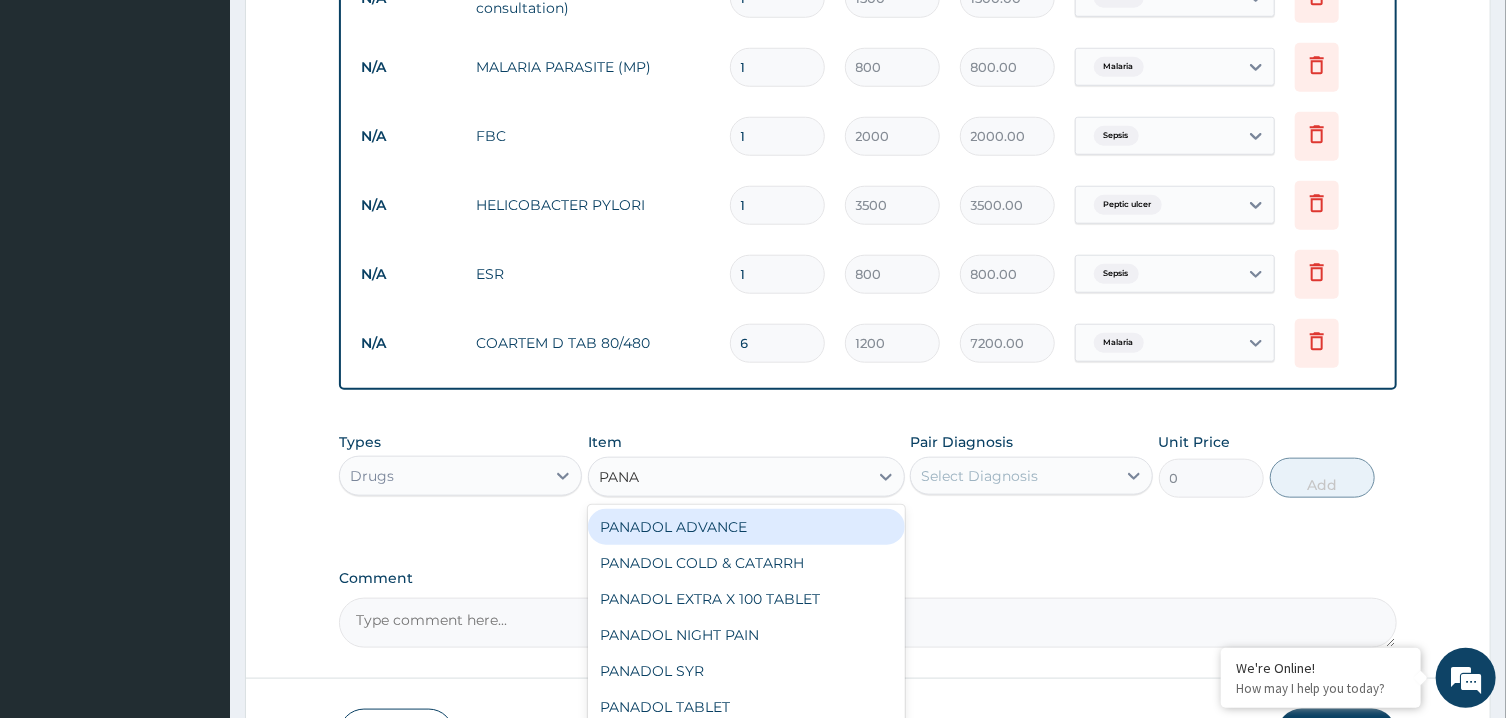 click on "PANADOL ADVANCE" at bounding box center (746, 527) 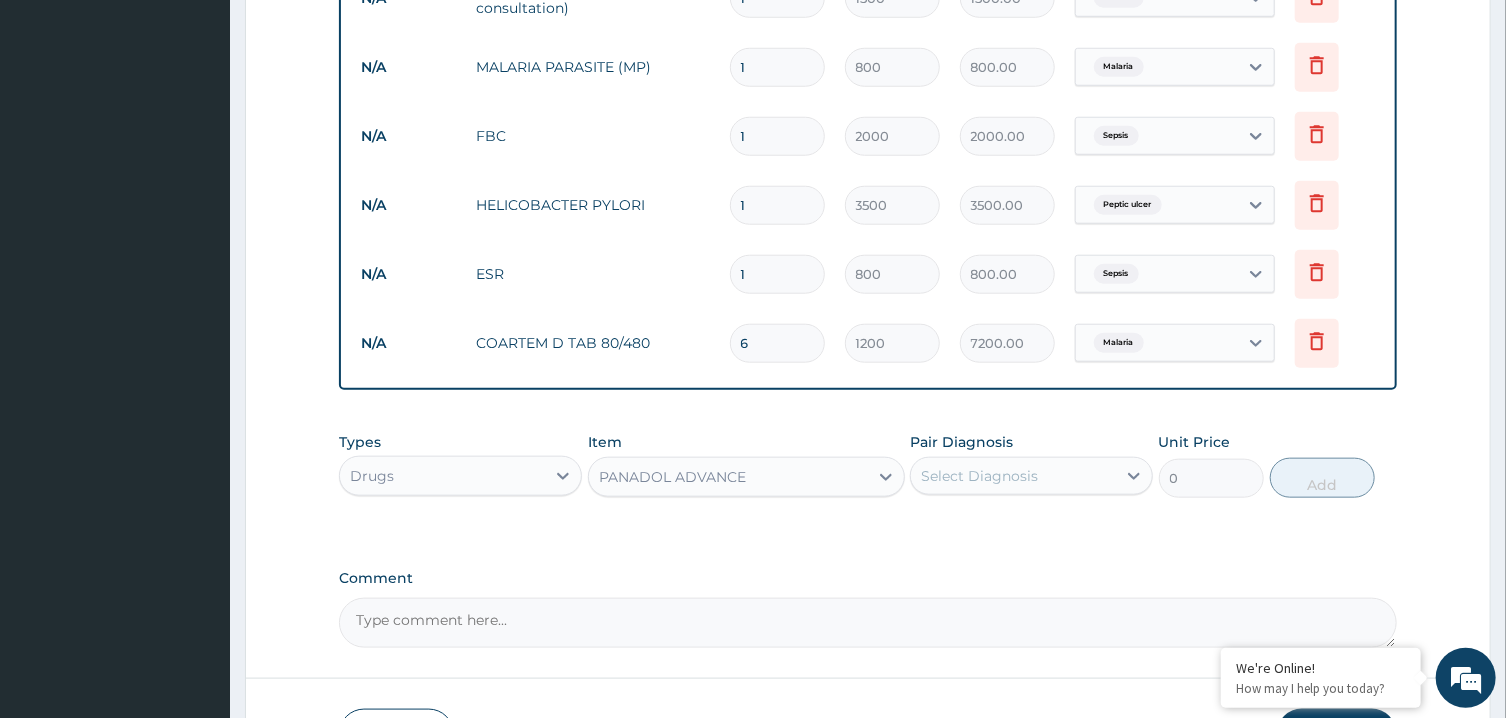 type 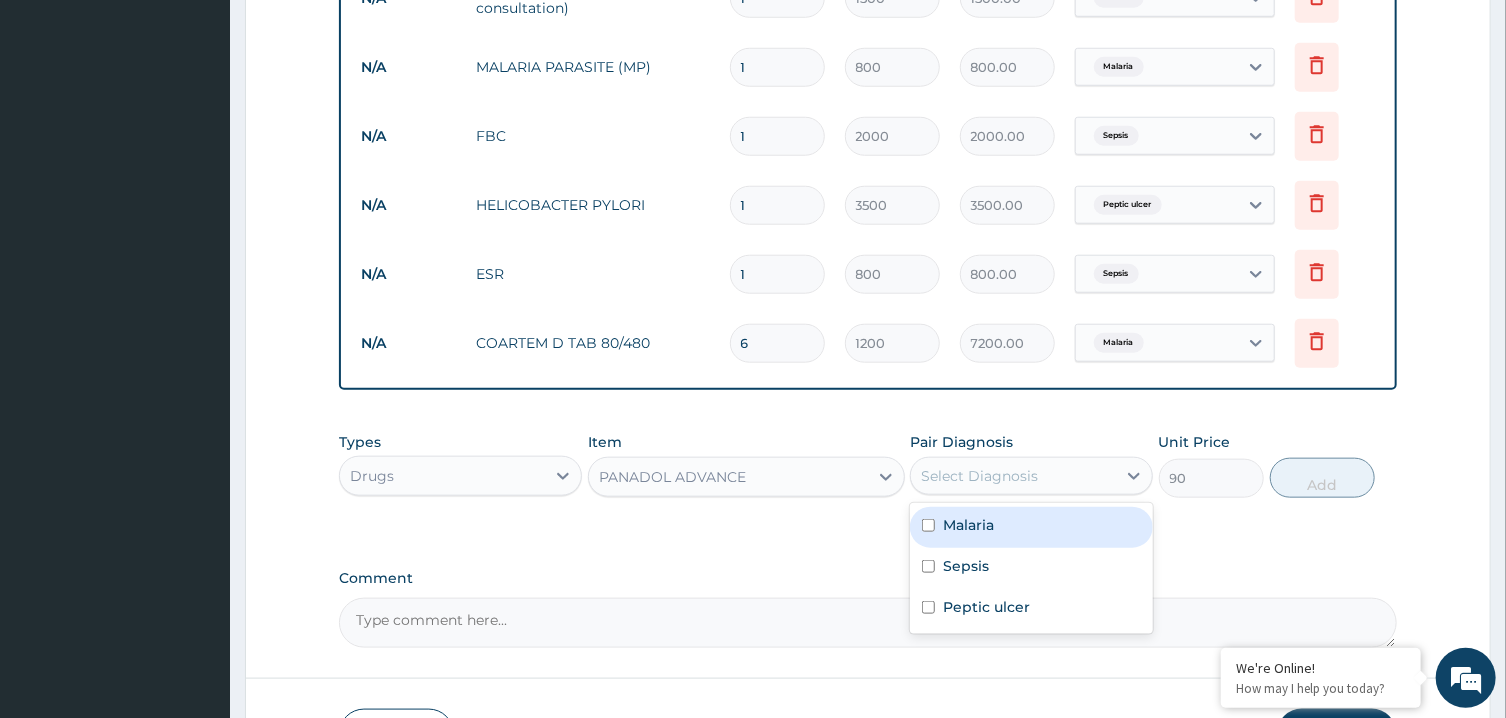 click on "Select Diagnosis" at bounding box center (979, 476) 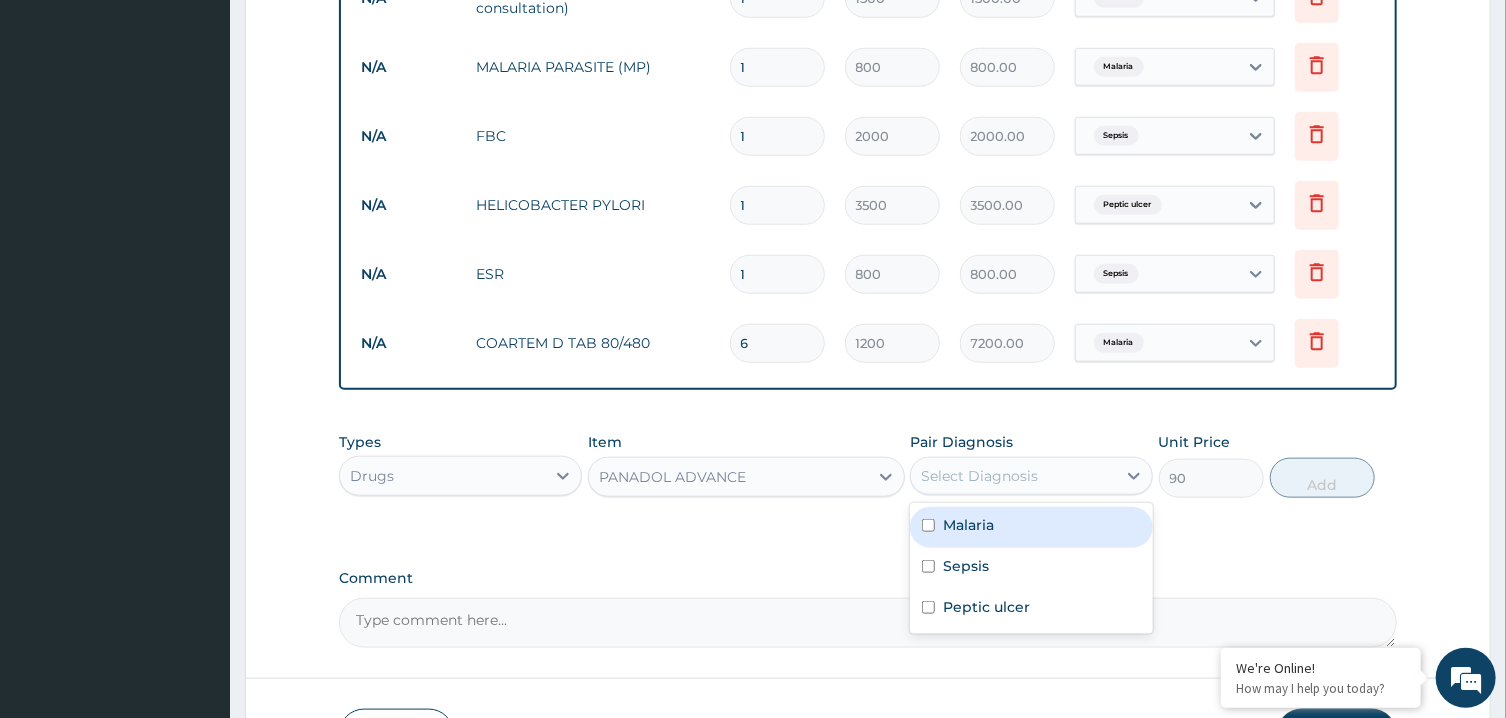 click on "Malaria" at bounding box center (1031, 527) 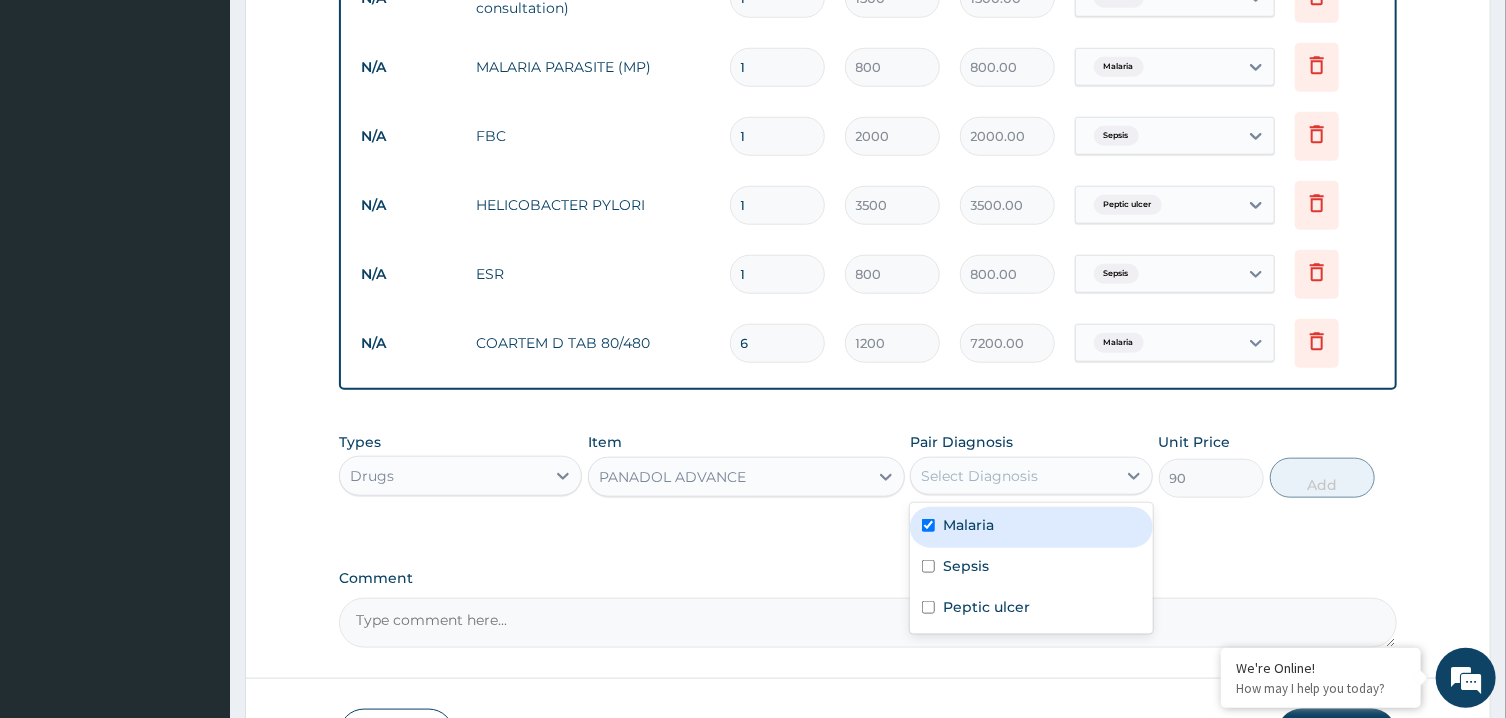 checkbox on "true" 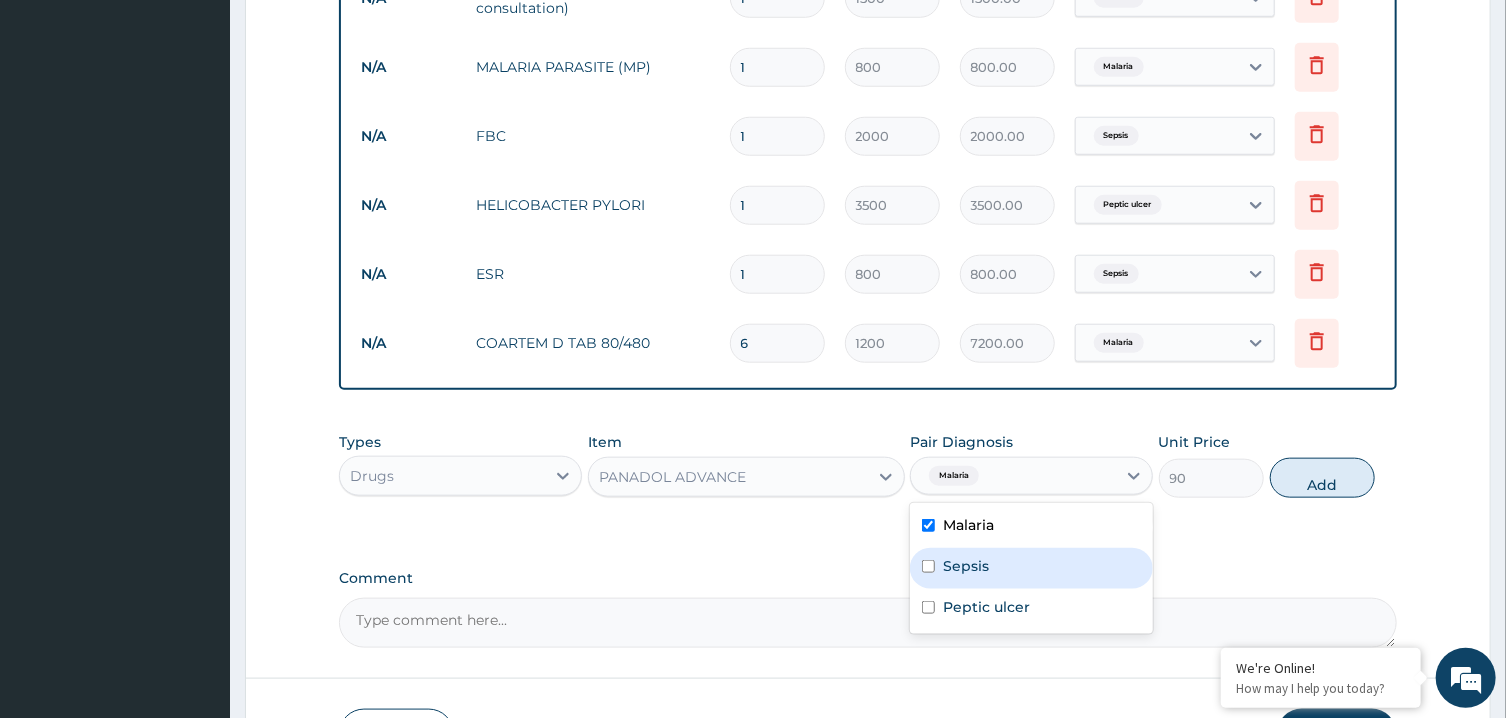 click on "Sepsis" at bounding box center [1031, 568] 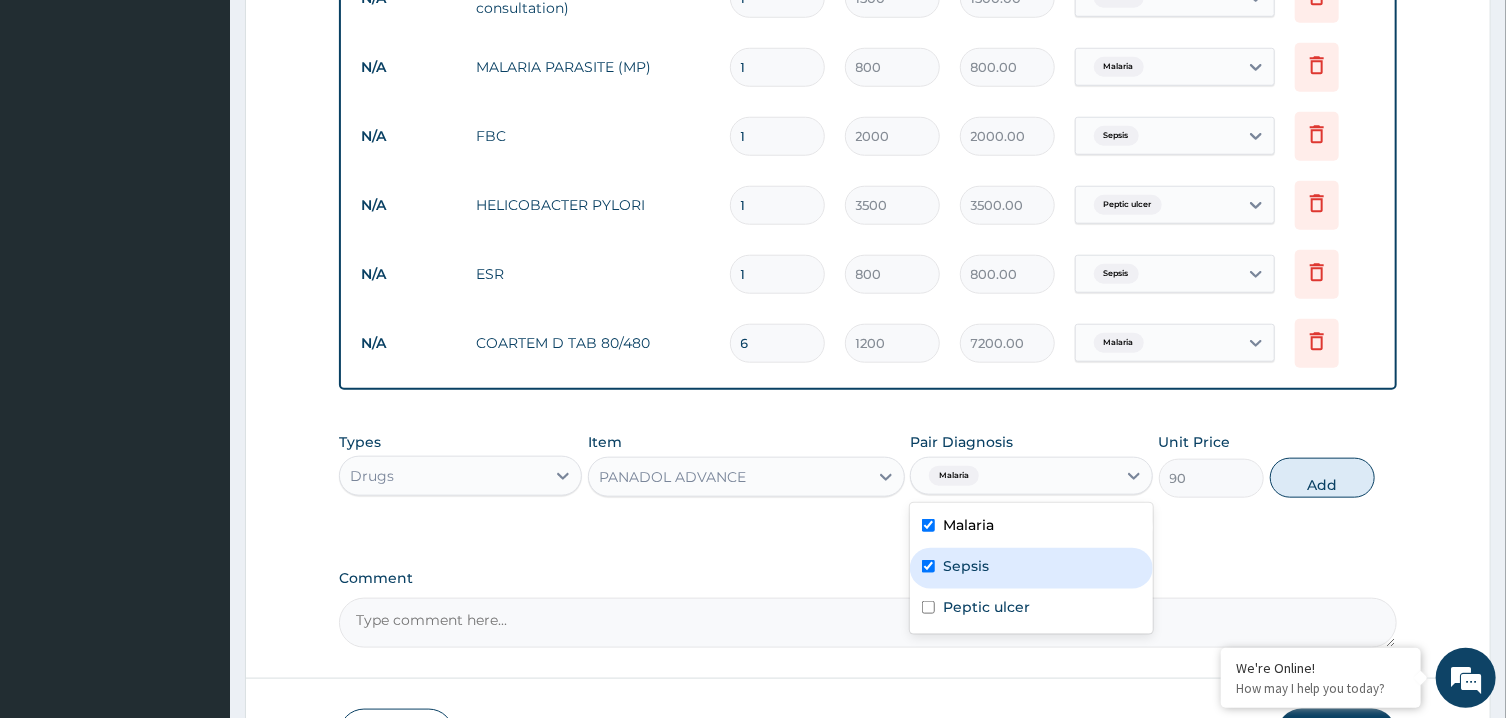 checkbox on "true" 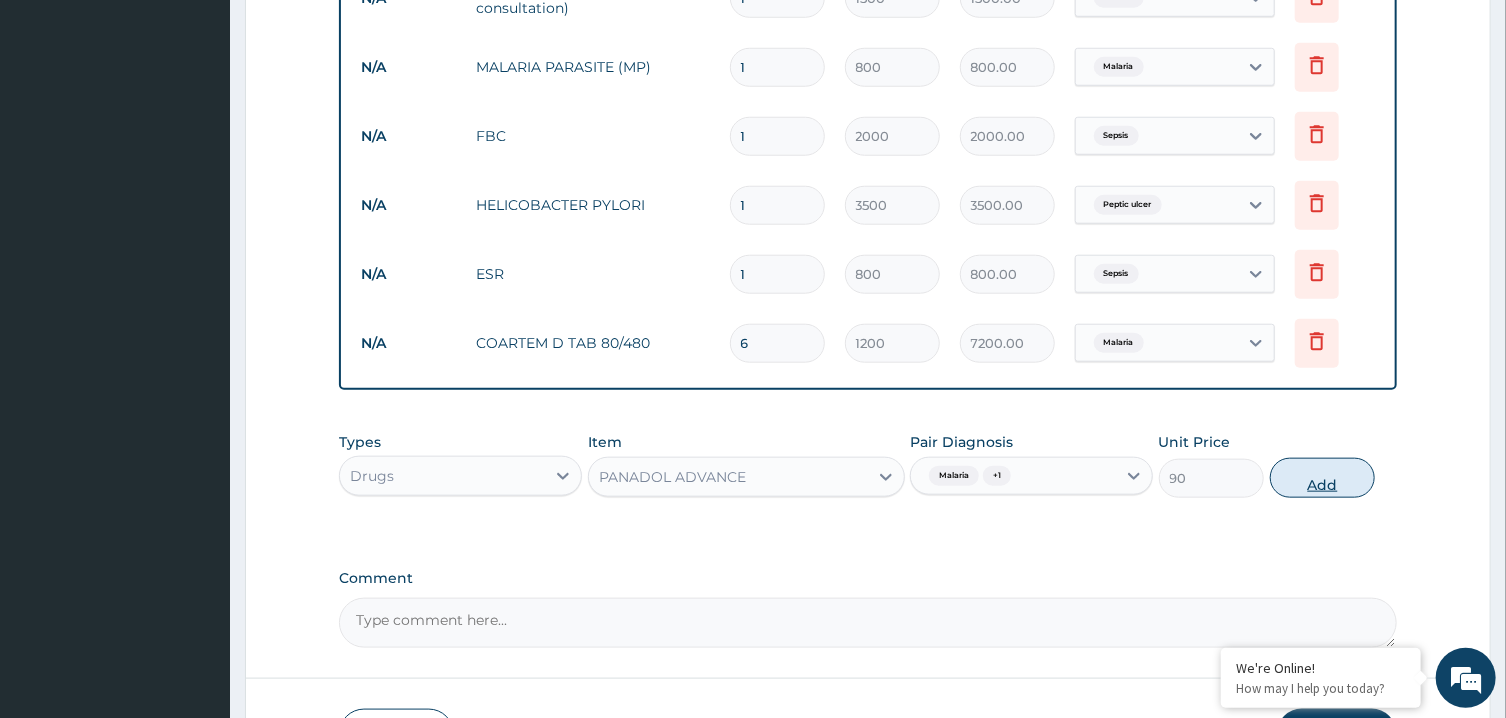 click on "Add" at bounding box center (1323, 478) 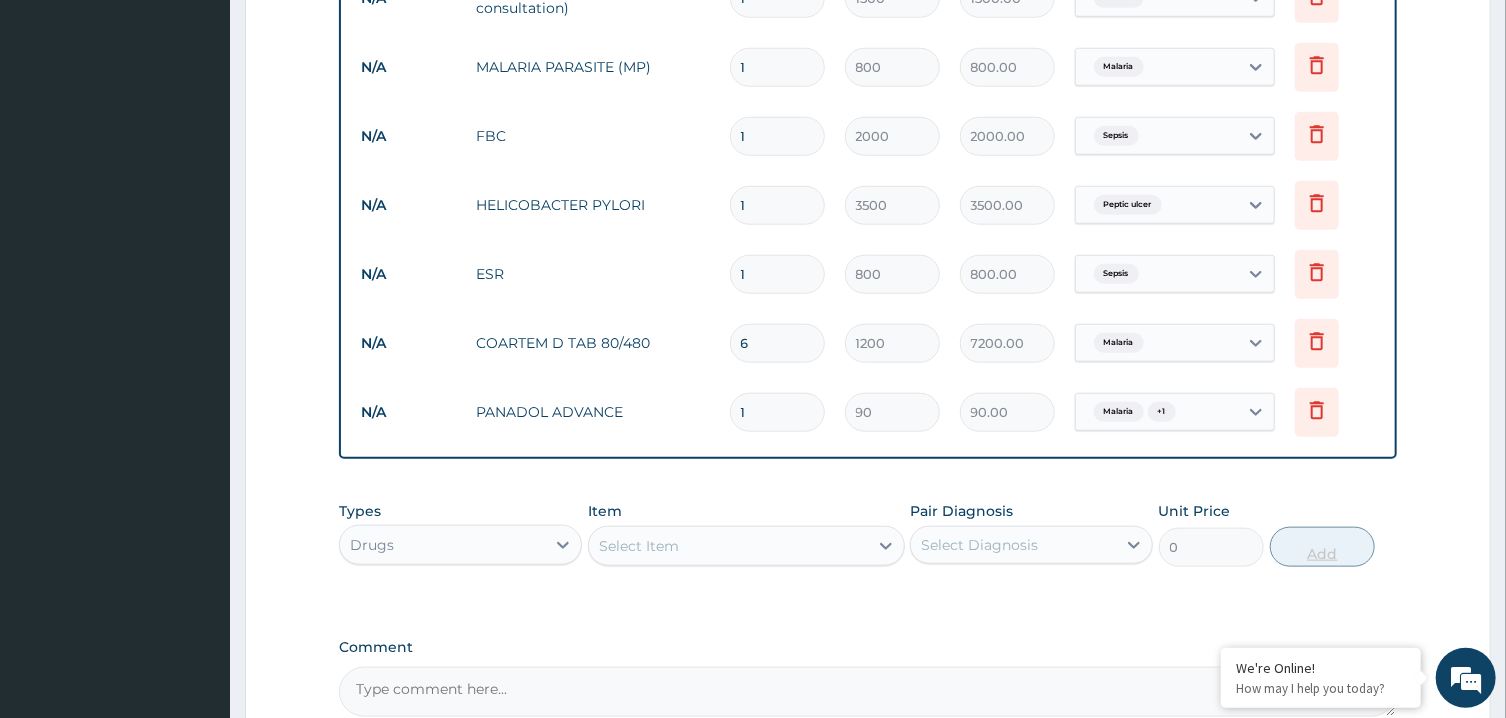 type 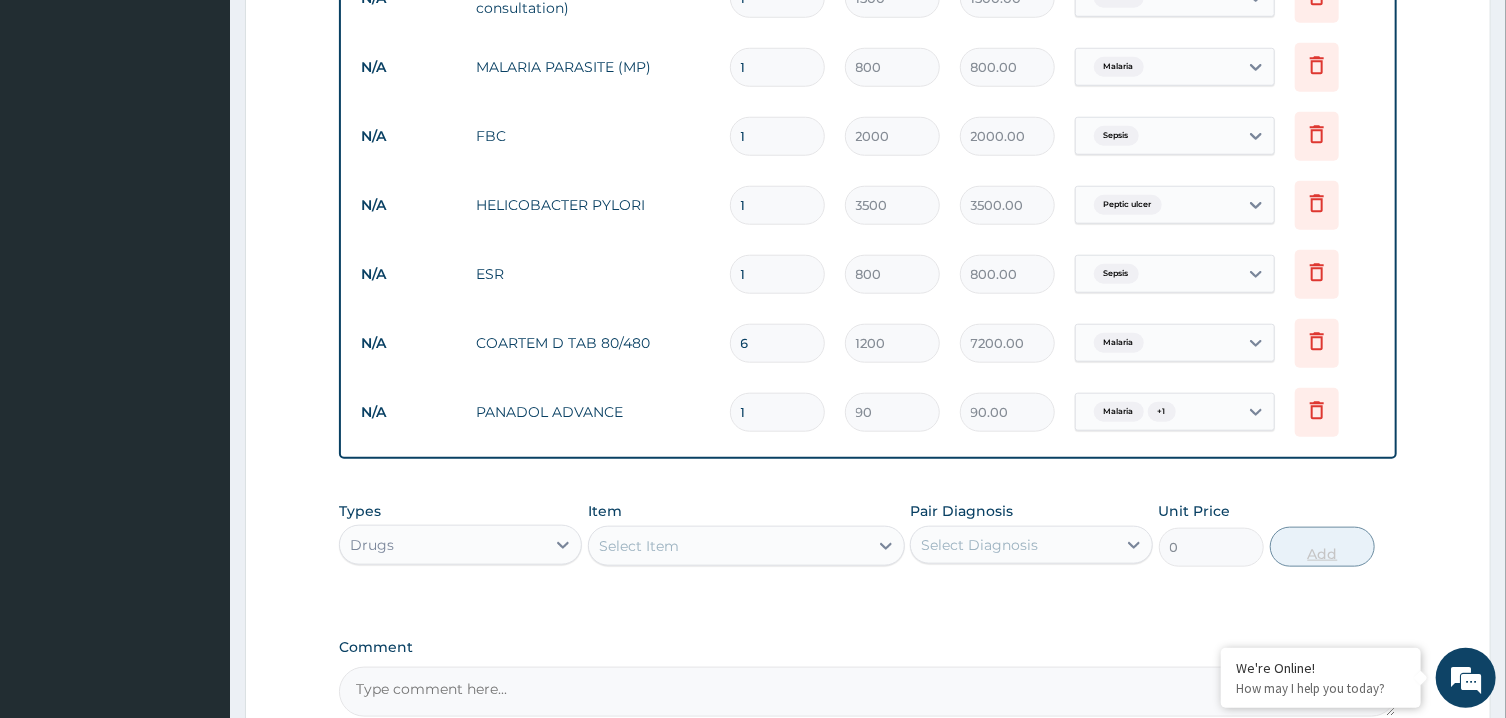 type on "0.00" 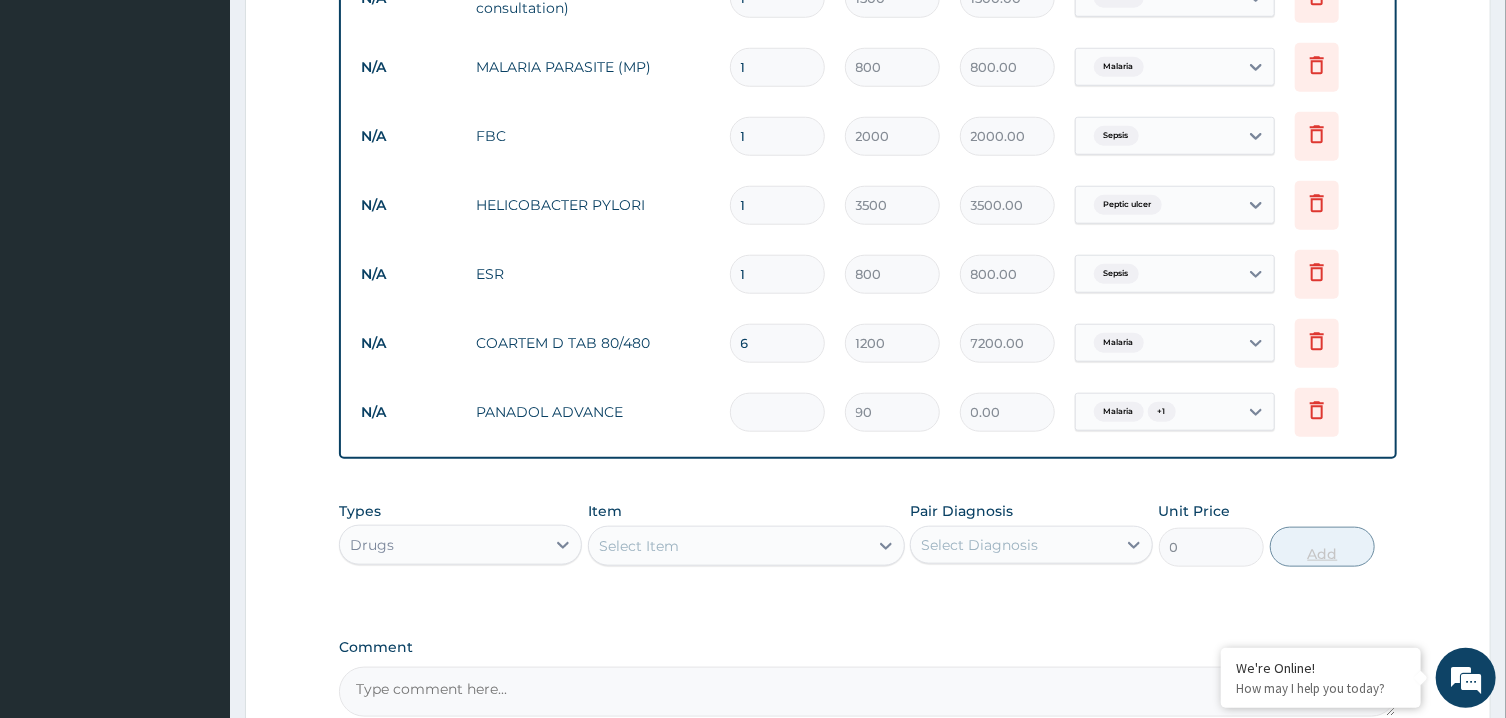 type on "3" 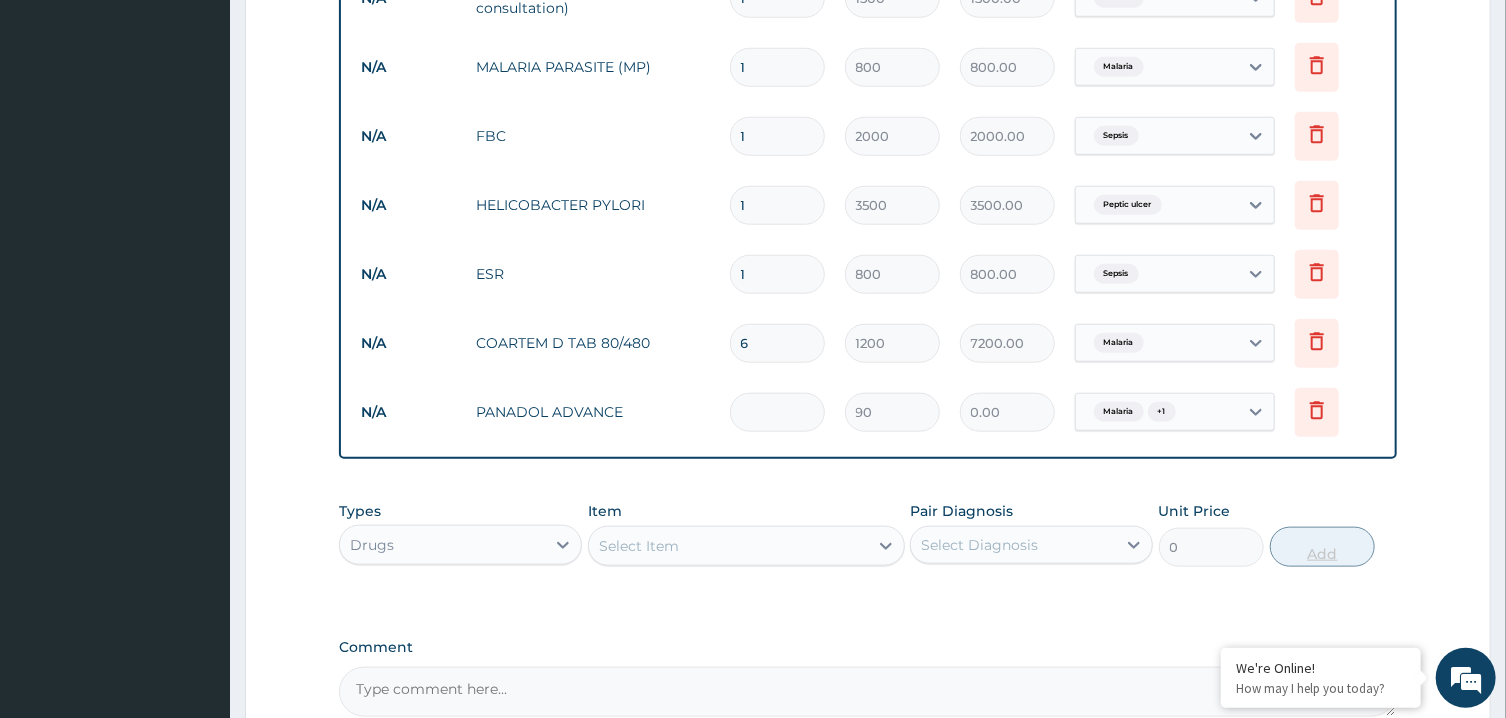 type on "270.00" 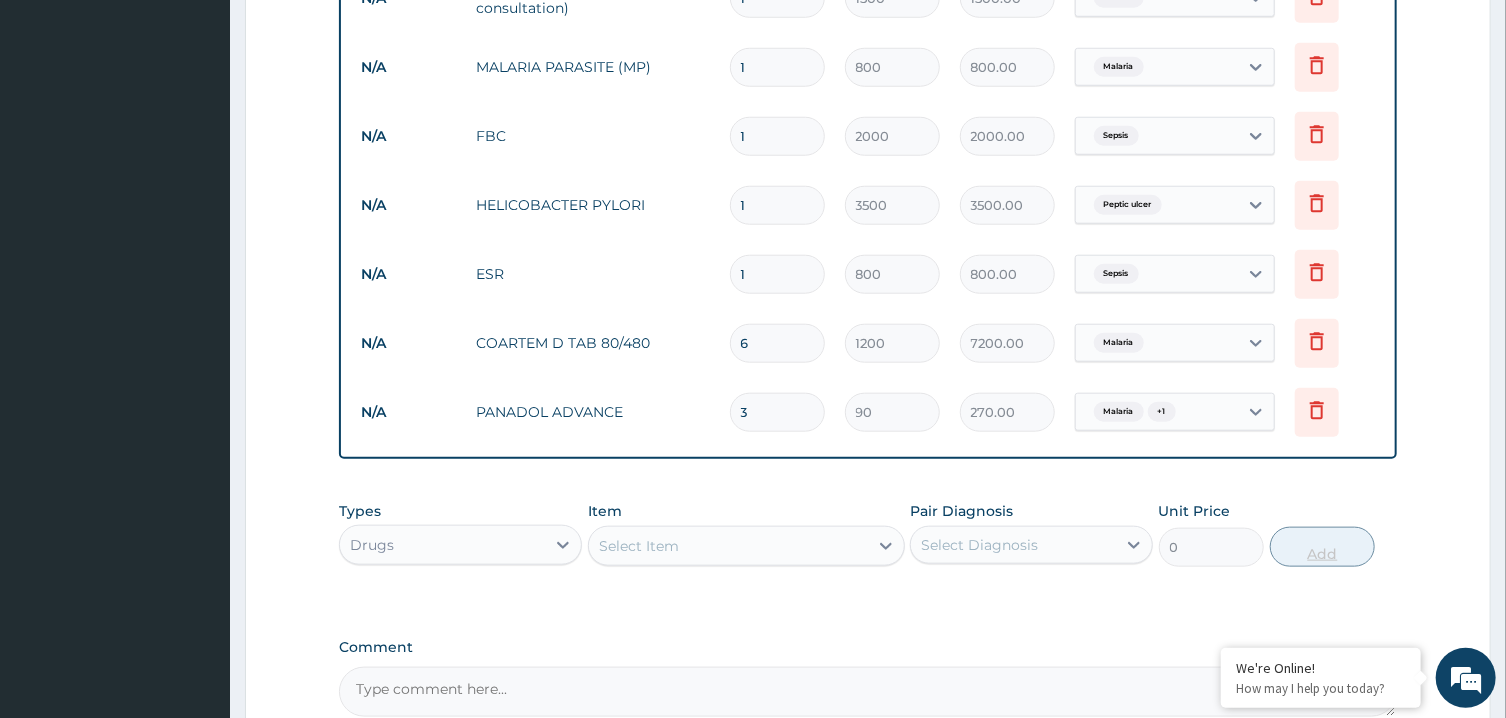 type on "30" 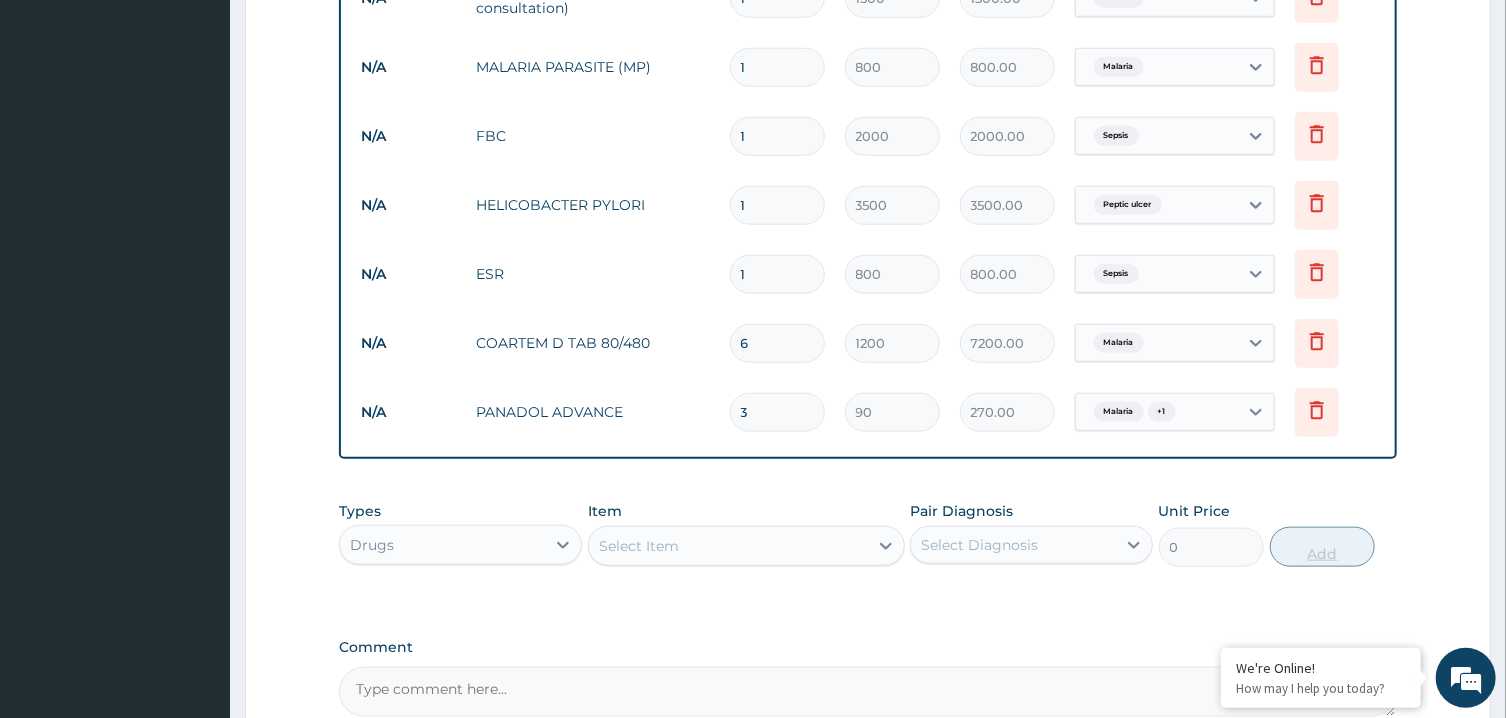type on "2700.00" 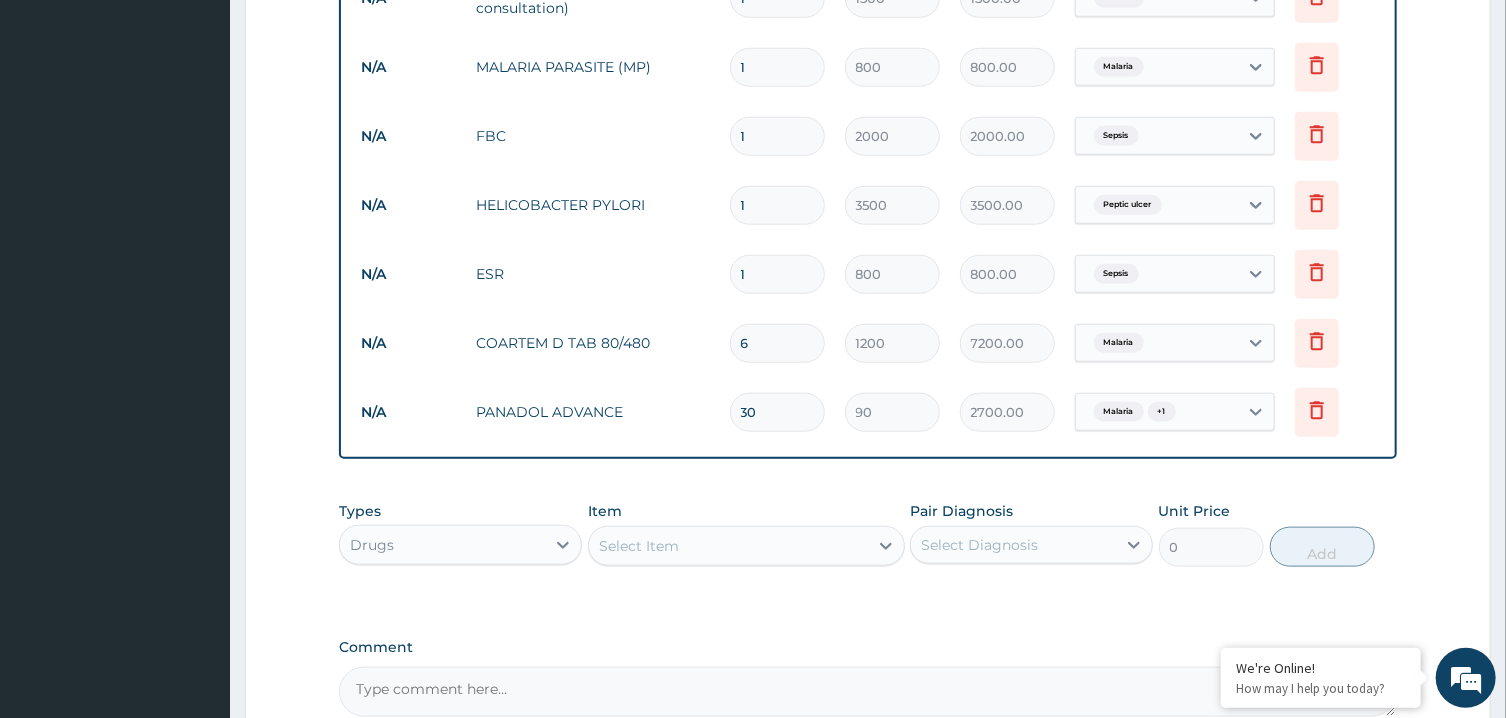 type on "30" 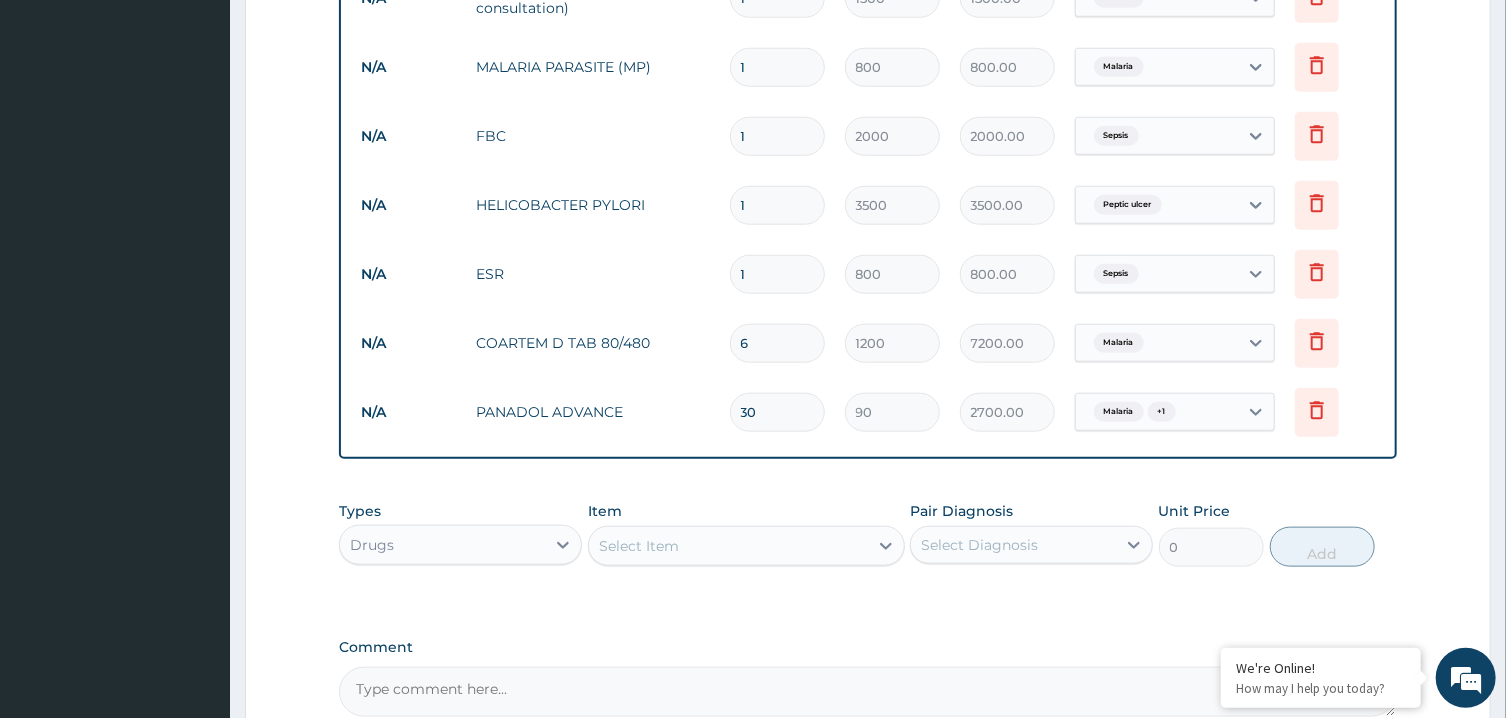 click on "Select Item" at bounding box center [728, 546] 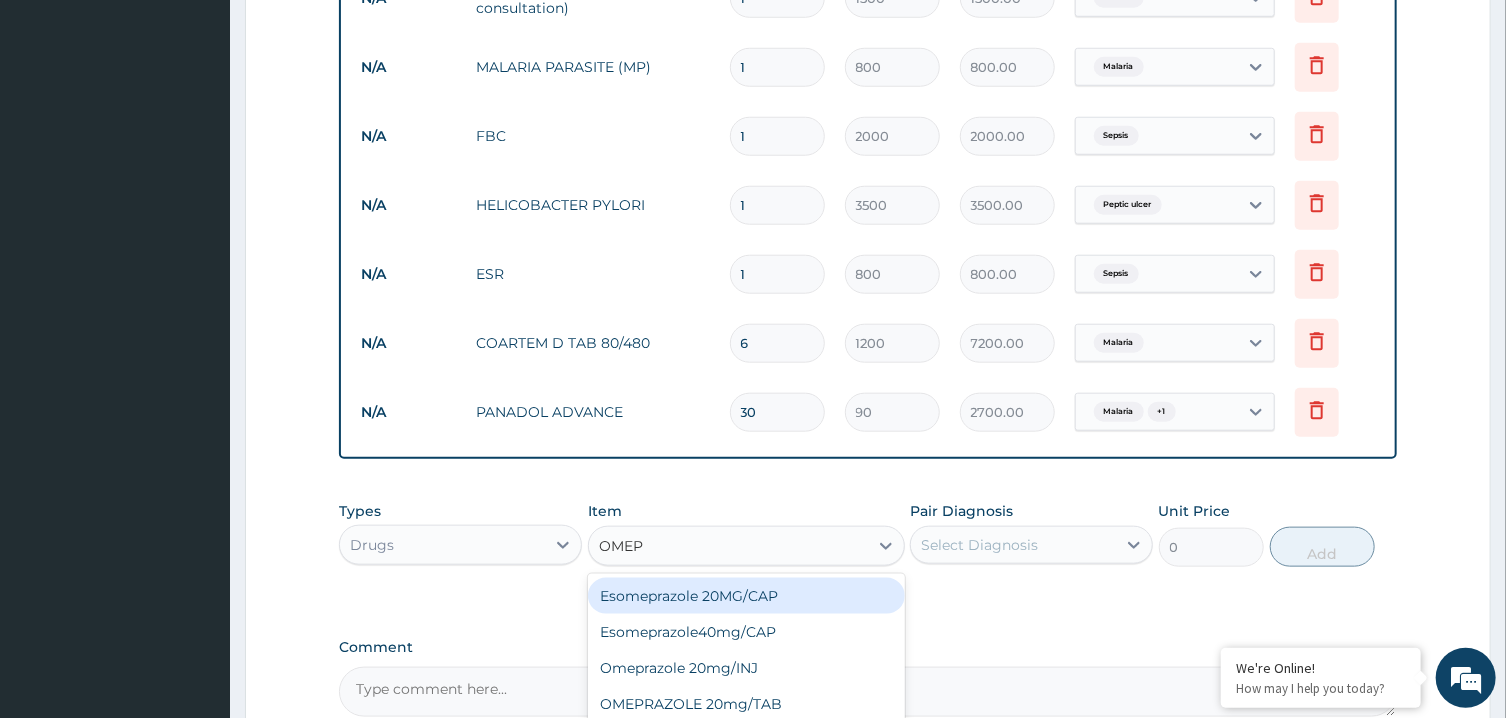 type on "OMEPR" 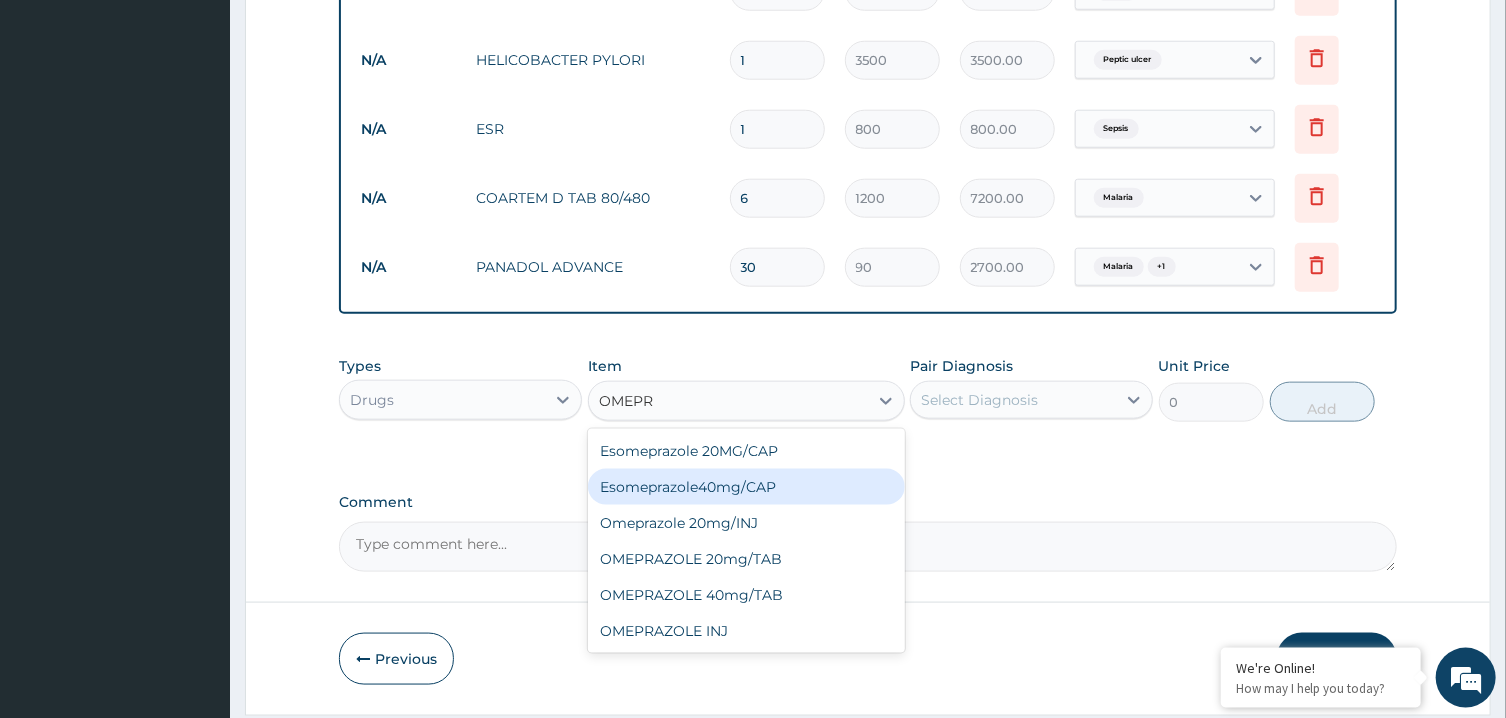 scroll, scrollTop: 1063, scrollLeft: 0, axis: vertical 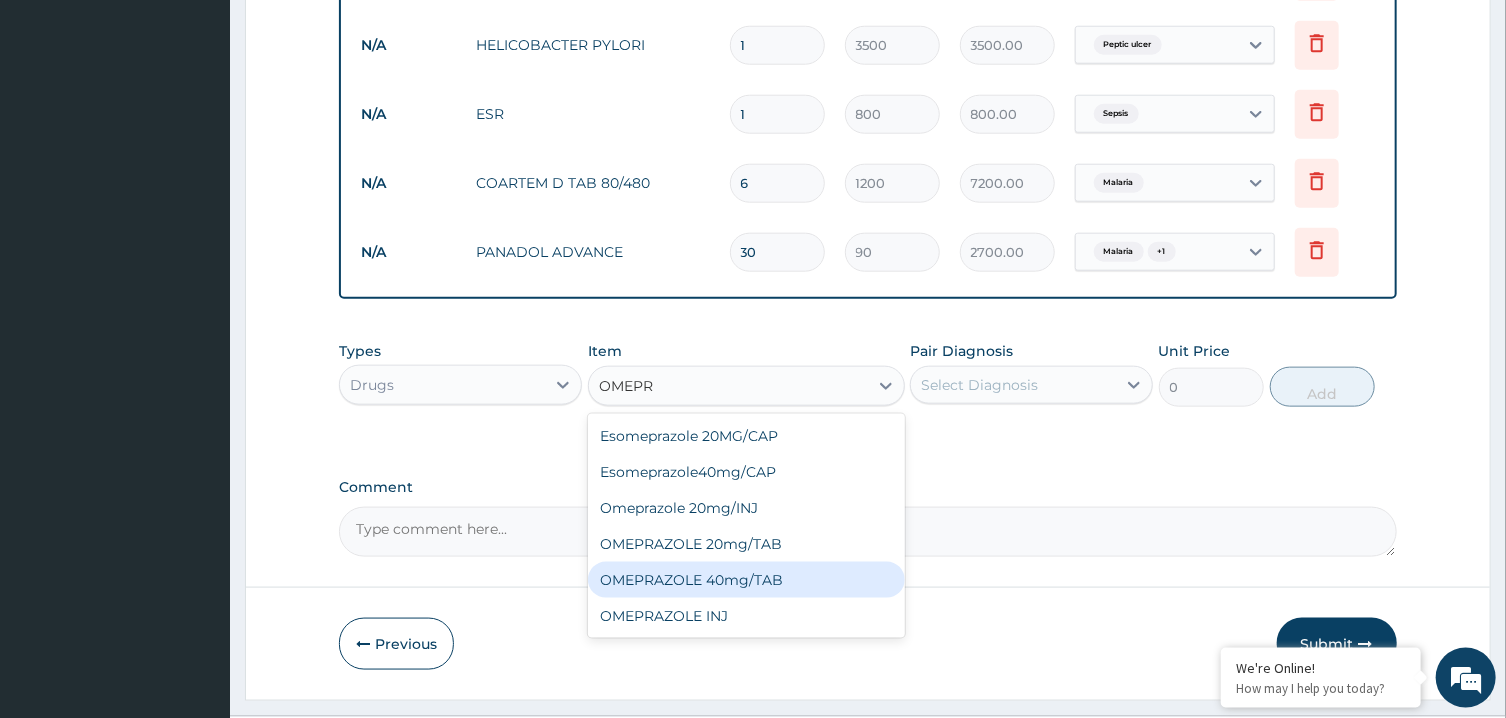 click on "OMEPRAZOLE 40mg/TAB" at bounding box center (746, 580) 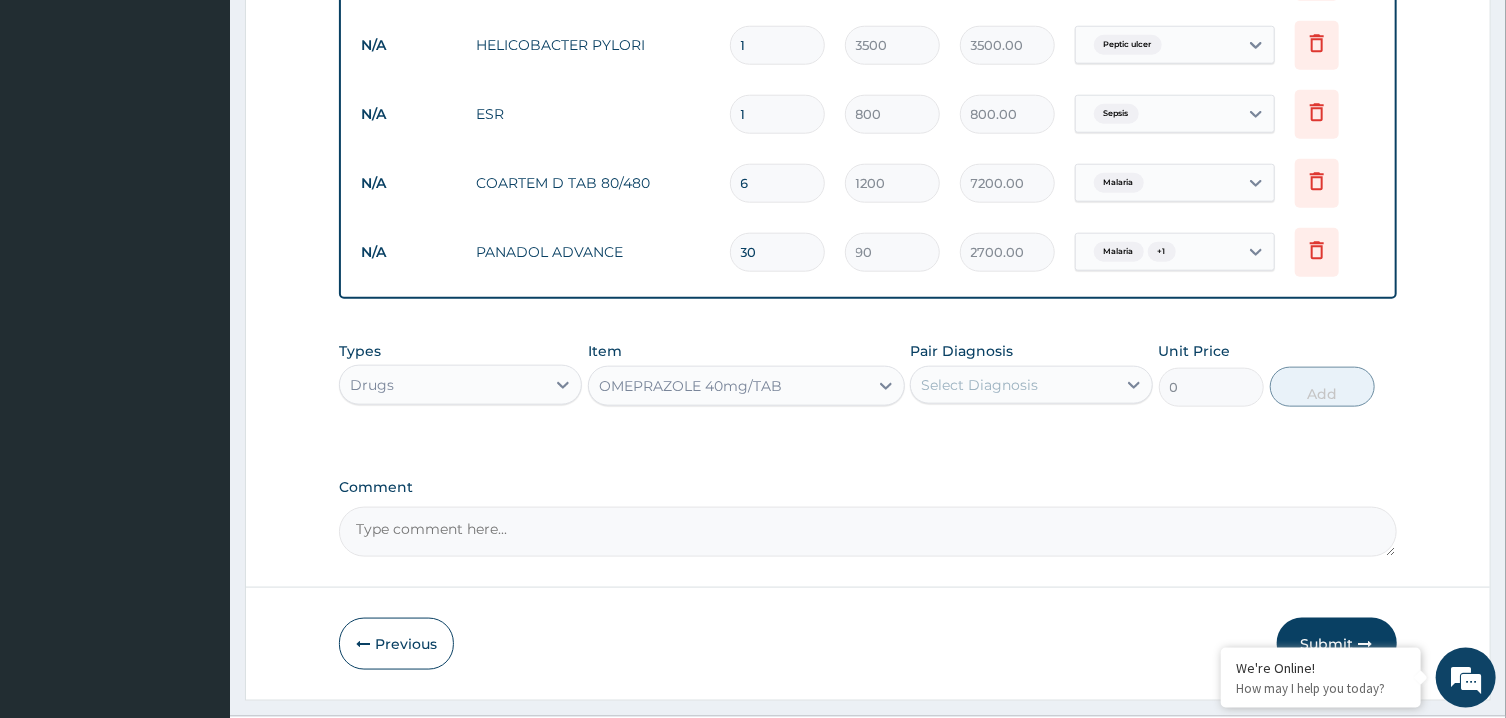 type 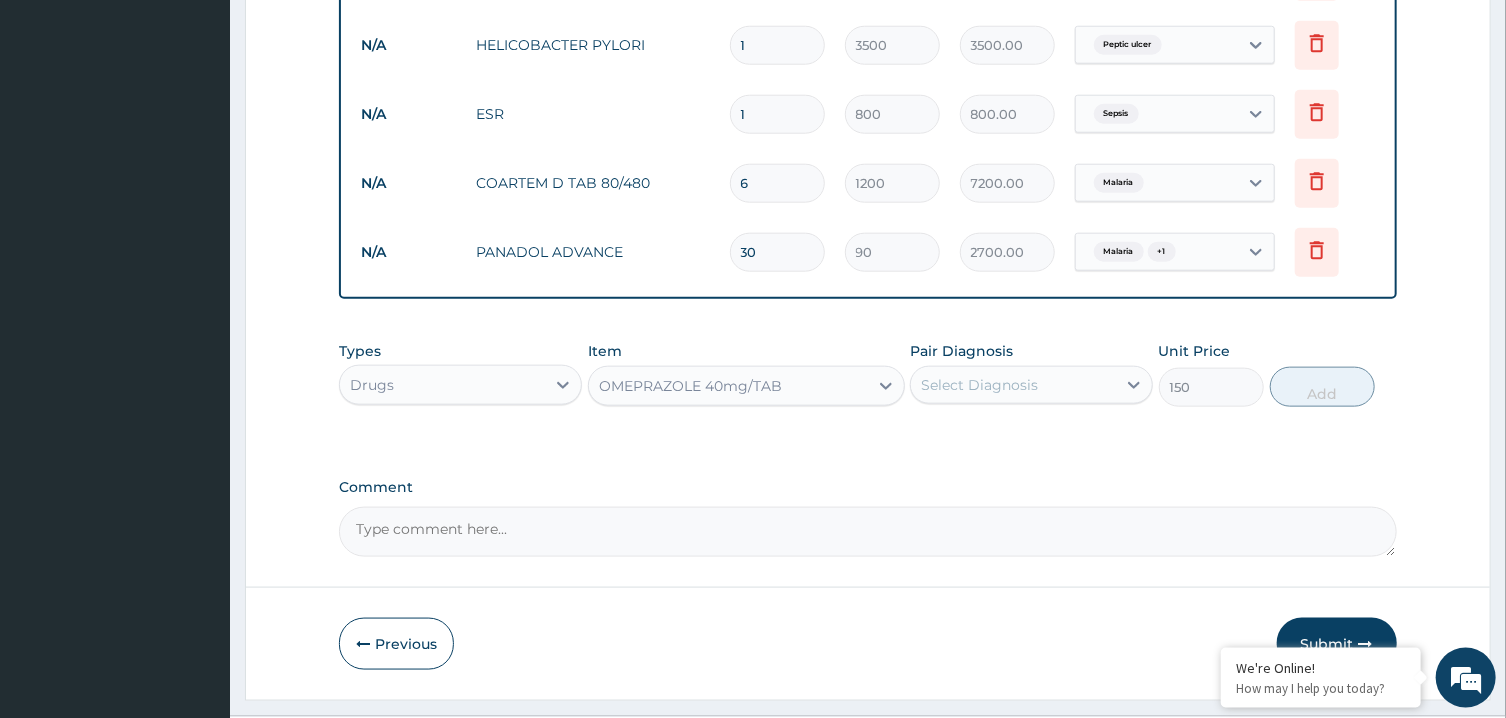 click on "Select Diagnosis" at bounding box center (1013, 385) 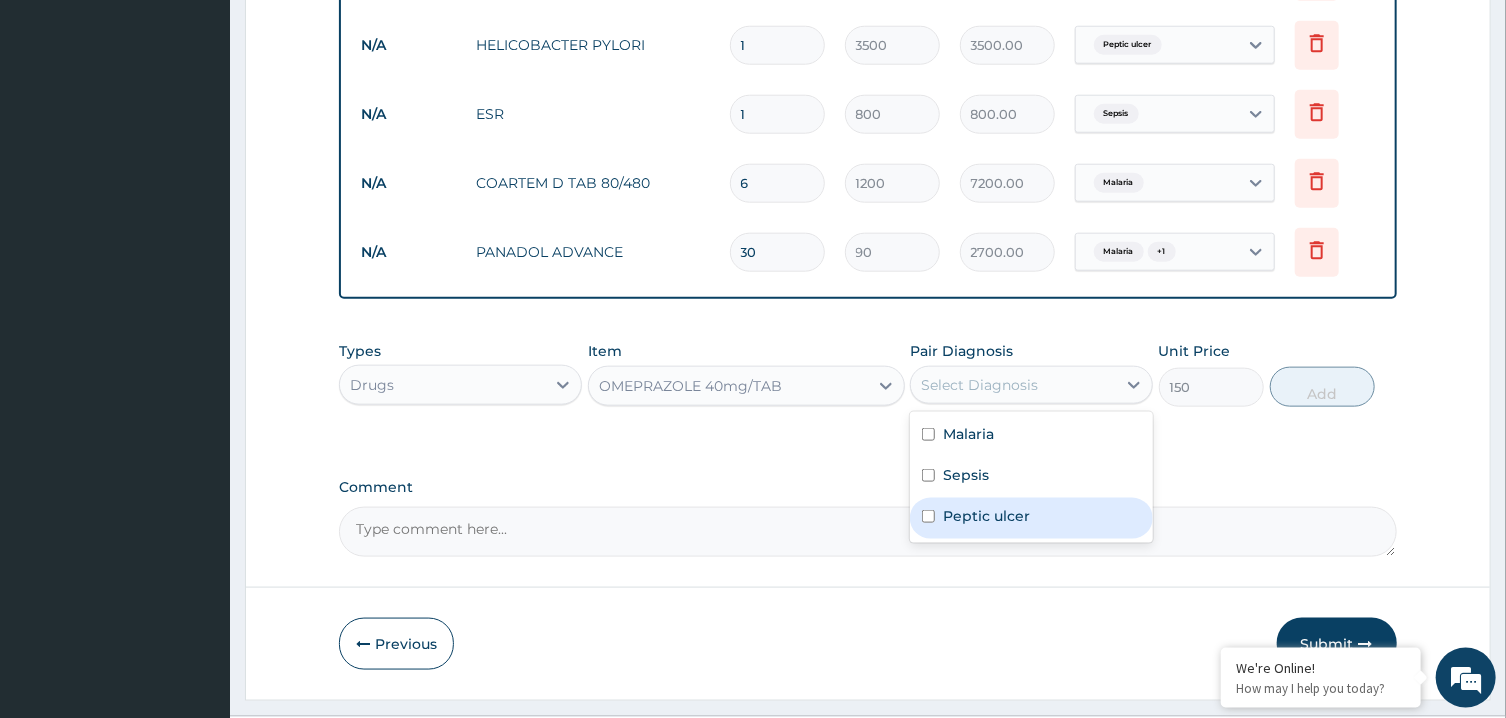 click on "Peptic ulcer" at bounding box center (986, 516) 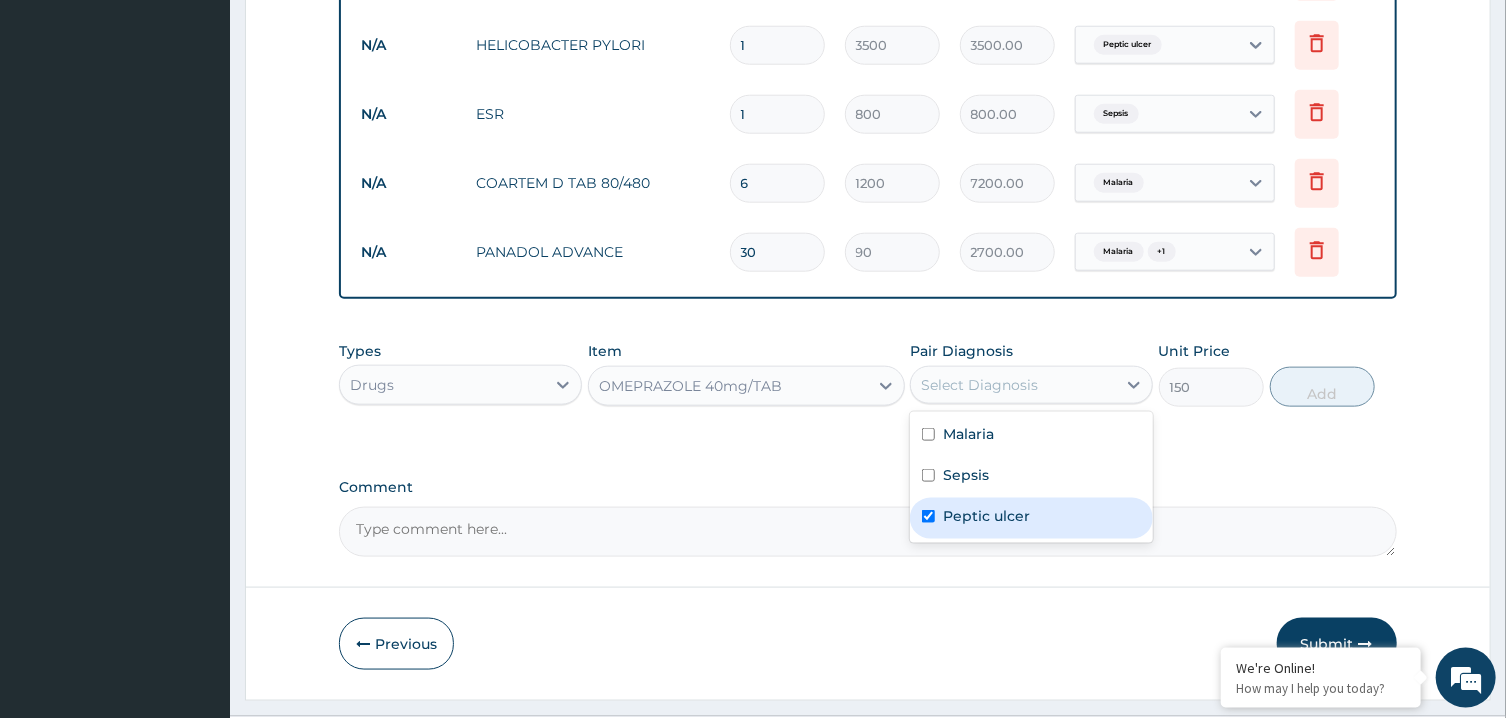 checkbox on "true" 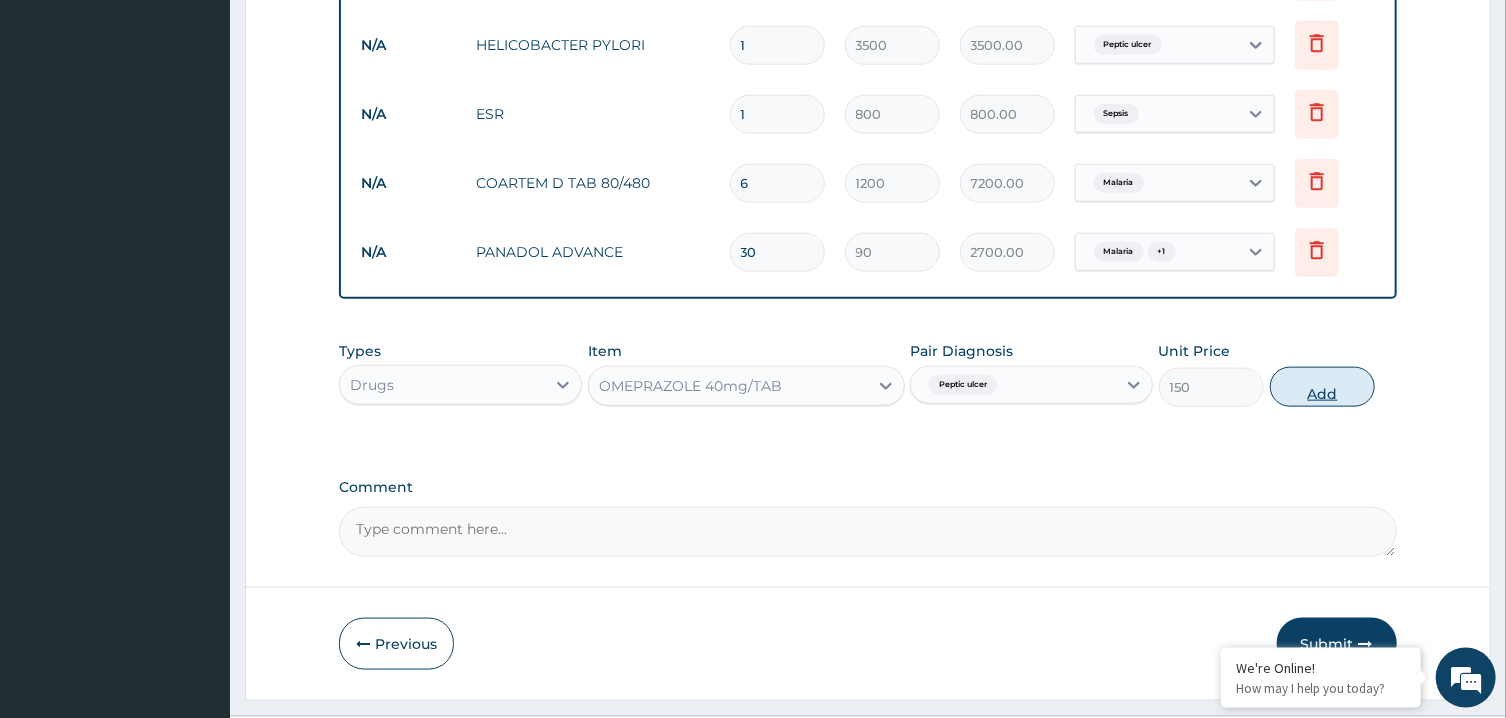 click on "Add" at bounding box center [1323, 387] 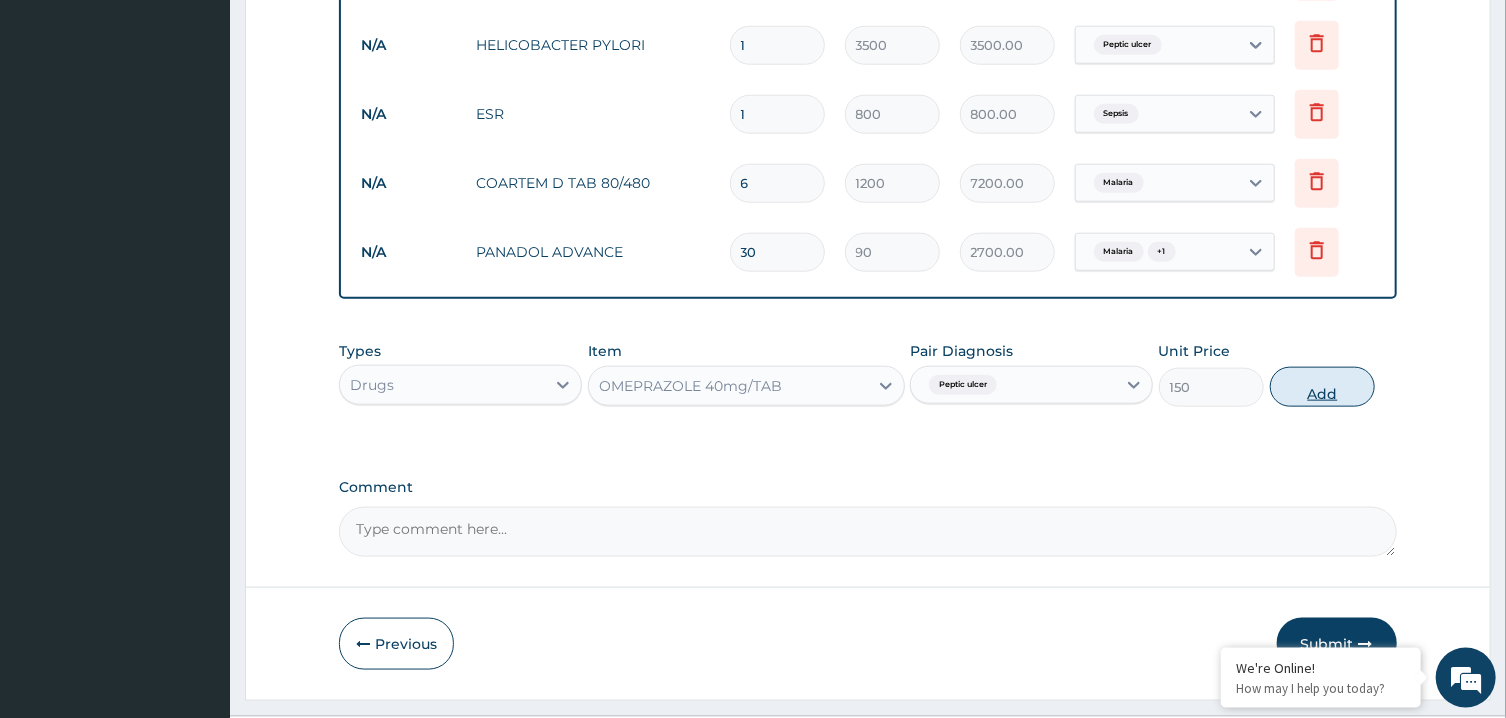 type on "0" 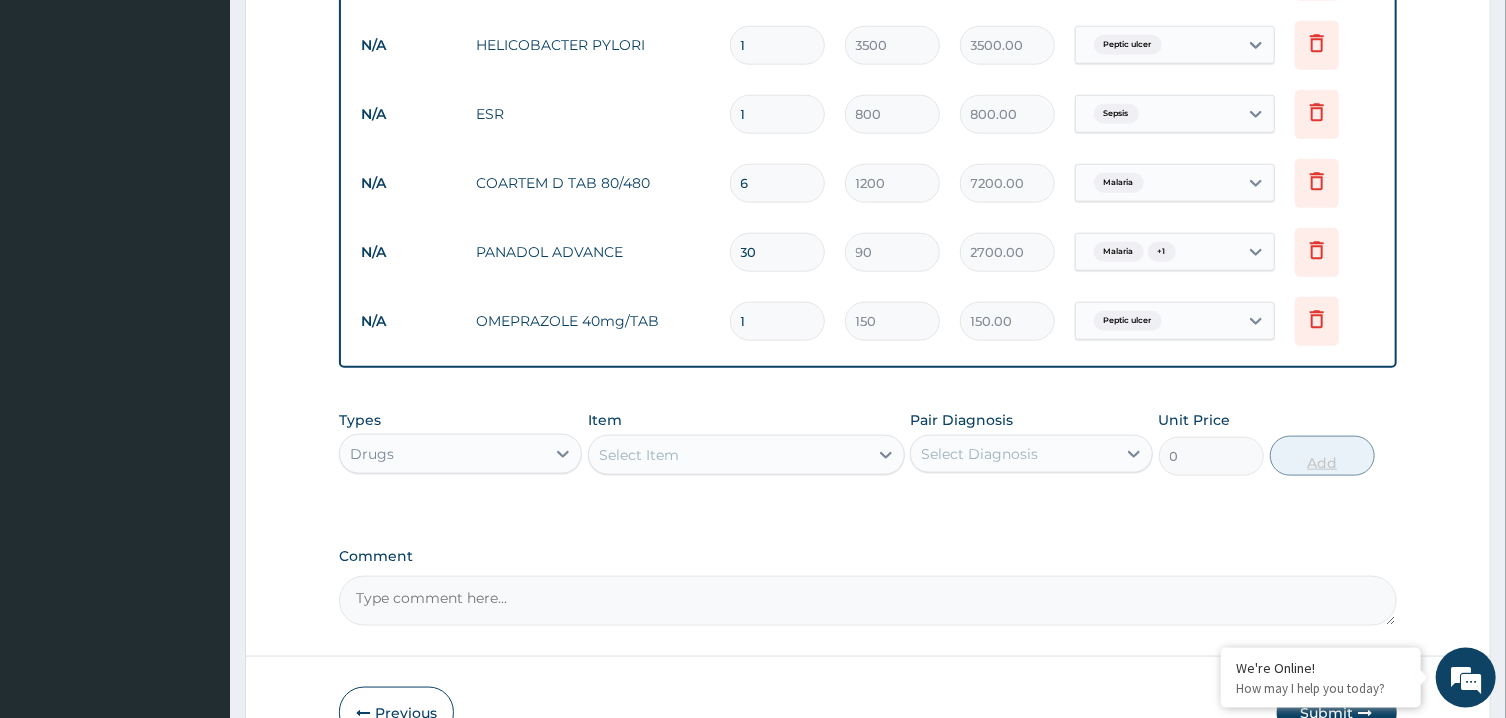 type 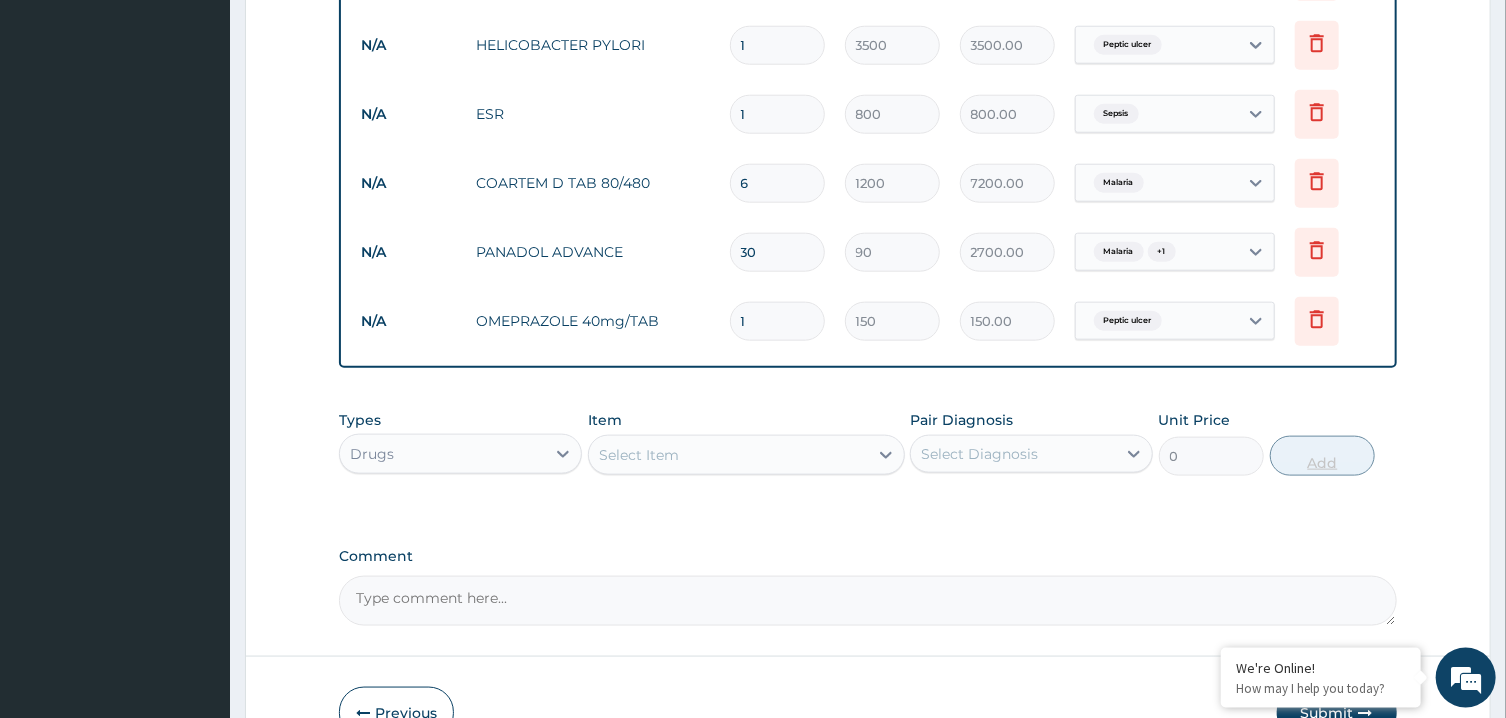 type on "0.00" 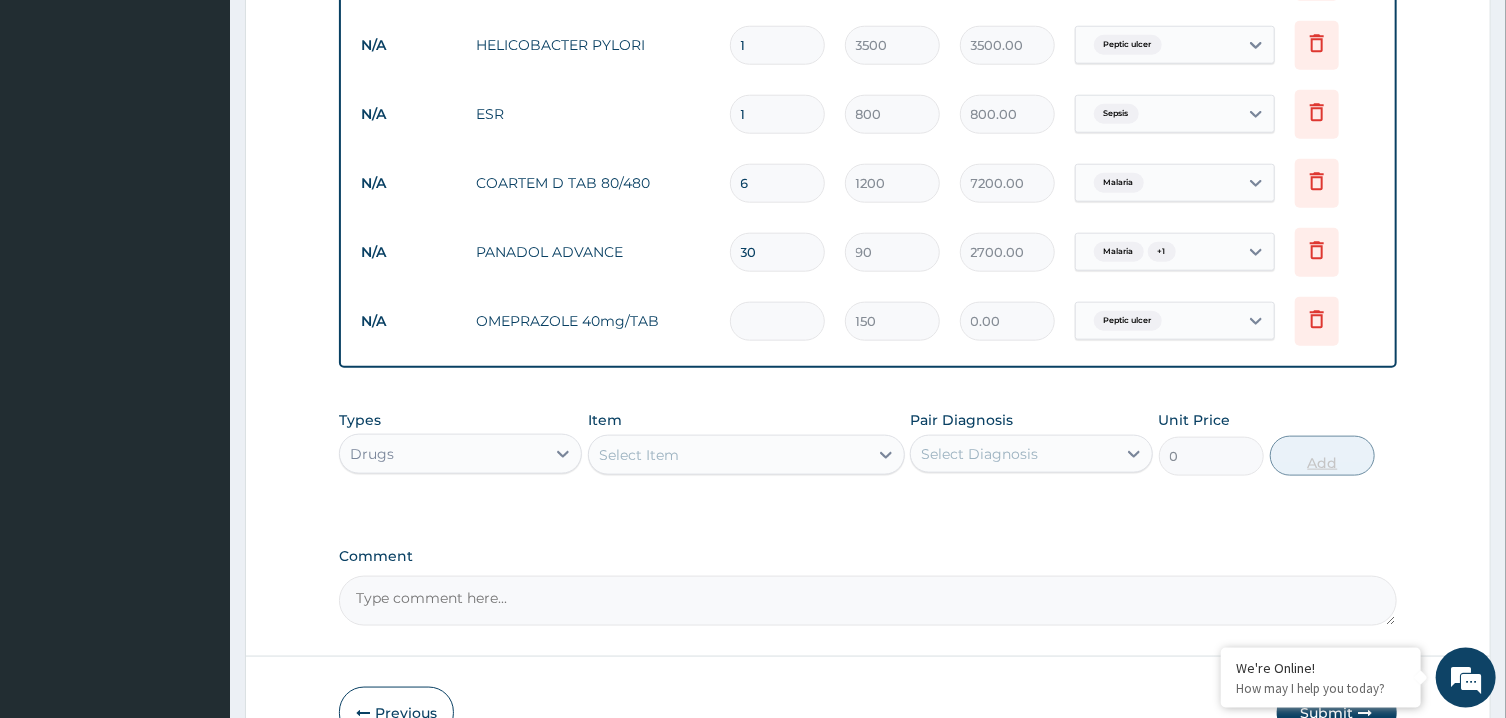 type on "2" 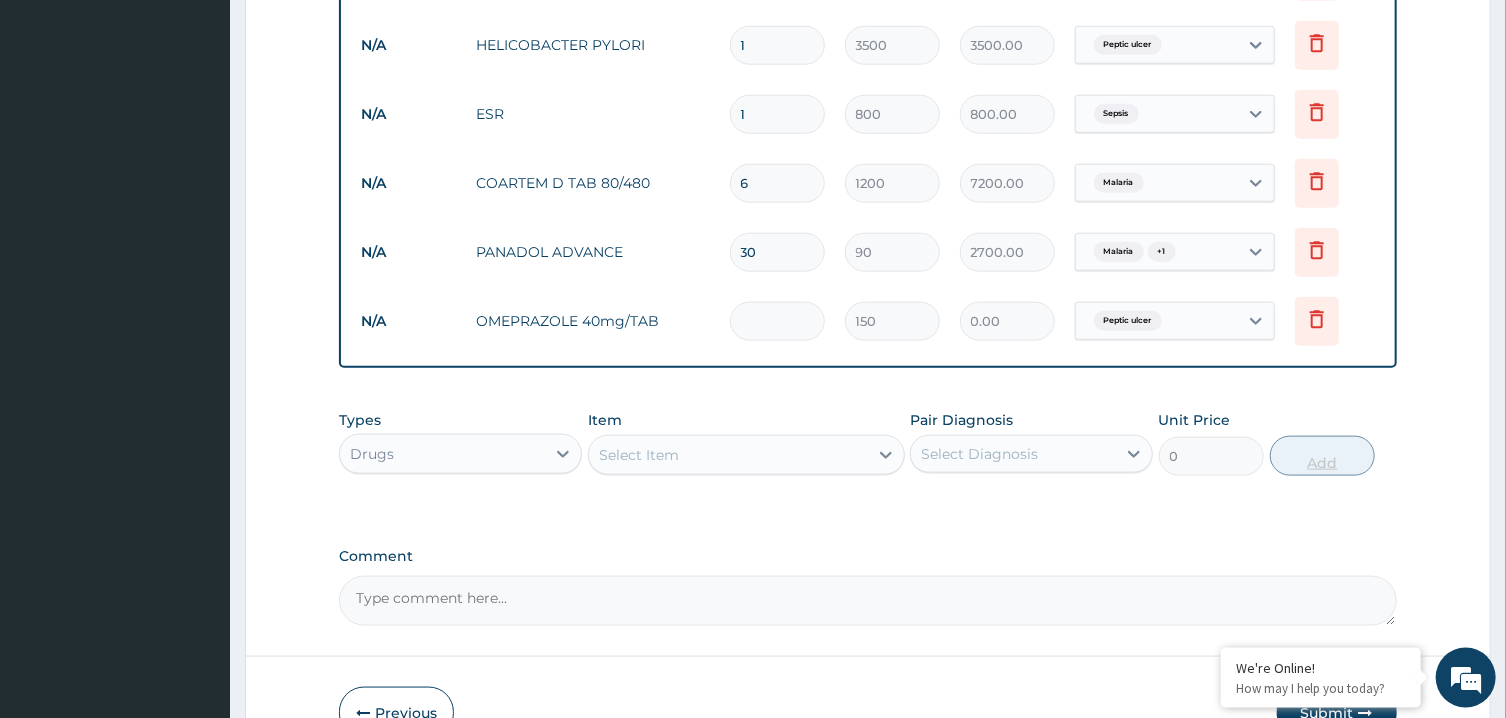 type on "300.00" 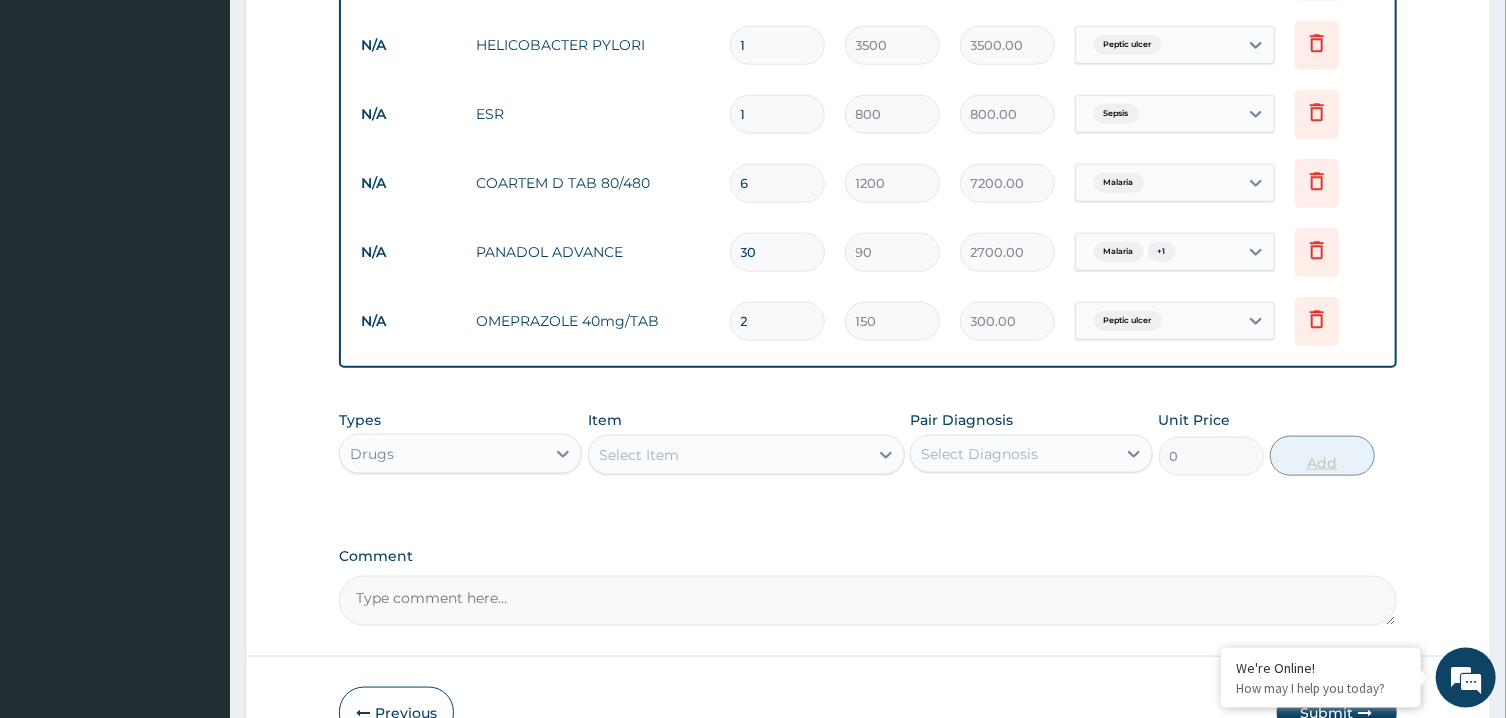 type on "28" 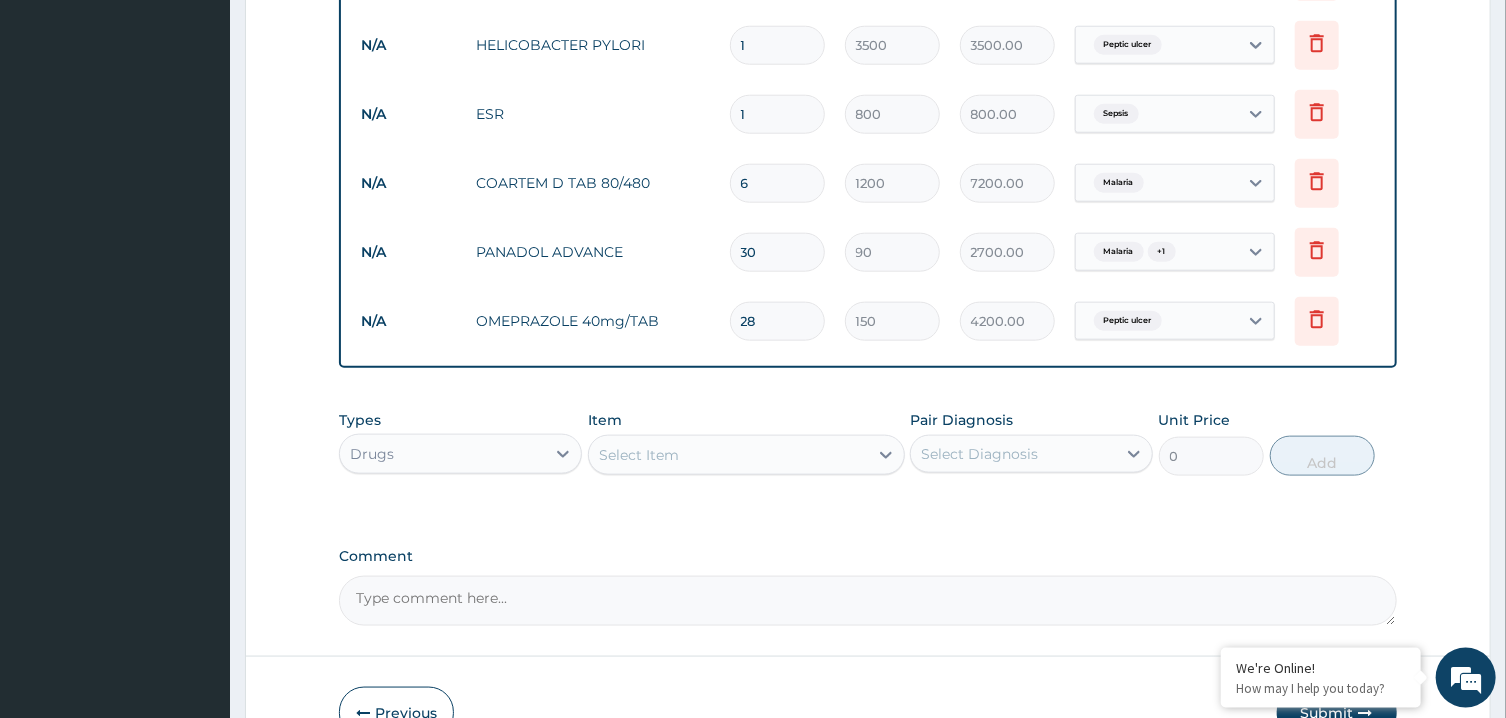 type on "28" 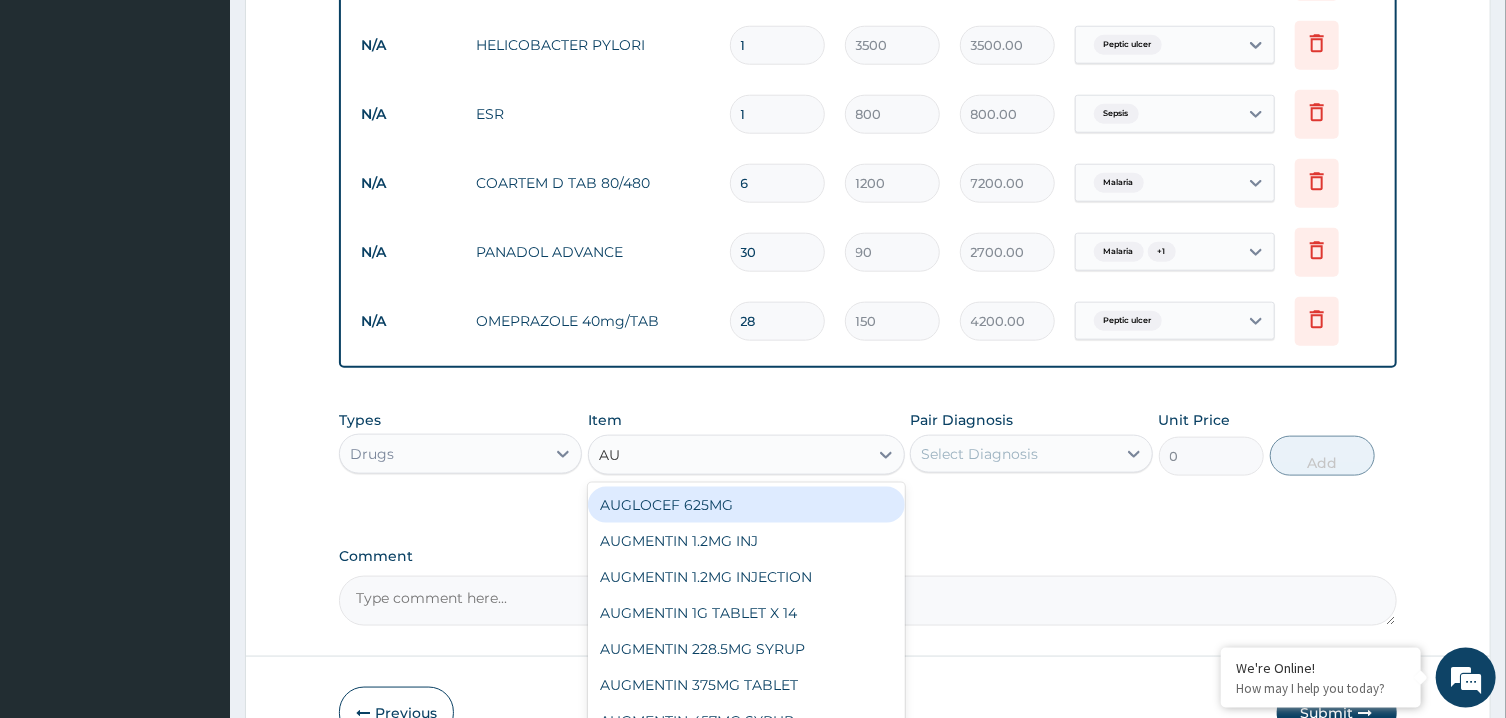 type on "AUG" 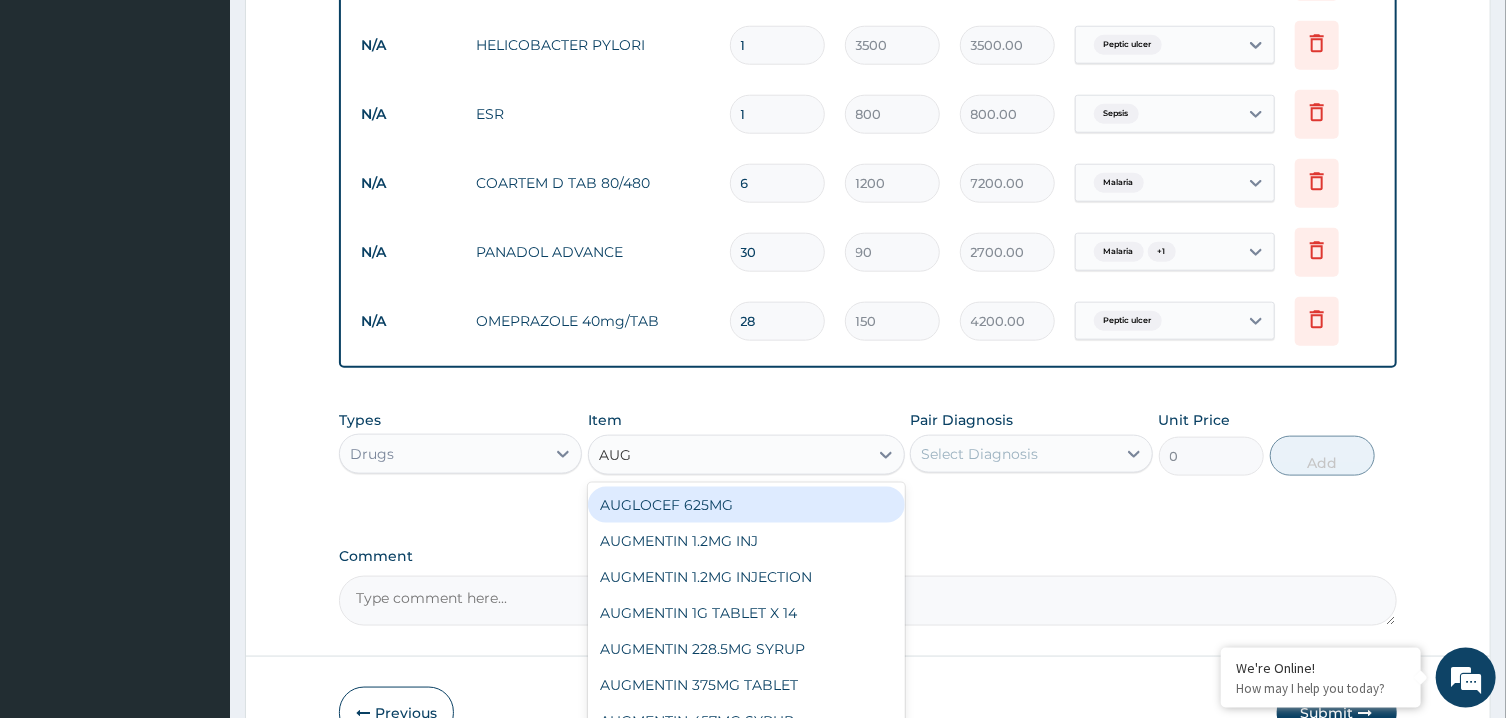 click on "AUGLOCEF 625MG" at bounding box center [746, 505] 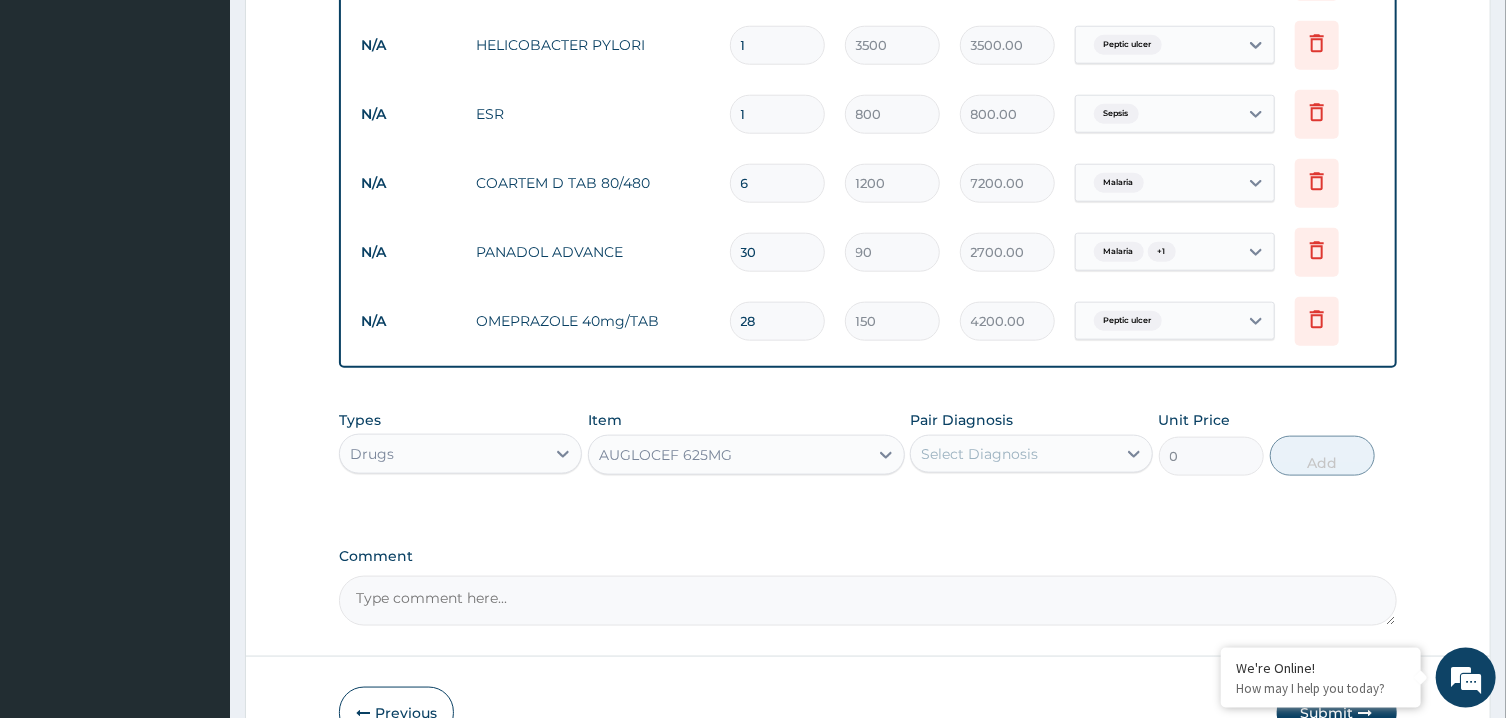 type 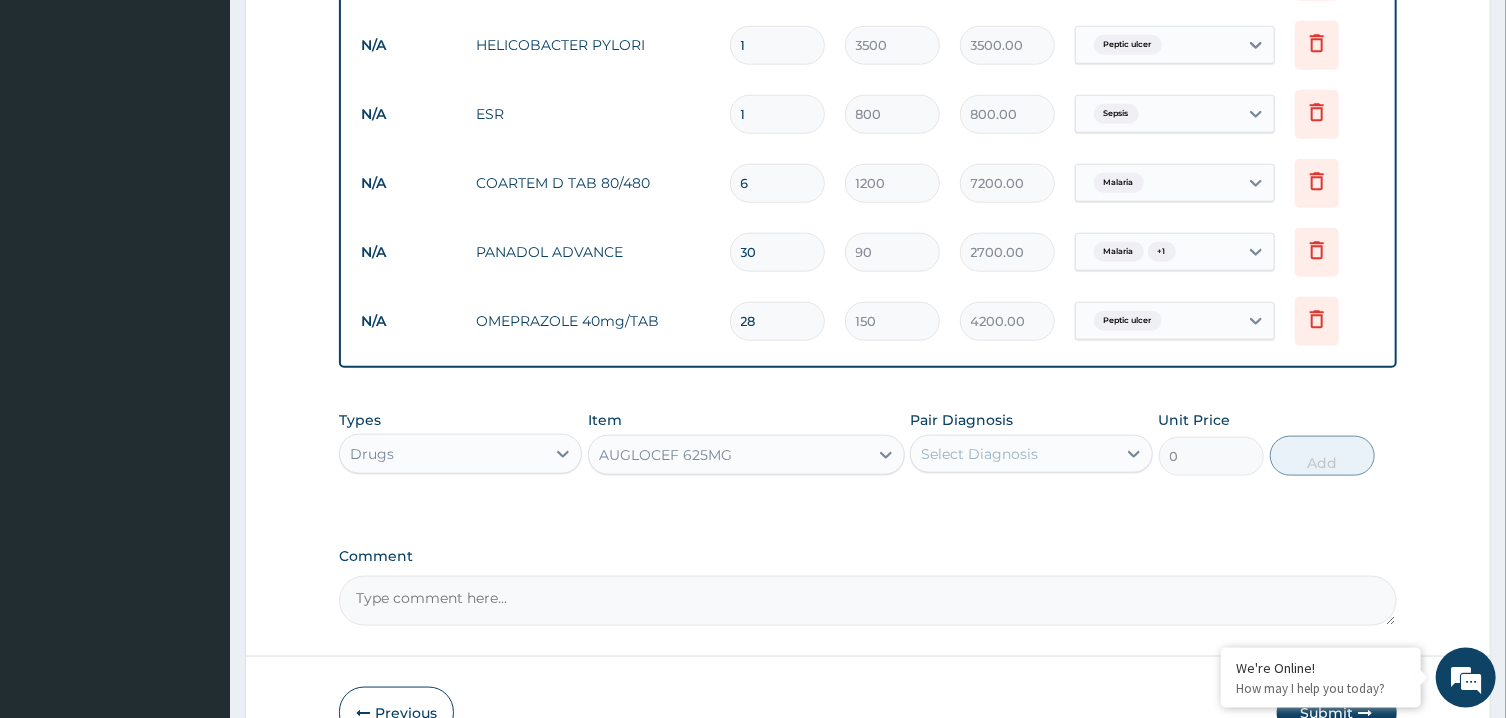 type on "900" 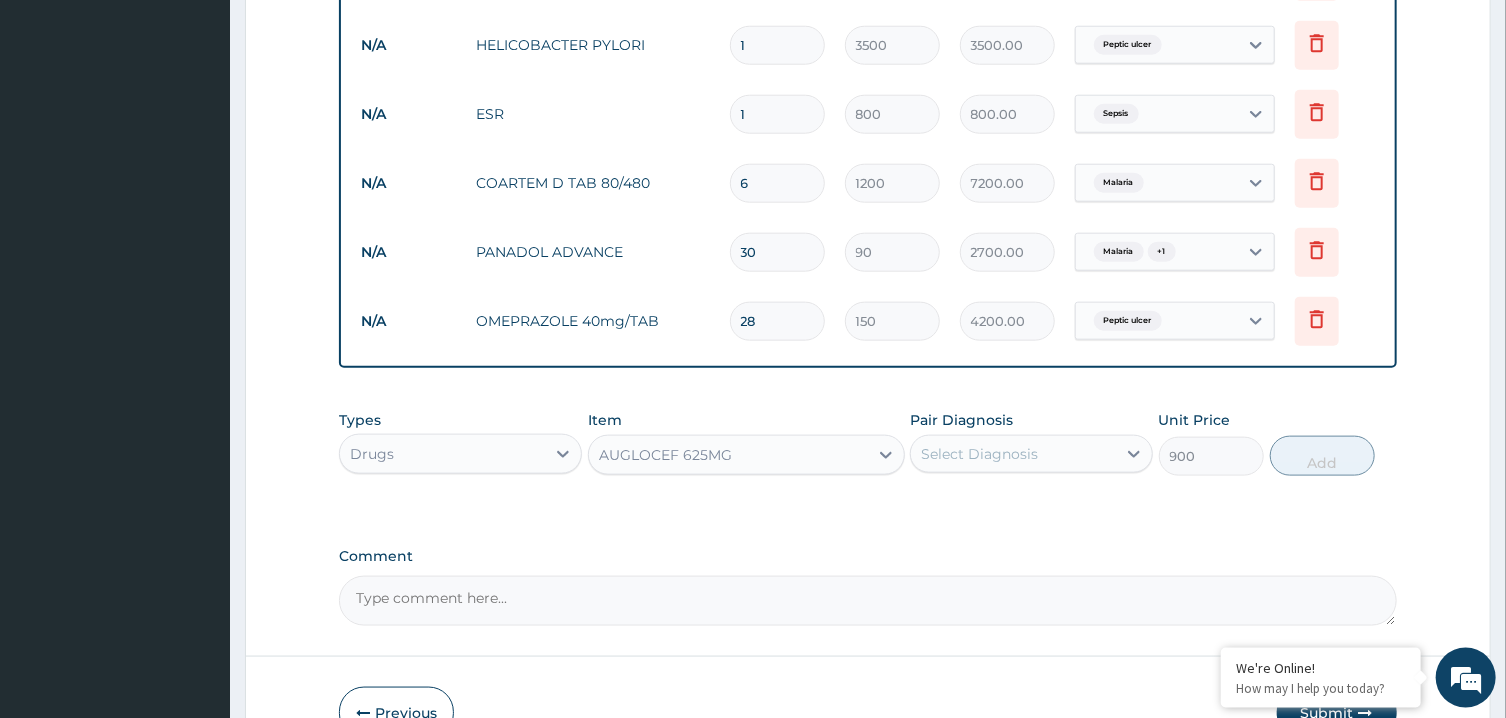 click on "Select Diagnosis" at bounding box center [1013, 454] 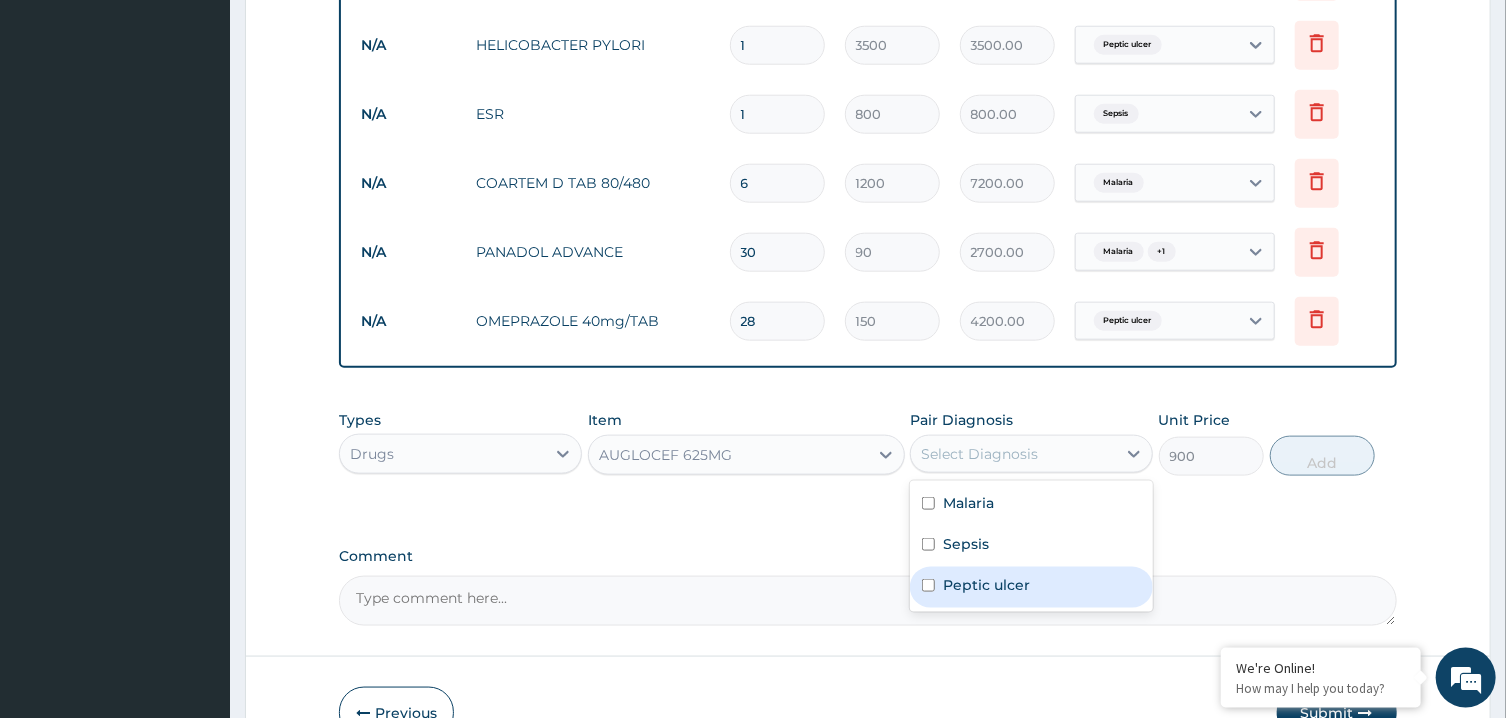 click on "Peptic ulcer" at bounding box center [1031, 587] 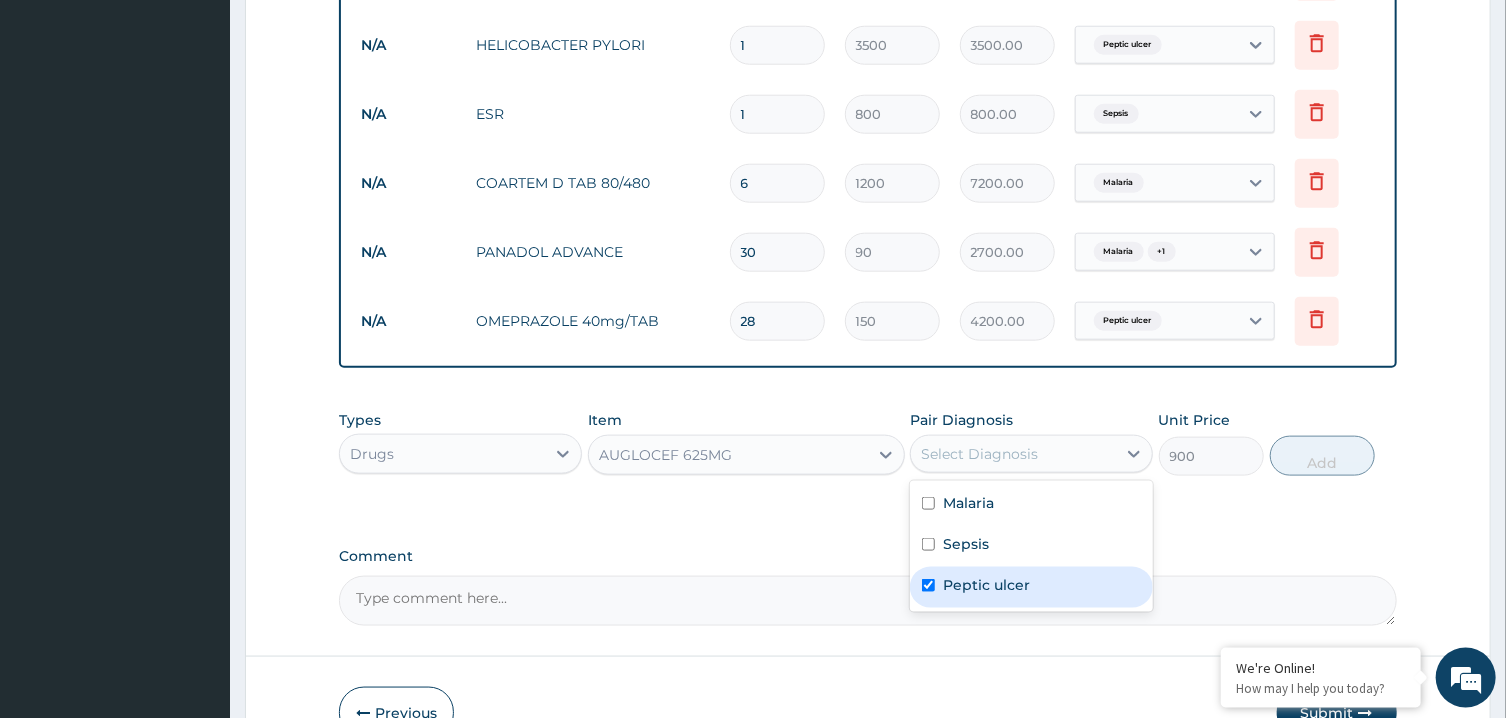 checkbox on "true" 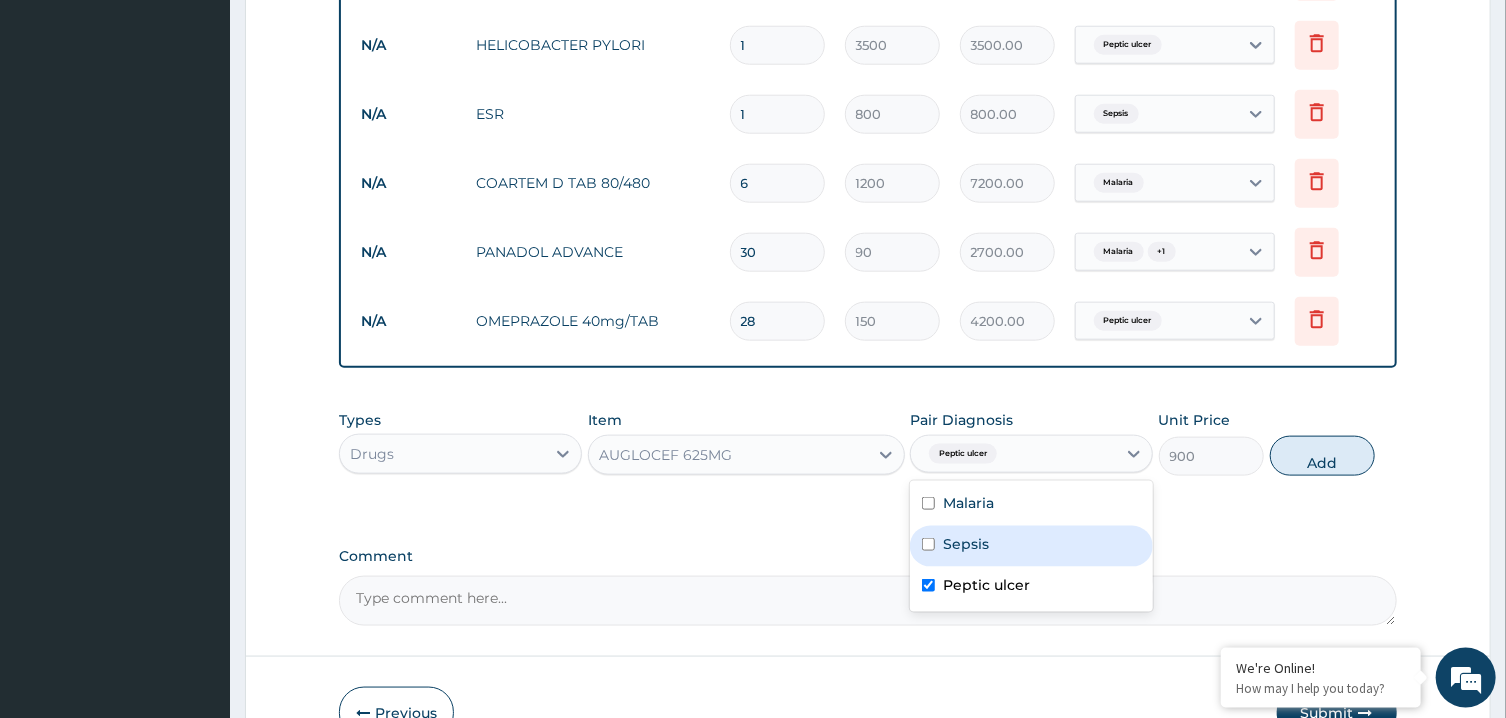 click on "Sepsis" at bounding box center [1031, 546] 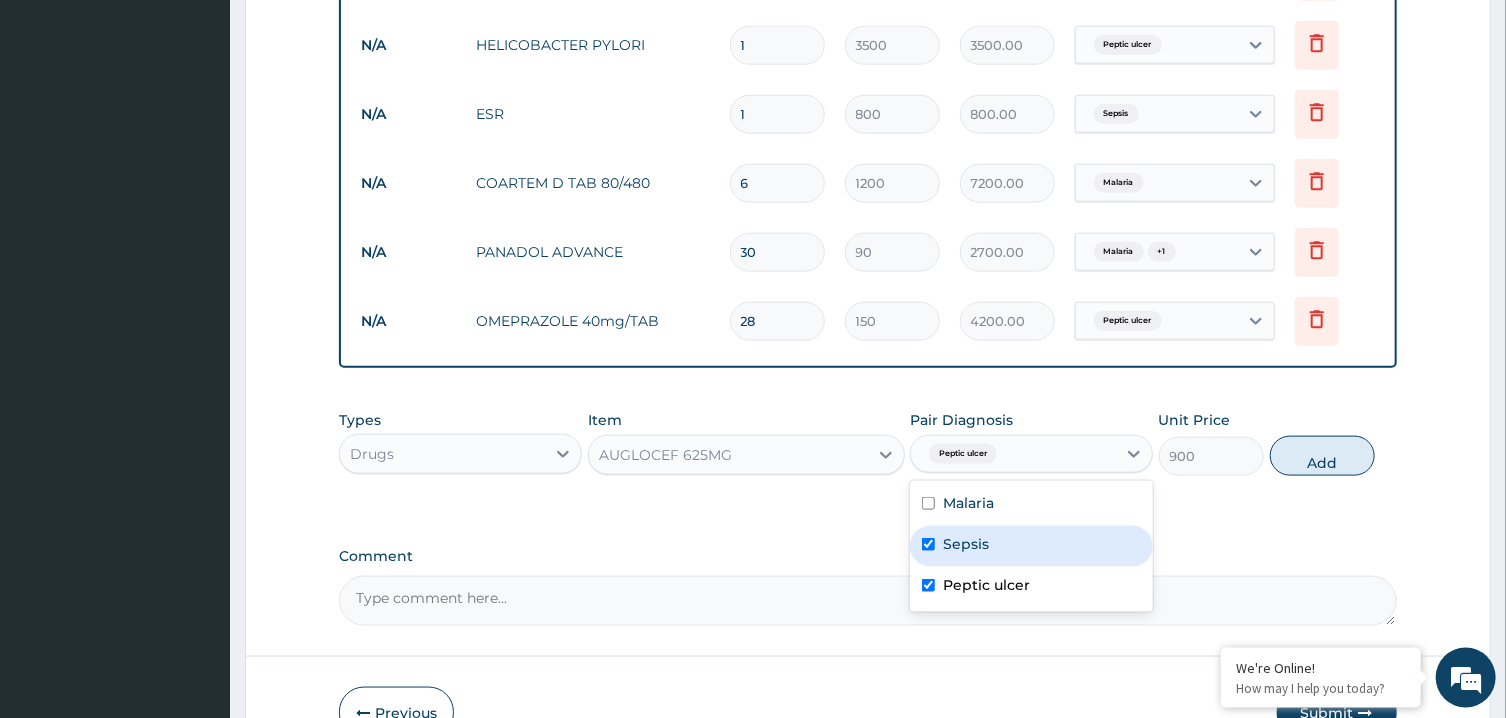 checkbox on "true" 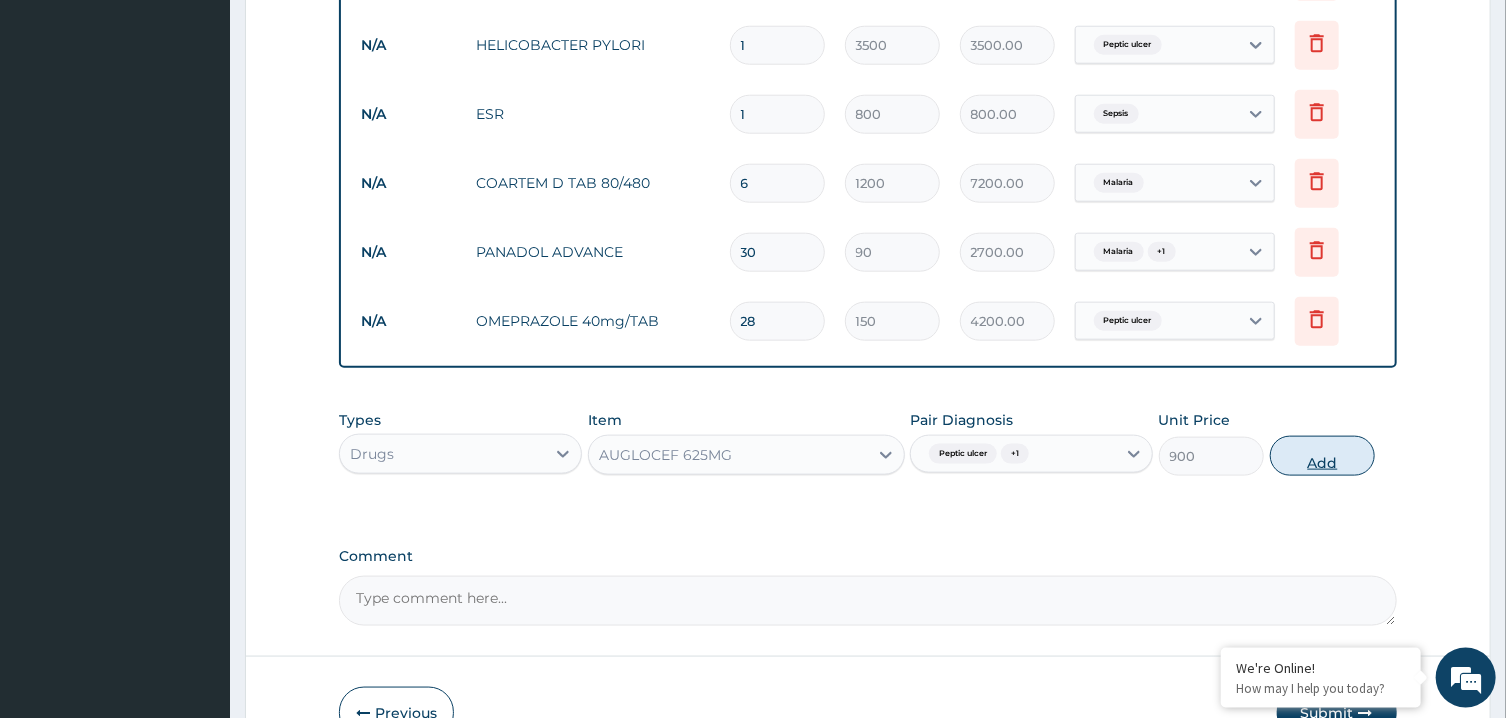 click on "Add" at bounding box center (1323, 456) 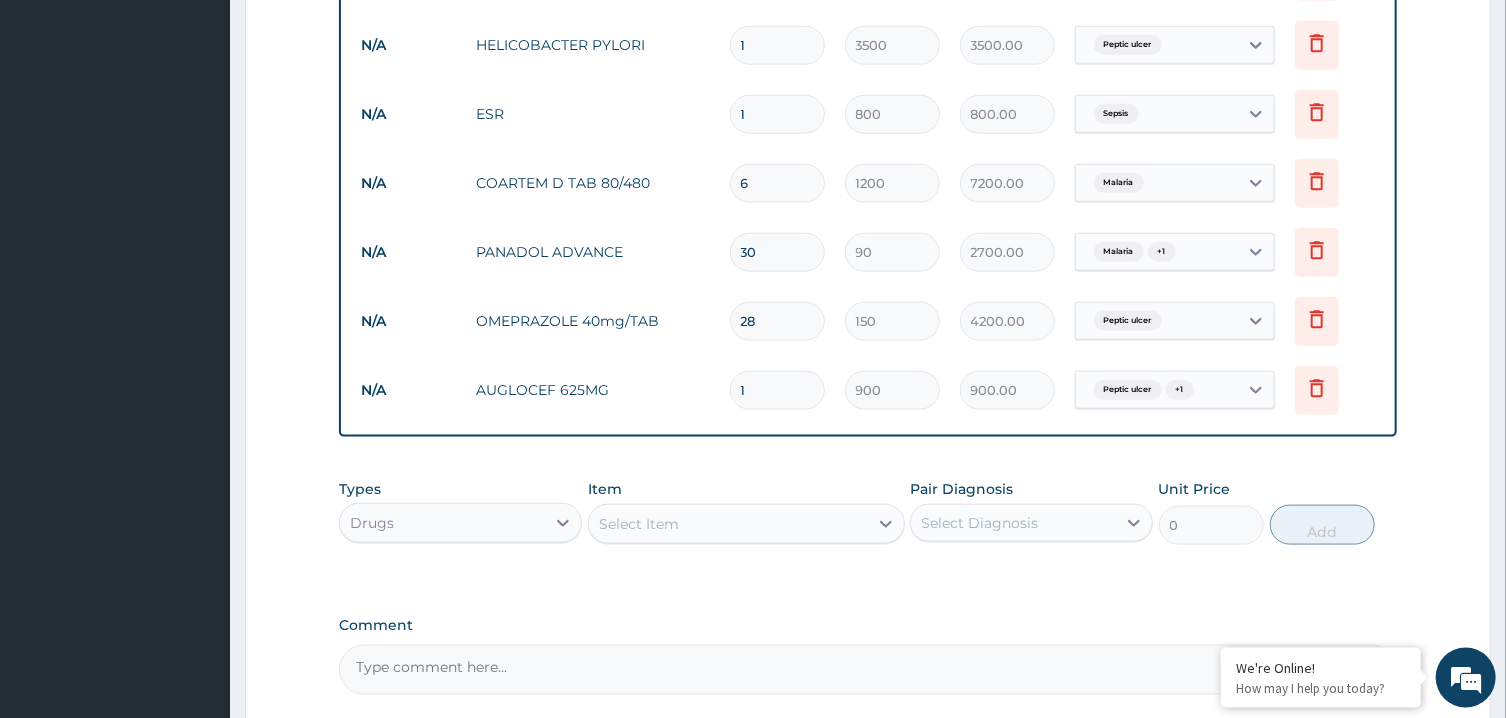 type on "14" 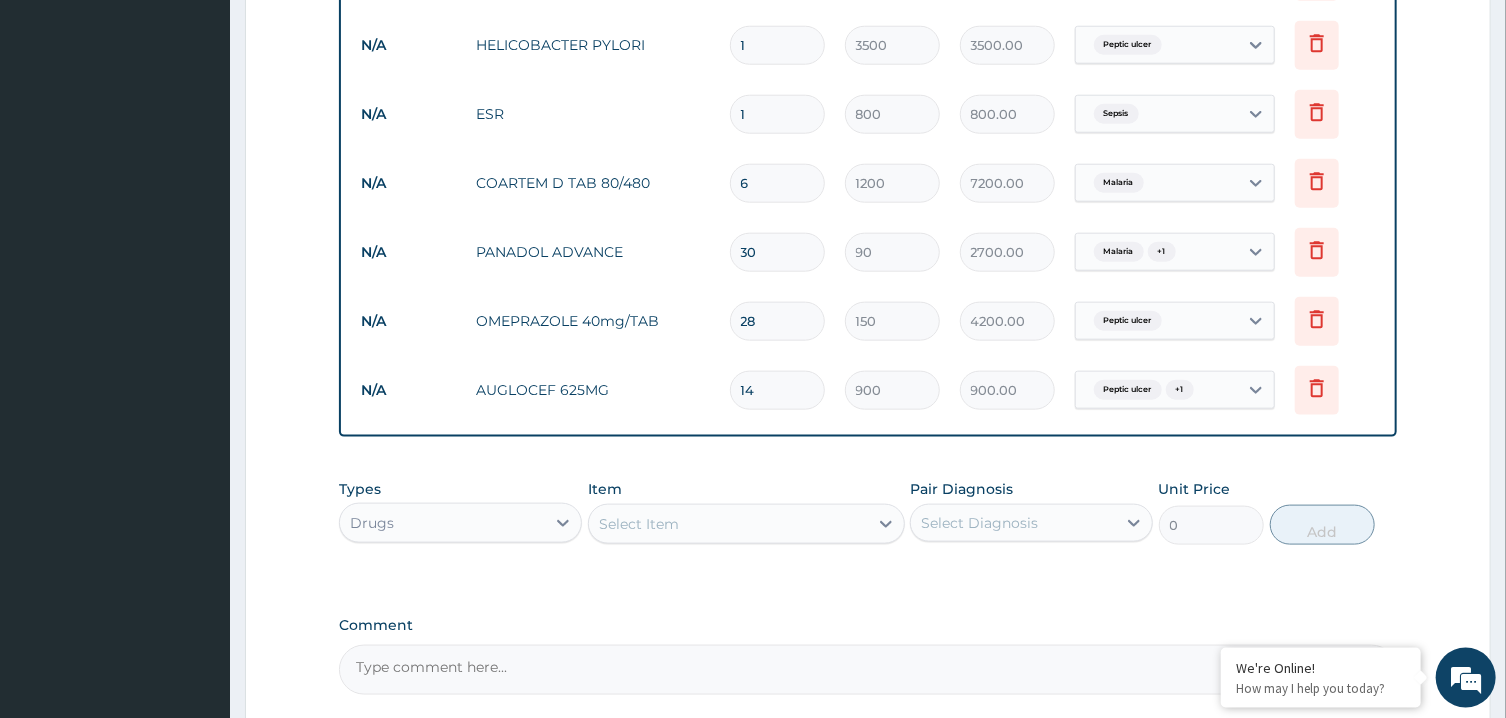 type on "12600.00" 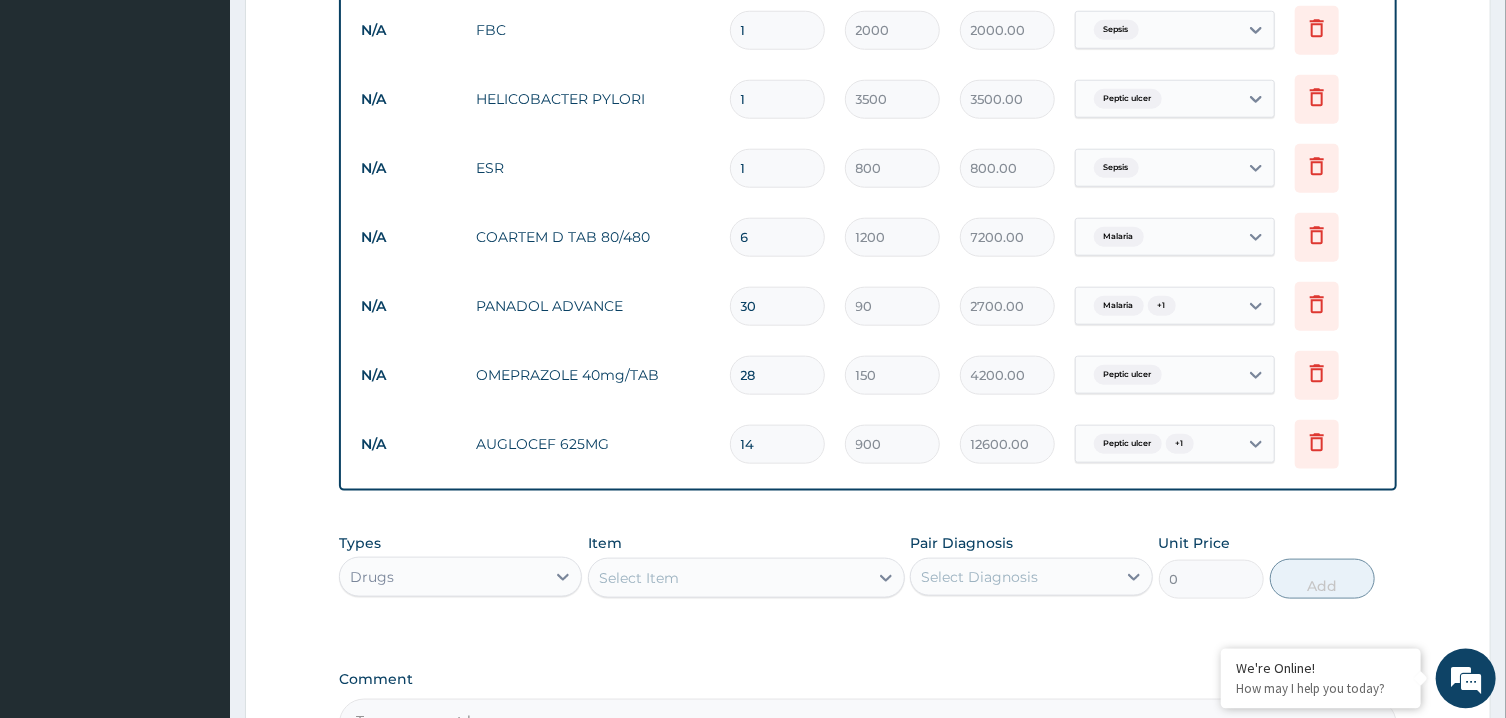 scroll, scrollTop: 1007, scrollLeft: 0, axis: vertical 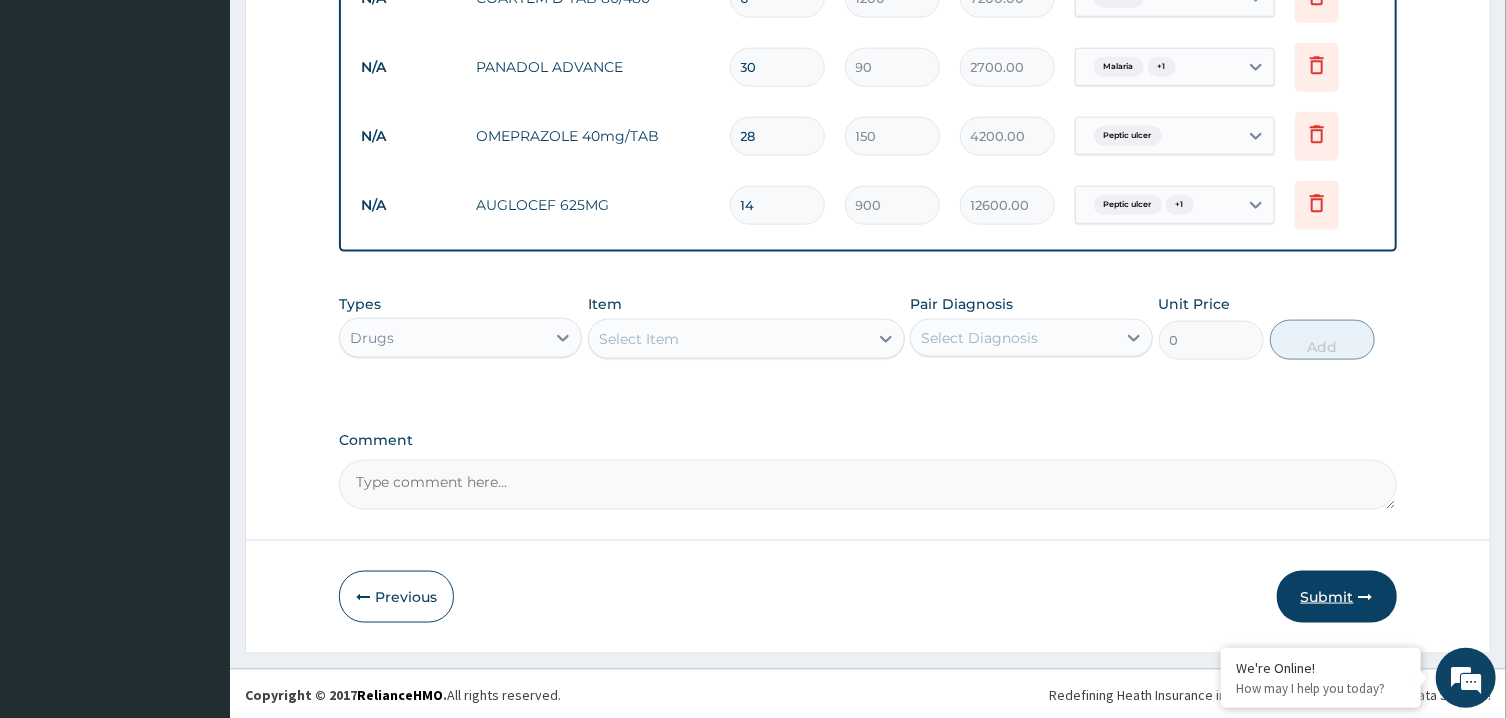 type on "14" 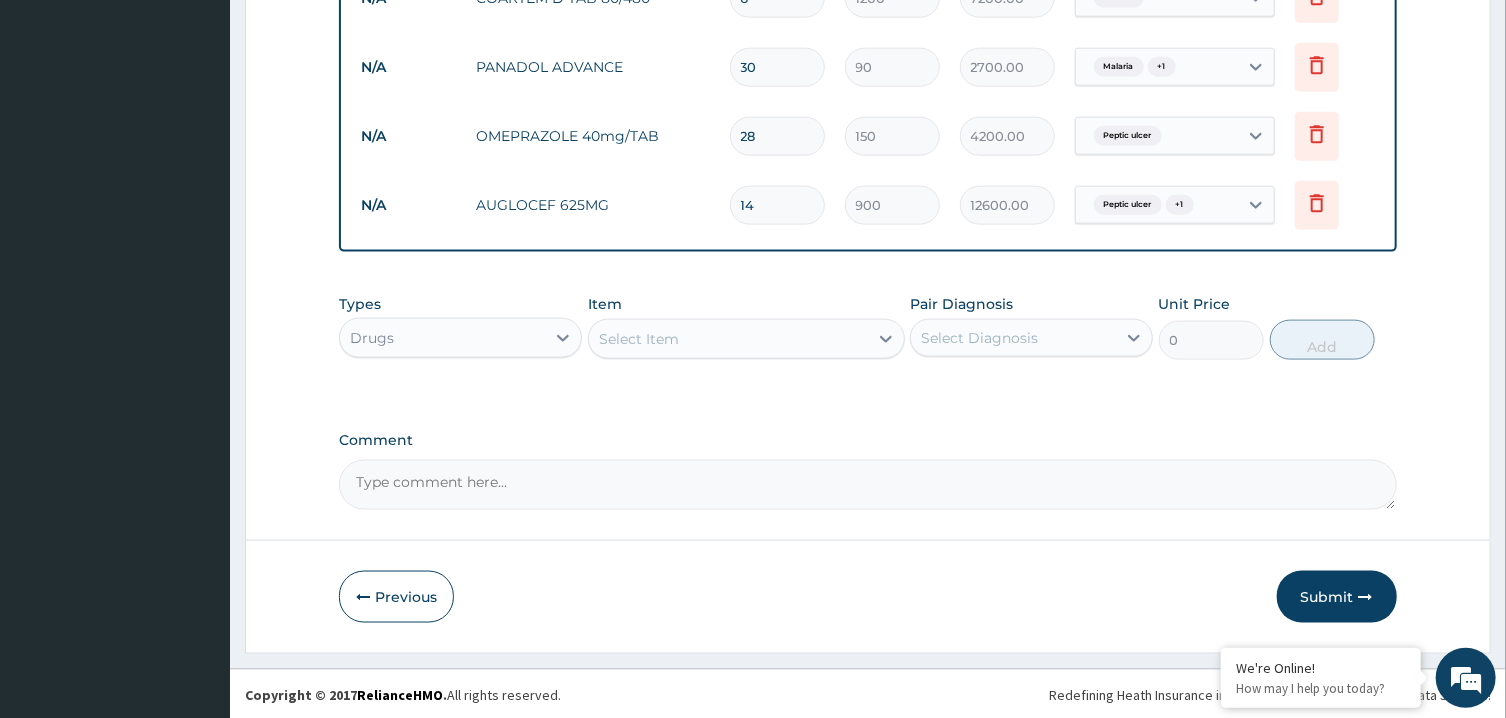 drag, startPoint x: 1336, startPoint y: 590, endPoint x: 1342, endPoint y: 552, distance: 38.470768 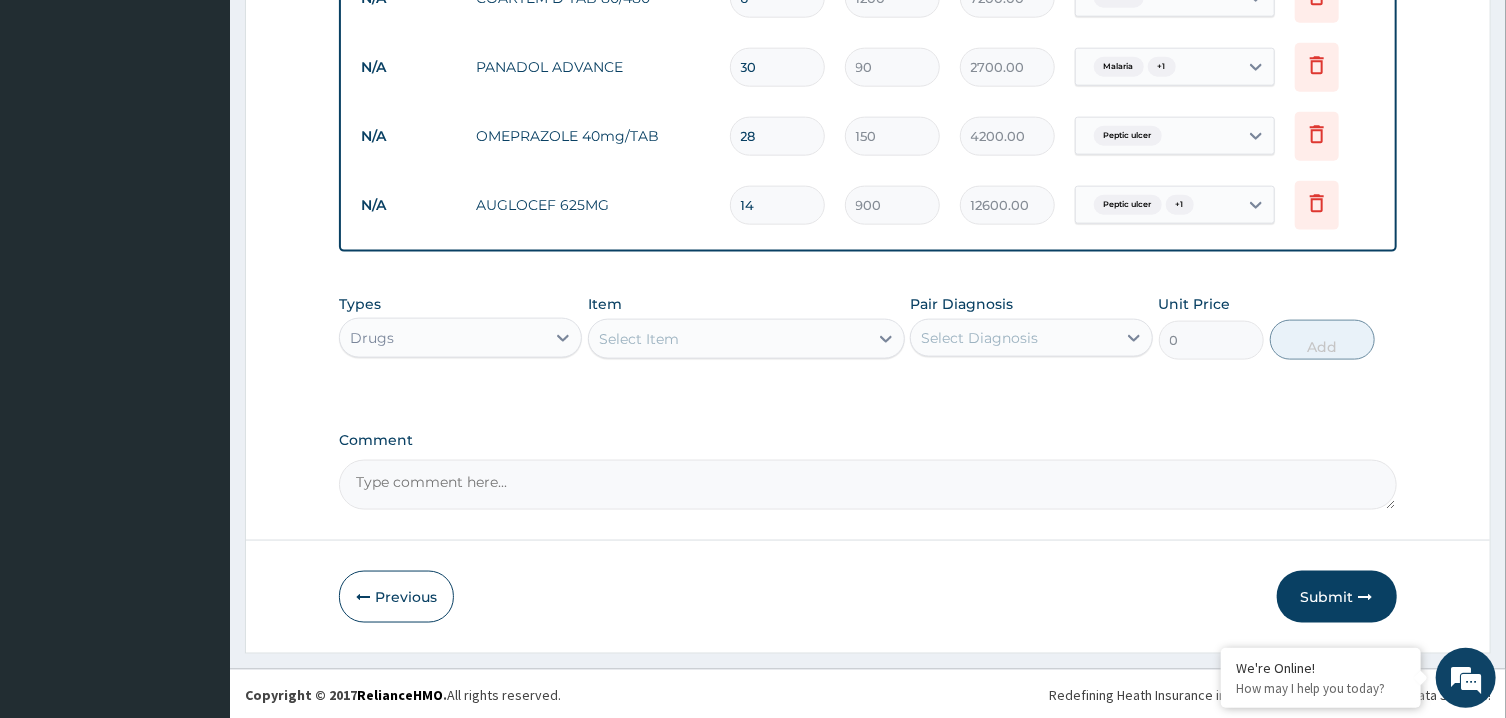 click on "Step  2  of 2 PA Code / Prescription Code Enter Code(Secondary Care Only) Encounter Date 01-08-2025 Important Notice Please enter PA codes before entering items that are not attached to a PA code   All diagnoses entered must be linked to a claim item. Diagnosis & Claim Items that are visible but inactive cannot be edited because they were imported from an already approved PA code. Diagnosis Malaria Confirmed Sepsis Confirmed Peptic ulcer Confirmed NB: All diagnosis must be linked to a claim item Claim Items Type Name Quantity Unit Price Total Price Pair Diagnosis Actions N/A General (Card) 1 500 500.00 Malaria  + 2 Delete N/A General Practitioner (1st consultation) 1 1500 1500.00 Malaria Delete N/A MALARIA PARASITE (MP) 1 800 800.00 Malaria Delete N/A FBC 1 2000 2000.00 Sepsis Delete N/A HELICOBACTER PYLORI 1 3500 3500.00 Peptic ulcer Delete N/A ESR 1 800 800.00 Sepsis Delete N/A COARTEM D TAB 80/480 6 1200 7200.00 Malaria Delete N/A PANADOL ADVANCE 30 90 2700.00 Malaria  + 1 Delete N/A OMEPRAZOLE 40mg/TAB 28" at bounding box center (868, -245) 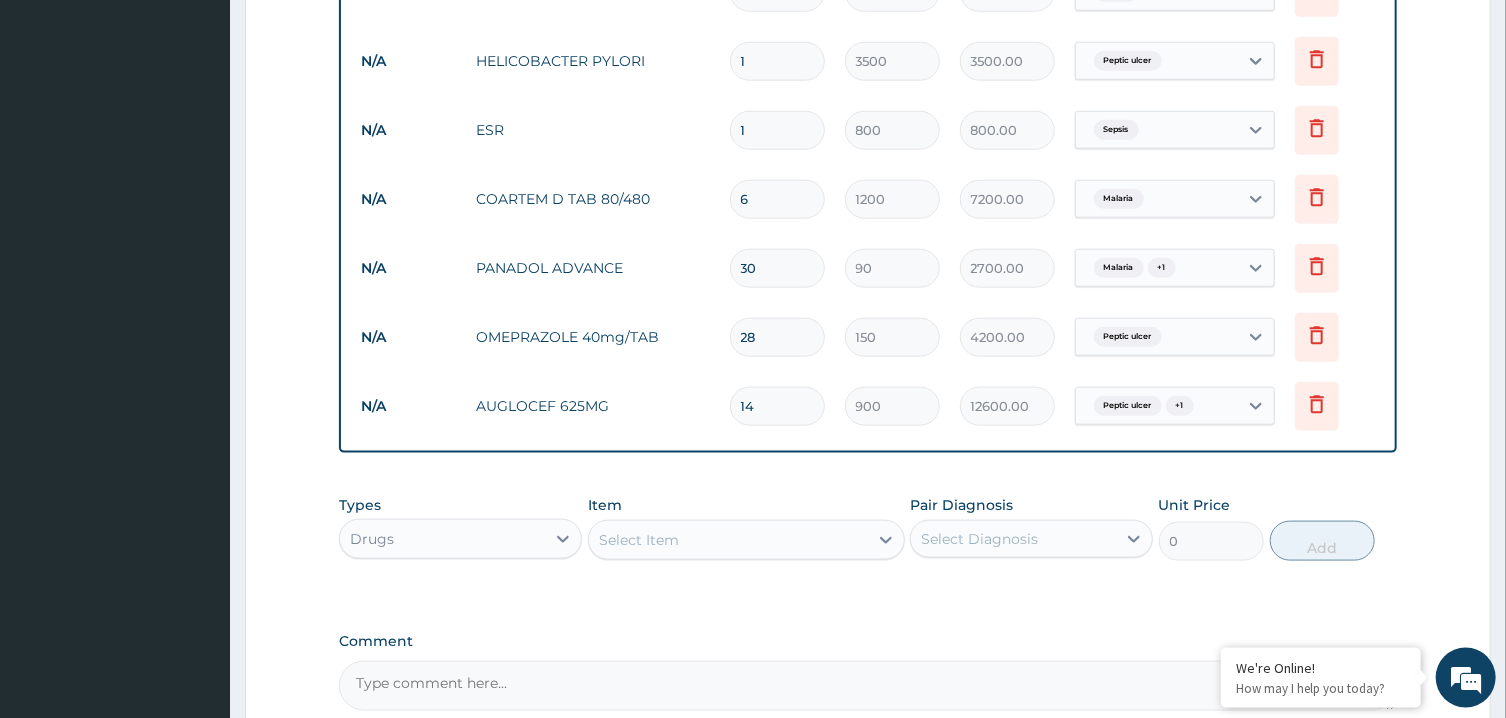 scroll, scrollTop: 1038, scrollLeft: 0, axis: vertical 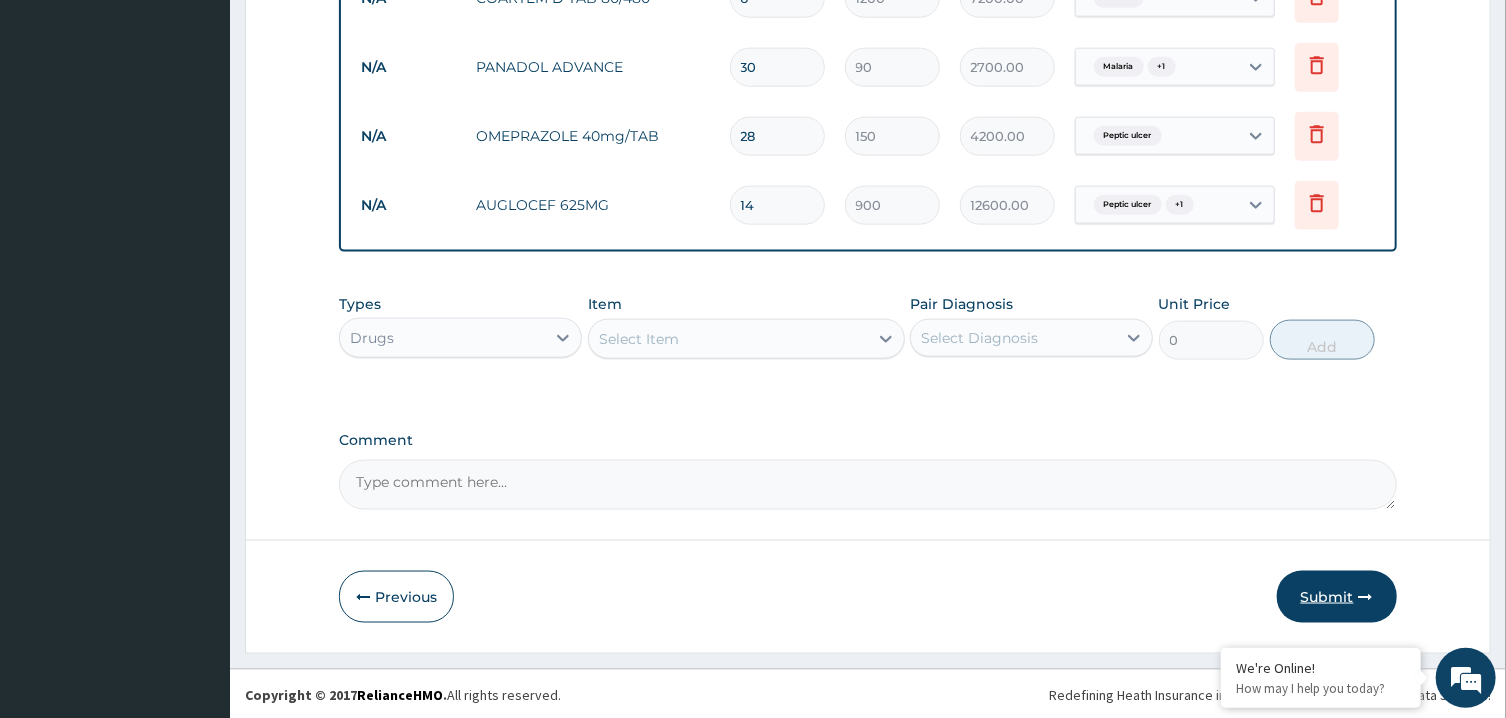 click on "Submit" at bounding box center [1337, 597] 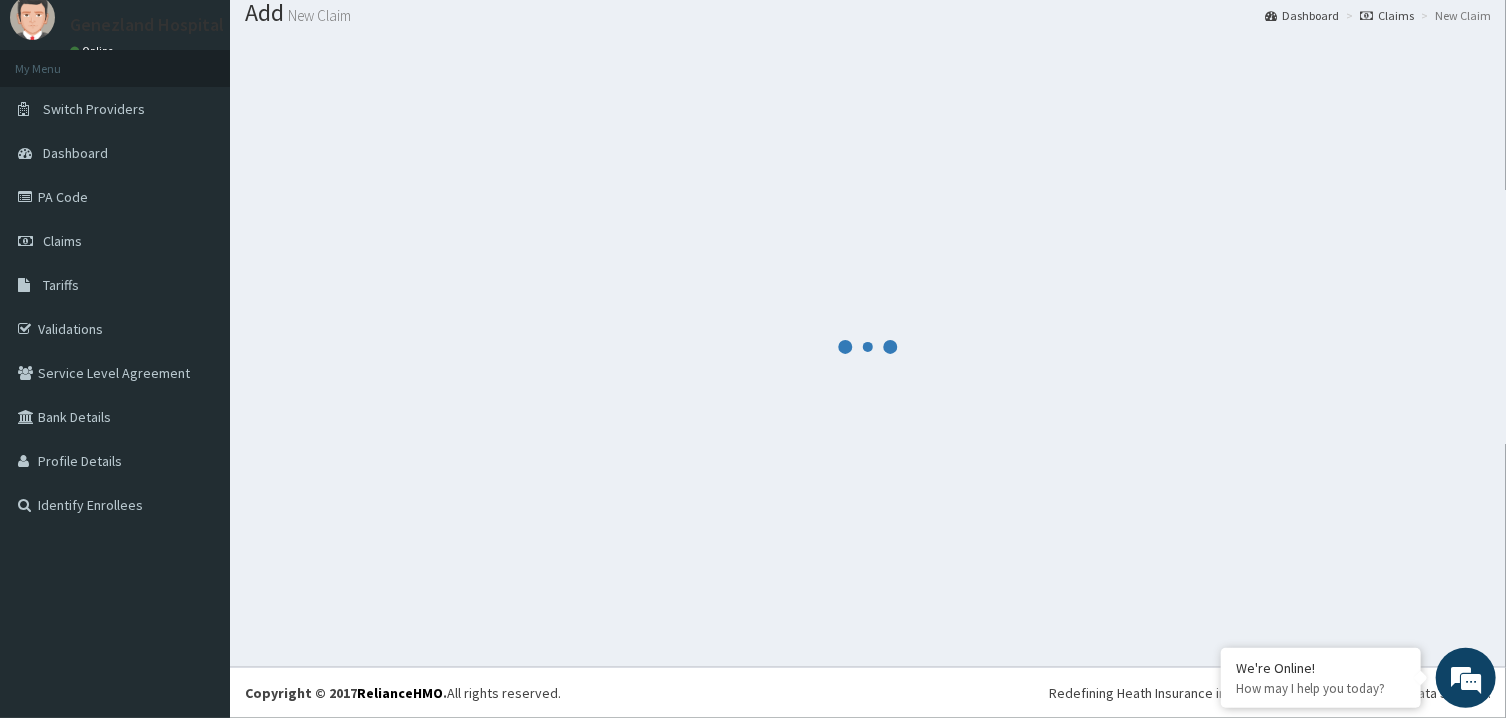 scroll, scrollTop: 64, scrollLeft: 0, axis: vertical 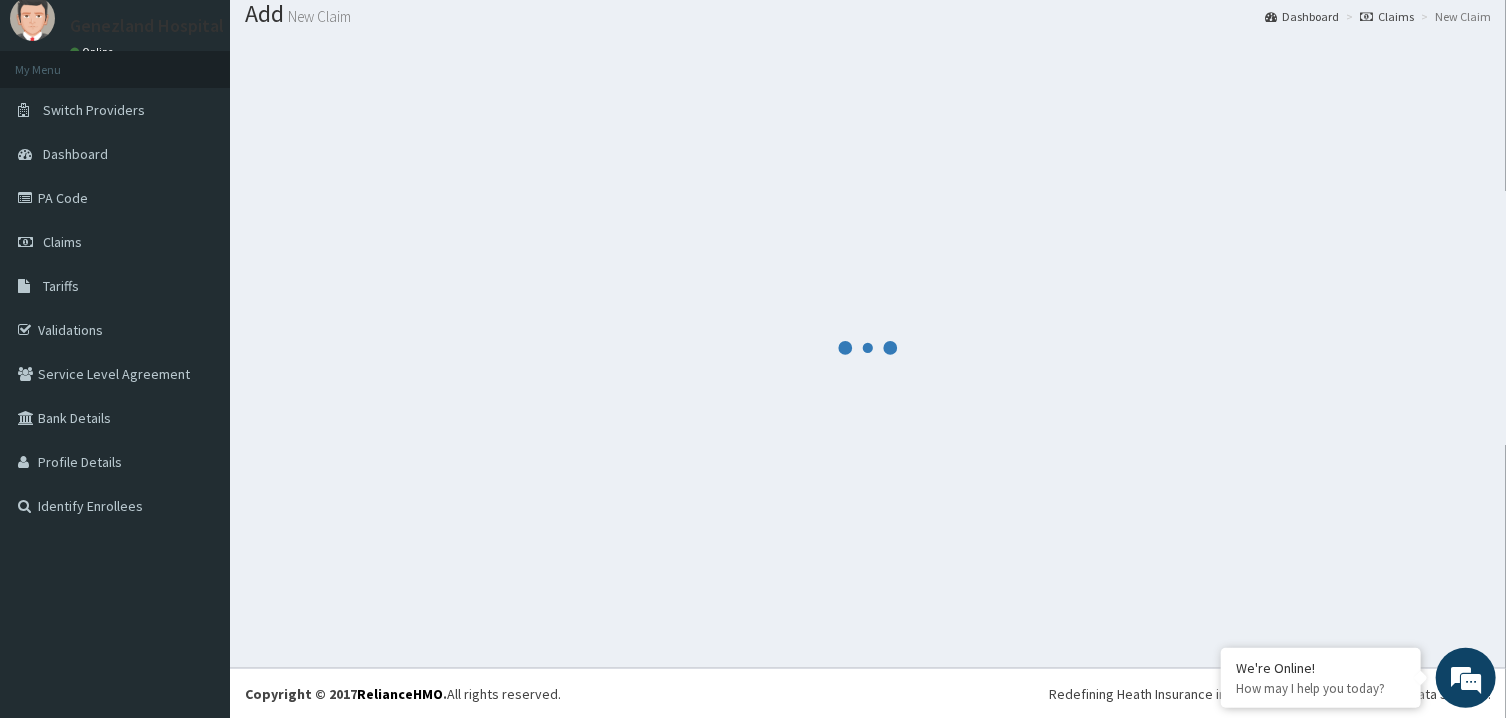 click at bounding box center (868, 347) 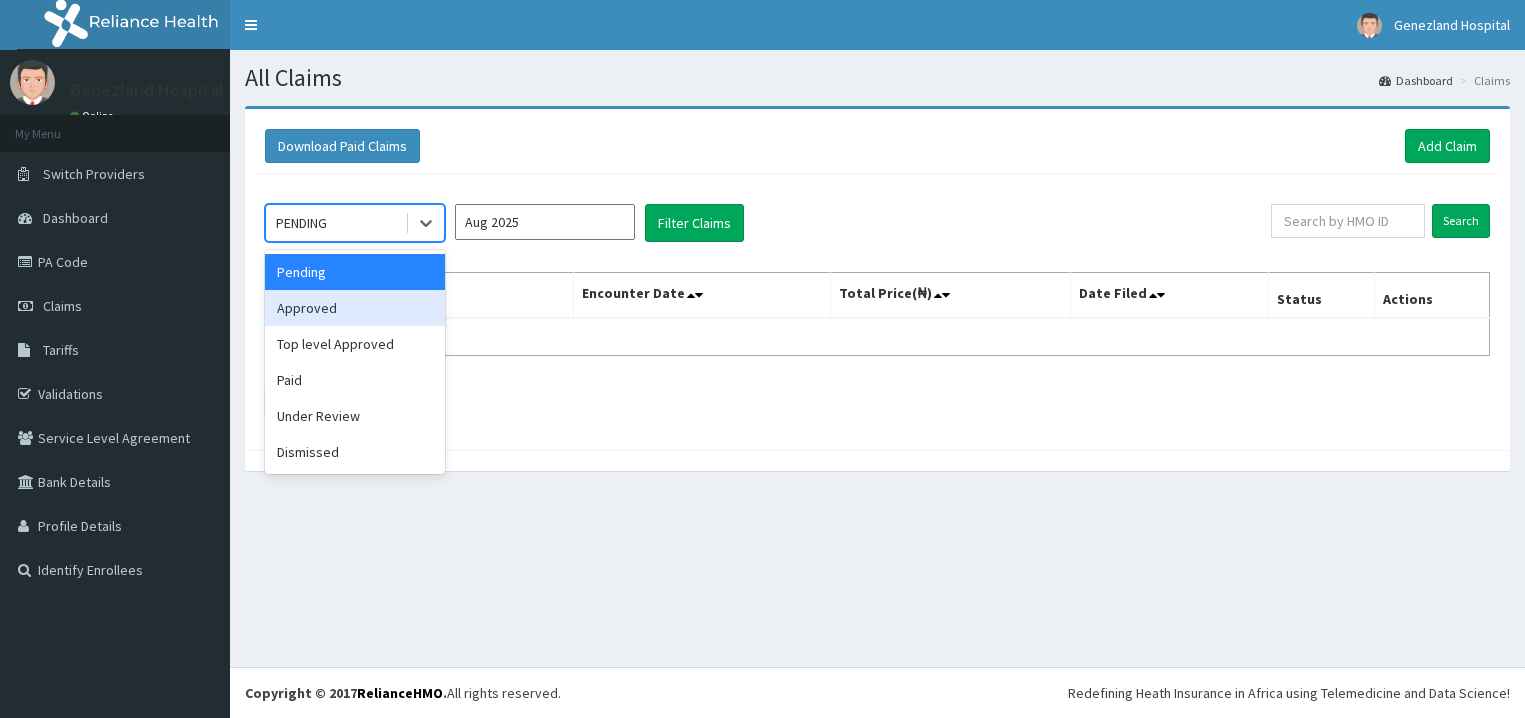 scroll, scrollTop: 0, scrollLeft: 0, axis: both 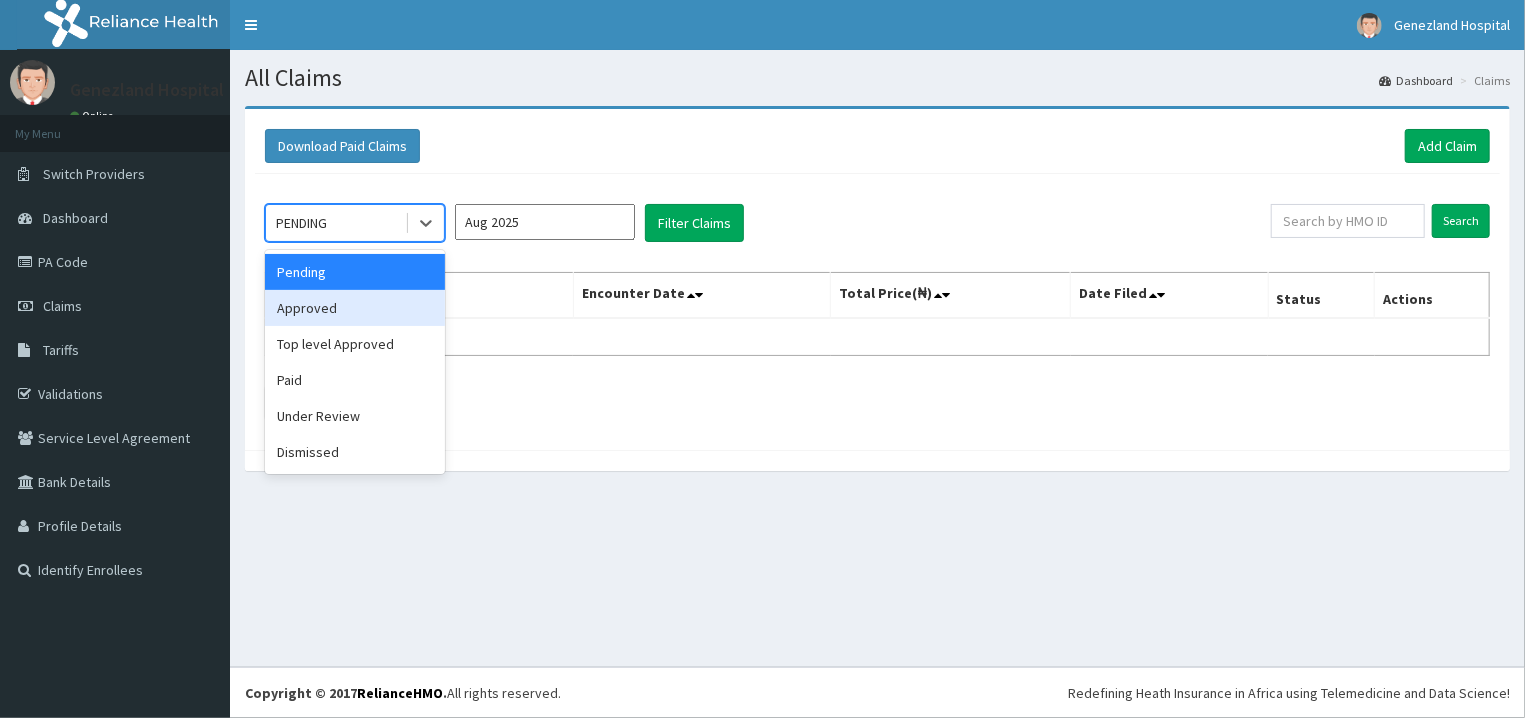 click on "Approved" at bounding box center (355, 308) 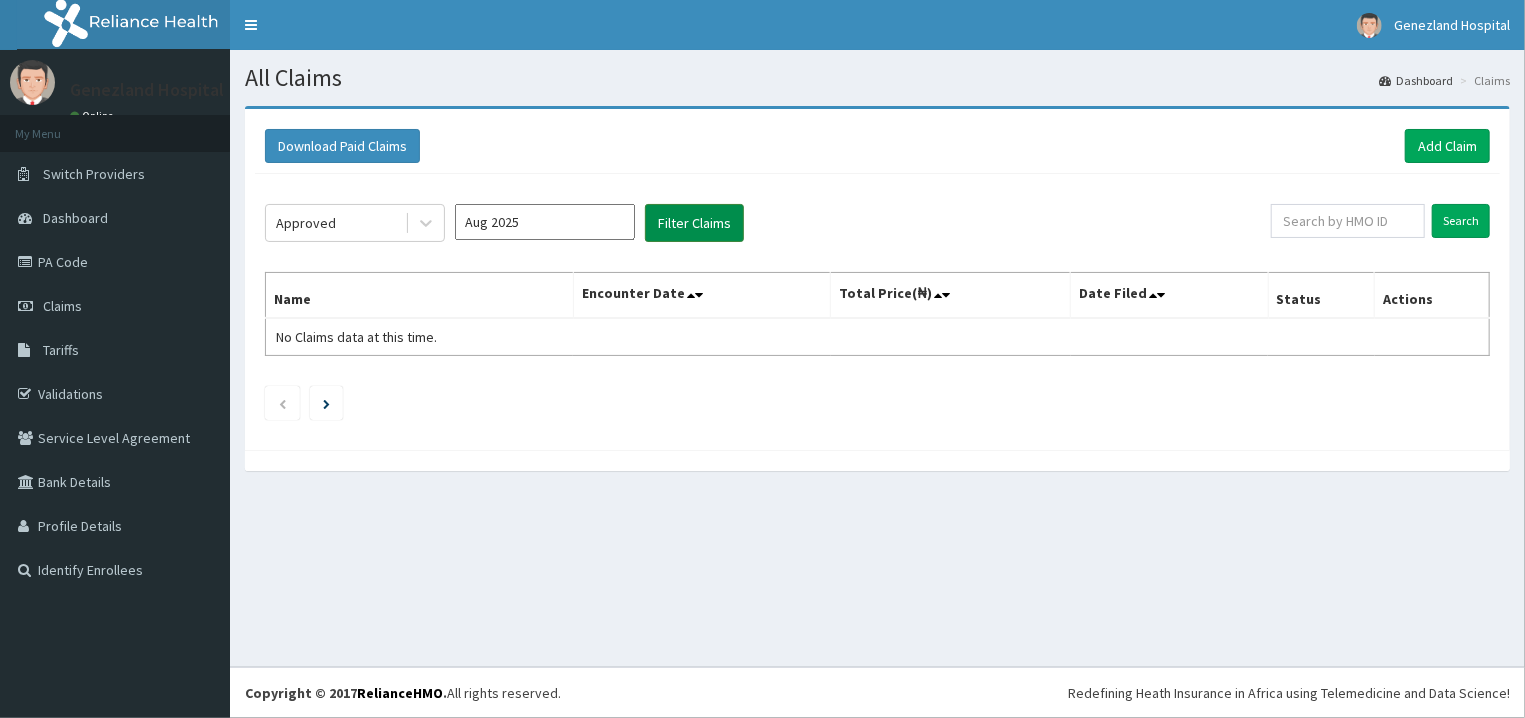 click on "Filter Claims" at bounding box center (694, 223) 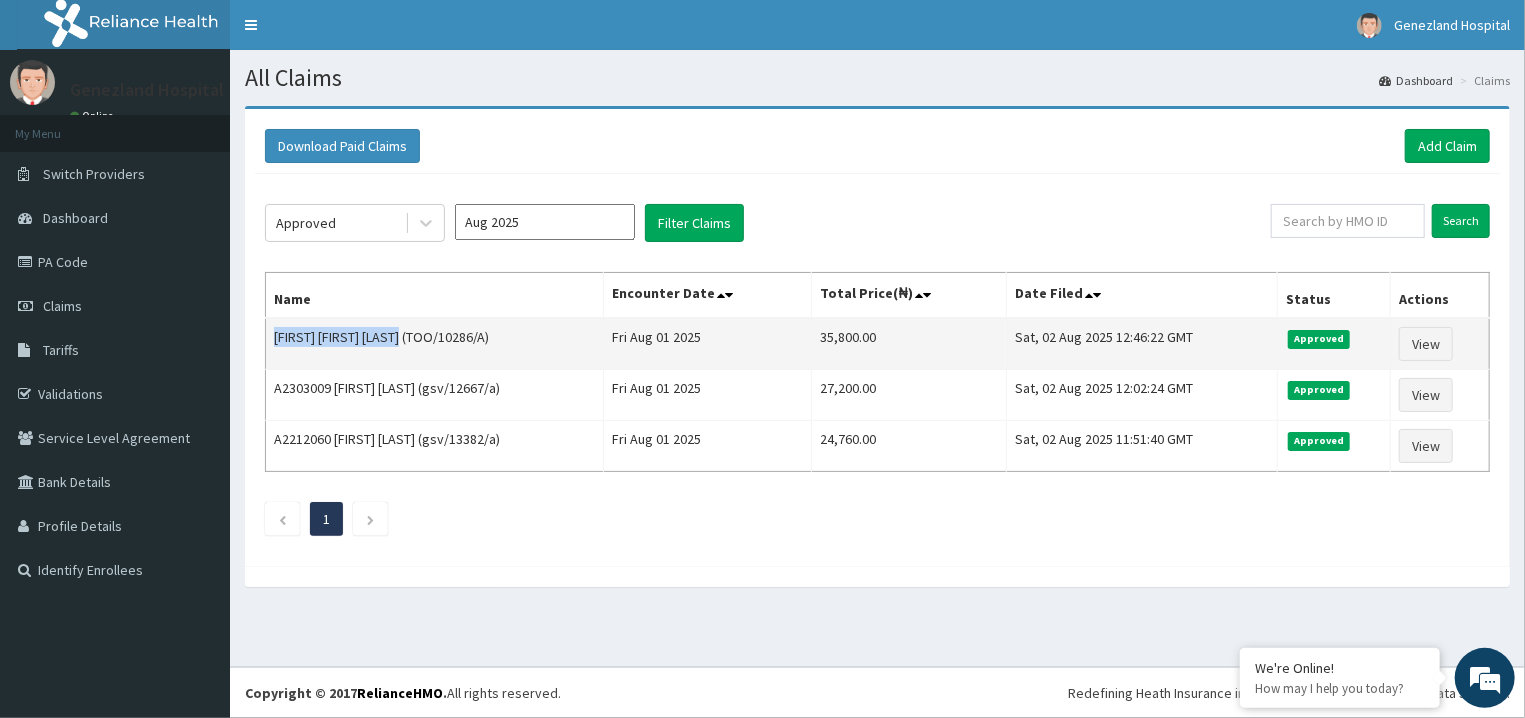 drag, startPoint x: 449, startPoint y: 336, endPoint x: 277, endPoint y: 342, distance: 172.10461 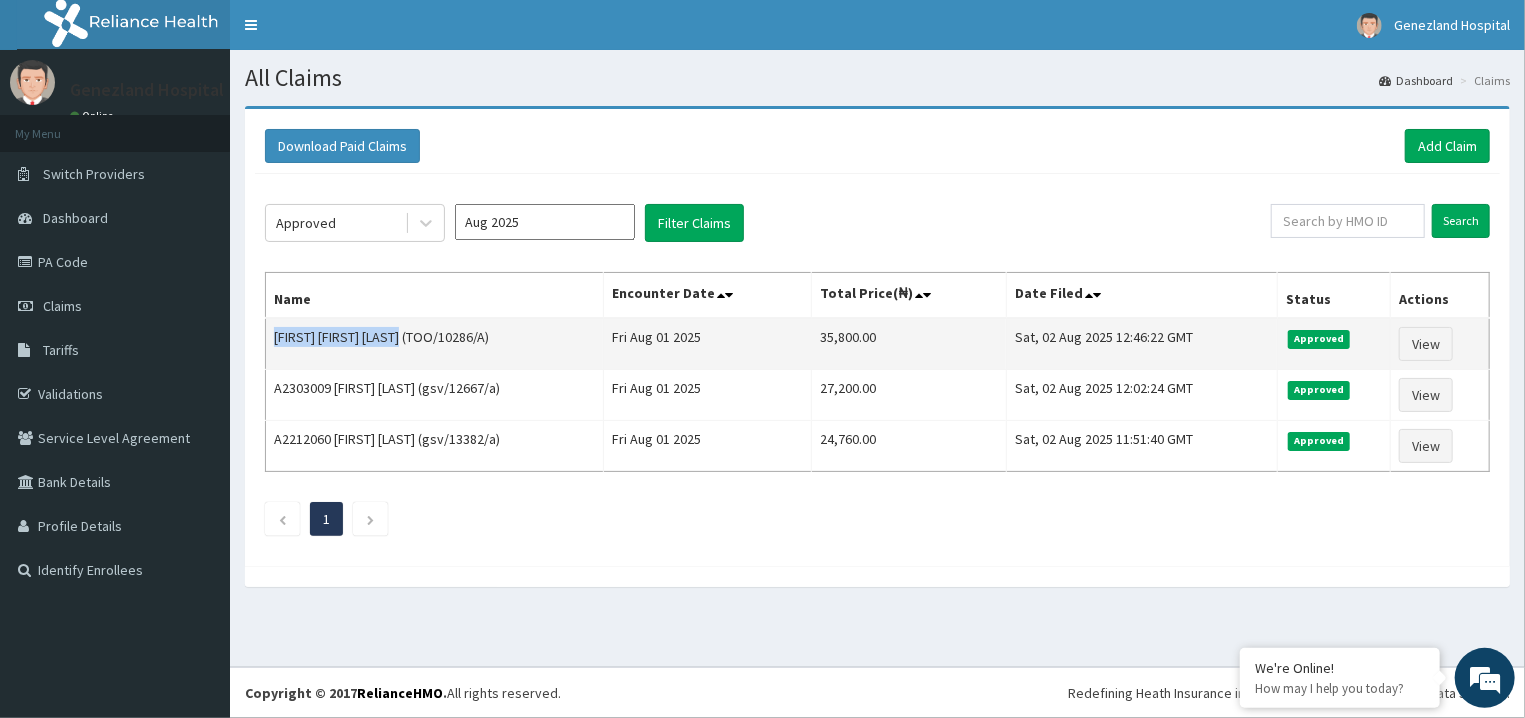 copy on "[FIRST] [FIRST] [LAST]" 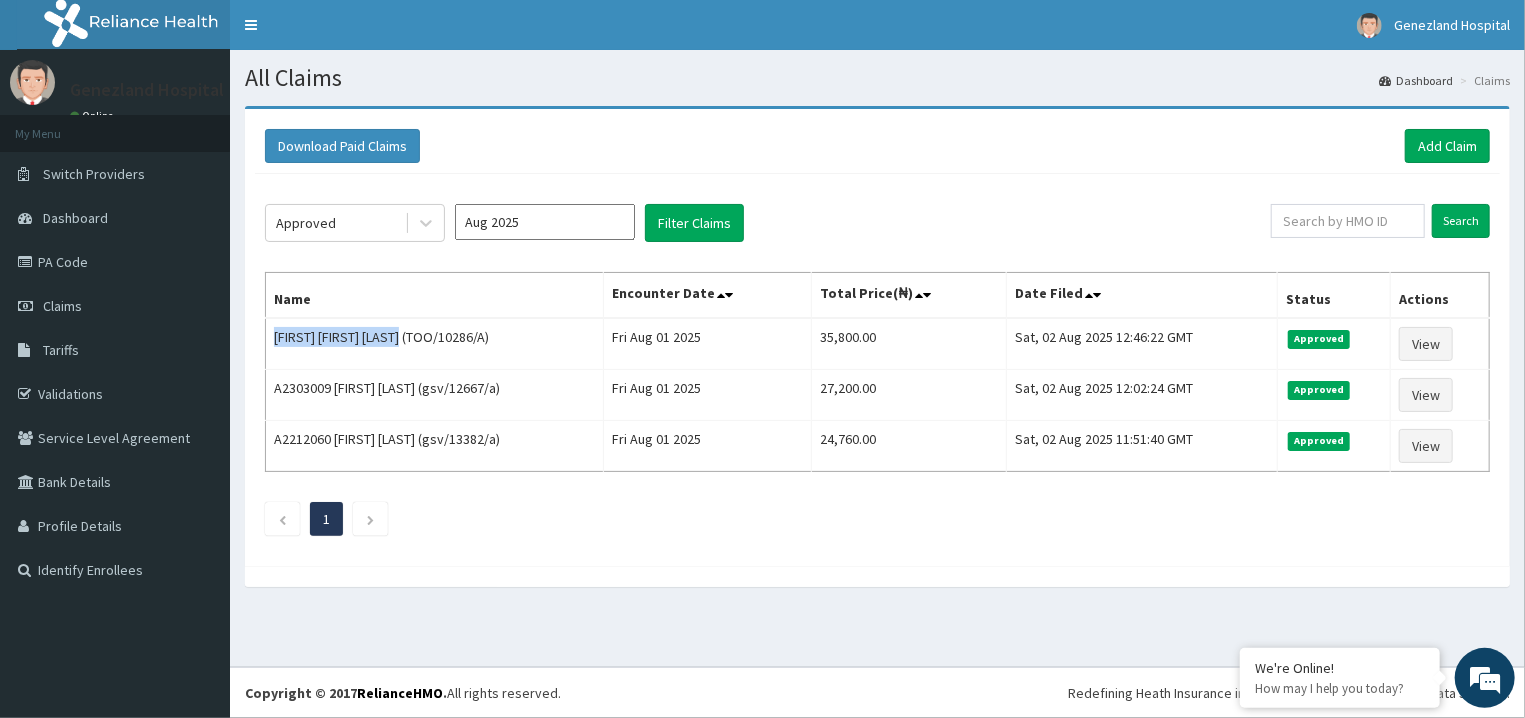 scroll, scrollTop: 0, scrollLeft: 0, axis: both 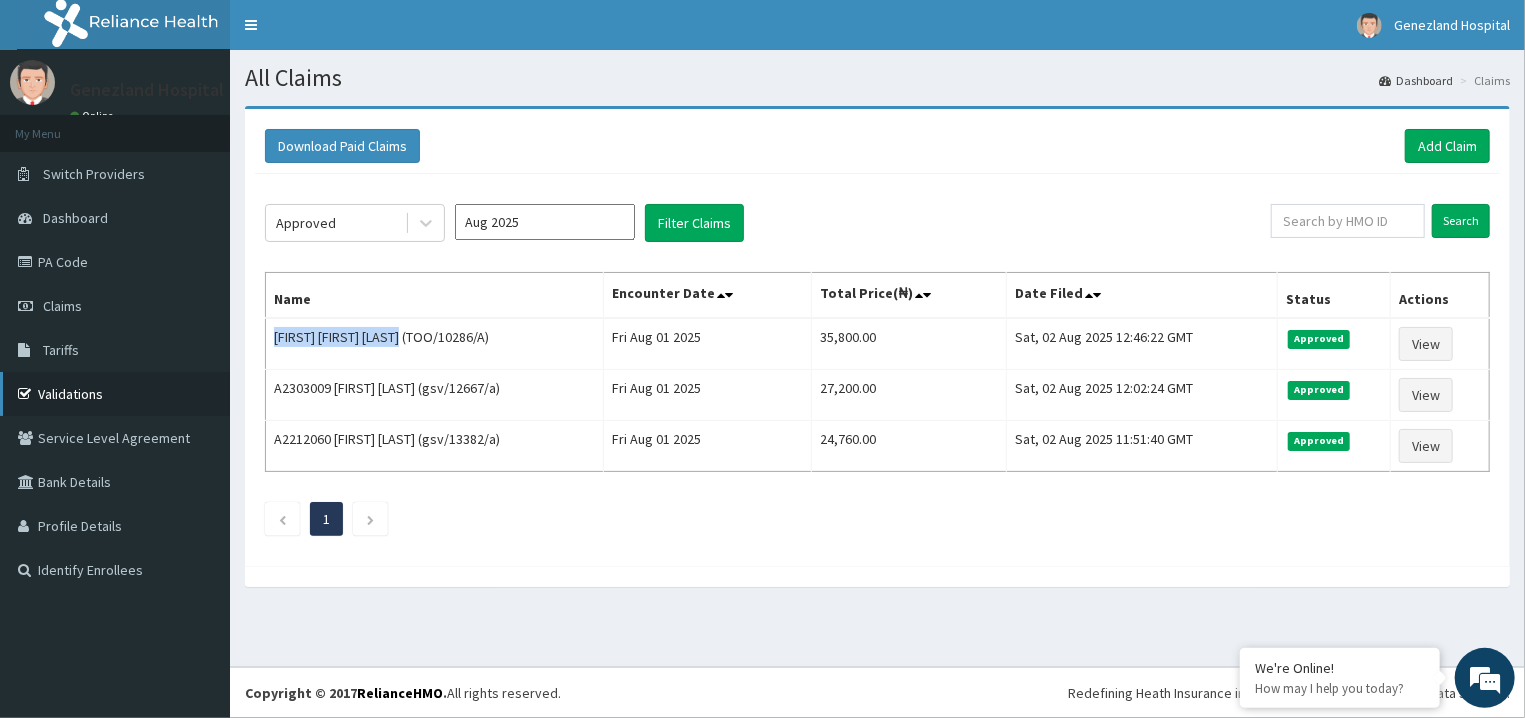click on "Validations" at bounding box center [115, 394] 